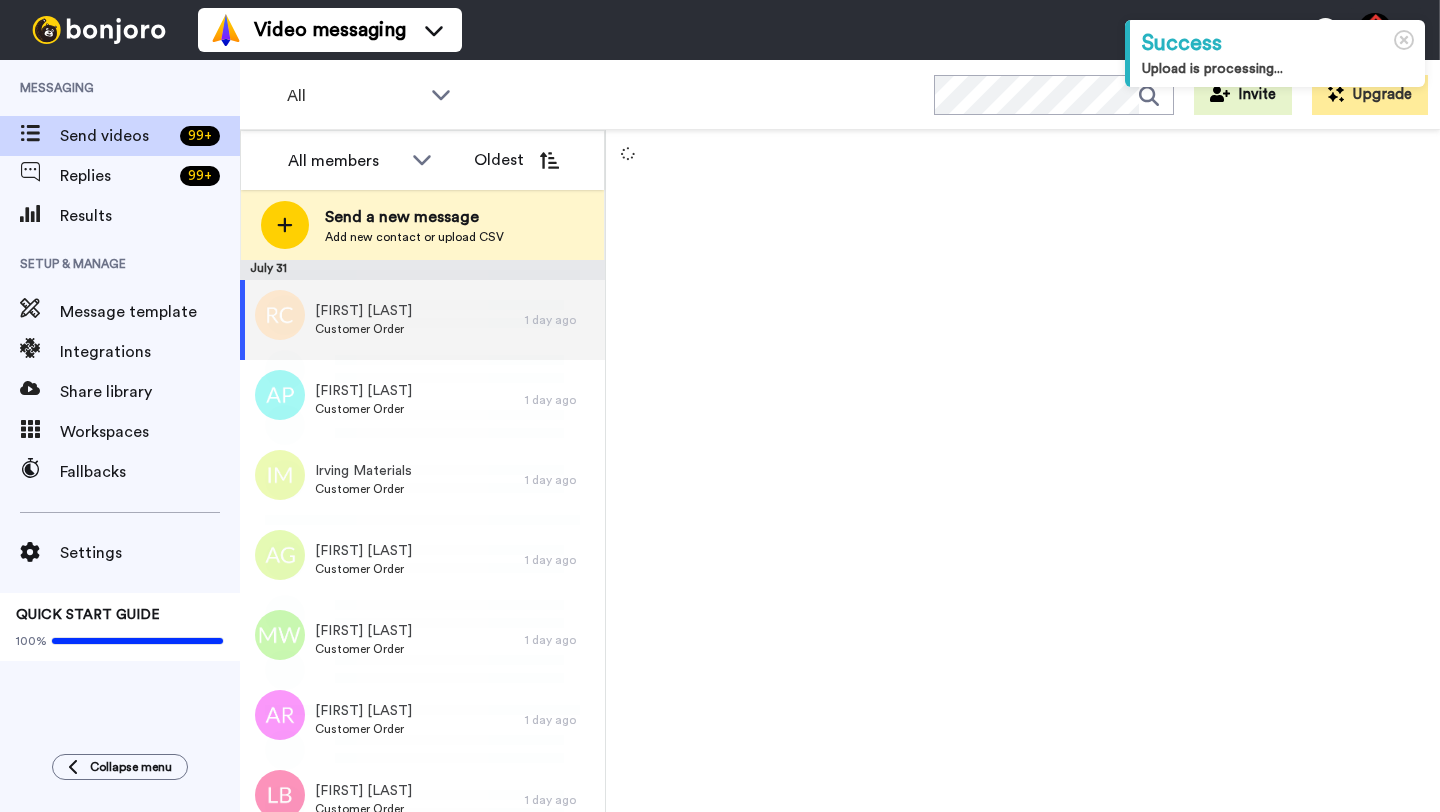 scroll, scrollTop: 0, scrollLeft: 0, axis: both 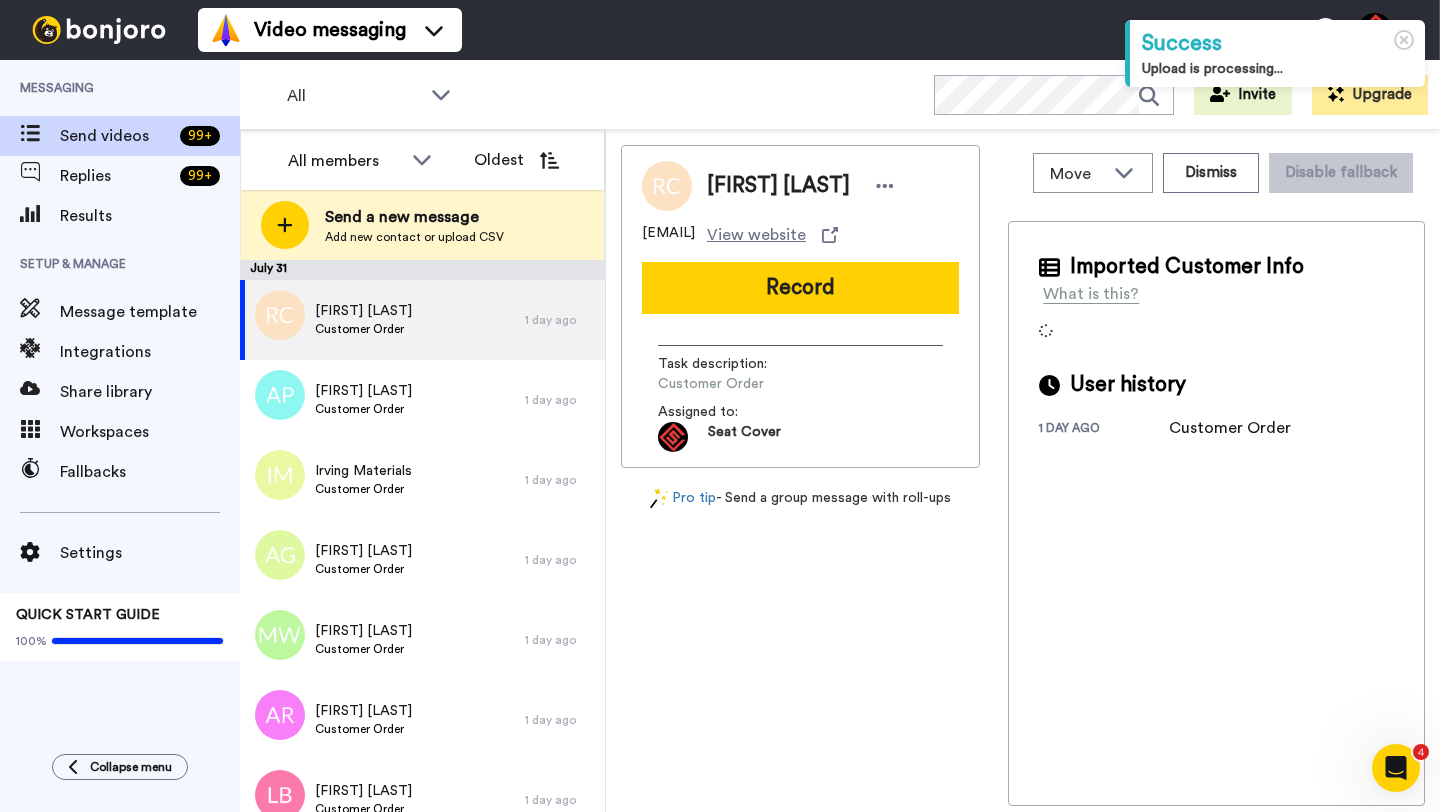 click on "Rob Cooper" at bounding box center (778, 186) 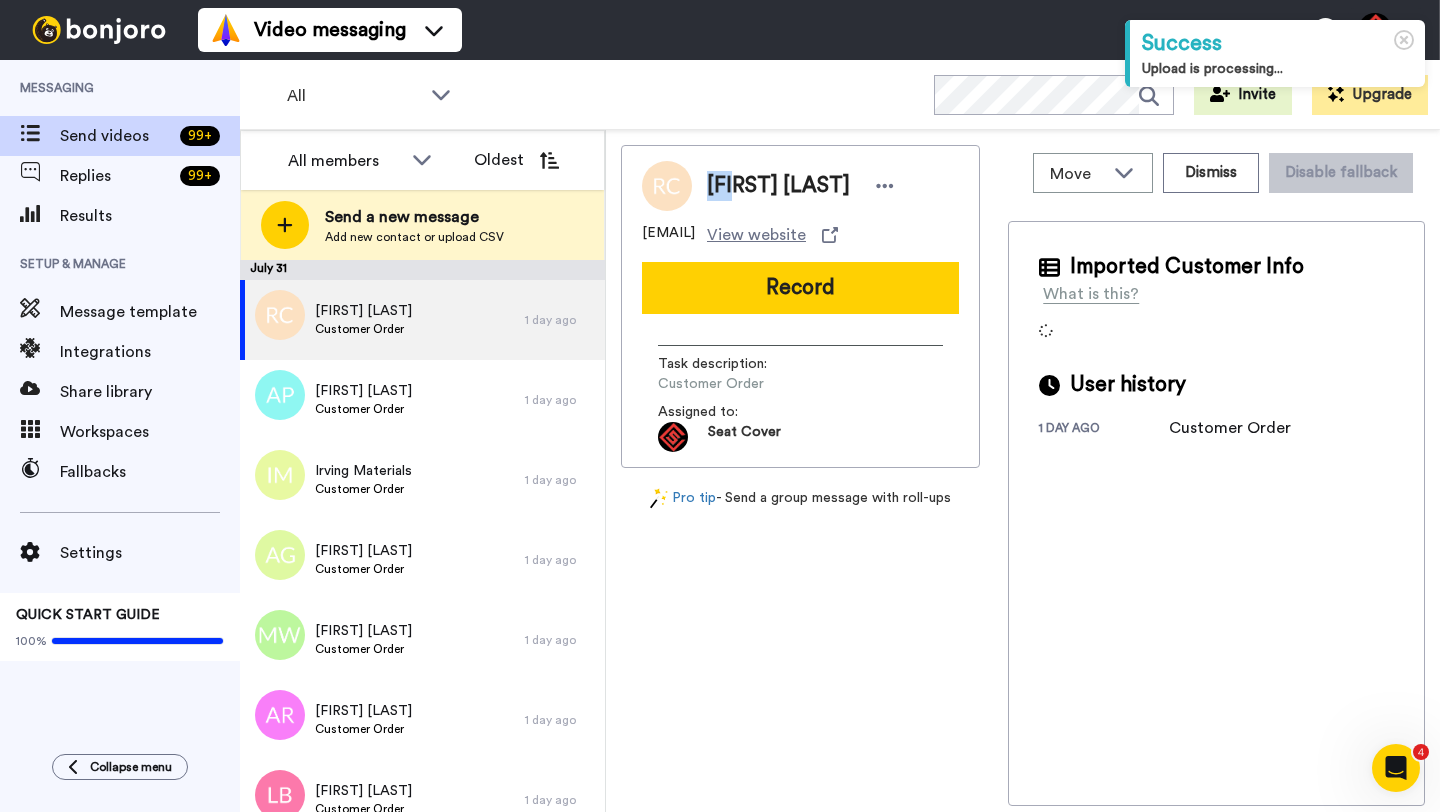 click on "Rob Cooper" at bounding box center [778, 186] 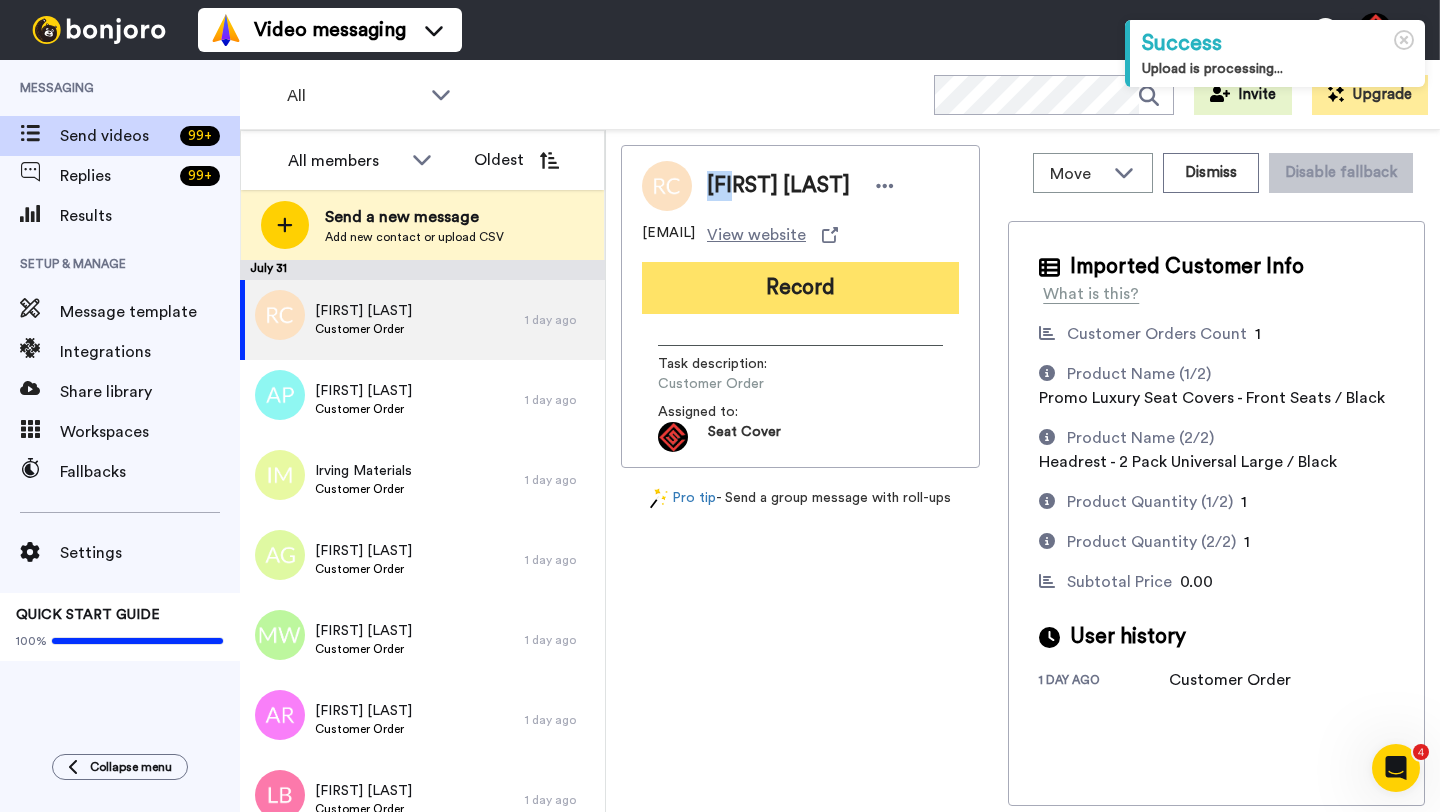click on "Record" at bounding box center (800, 288) 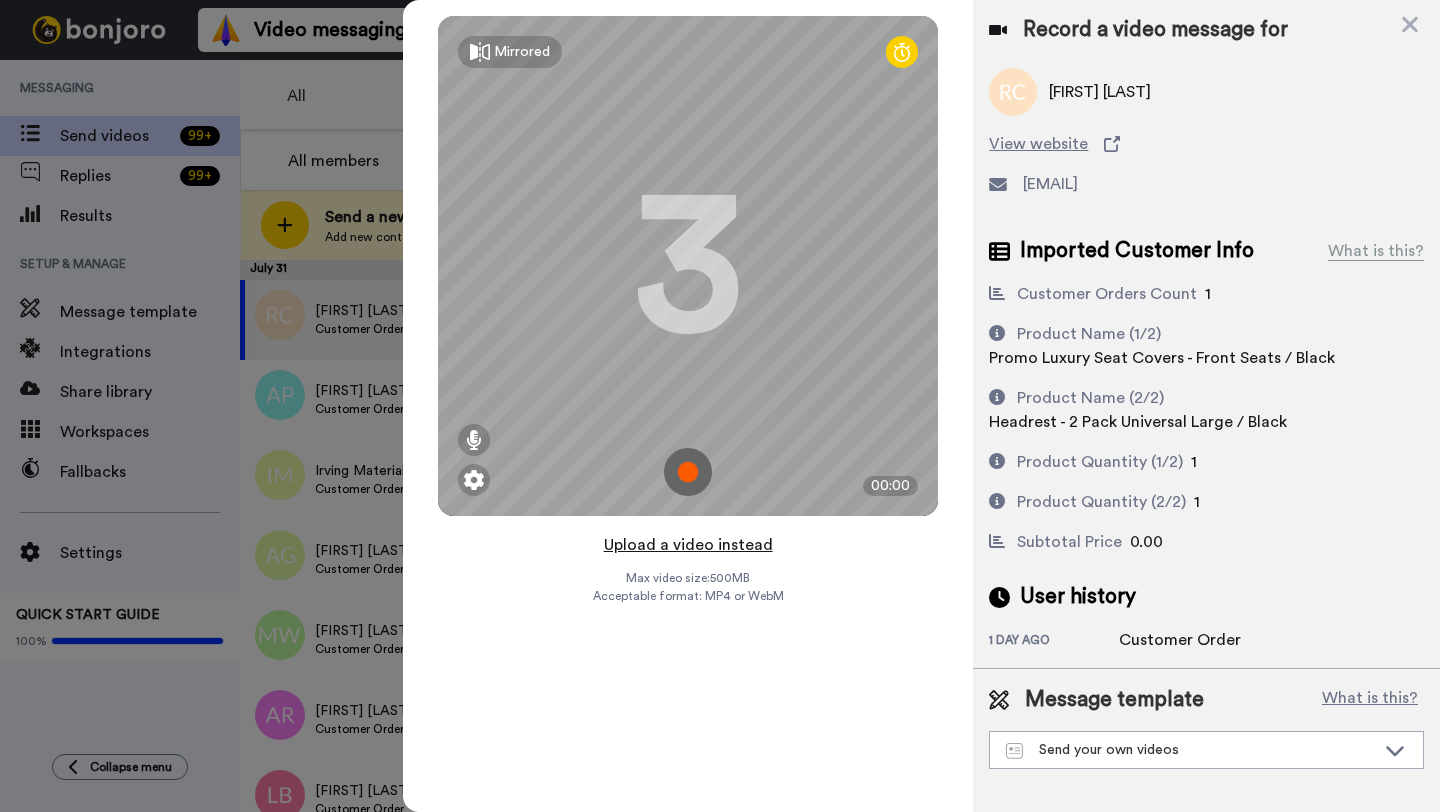 click on "Upload a video instead" at bounding box center (688, 545) 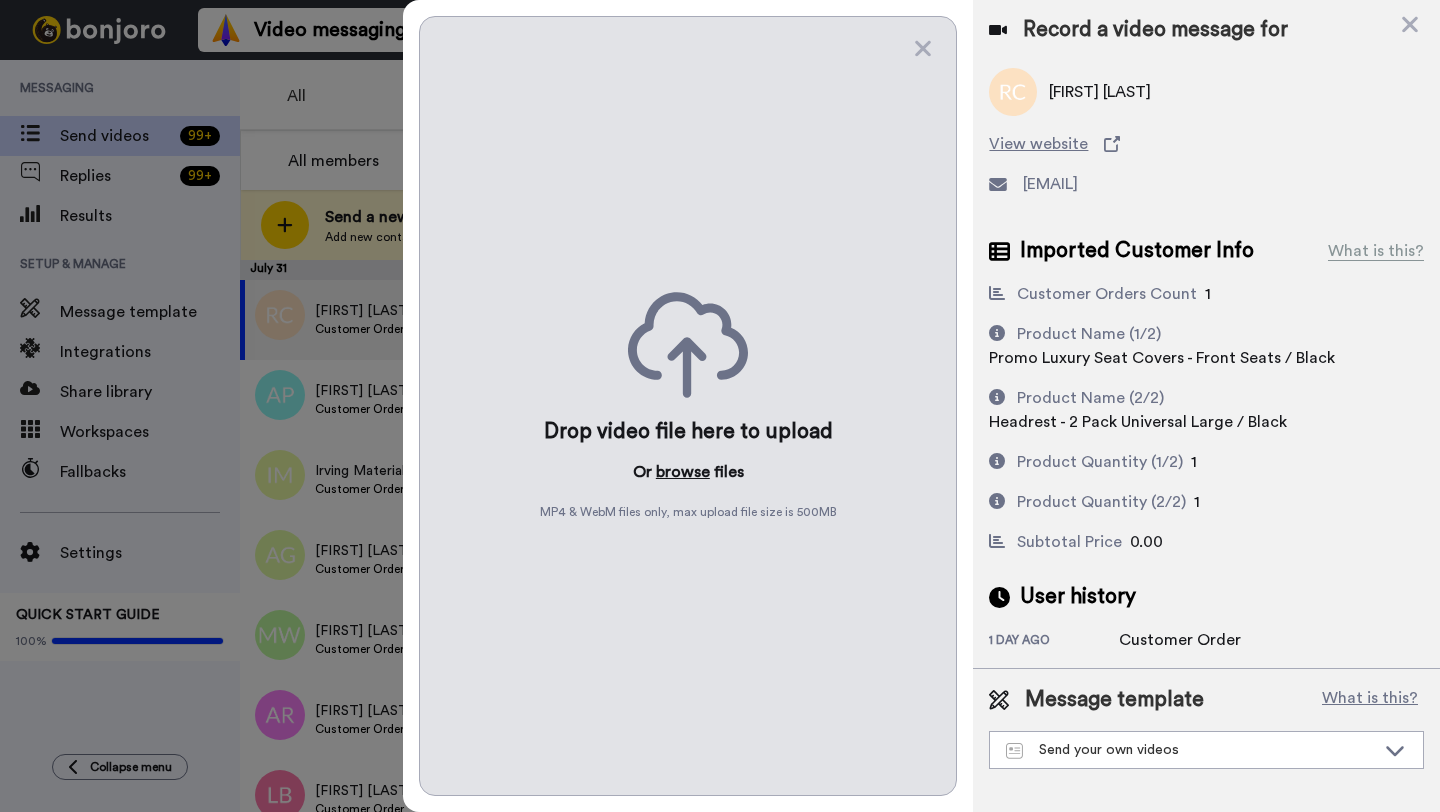 click on "browse" at bounding box center (683, 472) 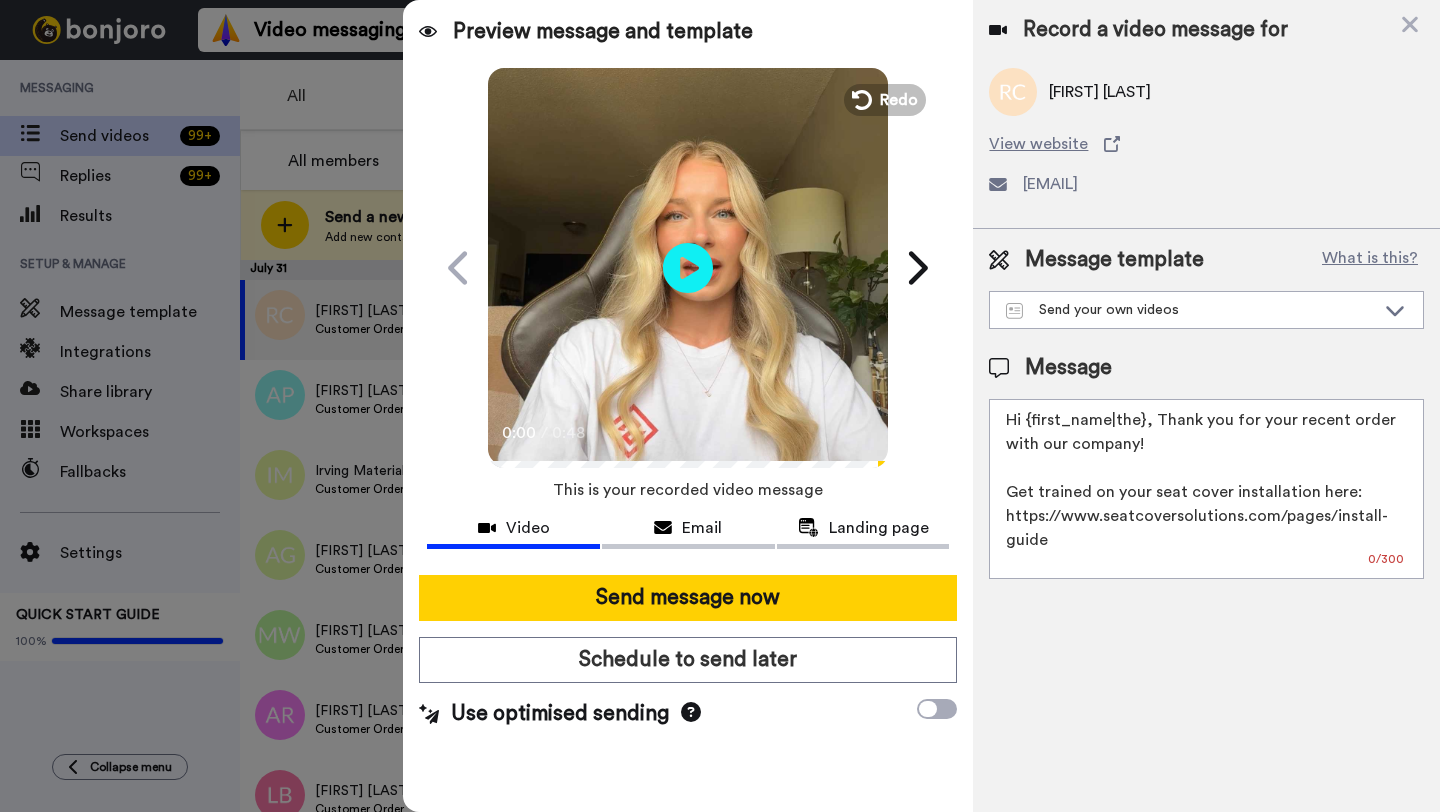 drag, startPoint x: 1141, startPoint y: 421, endPoint x: 1028, endPoint y: 421, distance: 113 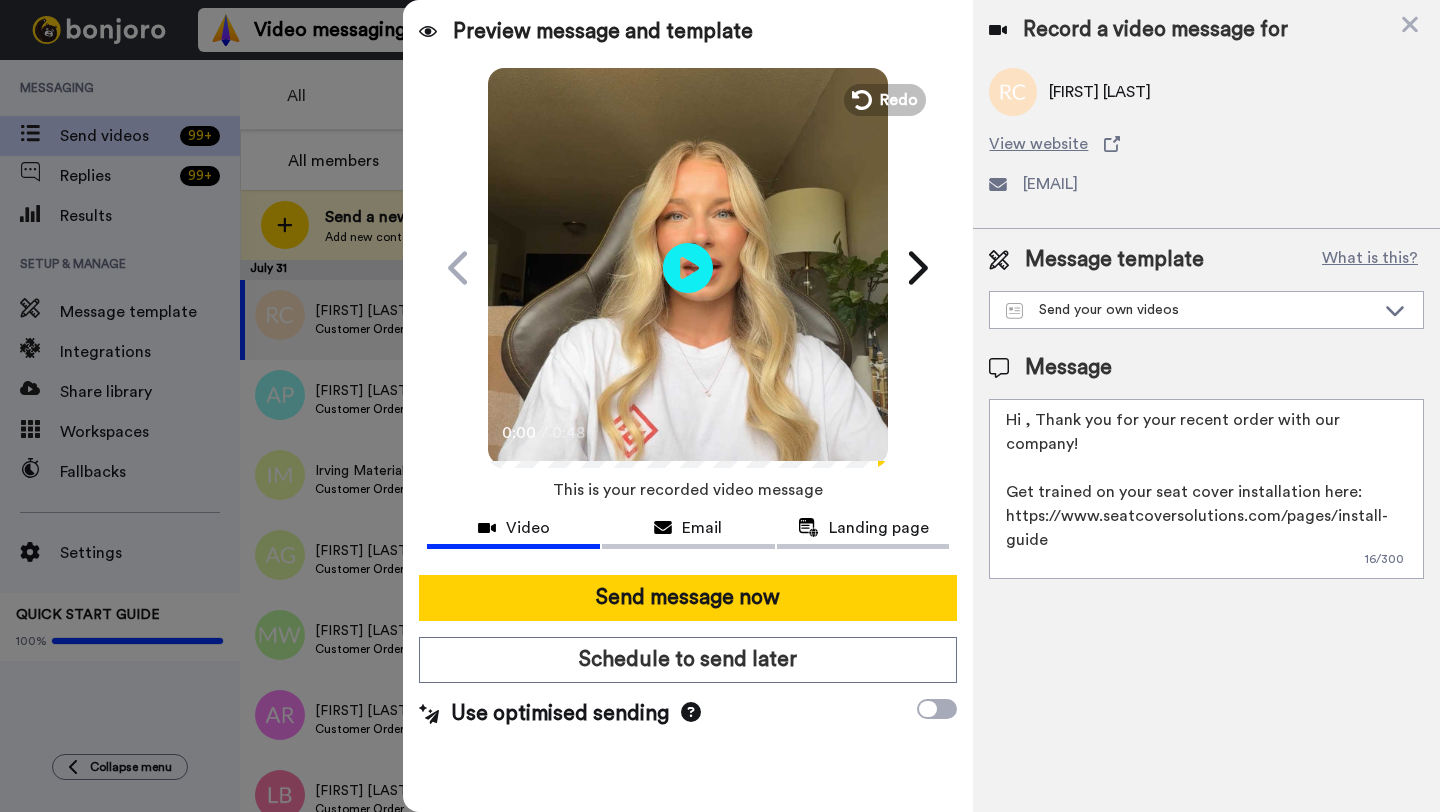 paste on "Rob" 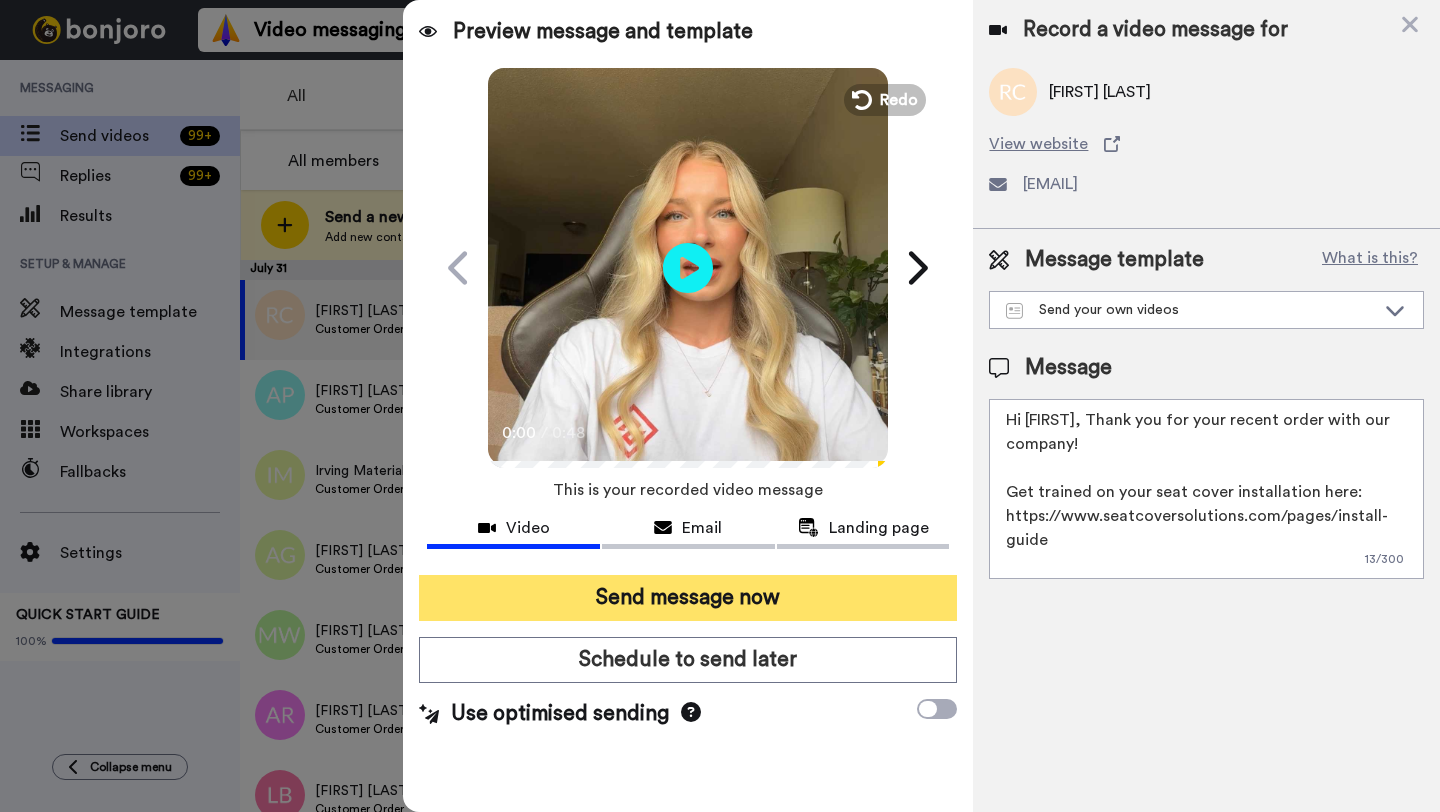 type on "Hi Rob, Thank you for your recent order with our company!
Get trained on your seat cover installation here: https://www.seatcoversolutions.com/pages/install-guide
More Products: https://www.seatcoversolutions.com/products/luxury-seat-covers?utm_campaign=CX&utm_source=CX&utm_medium=CX" 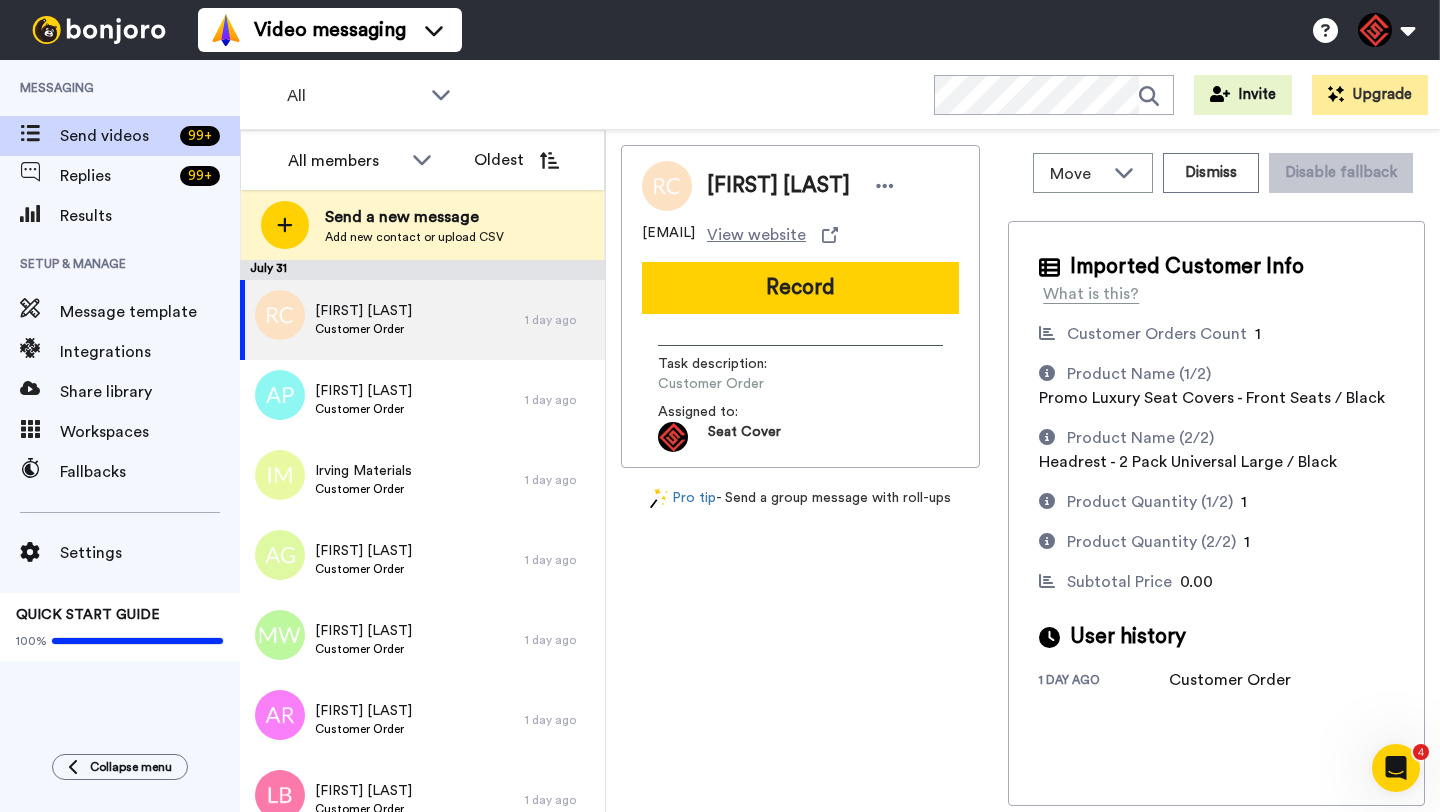 scroll, scrollTop: 0, scrollLeft: 0, axis: both 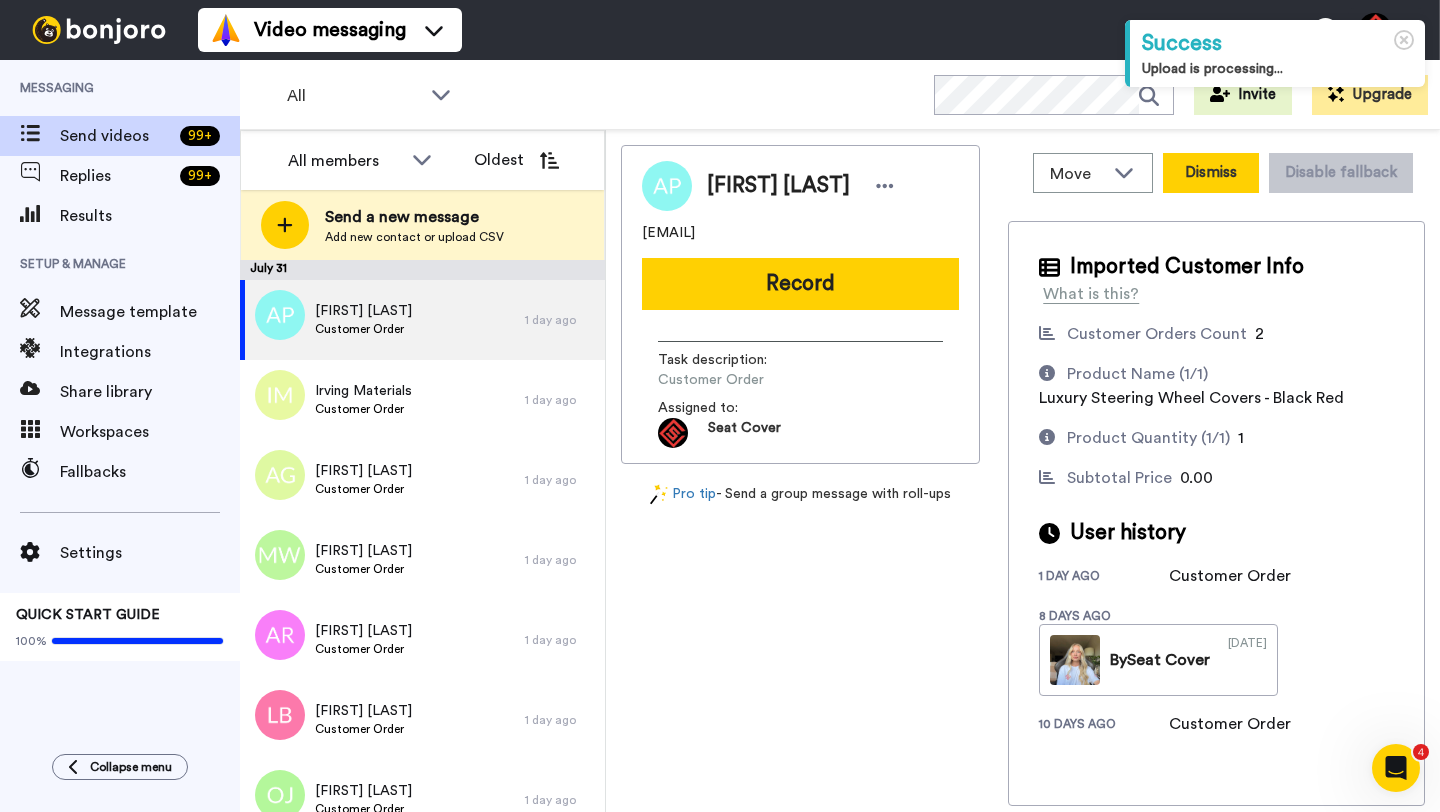 click on "Dismiss" at bounding box center (1211, 173) 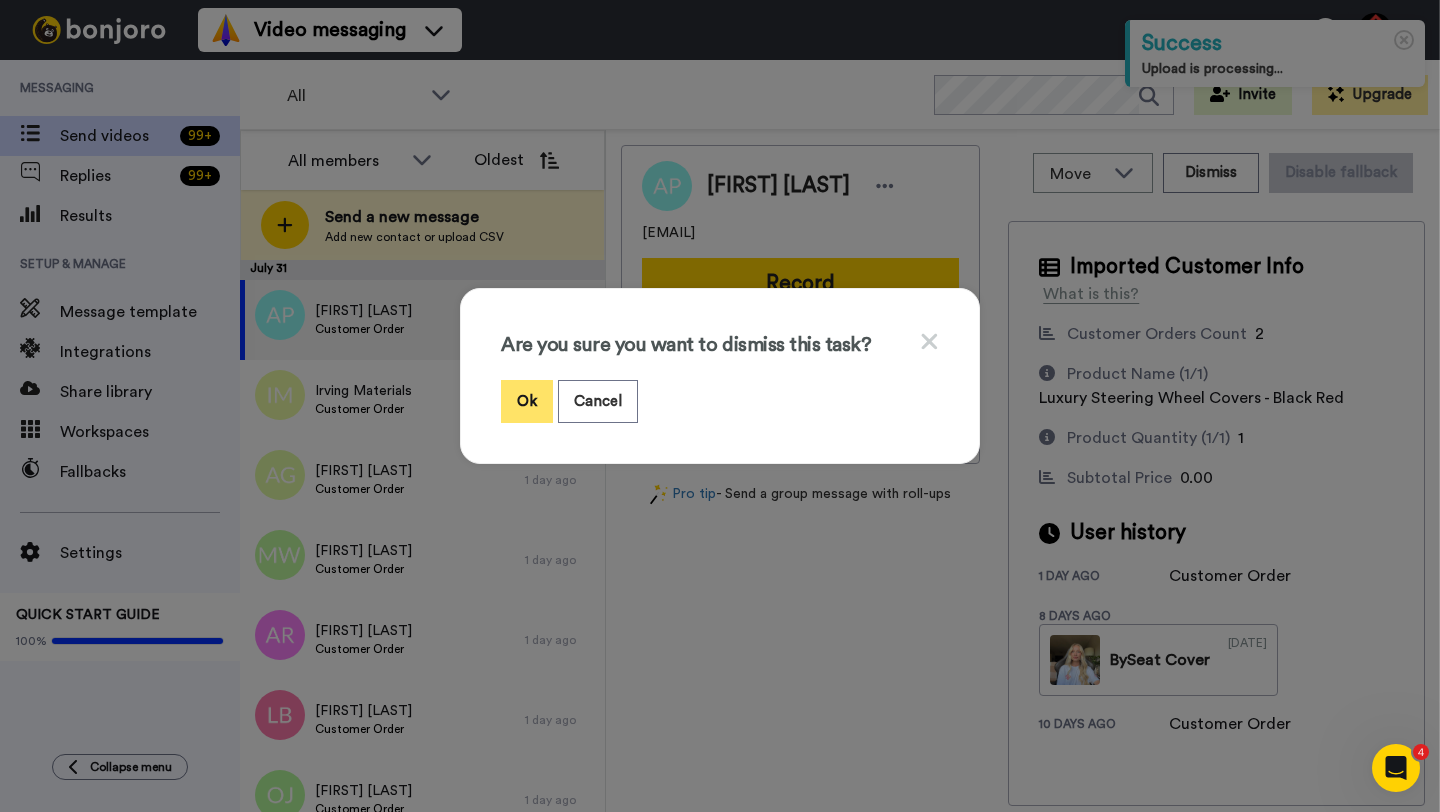 click on "Ok" at bounding box center [527, 401] 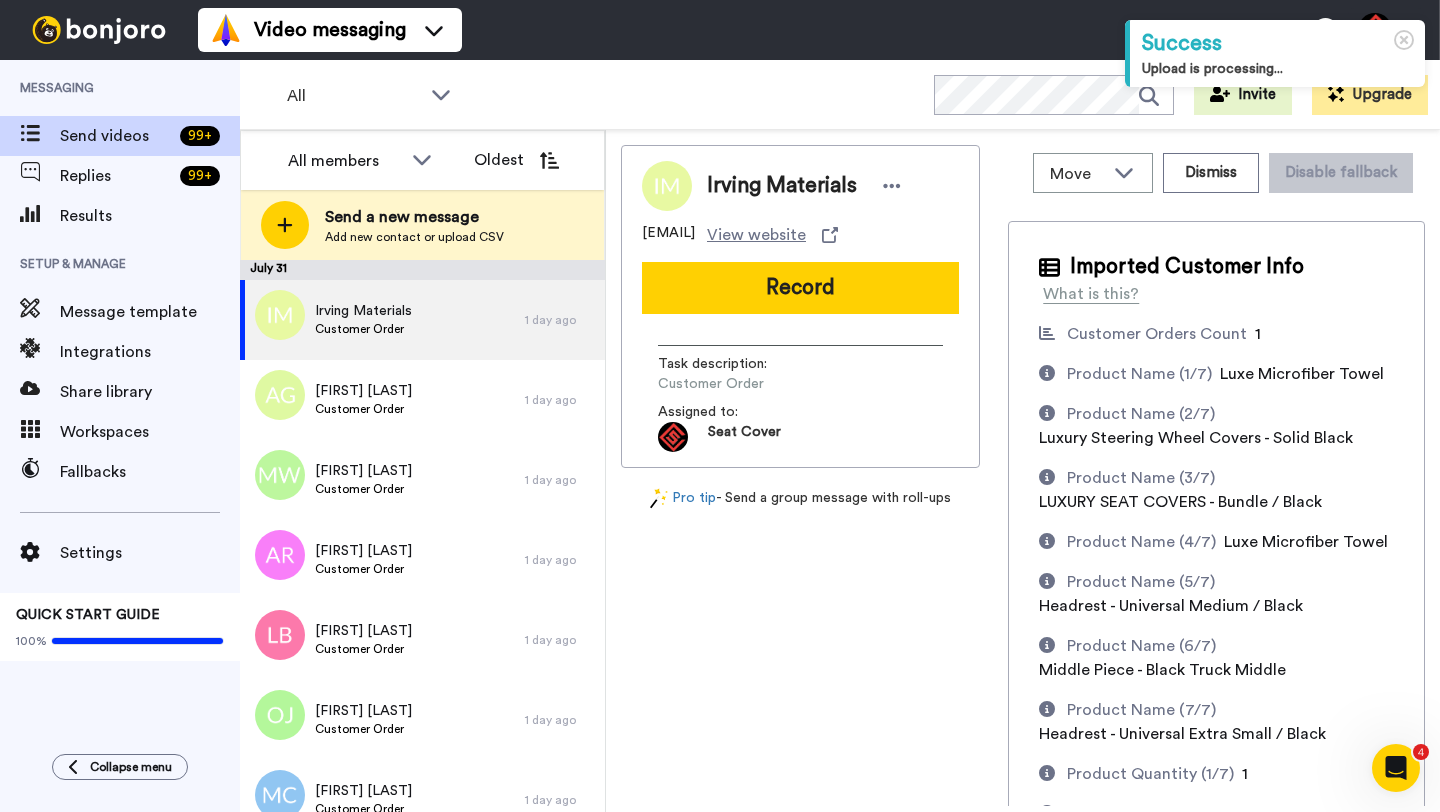 click on "Irving Materials" at bounding box center [782, 186] 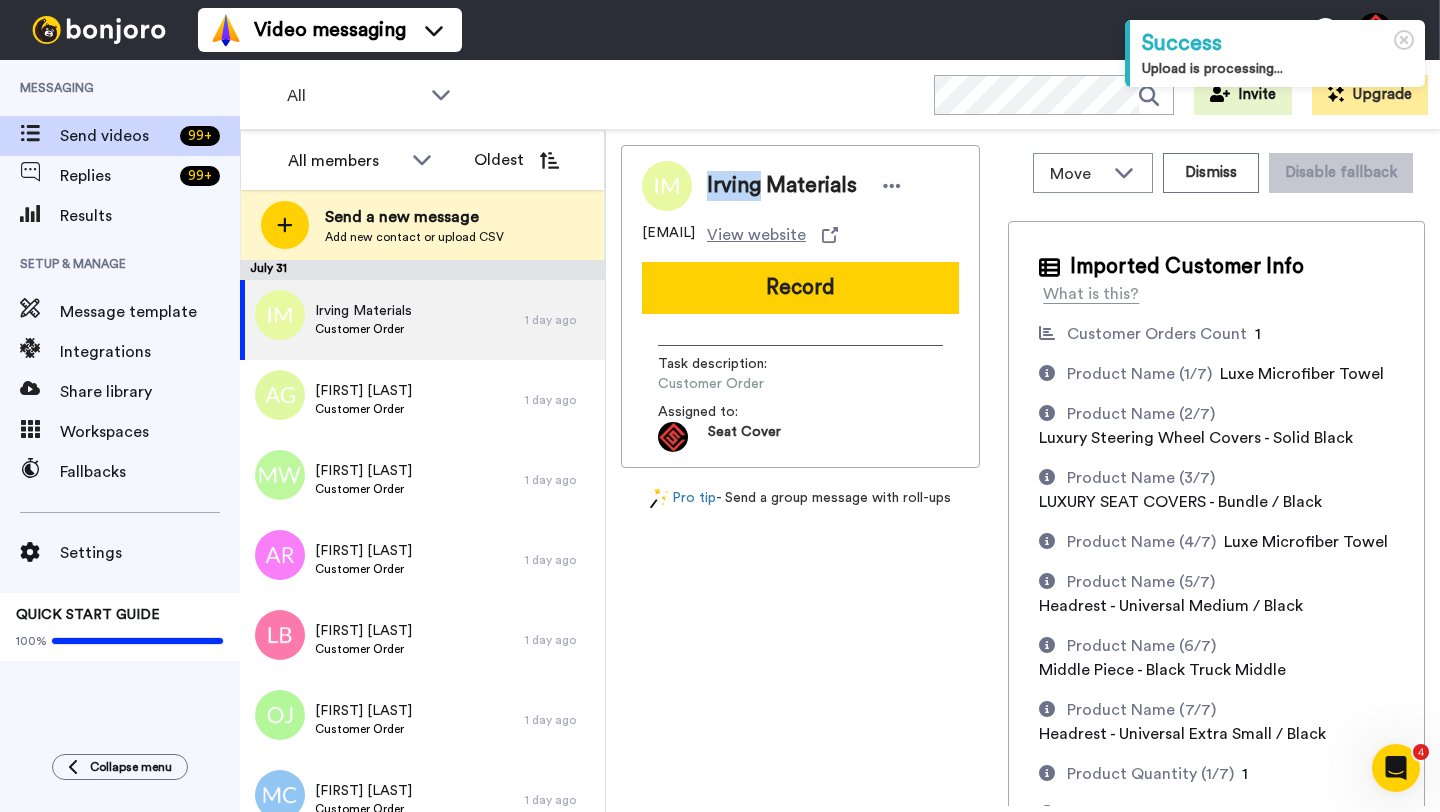 click on "Irving Materials" at bounding box center [782, 186] 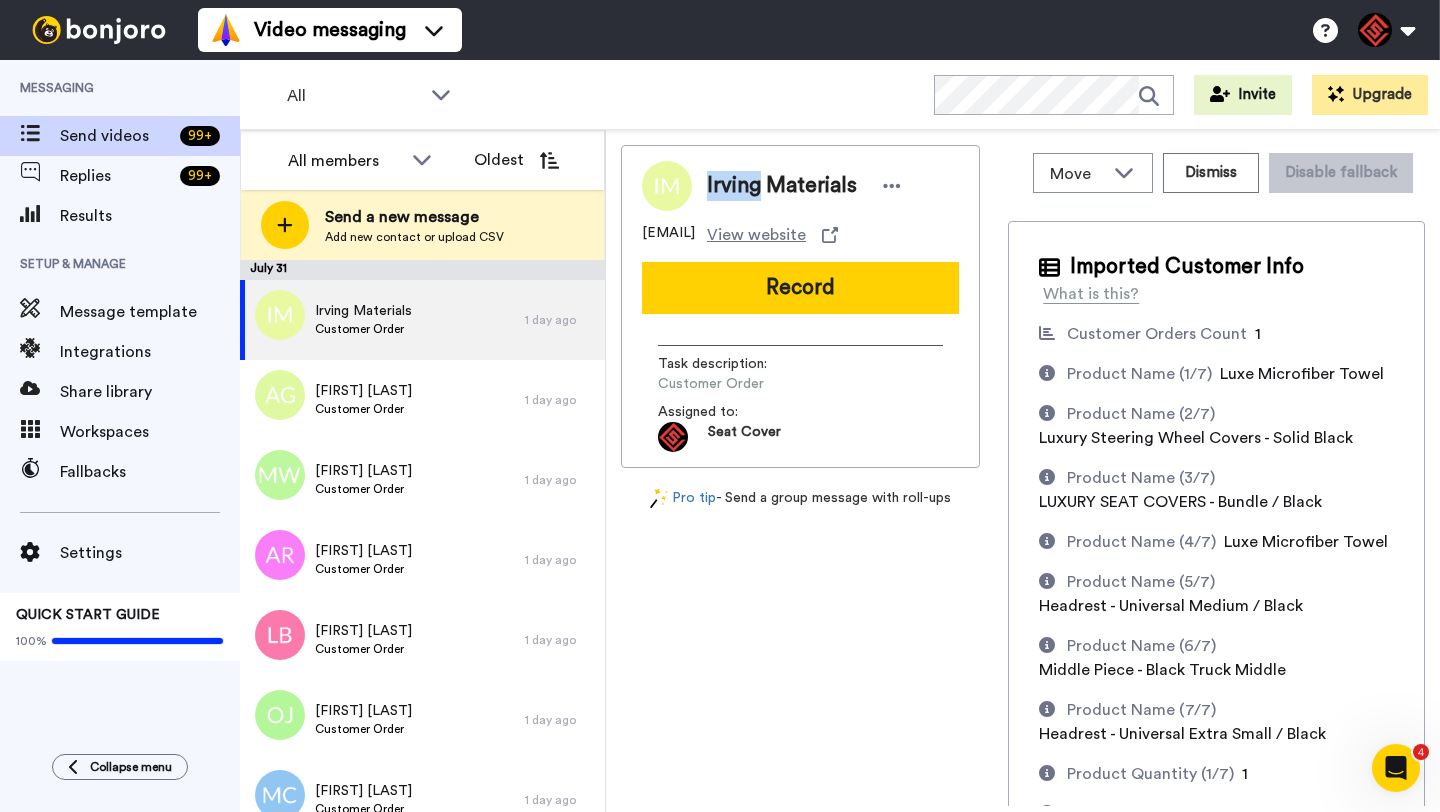 copy on "Irving" 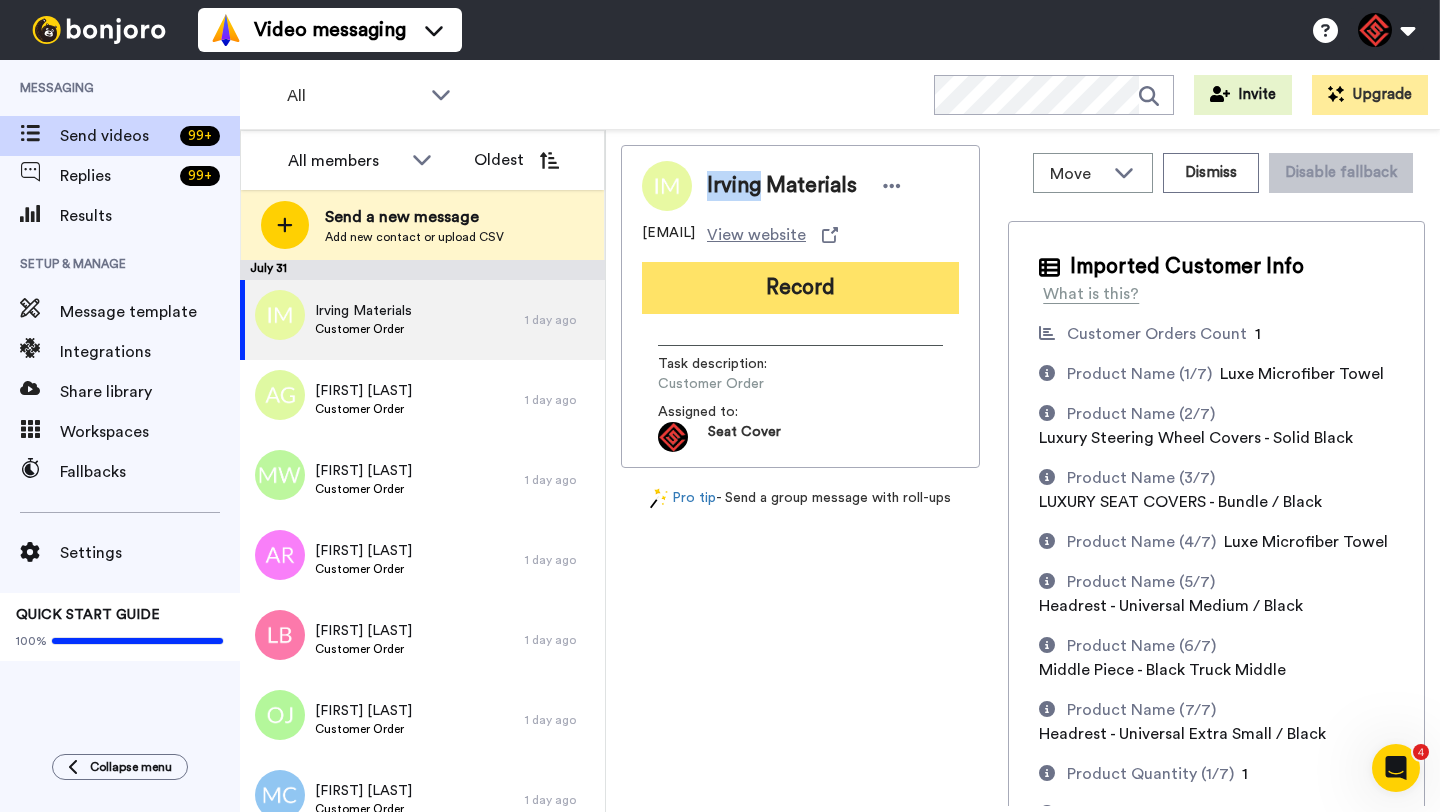 click on "Record" at bounding box center [800, 288] 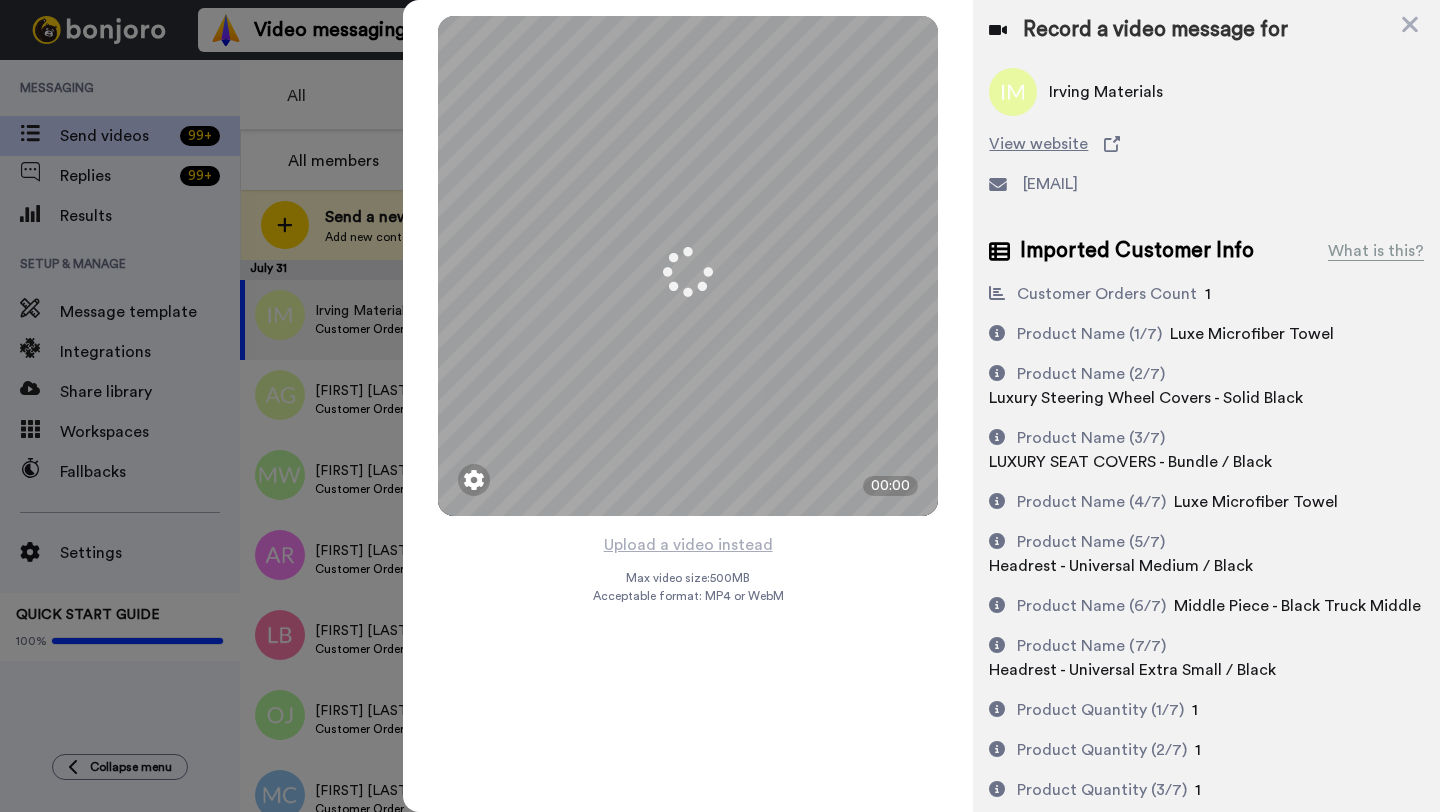 click on "Upload a video instead" at bounding box center [688, 545] 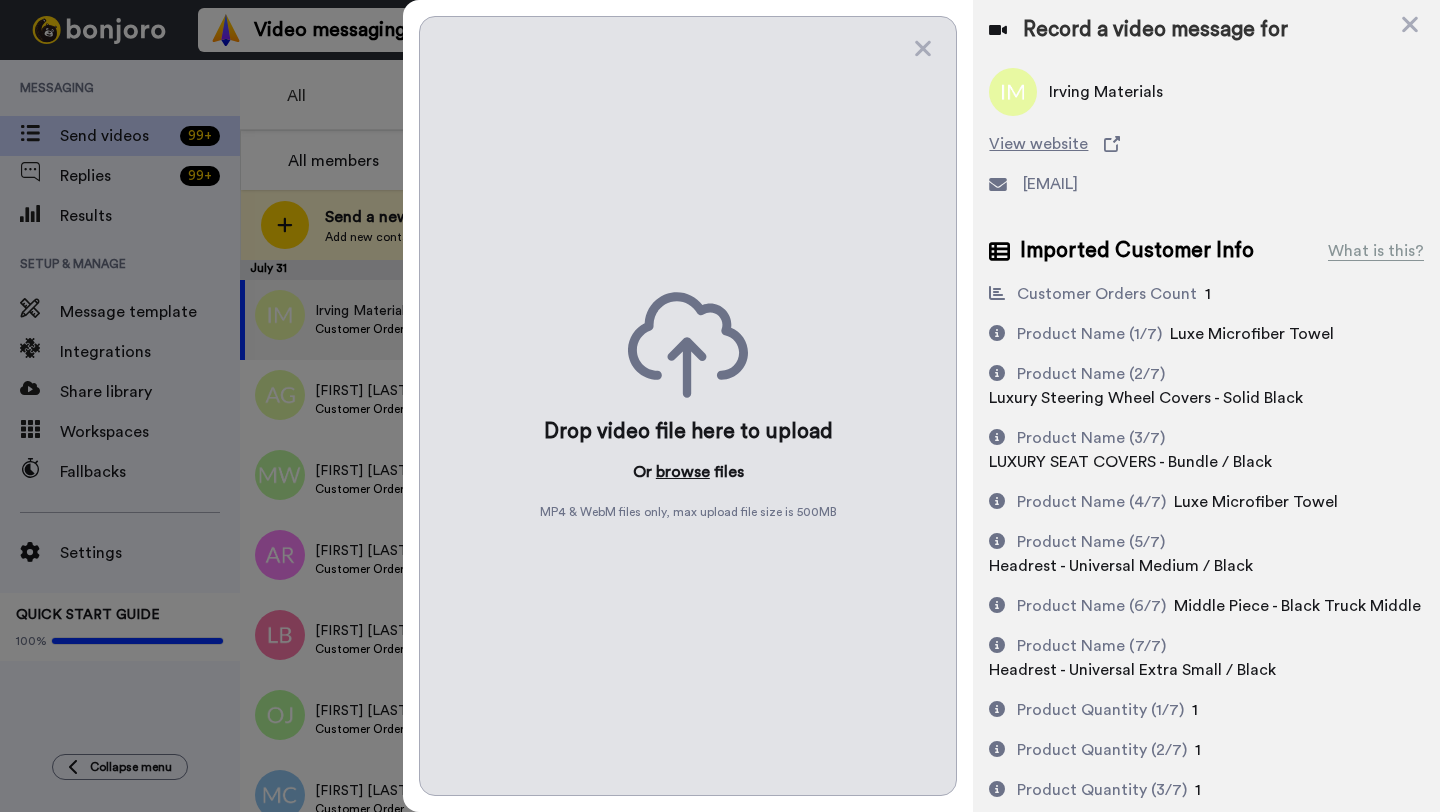 click on "browse" at bounding box center [683, 472] 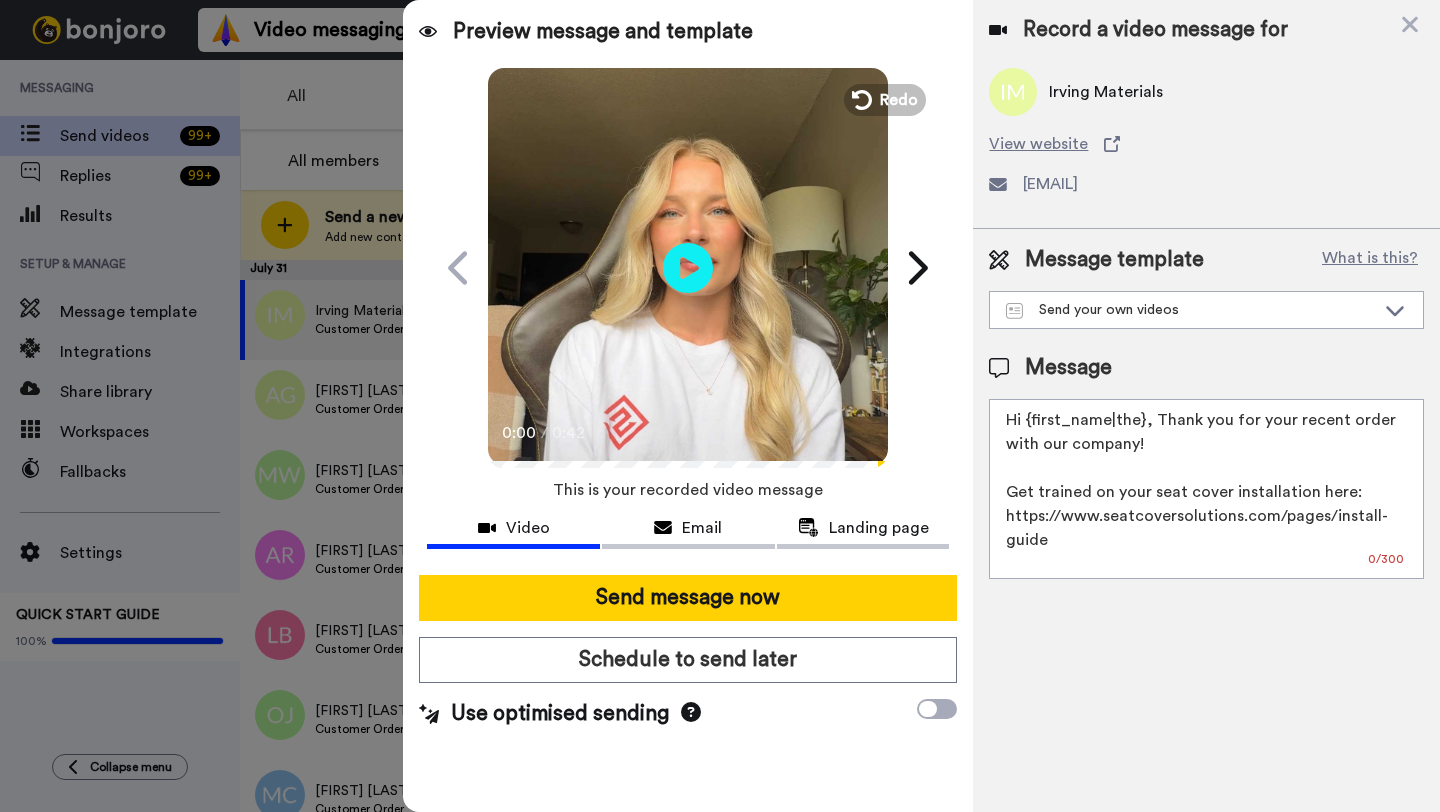 drag, startPoint x: 1142, startPoint y: 427, endPoint x: 1025, endPoint y: 429, distance: 117.01709 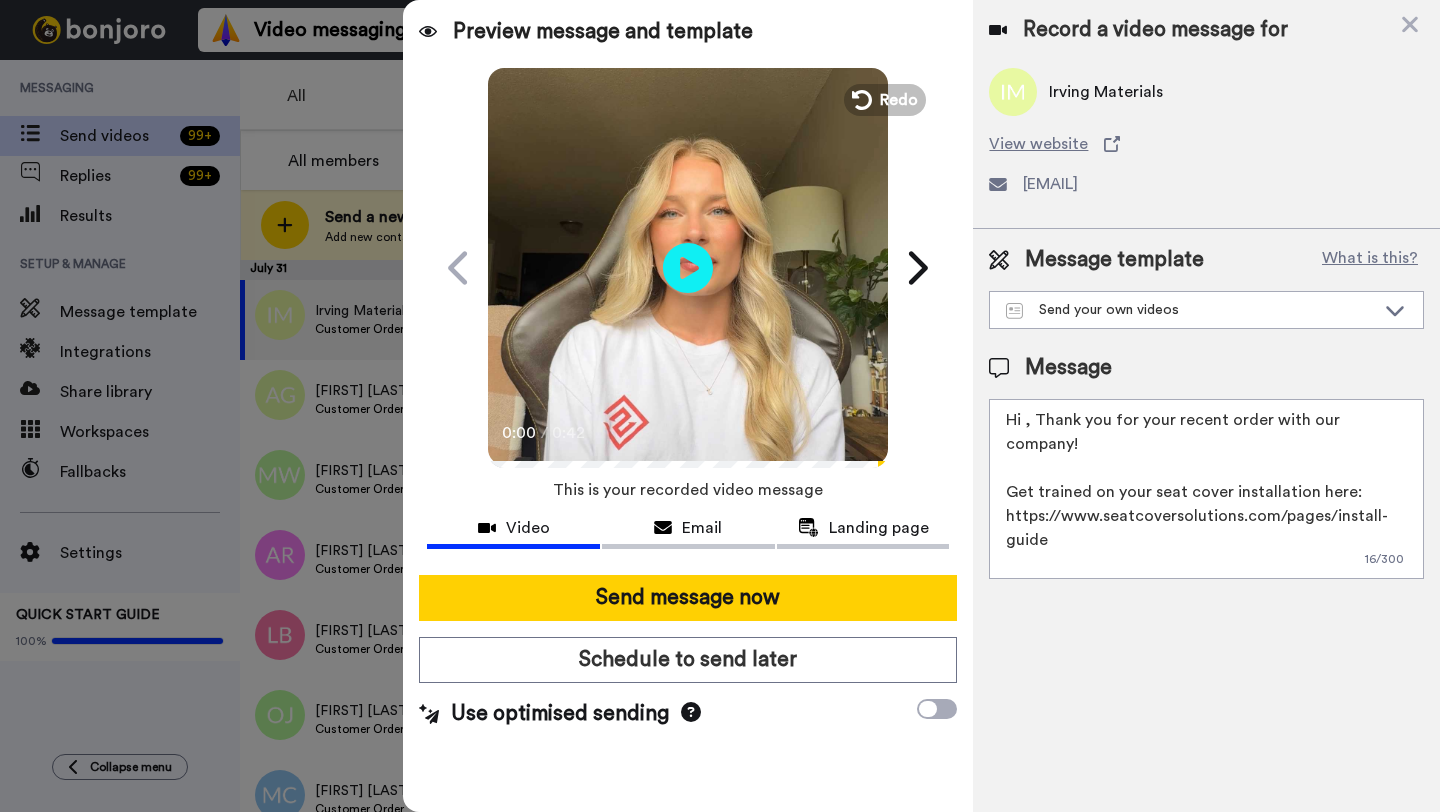 paste on "Irving" 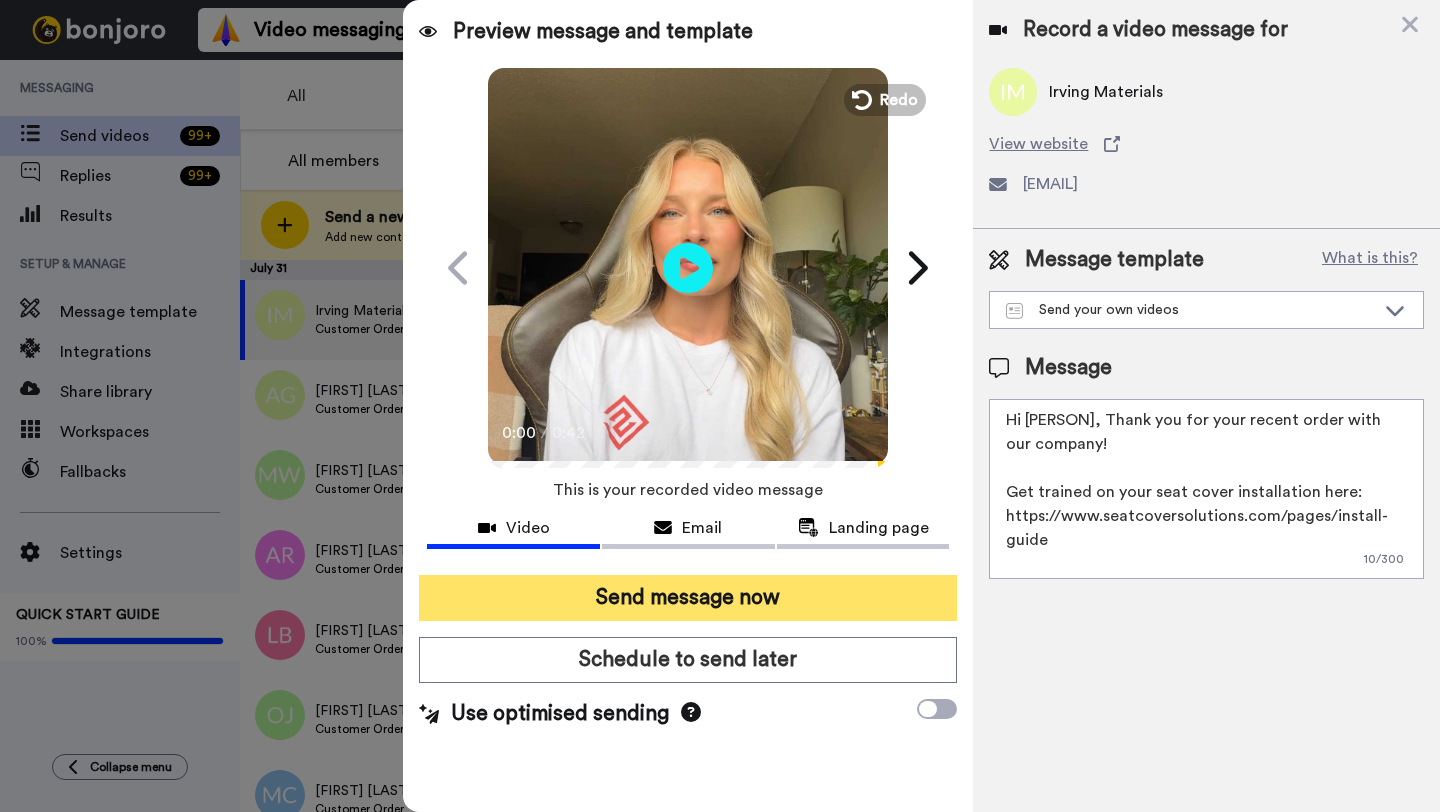 type on "Hi Irving, Thank you for your recent order with our company!
Get trained on your seat cover installation here: https://www.seatcoversolutions.com/pages/install-guide
More Products: https://www.seatcoversolutions.com/products/luxury-seat-covers?utm_campaign=CX&utm_source=CX&utm_medium=CX" 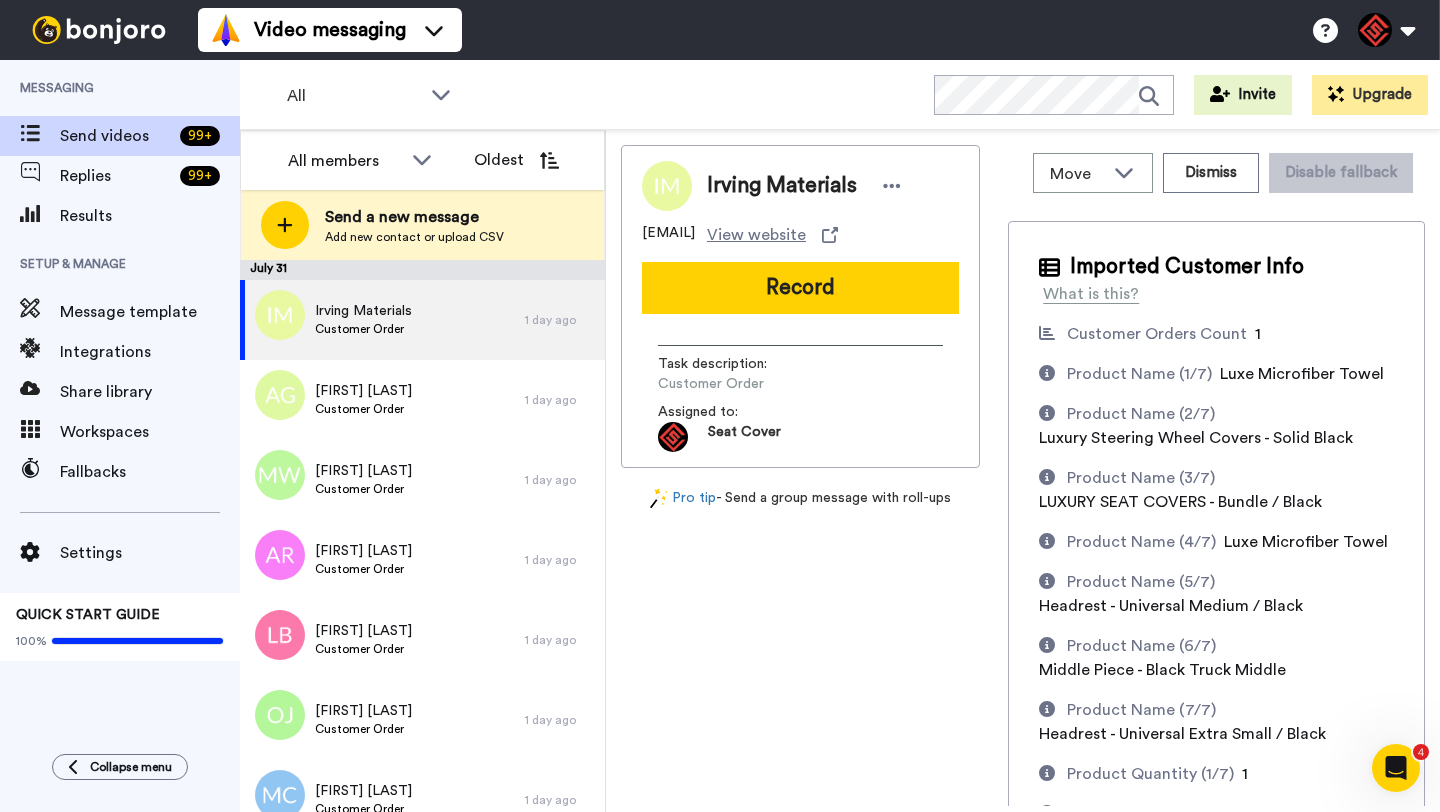 scroll, scrollTop: 0, scrollLeft: 0, axis: both 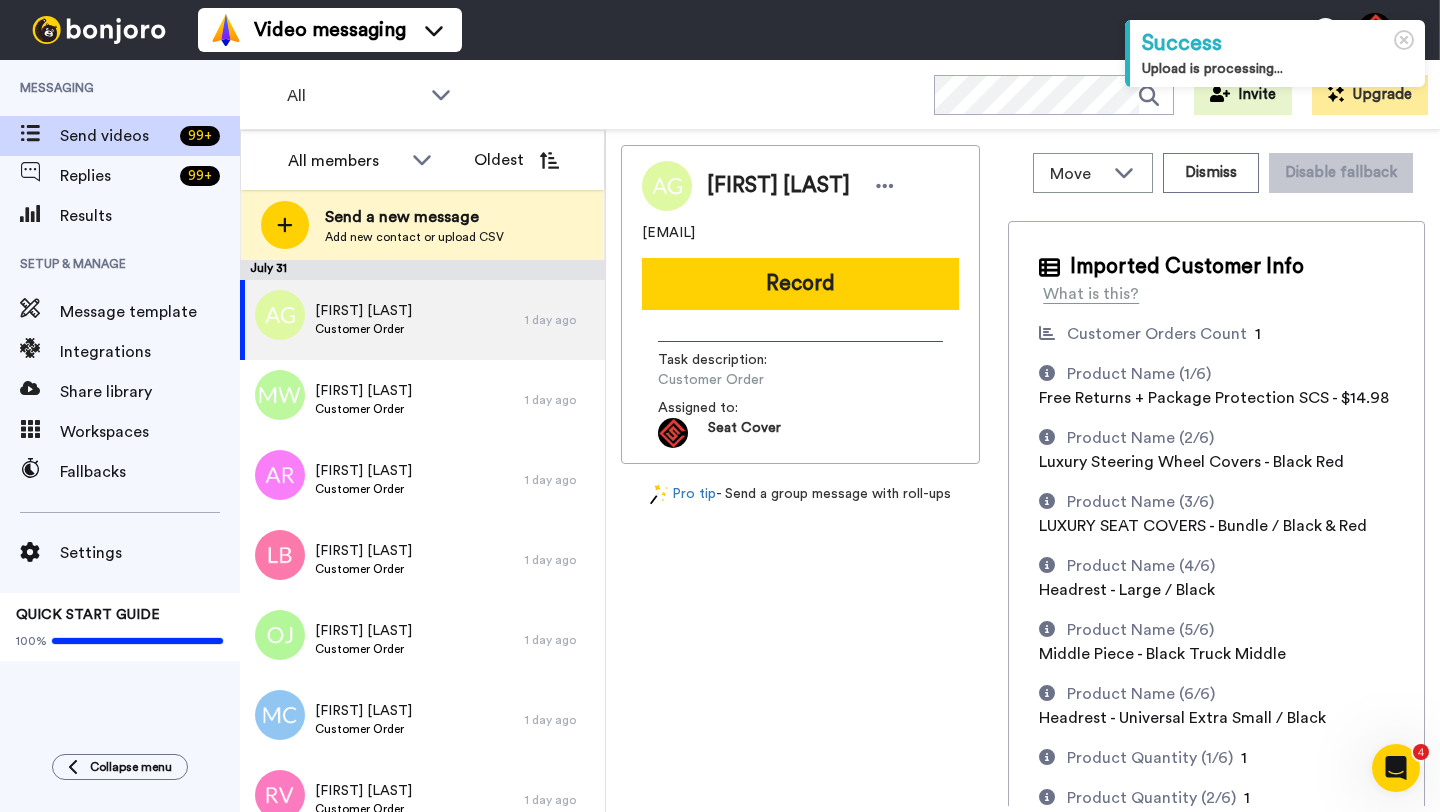 click on "Ashley Griffin" at bounding box center (778, 186) 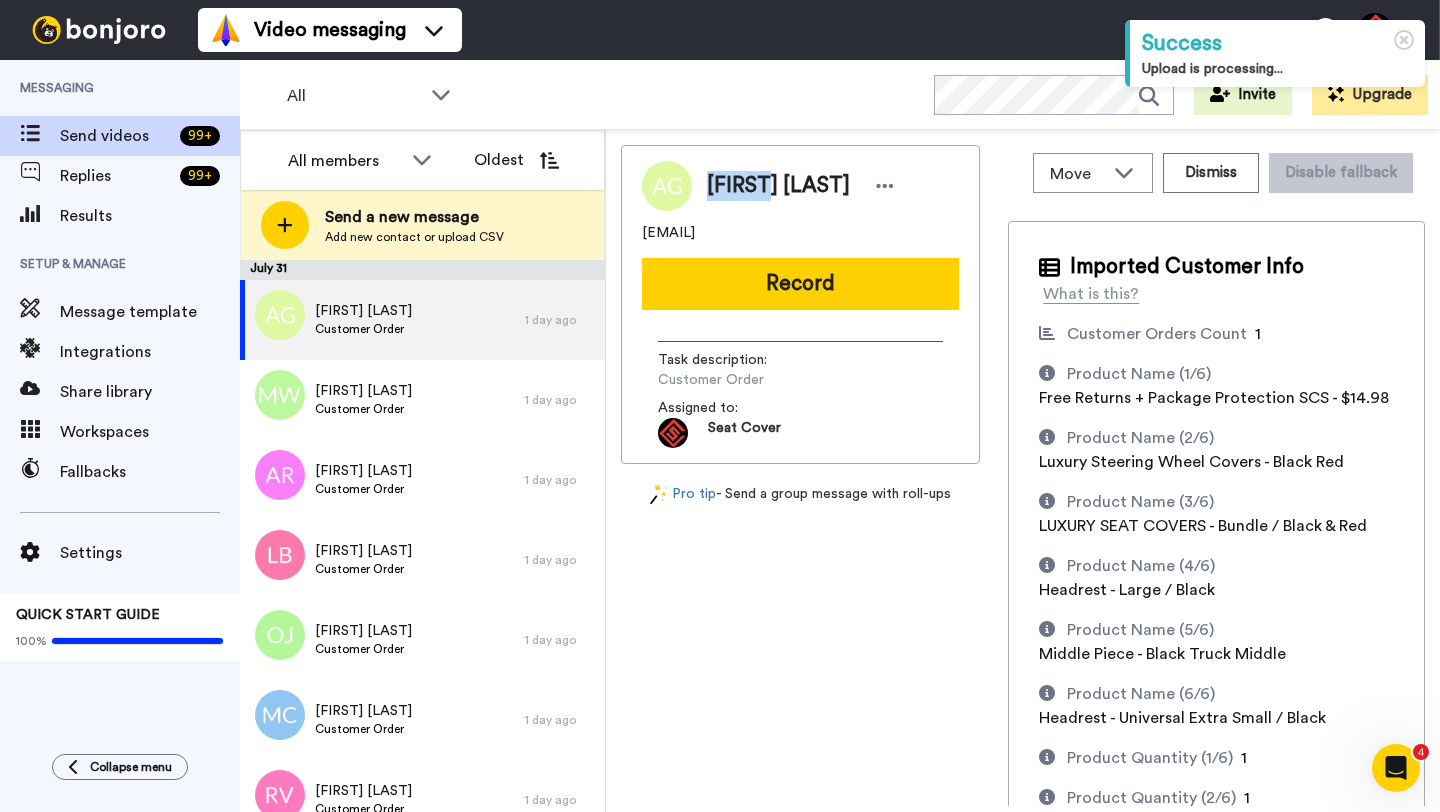 click on "Ashley Griffin" at bounding box center (778, 186) 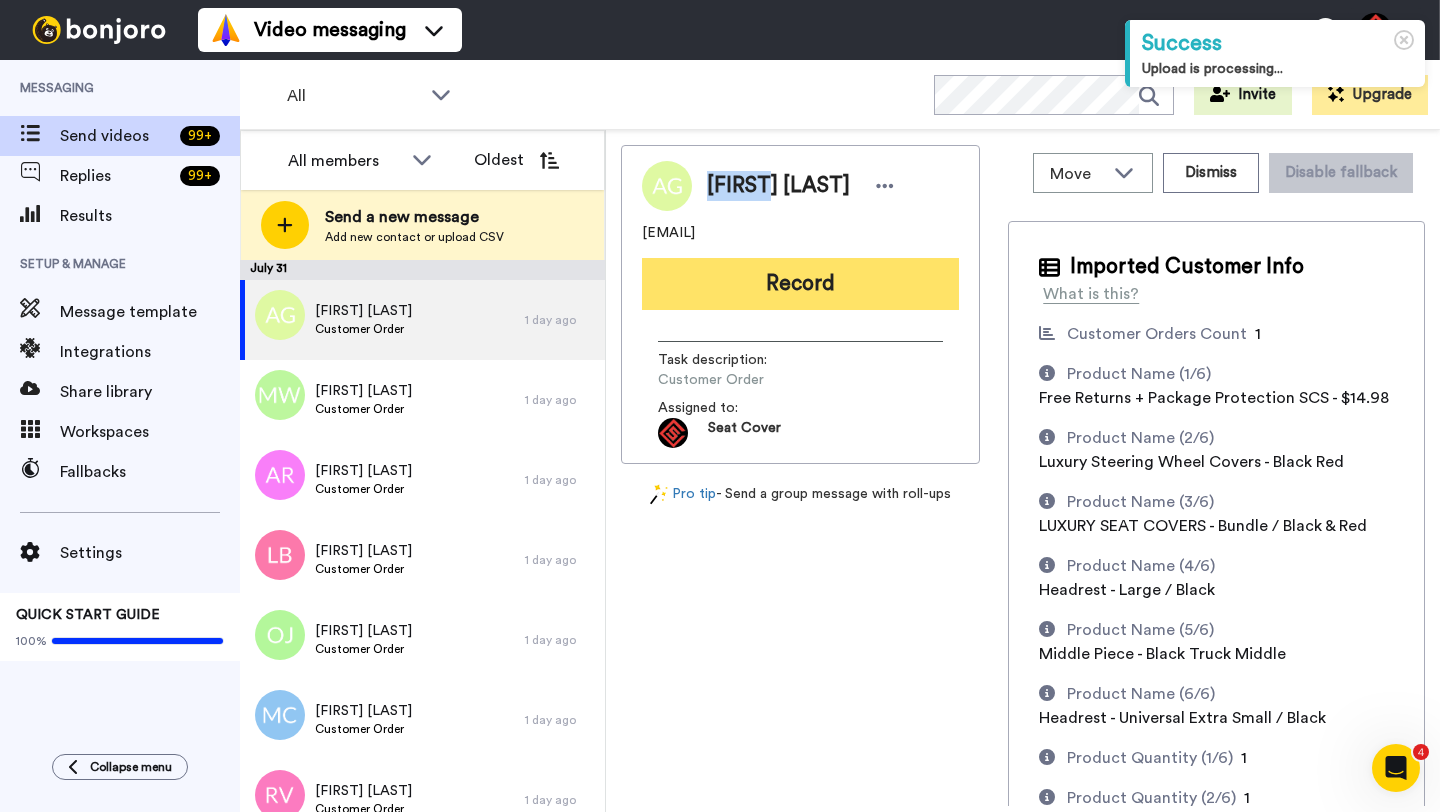 click on "Record" at bounding box center (800, 284) 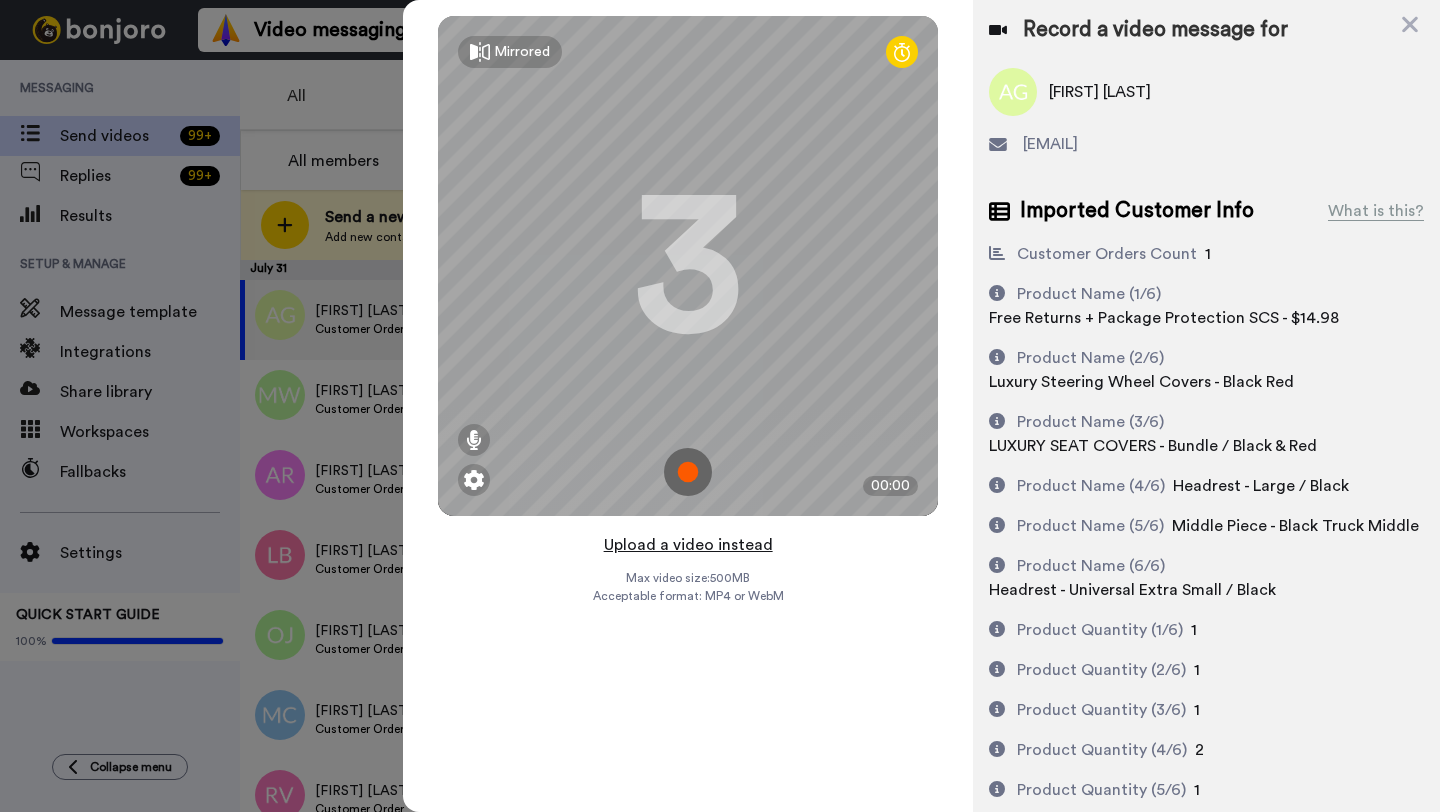 click on "Upload a video instead" at bounding box center [688, 545] 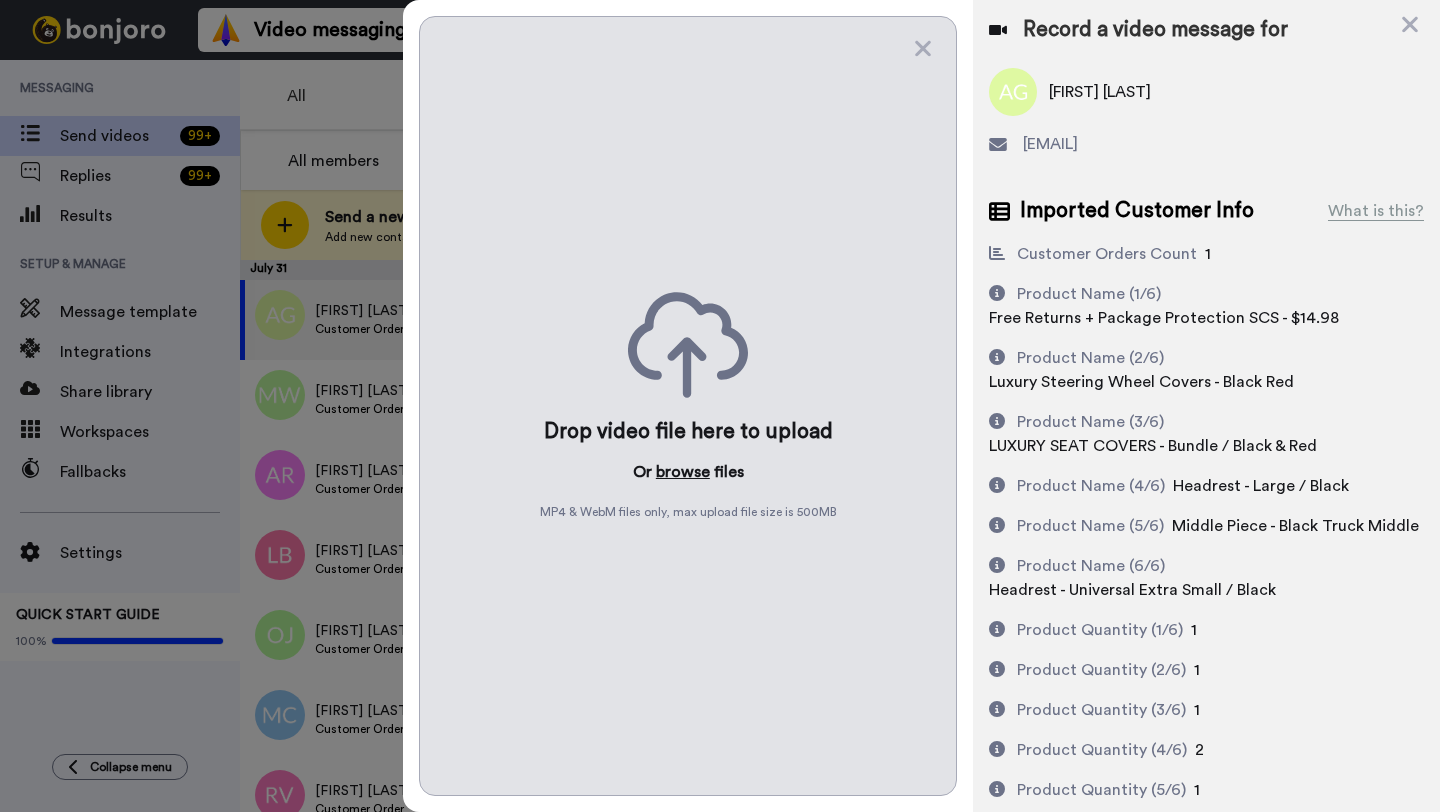 click on "browse" at bounding box center [683, 472] 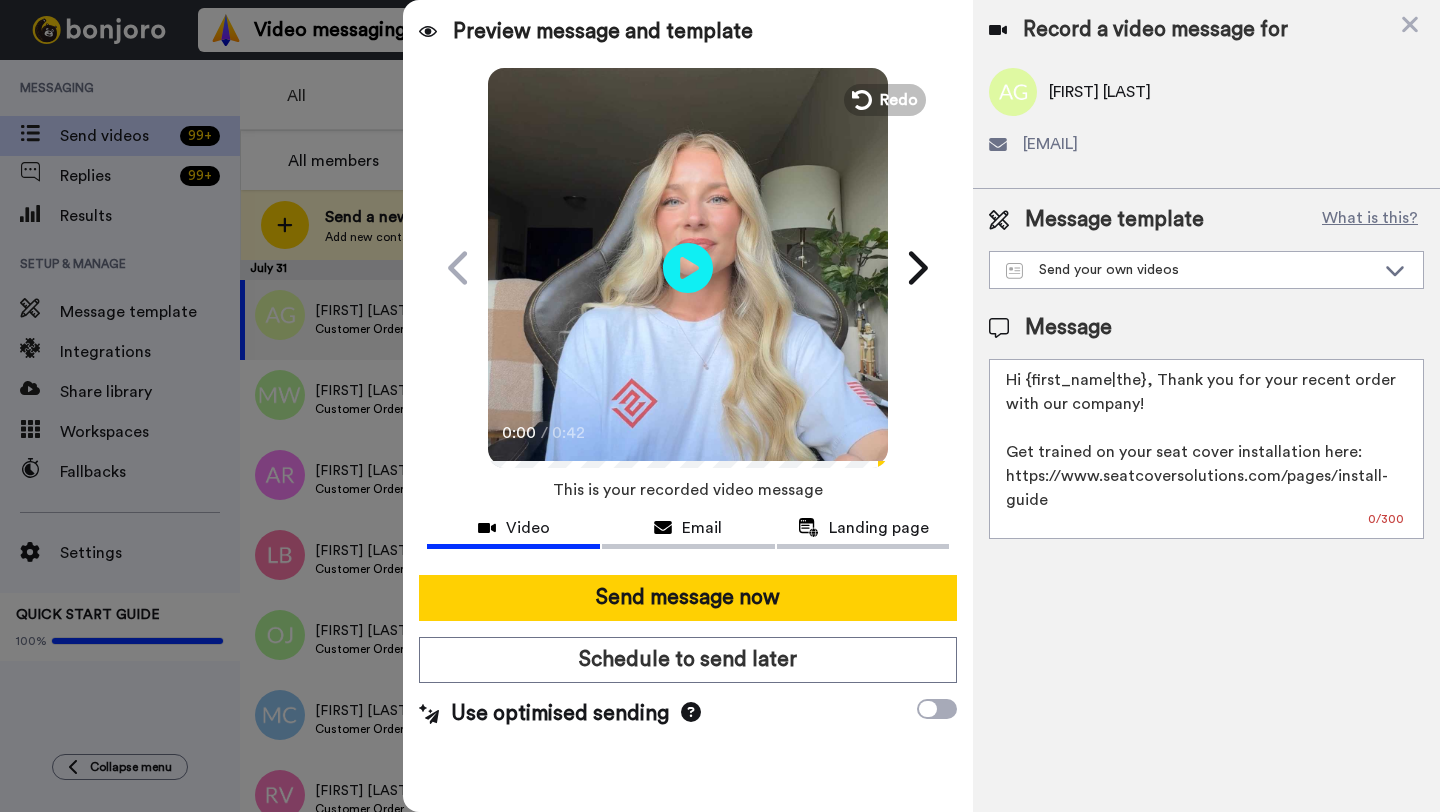 drag, startPoint x: 1139, startPoint y: 385, endPoint x: 1027, endPoint y: 384, distance: 112.00446 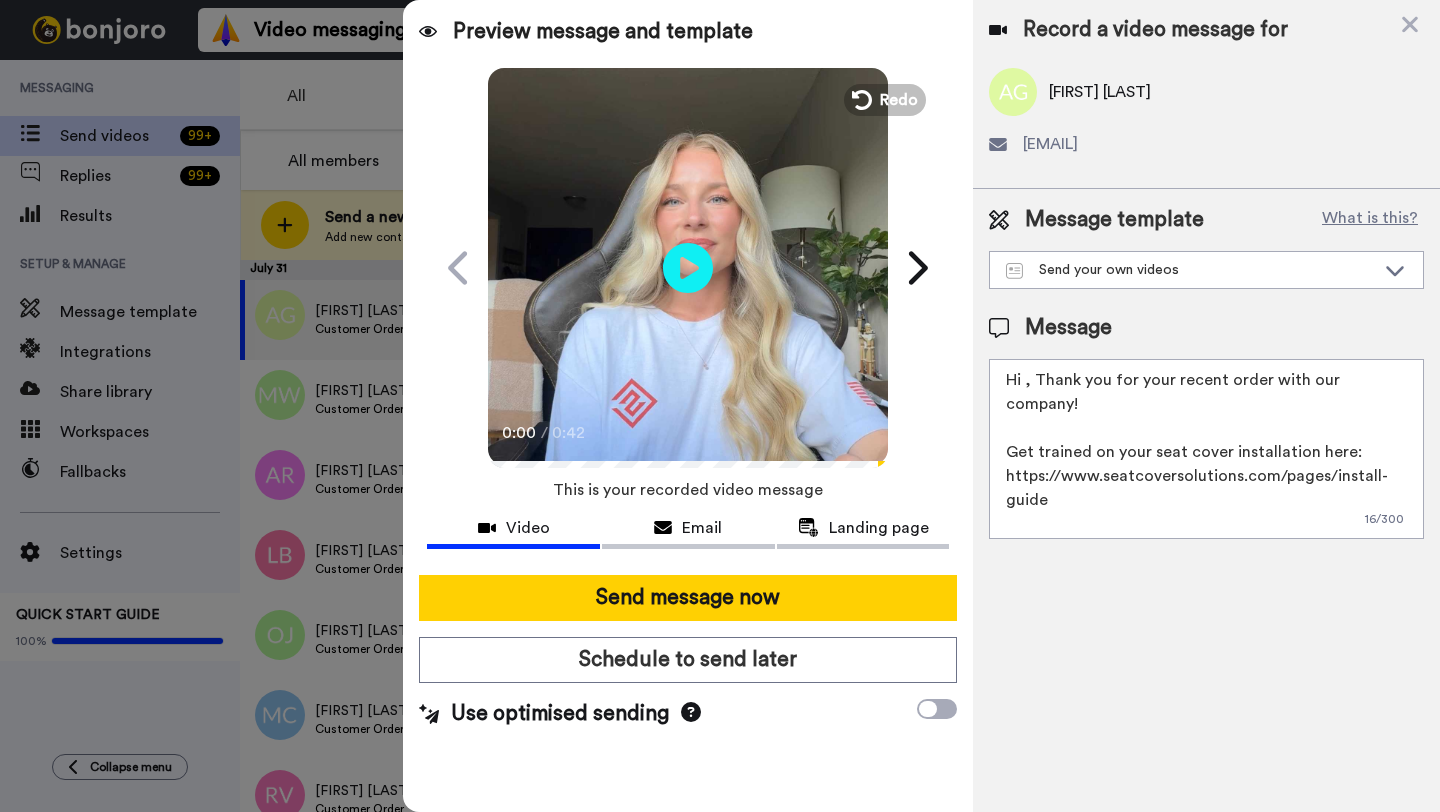 paste on "[FIRST]" 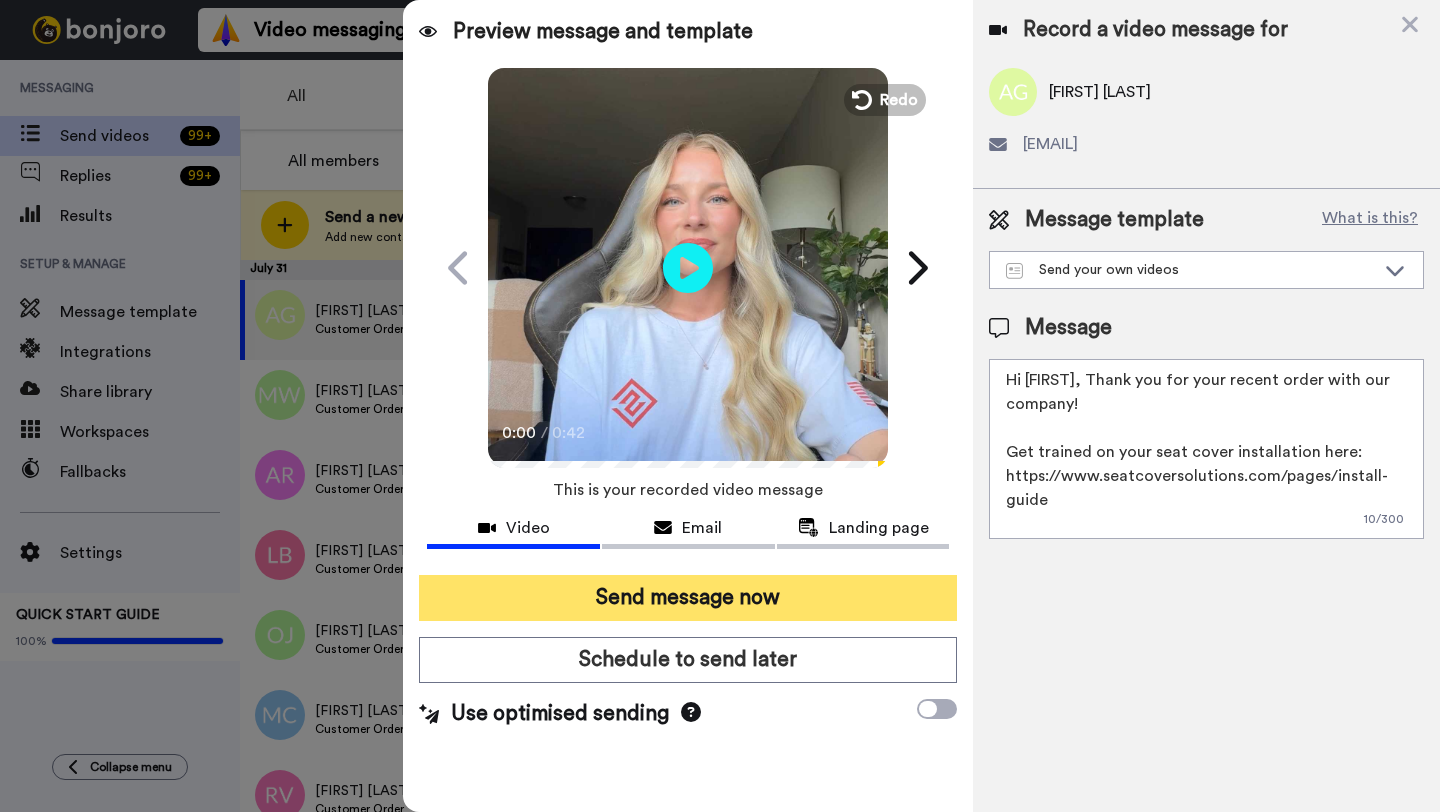 type on "Hi [FIRST], Thank you for your recent order with our company!
Get trained on your seat cover installation here: https://www.seatcoversolutions.com/pages/install-guide
More Products: https://www.seatcoversolutions.com/products/luxury-seat-covers?utm_campaign=CX&utm_source=CX&utm_medium=CX" 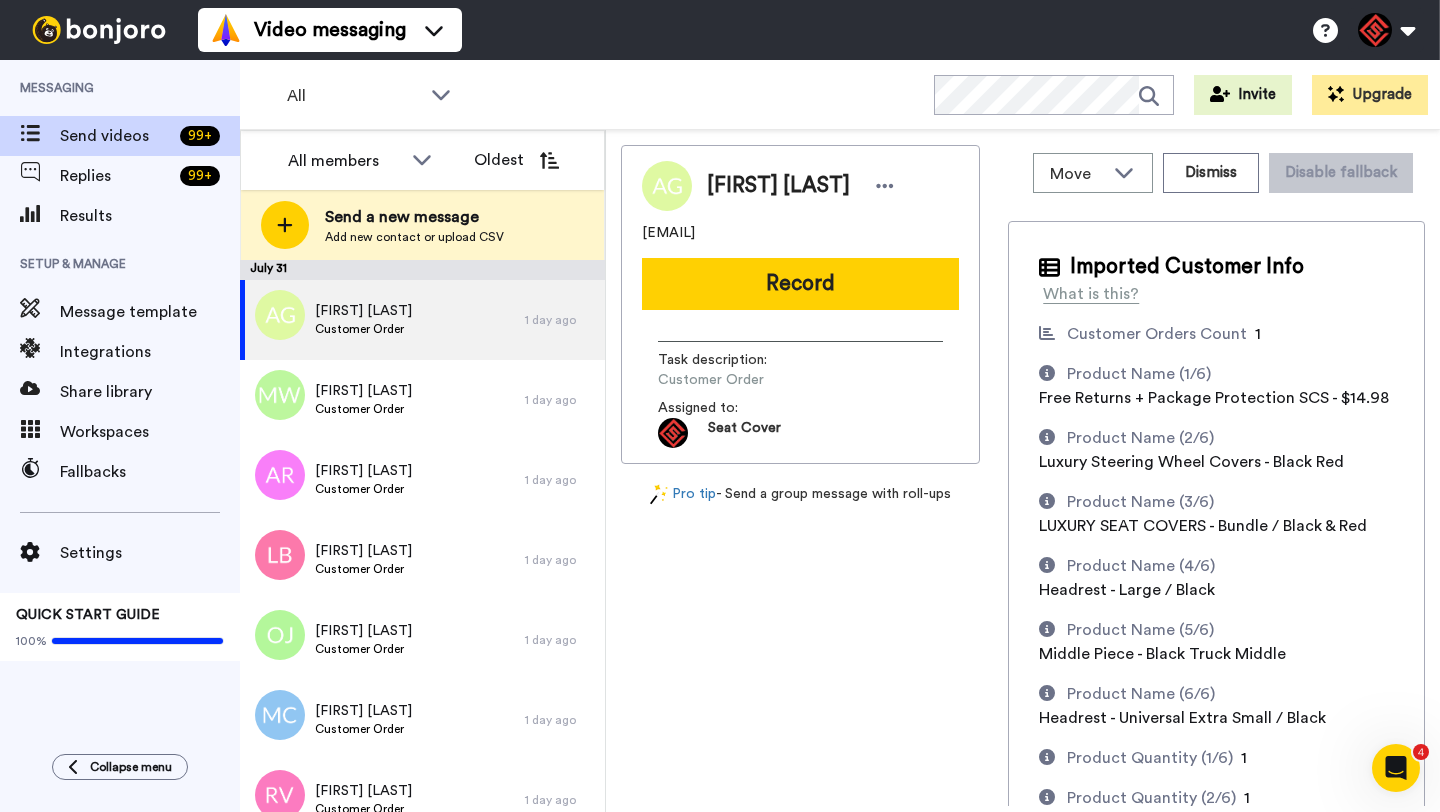 scroll, scrollTop: 0, scrollLeft: 0, axis: both 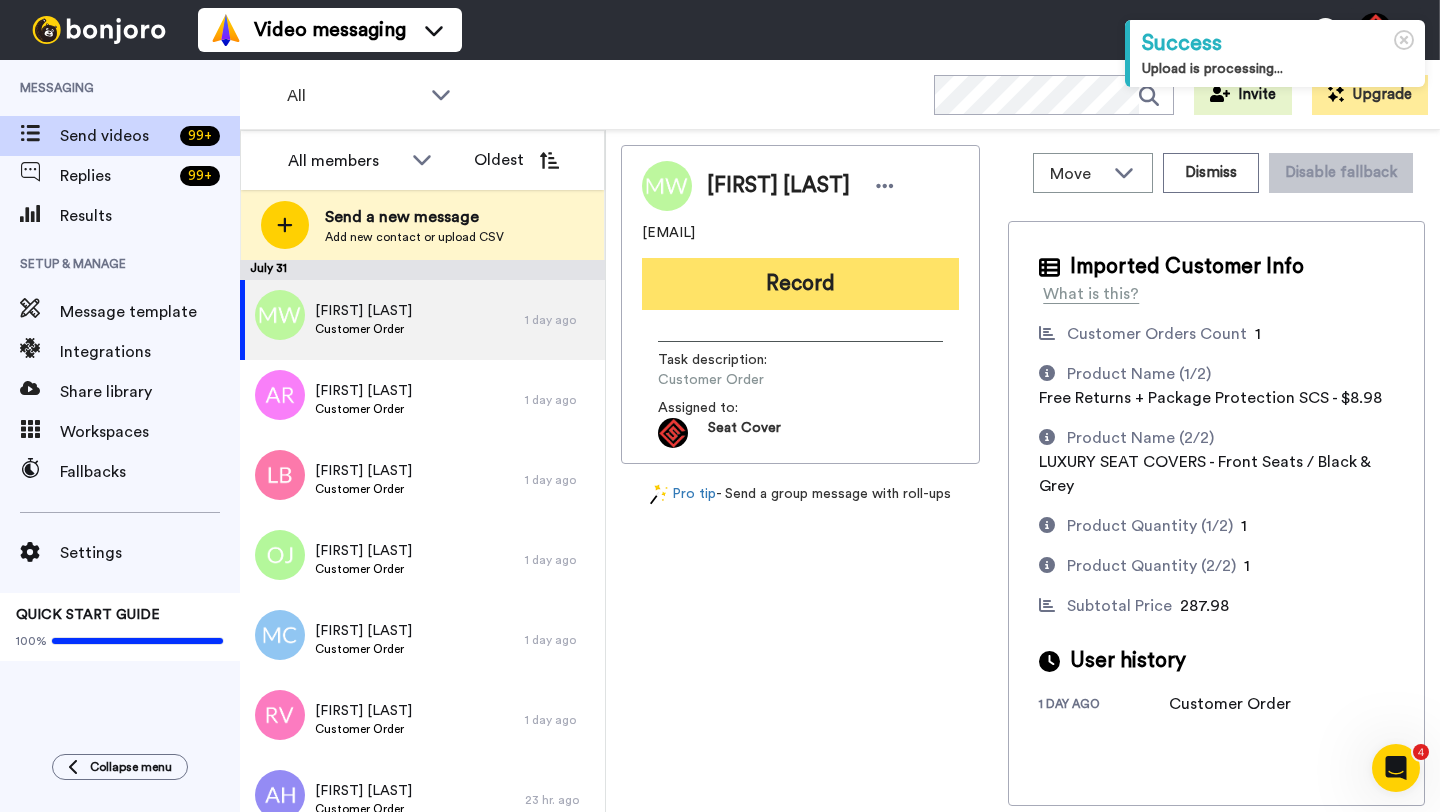 click on "Record" at bounding box center (800, 284) 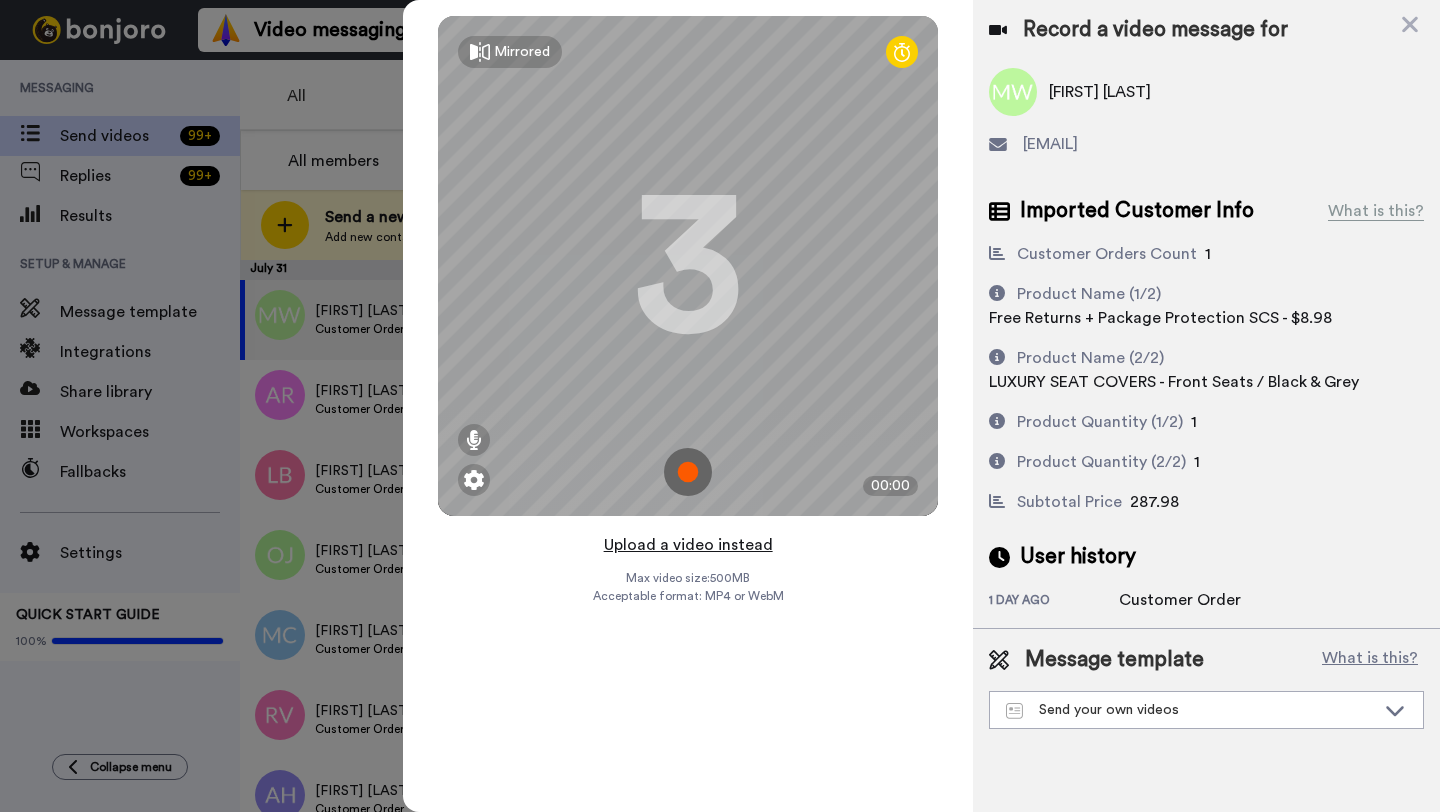 click on "Upload a video instead" at bounding box center (688, 545) 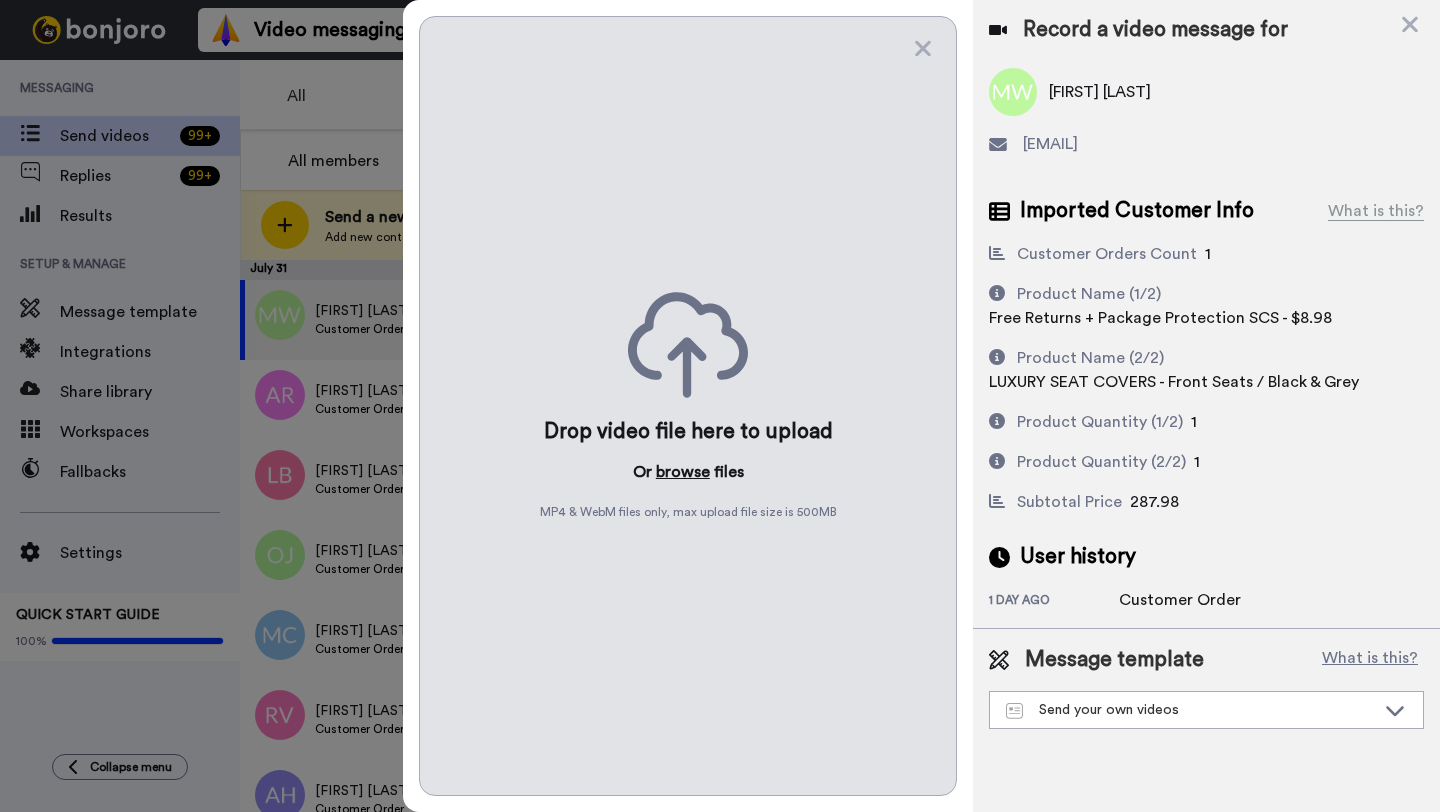 click on "browse" at bounding box center (683, 472) 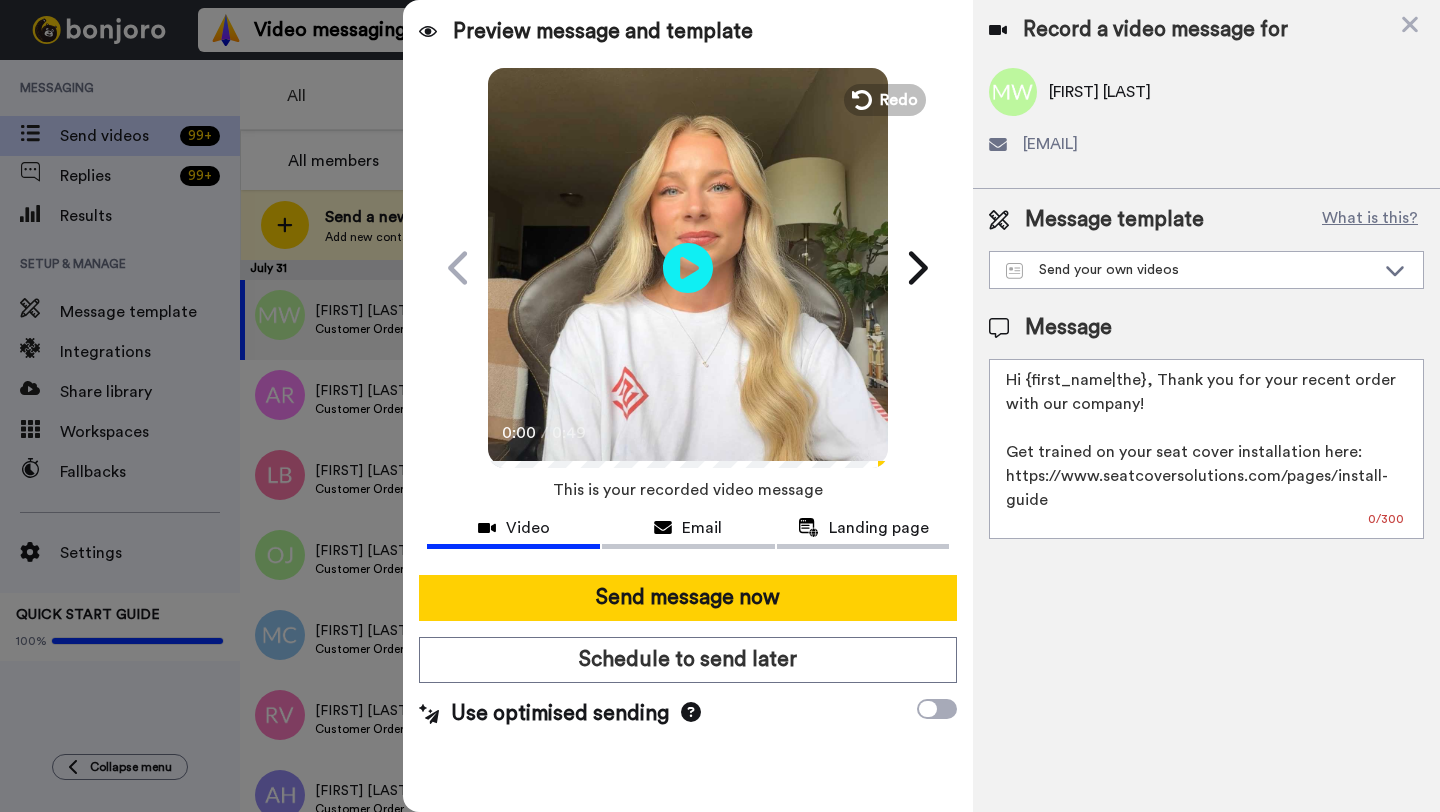 drag, startPoint x: 1142, startPoint y: 384, endPoint x: 1029, endPoint y: 383, distance: 113.004425 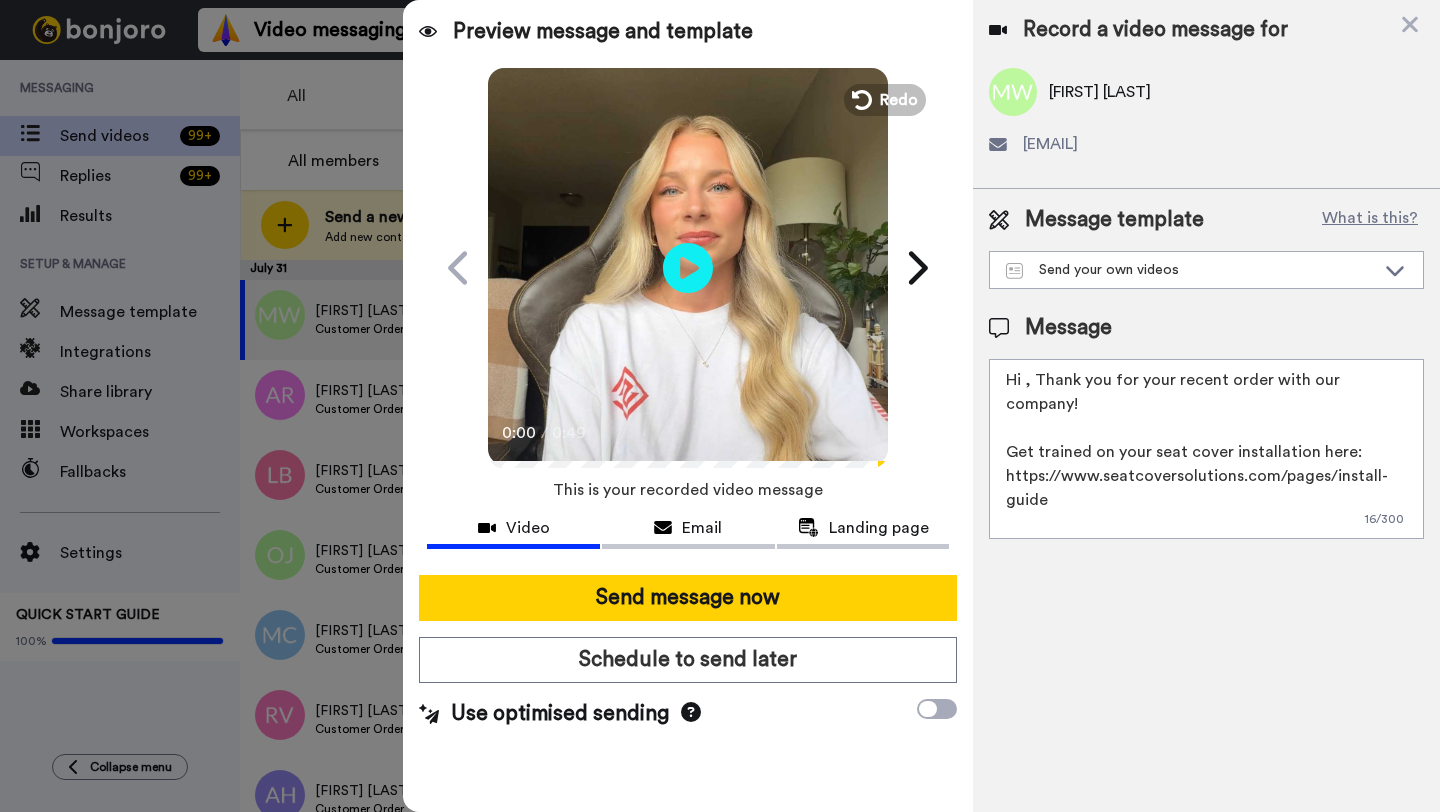 paste on "[FIRST]" 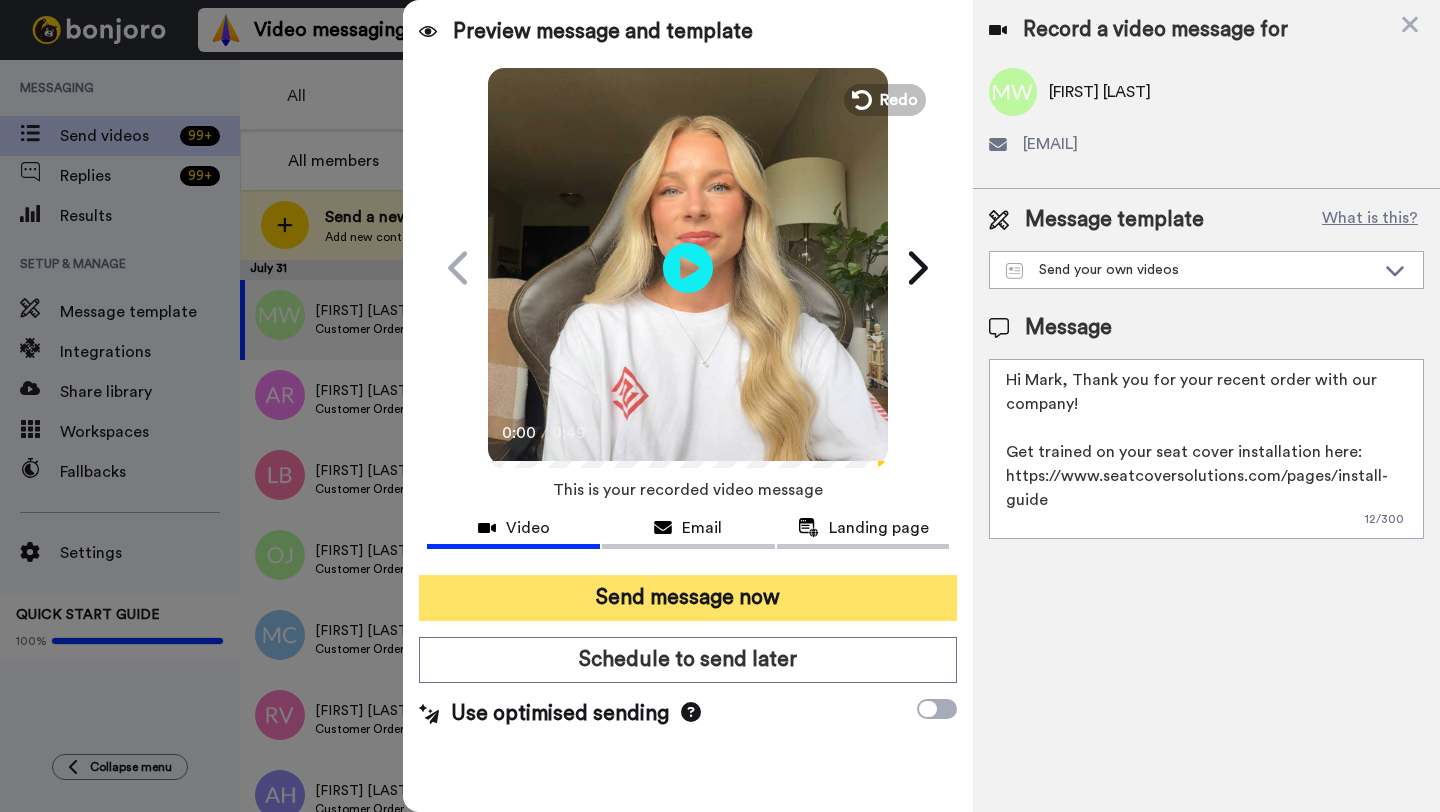 type on "Hi Mark, Thank you for your recent order with our company!
Get trained on your seat cover installation here: https://www.seatcoversolutions.com/pages/install-guide
More Products: https://www.seatcoversolutions.com/products/luxury-seat-covers?utm_campaign=CX&utm_source=CX&utm_medium=CX" 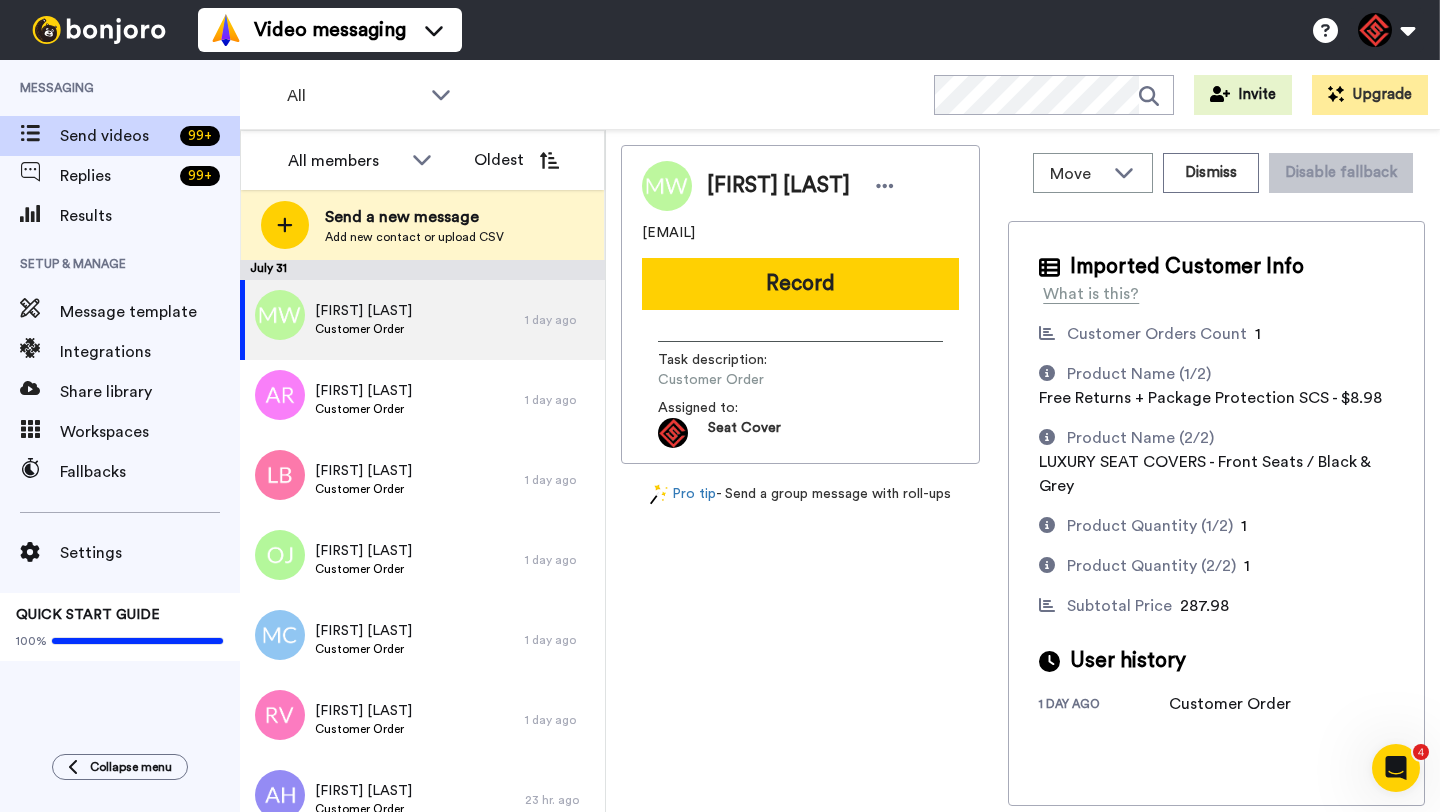 scroll, scrollTop: 0, scrollLeft: 0, axis: both 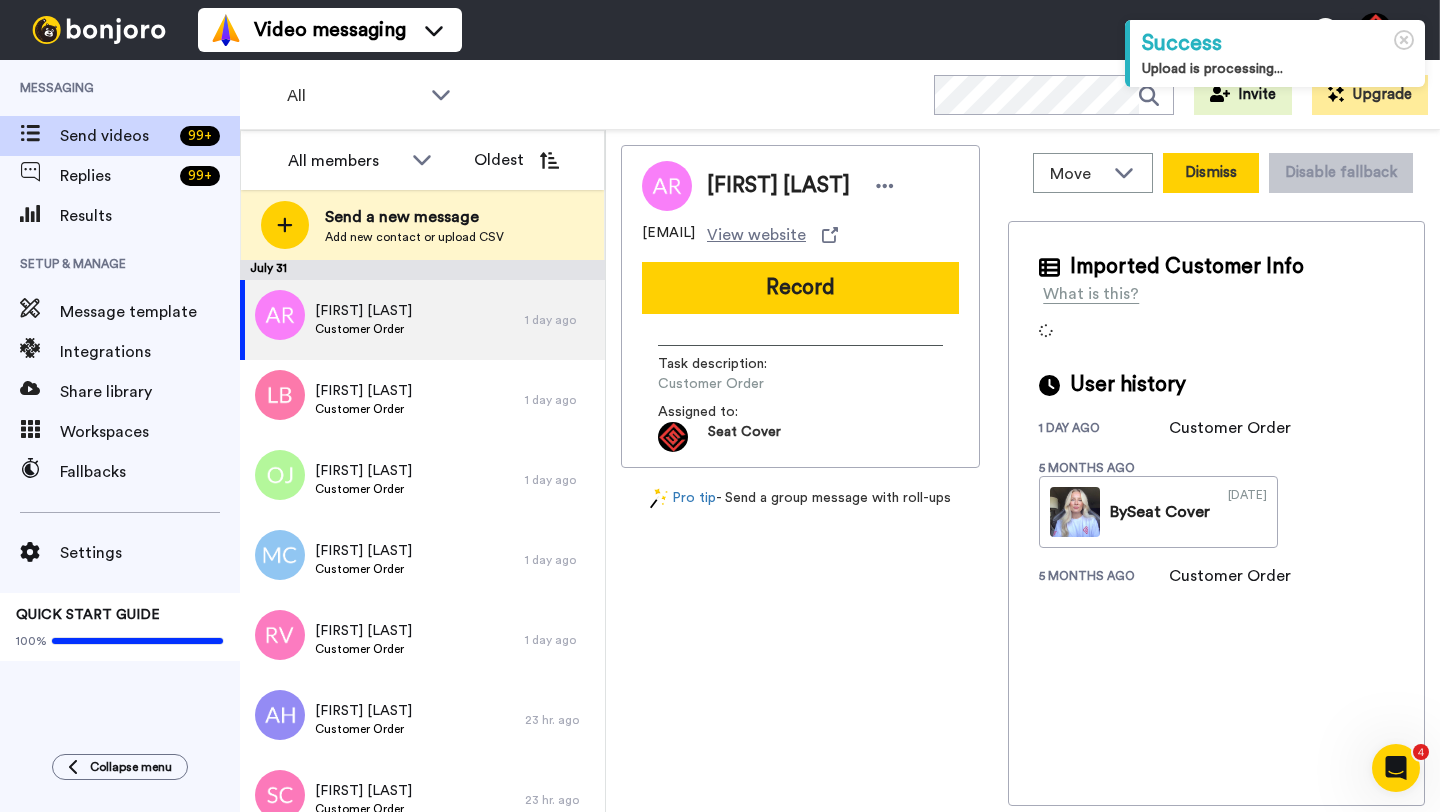 click on "Dismiss" at bounding box center (1211, 173) 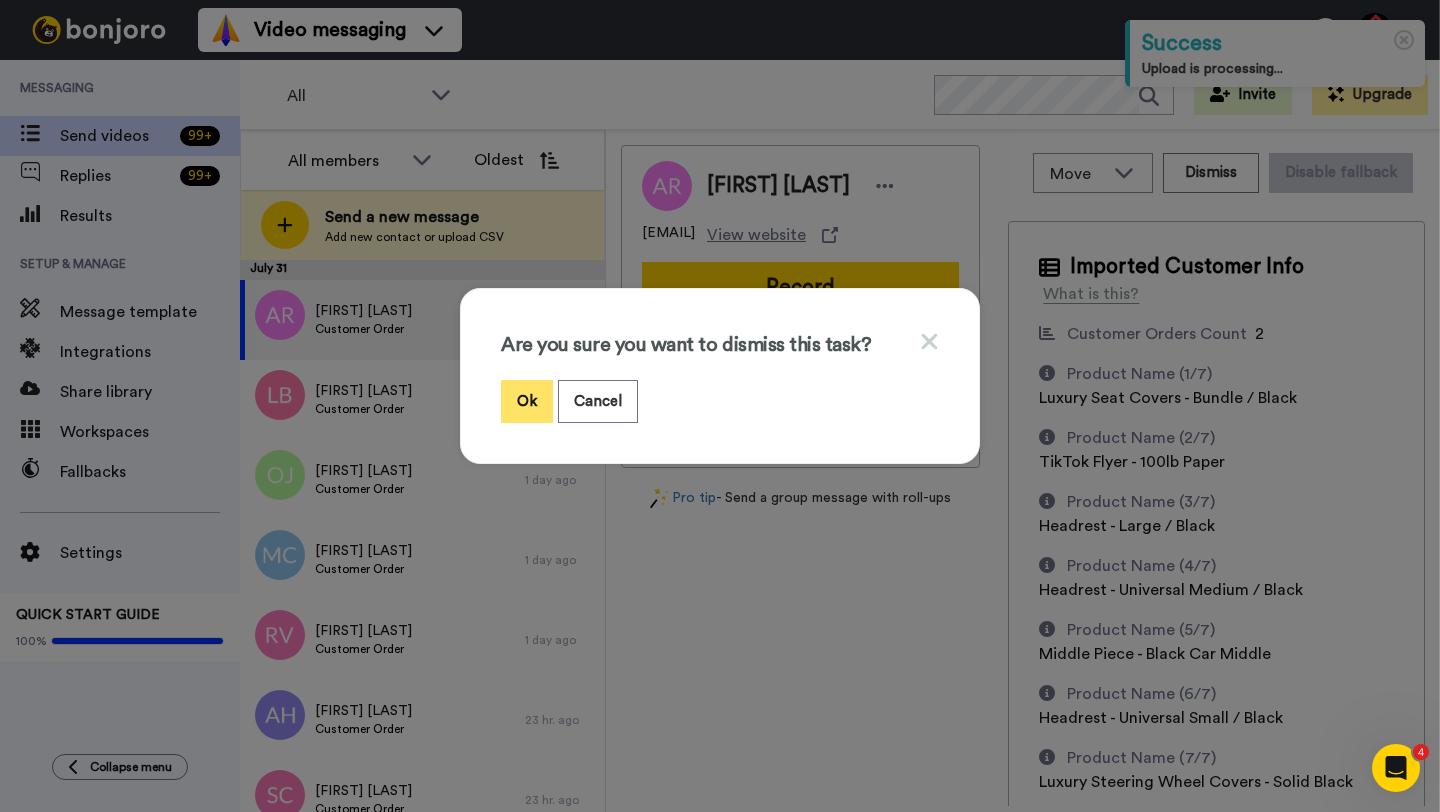 click on "Ok" at bounding box center (527, 401) 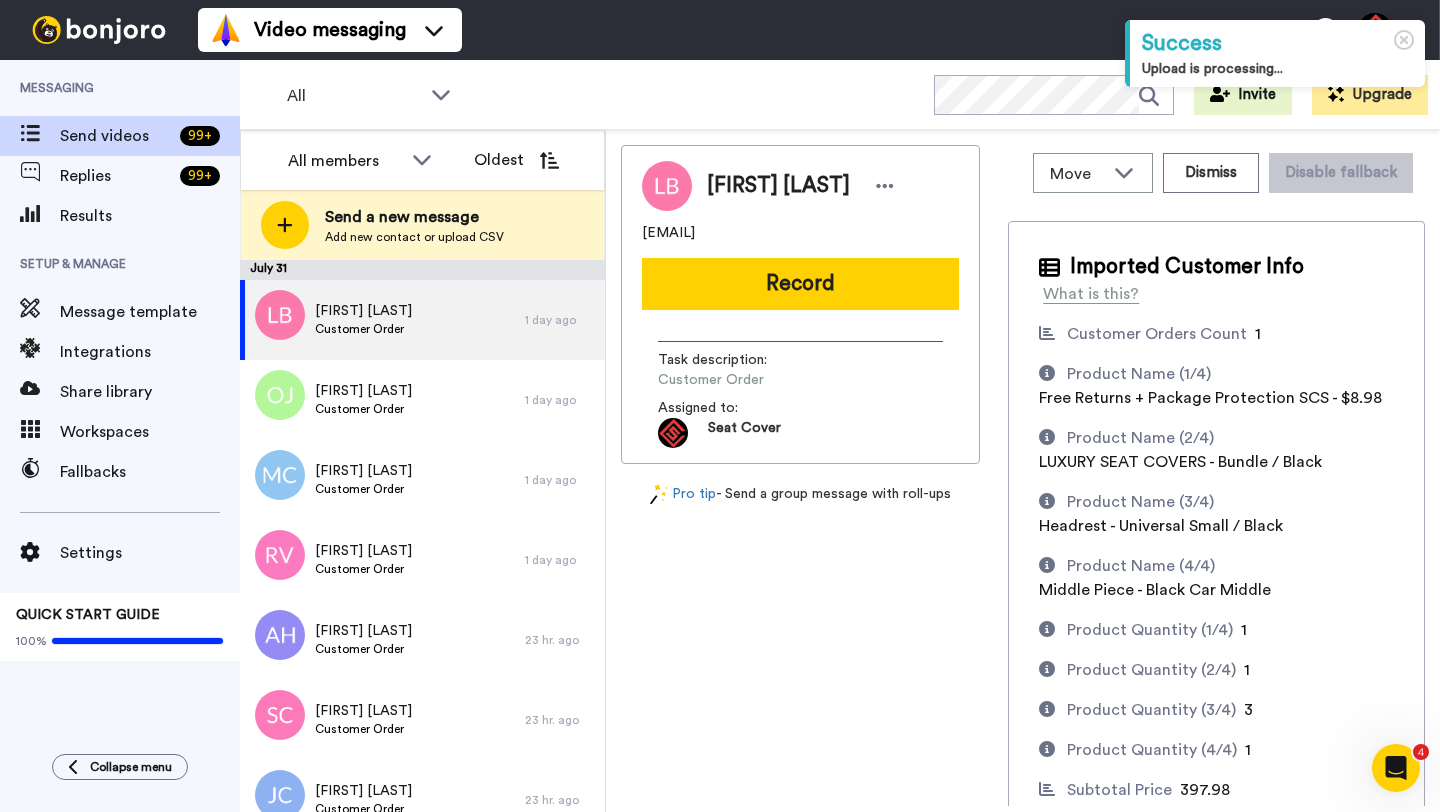 click on "Linda Ballew" at bounding box center (778, 186) 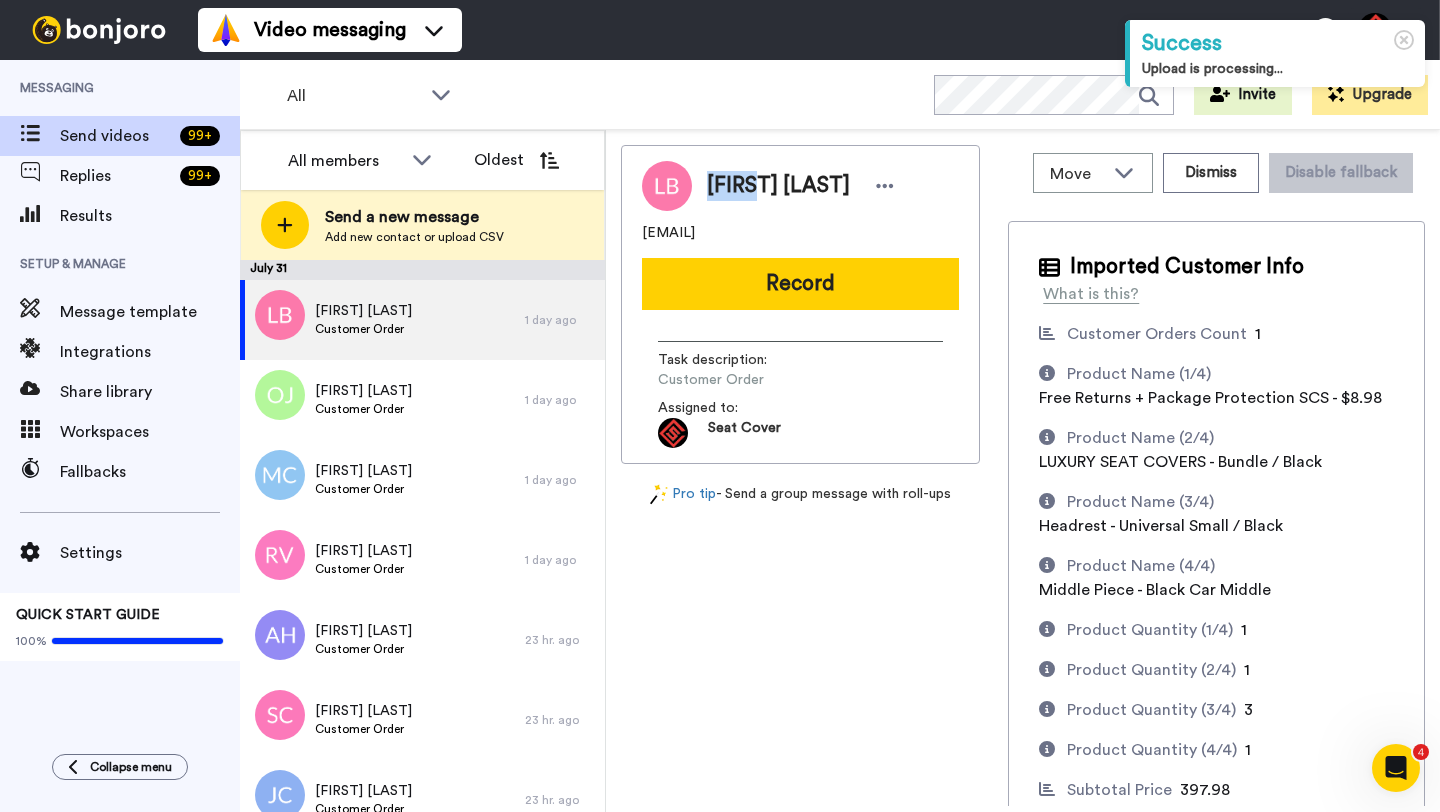 click on "Linda Ballew" at bounding box center (778, 186) 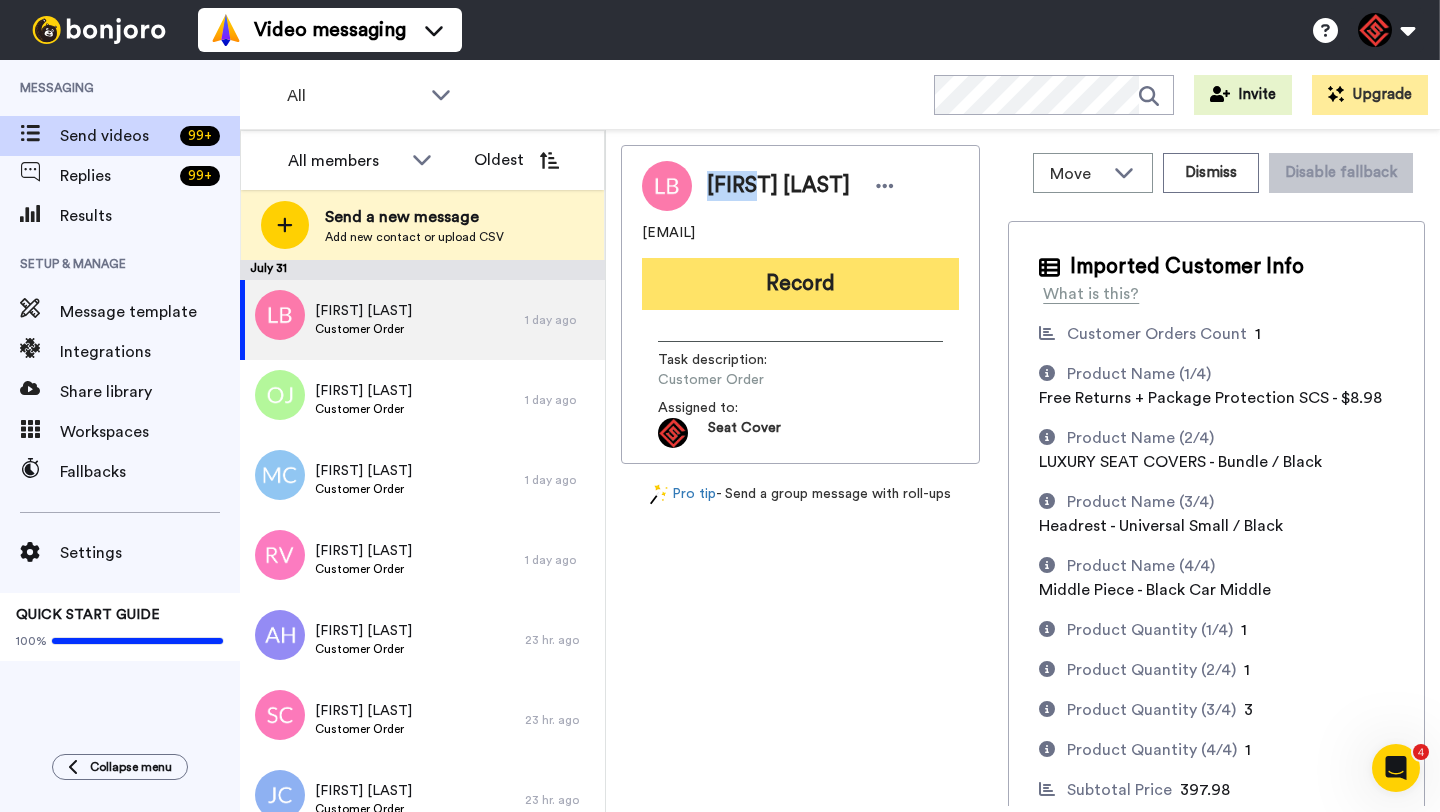 click on "Record" at bounding box center [800, 284] 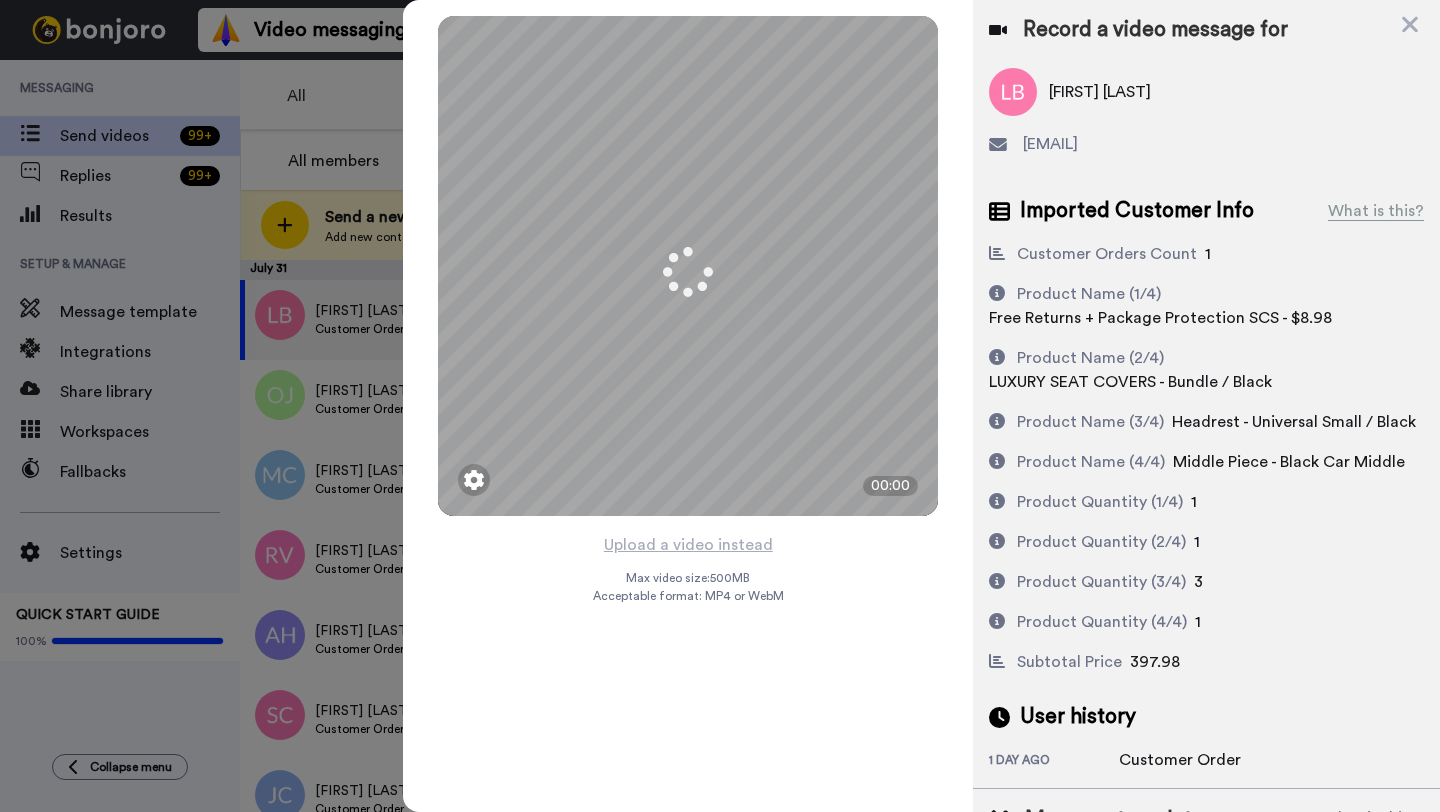 click on "Upload a video instead" at bounding box center (688, 545) 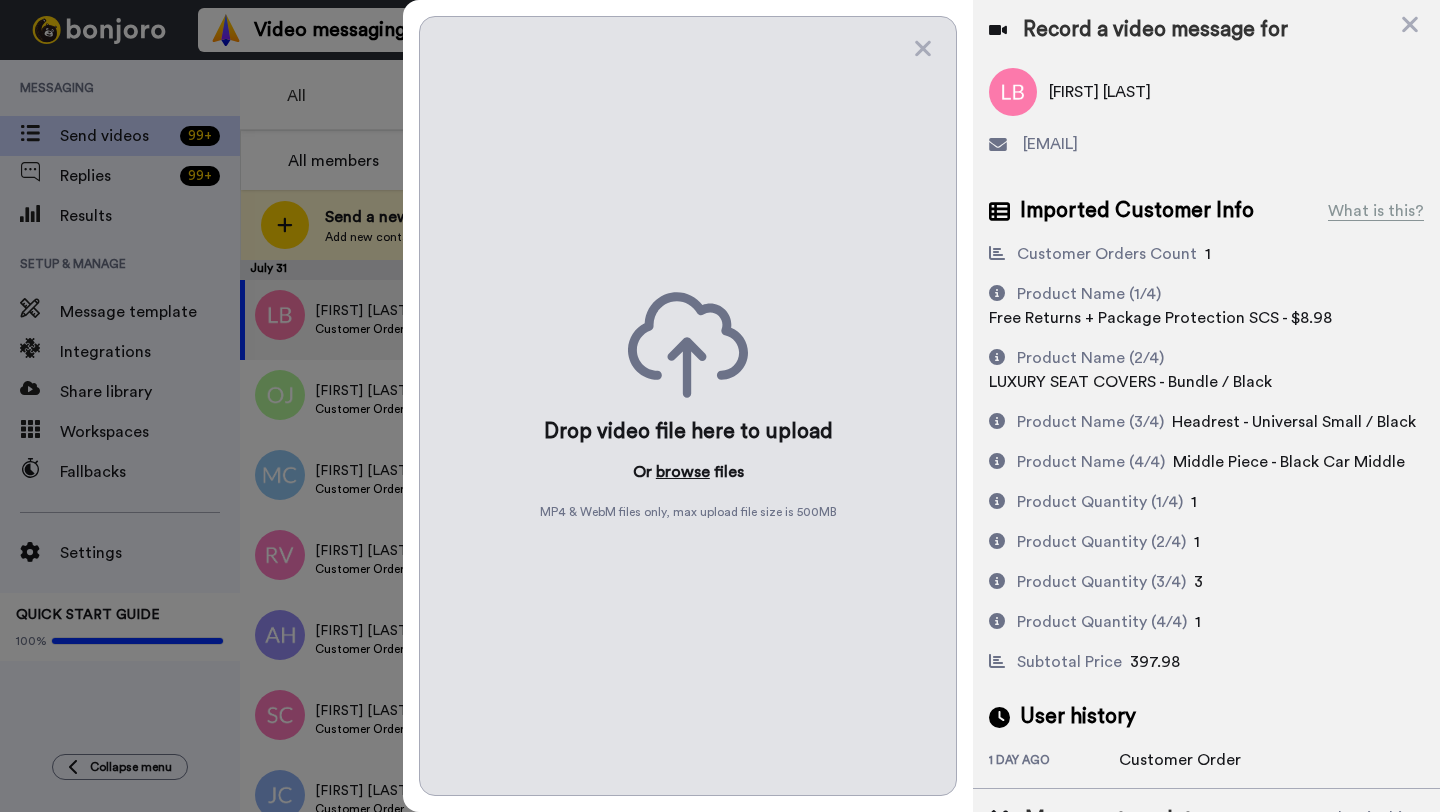click on "browse" at bounding box center (683, 472) 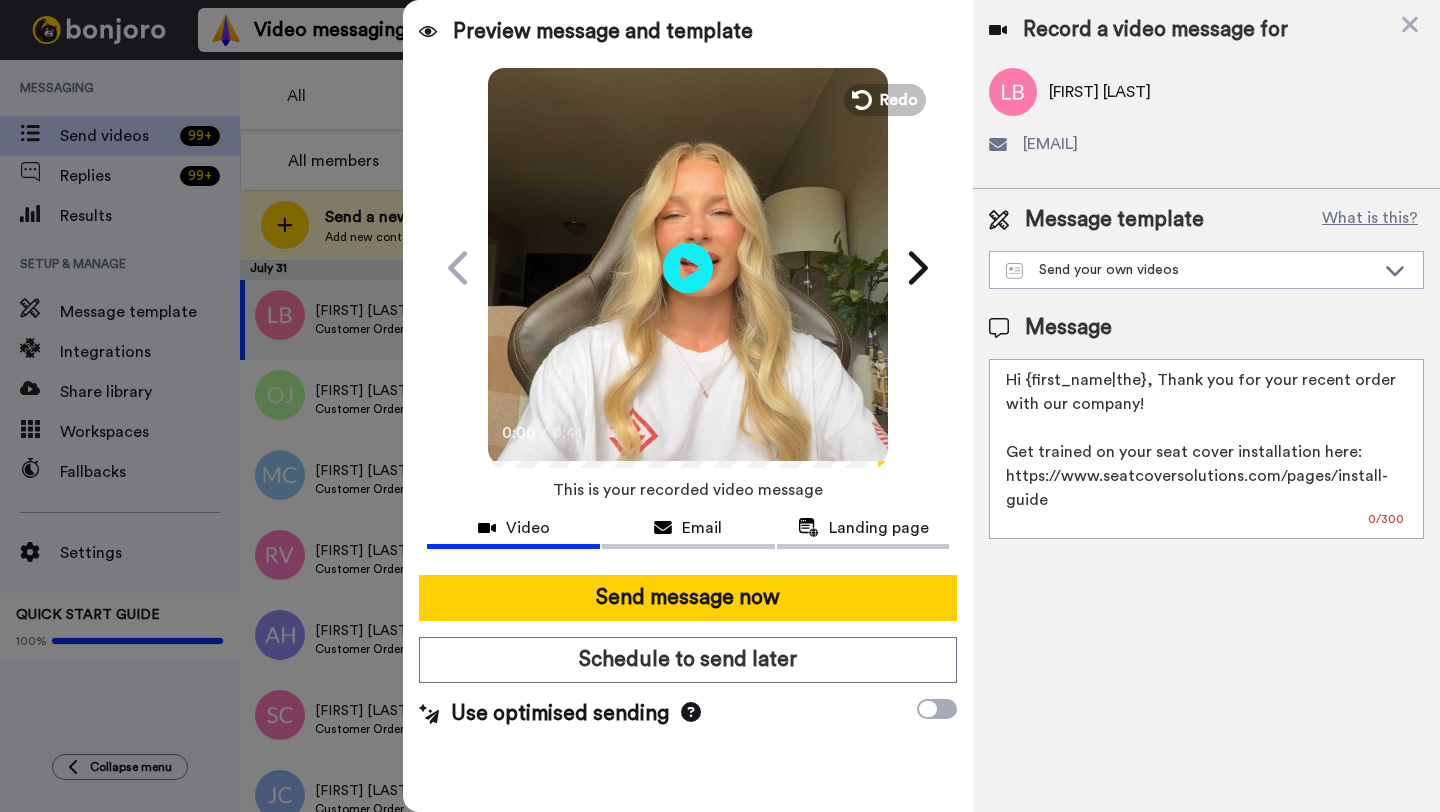 drag, startPoint x: 1140, startPoint y: 384, endPoint x: 1030, endPoint y: 377, distance: 110.2225 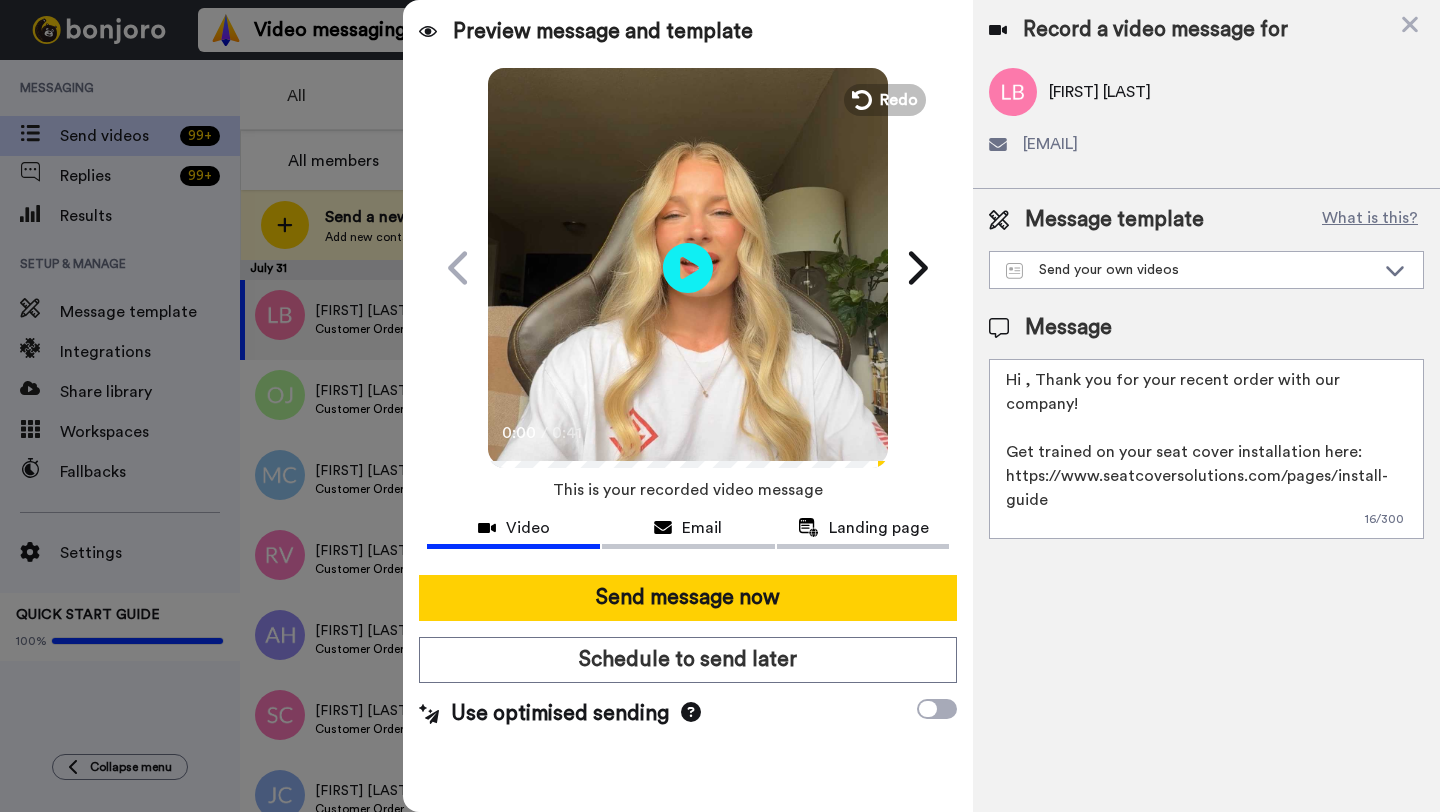 paste on "Linda" 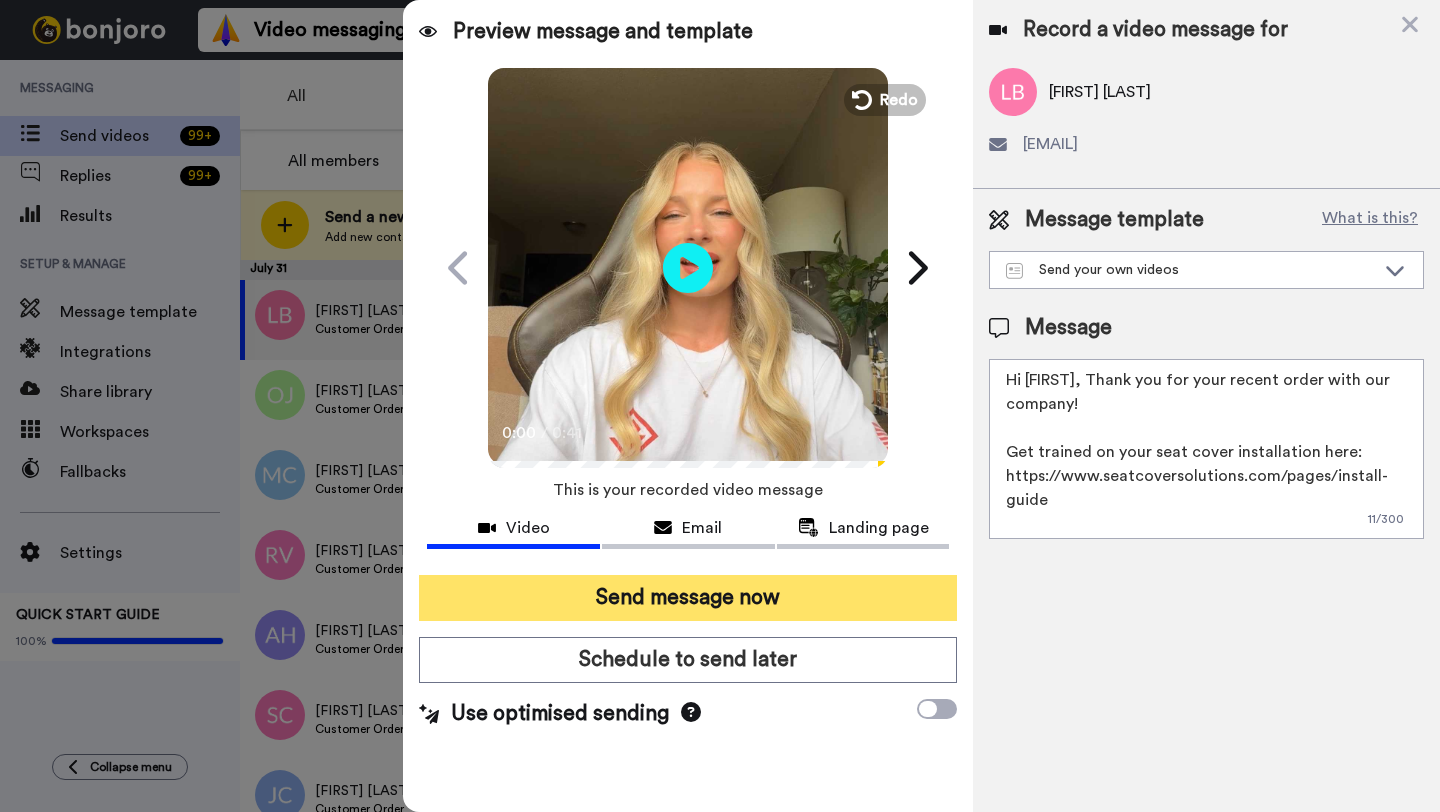type on "Hi Linda, Thank you for your recent order with our company!
Get trained on your seat cover installation here: https://www.seatcoversolutions.com/pages/install-guide
More Products: https://www.seatcoversolutions.com/products/luxury-seat-covers?utm_campaign=CX&utm_source=CX&utm_medium=CX" 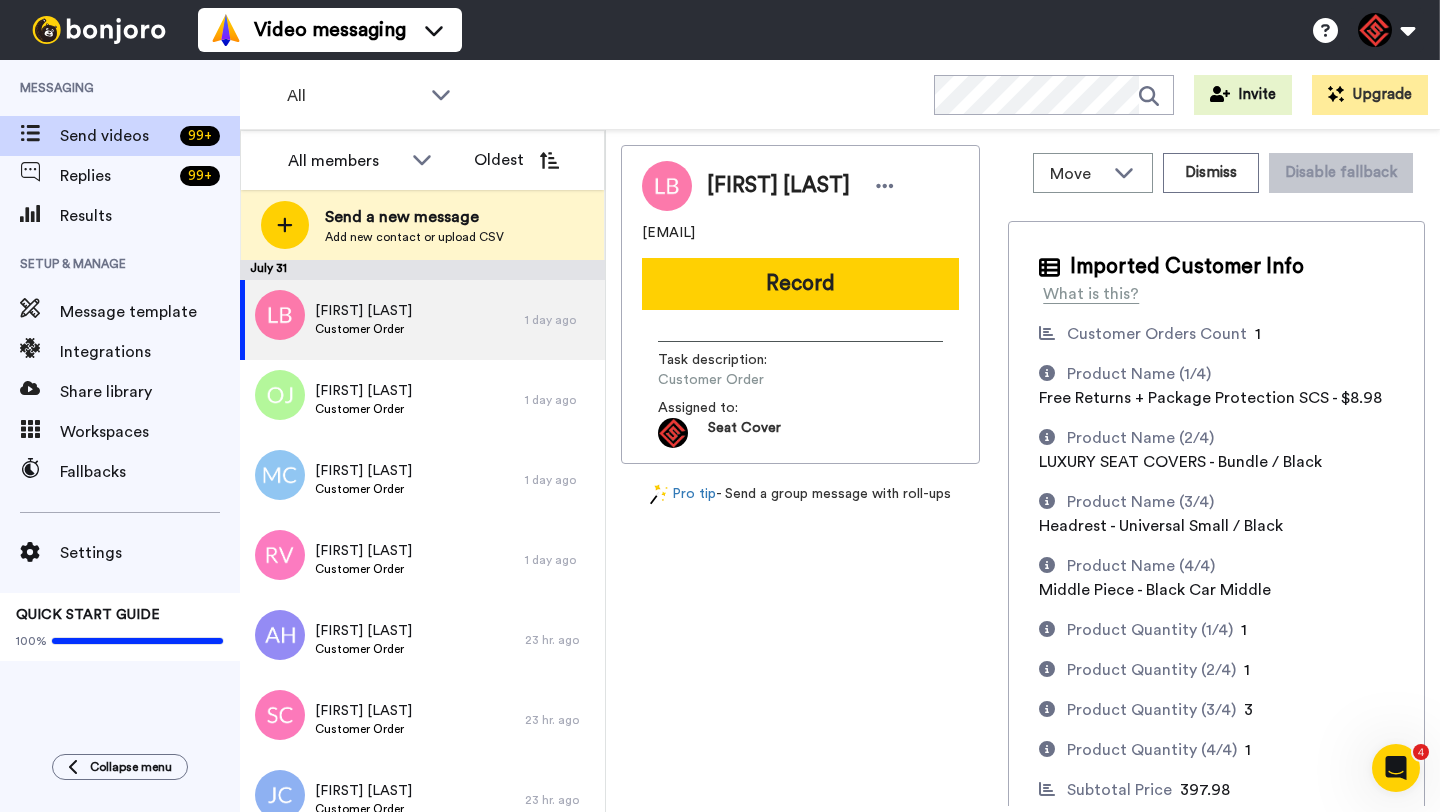 scroll, scrollTop: 0, scrollLeft: 0, axis: both 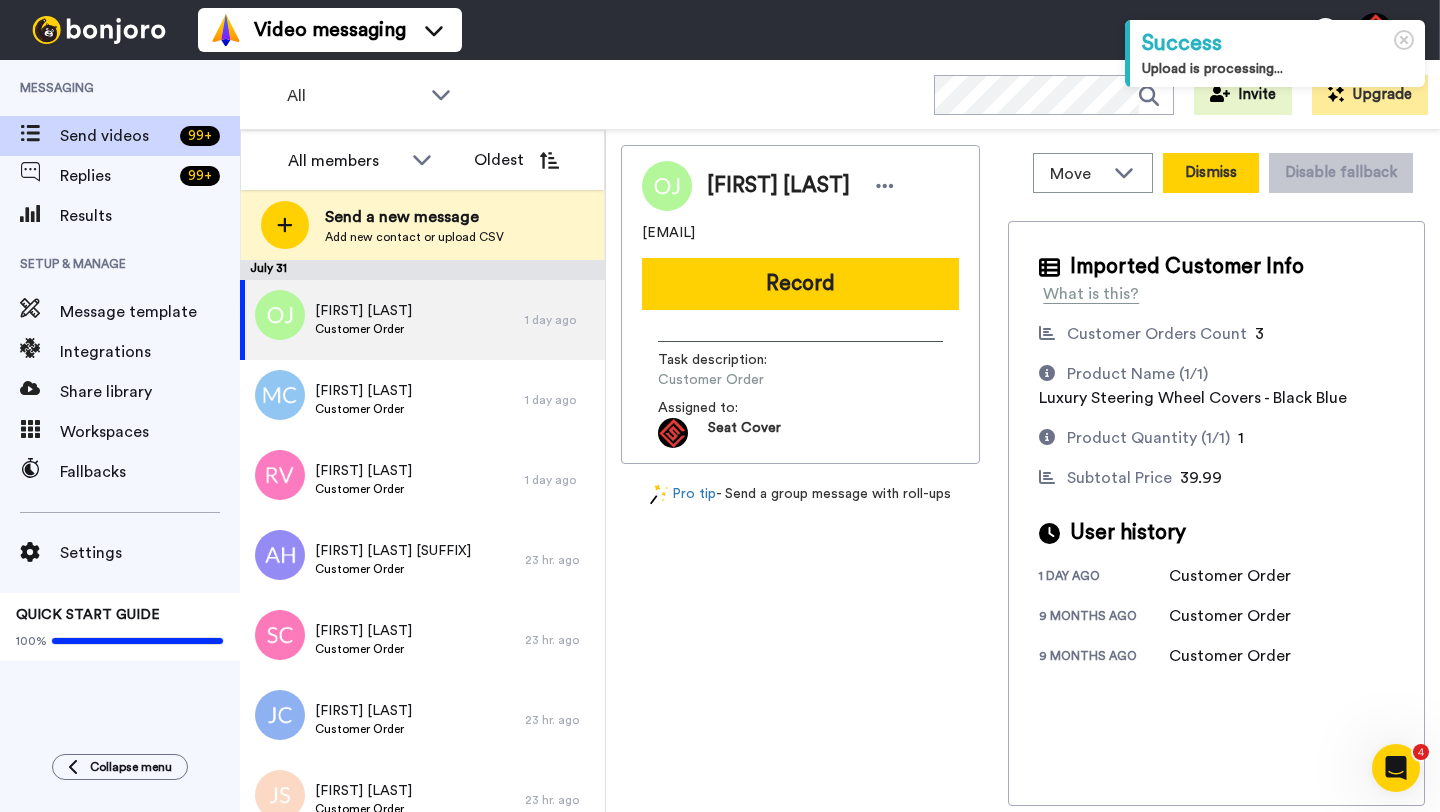click on "Dismiss" at bounding box center (1211, 173) 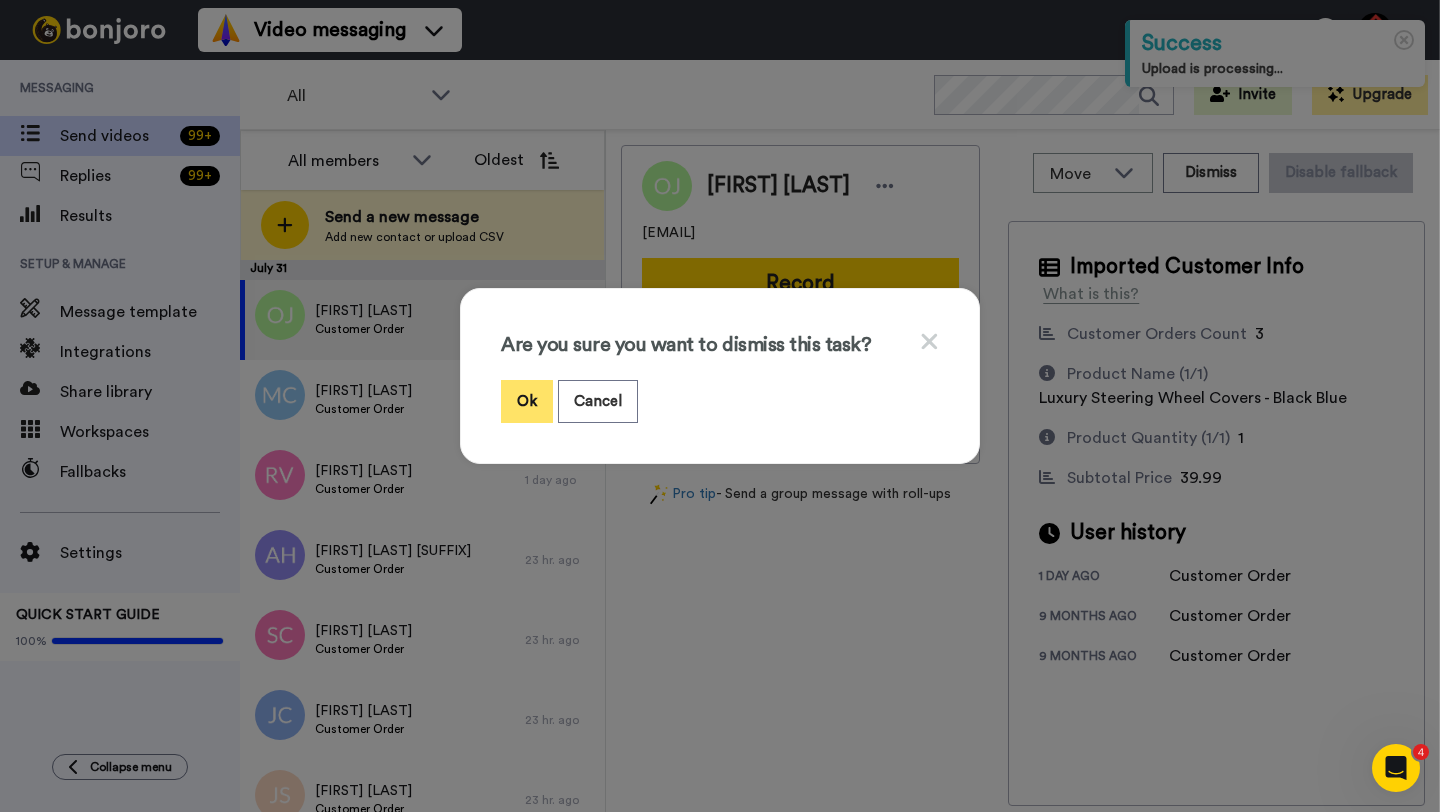 click on "Ok" at bounding box center (527, 401) 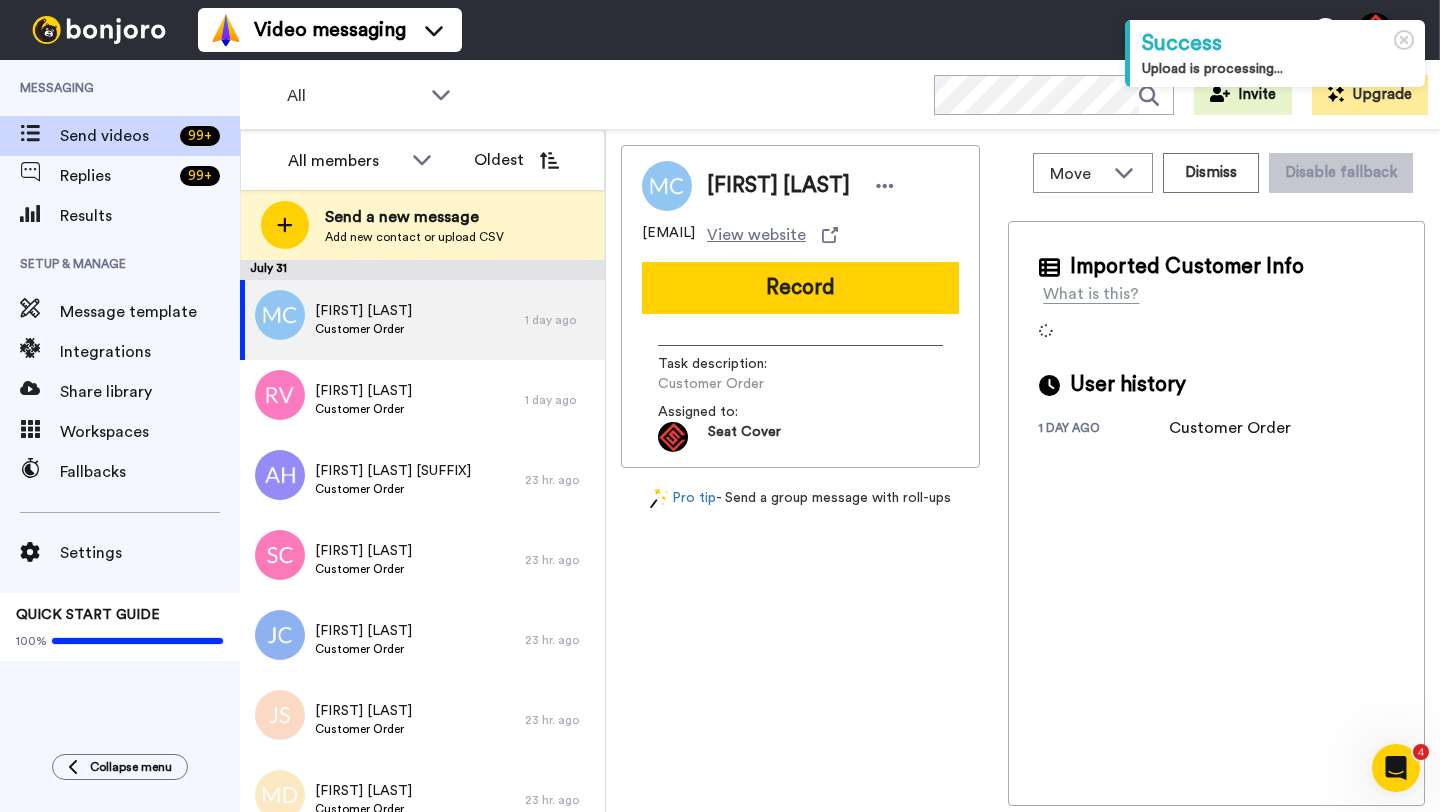 click on "Mike Colin" at bounding box center (778, 186) 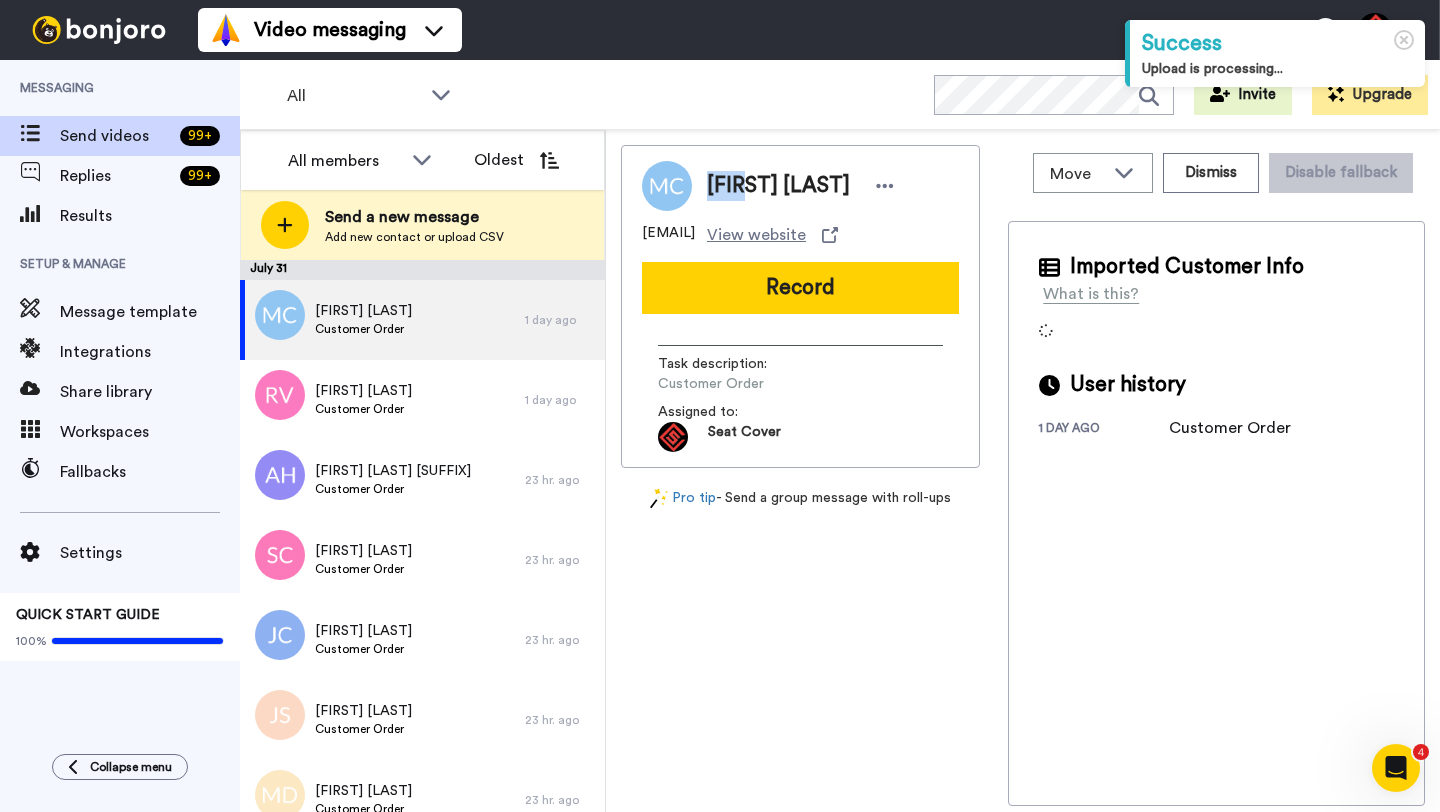 click on "Mike Colin" at bounding box center [778, 186] 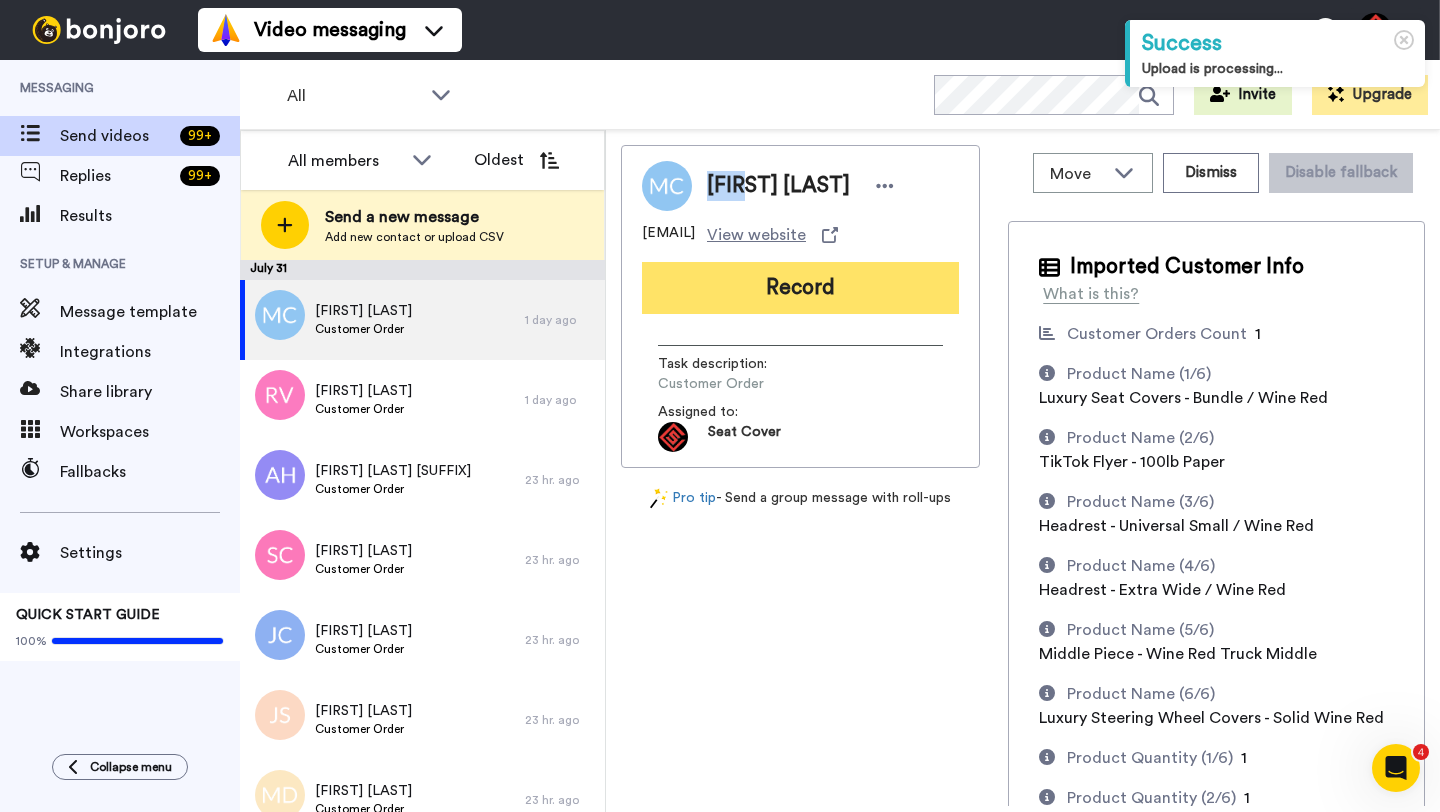 click on "Record" at bounding box center (800, 288) 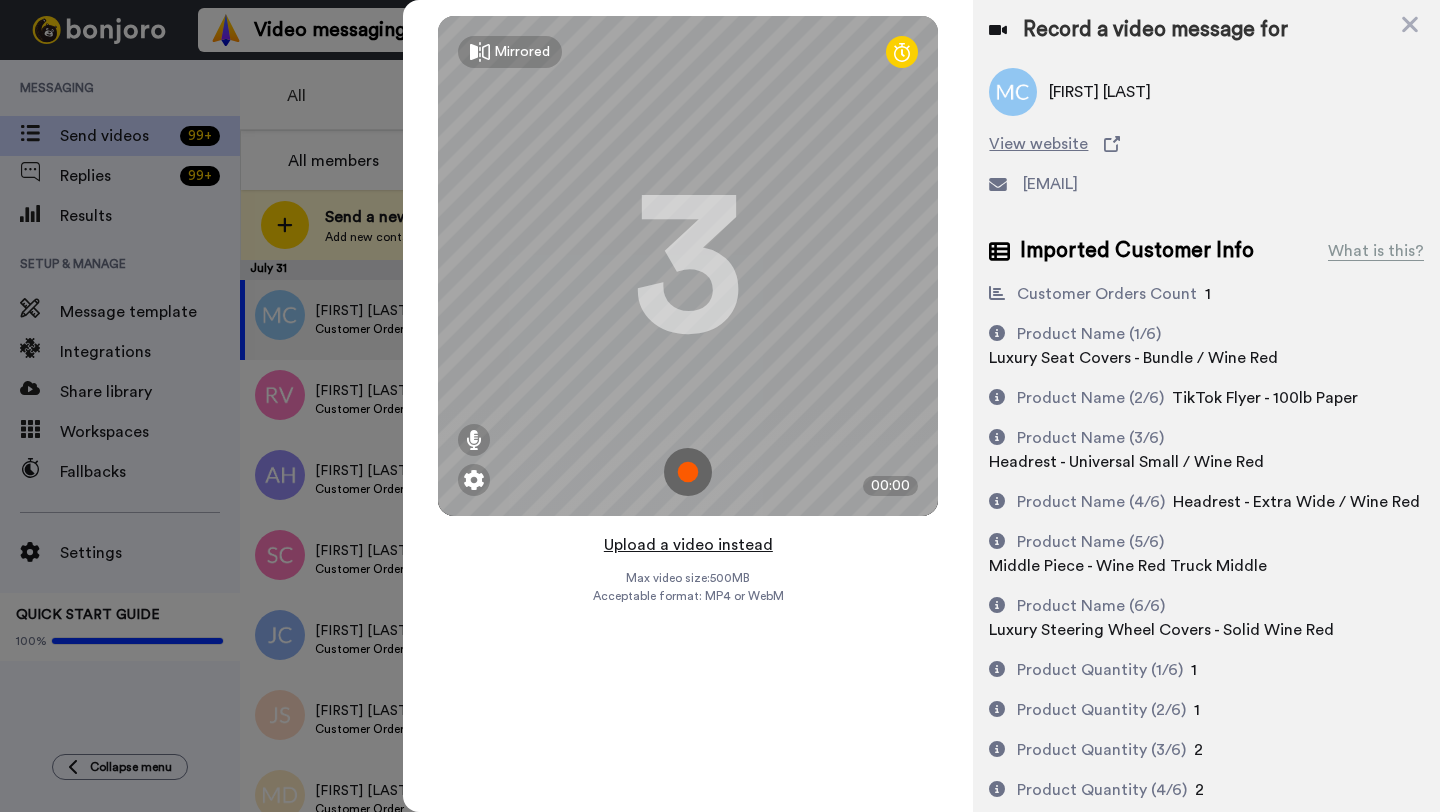 click on "Upload a video instead" at bounding box center (688, 545) 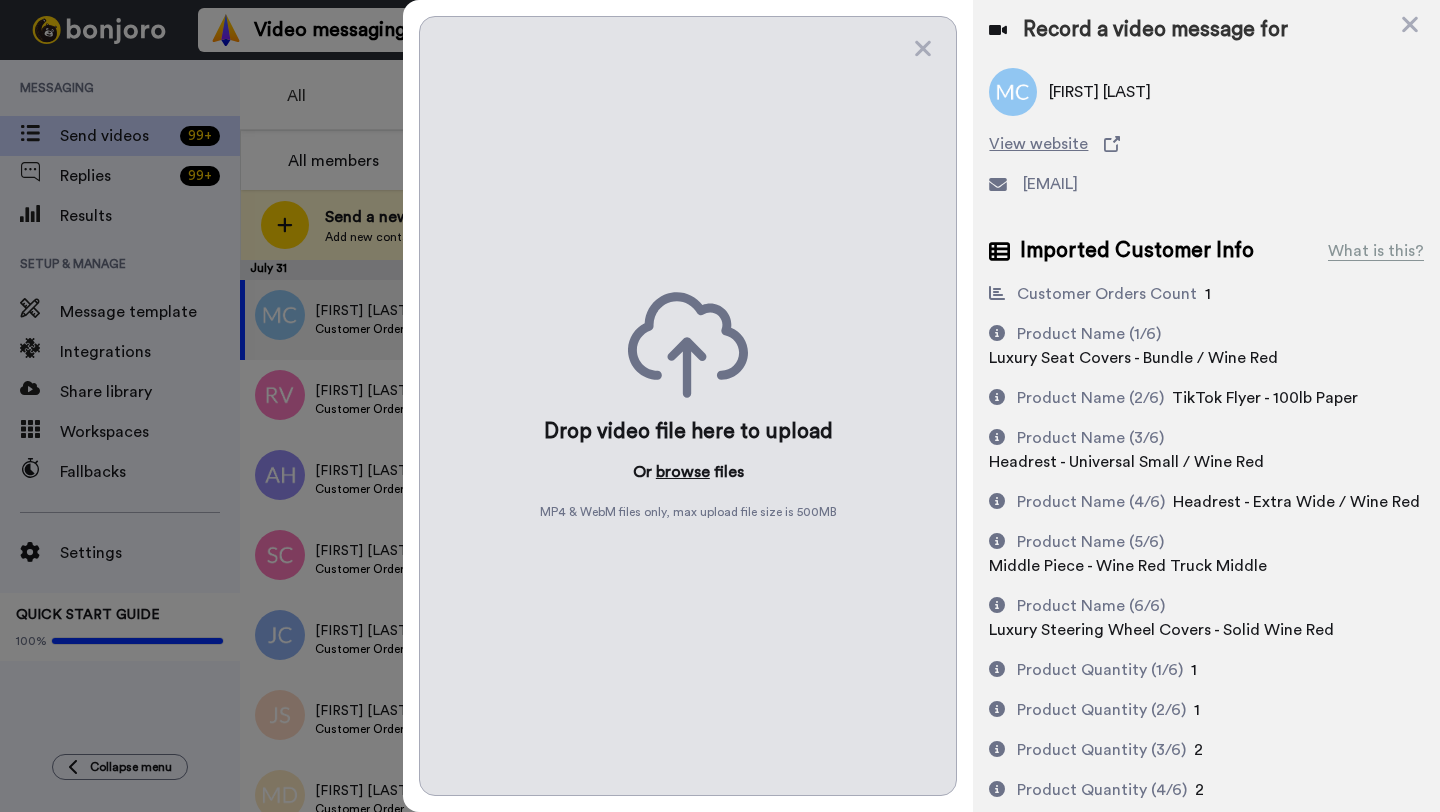 click on "browse" at bounding box center (683, 472) 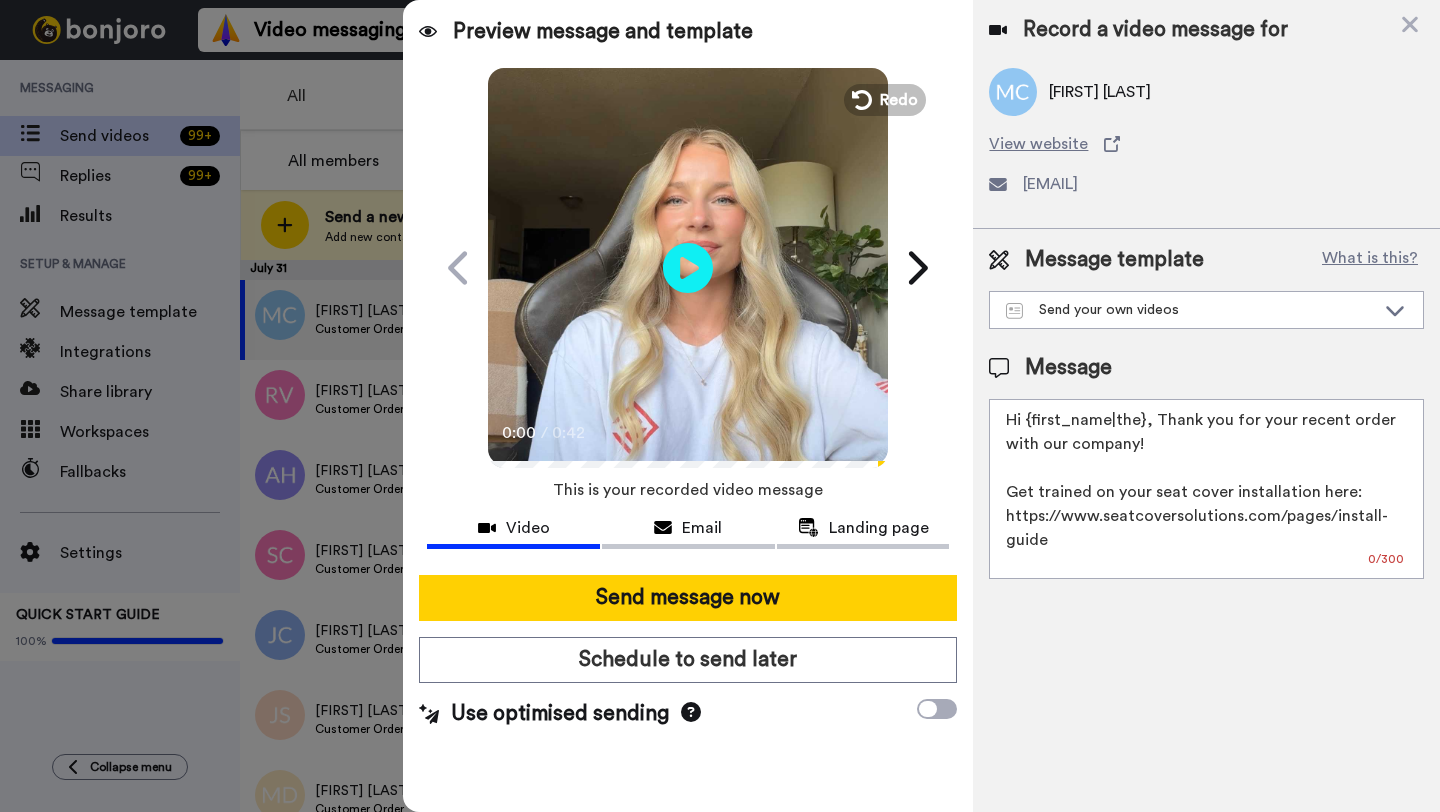 drag, startPoint x: 1142, startPoint y: 424, endPoint x: 1031, endPoint y: 422, distance: 111.01801 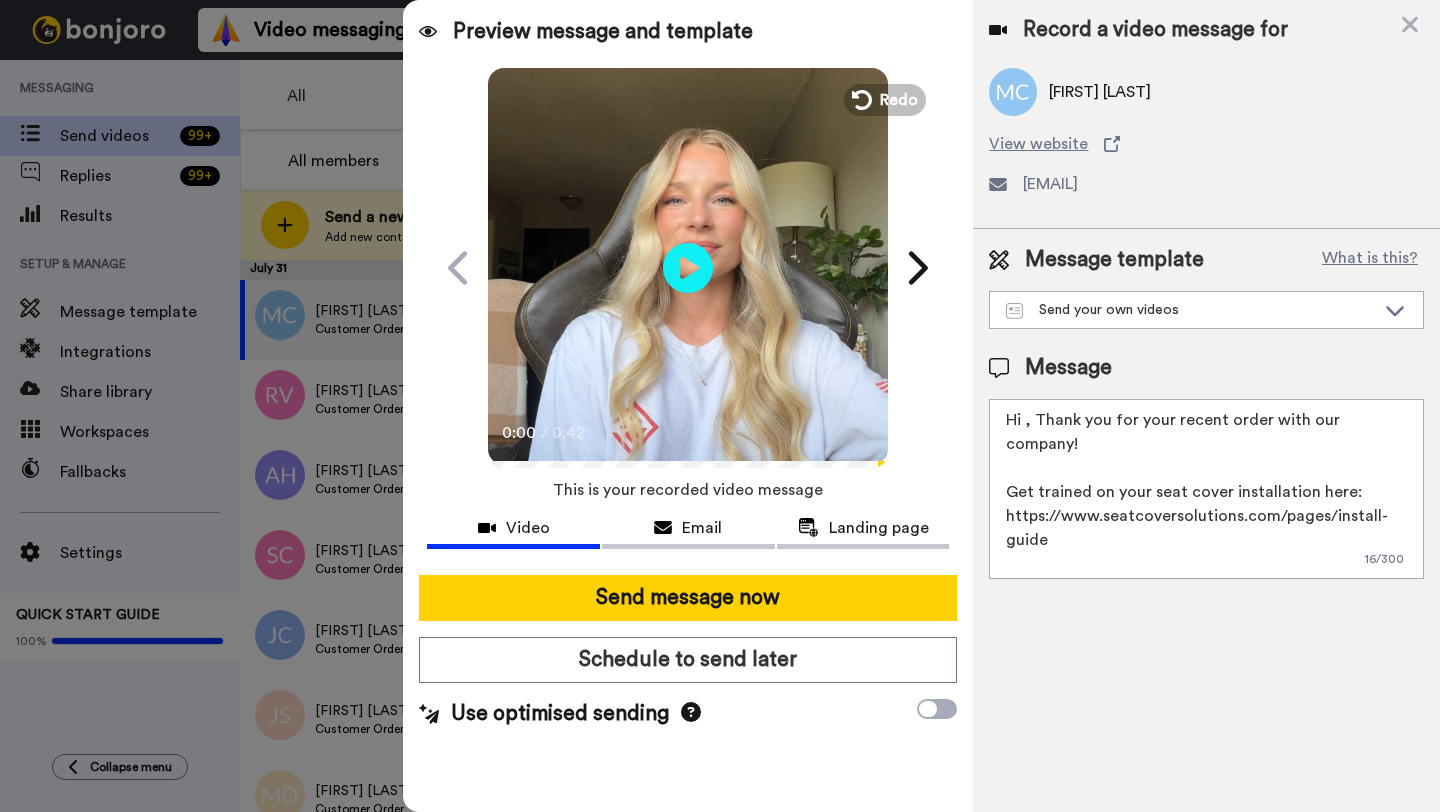 paste on "Mike" 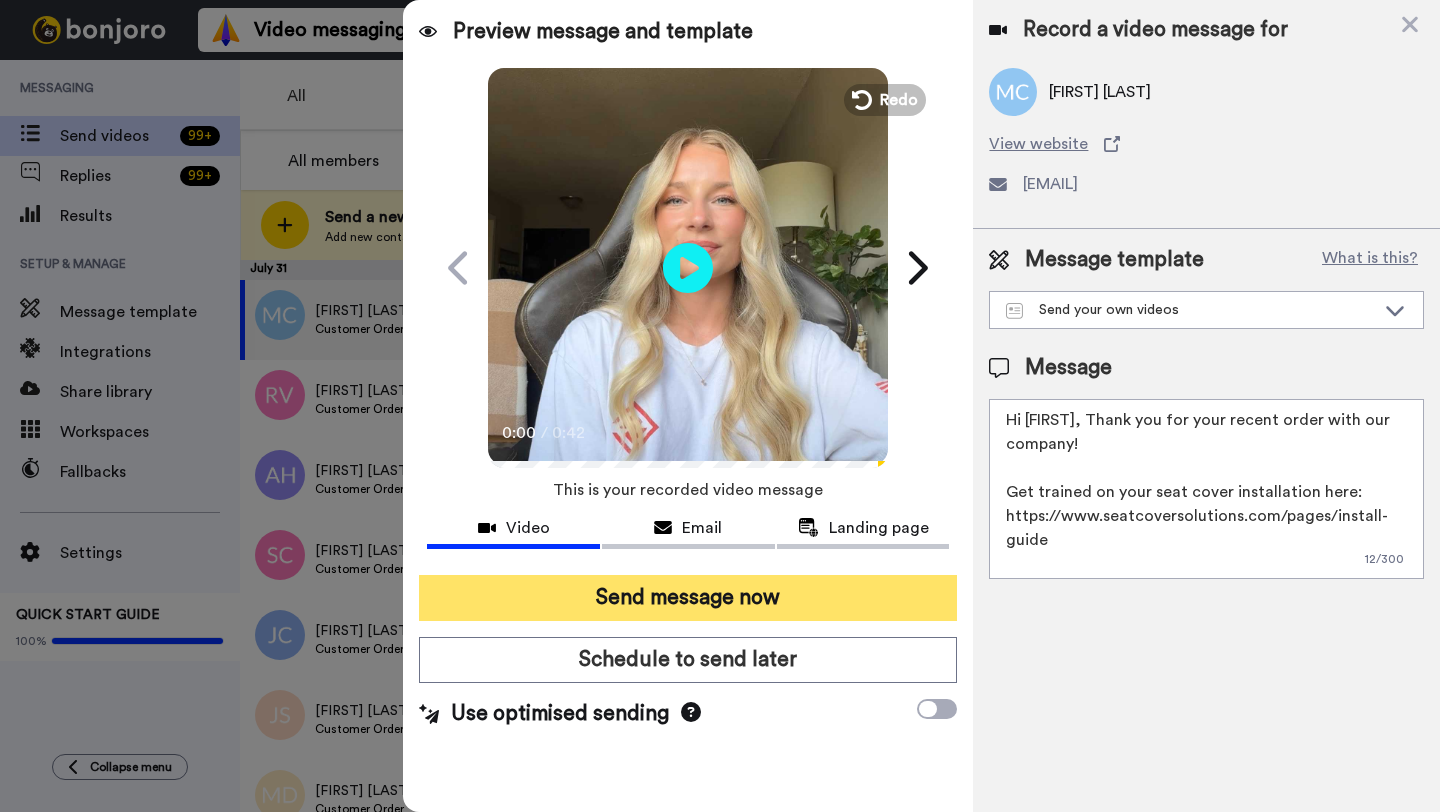 type on "Hi Mike, Thank you for your recent order with our company!
Get trained on your seat cover installation here: https://www.seatcoversolutions.com/pages/install-guide
More Products: https://www.seatcoversolutions.com/products/luxury-seat-covers?utm_campaign=CX&utm_source=CX&utm_medium=CX" 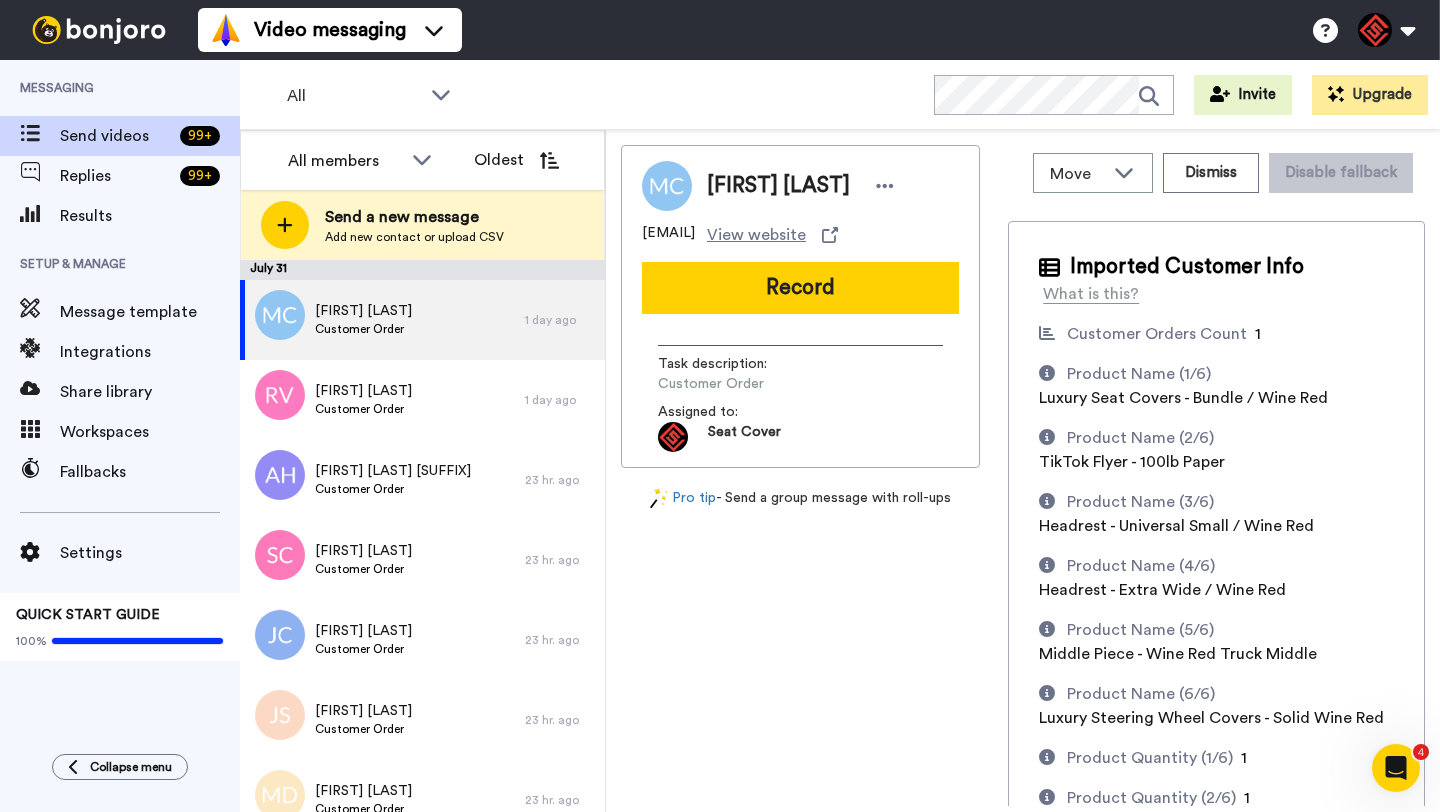 scroll, scrollTop: 0, scrollLeft: 0, axis: both 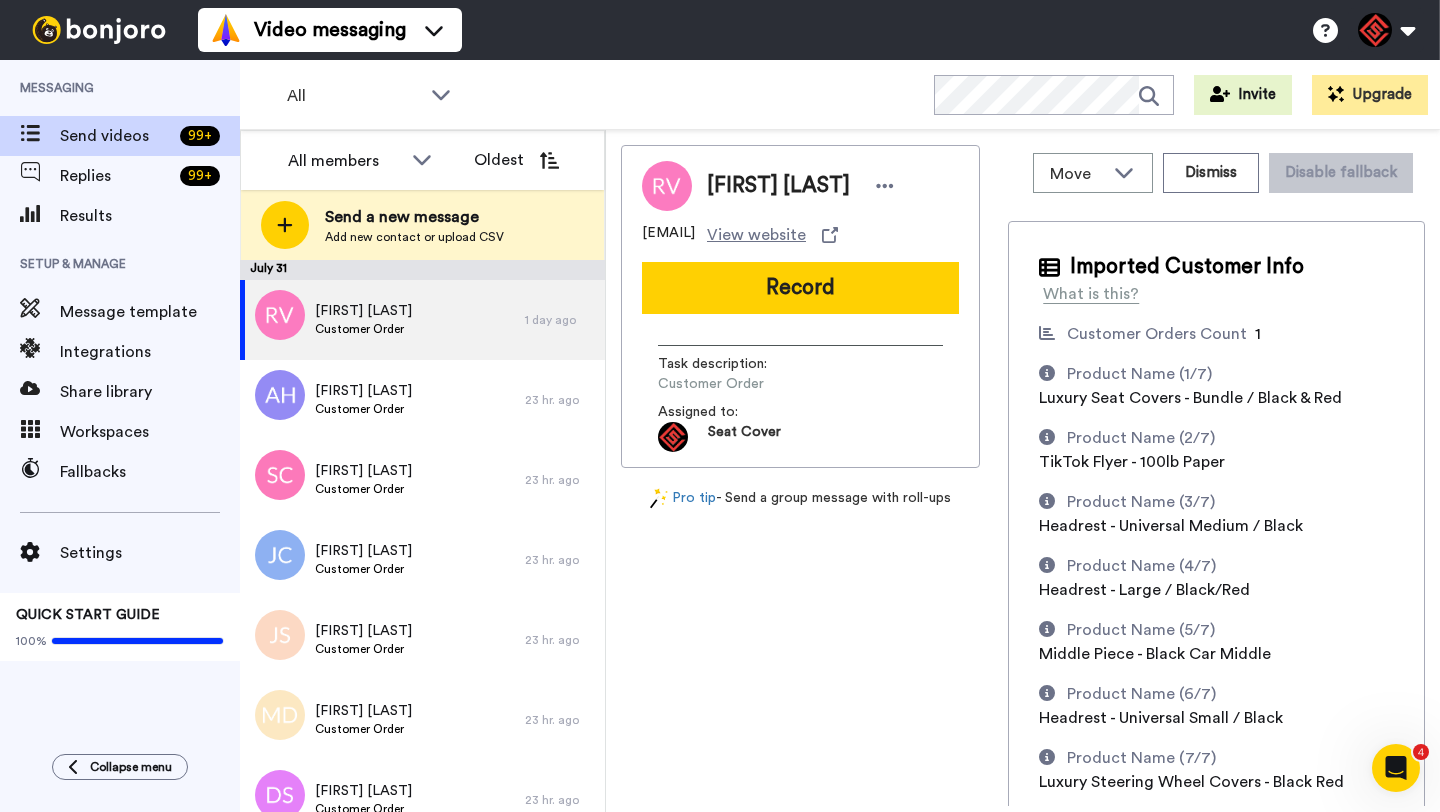 click on "[FIRST] [LAST]" at bounding box center (778, 186) 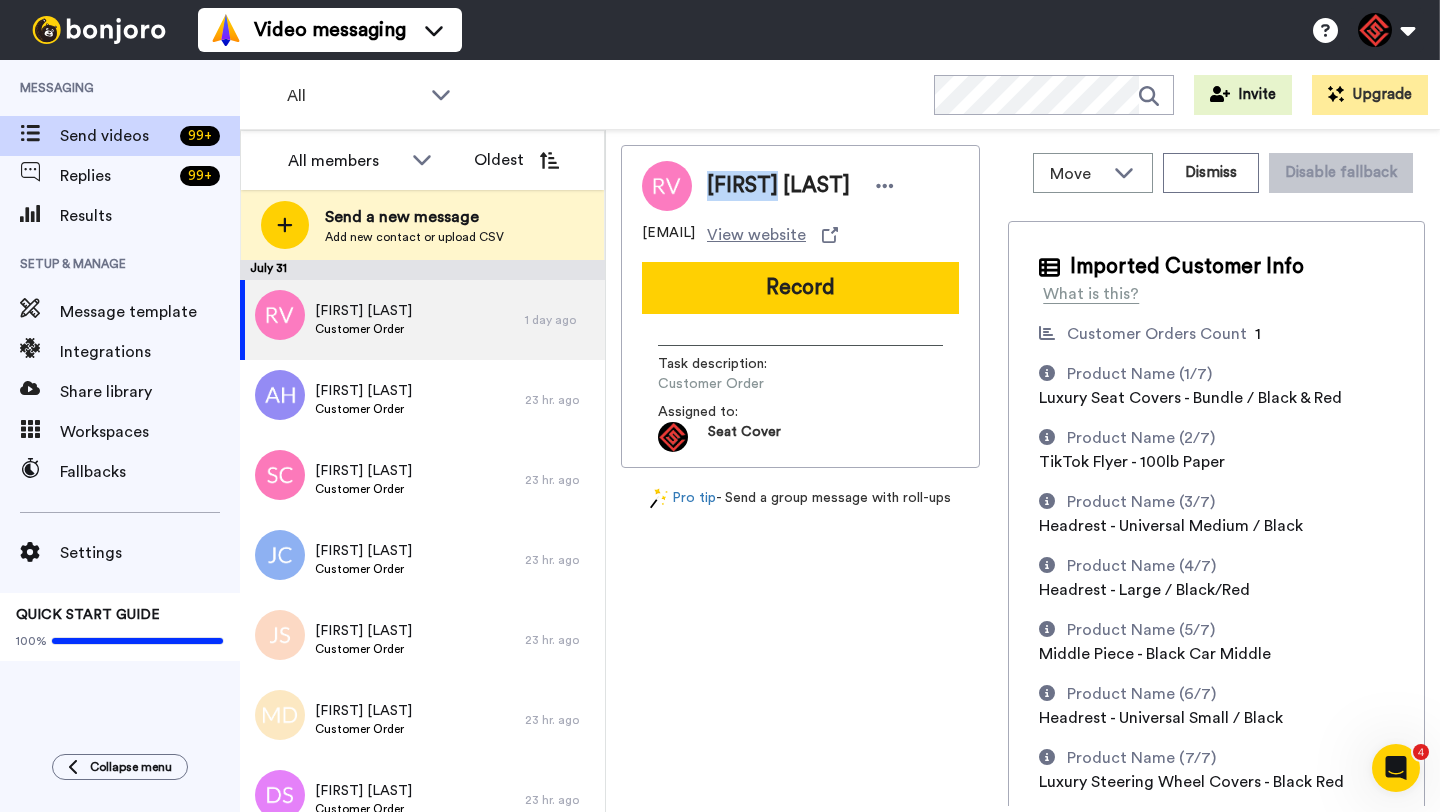 click on "[FIRST] [LAST]" at bounding box center (778, 186) 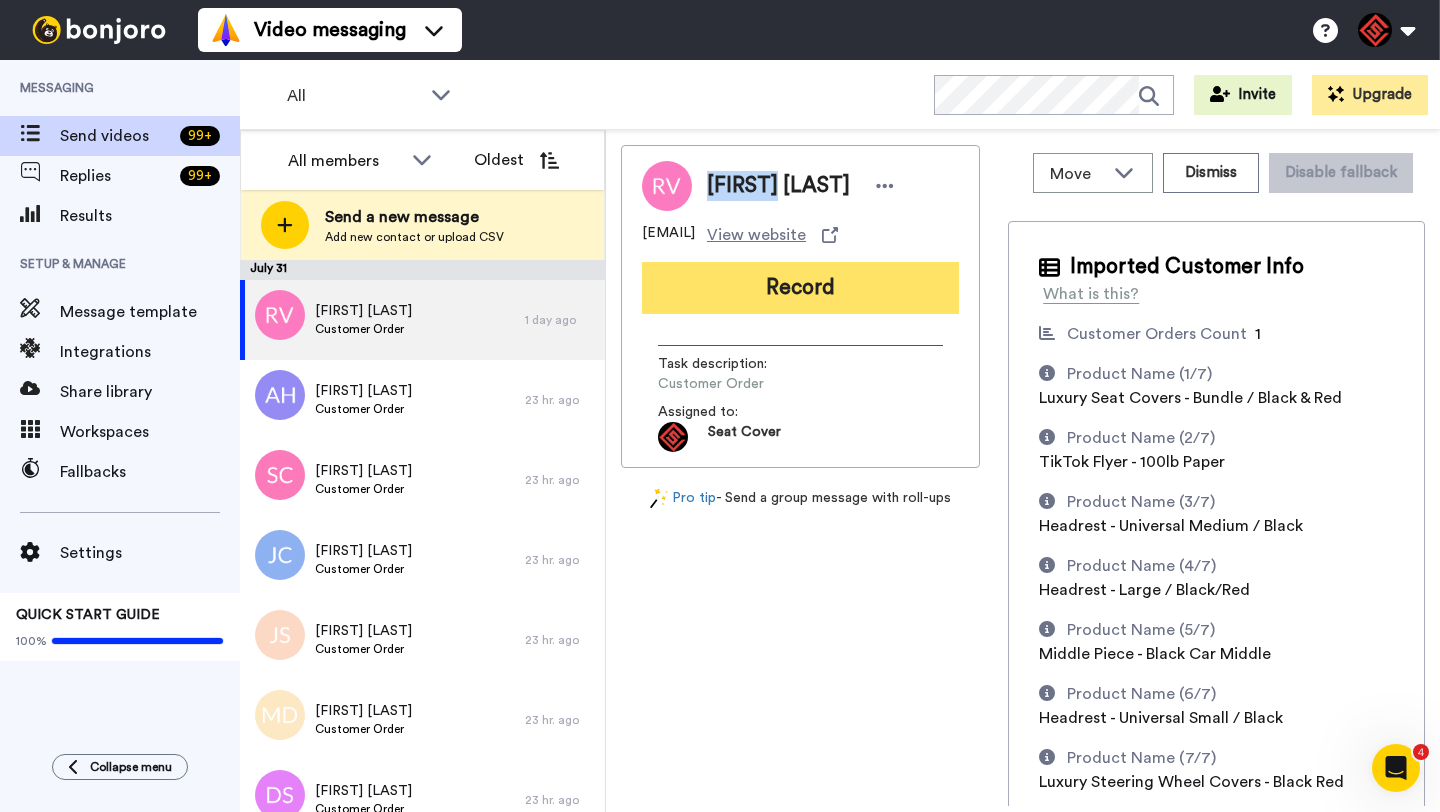 click on "Record" at bounding box center [800, 288] 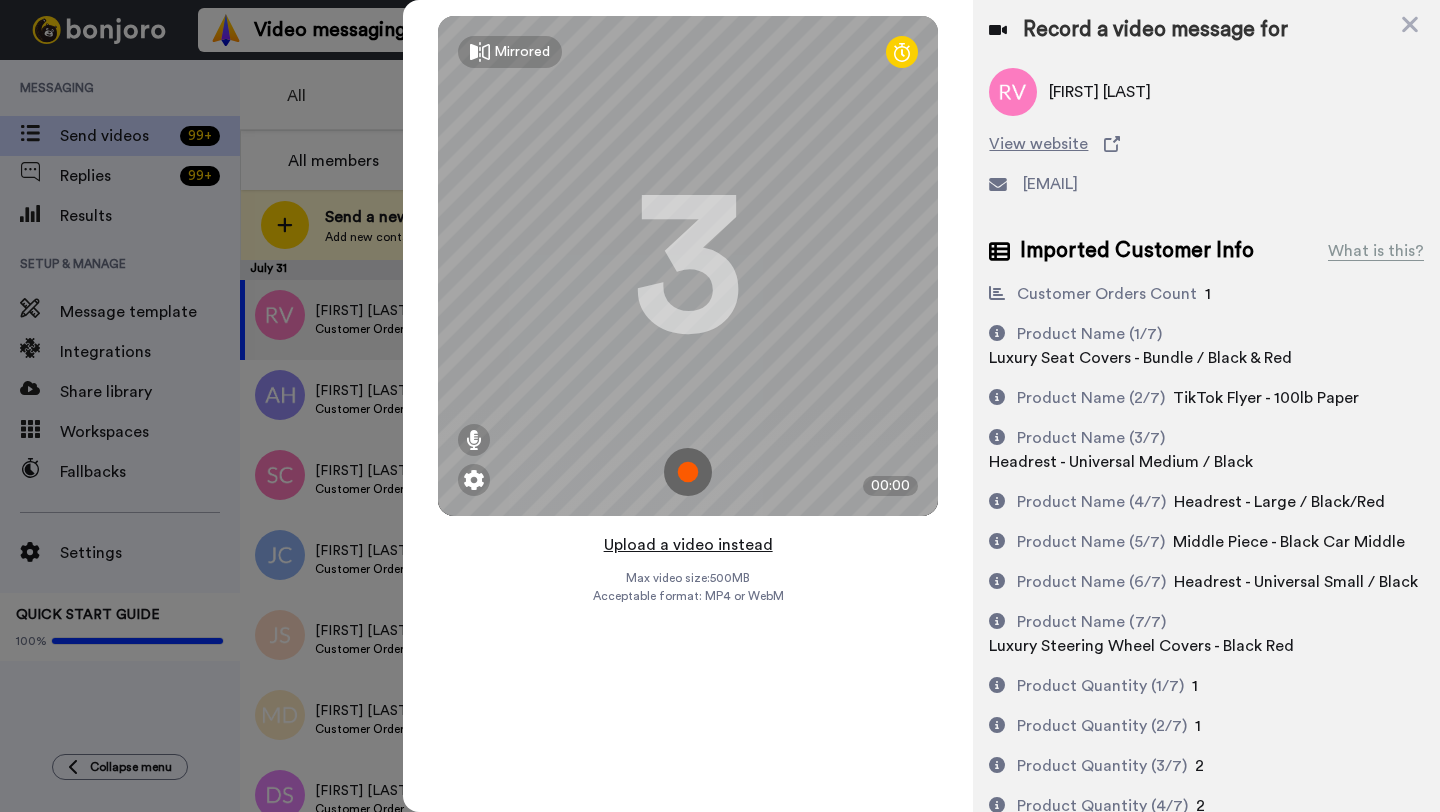 click on "Upload a video instead" at bounding box center (688, 545) 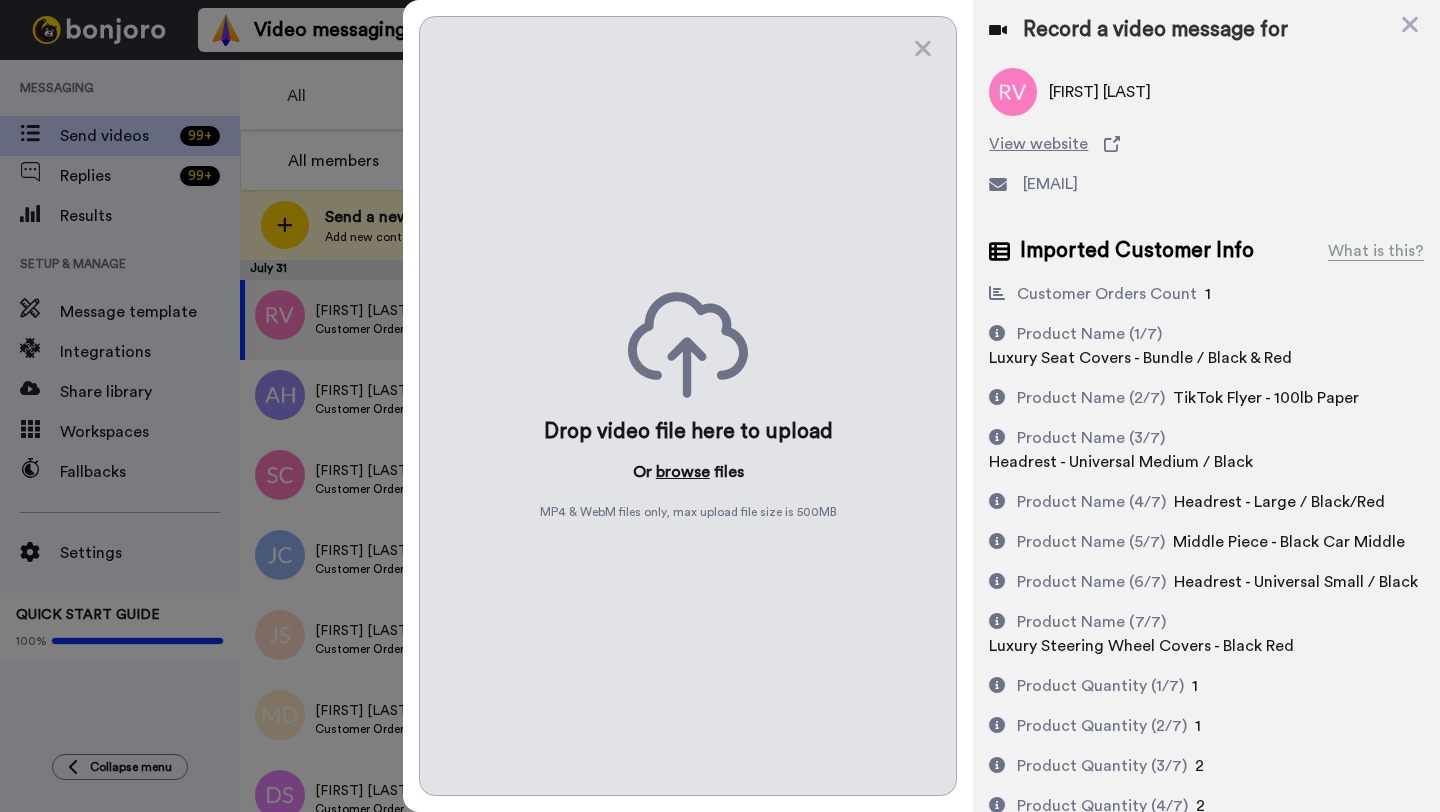 click on "browse" at bounding box center [683, 472] 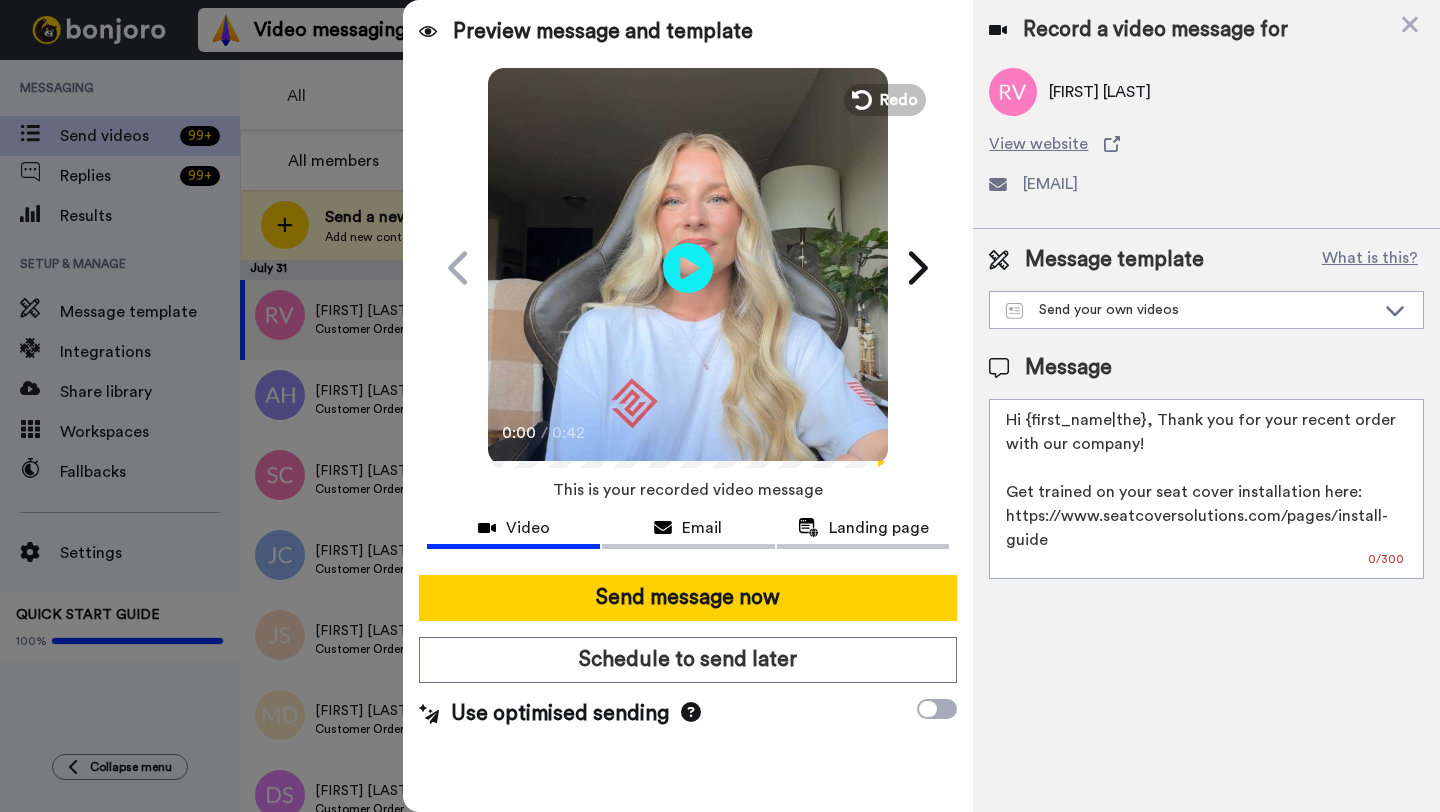 drag, startPoint x: 1141, startPoint y: 424, endPoint x: 1033, endPoint y: 423, distance: 108.00463 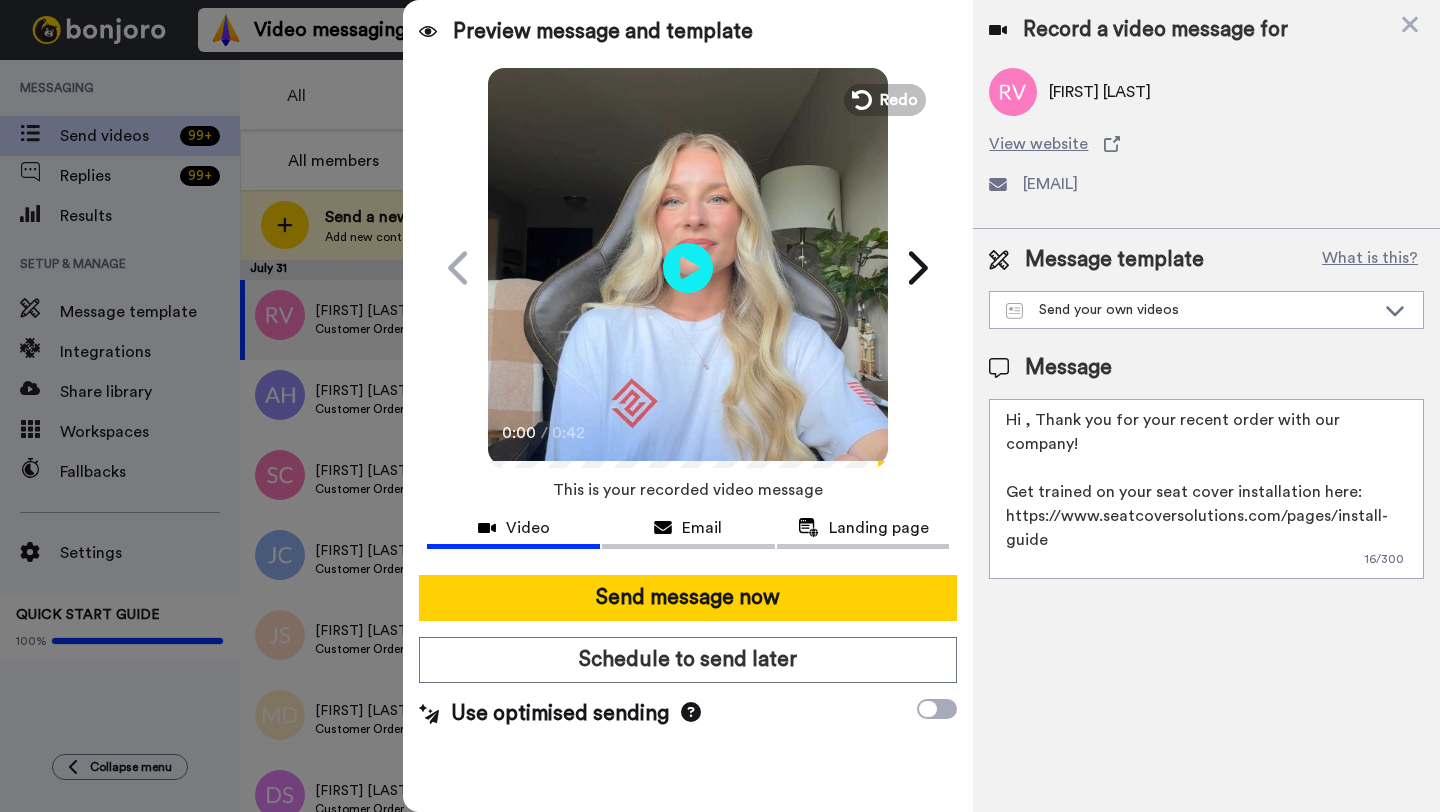 paste on "Rutasha" 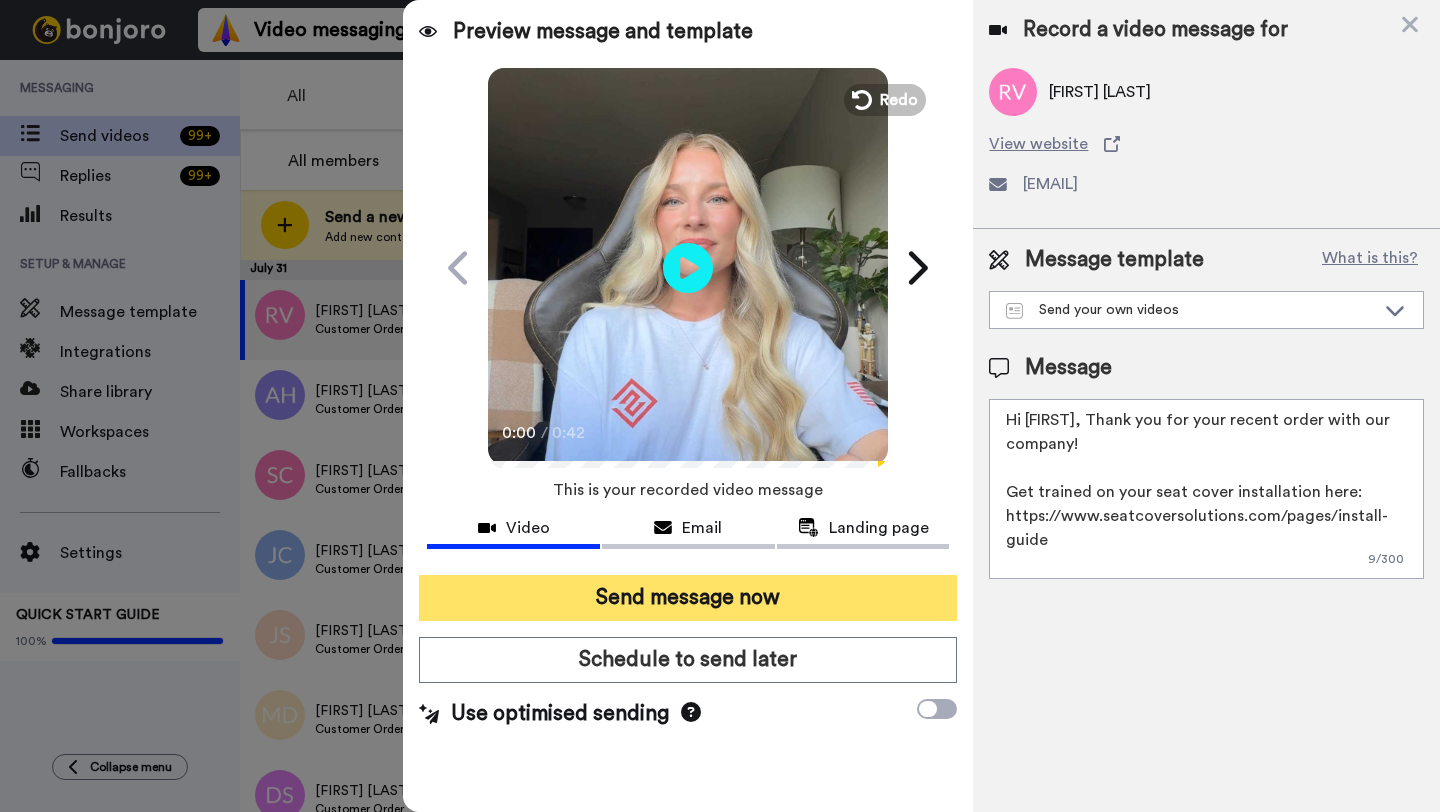 type on "Hi Rutasha, Thank you for your recent order with our company!
Get trained on your seat cover installation here: https://www.seatcoversolutions.com/pages/install-guide
More Products: https://www.seatcoversolutions.com/products/luxury-seat-covers?utm_campaign=CX&utm_source=CX&utm_medium=CX" 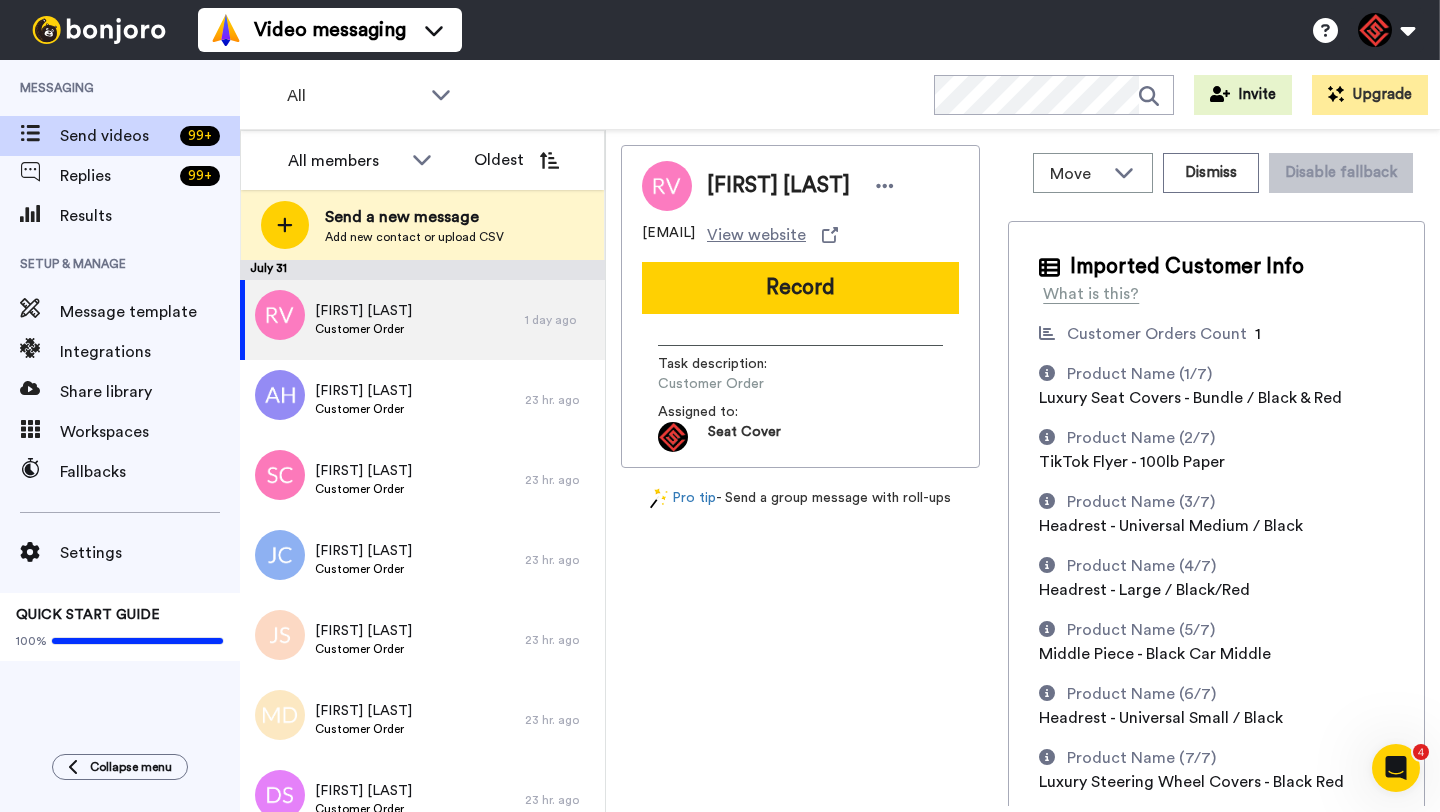 scroll, scrollTop: 0, scrollLeft: 0, axis: both 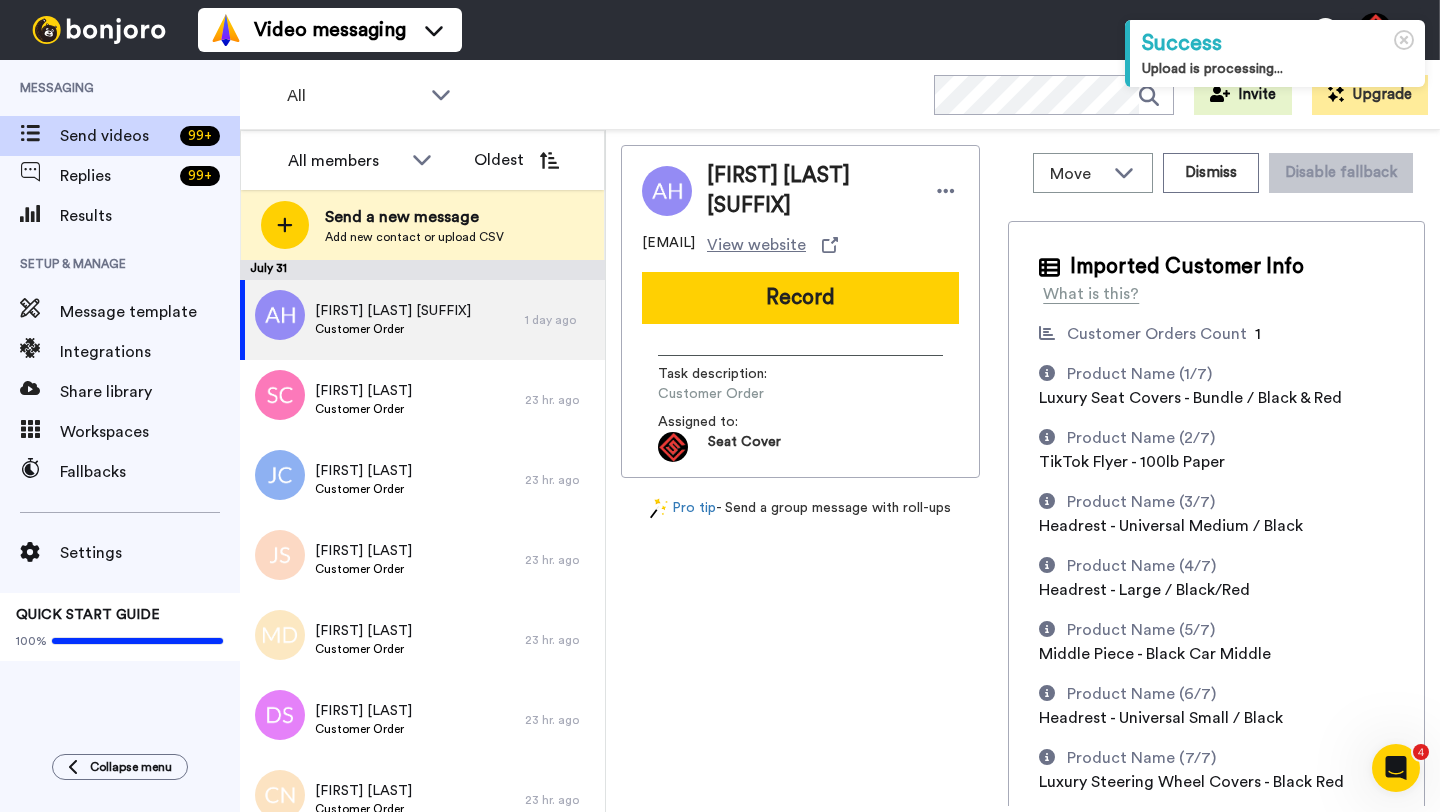 click on "[FIRST] [LAST] [SUFFIX]" at bounding box center [810, 191] 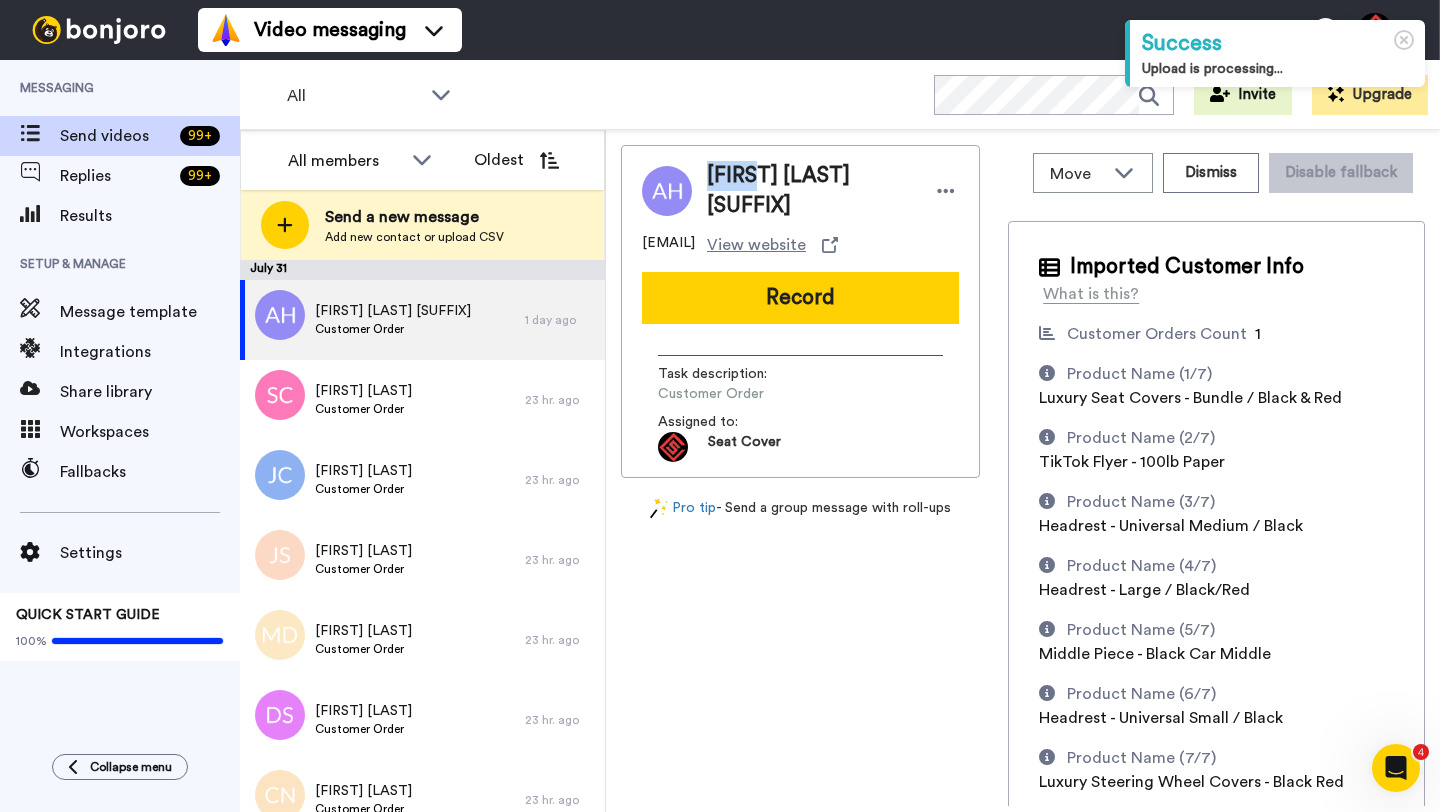 click on "Aaron Howell III" at bounding box center [810, 191] 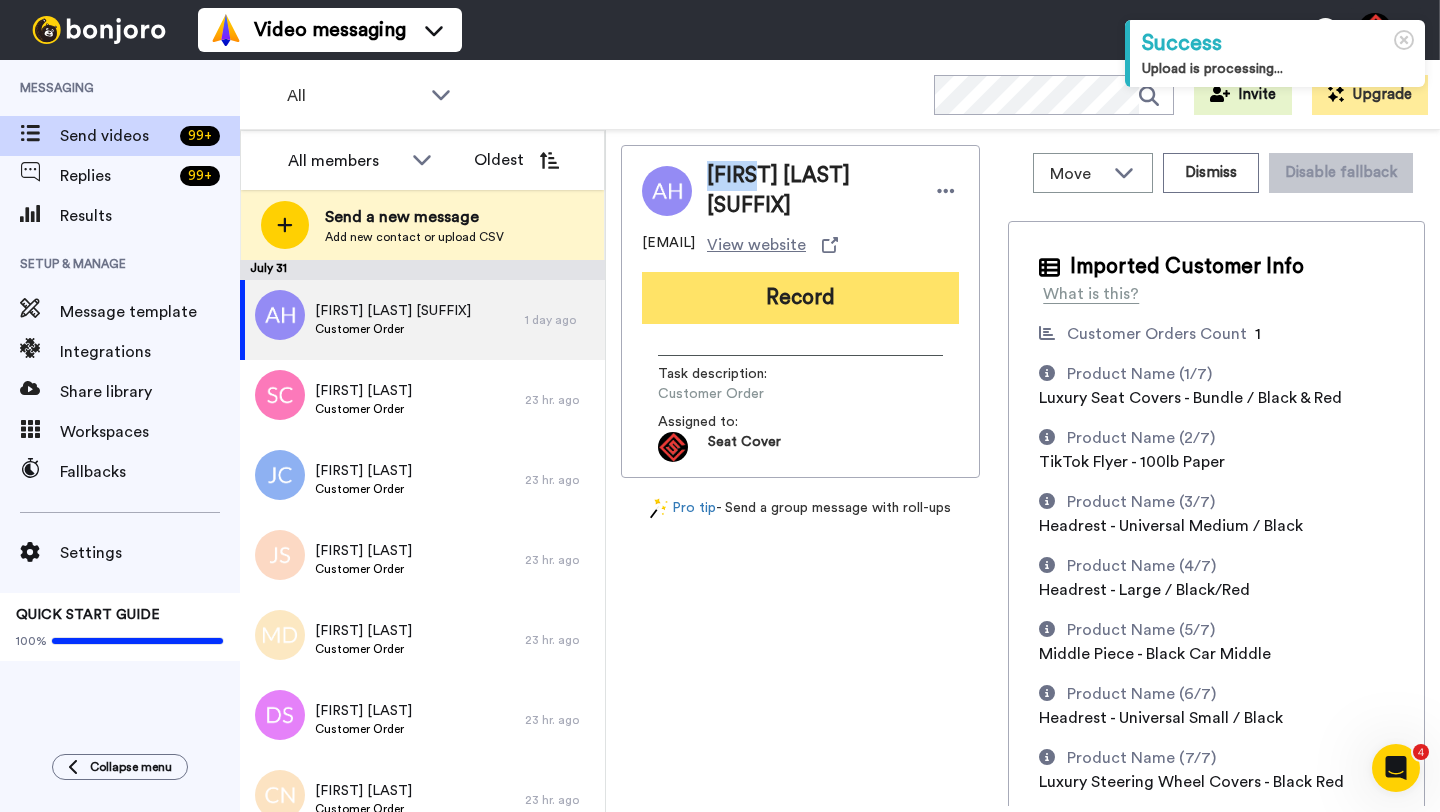 click on "Record" at bounding box center (800, 298) 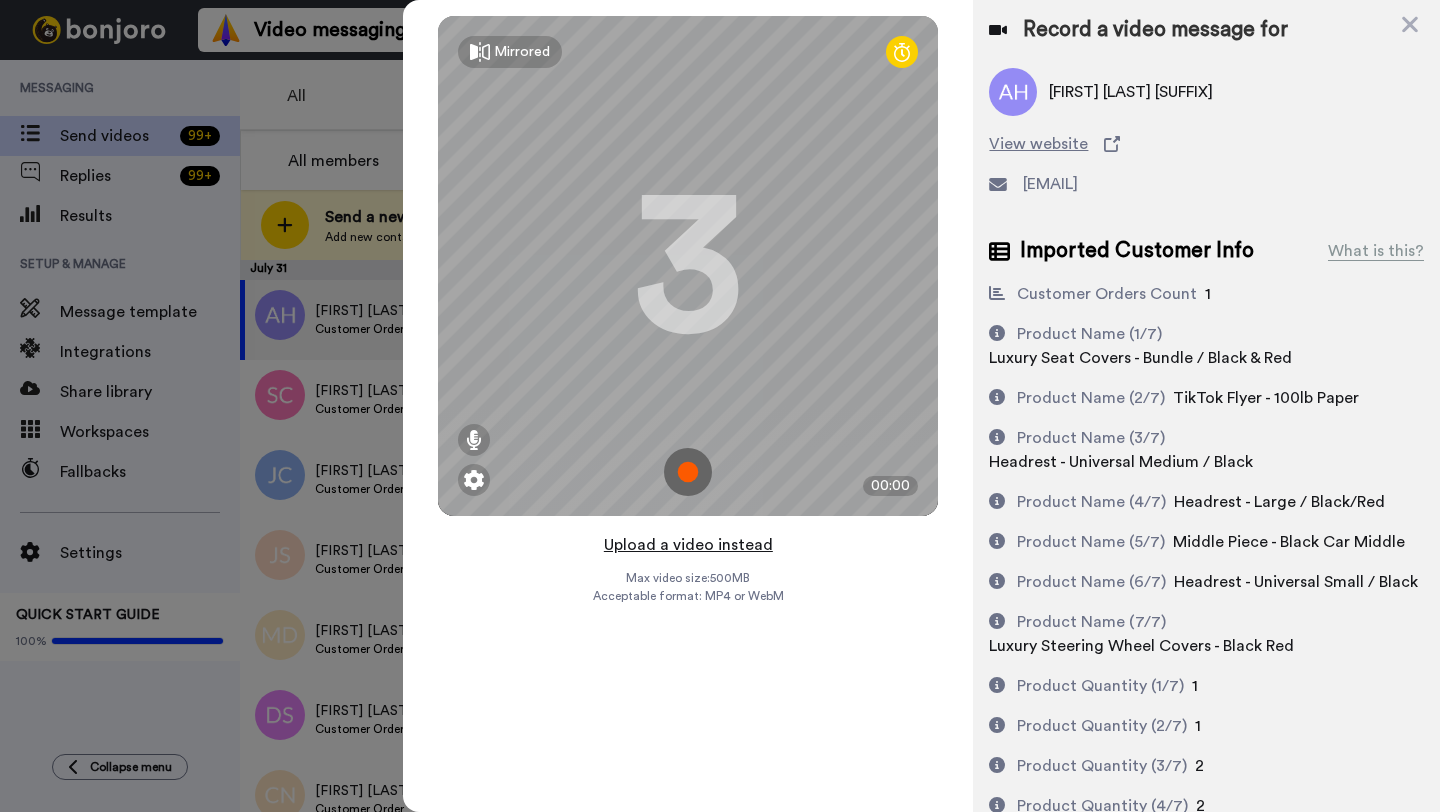 click on "Upload a video instead" at bounding box center [688, 545] 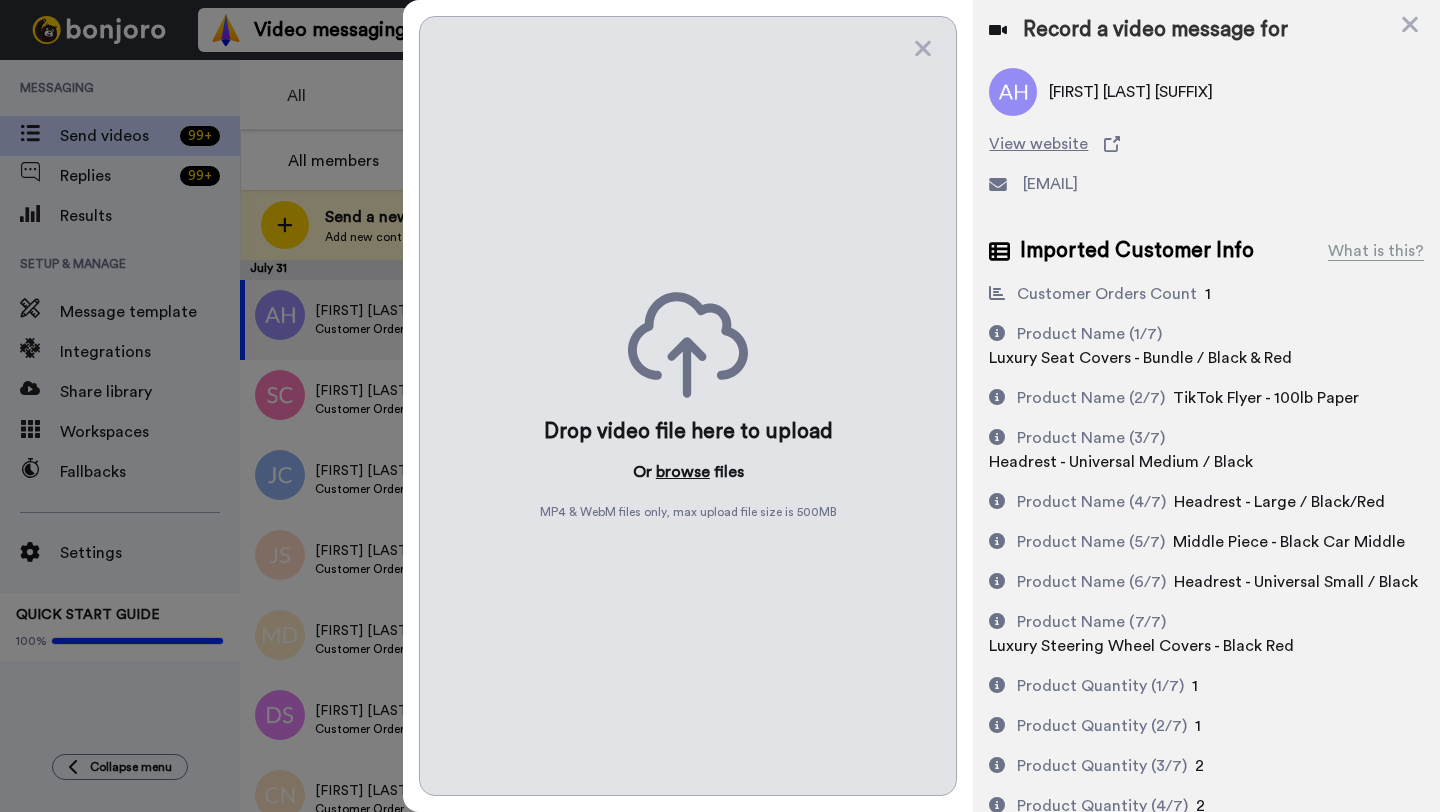 click on "browse" at bounding box center [683, 472] 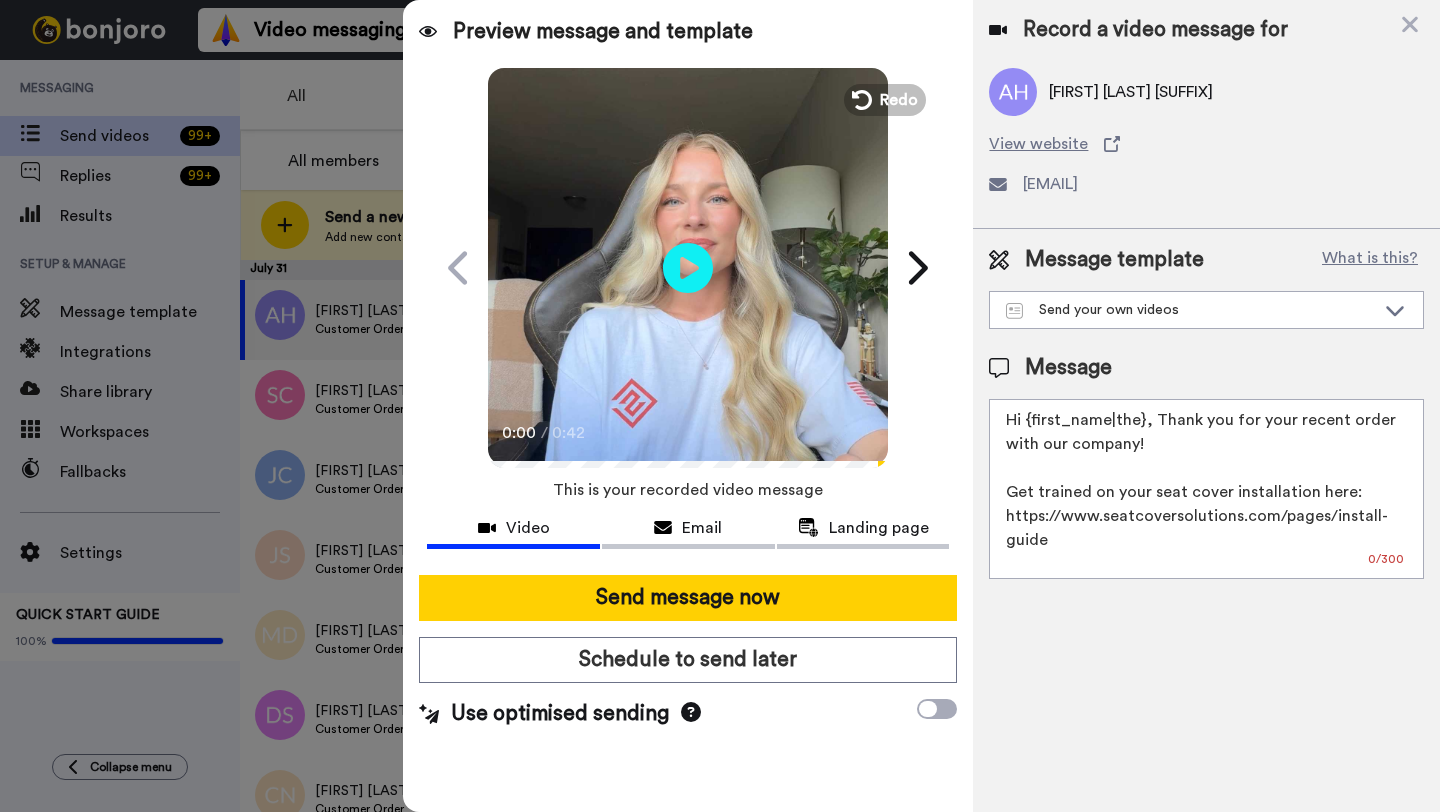 drag, startPoint x: 1142, startPoint y: 424, endPoint x: 1029, endPoint y: 424, distance: 113 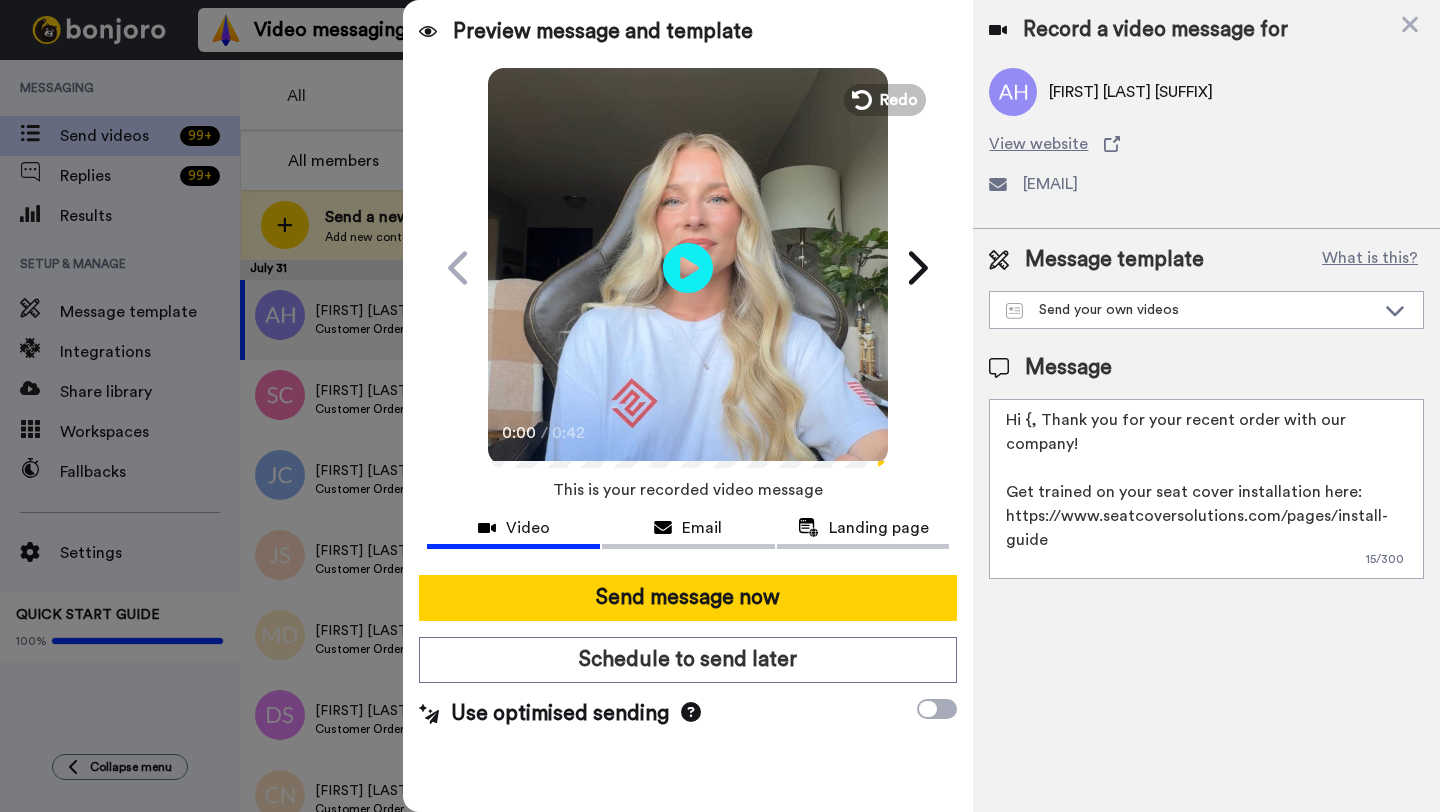 paste on "Aaron" 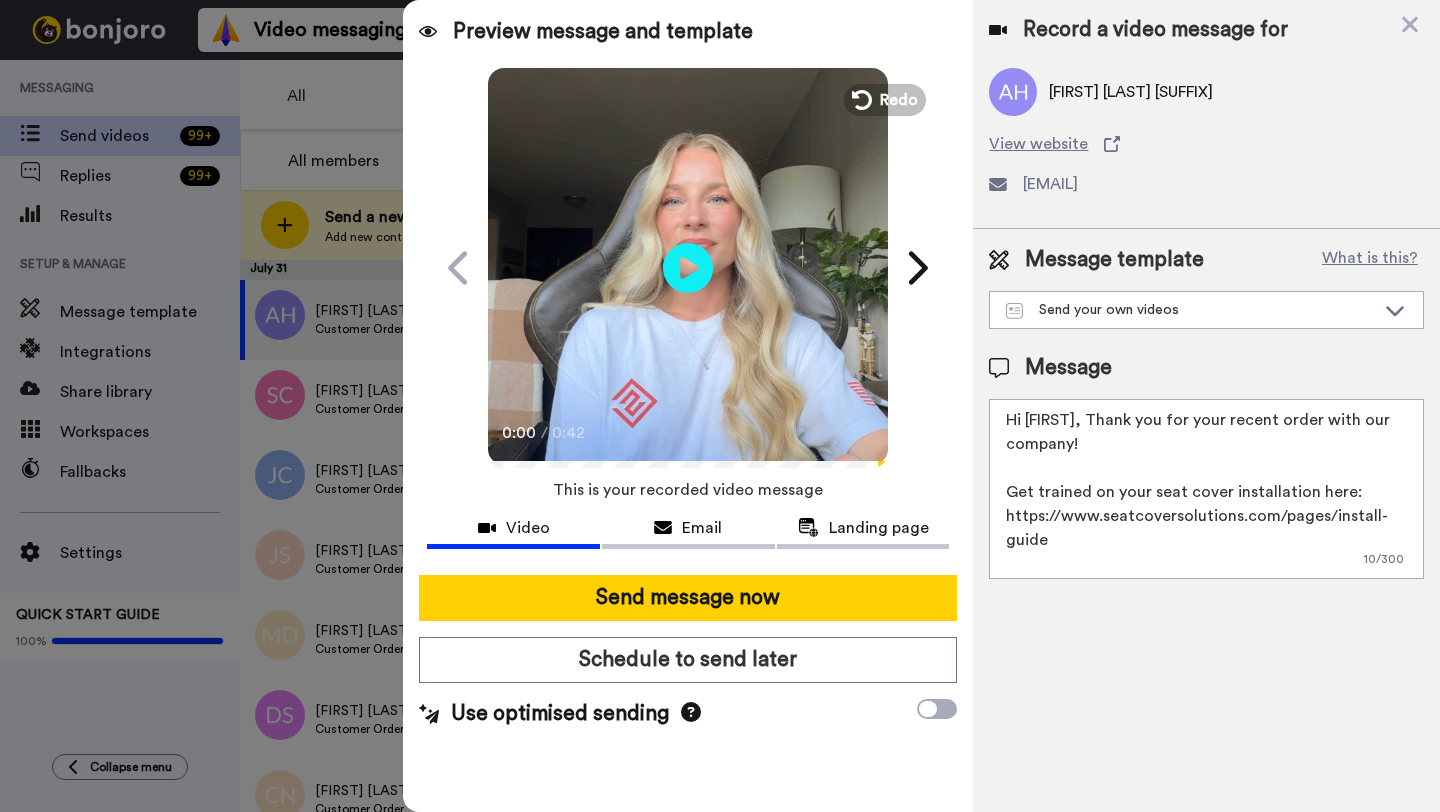 click on "Hi {Aaron, Thank you for your recent order with our company!
Get trained on your seat cover installation here: https://www.seatcoversolutions.com/pages/install-guide
More Products: https://www.seatcoversolutions.com/products/luxury-seat-covers?utm_campaign=CX&utm_source=CX&utm_medium=CX" at bounding box center [1206, 489] 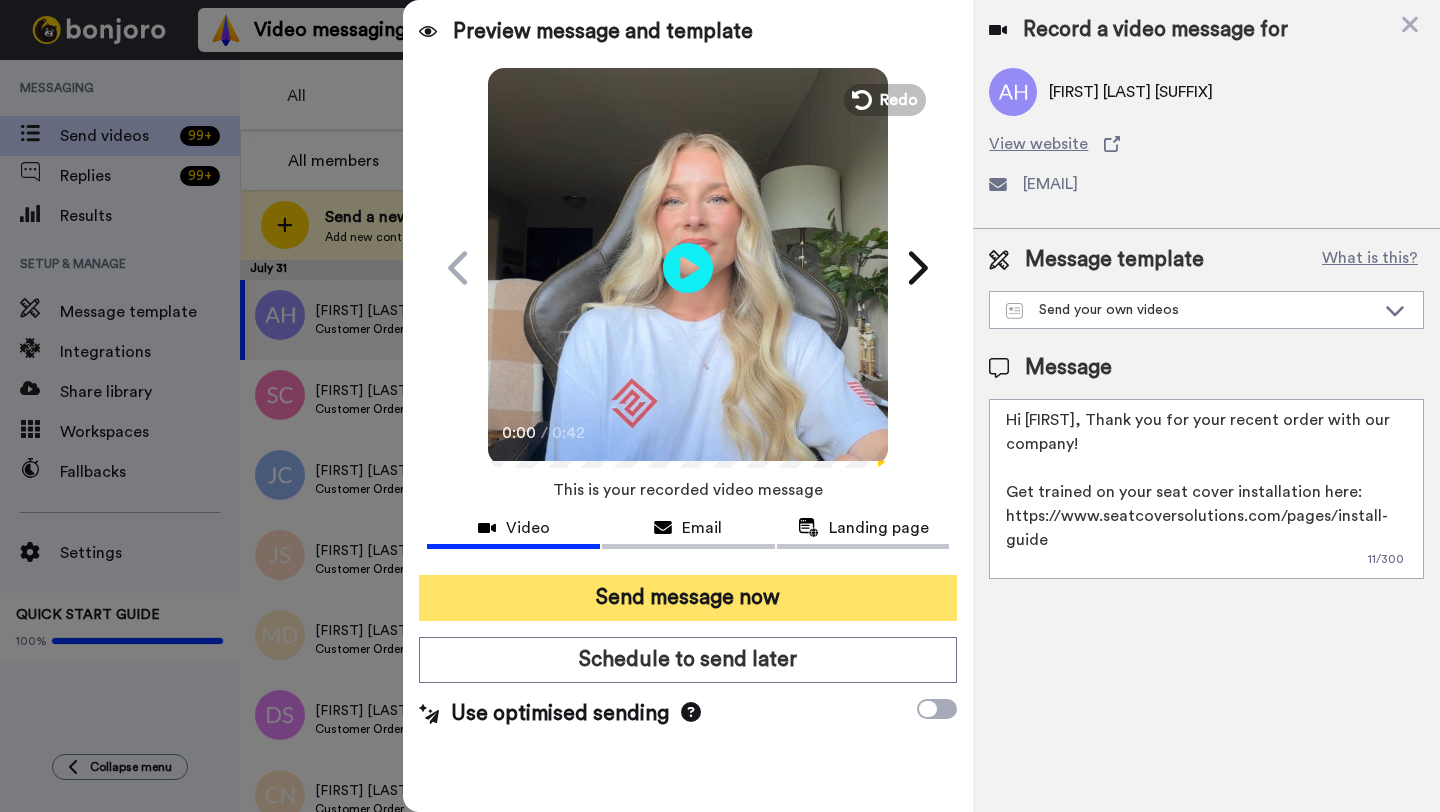 type on "Hi Aaron, Thank you for your recent order with our company!
Get trained on your seat cover installation here: https://www.seatcoversolutions.com/pages/install-guide
More Products: https://www.seatcoversolutions.com/products/luxury-seat-covers?utm_campaign=CX&utm_source=CX&utm_medium=CX" 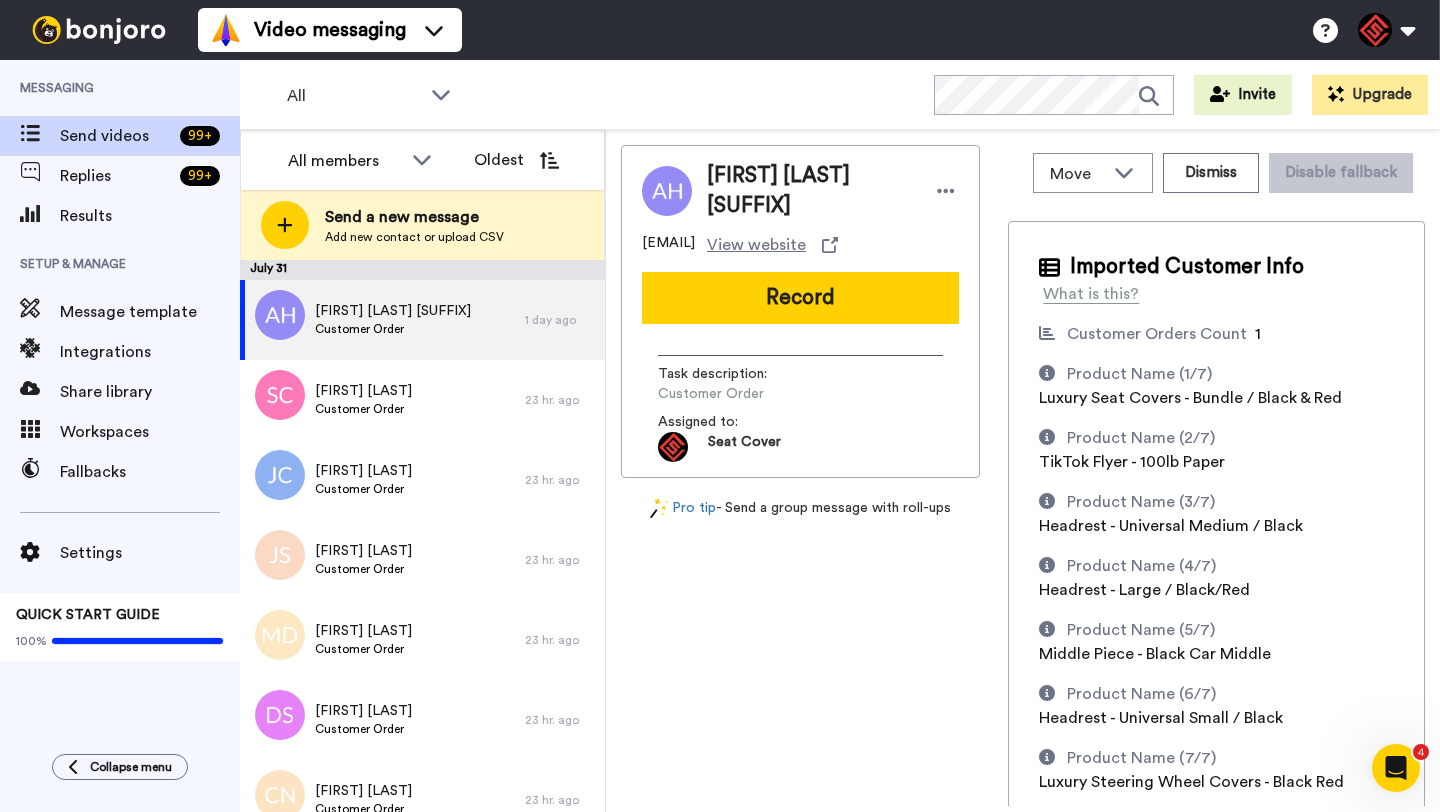 scroll, scrollTop: 0, scrollLeft: 0, axis: both 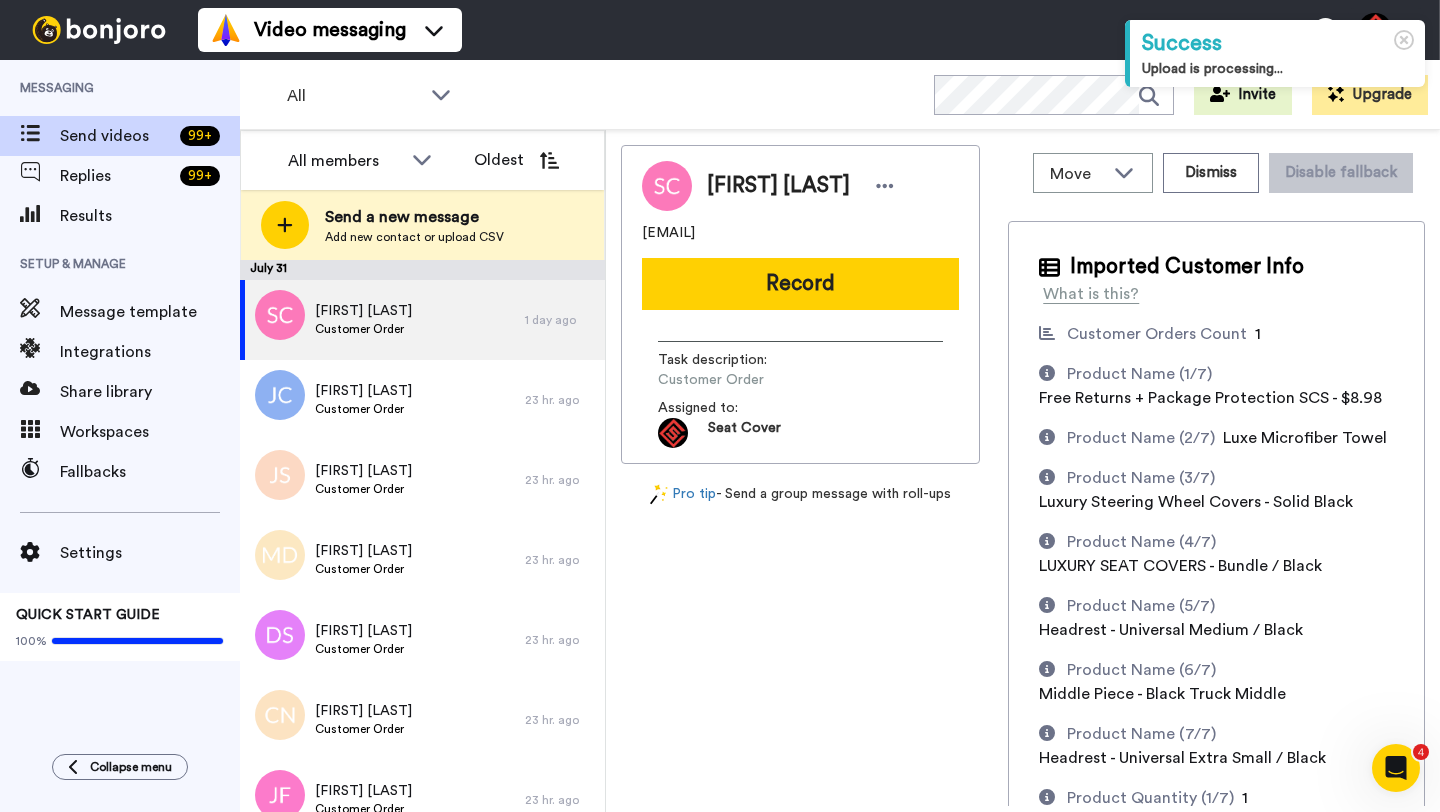 click on "Shaelee Curtis" at bounding box center (778, 186) 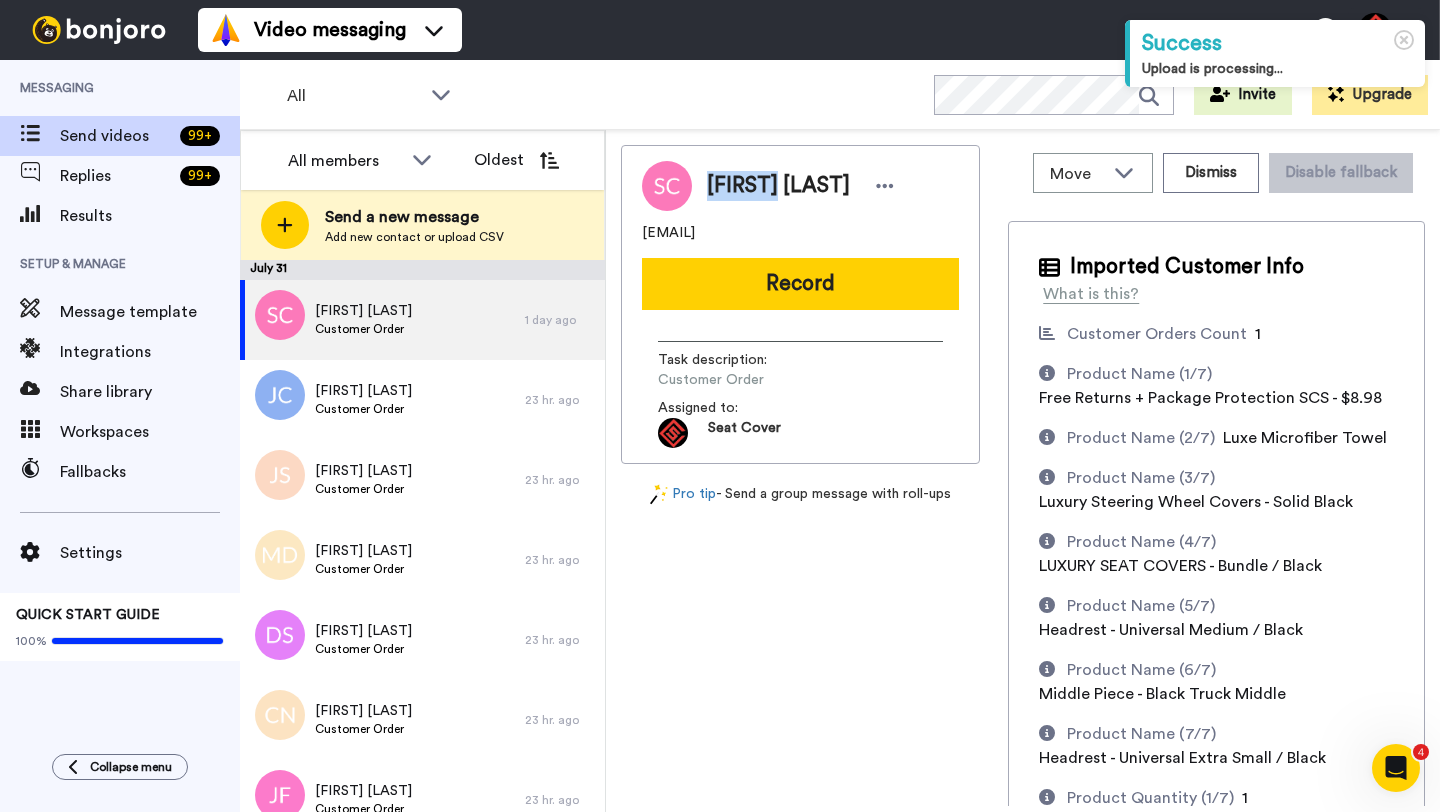 click on "Shaelee Curtis" at bounding box center (778, 186) 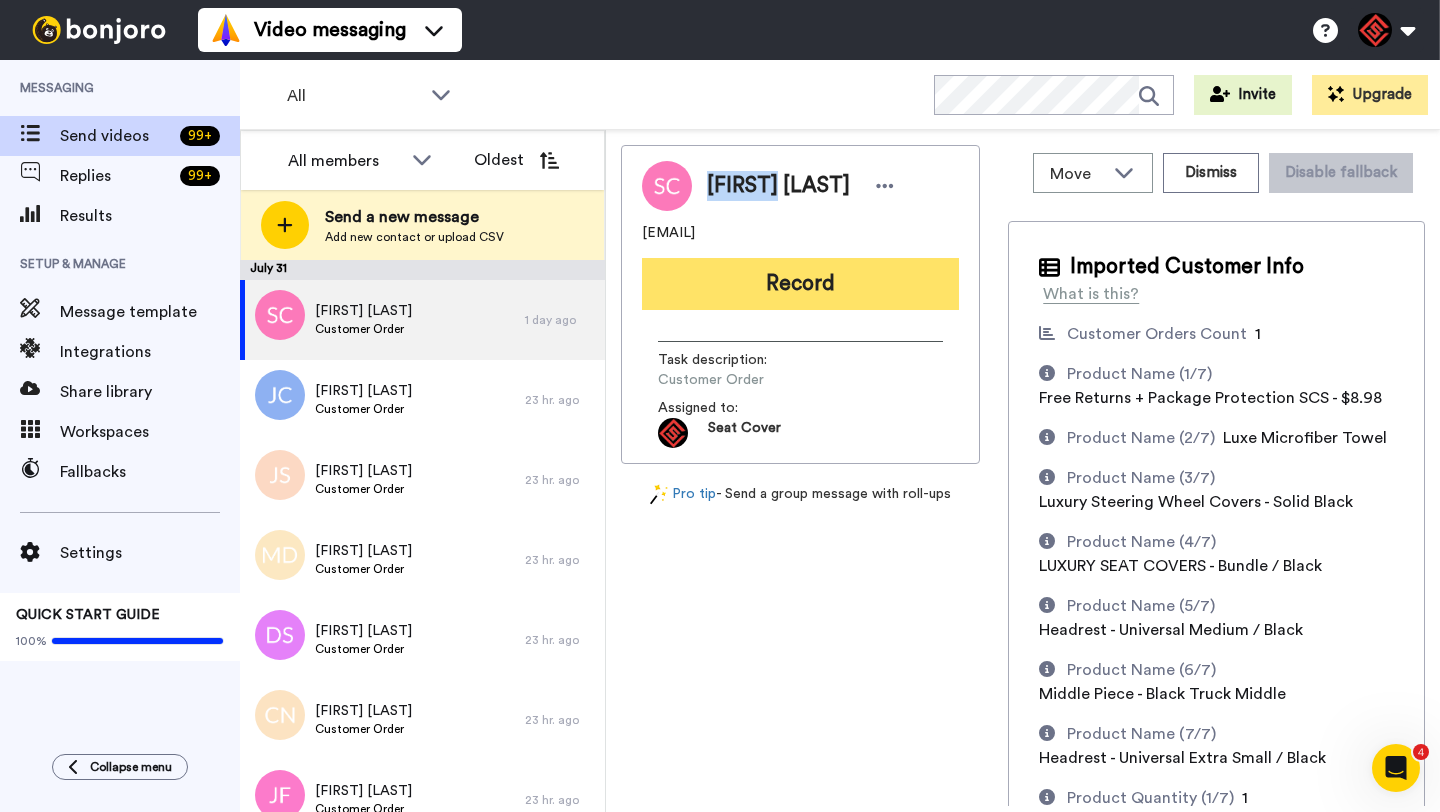 click on "Record" at bounding box center (800, 284) 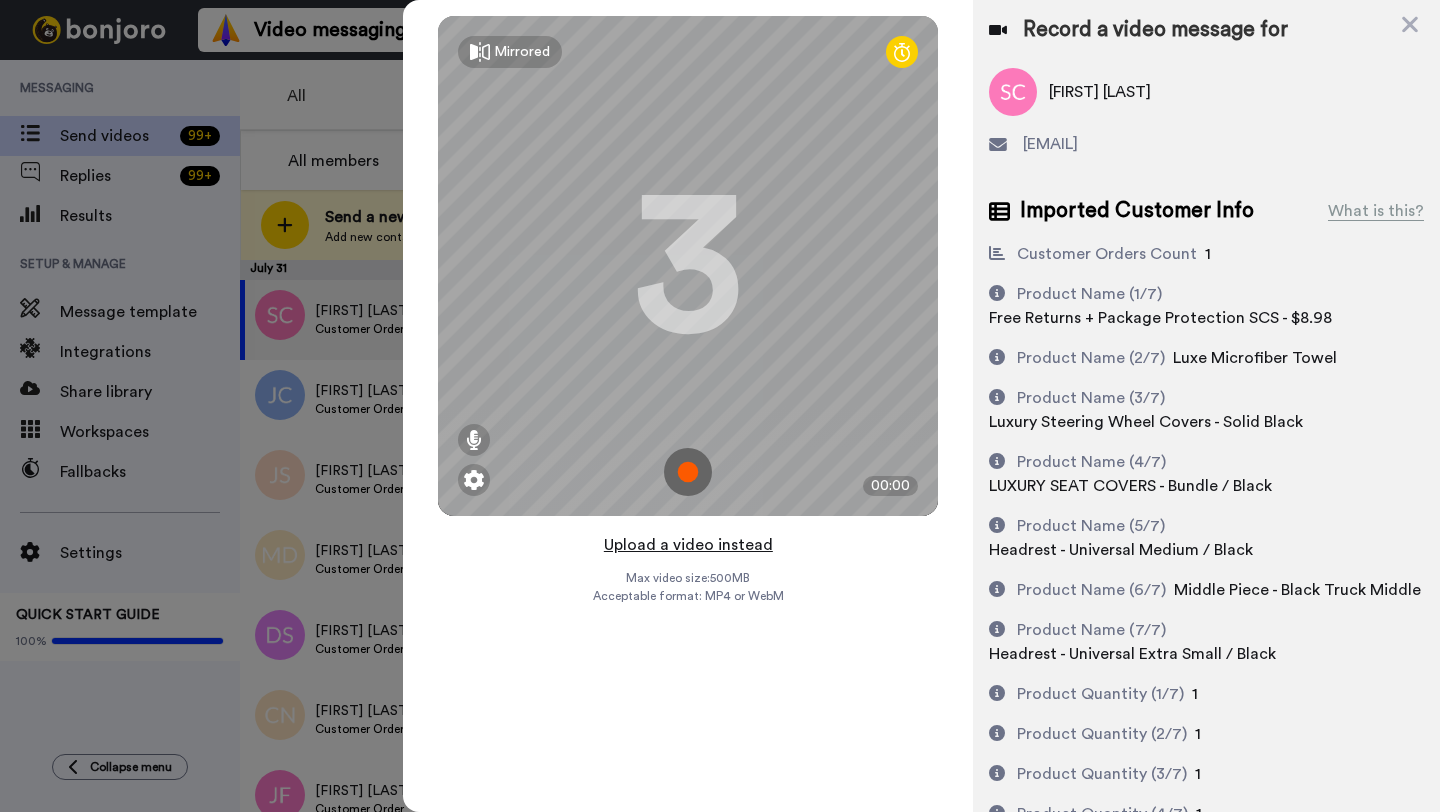 click on "Upload a video instead" at bounding box center (688, 545) 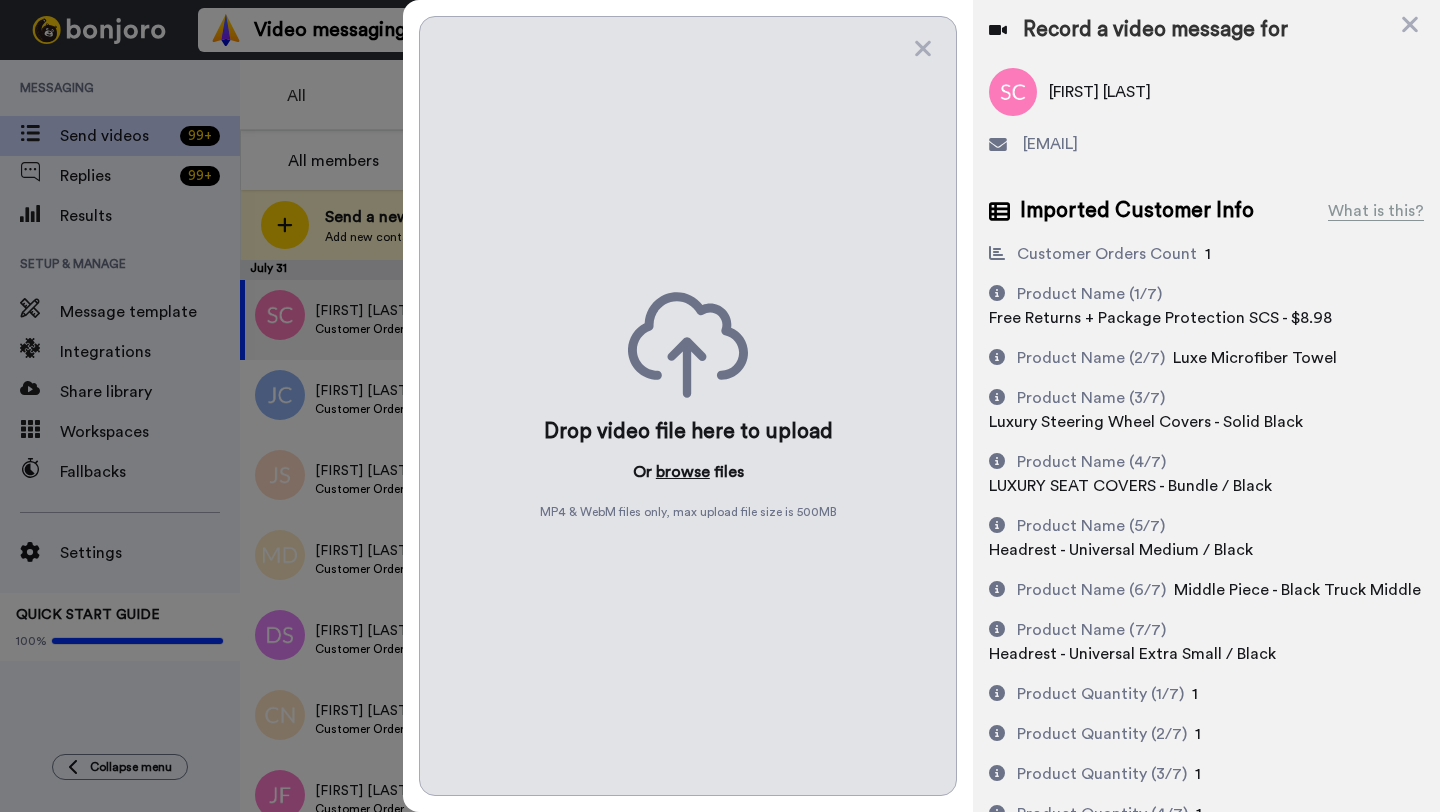 click on "browse" at bounding box center [683, 472] 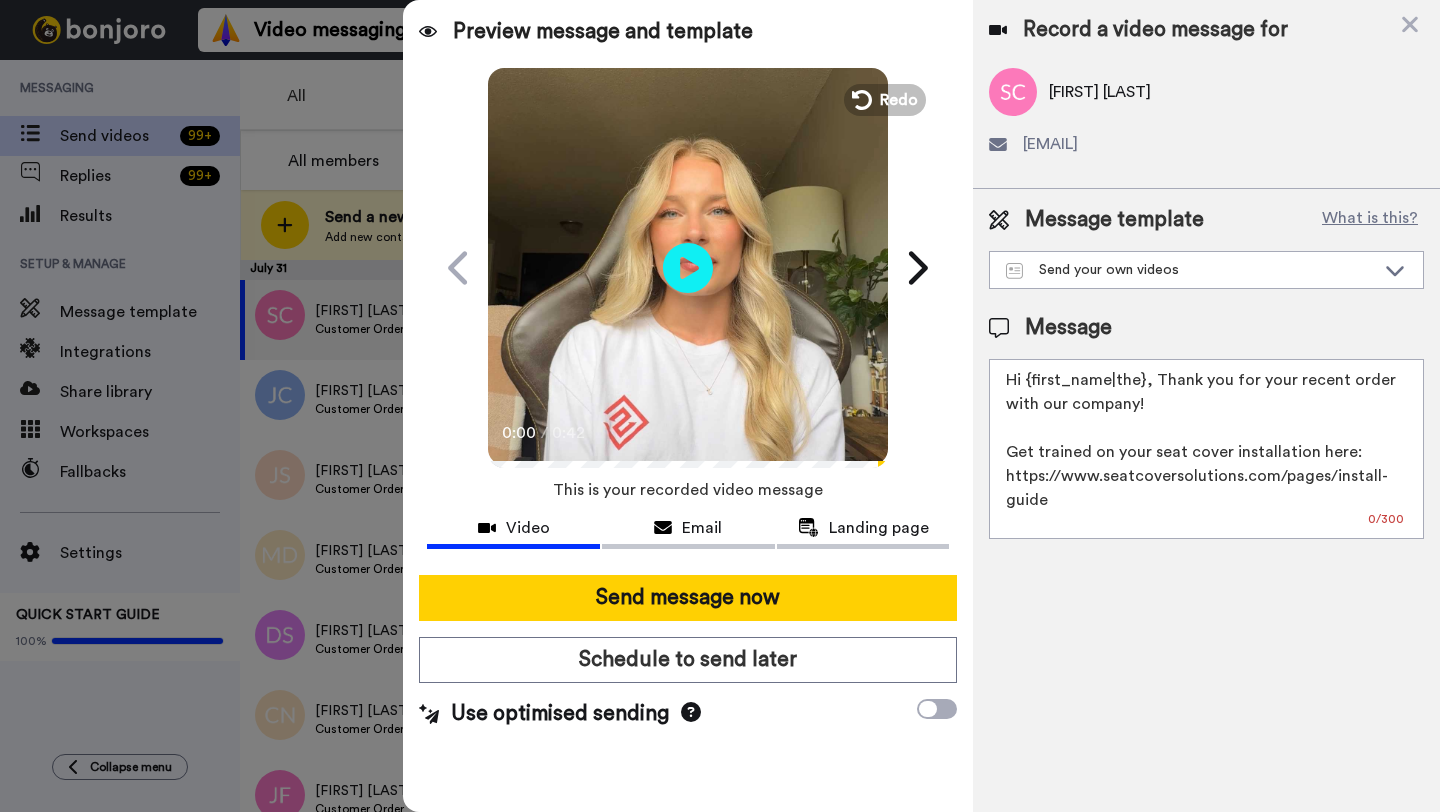 drag, startPoint x: 1141, startPoint y: 386, endPoint x: 1024, endPoint y: 388, distance: 117.01709 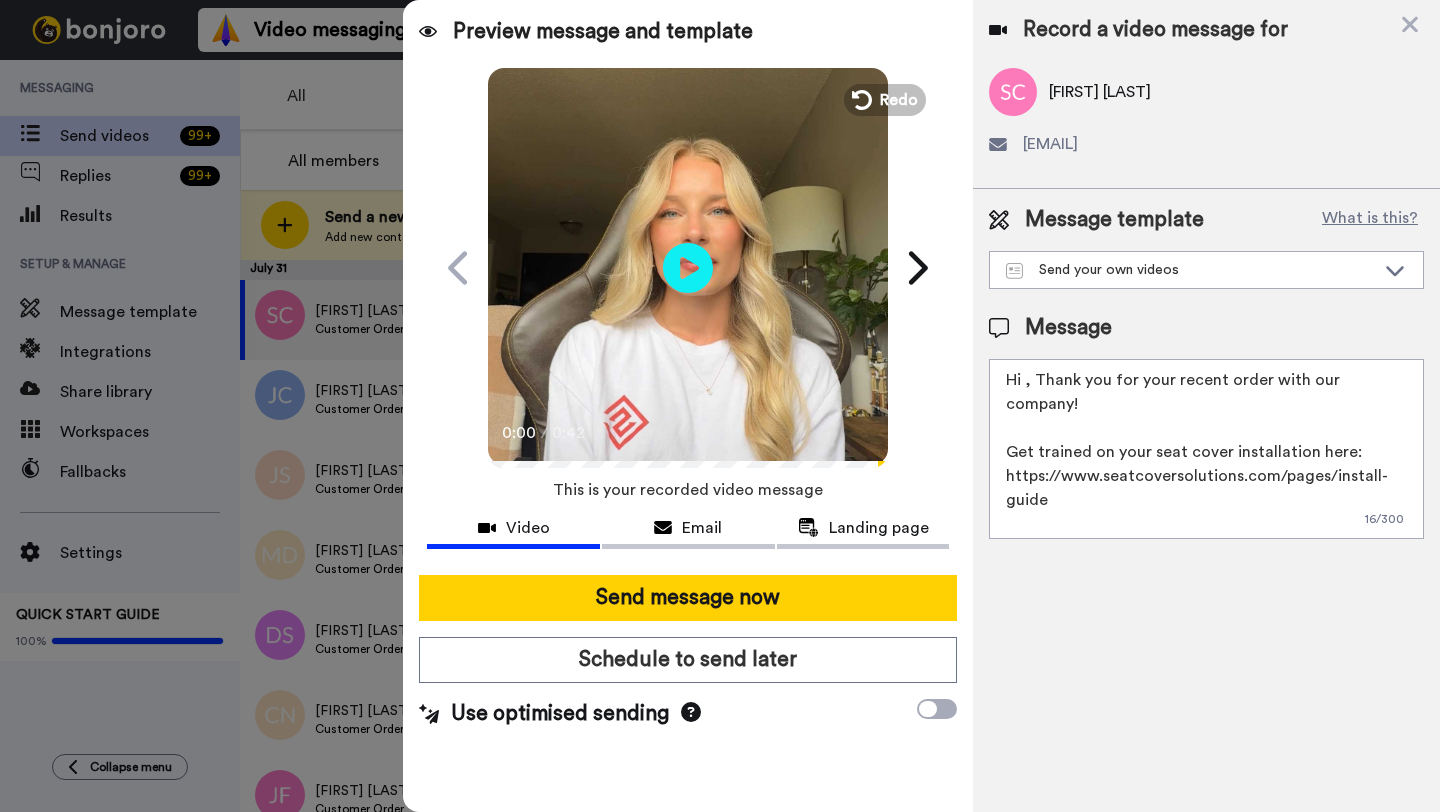 paste on "Shaelee" 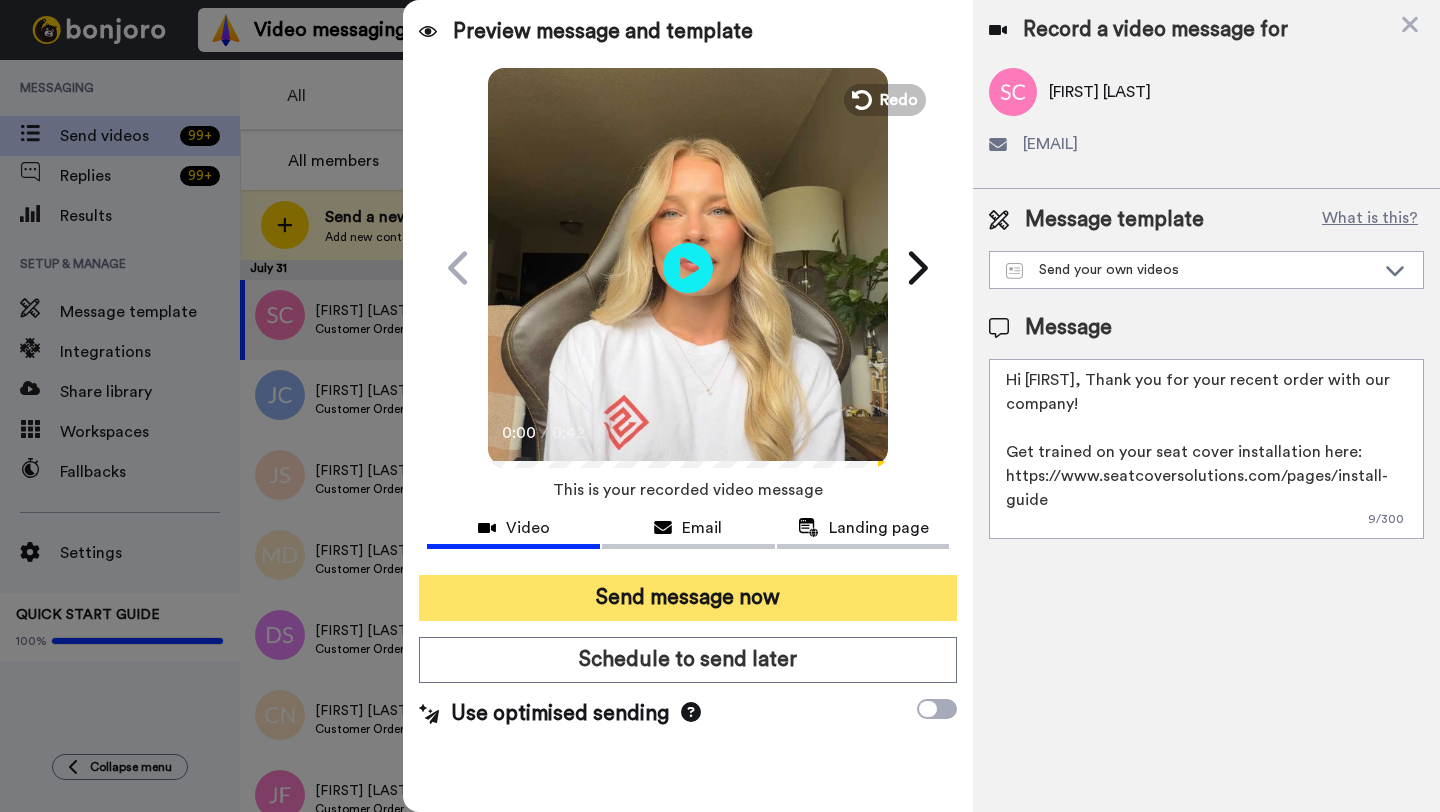 type on "Hi Shaelee, Thank you for your recent order with our company!
Get trained on your seat cover installation here: https://www.seatcoversolutions.com/pages/install-guide
More Products: https://www.seatcoversolutions.com/products/luxury-seat-covers?utm_campaign=CX&utm_source=CX&utm_medium=CX" 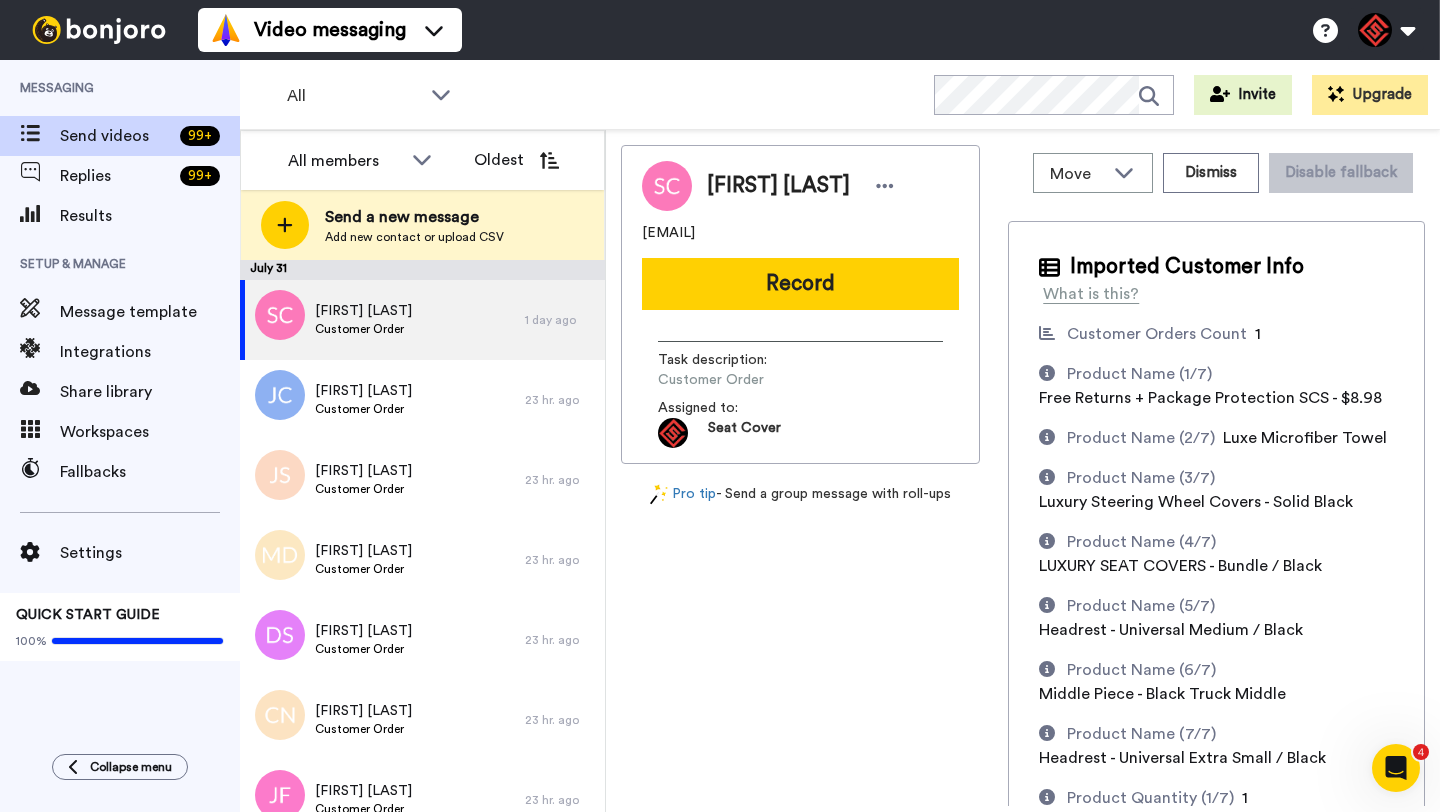 scroll, scrollTop: 0, scrollLeft: 0, axis: both 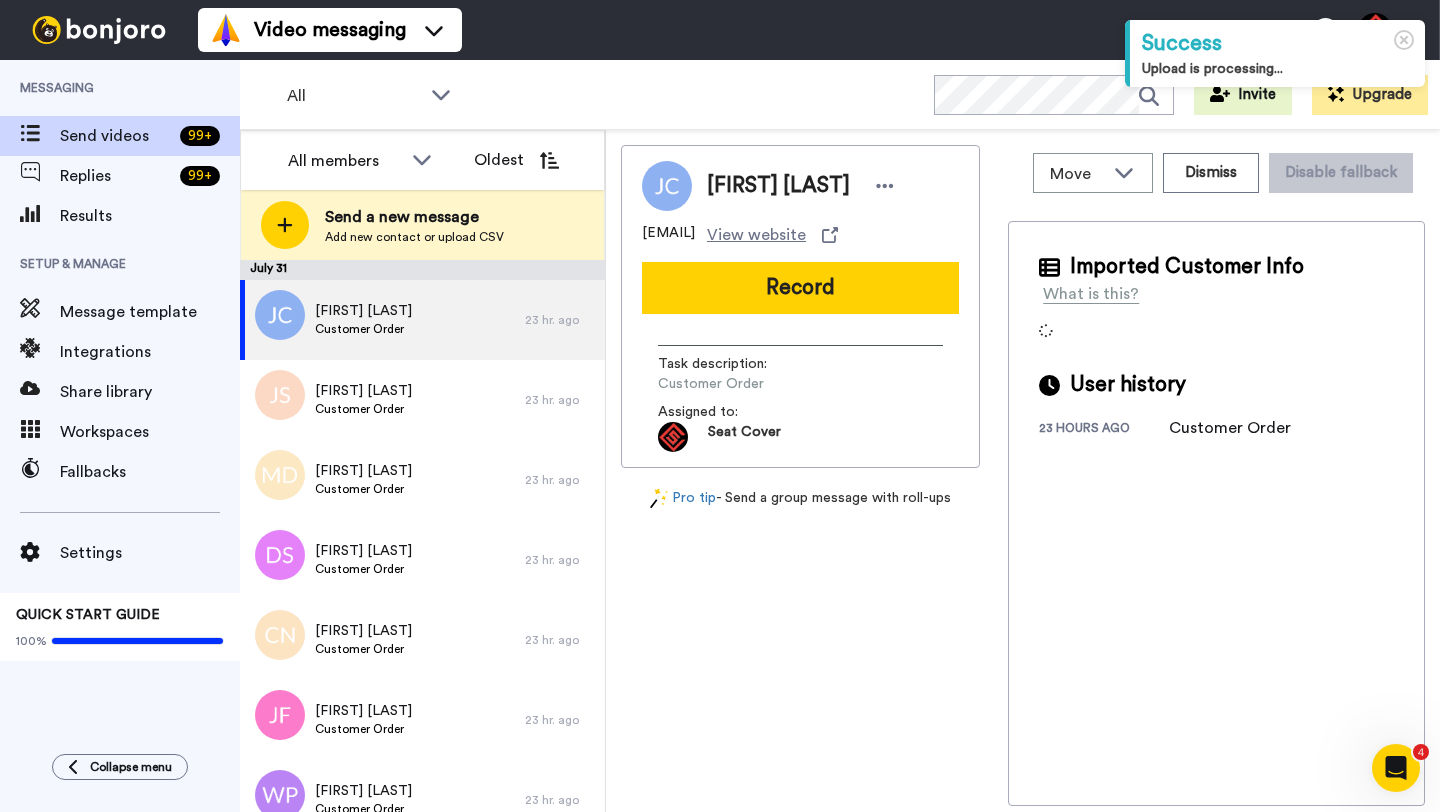 click on "Josue Cardenas" at bounding box center [778, 186] 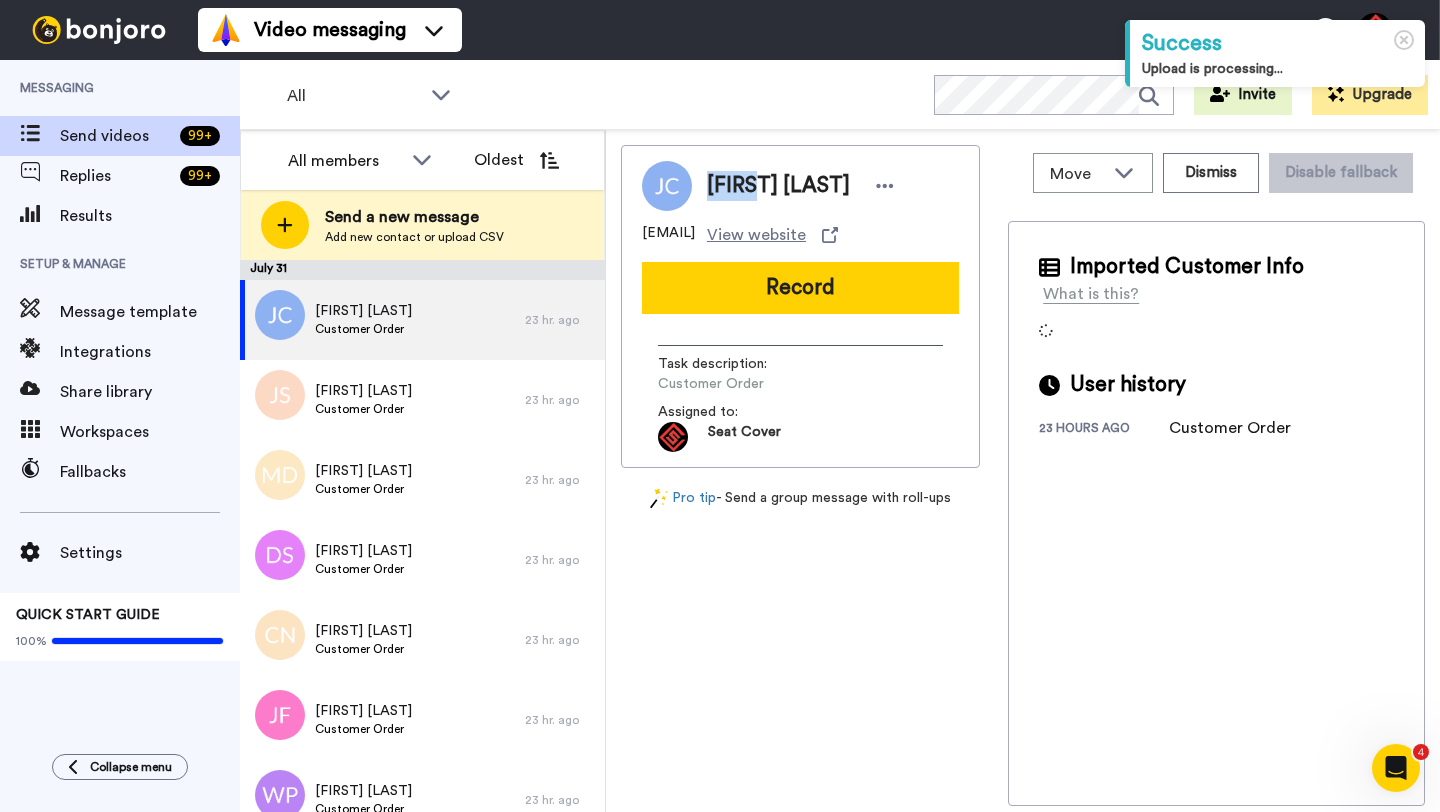 click on "Josue Cardenas" at bounding box center (778, 186) 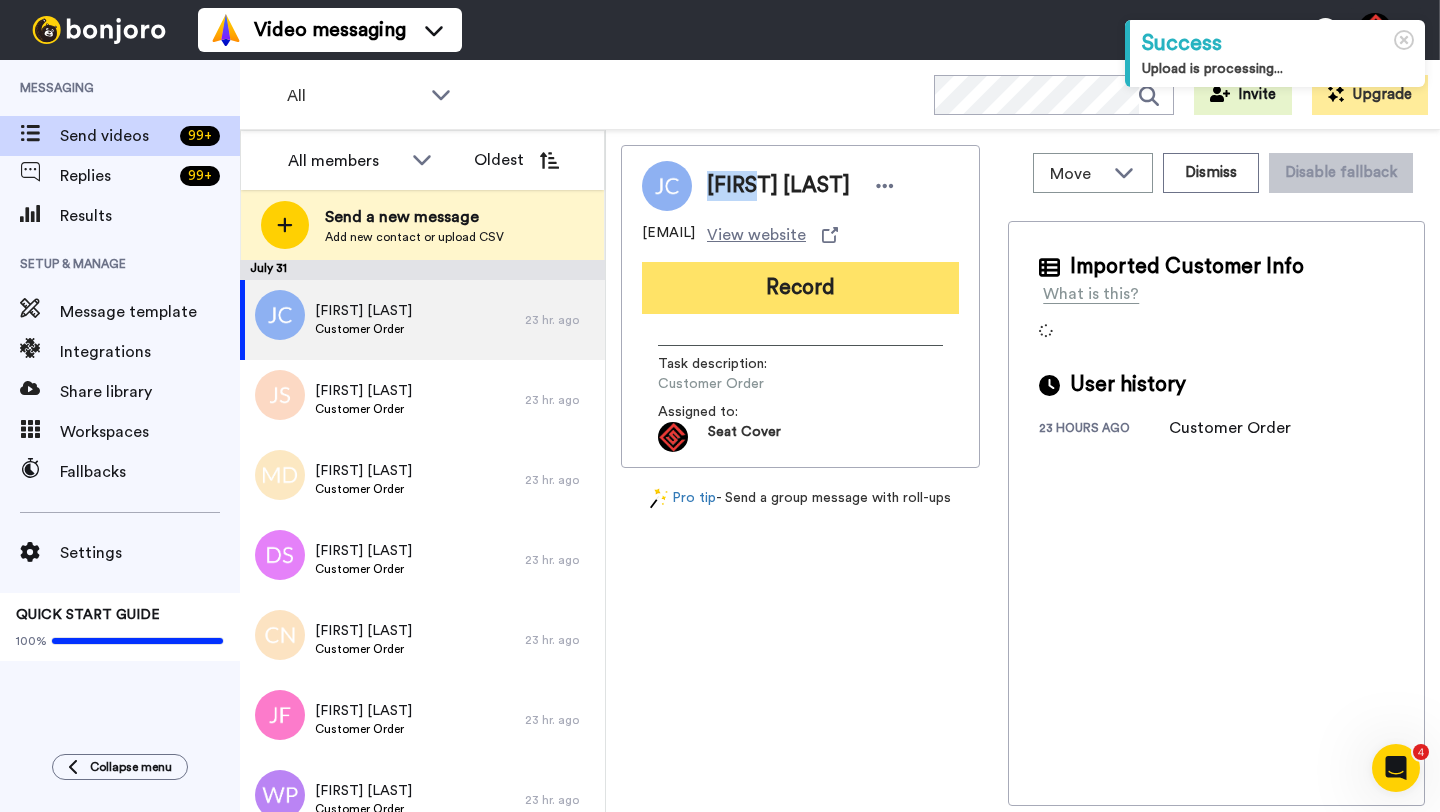 click on "Record" at bounding box center (800, 288) 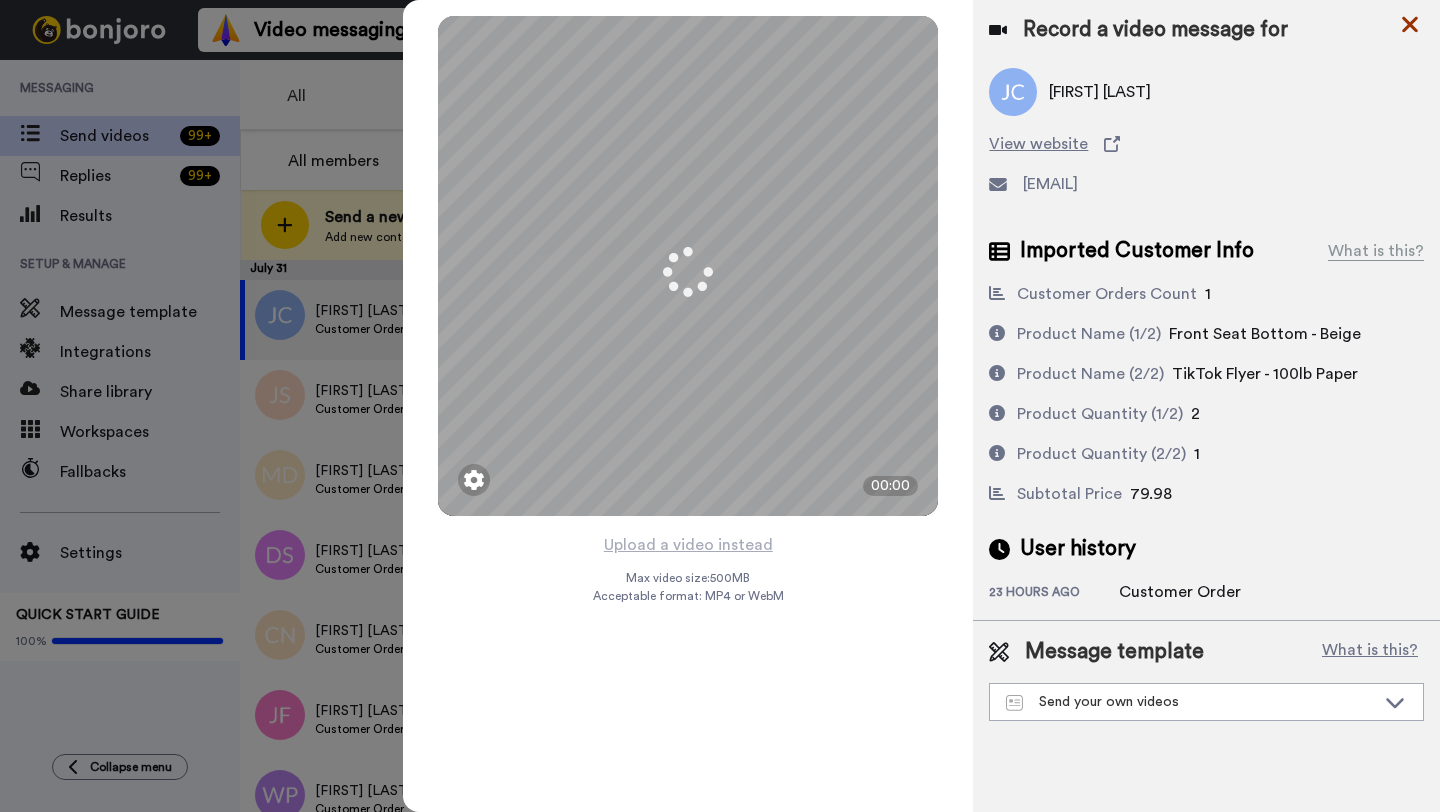 click 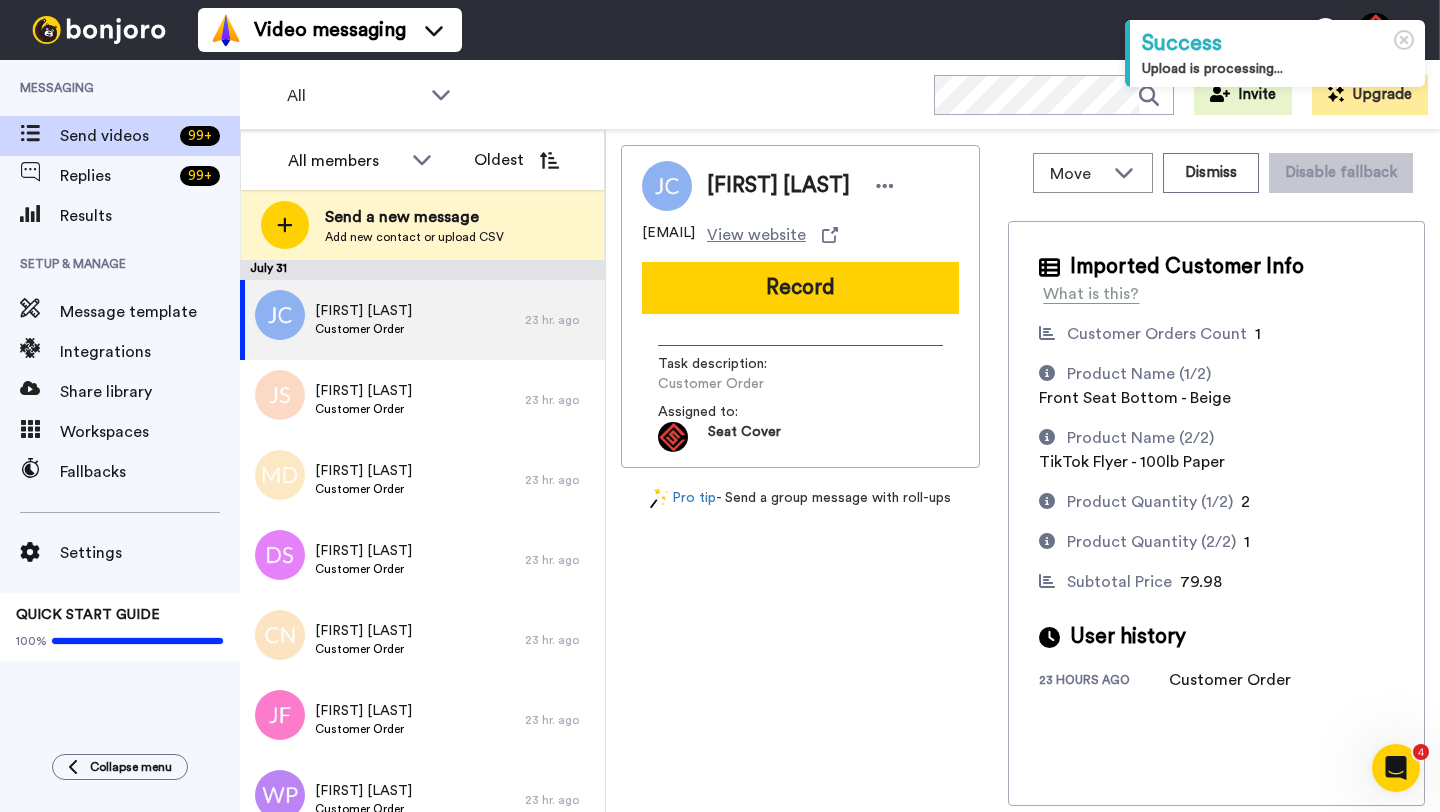 scroll, scrollTop: 0, scrollLeft: 0, axis: both 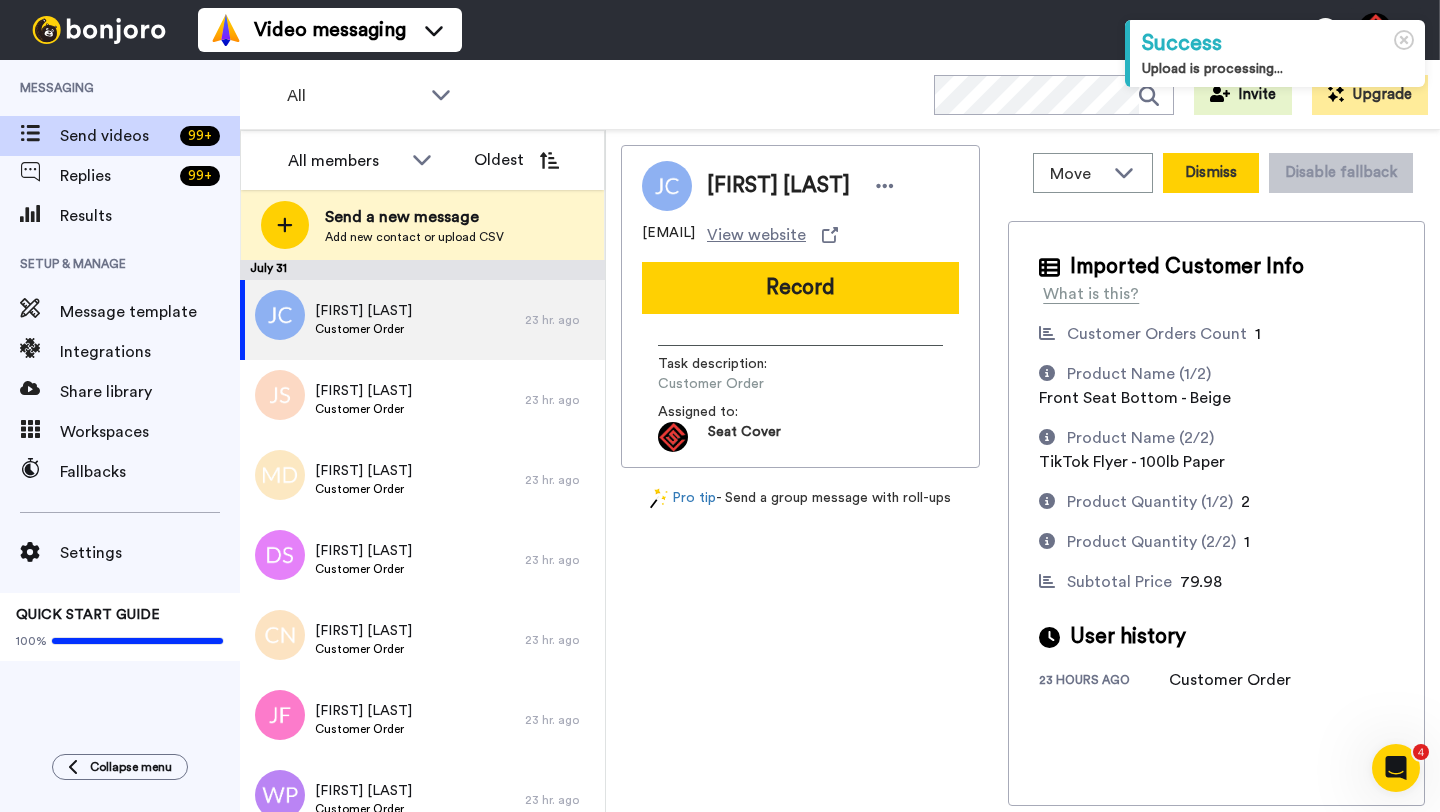 click on "Dismiss" at bounding box center (1211, 173) 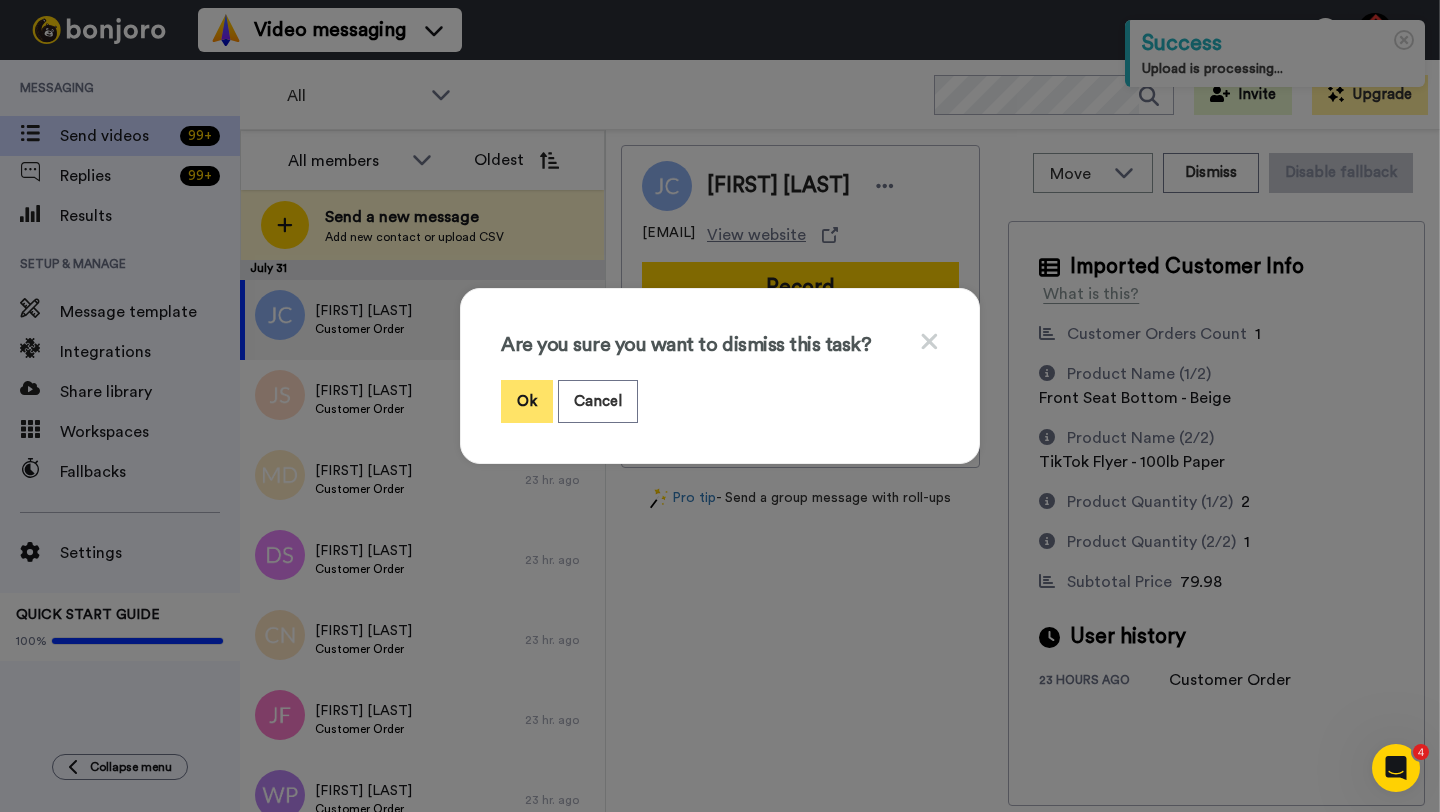 click on "Ok" at bounding box center [527, 401] 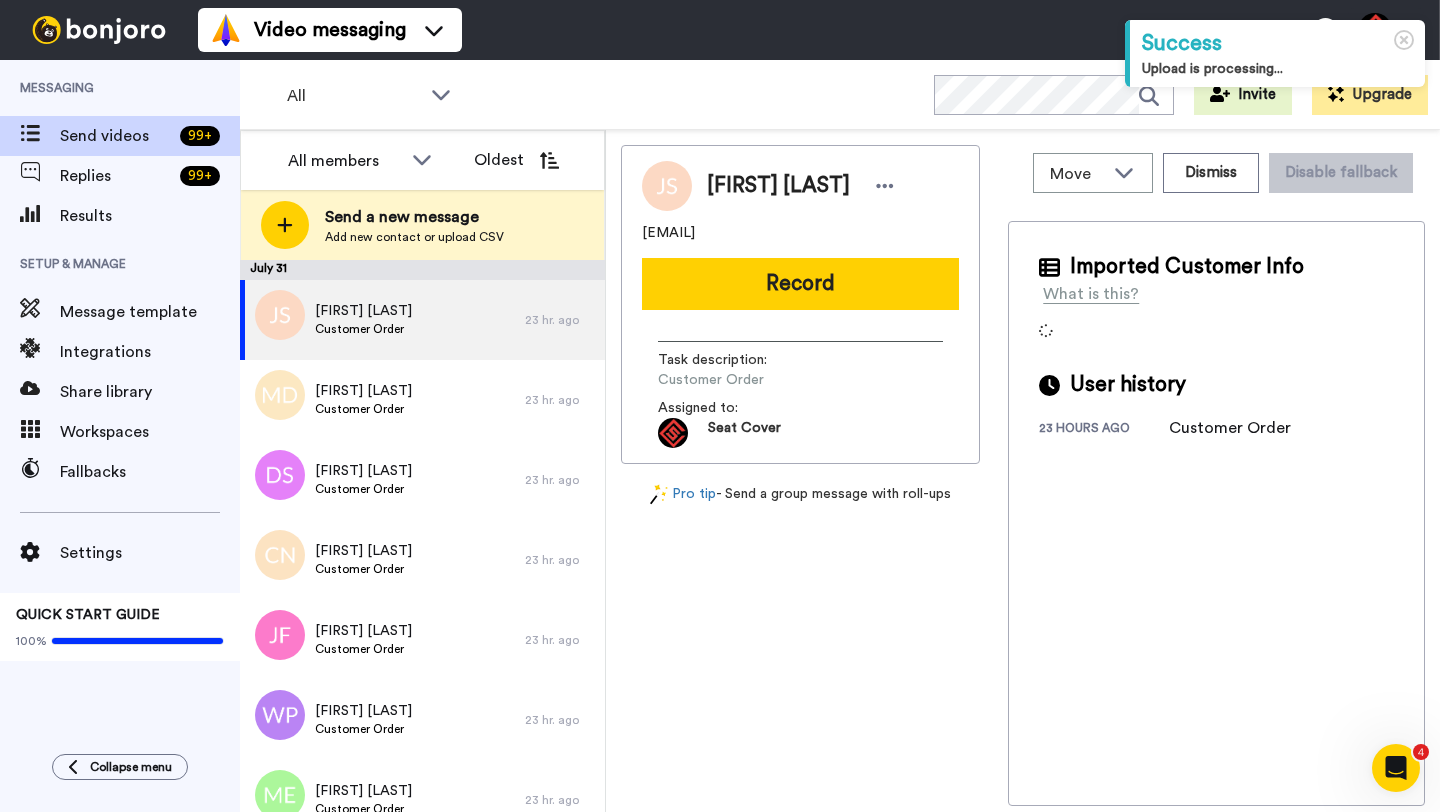 click on "Jordan Schema" at bounding box center [778, 186] 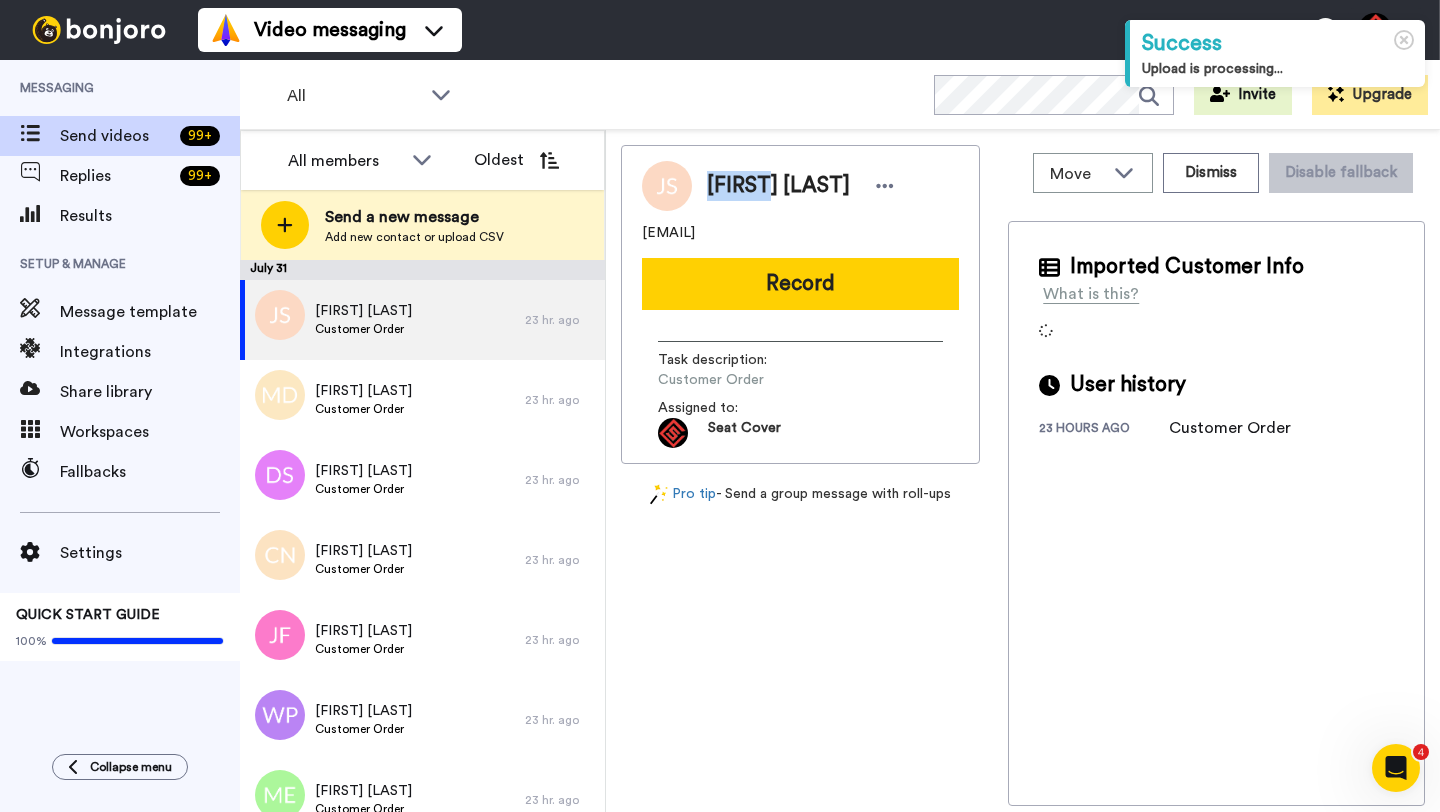 click on "Jordan Schema" at bounding box center [778, 186] 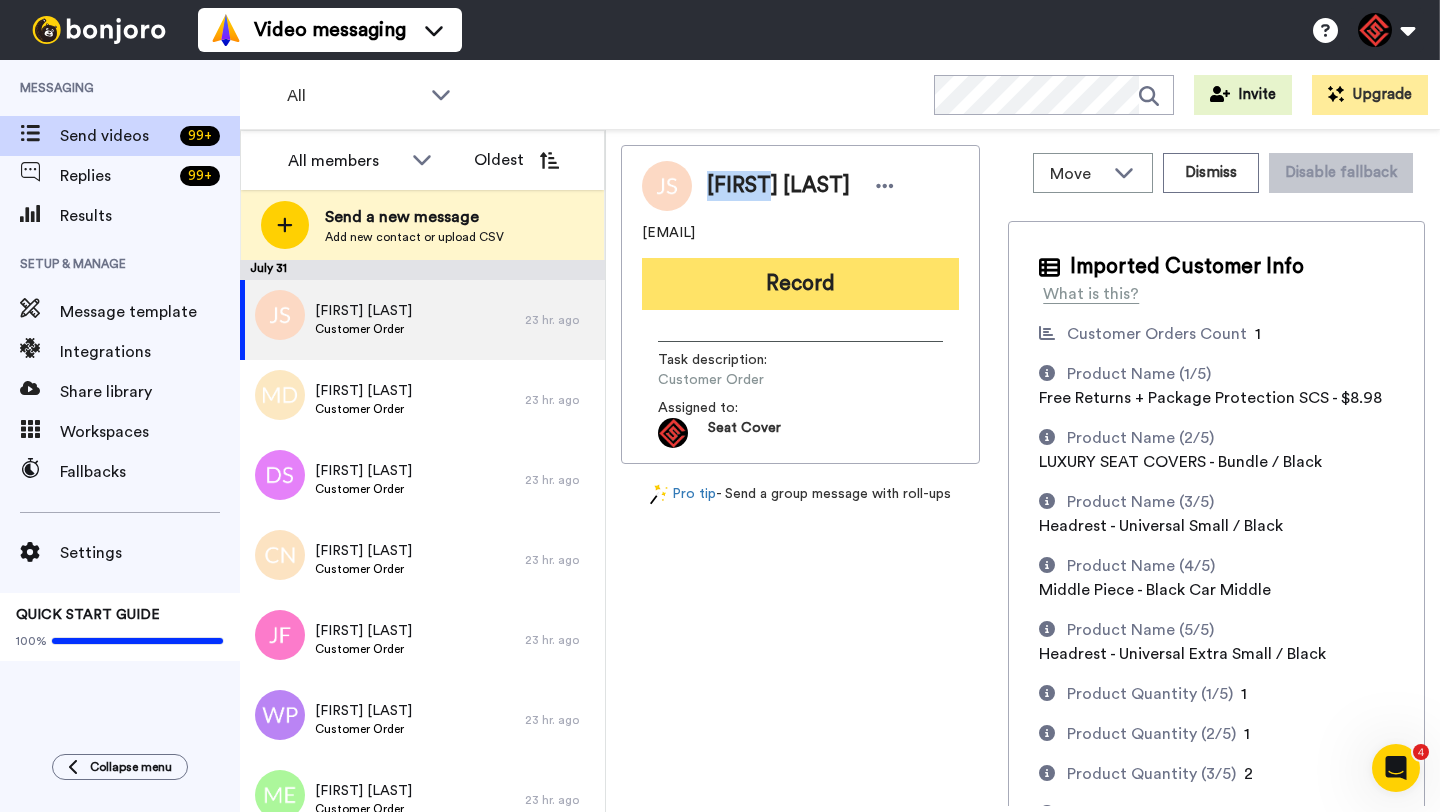 click on "Record" at bounding box center (800, 284) 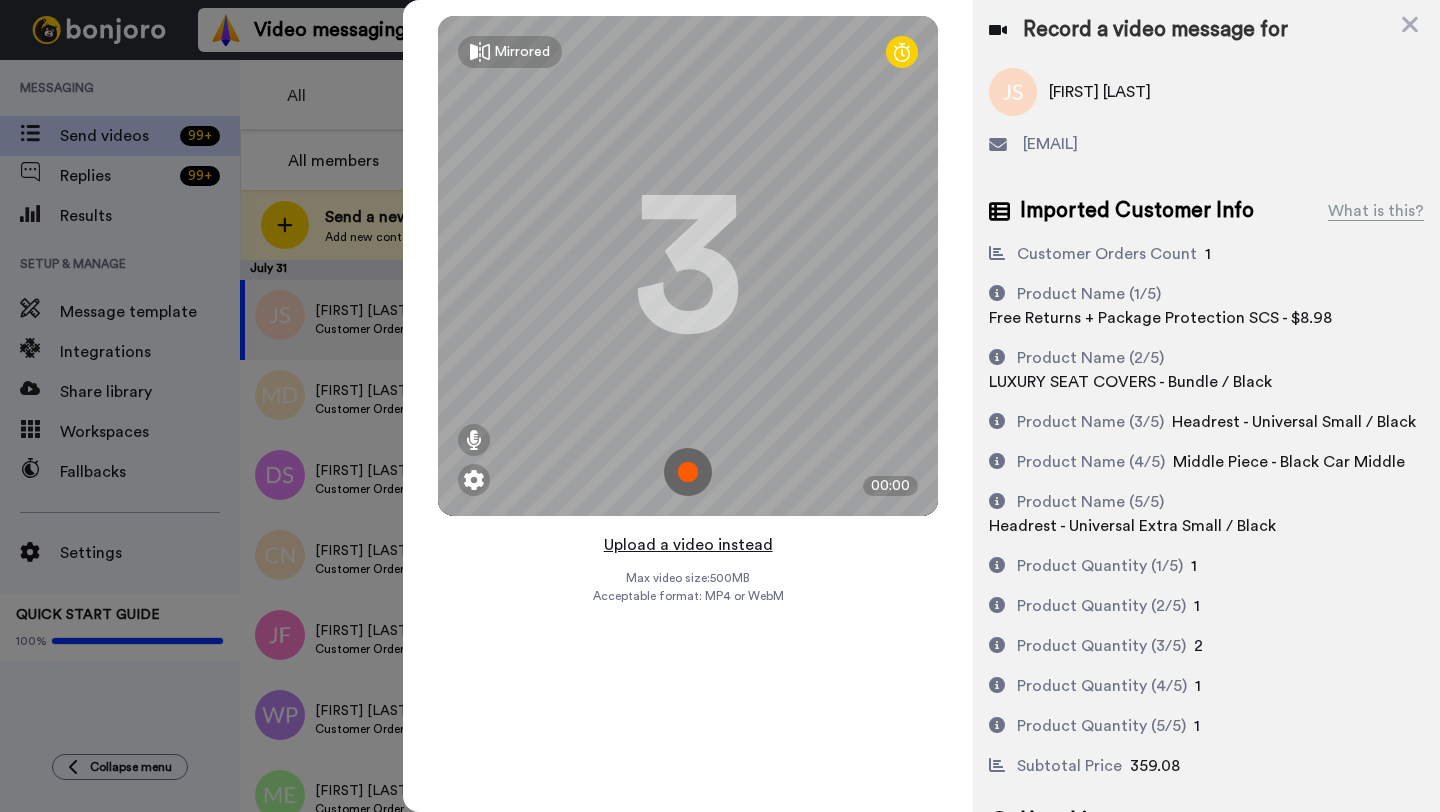 click on "Upload a video instead" at bounding box center (688, 545) 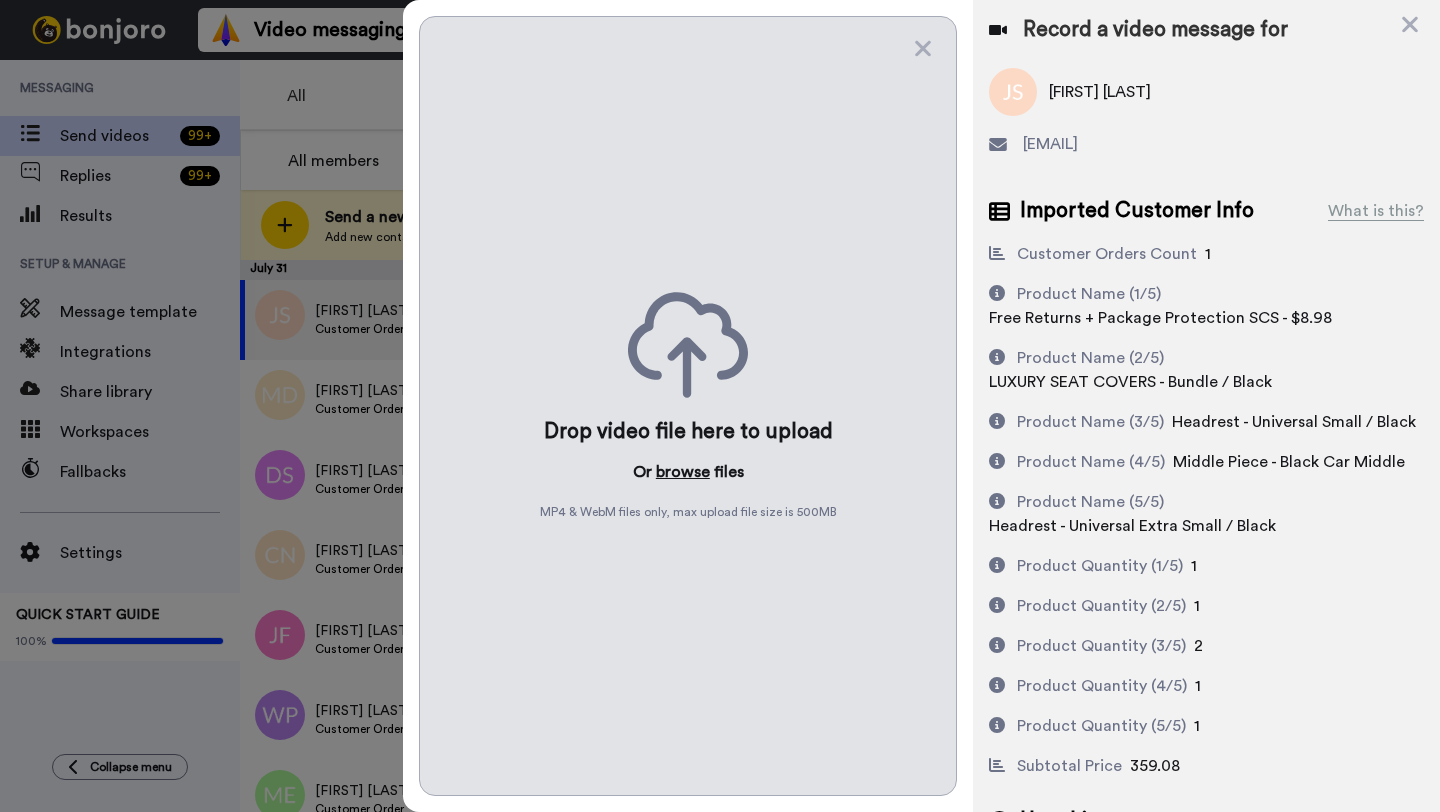 click on "browse" at bounding box center (683, 472) 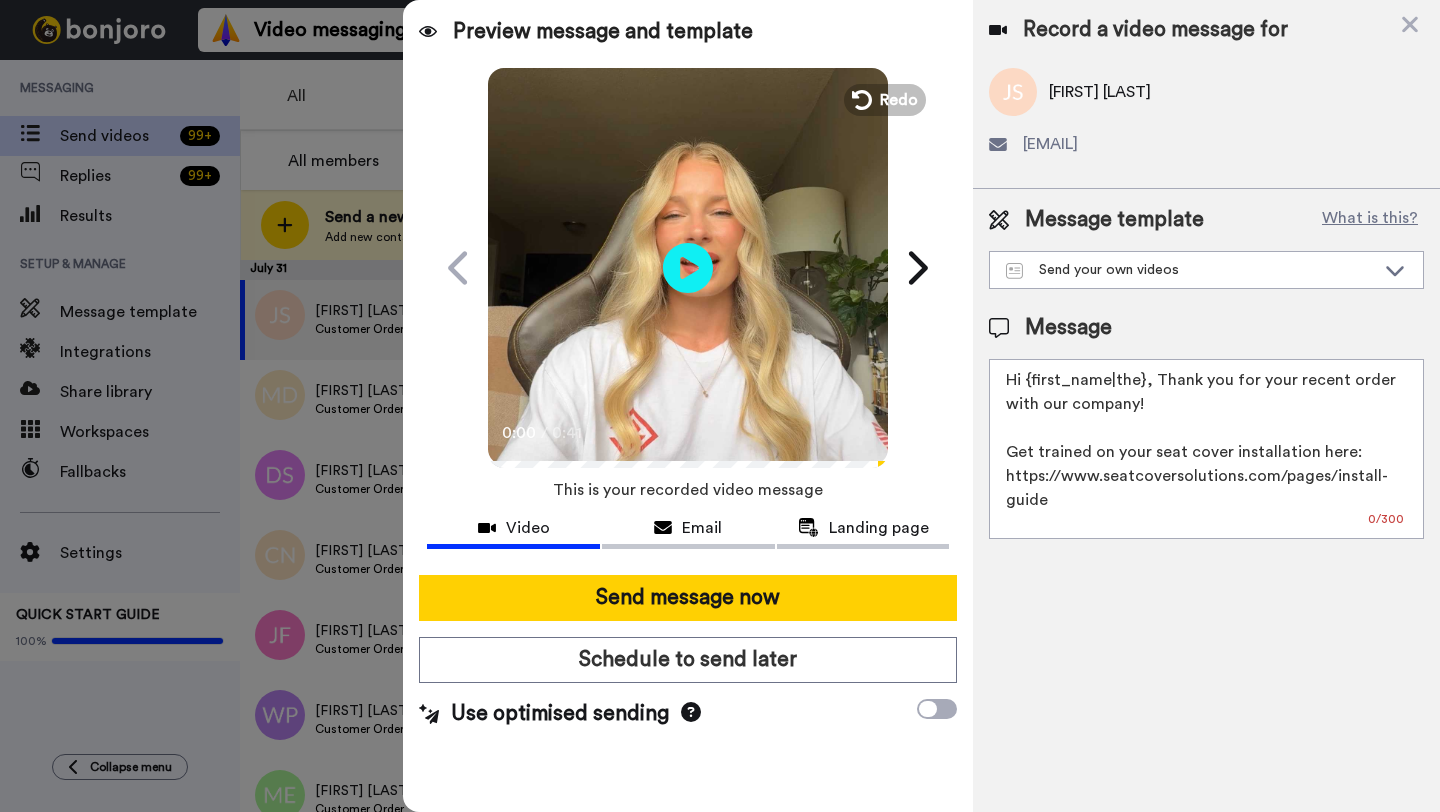 drag, startPoint x: 1140, startPoint y: 387, endPoint x: 1026, endPoint y: 388, distance: 114.00439 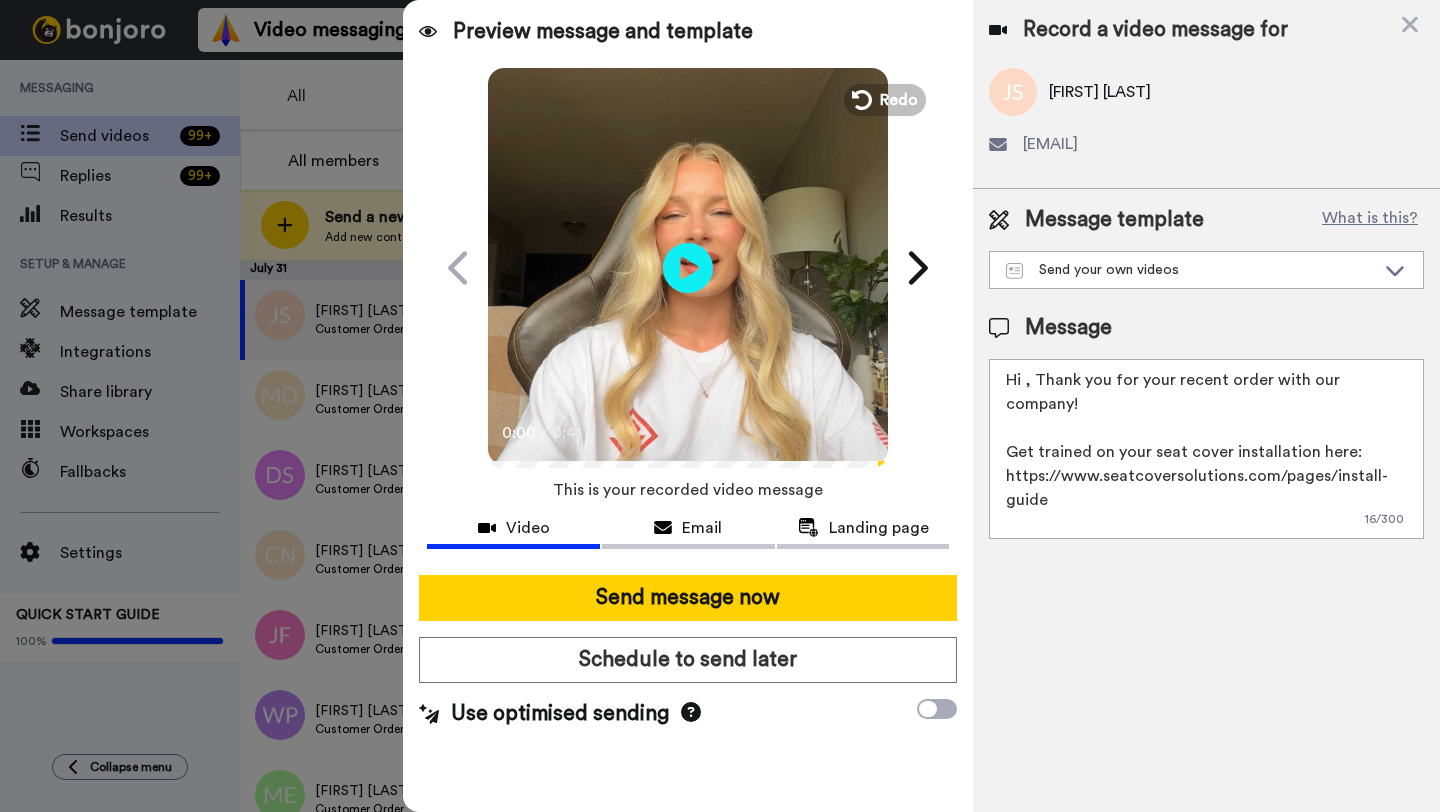 paste on "Jordan" 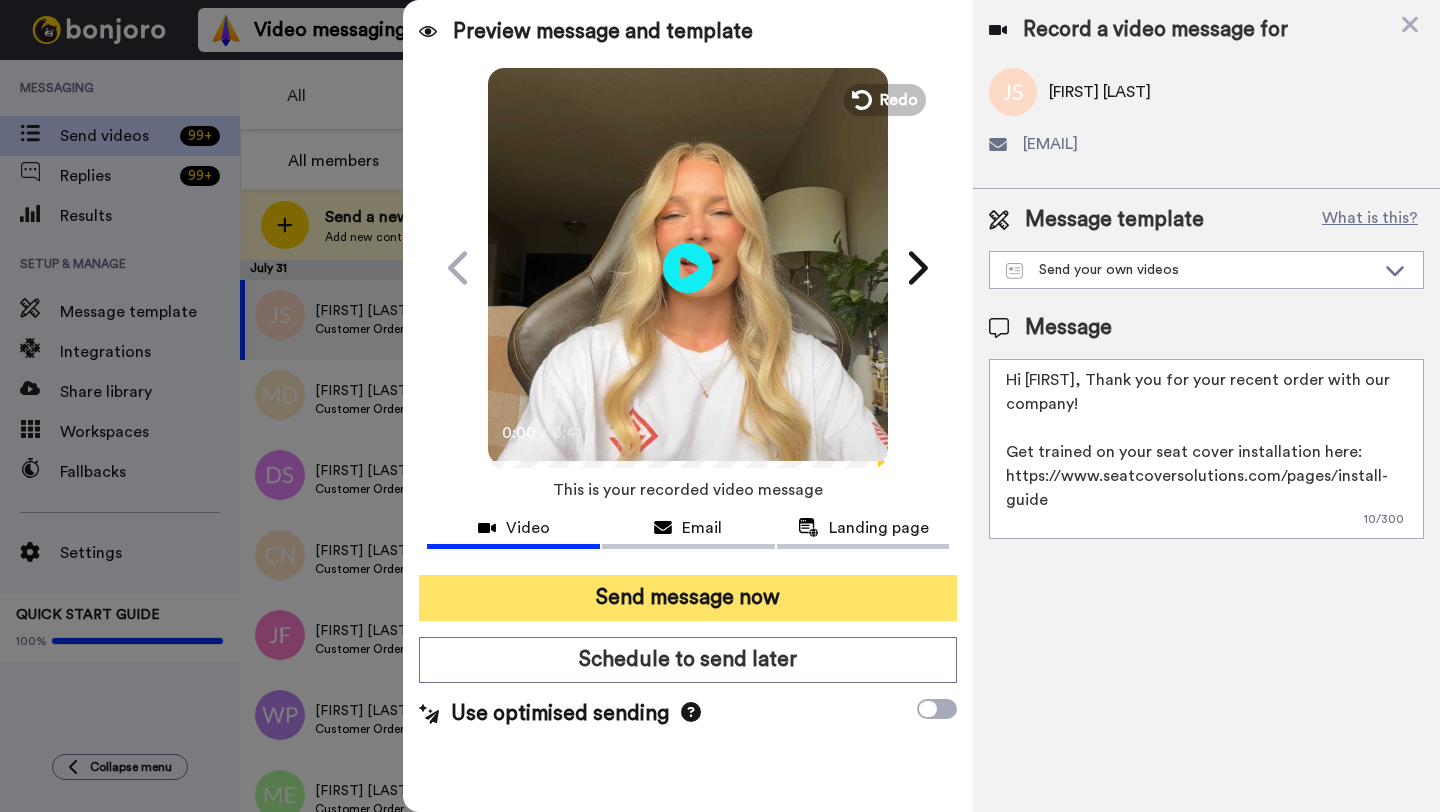 type on "Hi Jordan, Thank you for your recent order with our company!
Get trained on your seat cover installation here: https://www.seatcoversolutions.com/pages/install-guide
More Products: https://www.seatcoversolutions.com/products/luxury-seat-covers?utm_campaign=CX&utm_source=CX&utm_medium=CX" 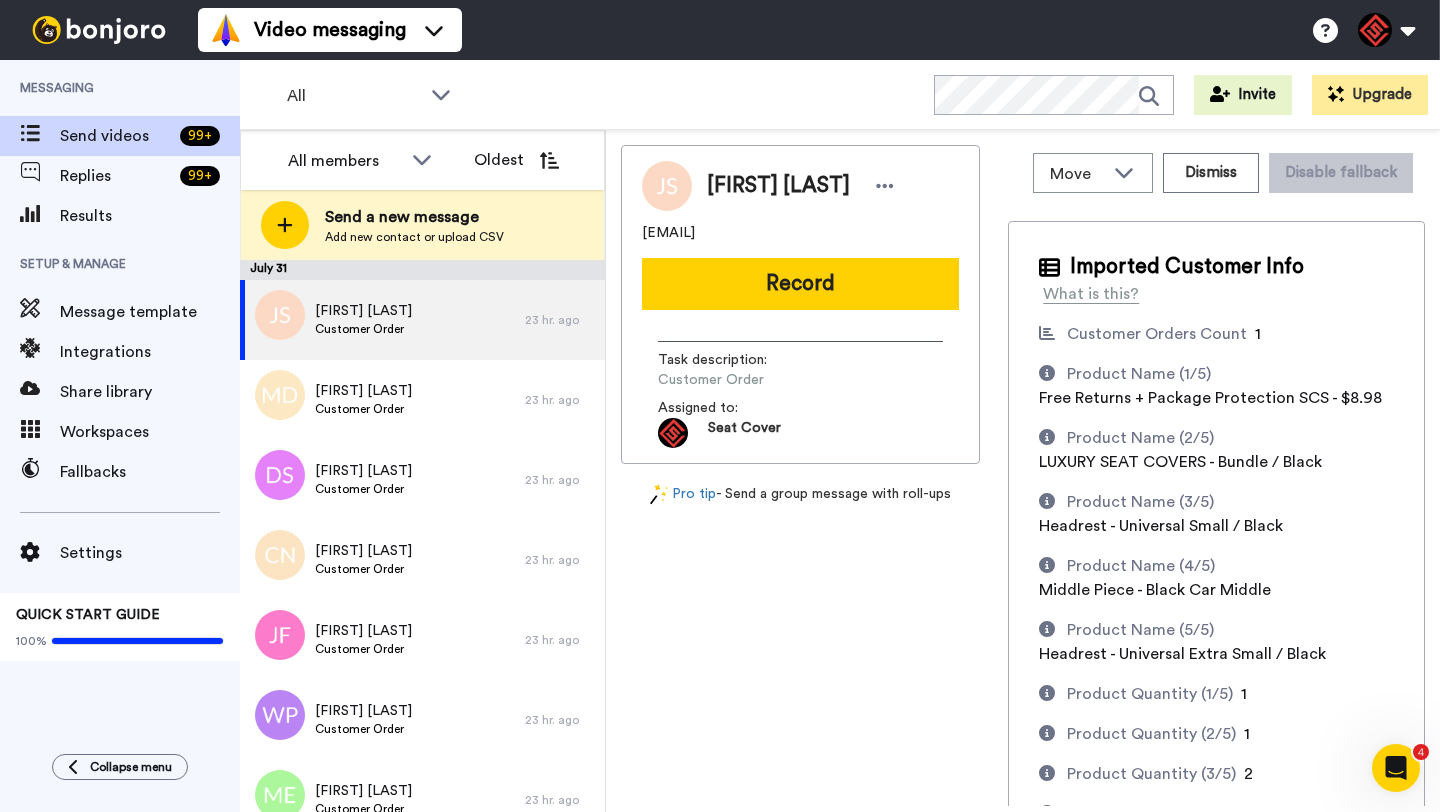 scroll, scrollTop: 0, scrollLeft: 0, axis: both 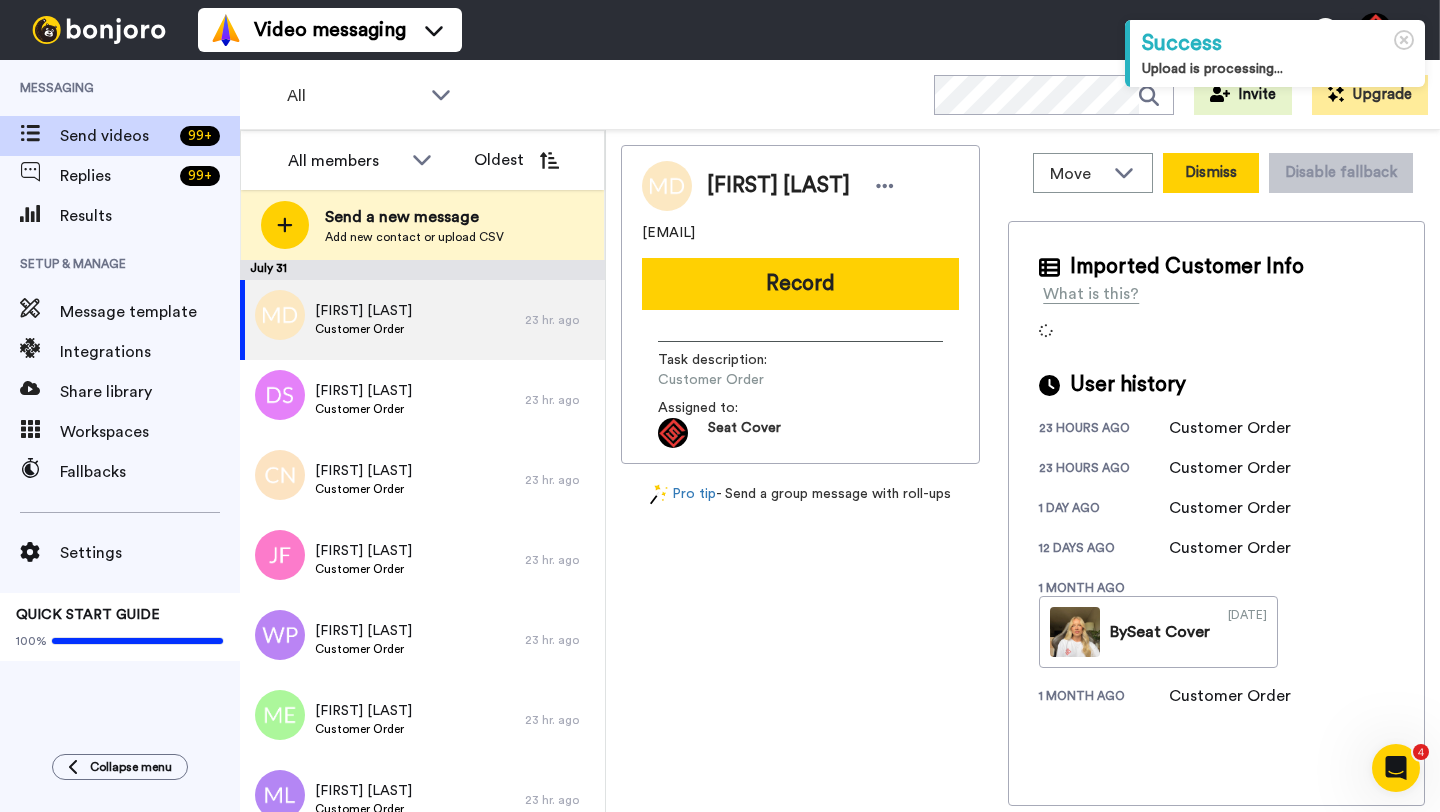 click on "Dismiss" at bounding box center [1211, 173] 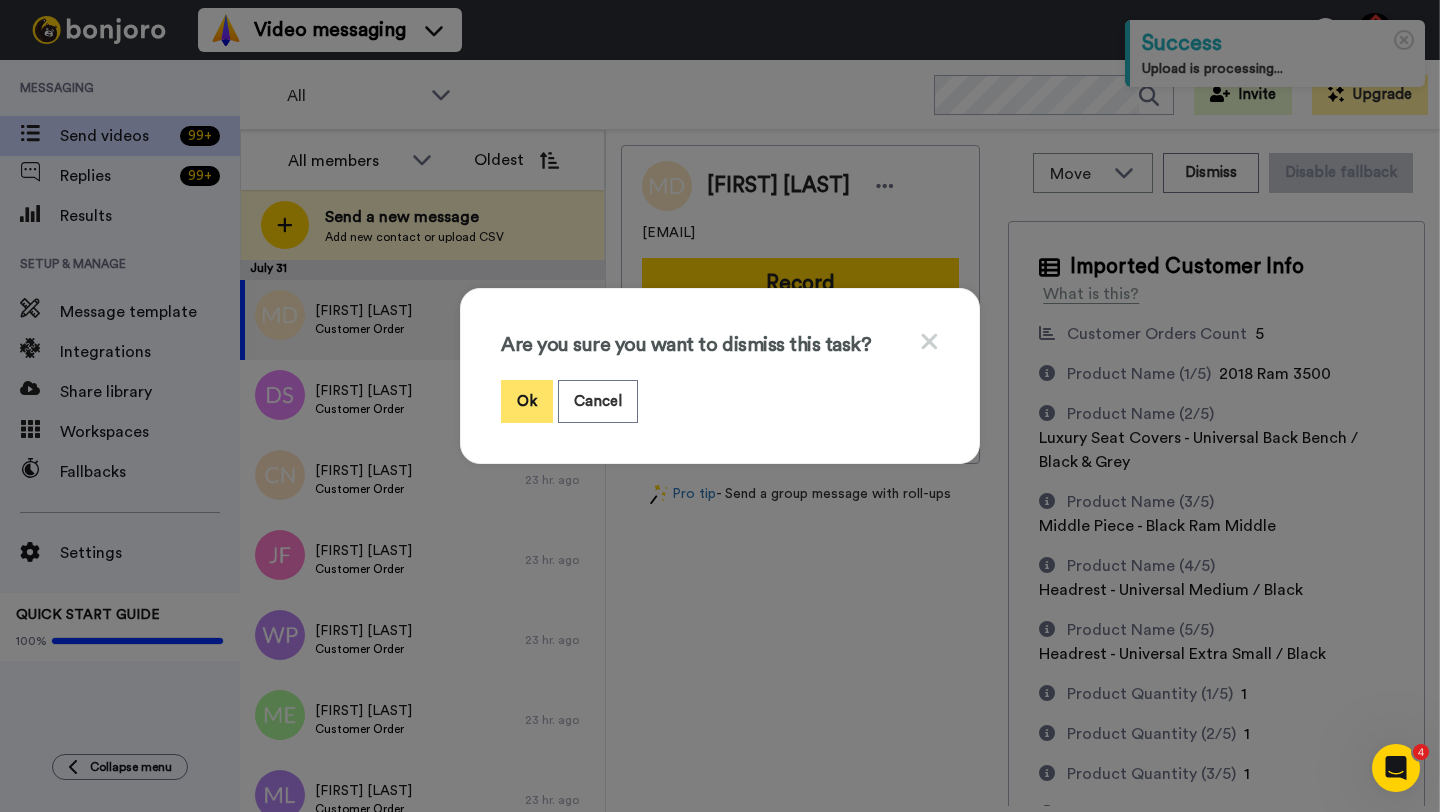 click on "Ok" at bounding box center (527, 401) 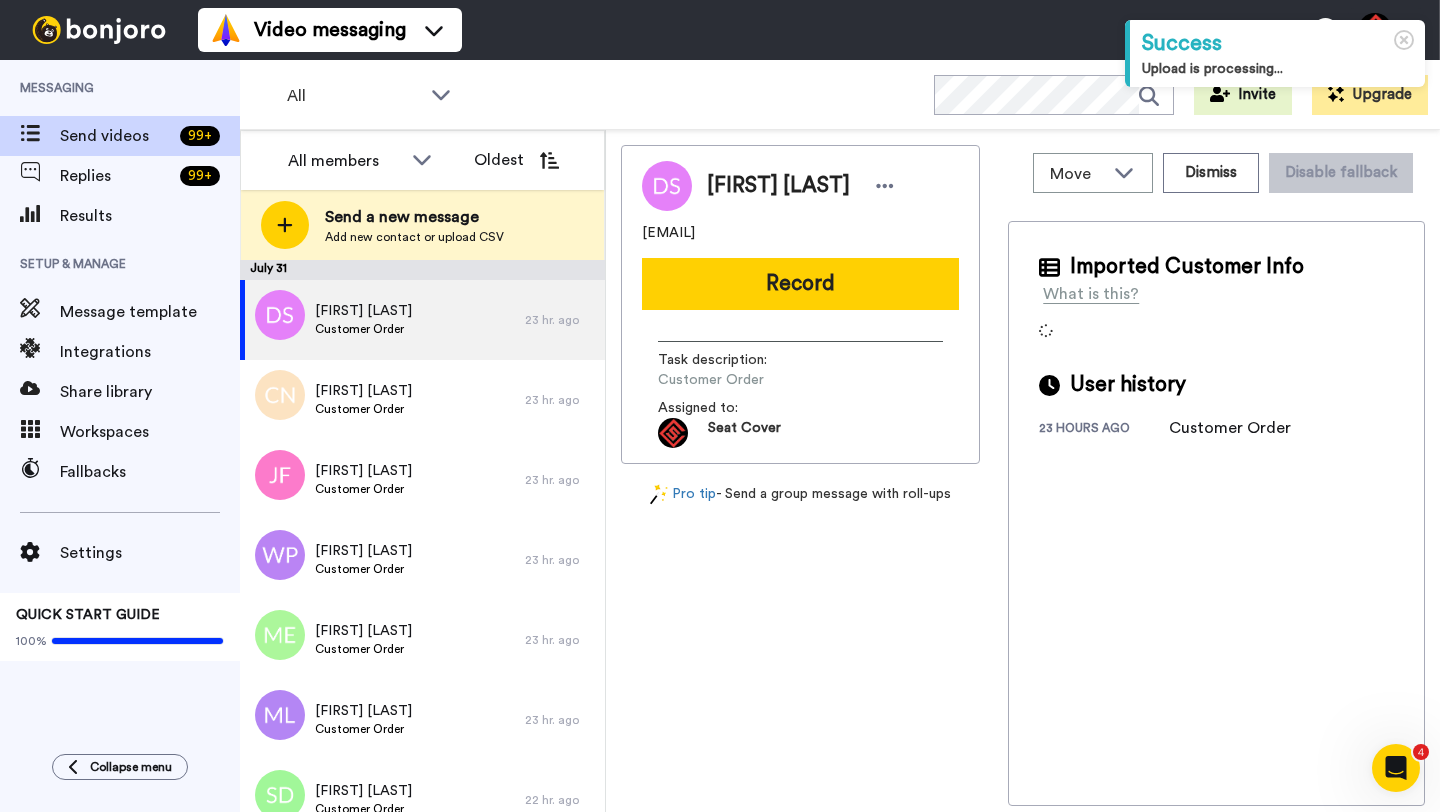click on "[FIRST] [LAST]" at bounding box center (778, 186) 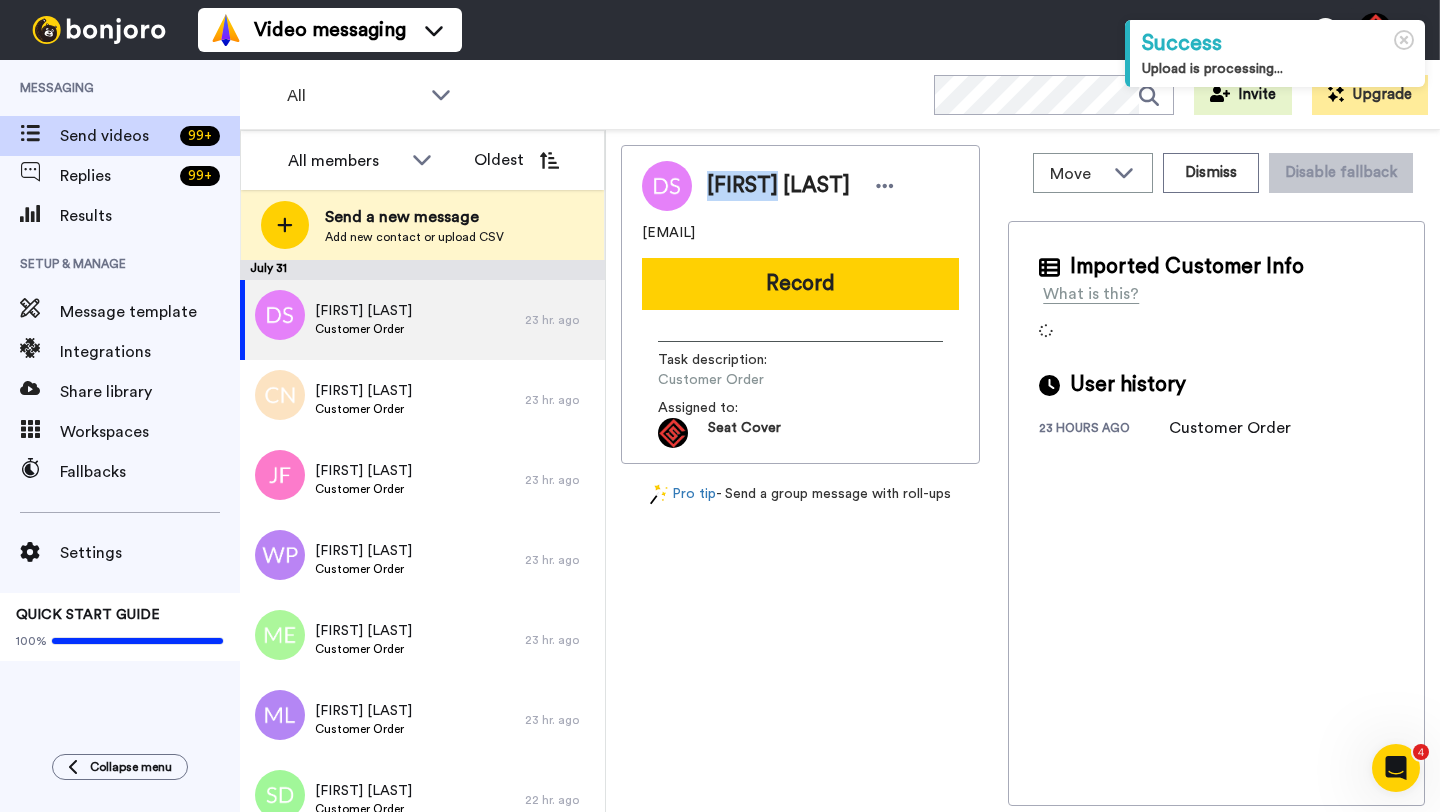 click on "[FIRST] [LAST]" at bounding box center (778, 186) 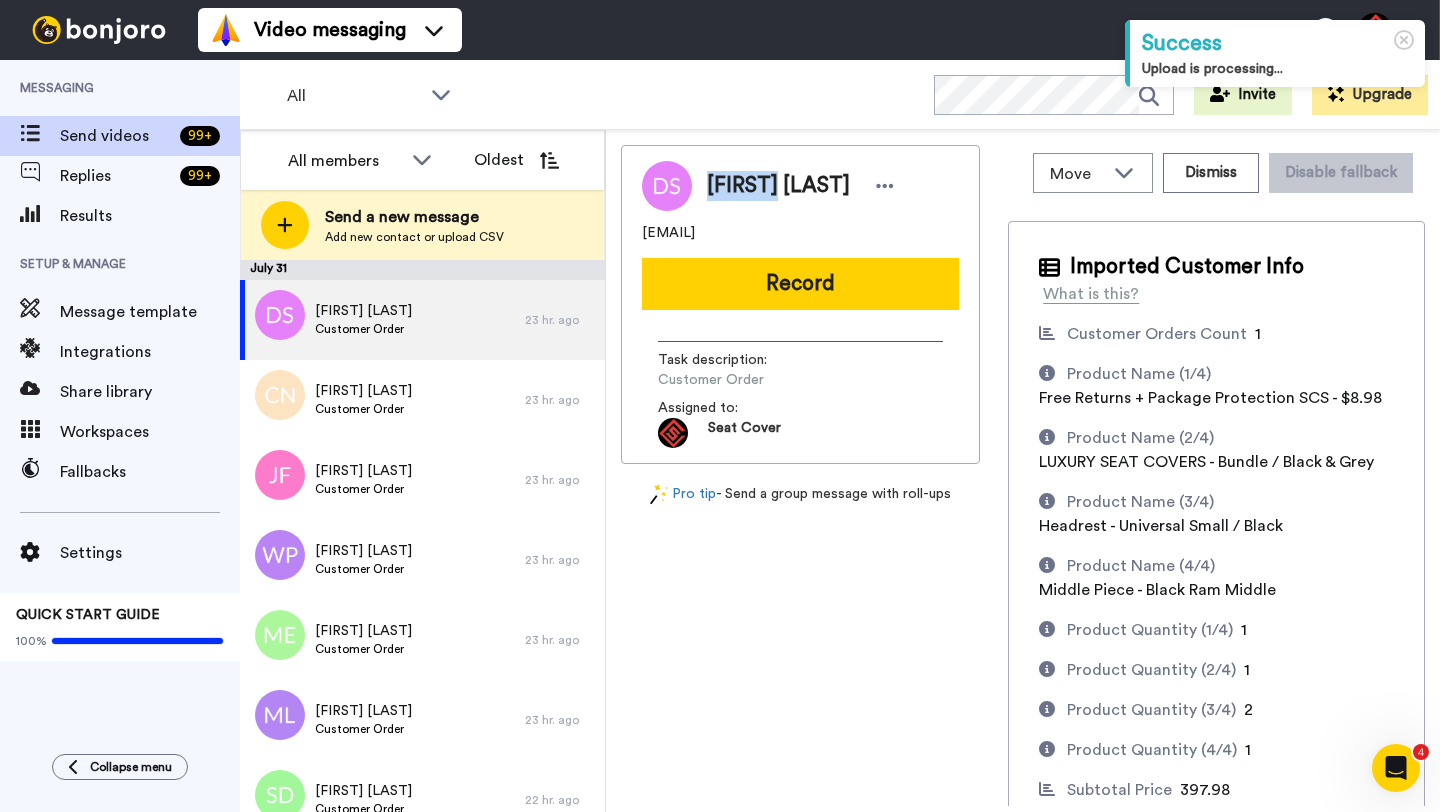 copy on "[FIRST]" 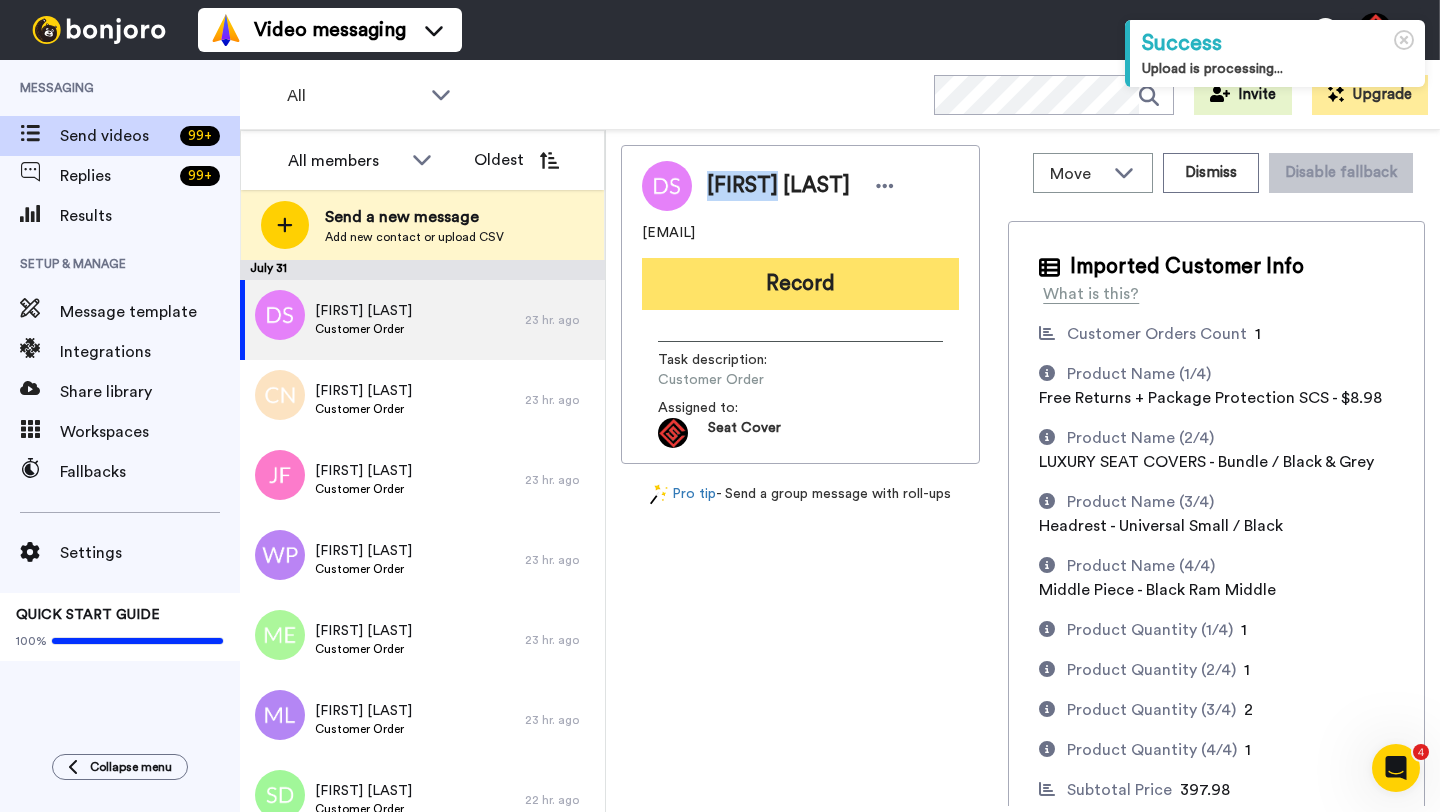 click on "Record" at bounding box center [800, 284] 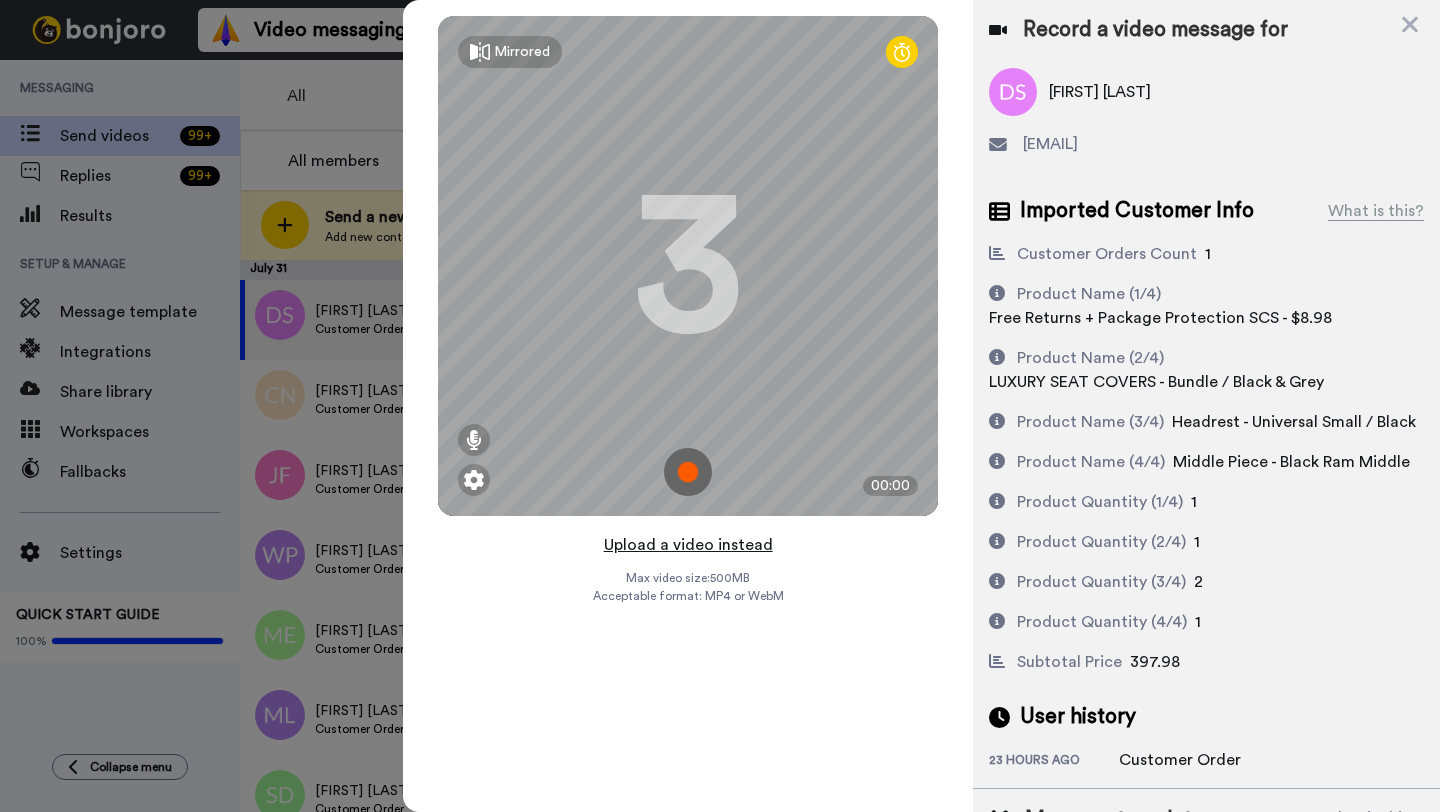 click on "Upload a video instead" at bounding box center (688, 545) 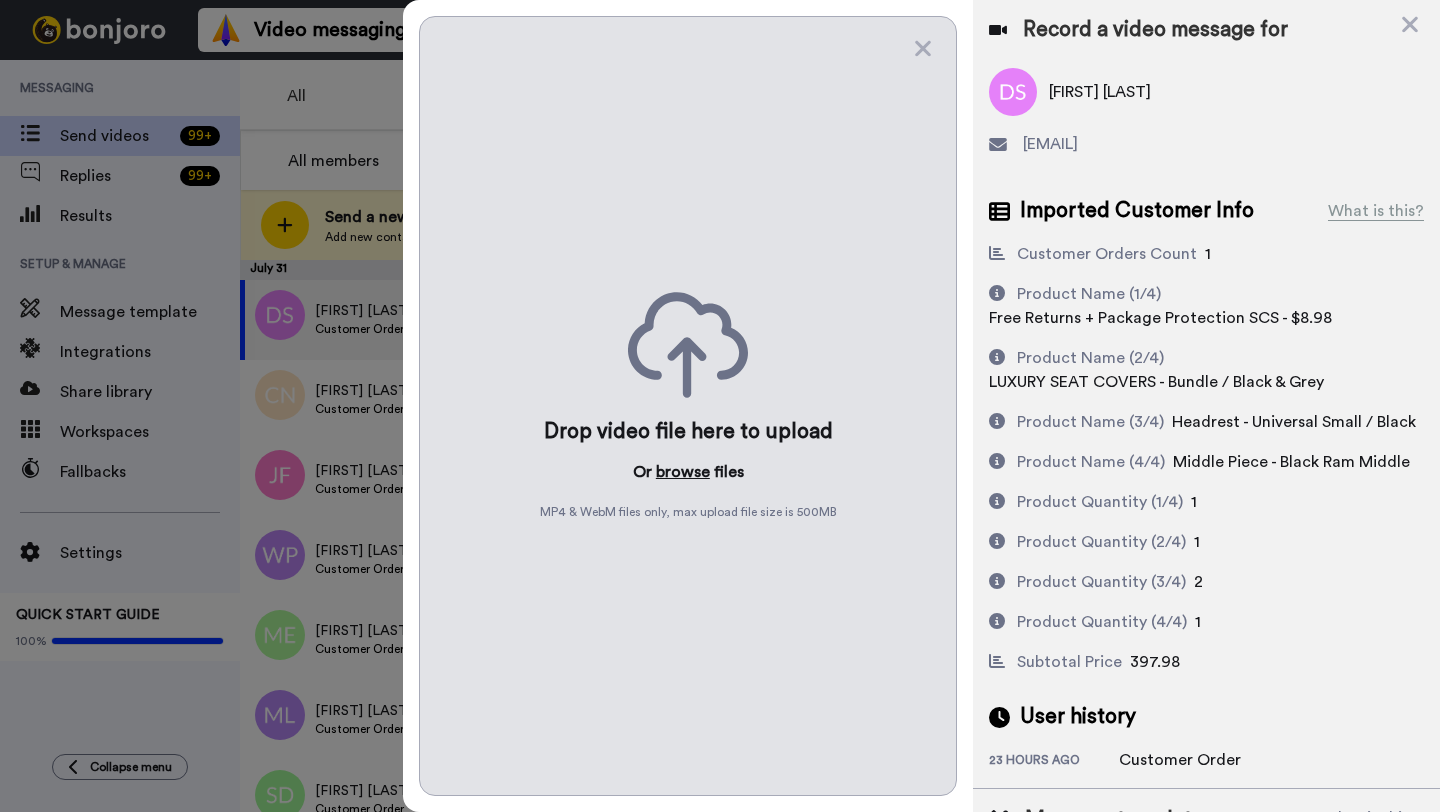 click on "browse" at bounding box center (683, 472) 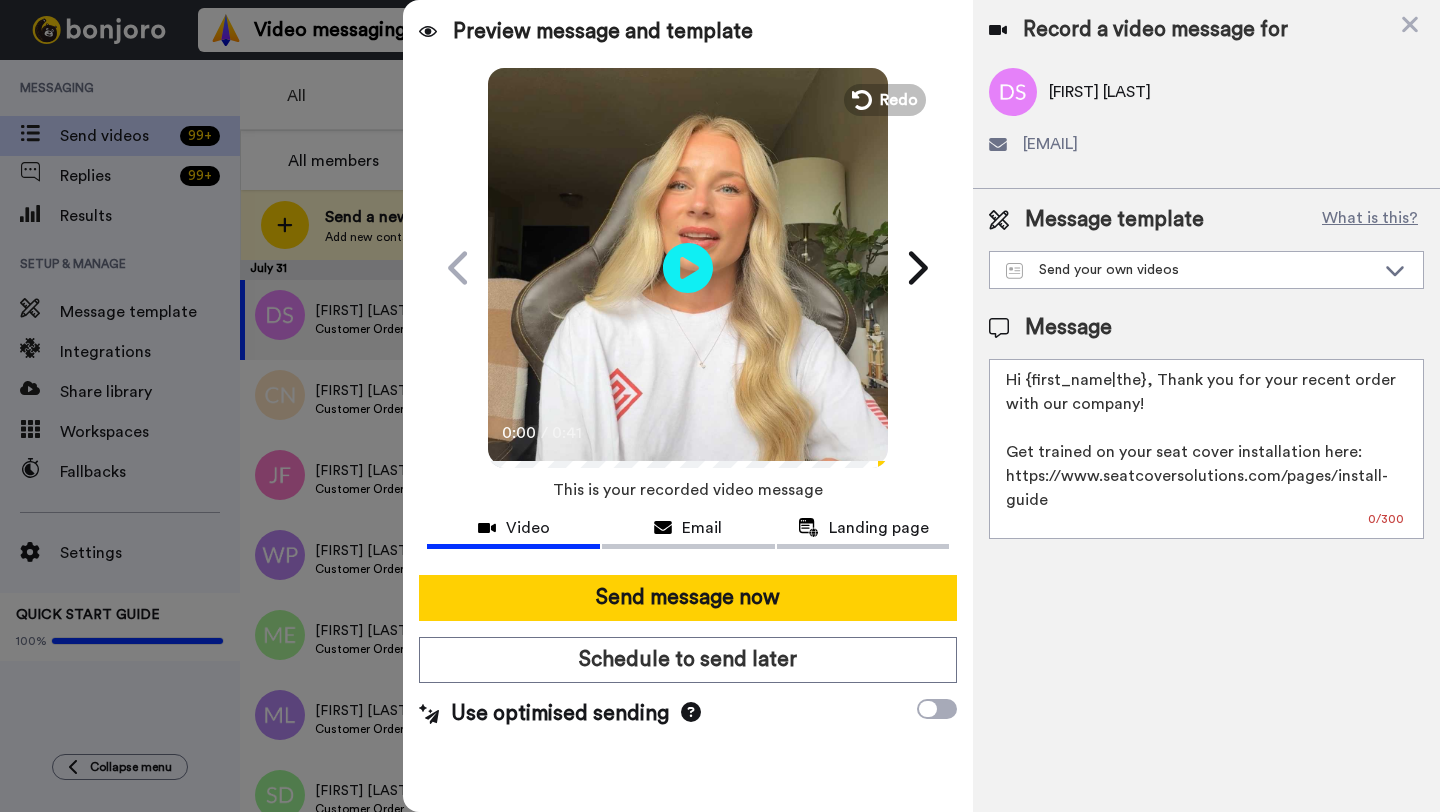 drag, startPoint x: 1140, startPoint y: 387, endPoint x: 1029, endPoint y: 386, distance: 111.0045 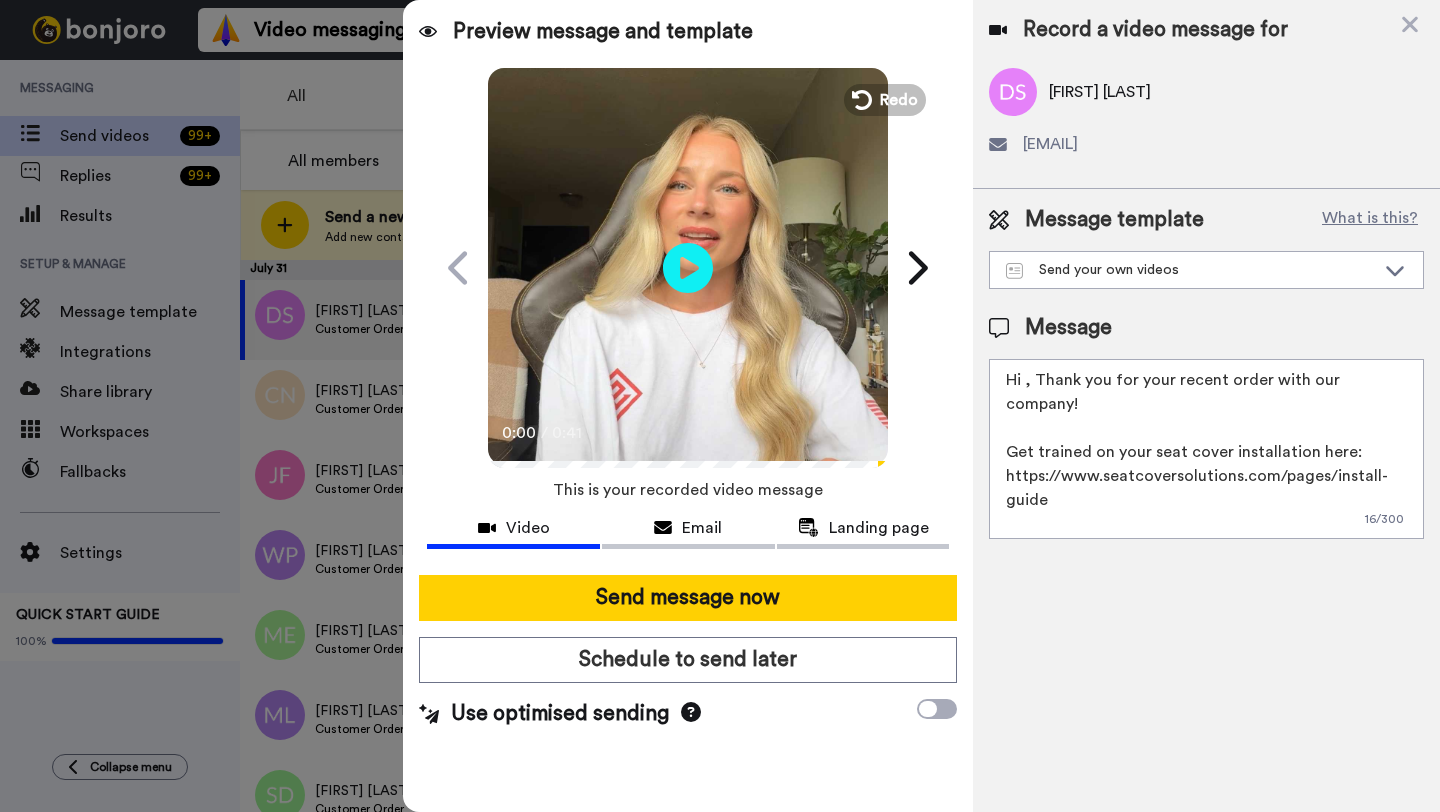paste on "[FIRST]" 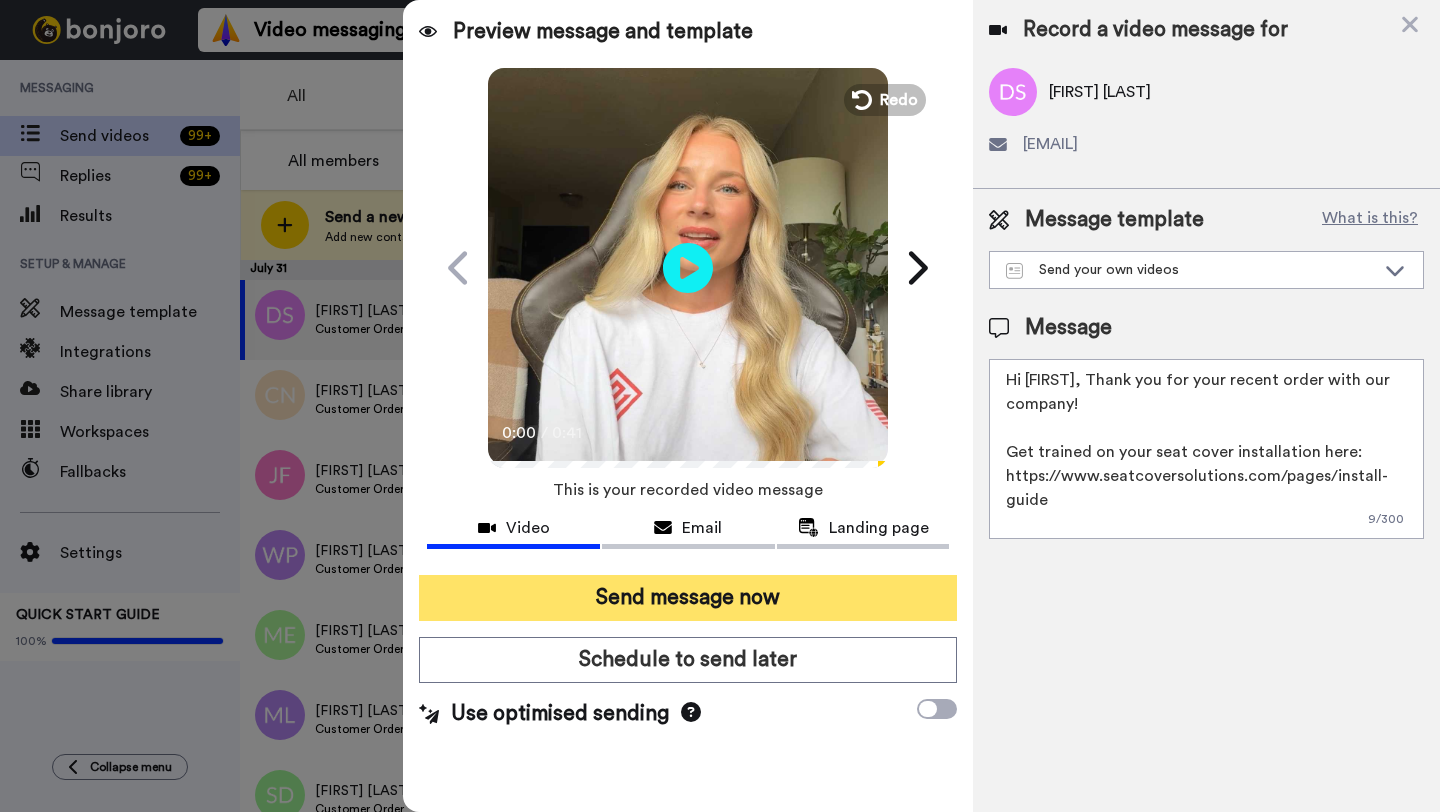 type on "Hi Douglas, Thank you for your recent order with our company!
Get trained on your seat cover installation here: https://www.seatcoversolutions.com/pages/install-guide
More Products: https://www.seatcoversolutions.com/products/luxury-seat-covers?utm_campaign=CX&utm_source=CX&utm_medium=CX" 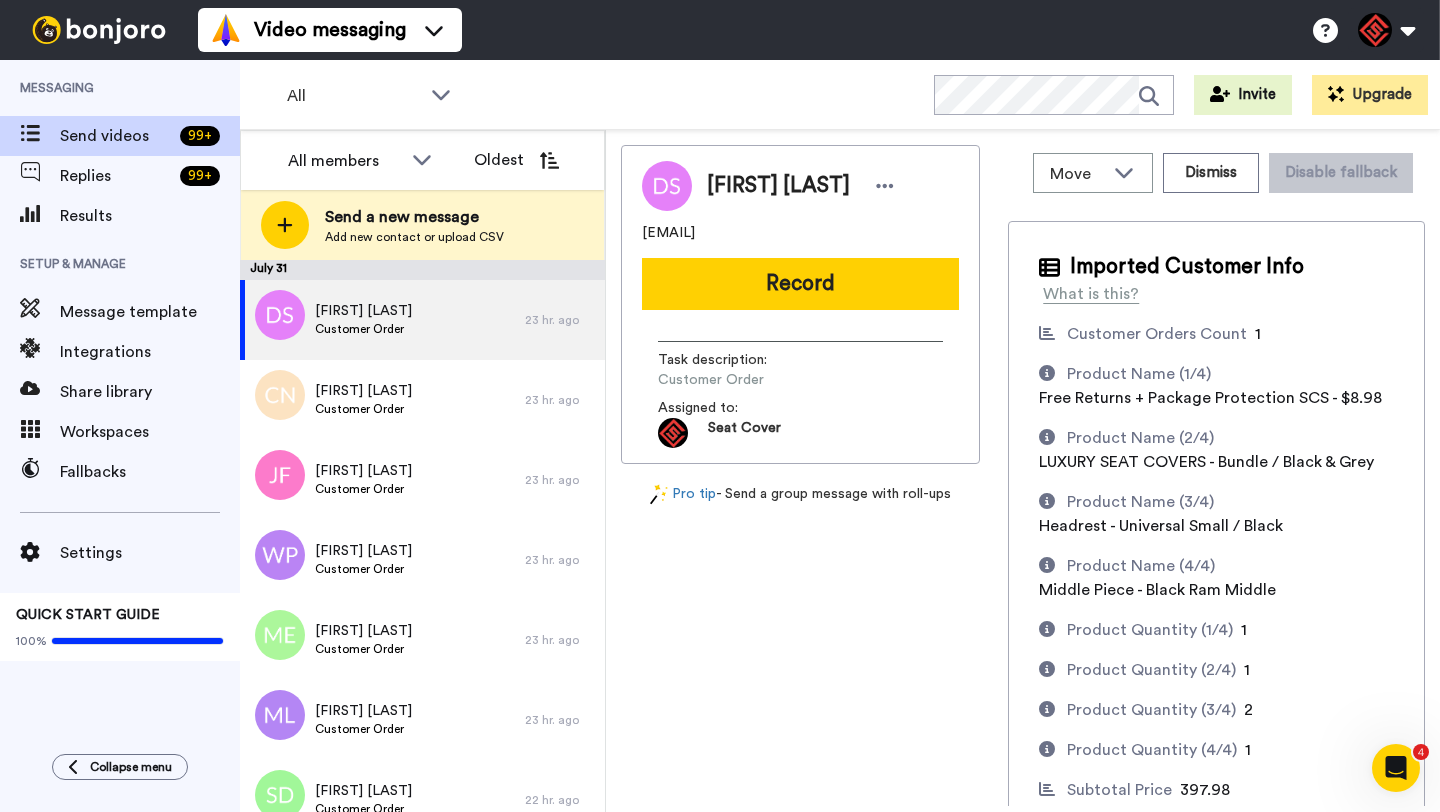 scroll, scrollTop: 0, scrollLeft: 0, axis: both 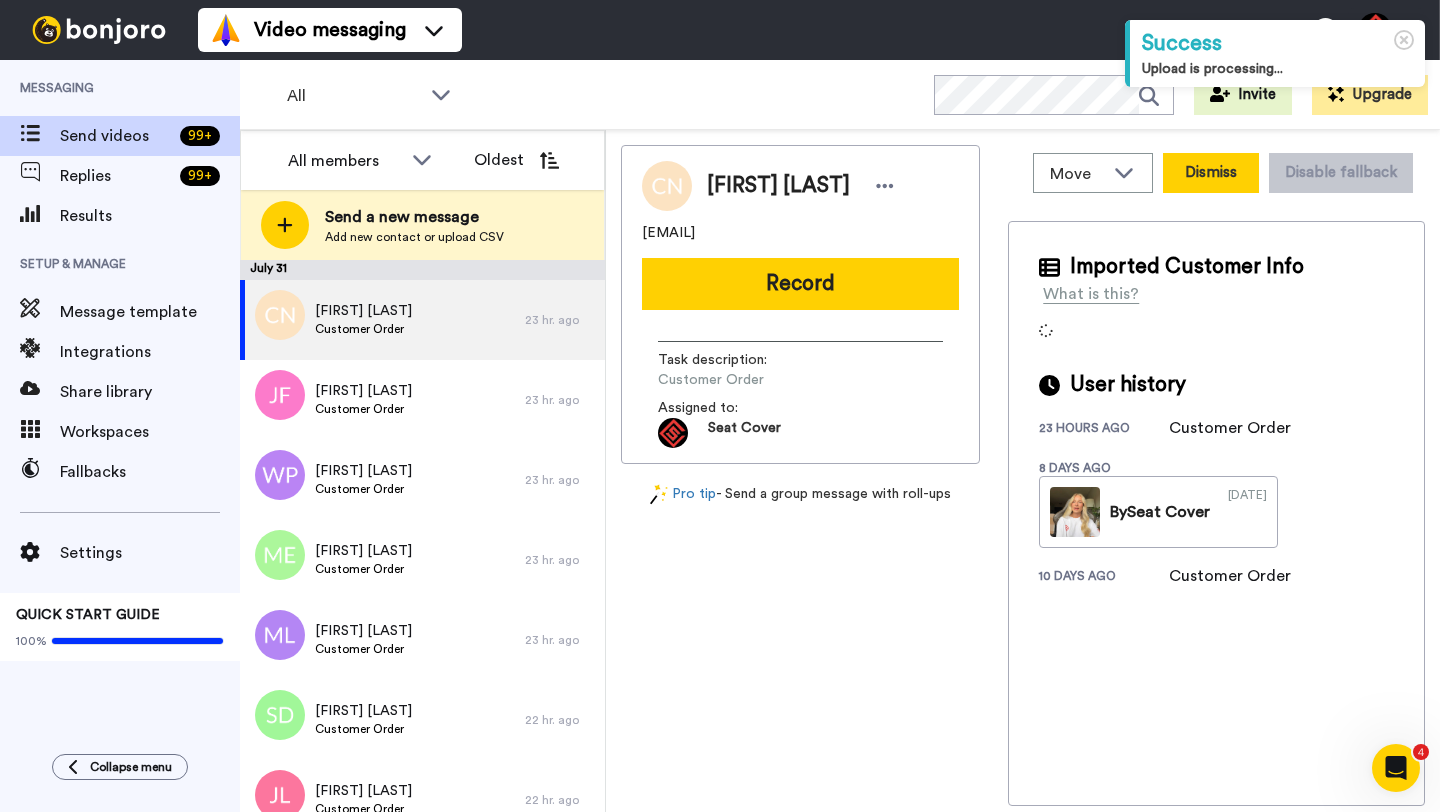 click on "Dismiss" at bounding box center (1211, 173) 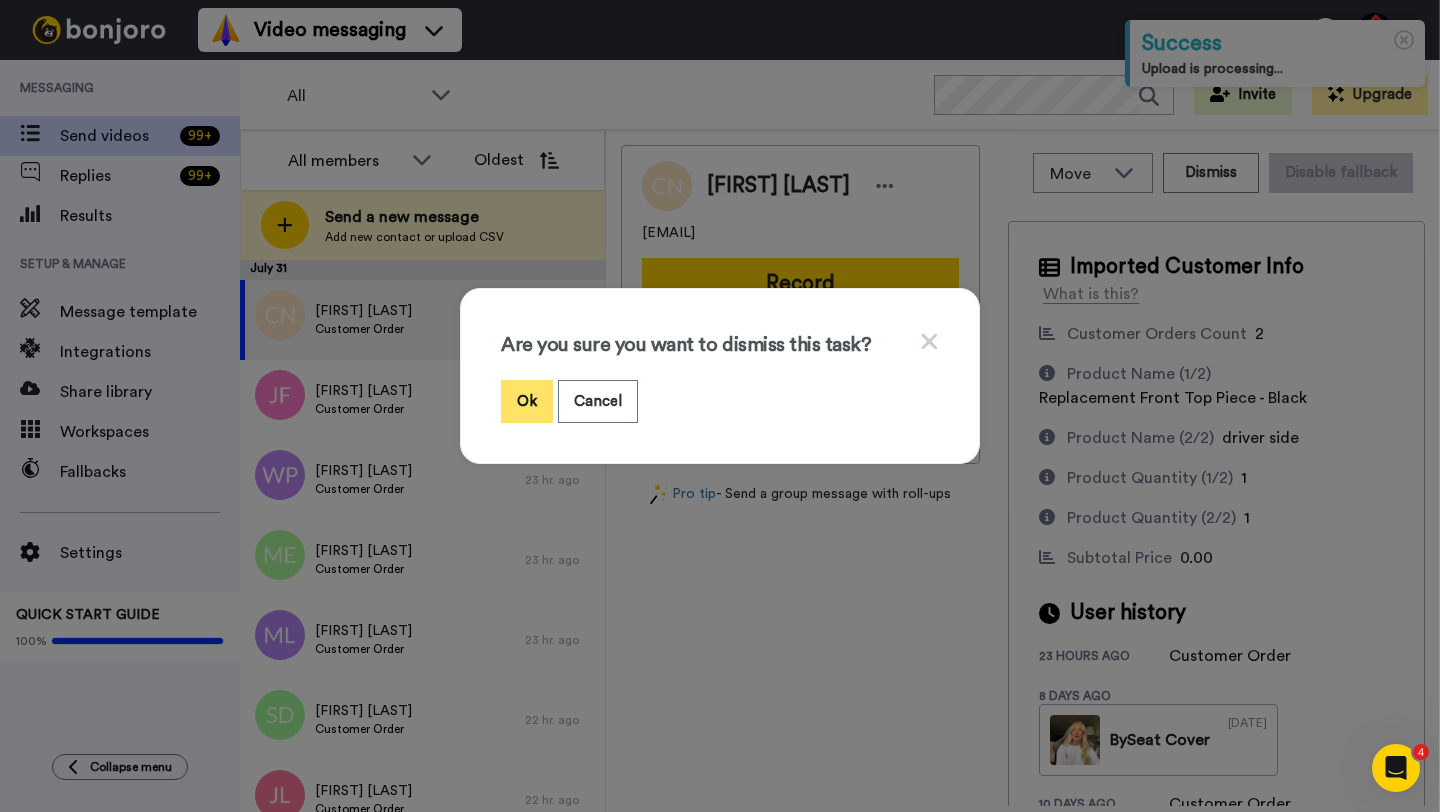 click on "Ok" at bounding box center (527, 401) 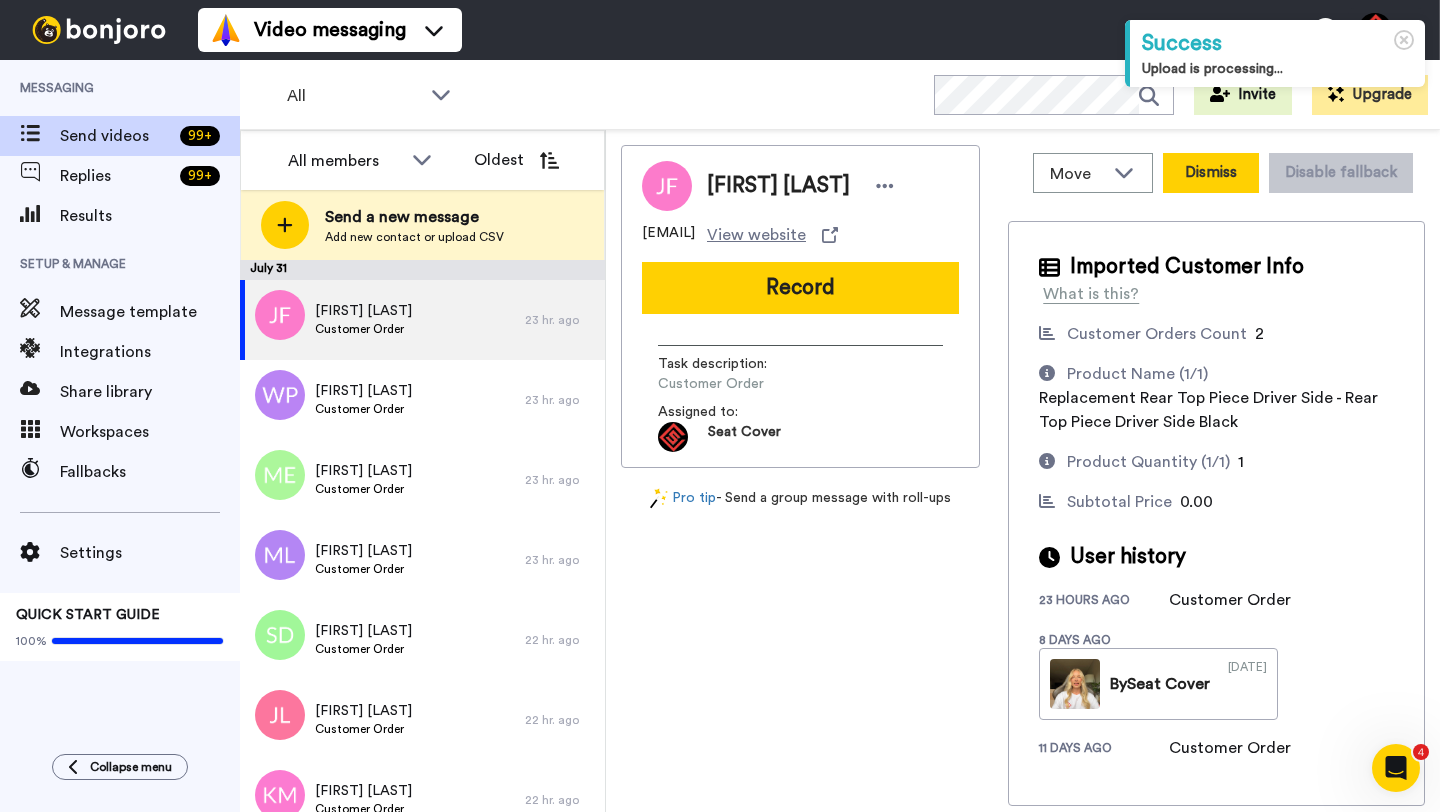 click on "Dismiss" at bounding box center [1211, 173] 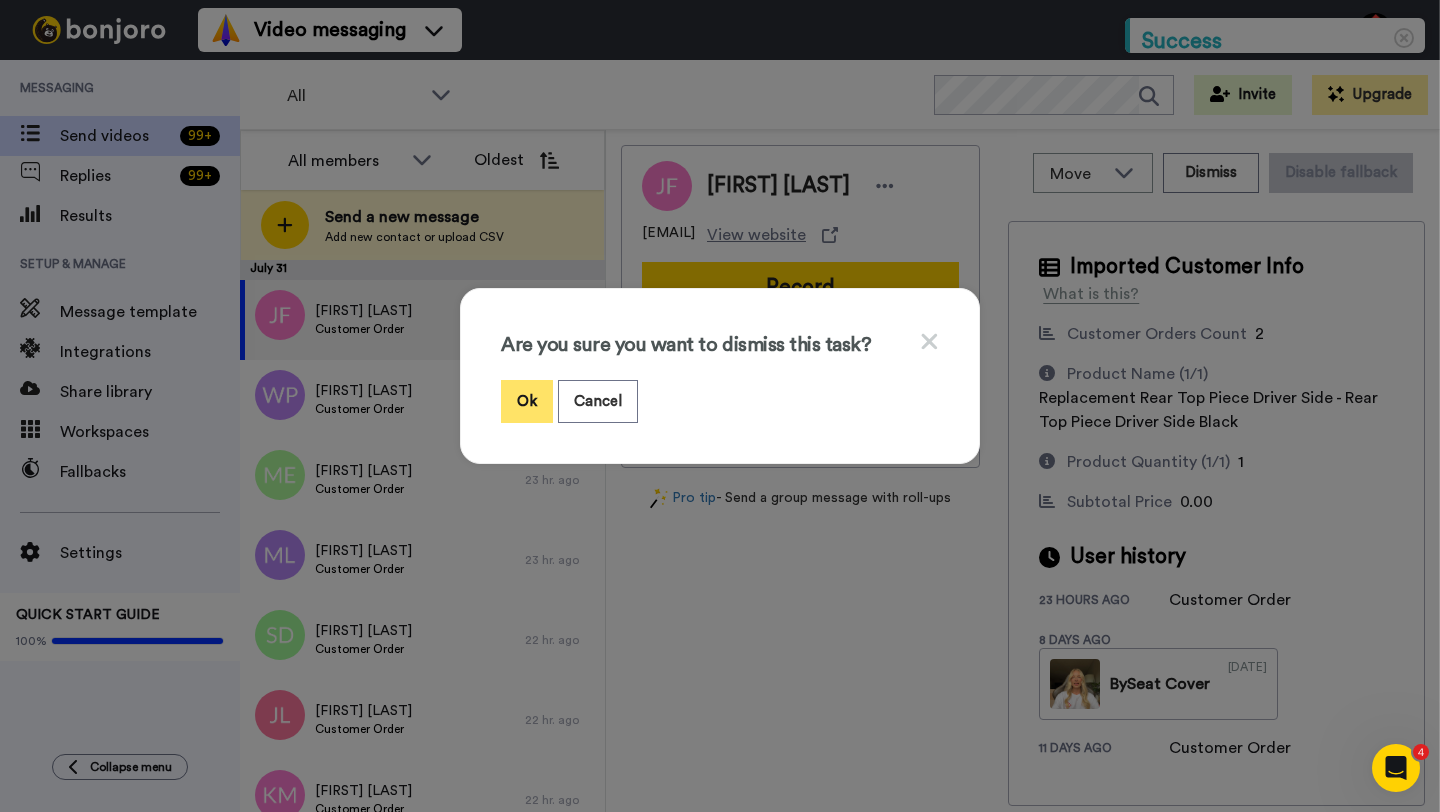 click on "Ok" at bounding box center (527, 401) 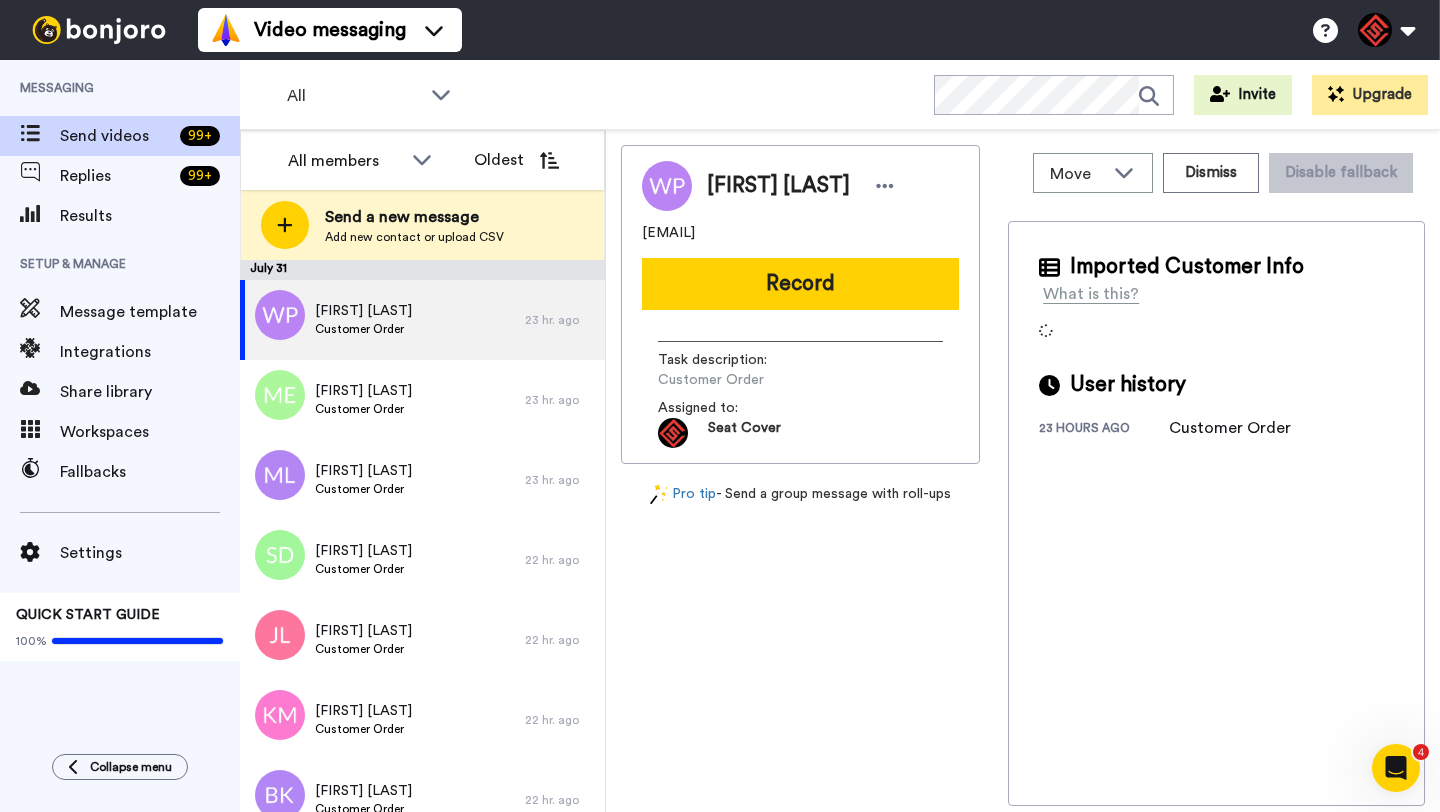 click on "William Perkins" at bounding box center (778, 186) 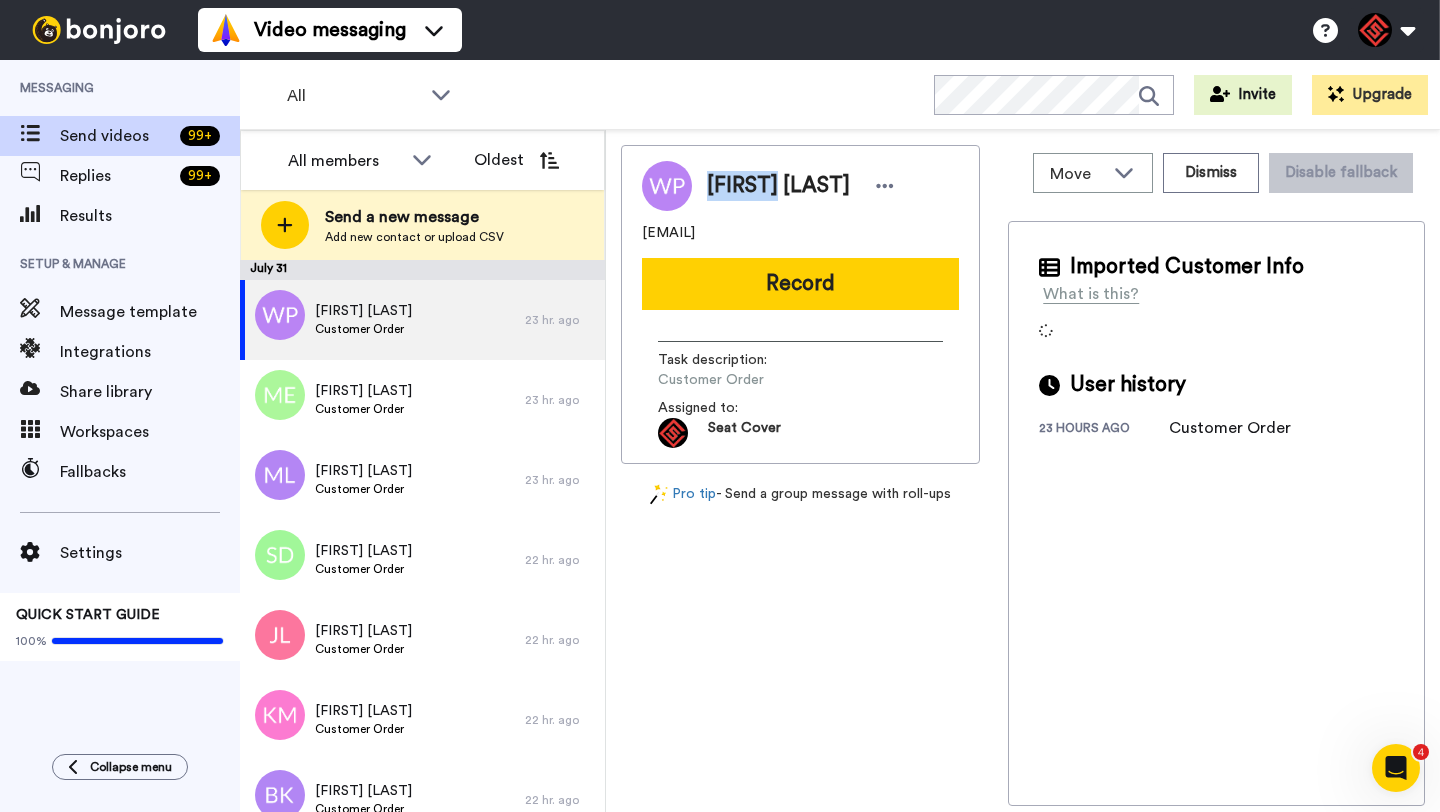 click on "William Perkins" at bounding box center [778, 186] 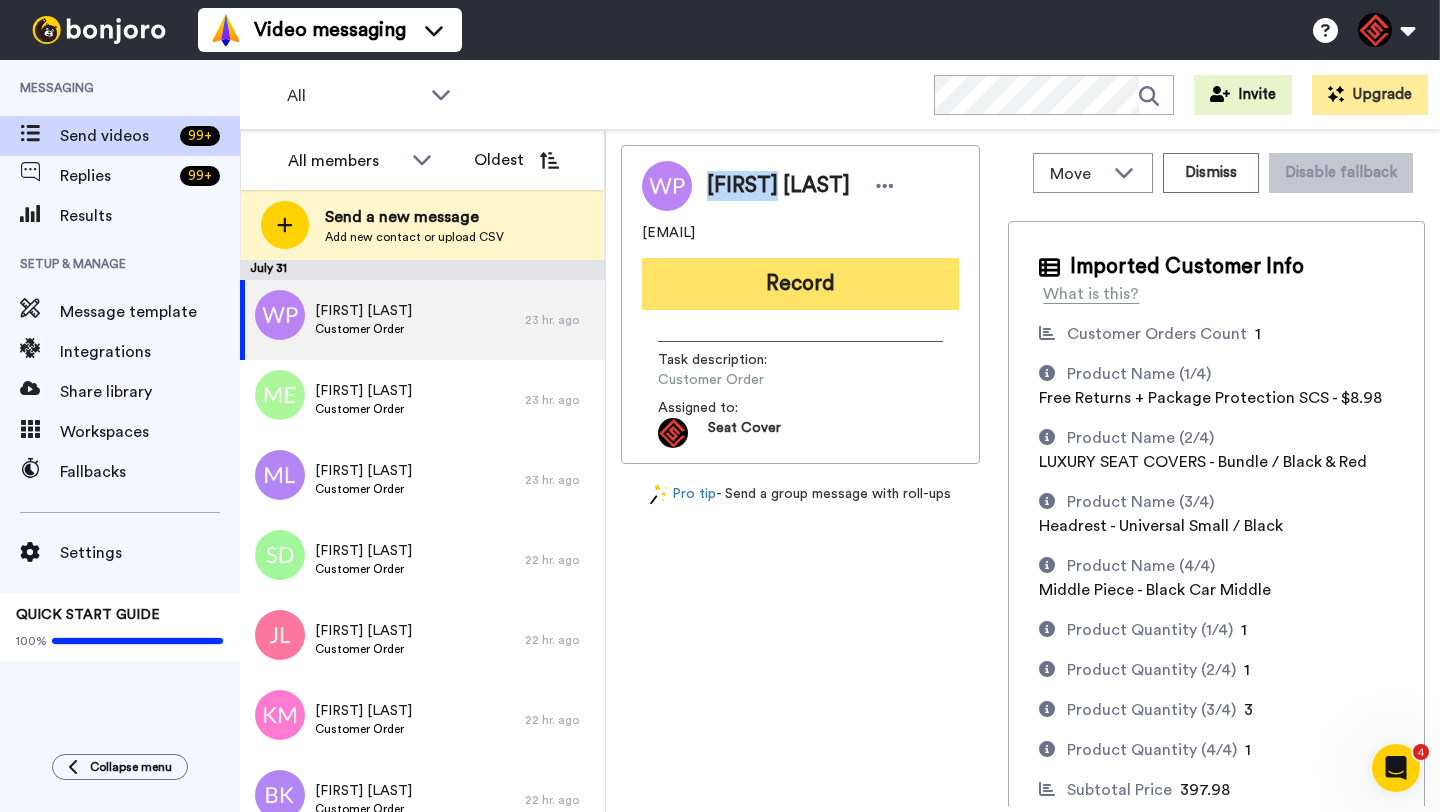 click on "Record" at bounding box center [800, 284] 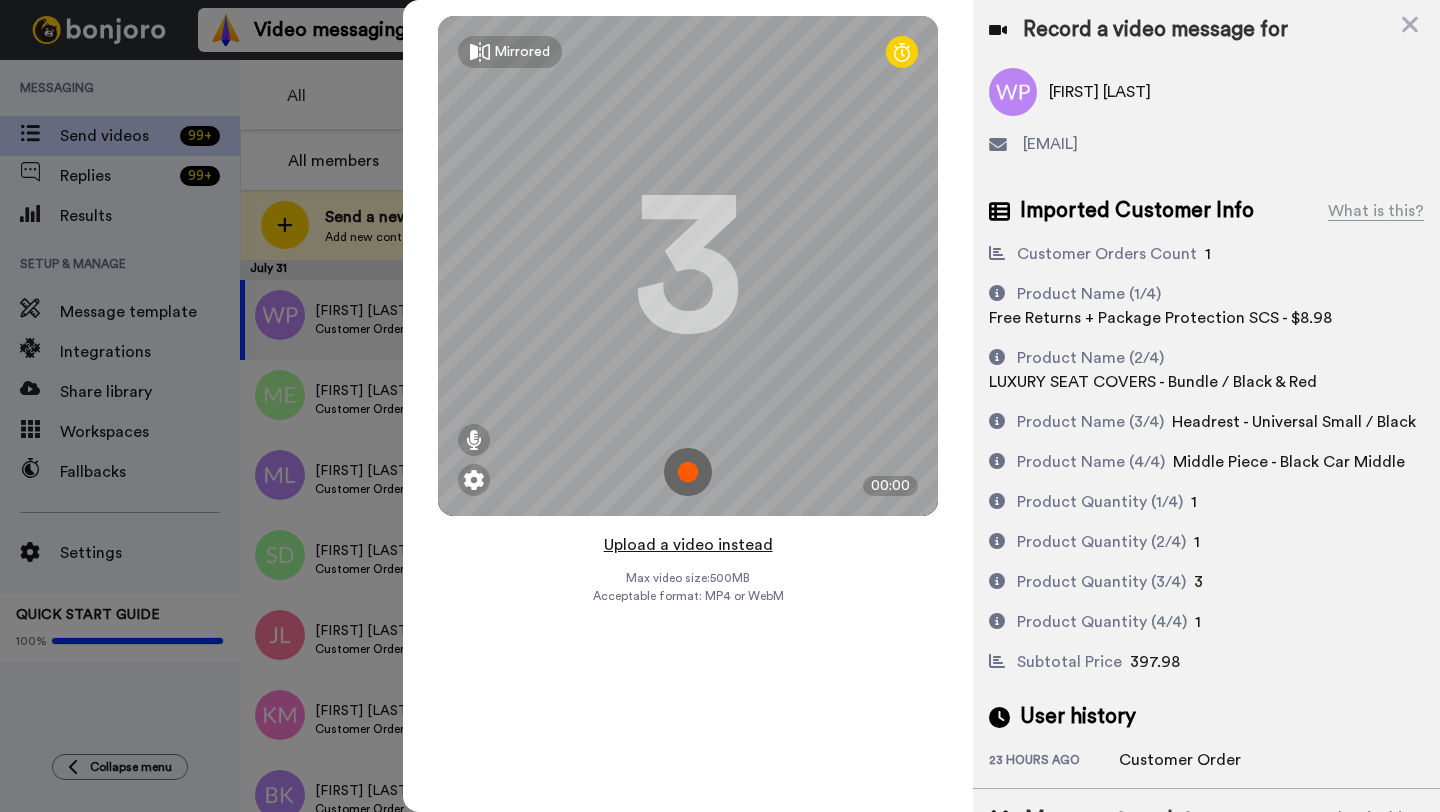 click on "Upload a video instead" at bounding box center (688, 545) 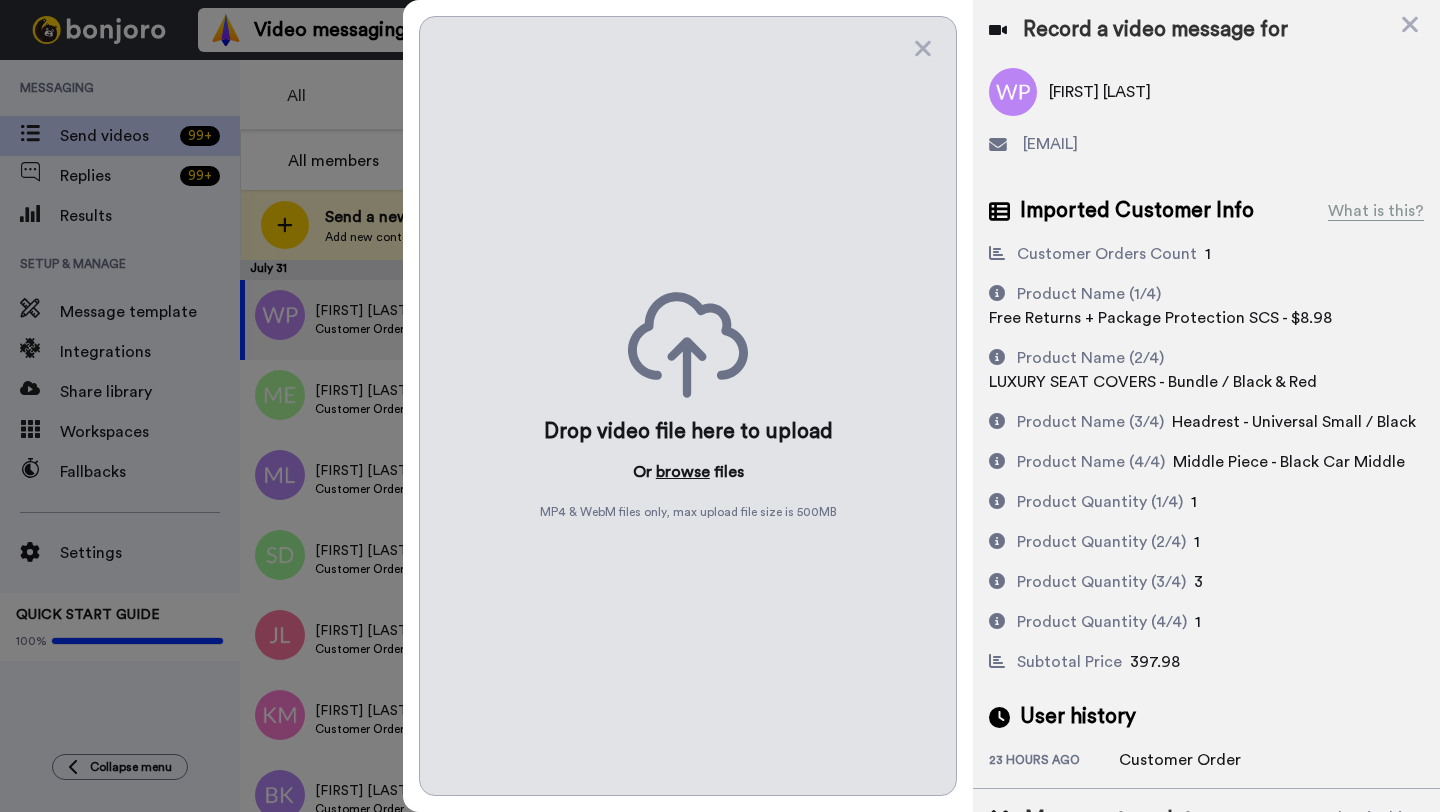 click on "browse" at bounding box center (683, 472) 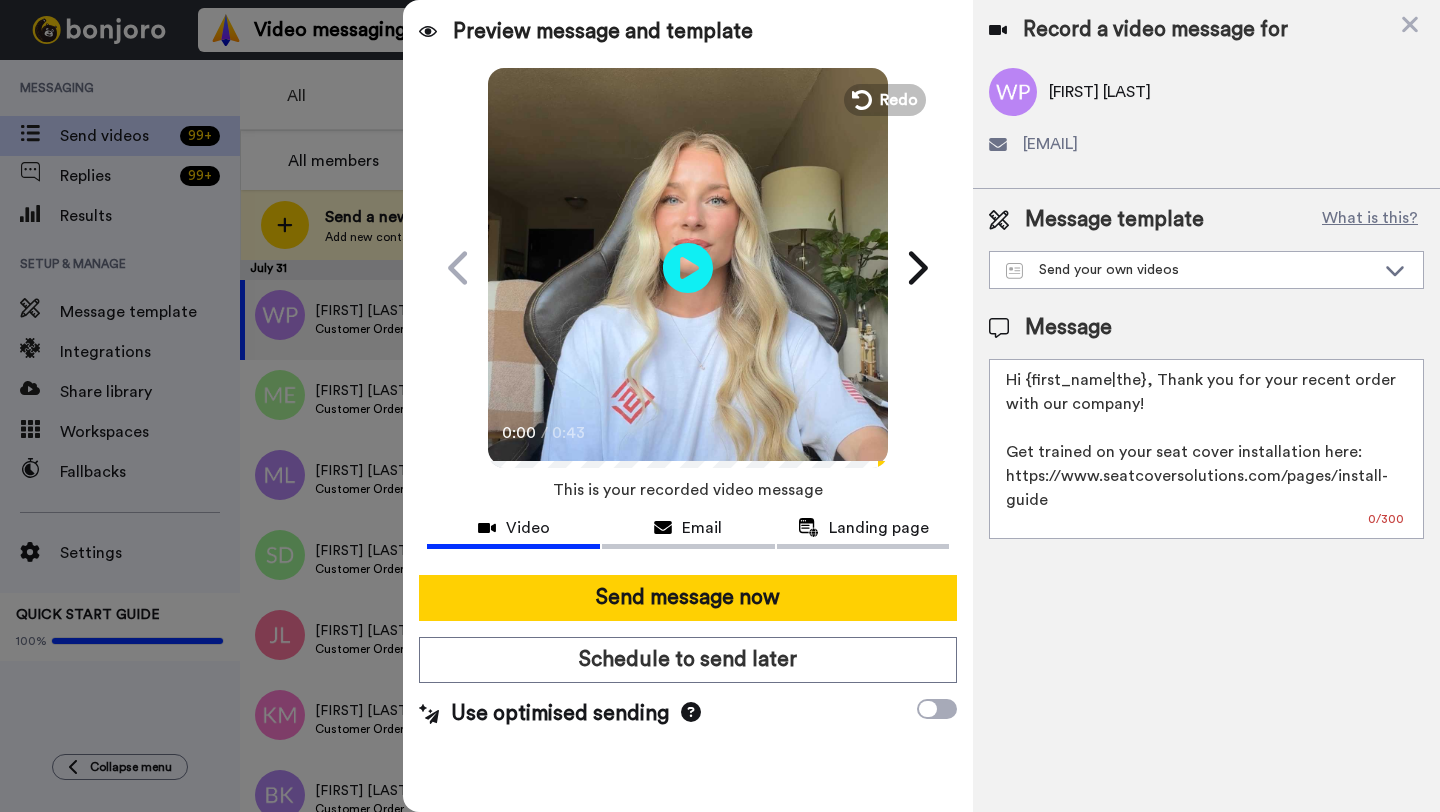 drag, startPoint x: 1142, startPoint y: 386, endPoint x: 1026, endPoint y: 386, distance: 116 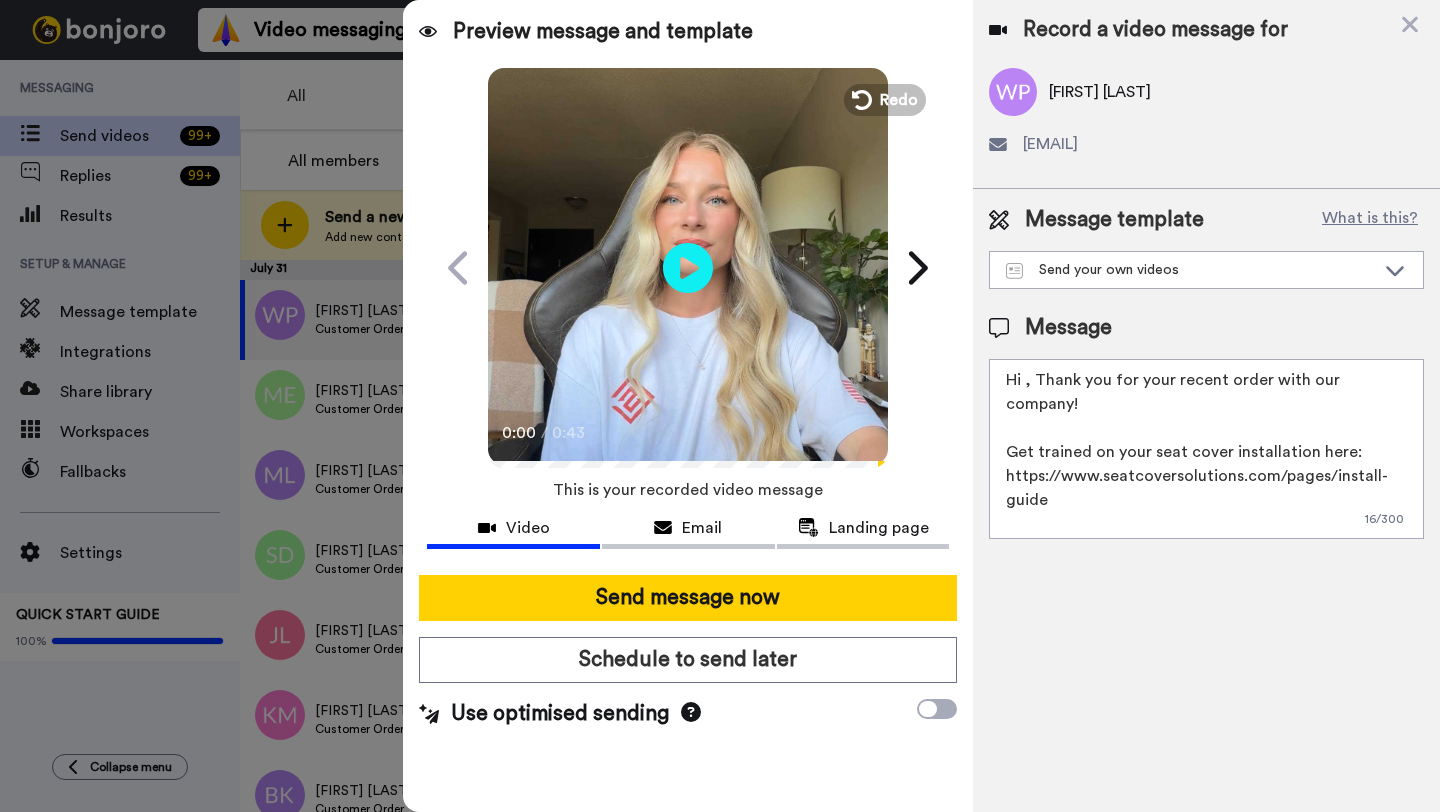 paste on "William" 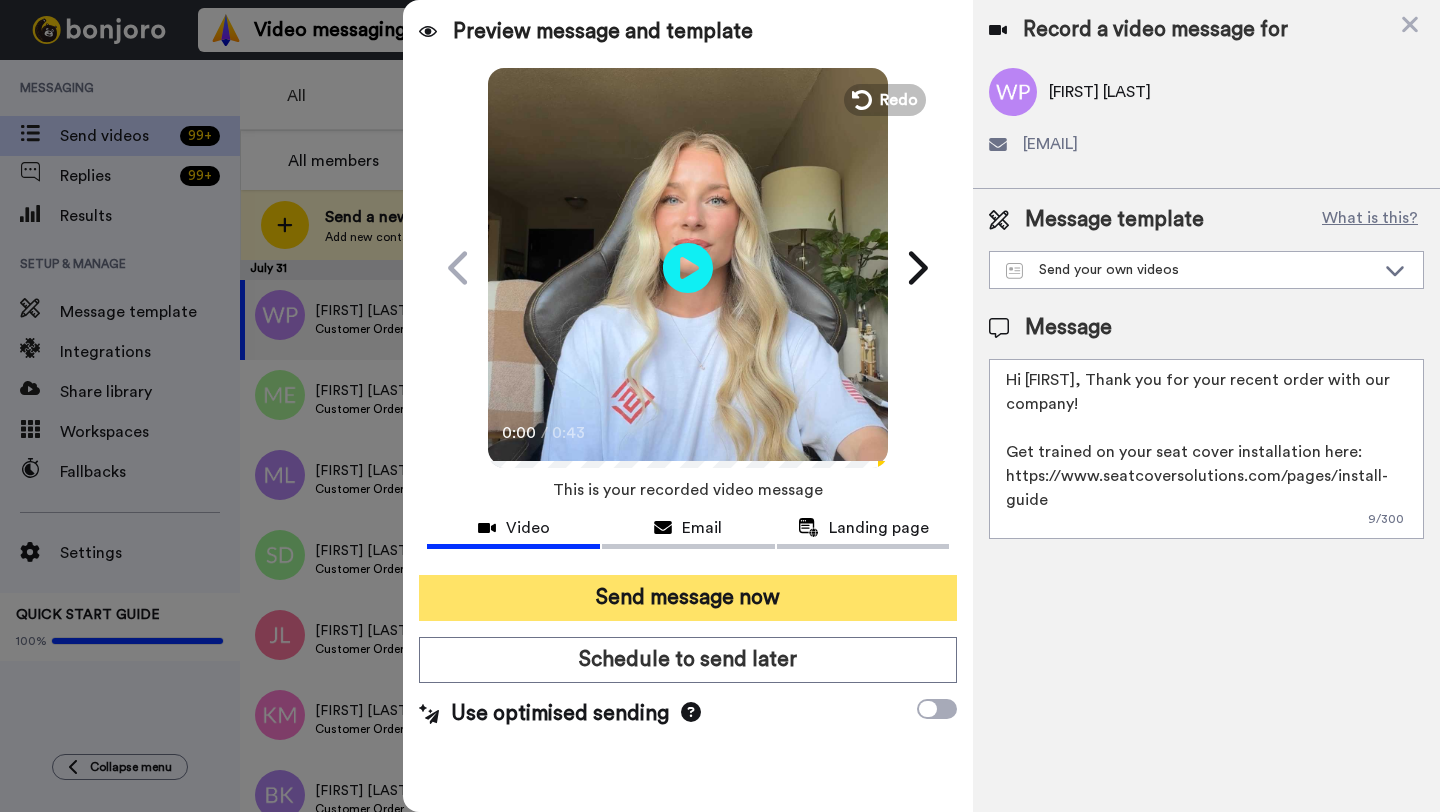 type on "Hi William, Thank you for your recent order with our company!
Get trained on your seat cover installation here: https://www.seatcoversolutions.com/pages/install-guide
More Products: https://www.seatcoversolutions.com/products/luxury-seat-covers?utm_campaign=CX&utm_source=CX&utm_medium=CX" 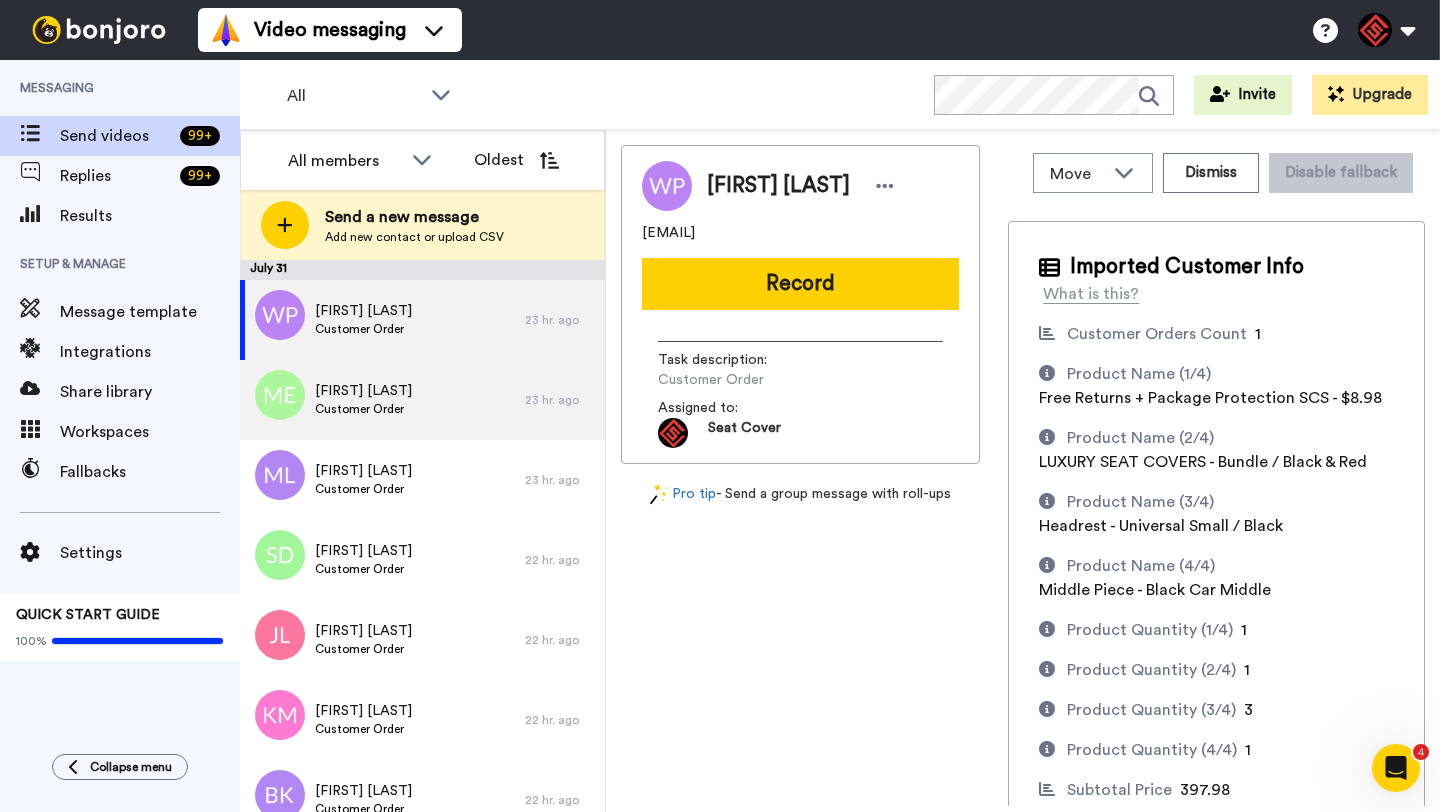 scroll, scrollTop: 0, scrollLeft: 0, axis: both 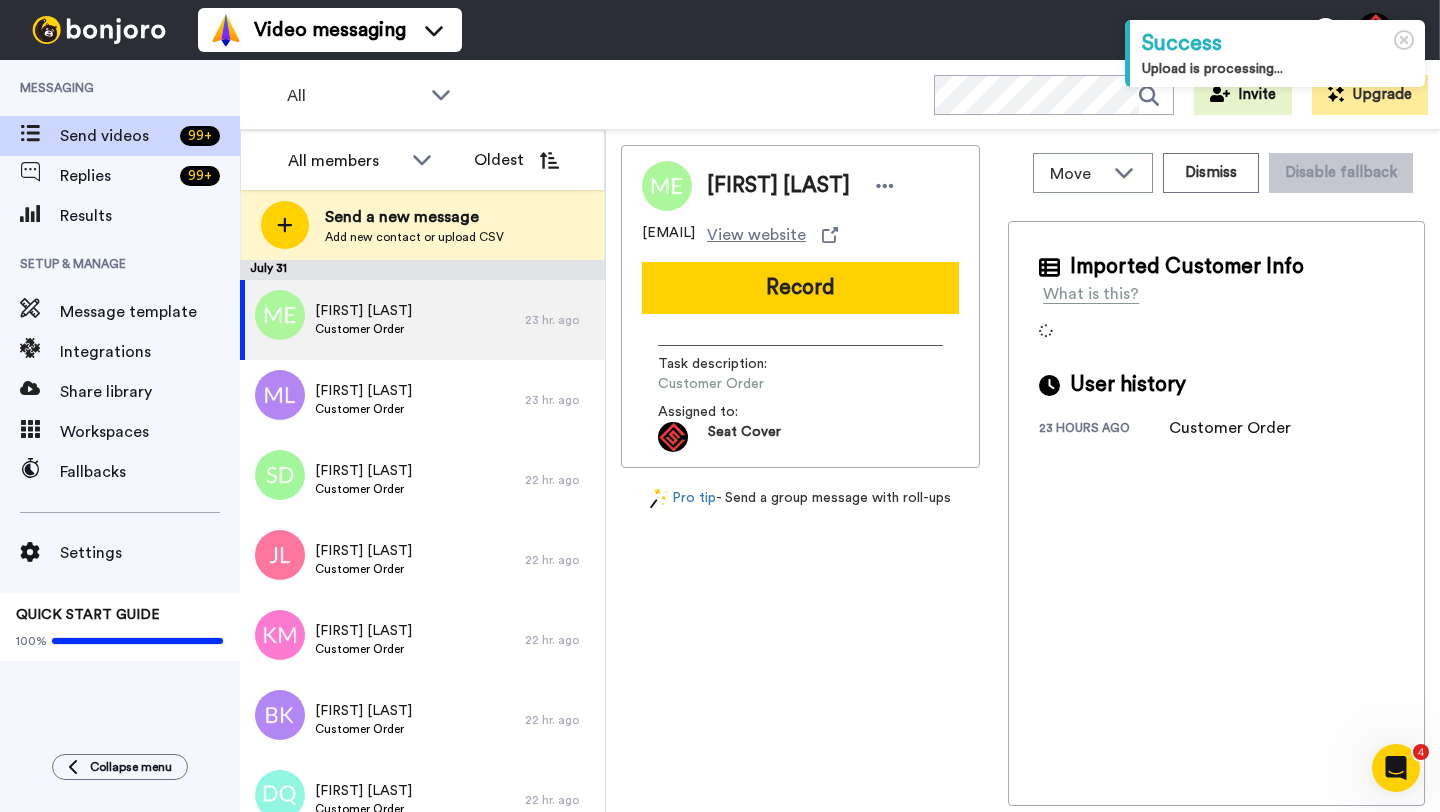 click on "Micheal Evans" at bounding box center [778, 186] 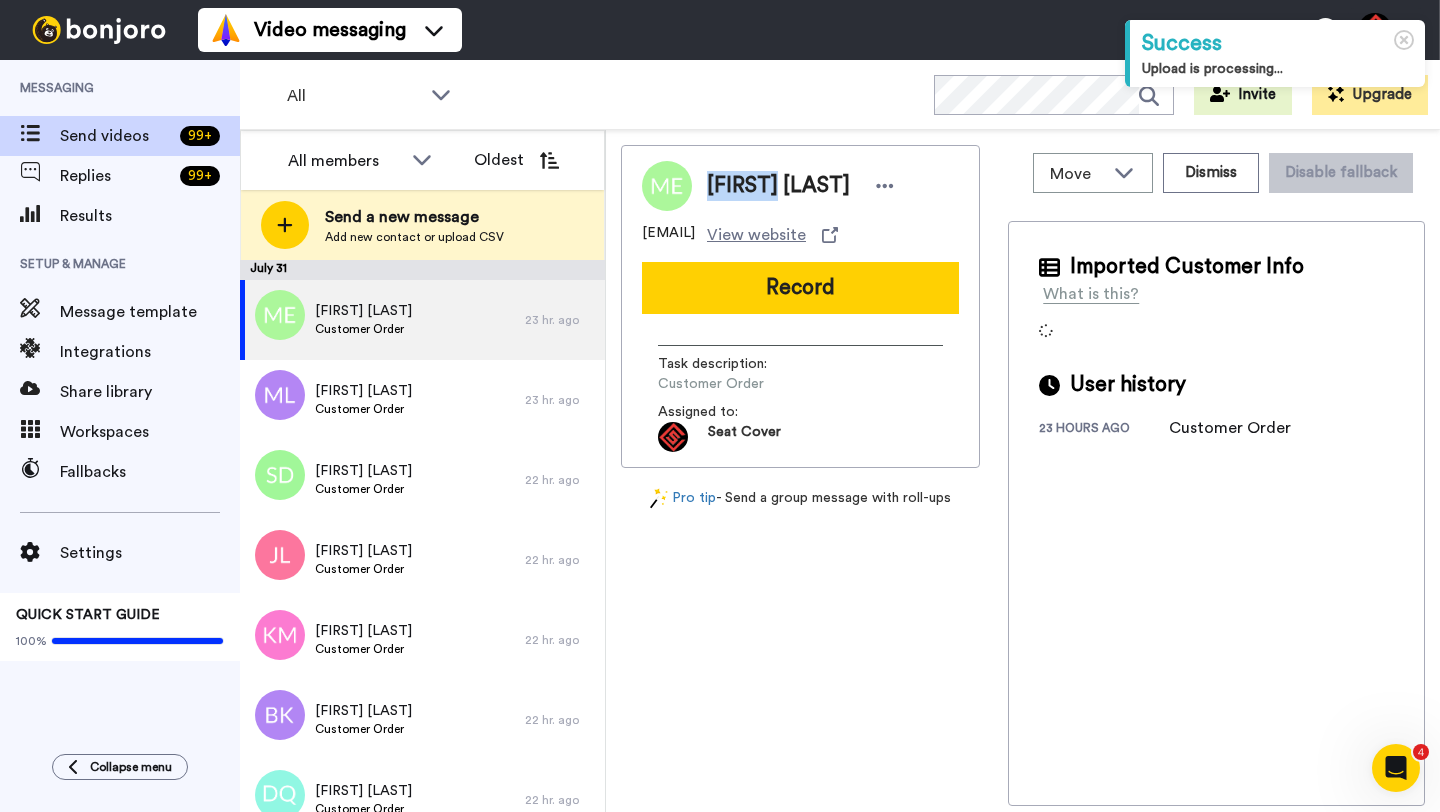 click on "Micheal Evans" at bounding box center (778, 186) 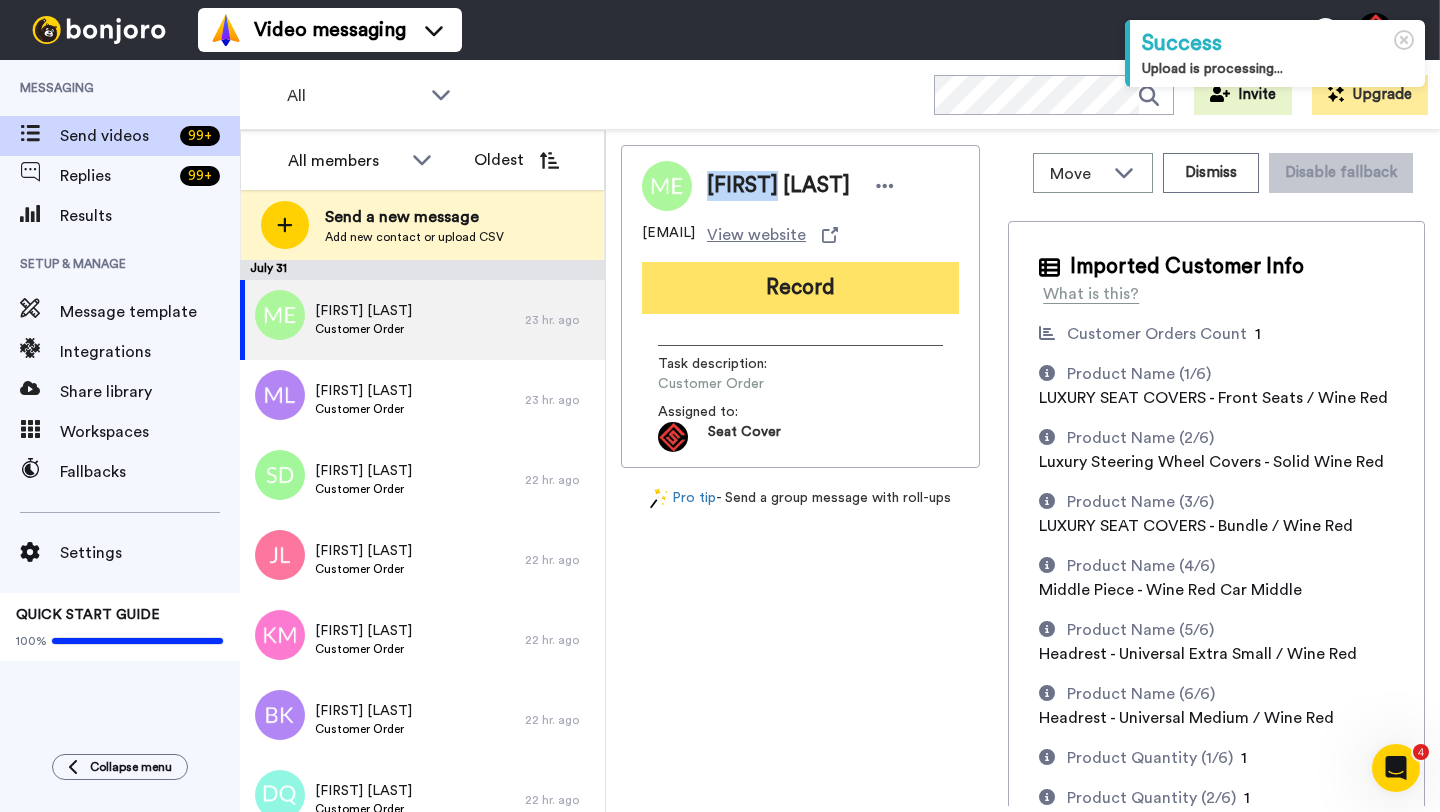 click on "Record" at bounding box center [800, 288] 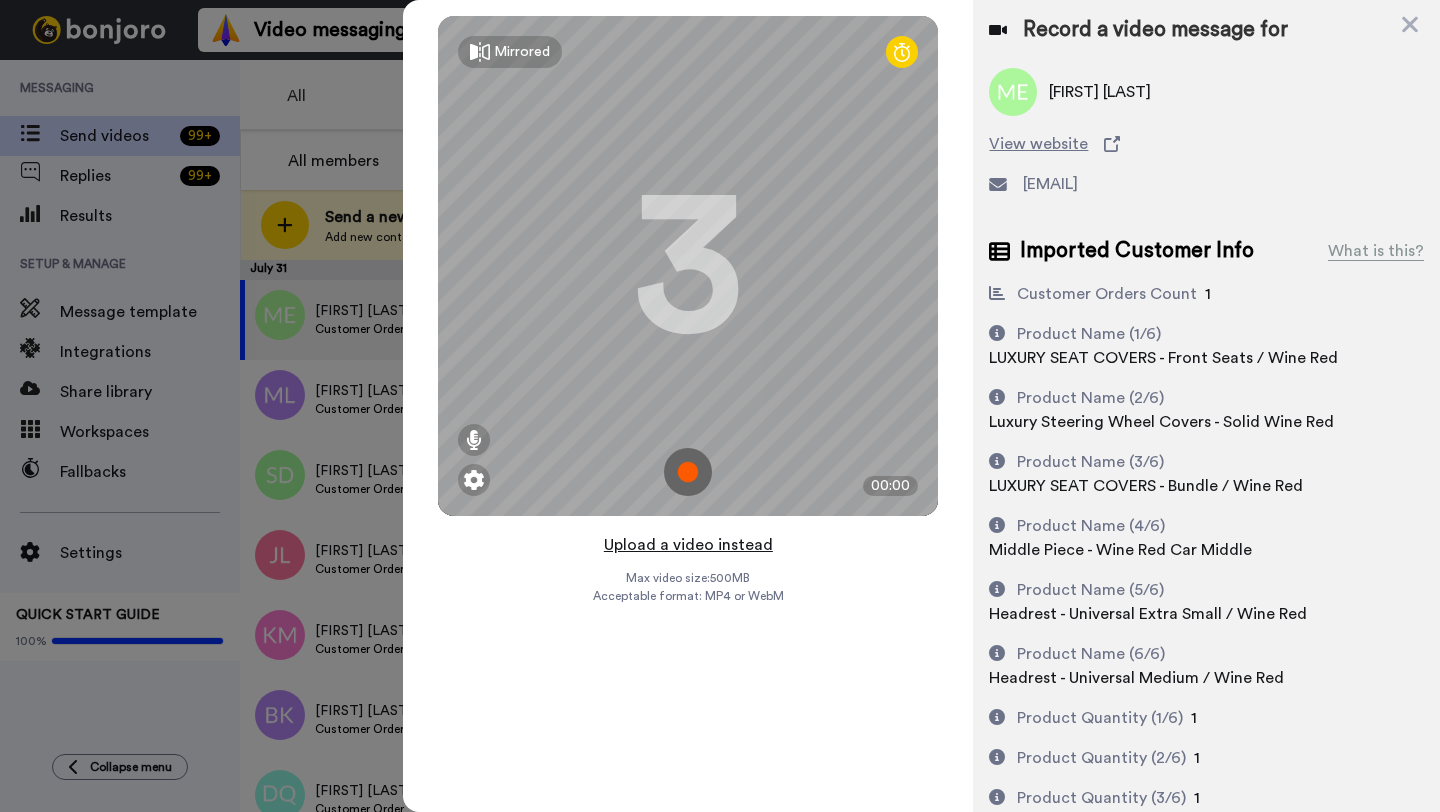 click on "Upload a video instead" at bounding box center (688, 545) 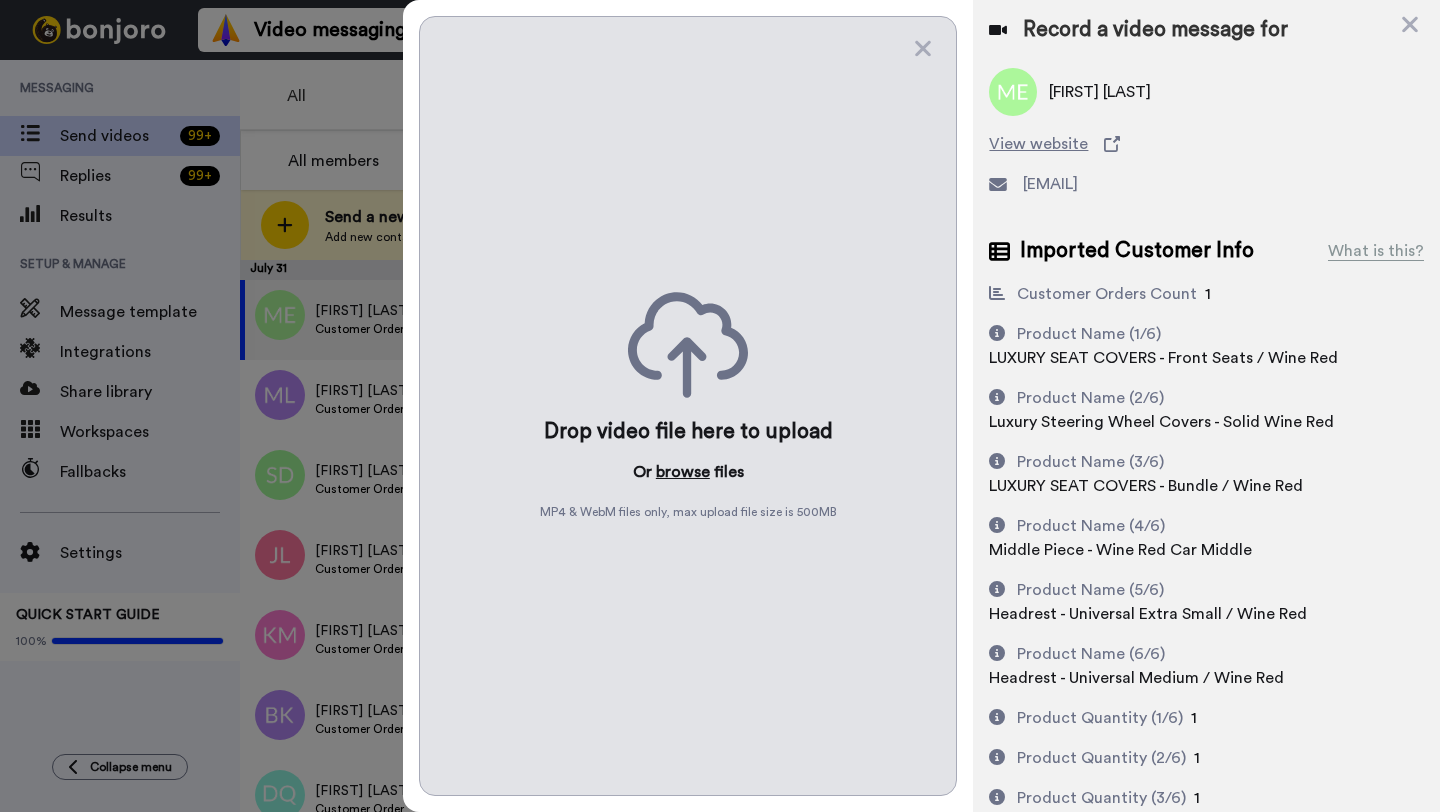 click on "browse" at bounding box center (683, 472) 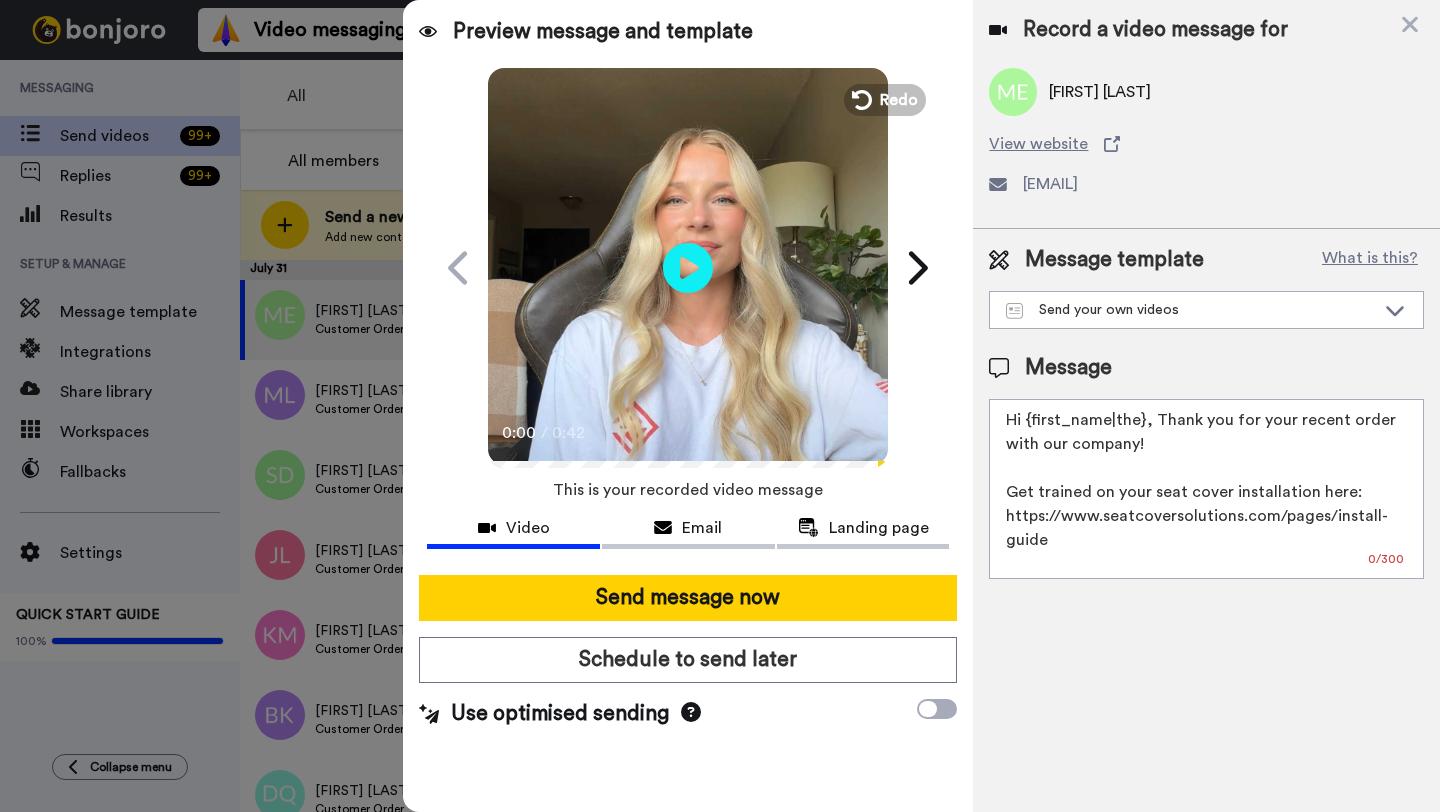 drag, startPoint x: 1141, startPoint y: 424, endPoint x: 1031, endPoint y: 422, distance: 110.01818 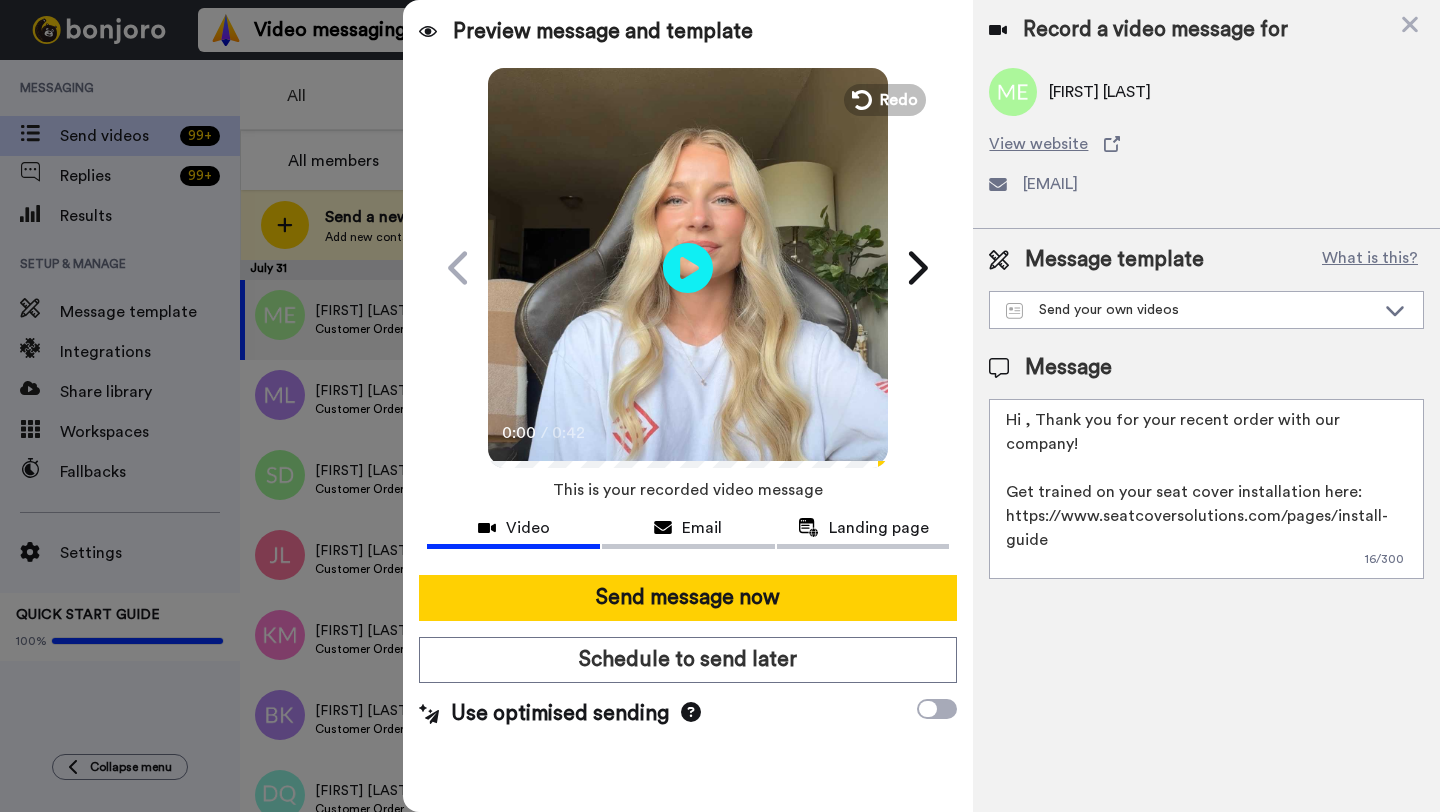 paste on "Micheal" 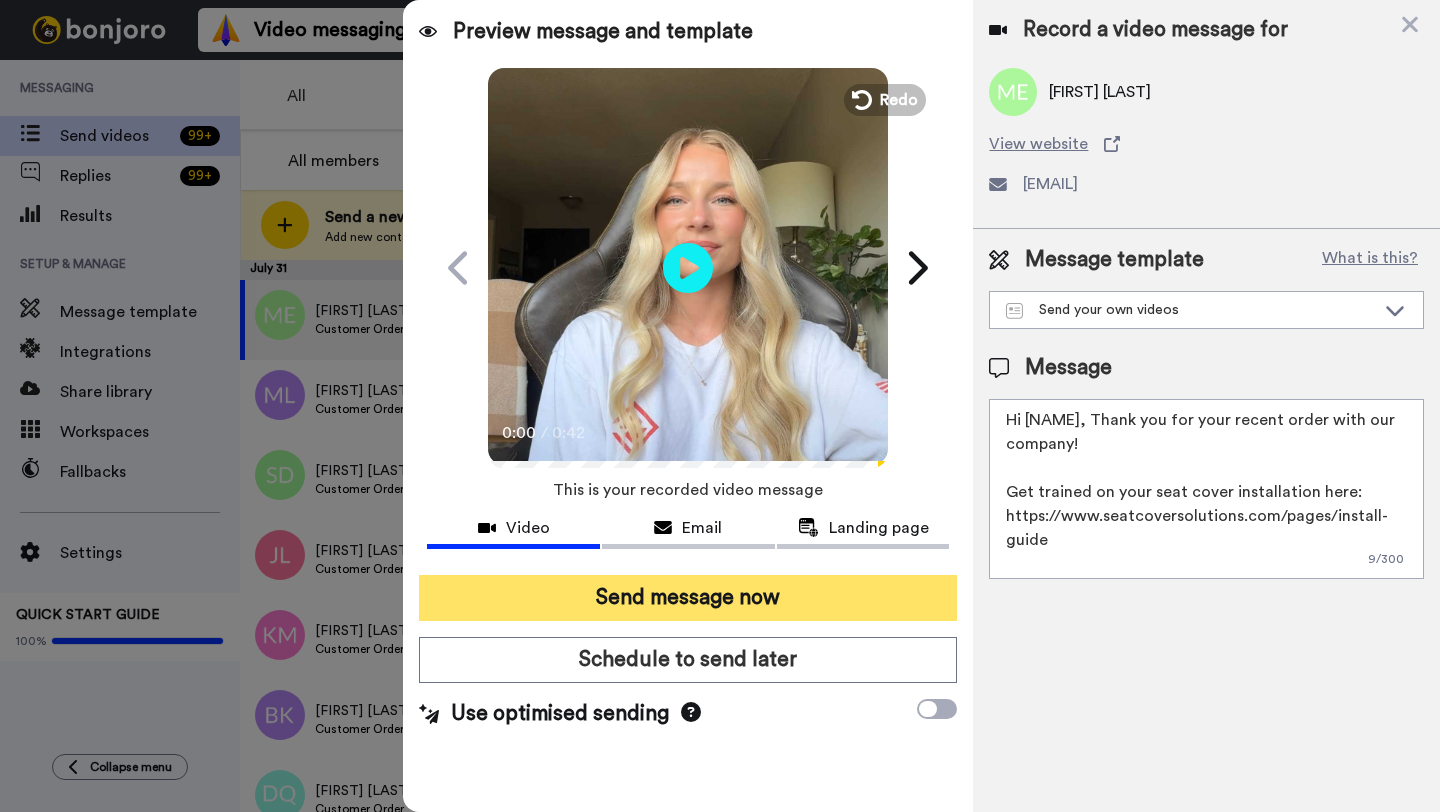 type on "Hi Micheal, Thank you for your recent order with our company!
Get trained on your seat cover installation here: https://www.seatcoversolutions.com/pages/install-guide
More Products: https://www.seatcoversolutions.com/products/luxury-seat-covers?utm_campaign=CX&utm_source=CX&utm_medium=CX" 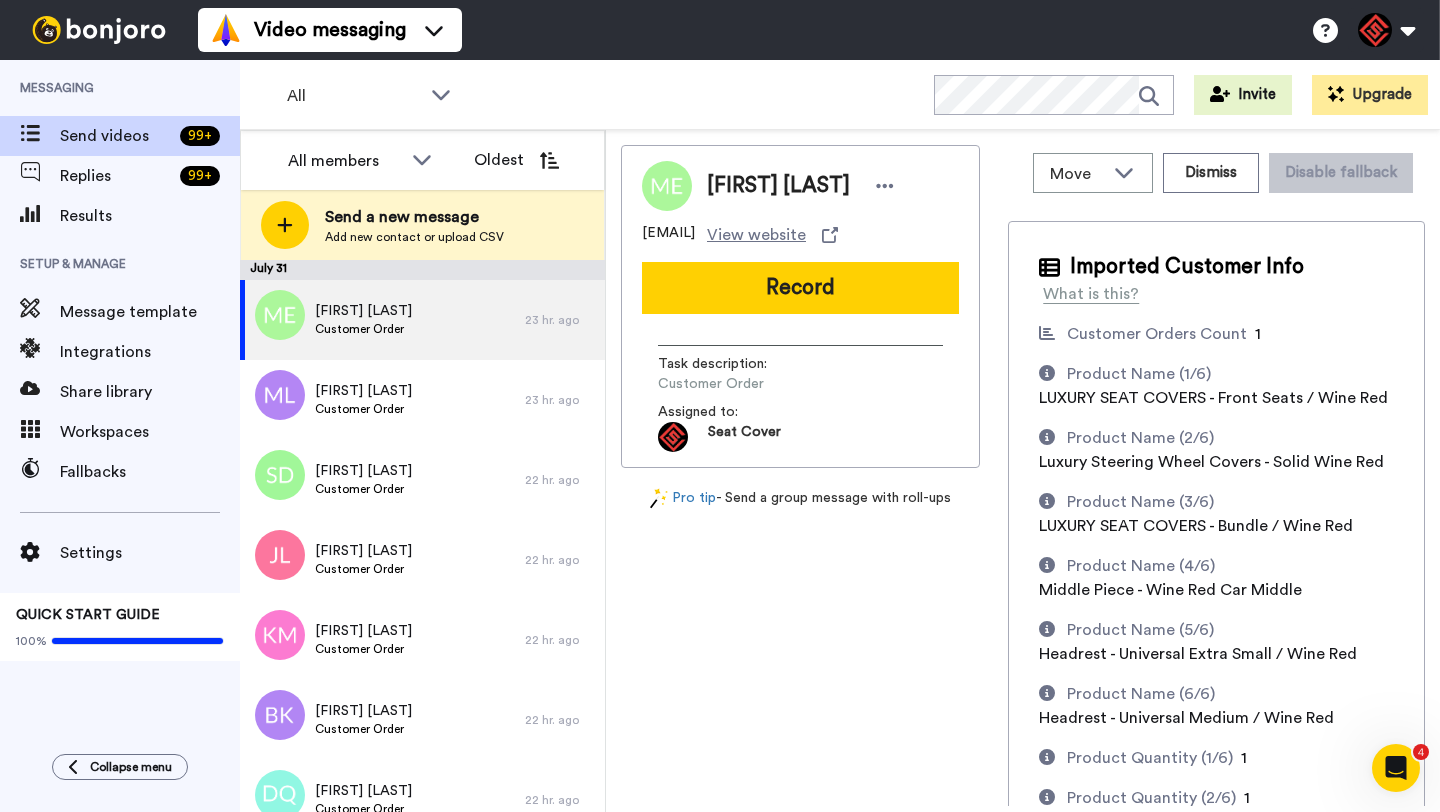 scroll, scrollTop: 0, scrollLeft: 0, axis: both 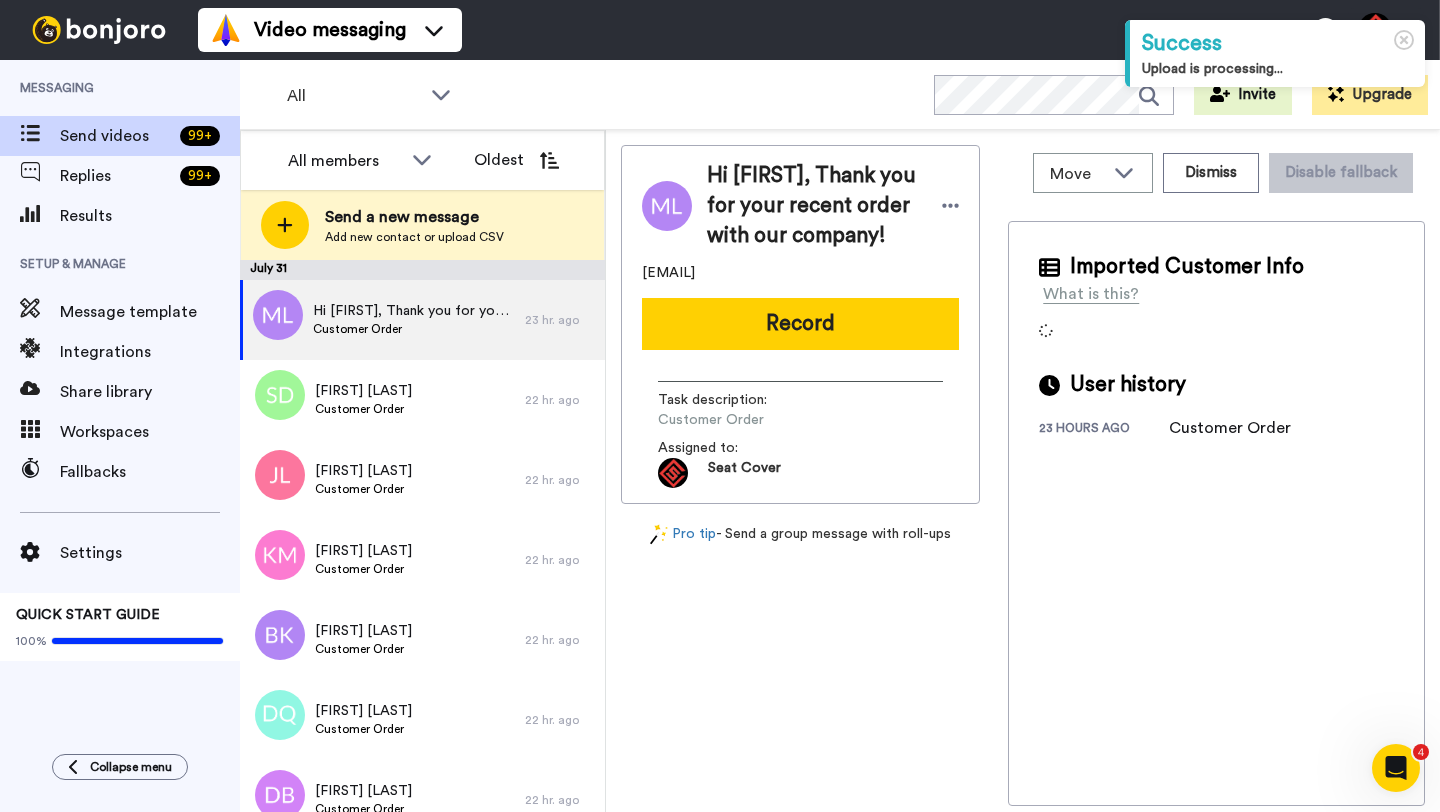 click on "Hi [FIRST], Thank you for your recent order with our company!" at bounding box center (814, 206) 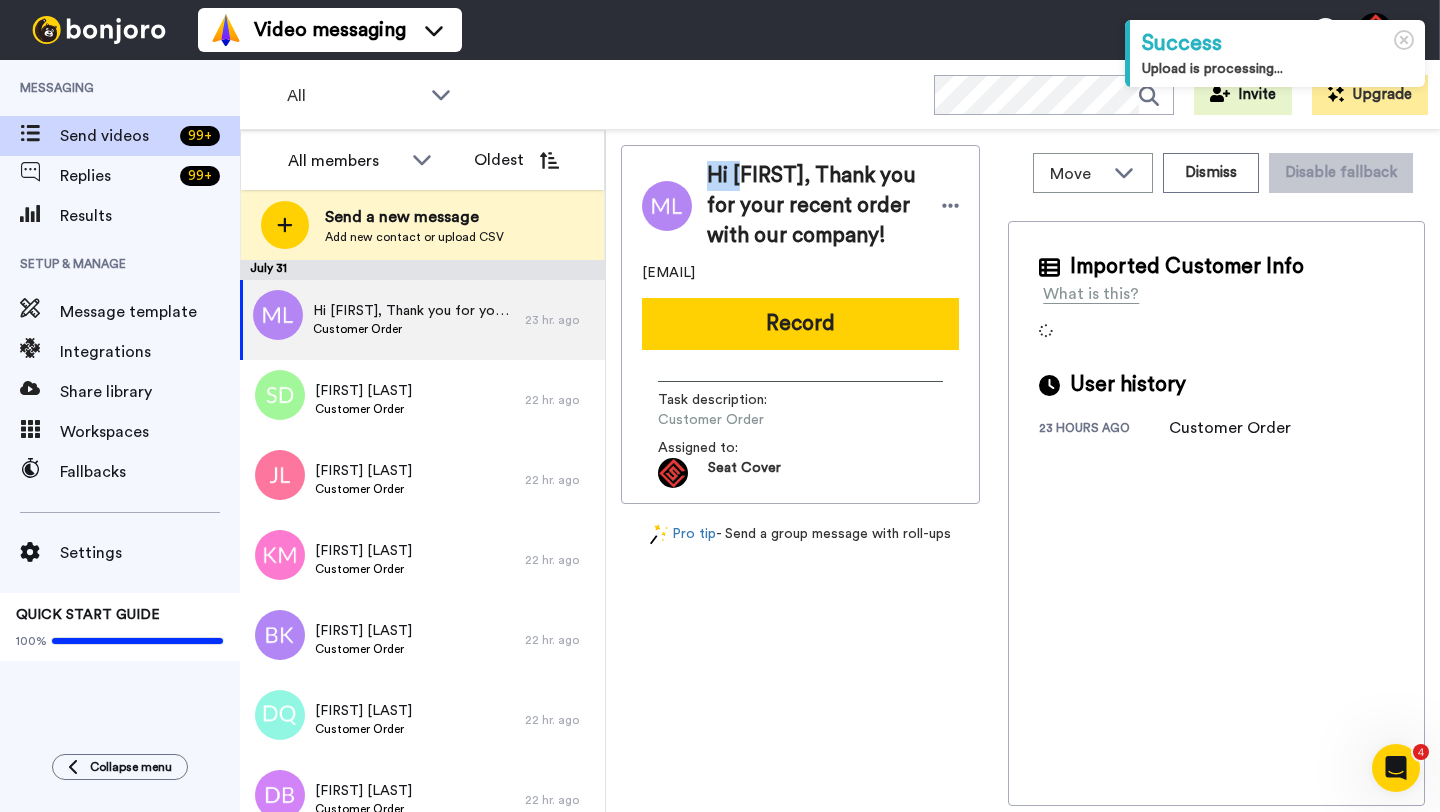 click on "Hi [FIRST], Thank you for your recent order with our company!" at bounding box center [814, 206] 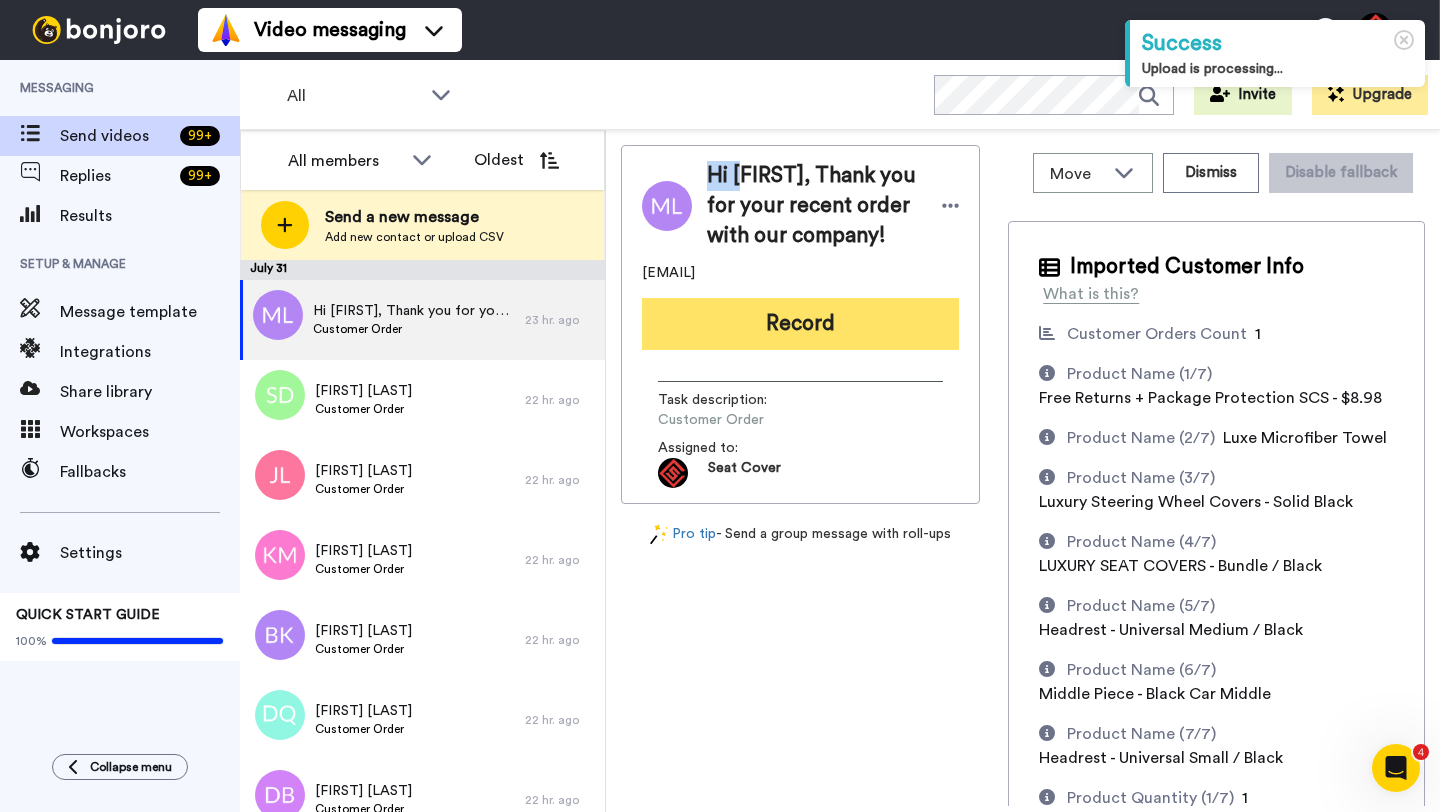 click on "Record" at bounding box center (800, 324) 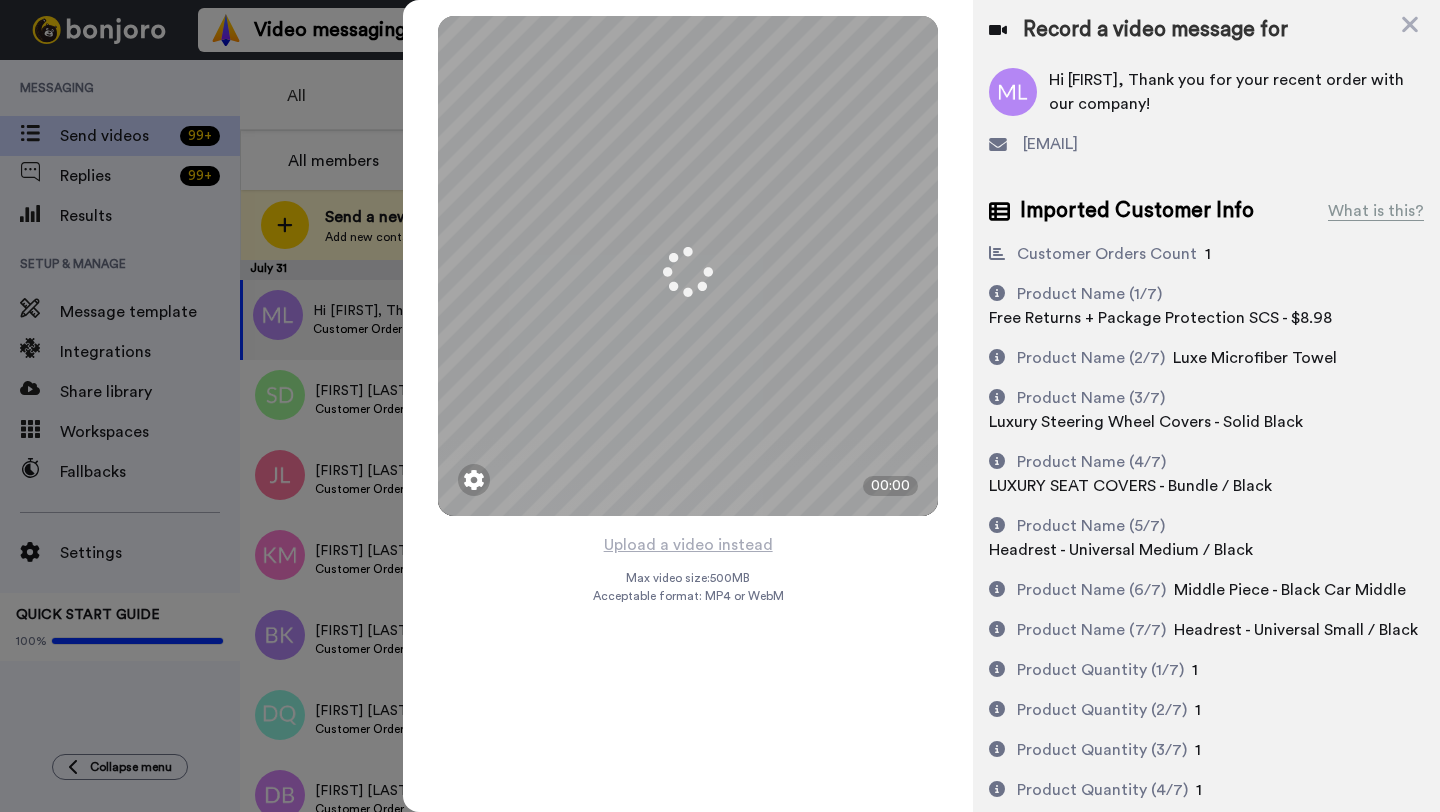 click on "Upload a video instead" at bounding box center (688, 545) 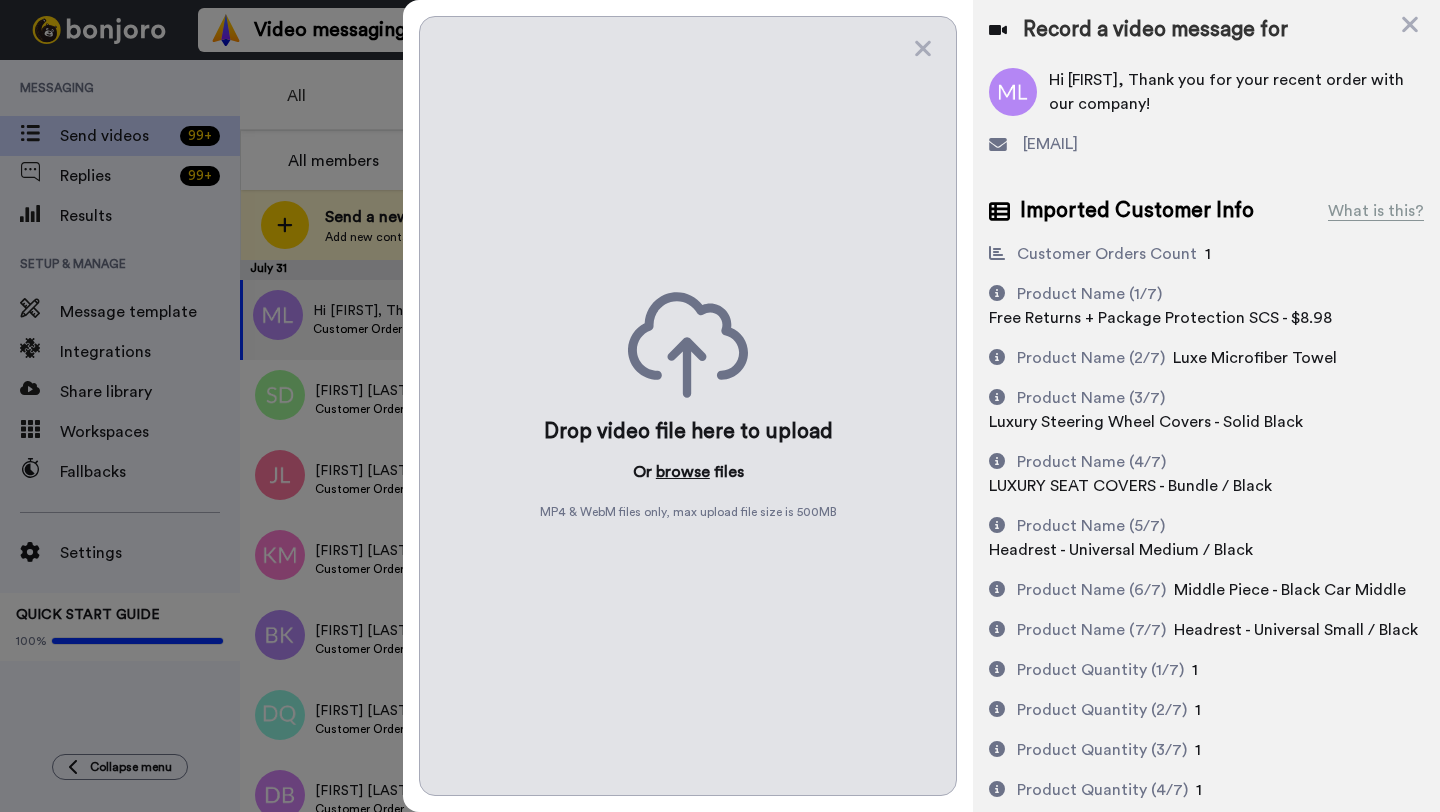 click on "browse" at bounding box center [683, 472] 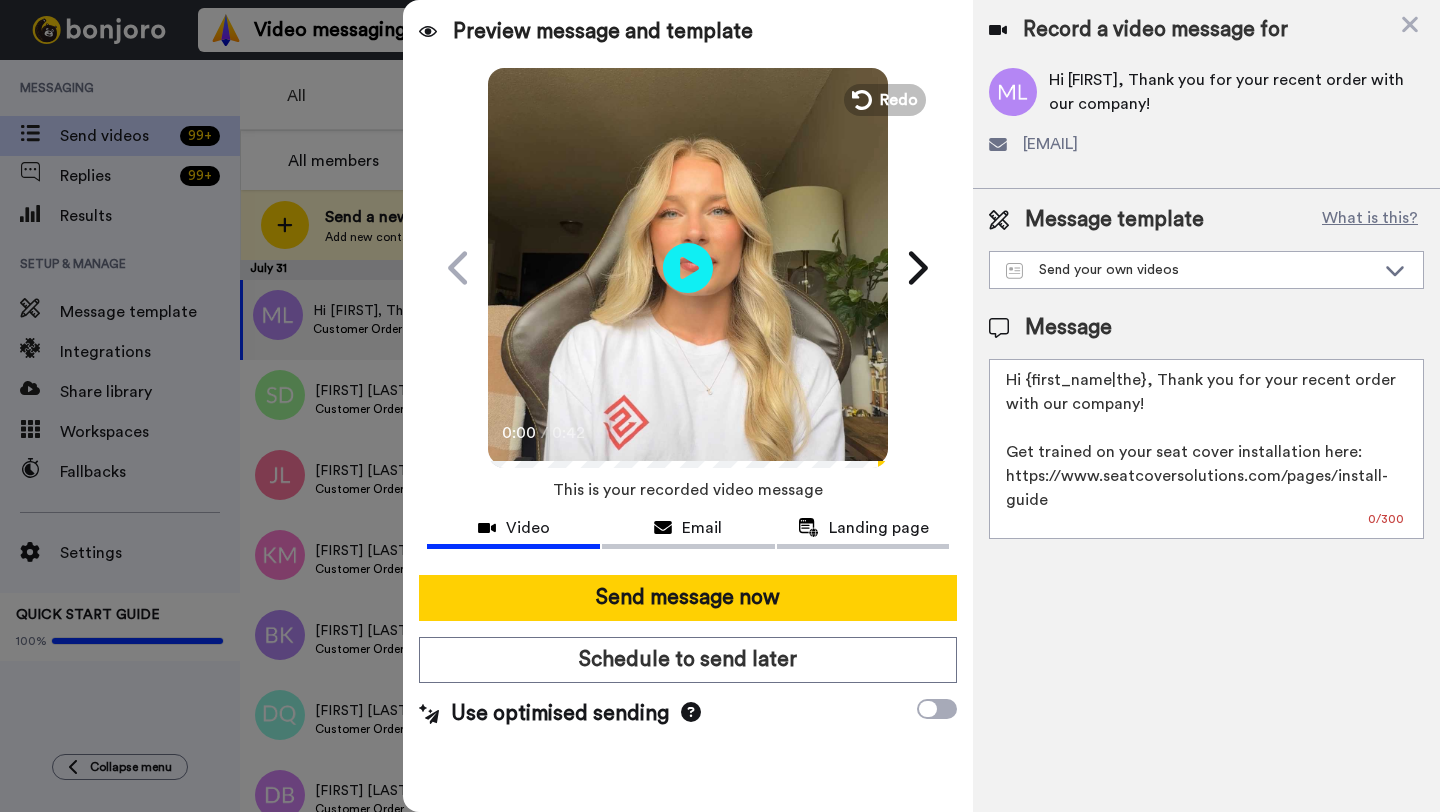 drag, startPoint x: 1141, startPoint y: 386, endPoint x: 1024, endPoint y: 386, distance: 117 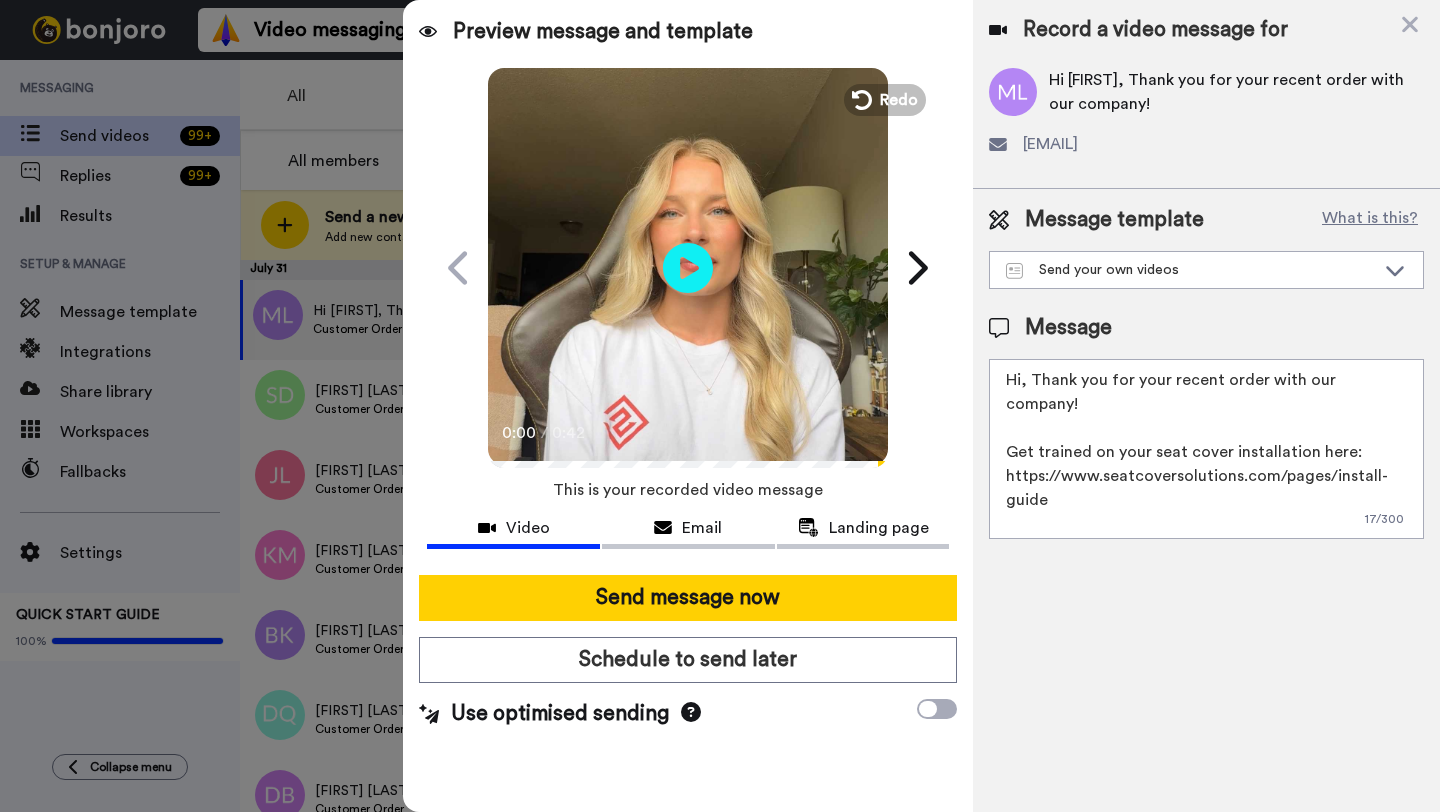 paste on "Hi [FIRST], Thank you for your recent order with our company!
Get trained on your seat cover installation here: https://www.seatcoversolutions.com/pages/install-guide
More Products: https://www.seatcoversolutions.com/products/luxury-seat-covers?utm_campaign=CX&utm_source=CX&utm_medium=CX" 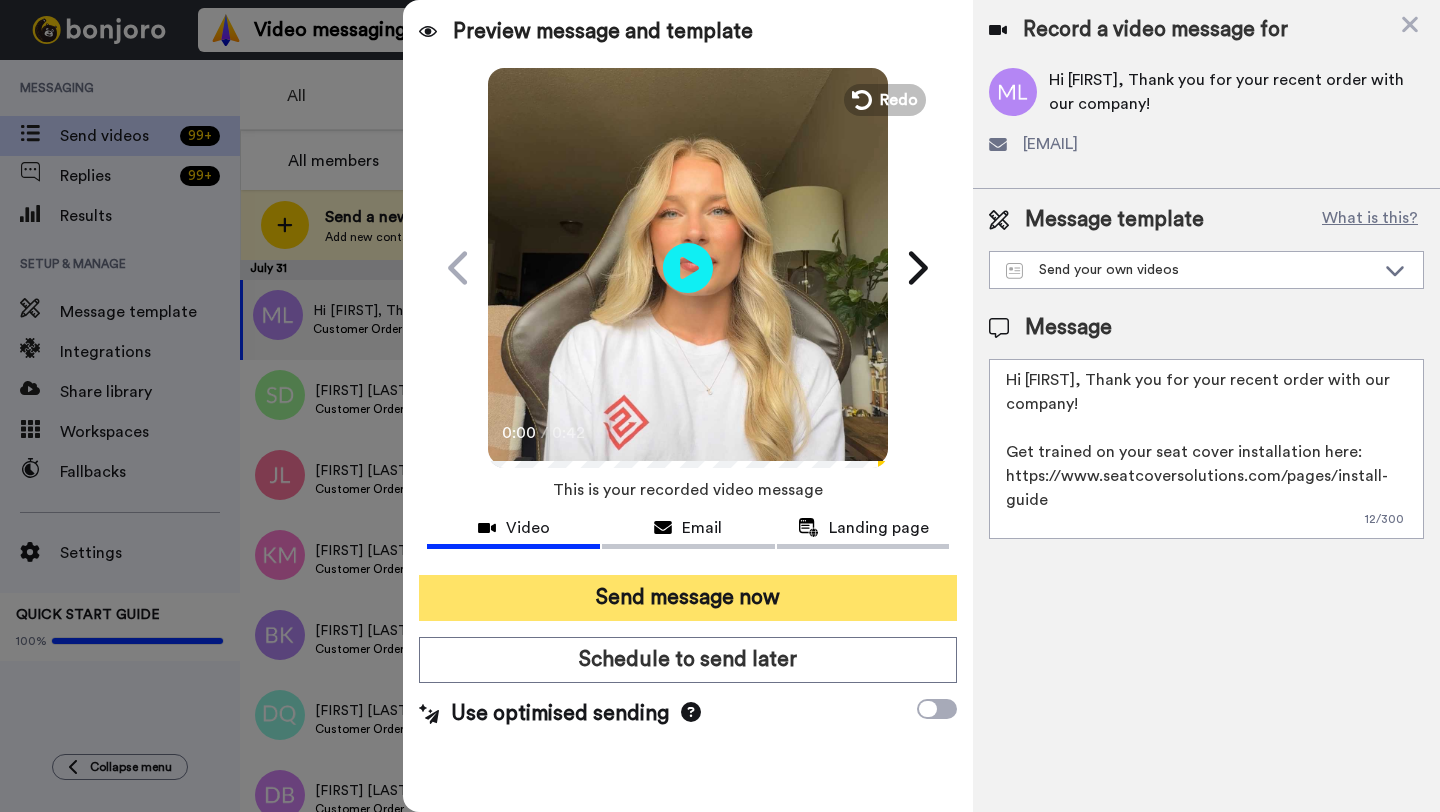 type on "Hi [FIRST], Thank you for your recent order with our company!
Get trained on your seat cover installation here: https://www.seatcoversolutions.com/pages/install-guide
More Products: https://www.seatcoversolutions.com/products/luxury-seat-covers?utm_campaign=CX&utm_source=CX&utm_medium=CX" 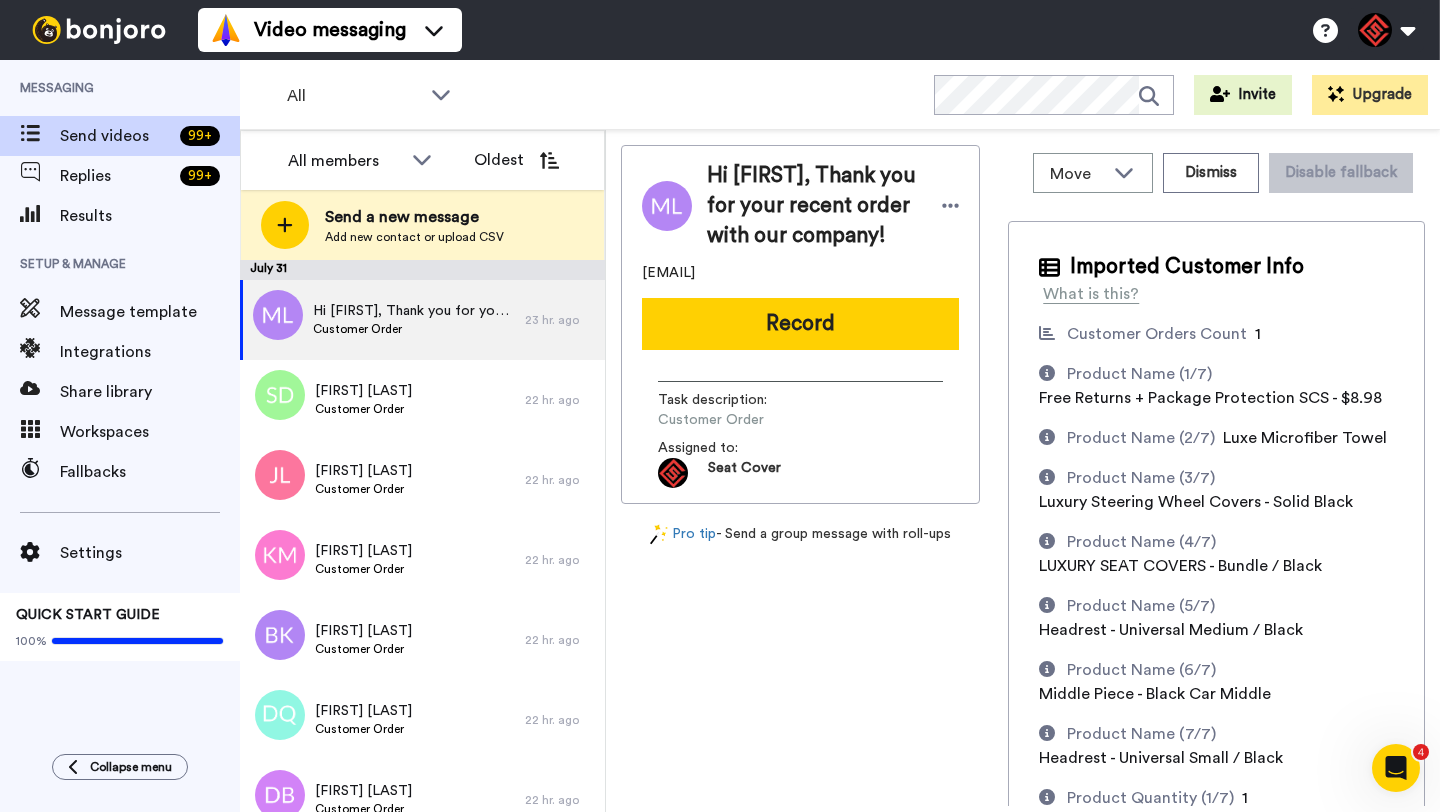 scroll, scrollTop: 0, scrollLeft: 0, axis: both 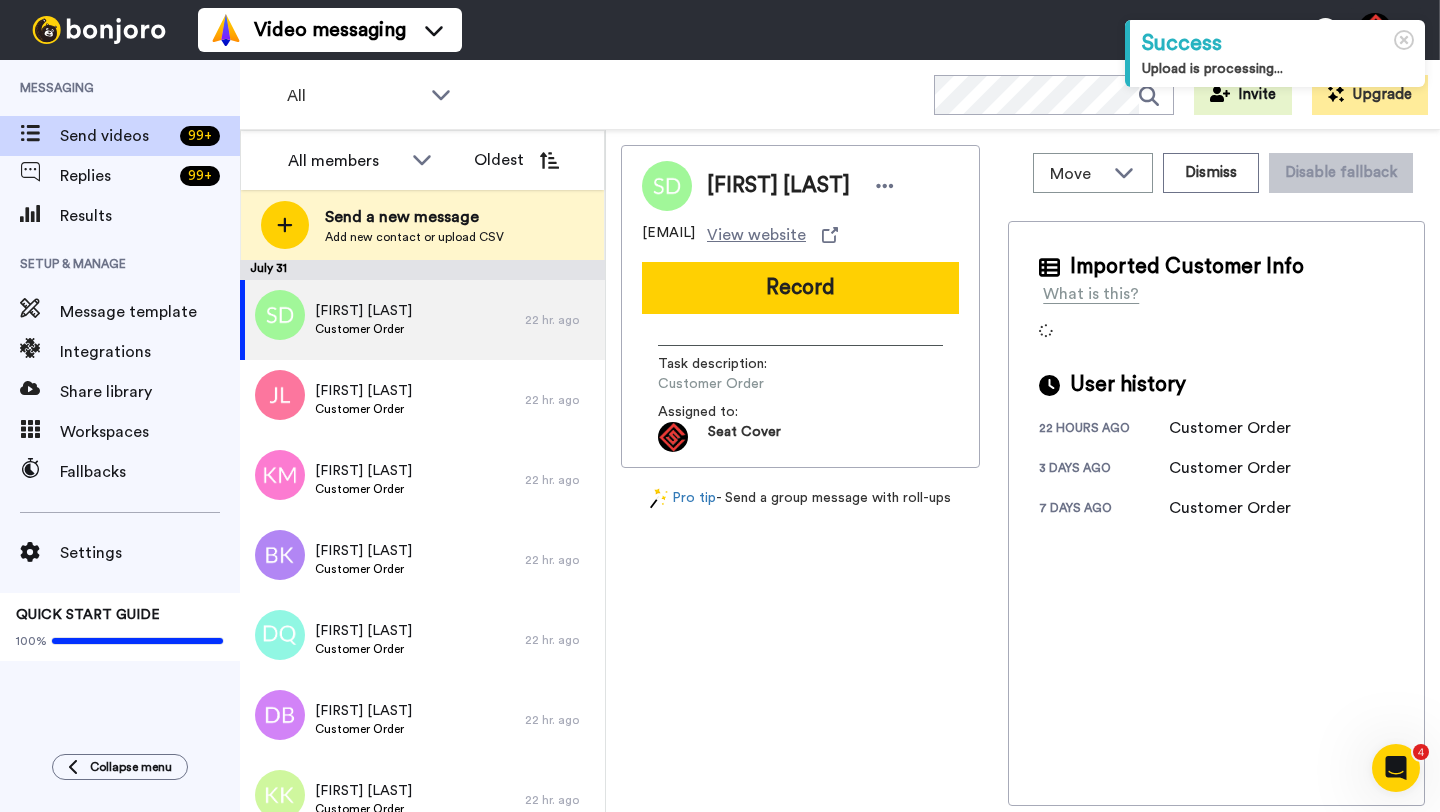 click on "[FIRST] [LAST]" at bounding box center [778, 186] 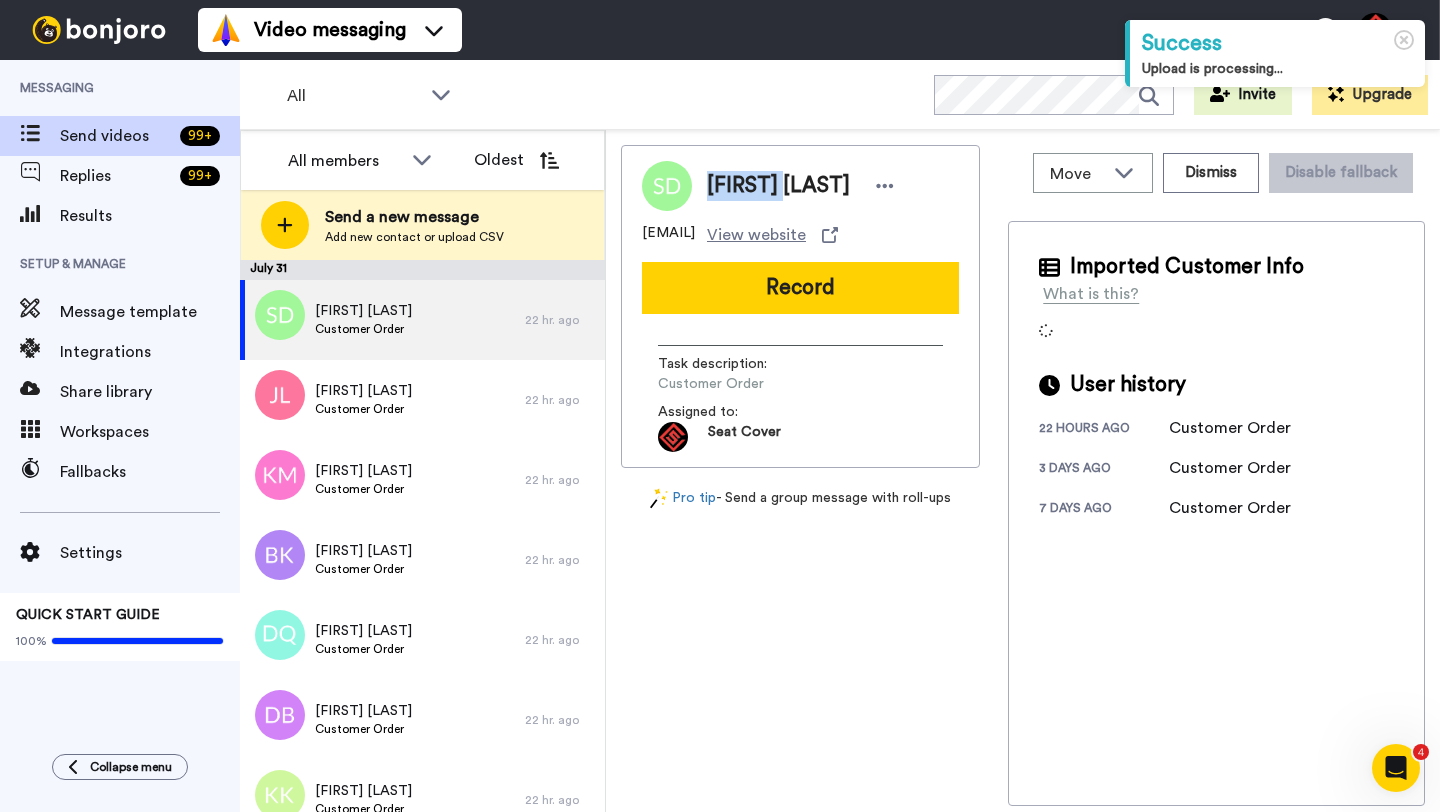 click on "Samantha Dickson" at bounding box center (778, 186) 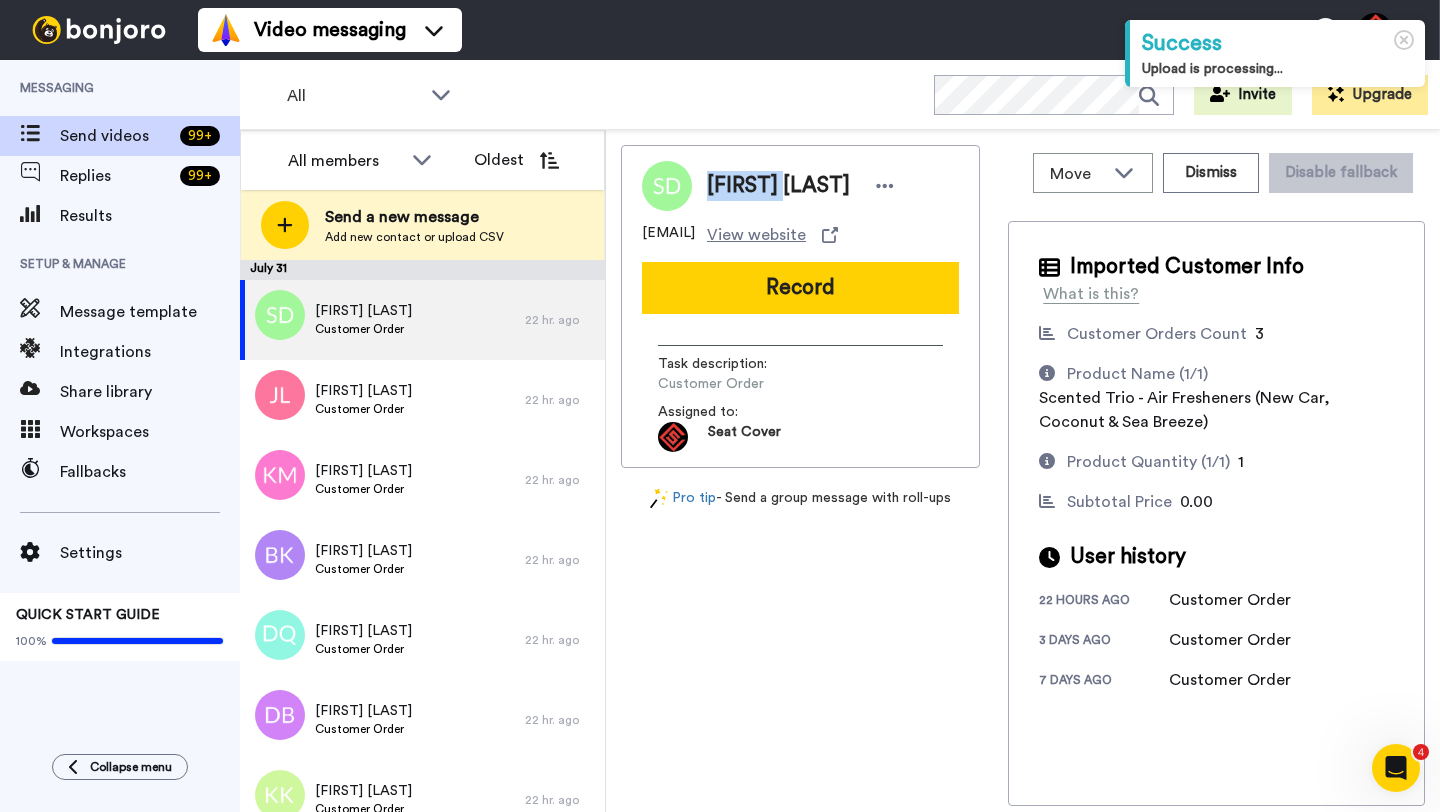 click on "Record" at bounding box center [800, 288] 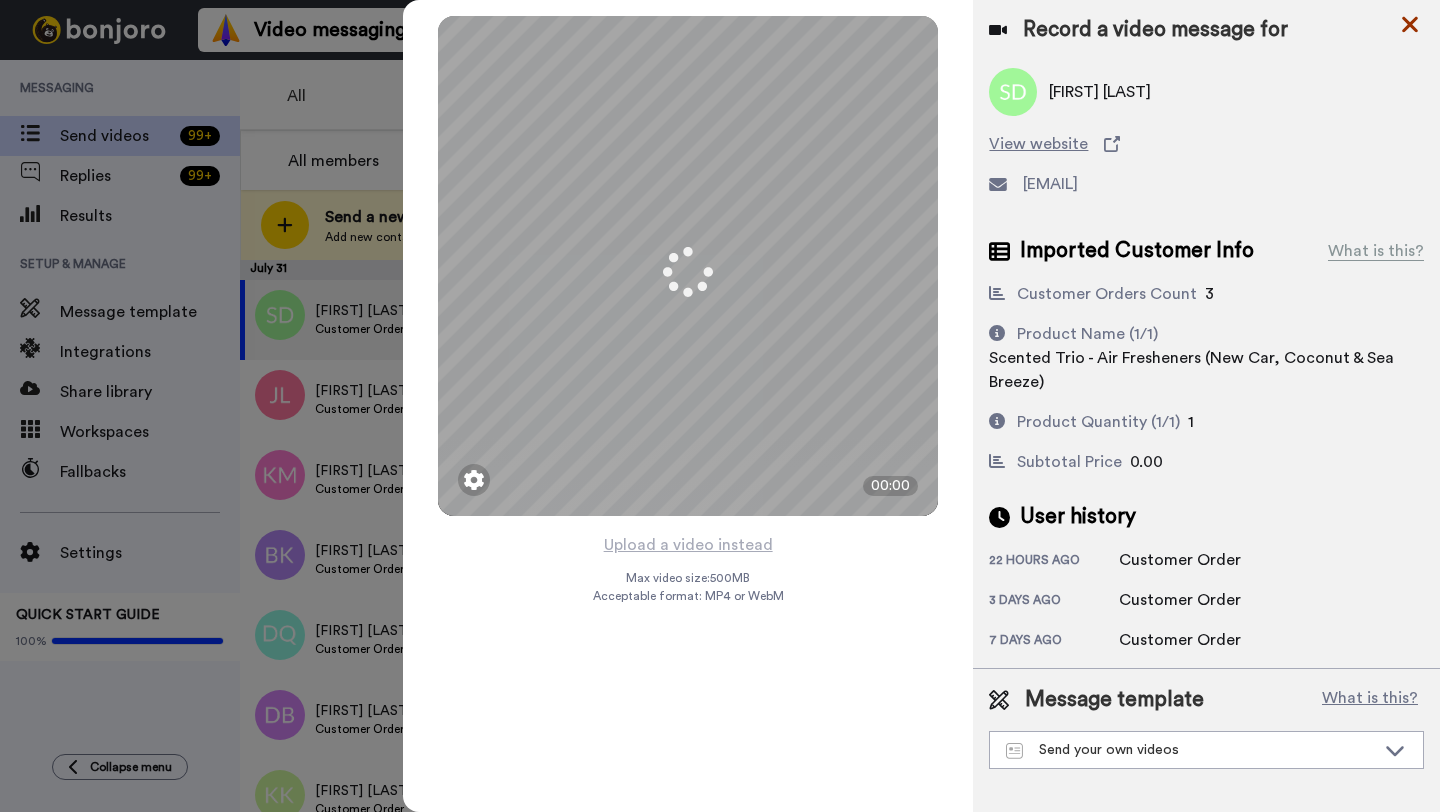 click 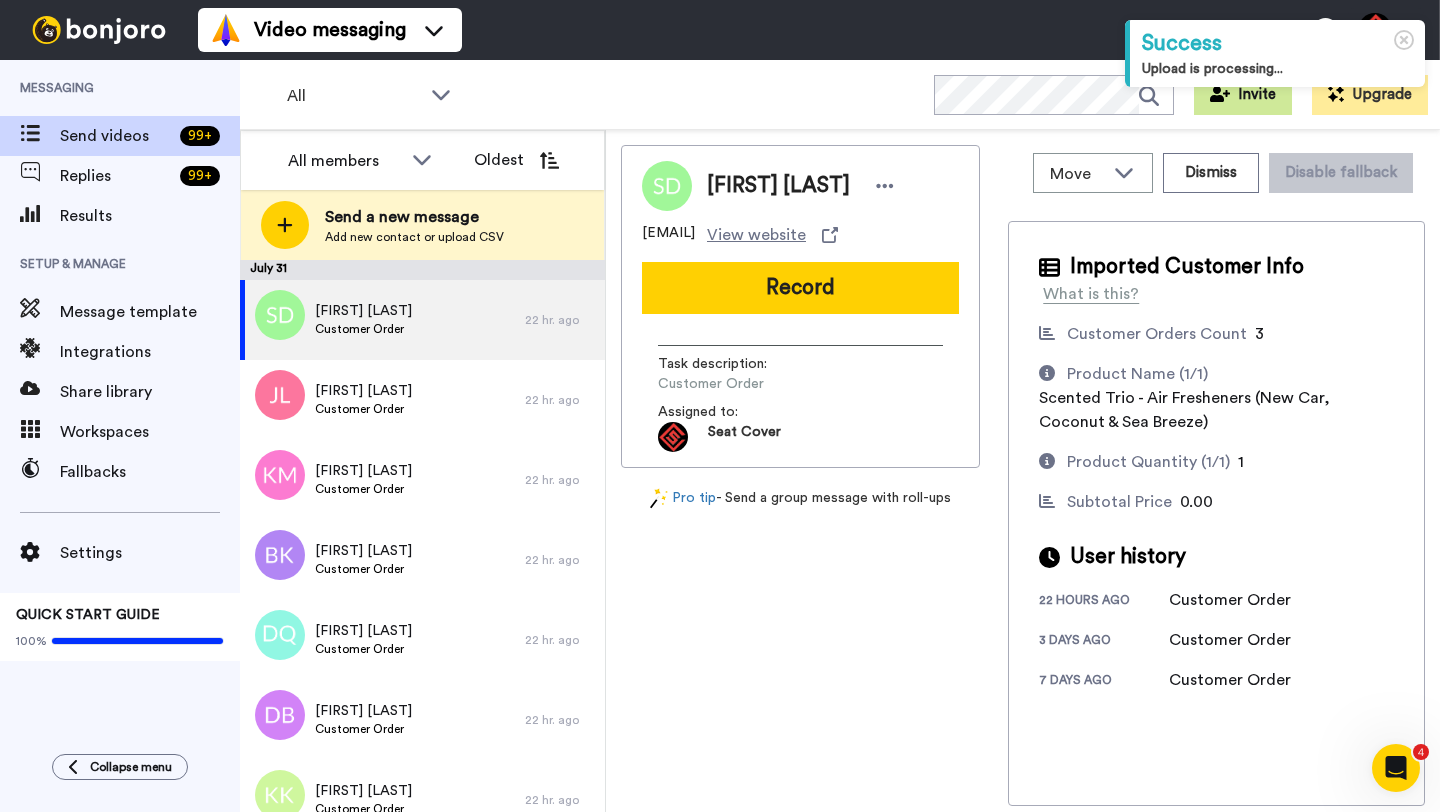 scroll, scrollTop: 0, scrollLeft: 0, axis: both 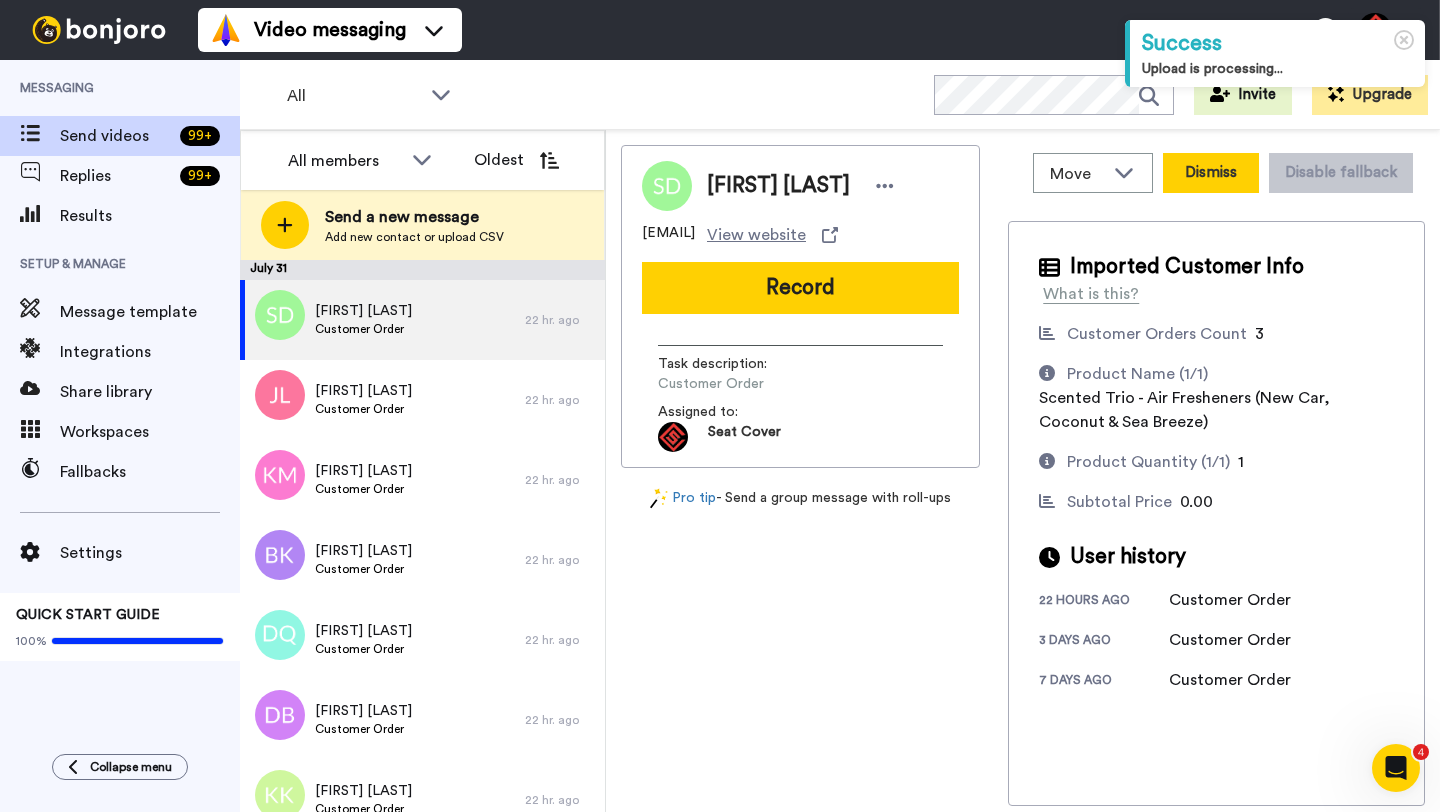 click on "Dismiss" at bounding box center (1211, 173) 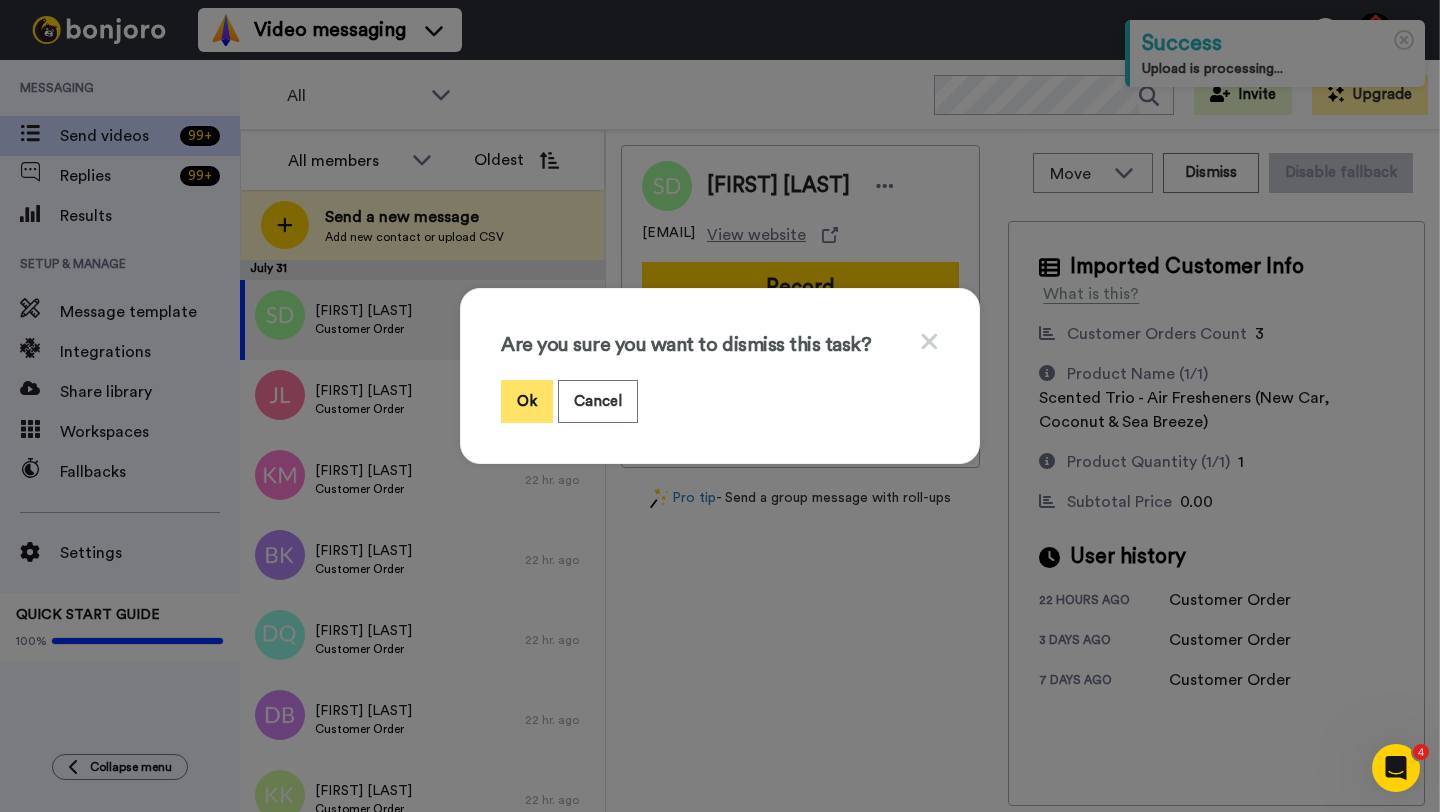 click on "Ok" at bounding box center [527, 401] 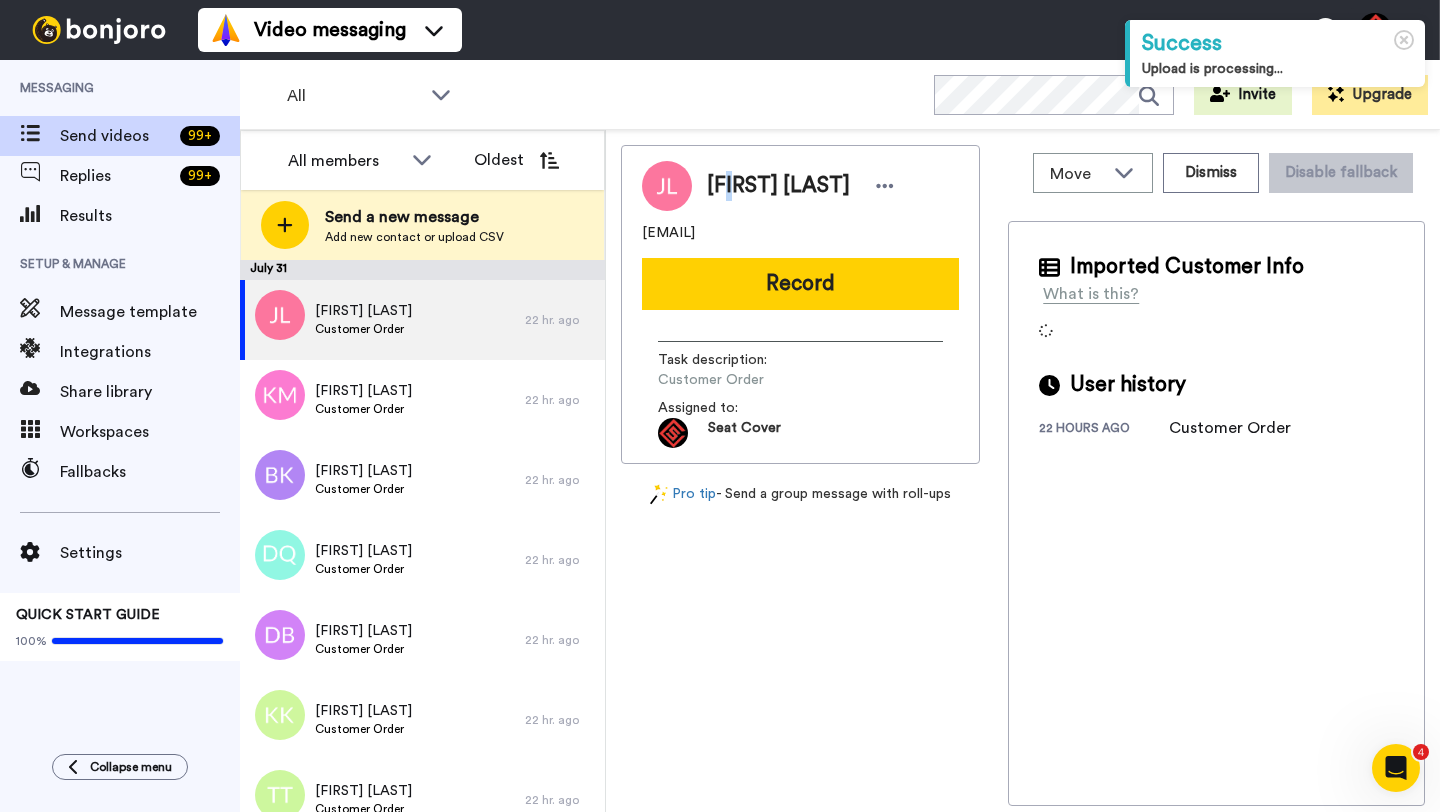 click on "Judith Loonie" at bounding box center [778, 186] 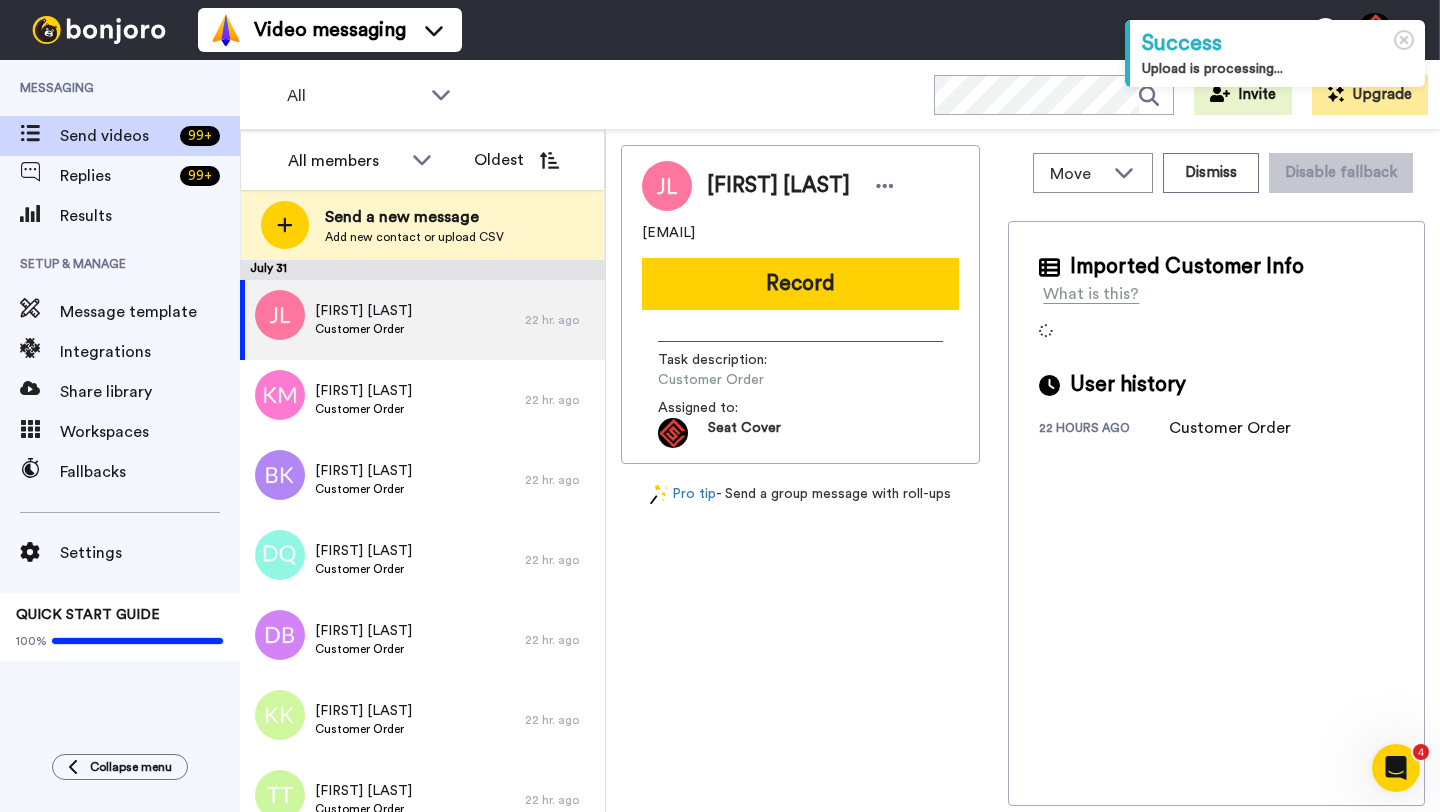 click on "Judith Loonie jloon629@hotmail.com" at bounding box center [800, 202] 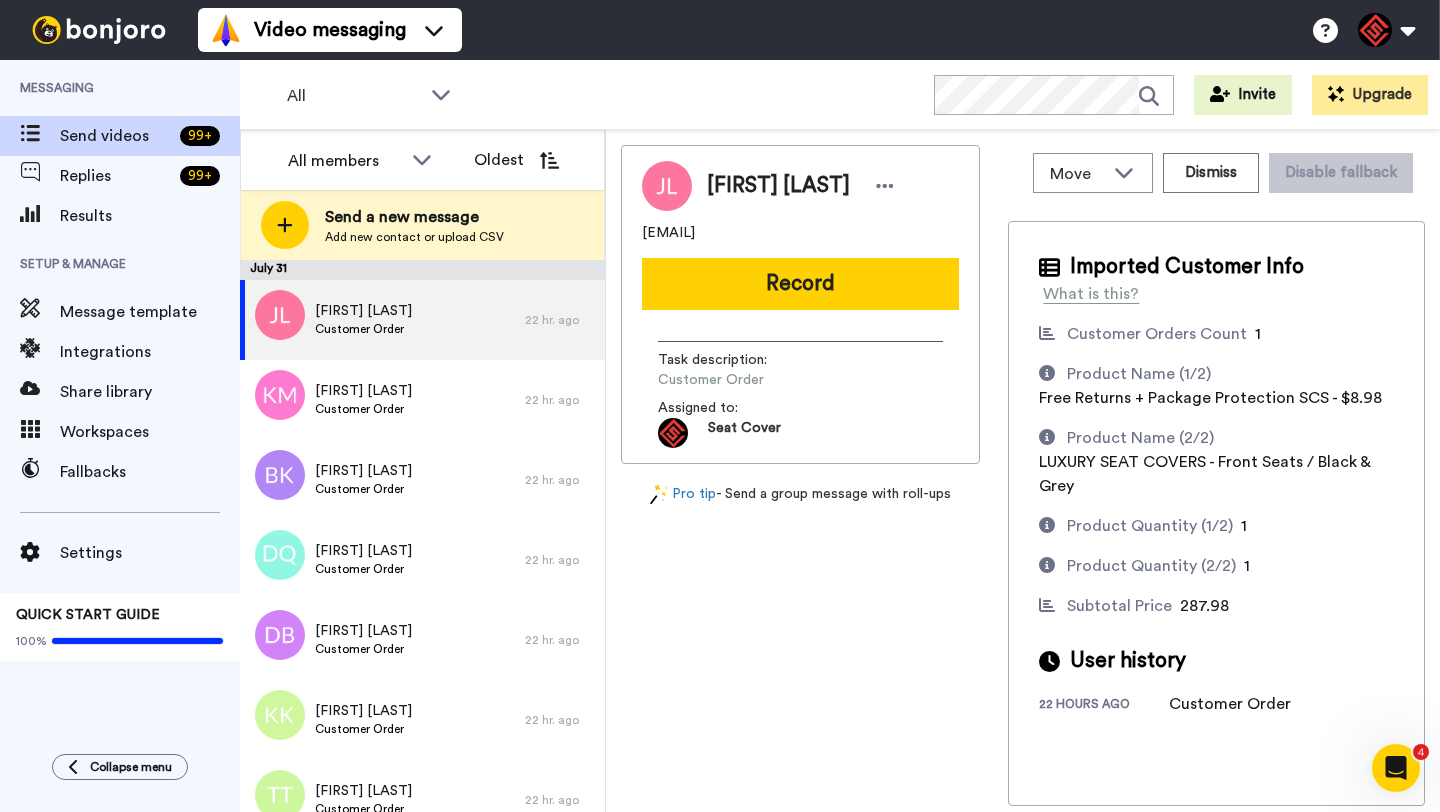 click on "Judith Loonie" at bounding box center [778, 186] 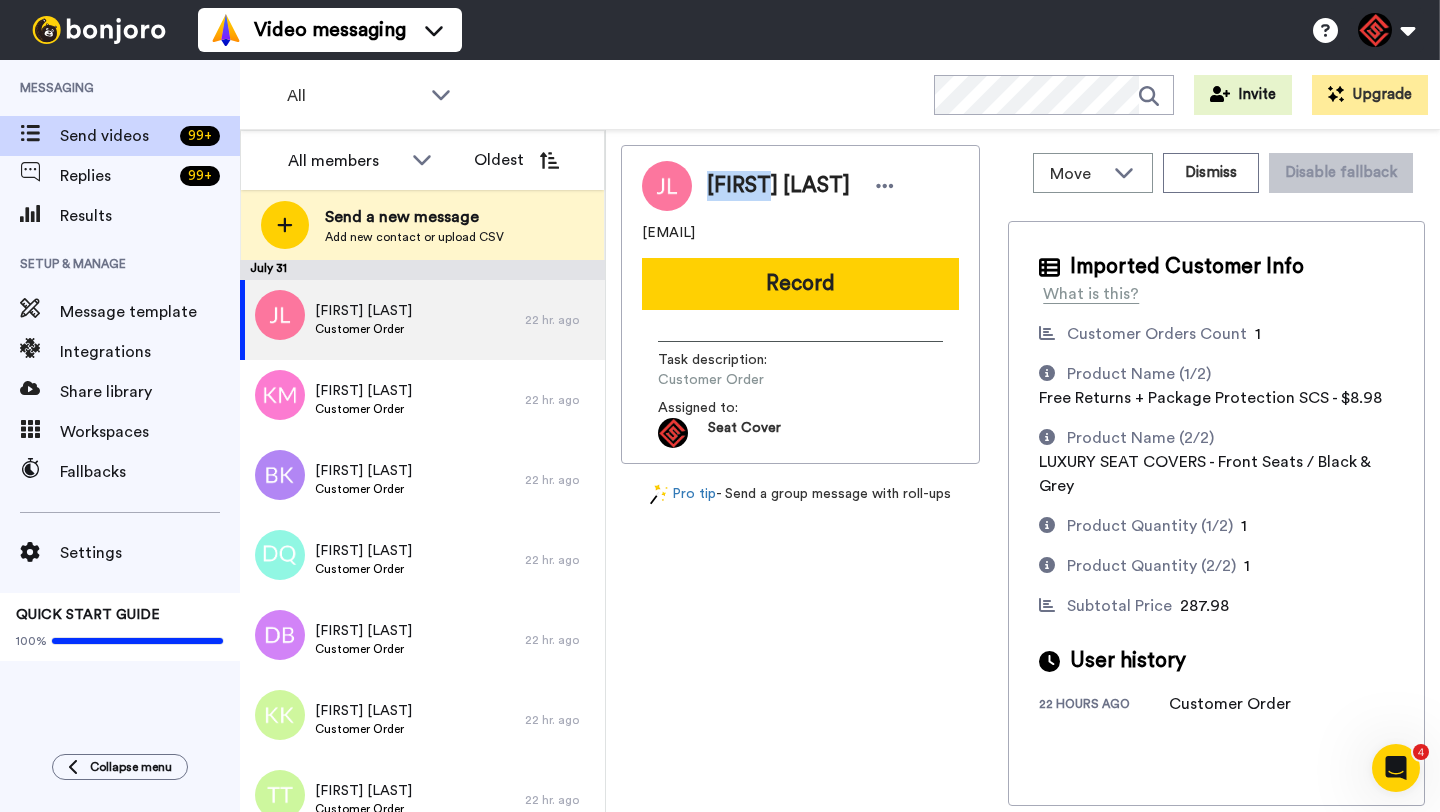 click on "Judith Loonie" at bounding box center (778, 186) 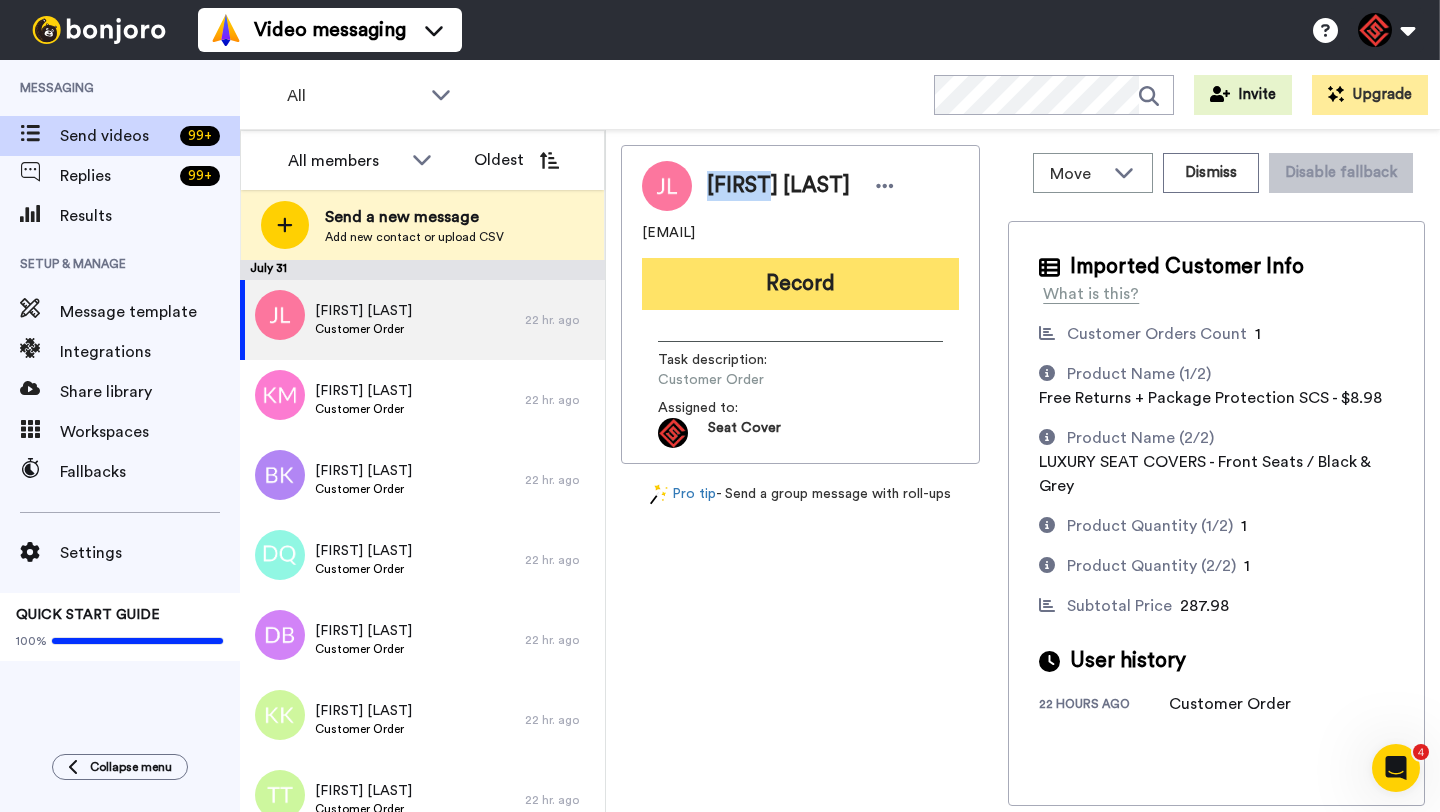 click on "Record" at bounding box center (800, 284) 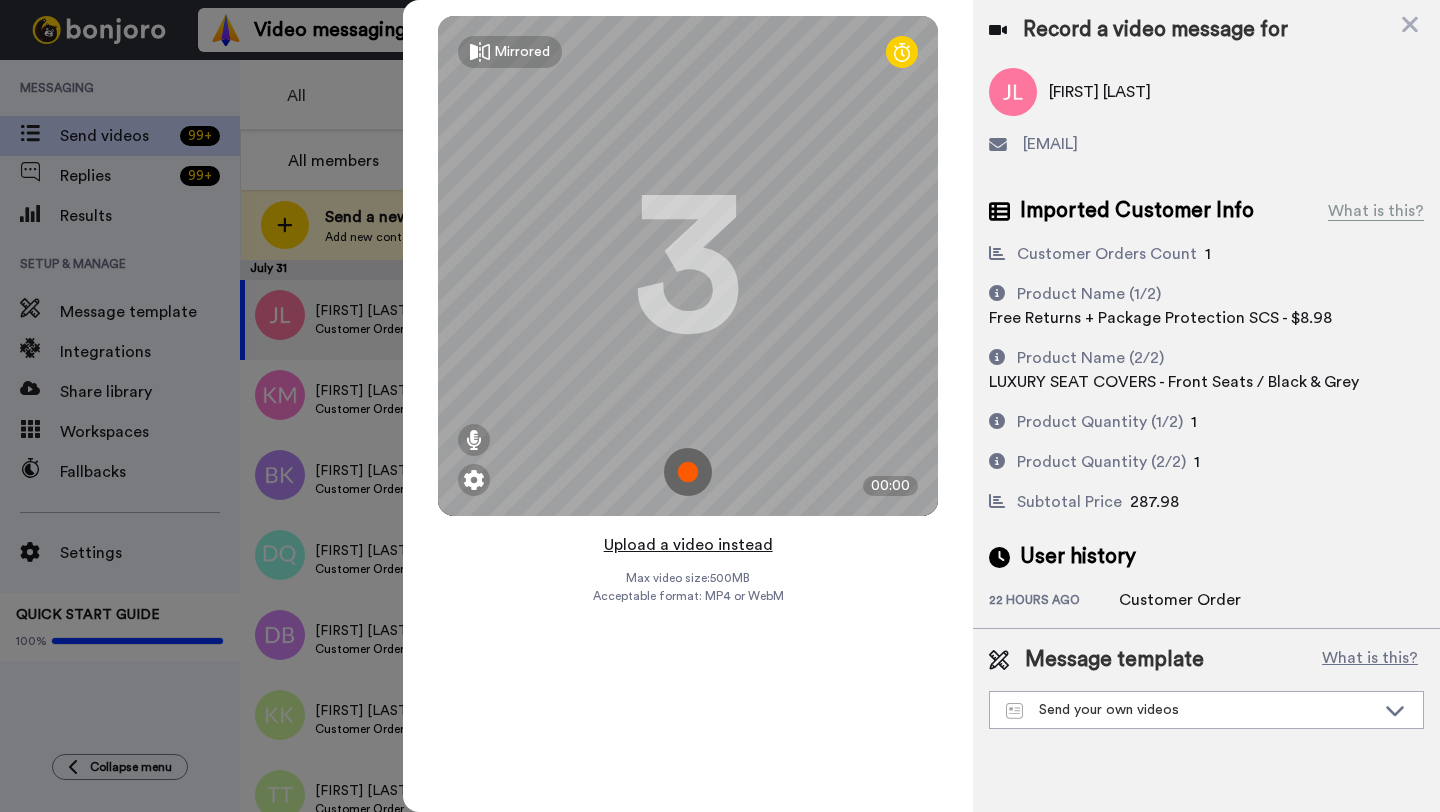 click on "Upload a video instead" at bounding box center [688, 545] 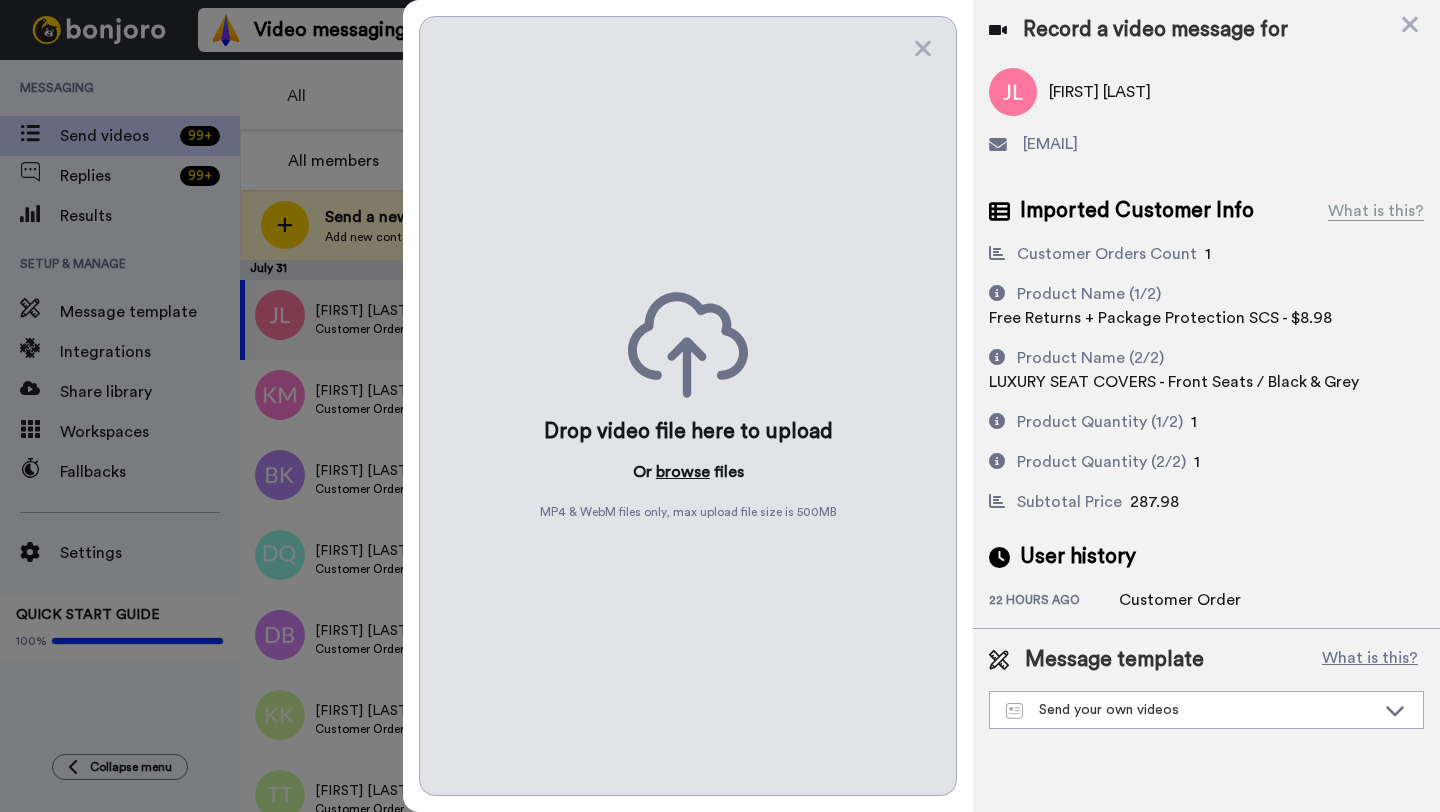 click on "browse" at bounding box center (683, 472) 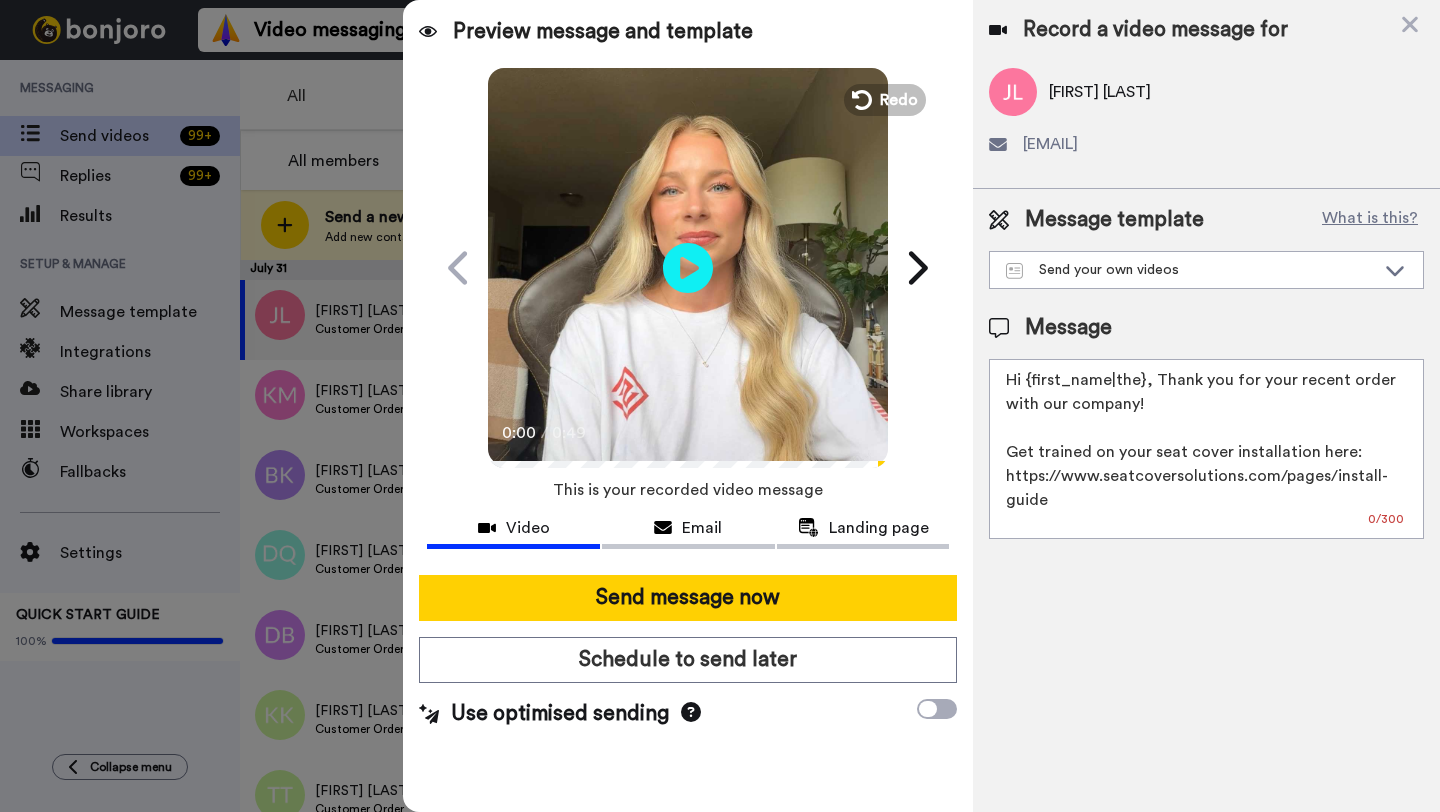 drag, startPoint x: 1140, startPoint y: 386, endPoint x: 1026, endPoint y: 386, distance: 114 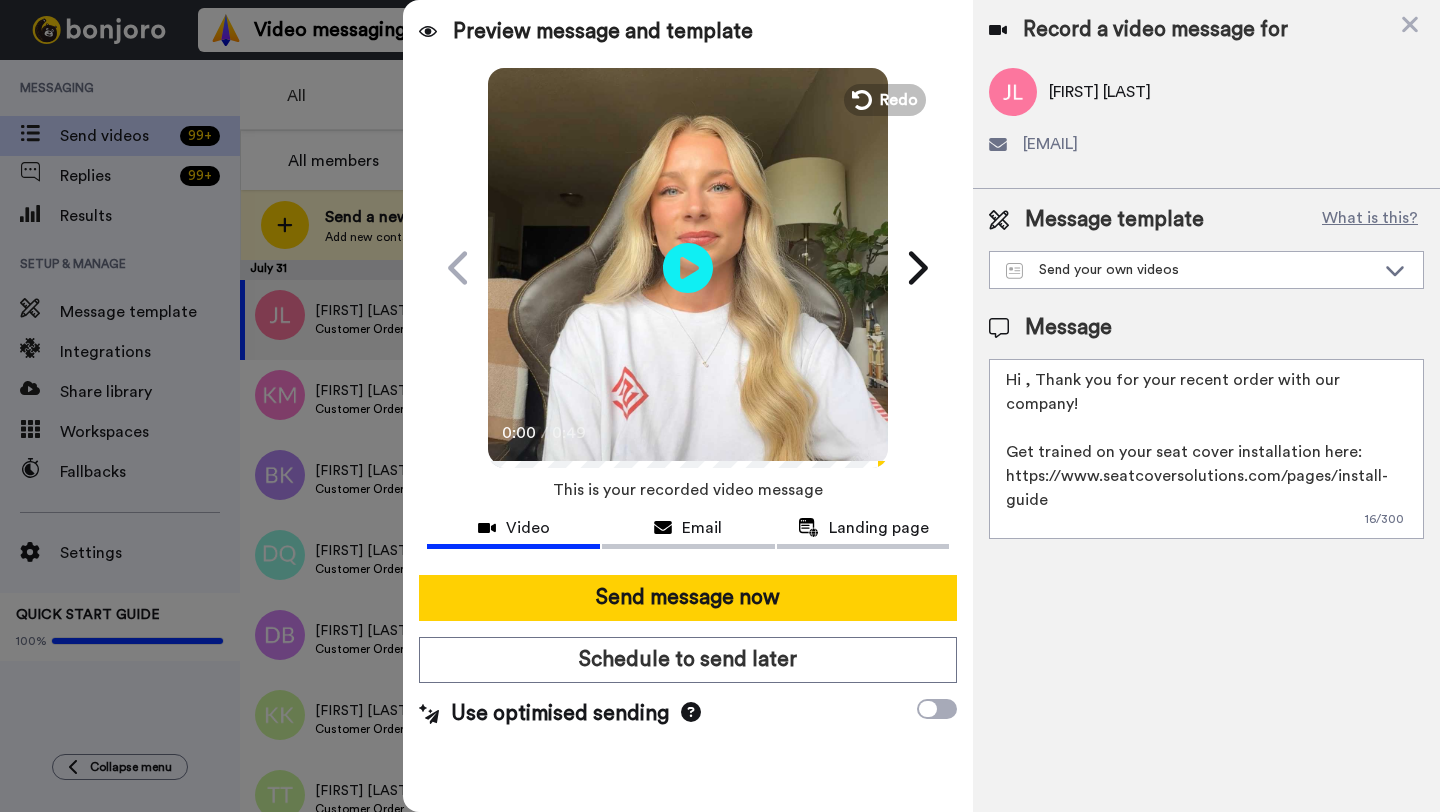 paste on "Judith" 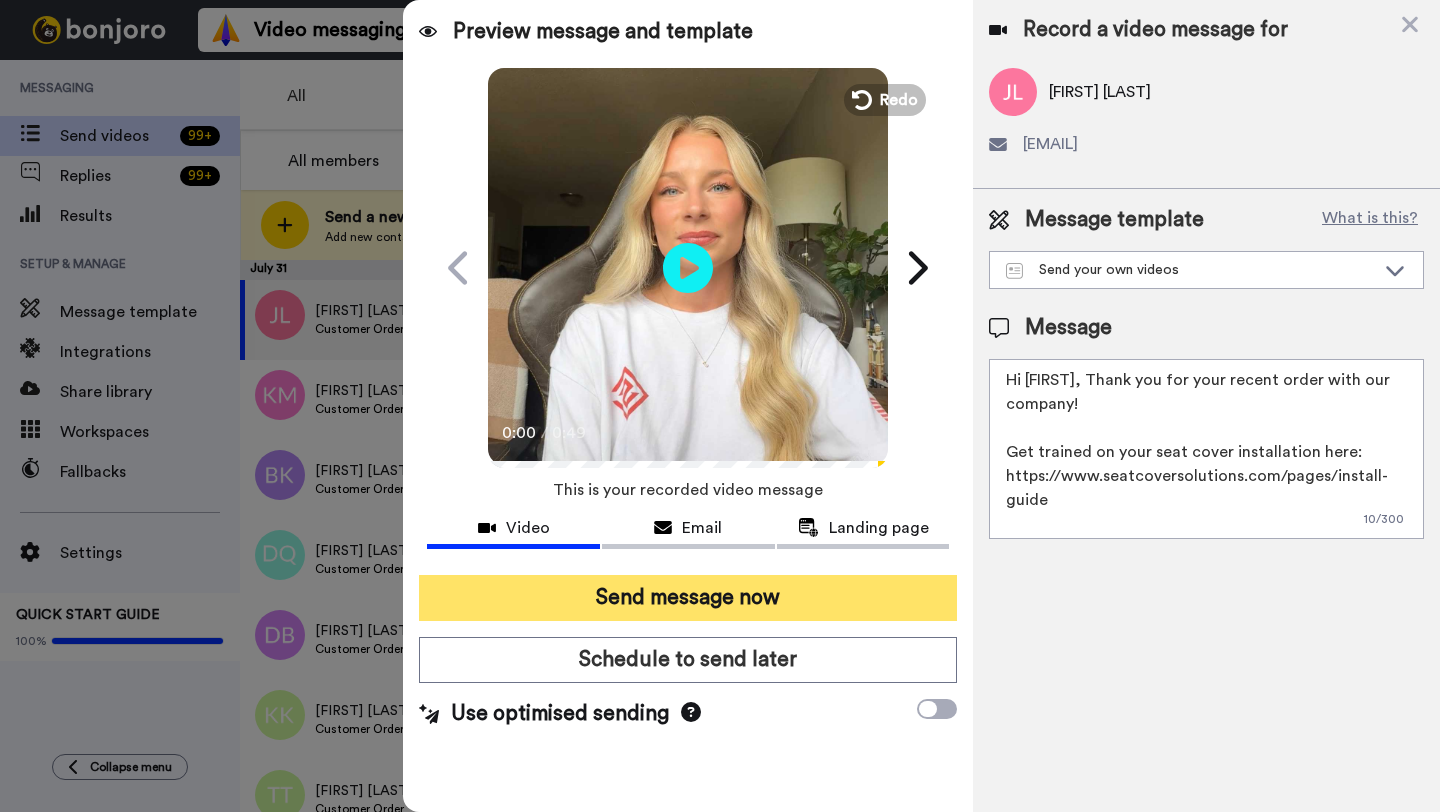 type on "Hi Judith, Thank you for your recent order with our company!
Get trained on your seat cover installation here: https://www.seatcoversolutions.com/pages/install-guide
More Products: https://www.seatcoversolutions.com/products/luxury-seat-covers?utm_campaign=CX&utm_source=CX&utm_medium=CX" 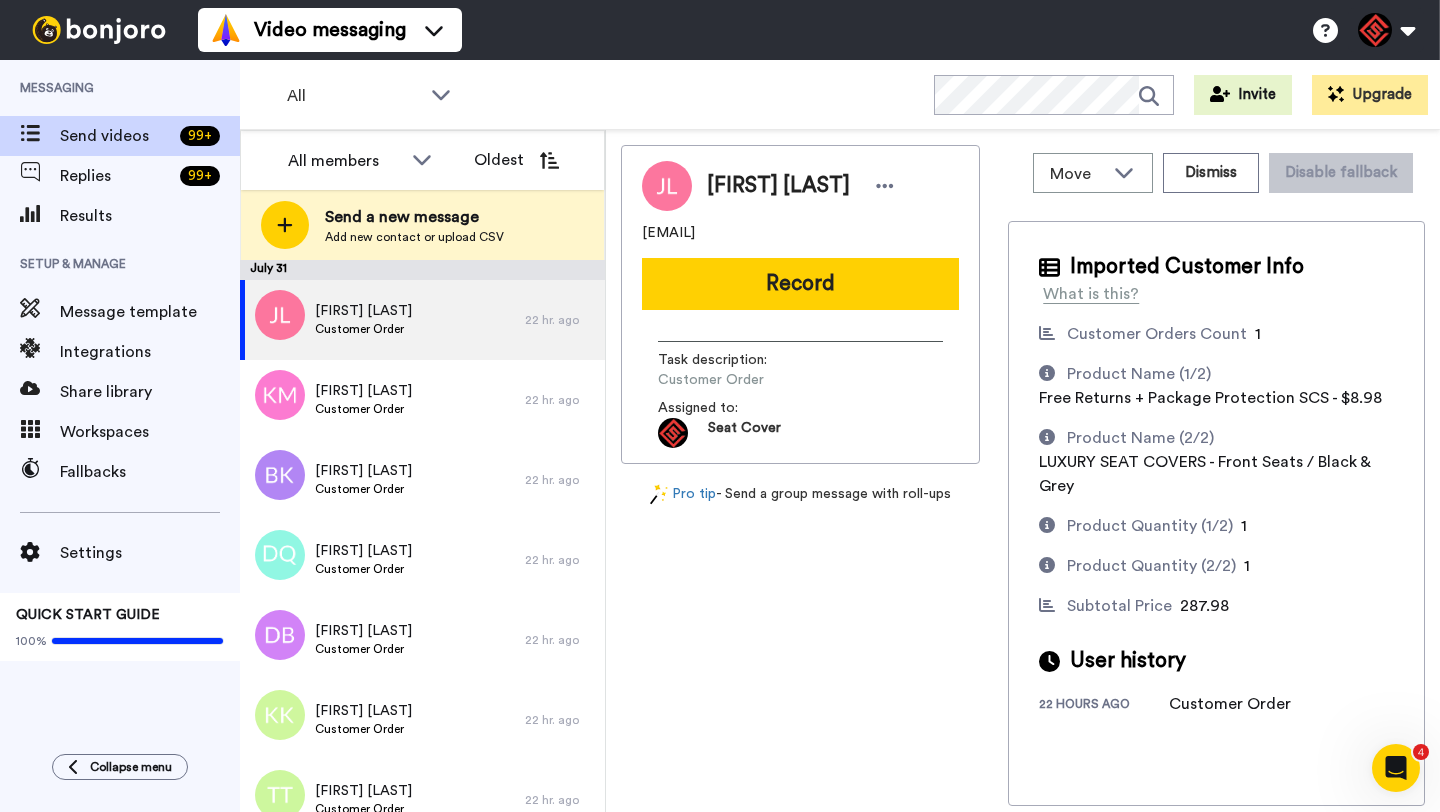 scroll, scrollTop: 0, scrollLeft: 0, axis: both 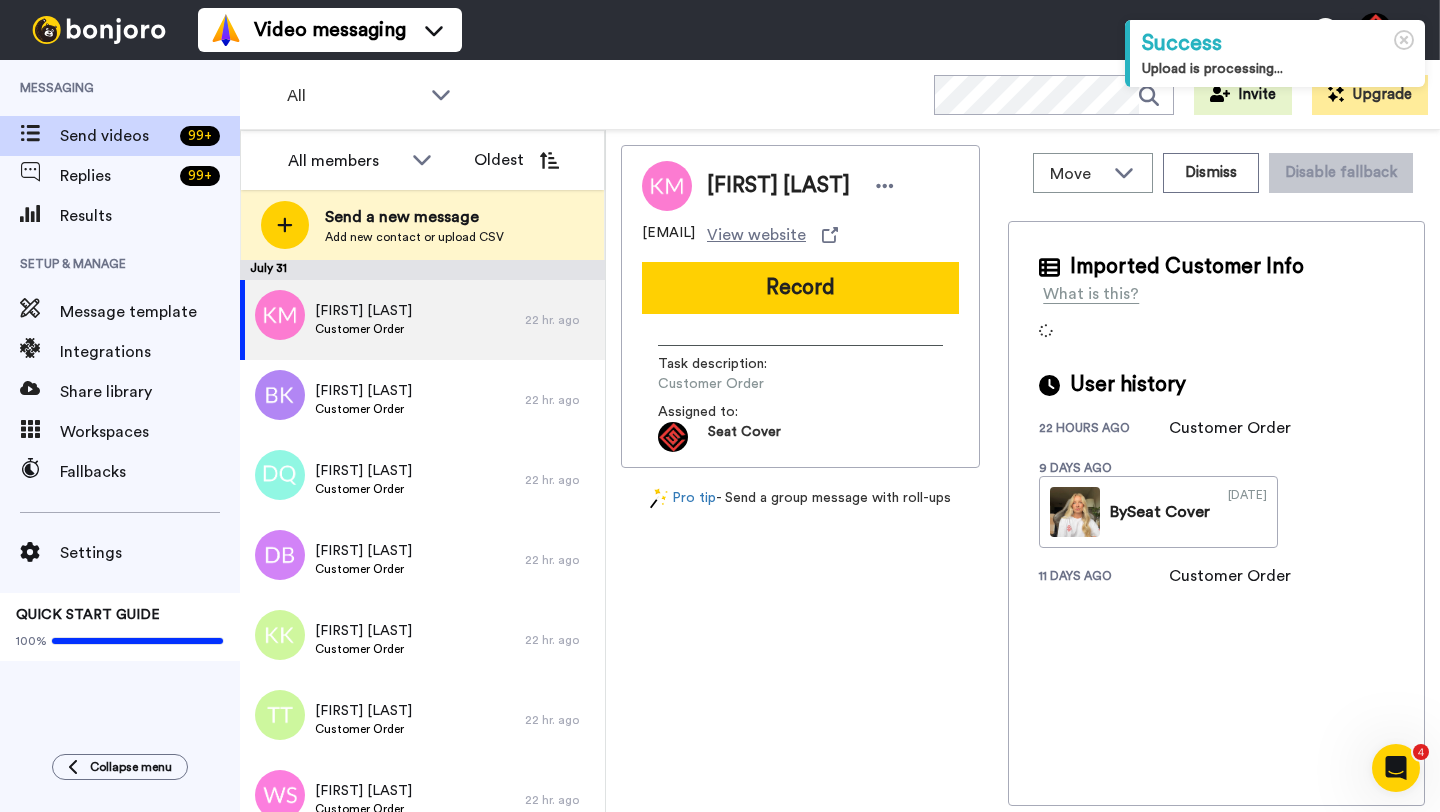 click on "Kenny McCullough" at bounding box center [778, 186] 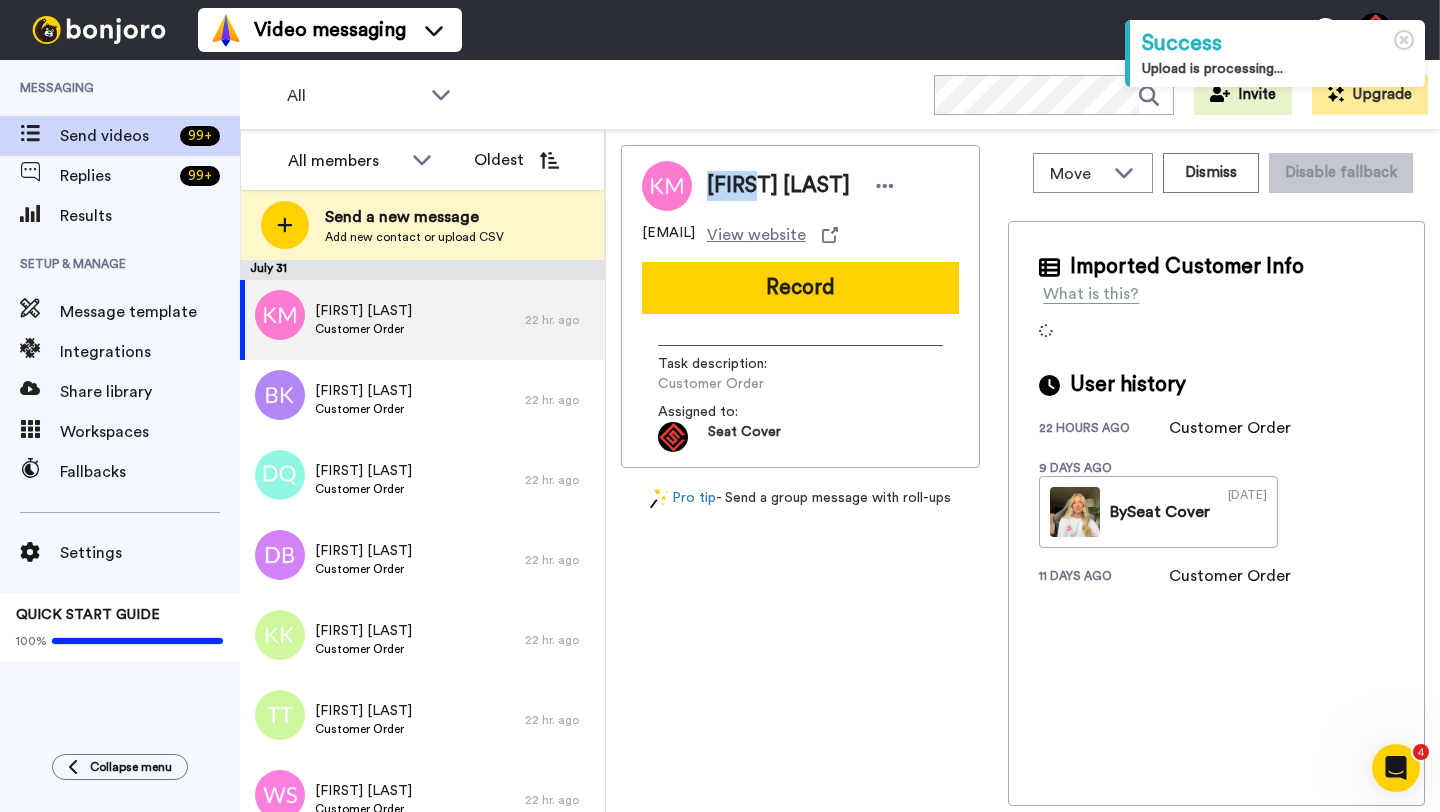 click on "Kenny McCullough" at bounding box center [778, 186] 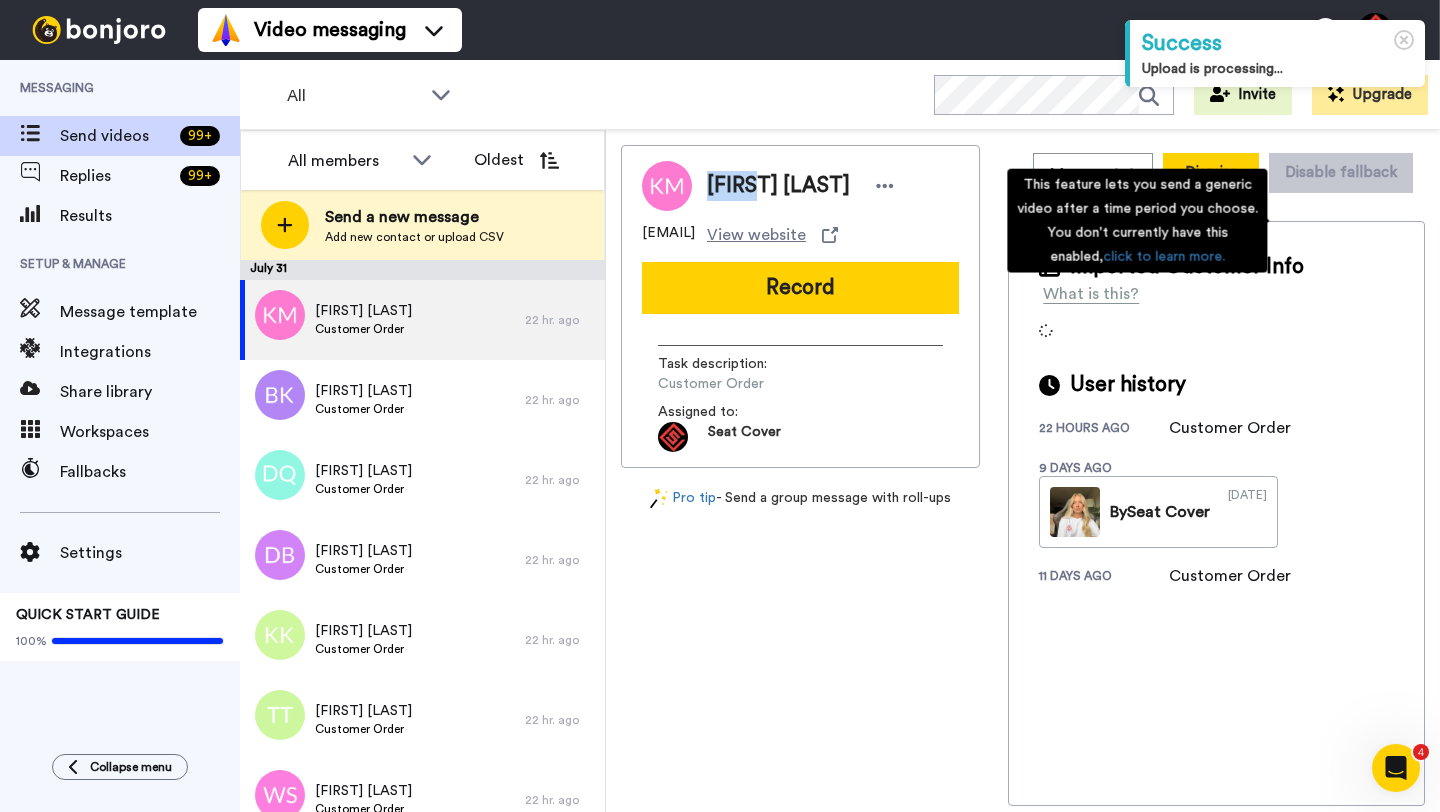 click on "Dismiss" at bounding box center [1211, 173] 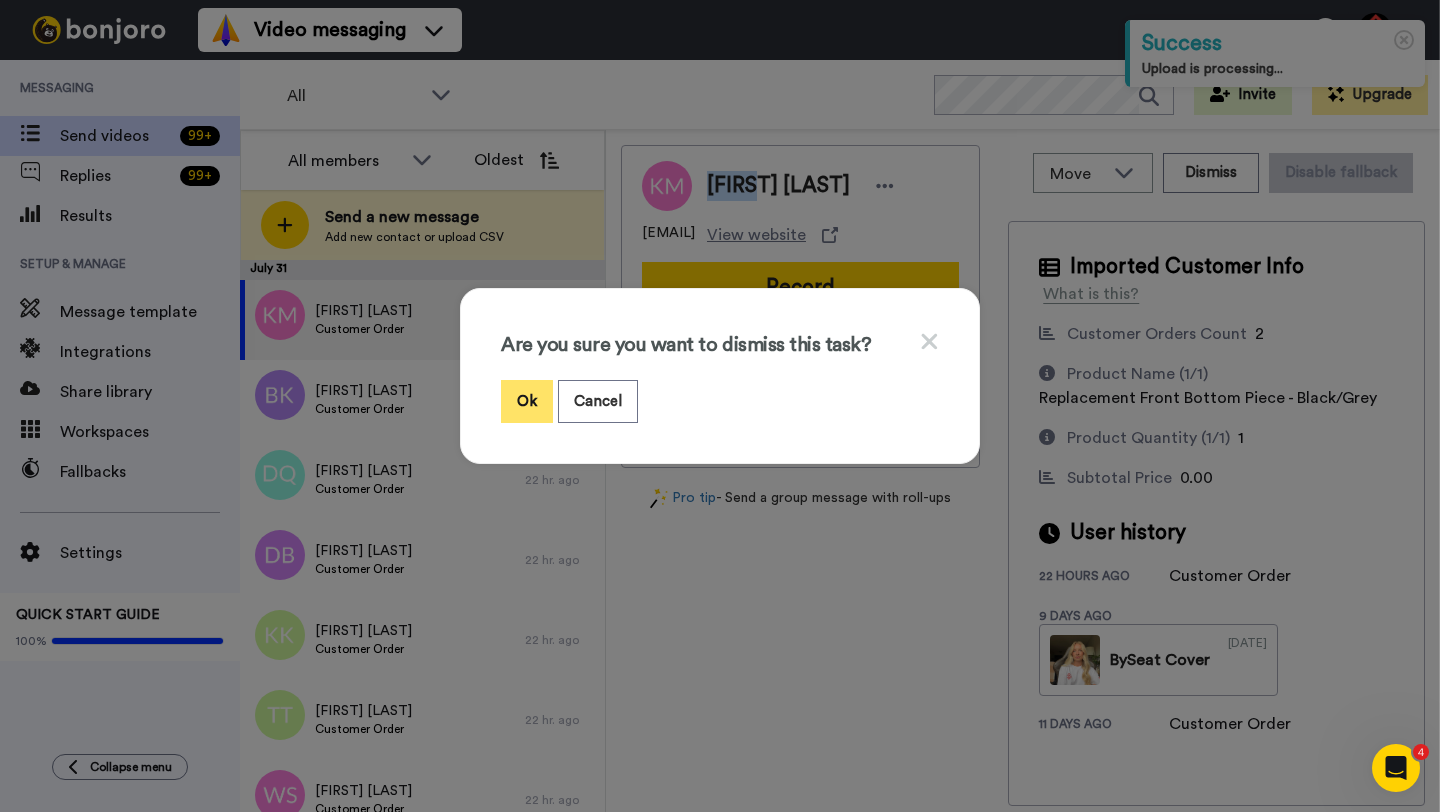click on "Ok" at bounding box center (527, 401) 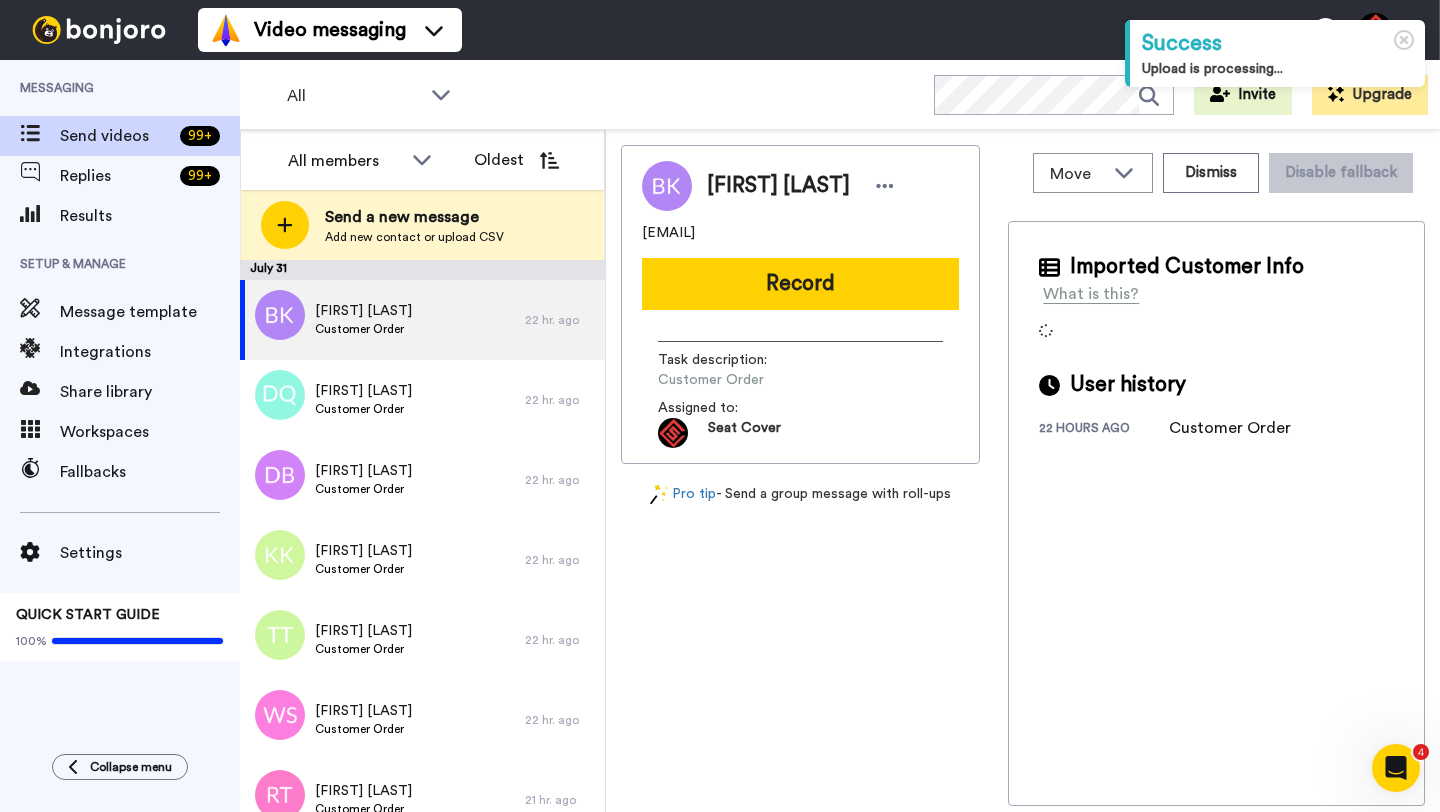 click on "Brandon Kruse" at bounding box center [778, 186] 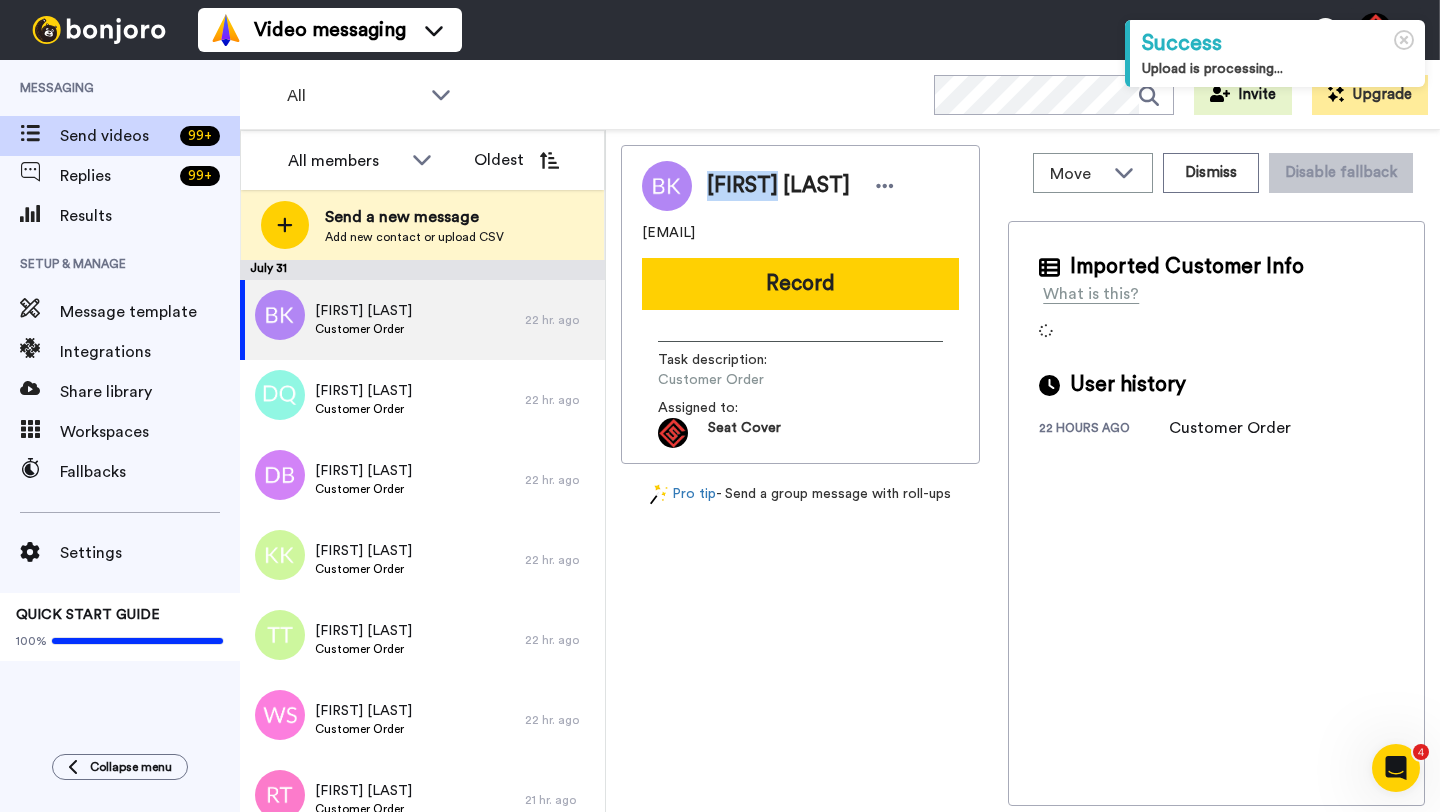 click on "Brandon Kruse" at bounding box center [778, 186] 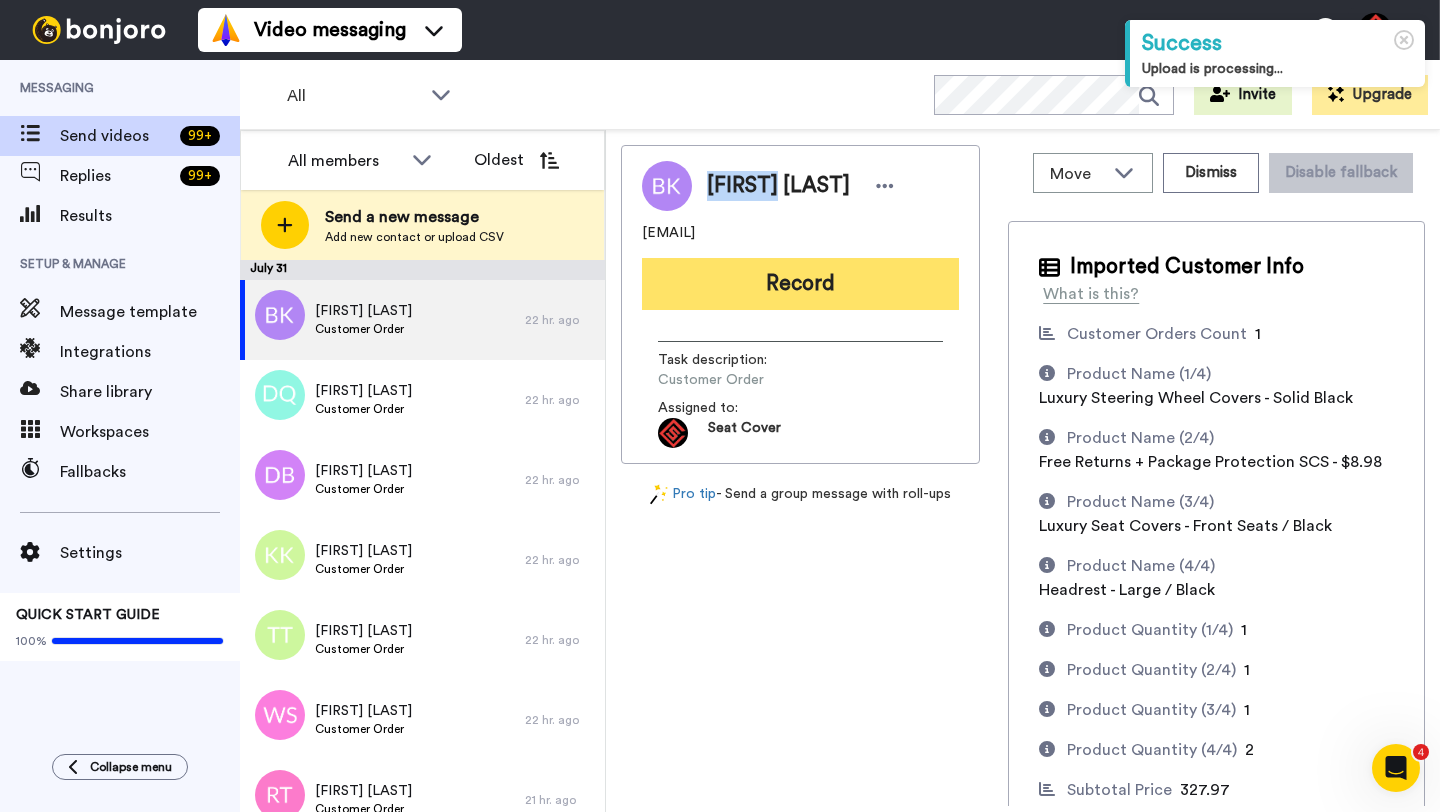 click on "Record" at bounding box center [800, 284] 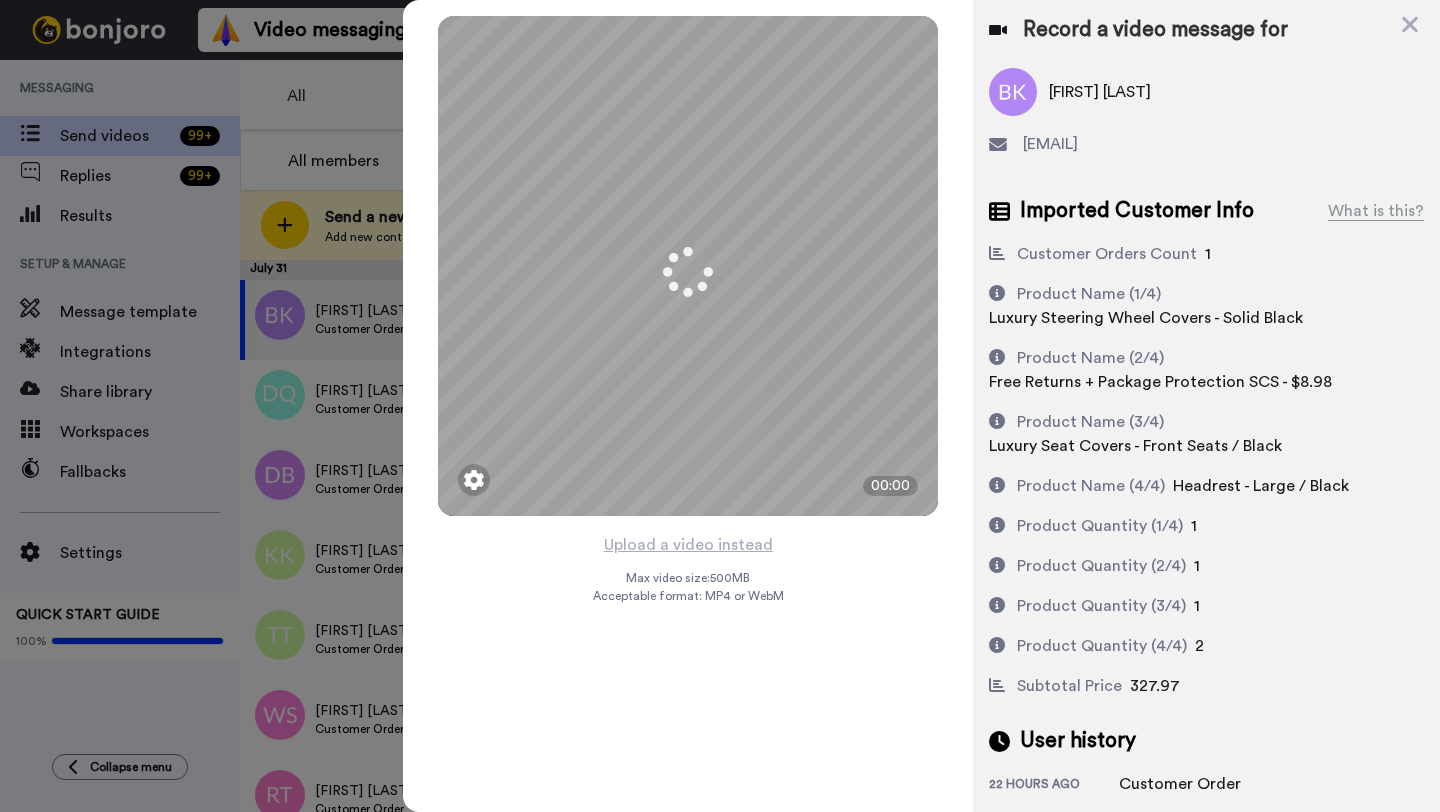 click on "Upload a video instead" at bounding box center (688, 545) 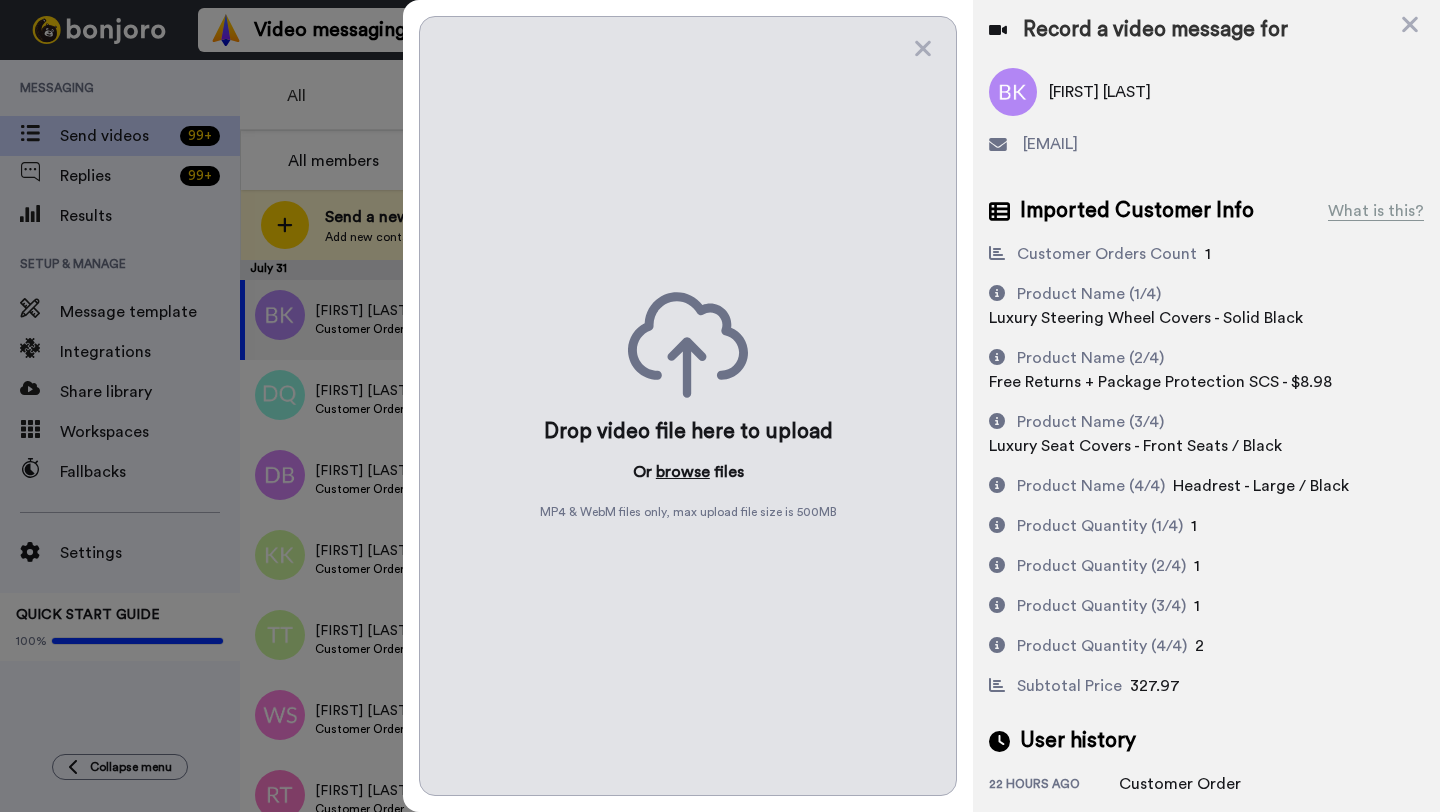 click on "browse" at bounding box center (683, 472) 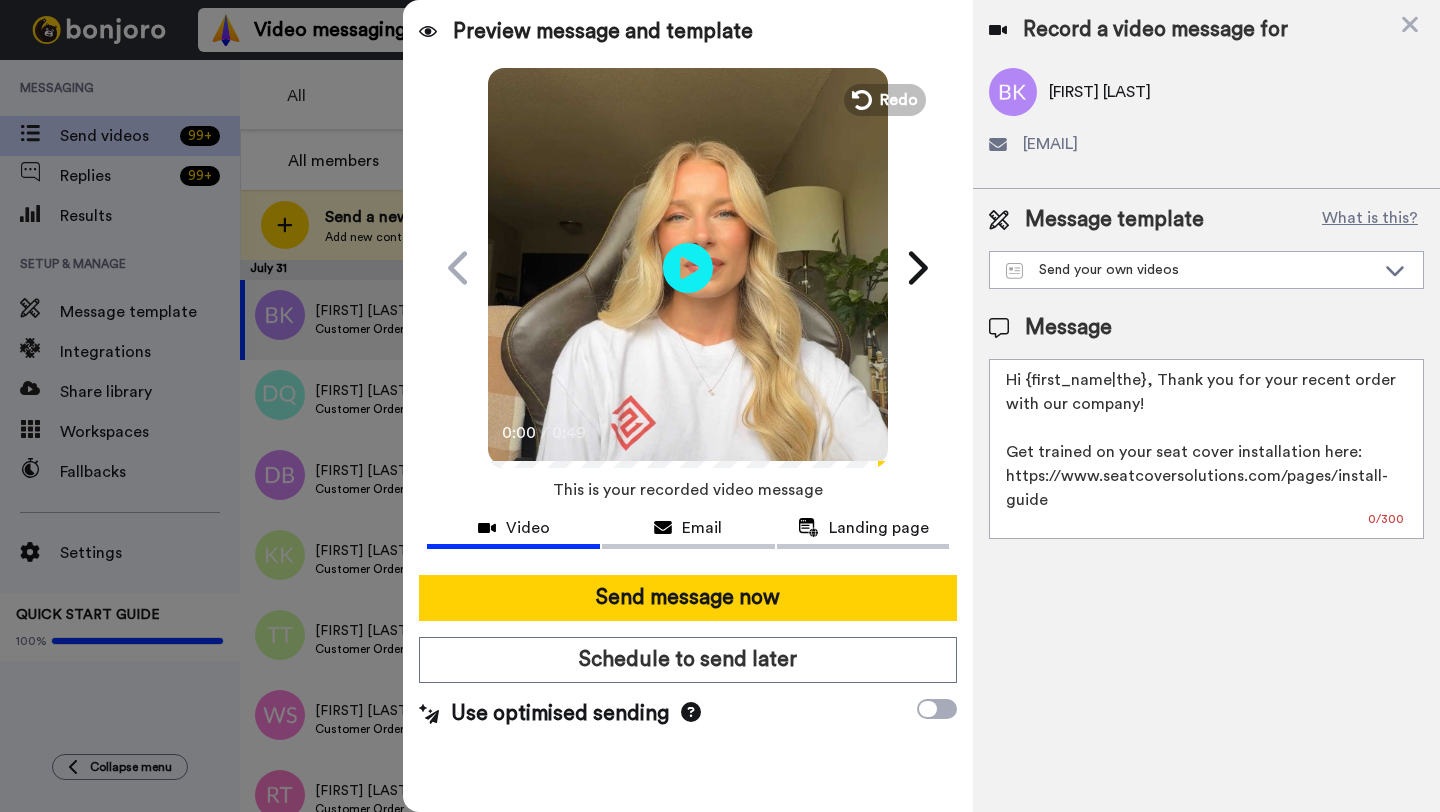 drag, startPoint x: 1142, startPoint y: 387, endPoint x: 1030, endPoint y: 381, distance: 112.1606 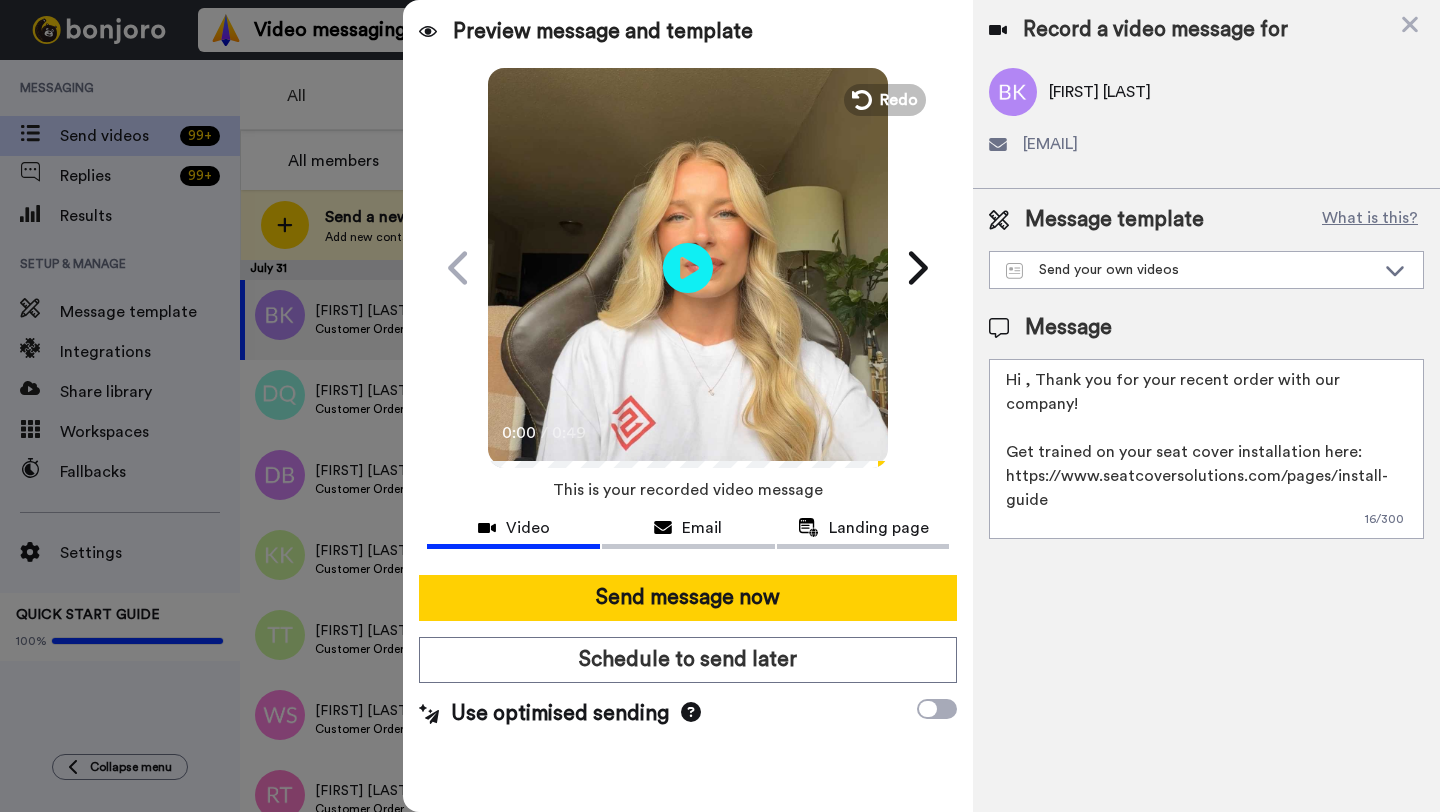 paste on "Brandon" 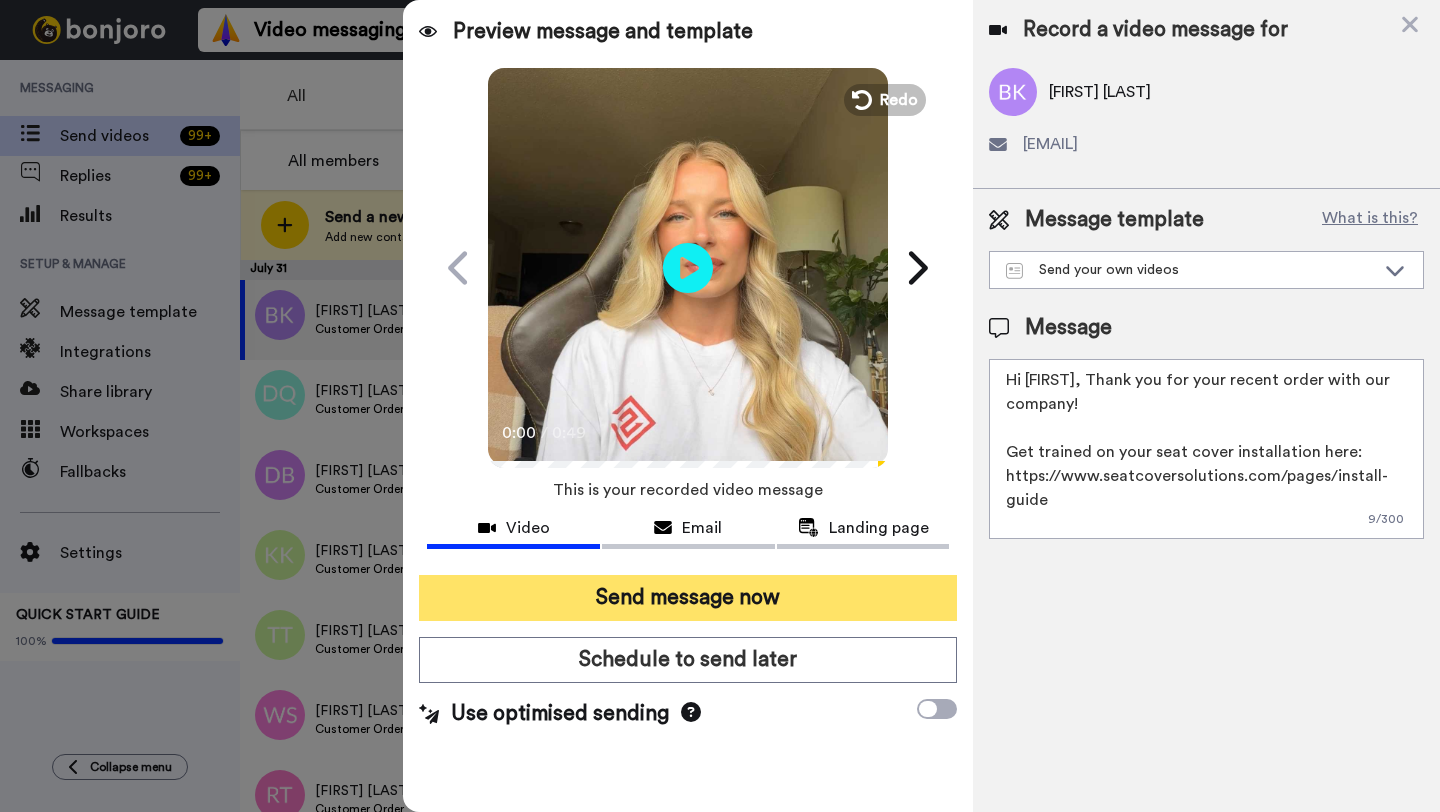 type on "Hi Brandon, Thank you for your recent order with our company!
Get trained on your seat cover installation here: https://www.seatcoversolutions.com/pages/install-guide
More Products: https://www.seatcoversolutions.com/products/luxury-seat-covers?utm_campaign=CX&utm_source=CX&utm_medium=CX" 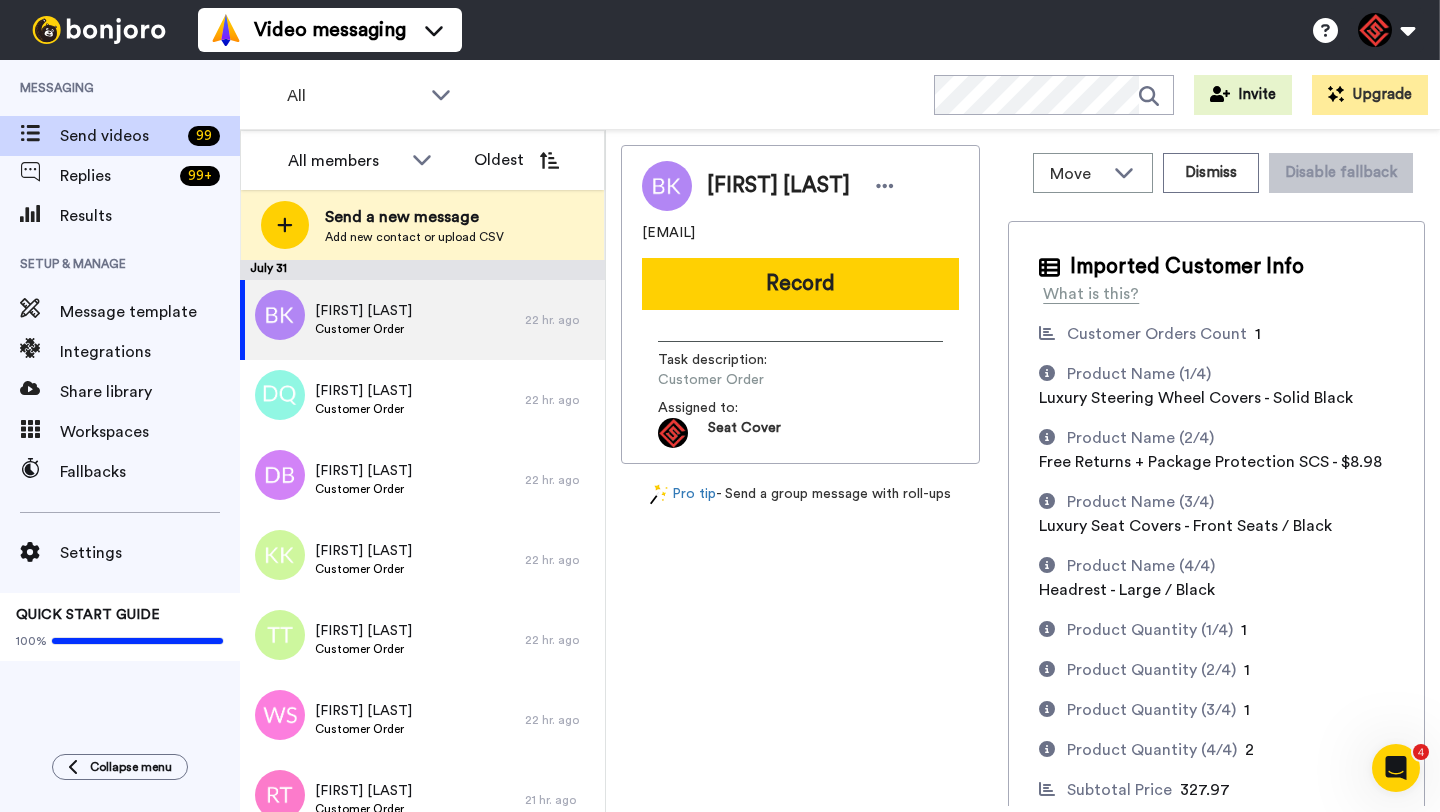 scroll, scrollTop: 0, scrollLeft: 0, axis: both 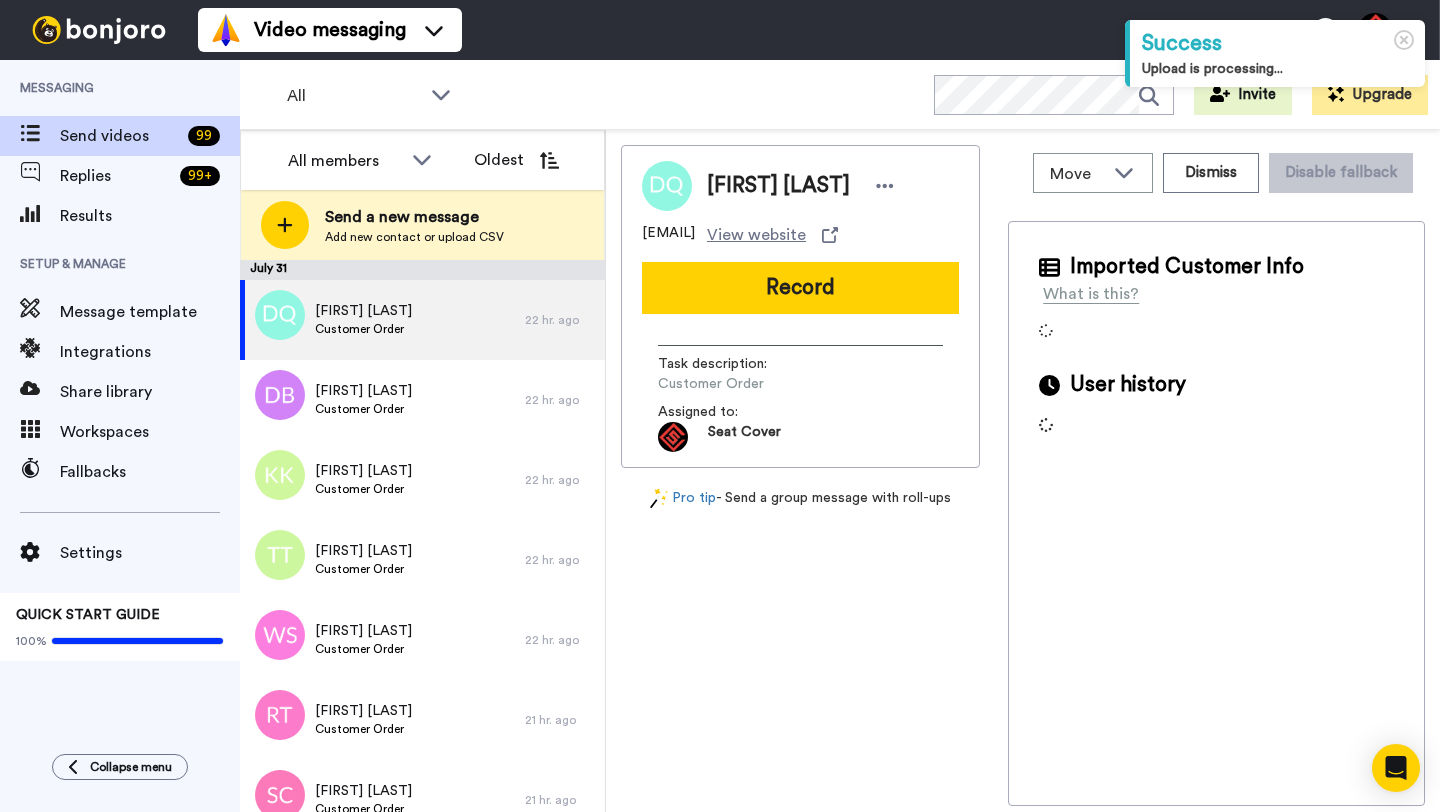 click on "[FIRST] [LAST]" at bounding box center (778, 186) 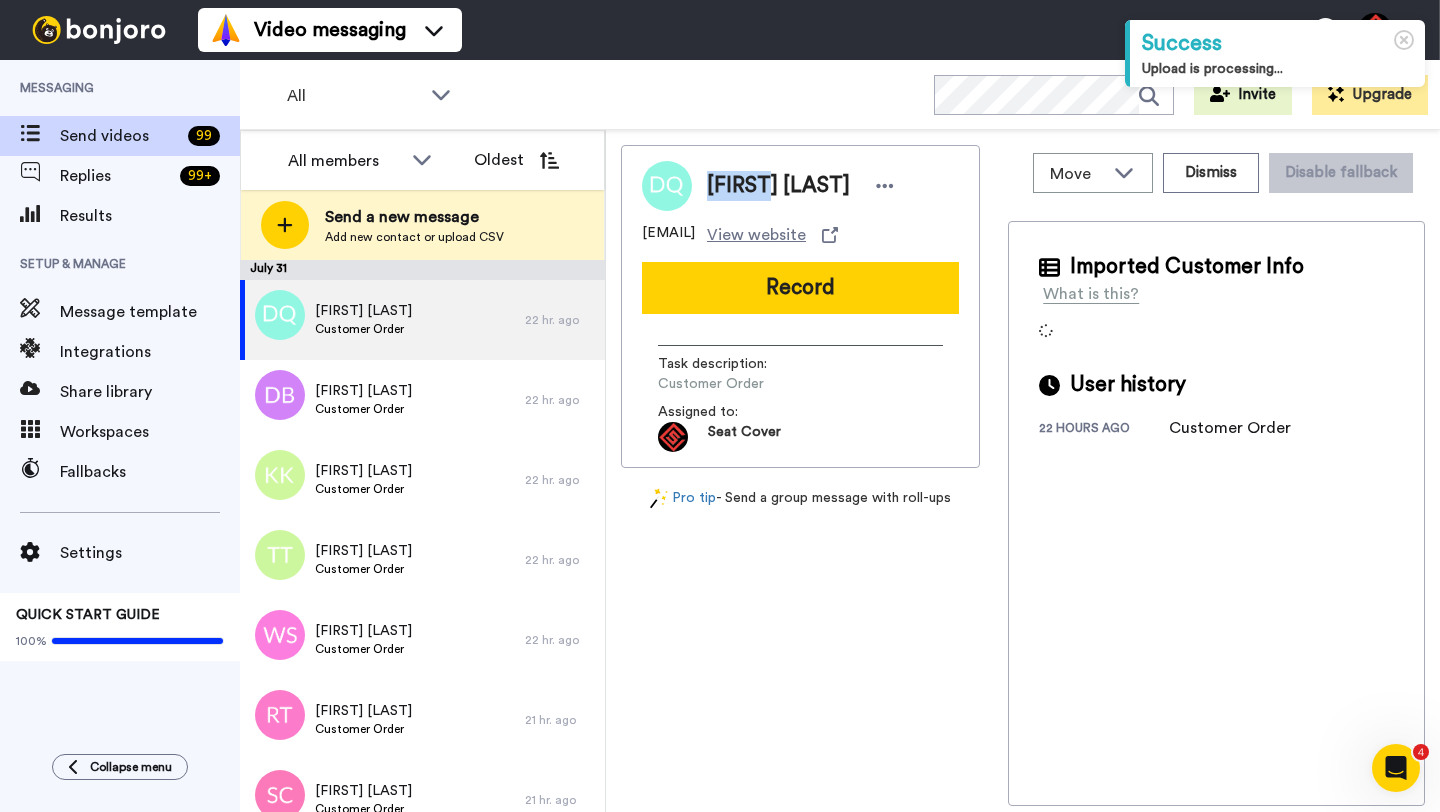 click on "[FIRST] [LAST]" at bounding box center [778, 186] 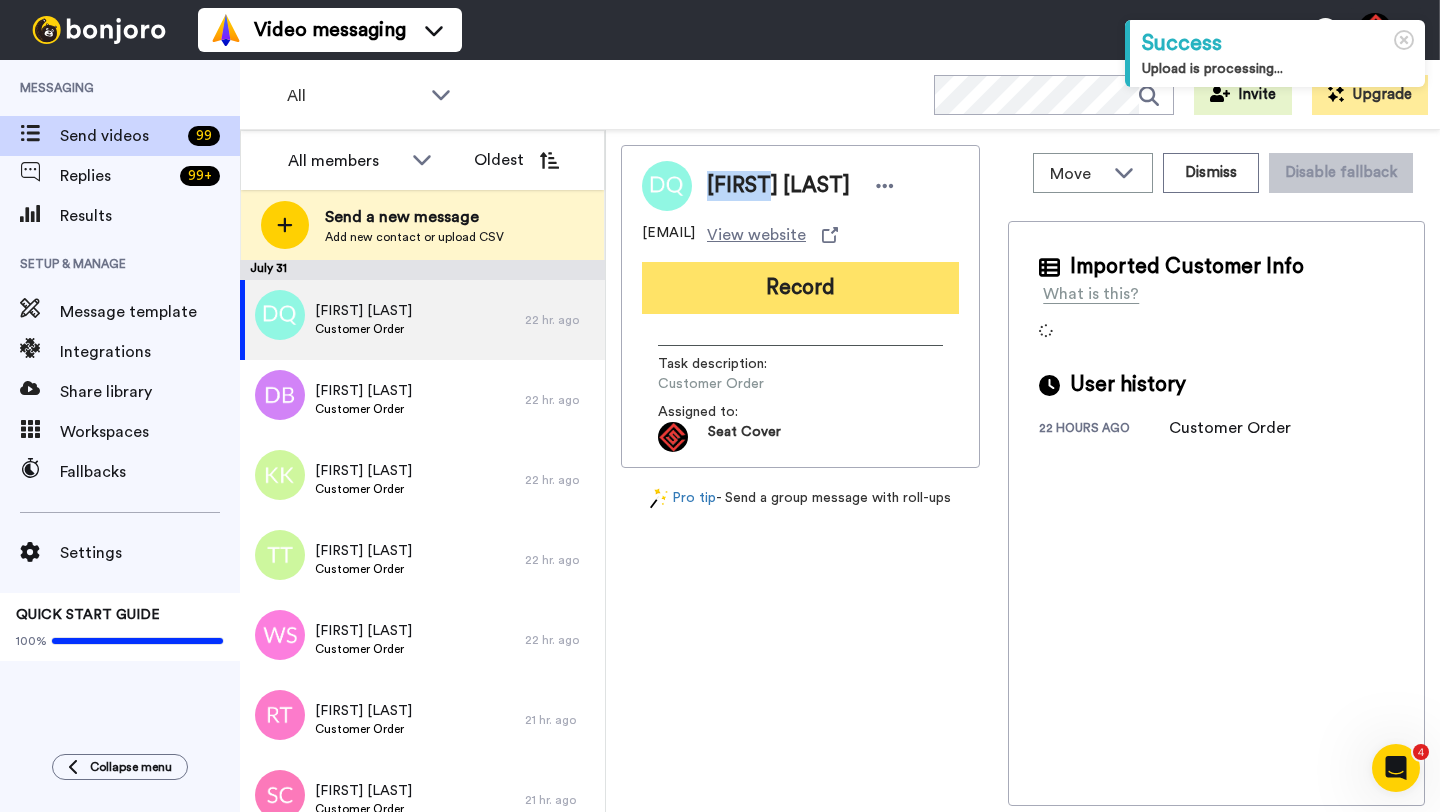 click on "Record" at bounding box center (800, 288) 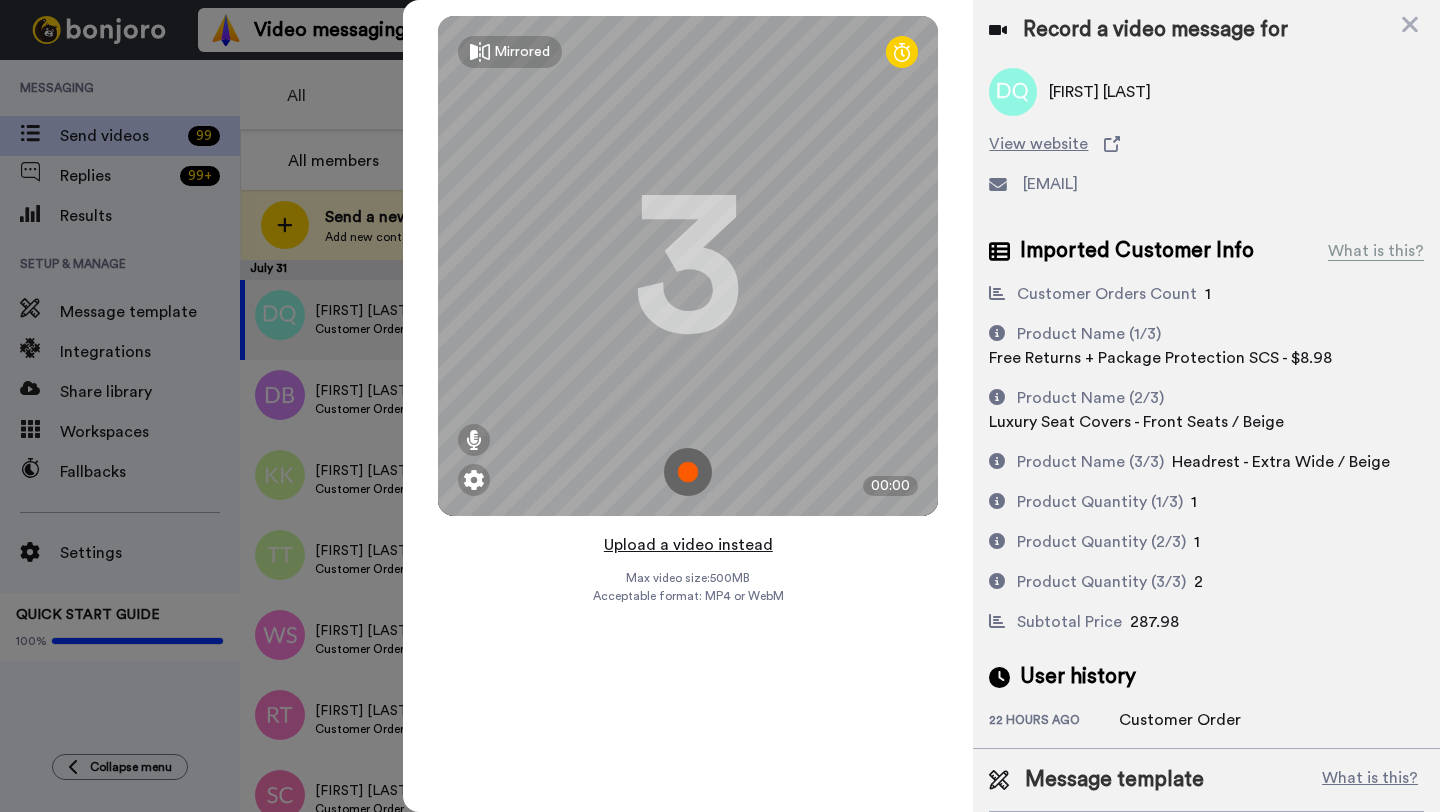click on "Upload a video instead" at bounding box center (688, 545) 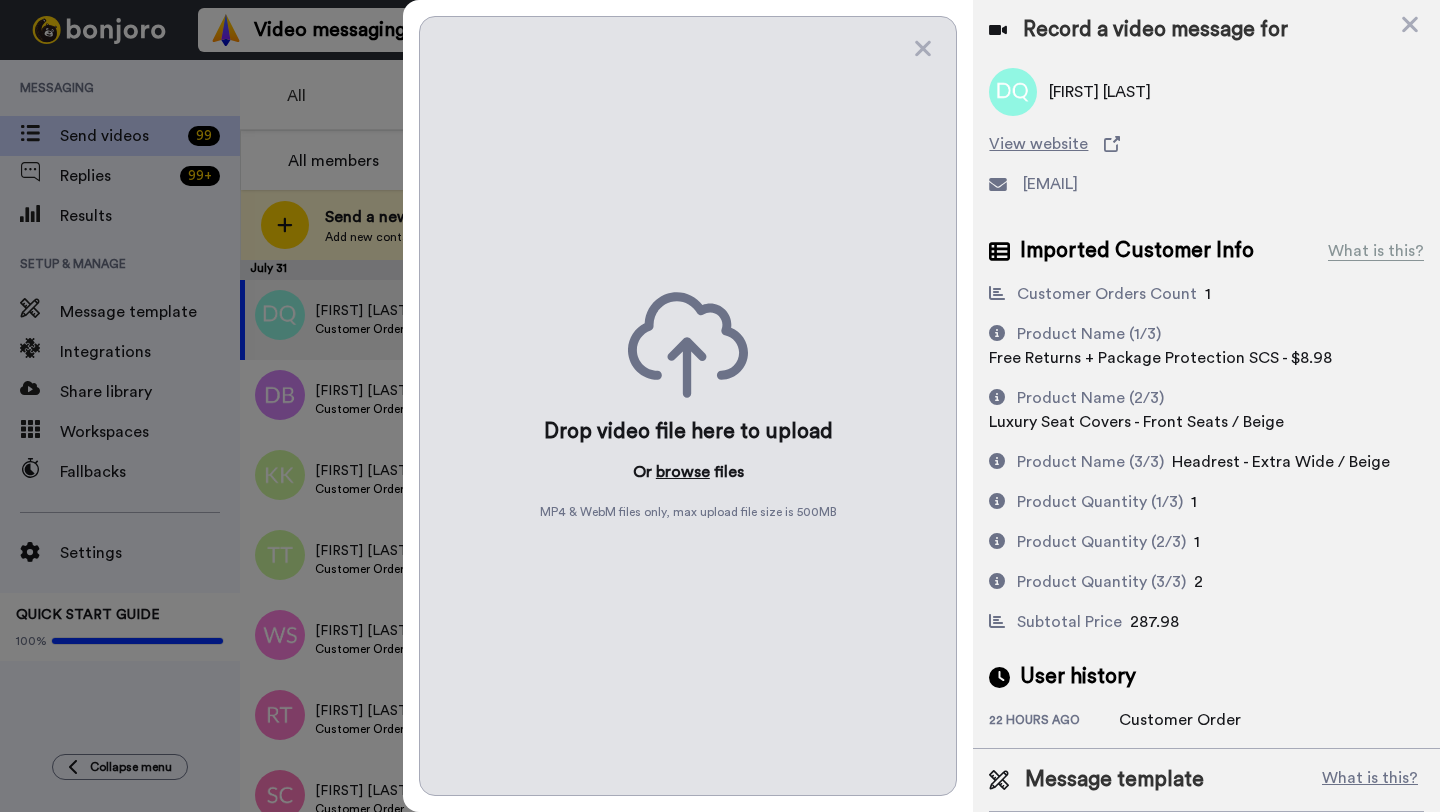 click on "browse" at bounding box center (683, 472) 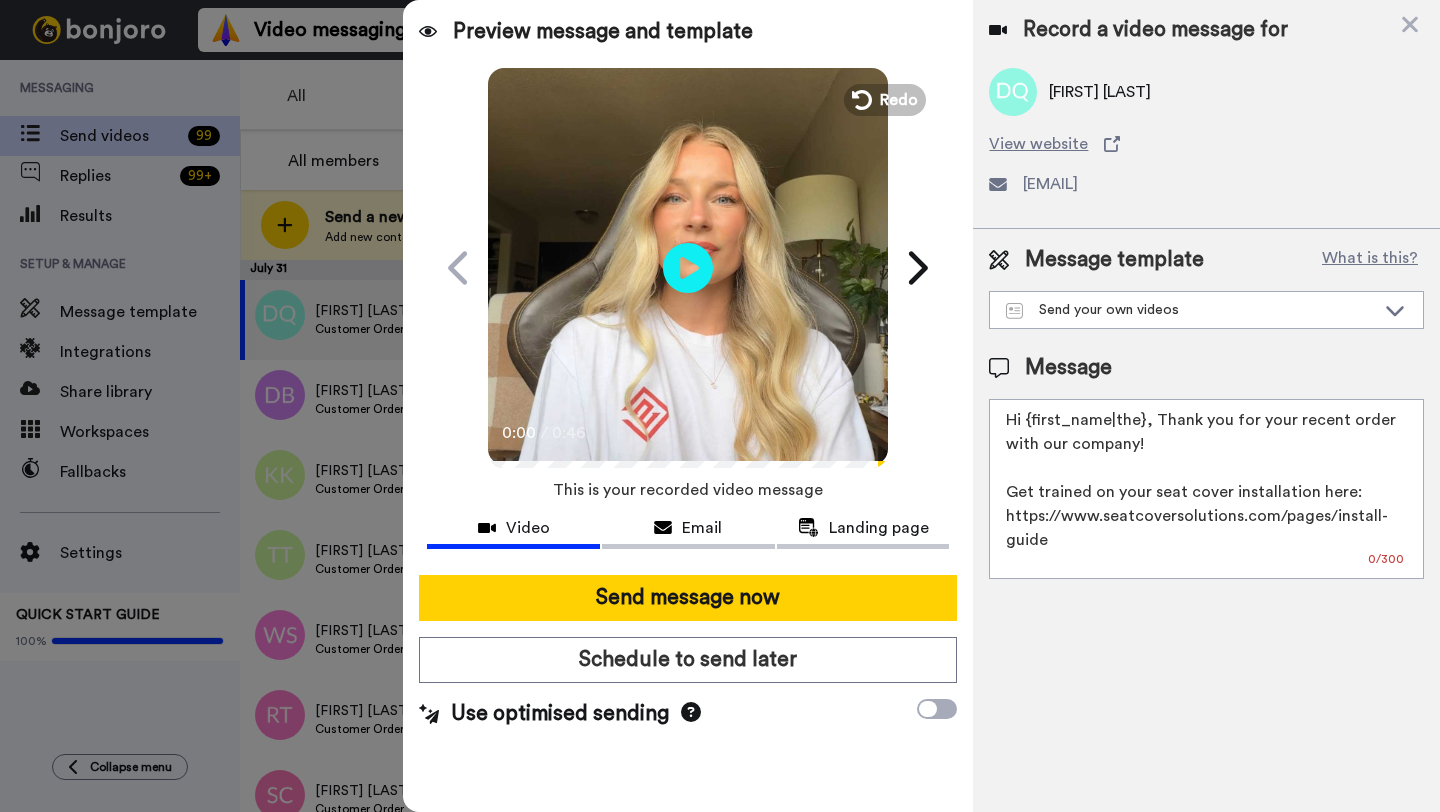 drag, startPoint x: 1141, startPoint y: 428, endPoint x: 1028, endPoint y: 427, distance: 113.004425 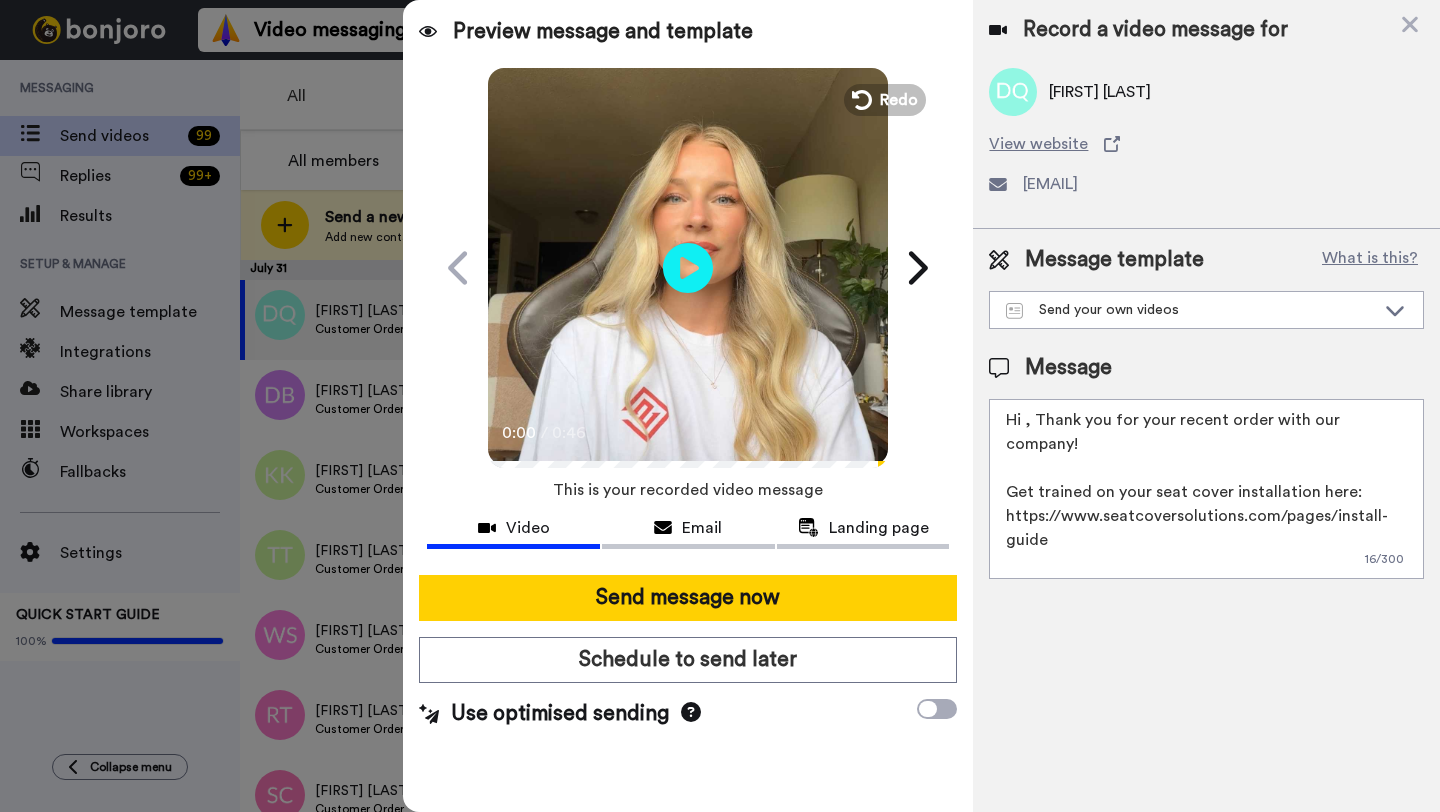 paste on "[FIRST]" 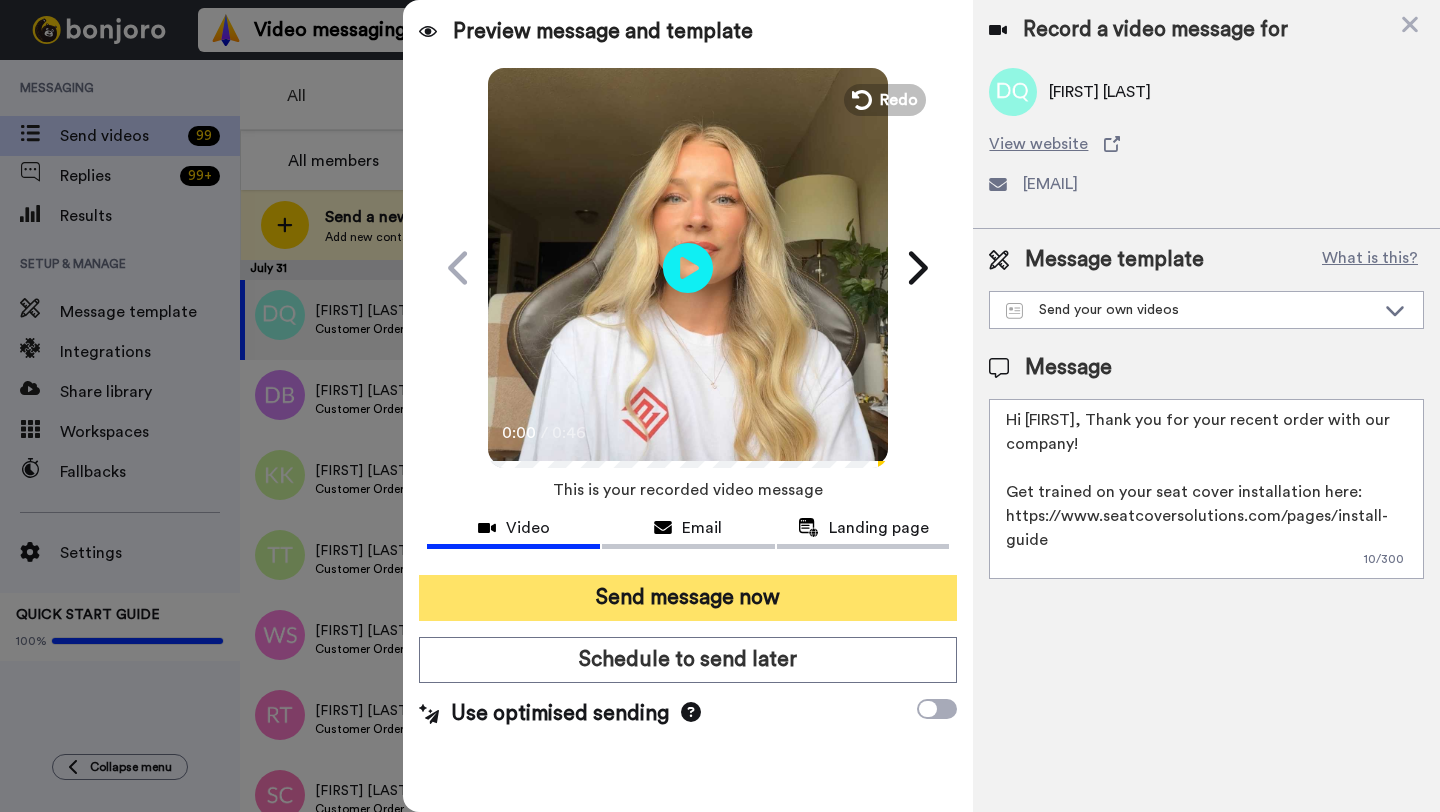 type on "Hi [FIRST], Thank you for your recent order with our company!
Get trained on your seat cover installation here: https://www.seatcoversolutions.com/pages/install-guide
More Products: https://www.seatcoversolutions.com/products/luxury-seat-covers?utm_campaign=CX&utm_source=CX&utm_medium=CX" 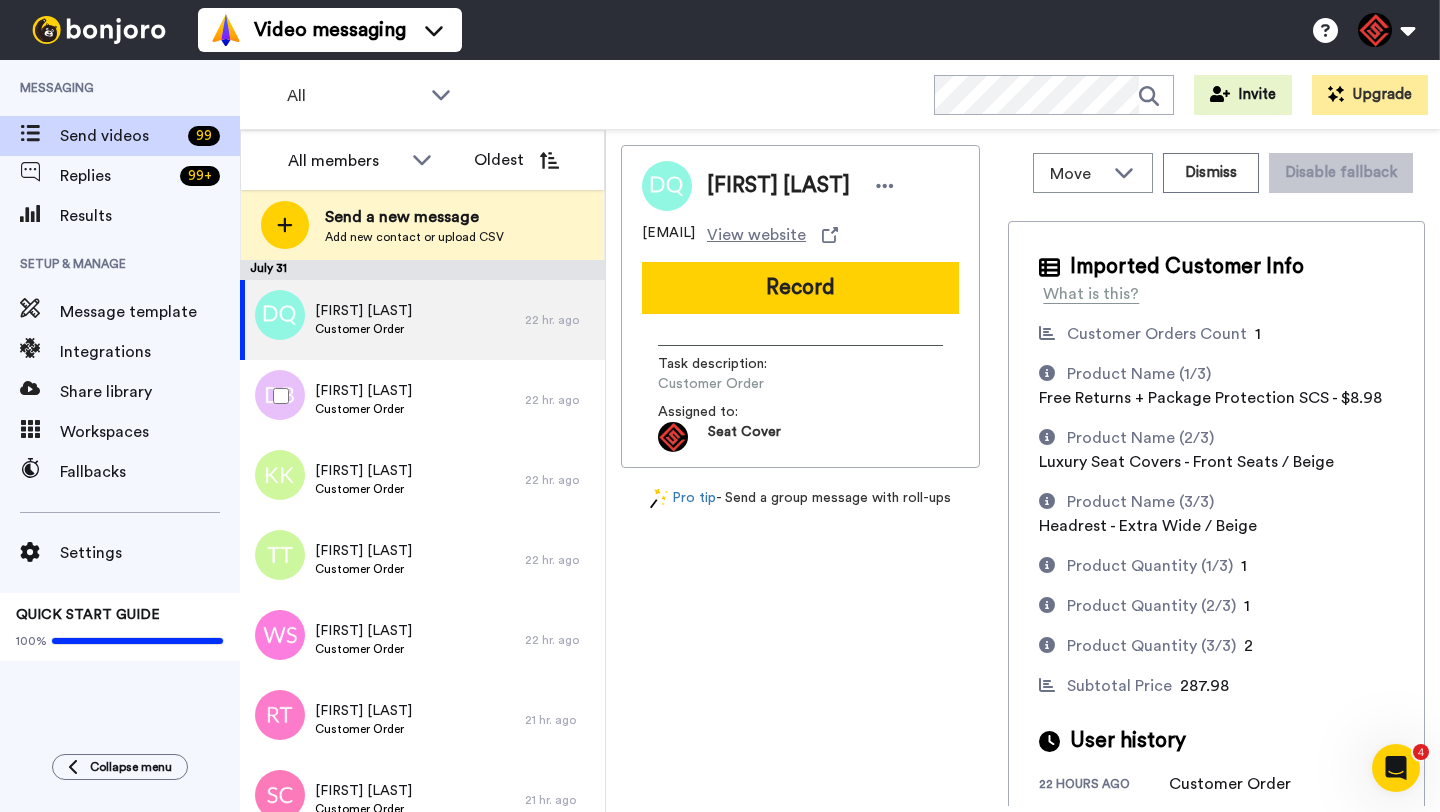 scroll, scrollTop: 0, scrollLeft: 0, axis: both 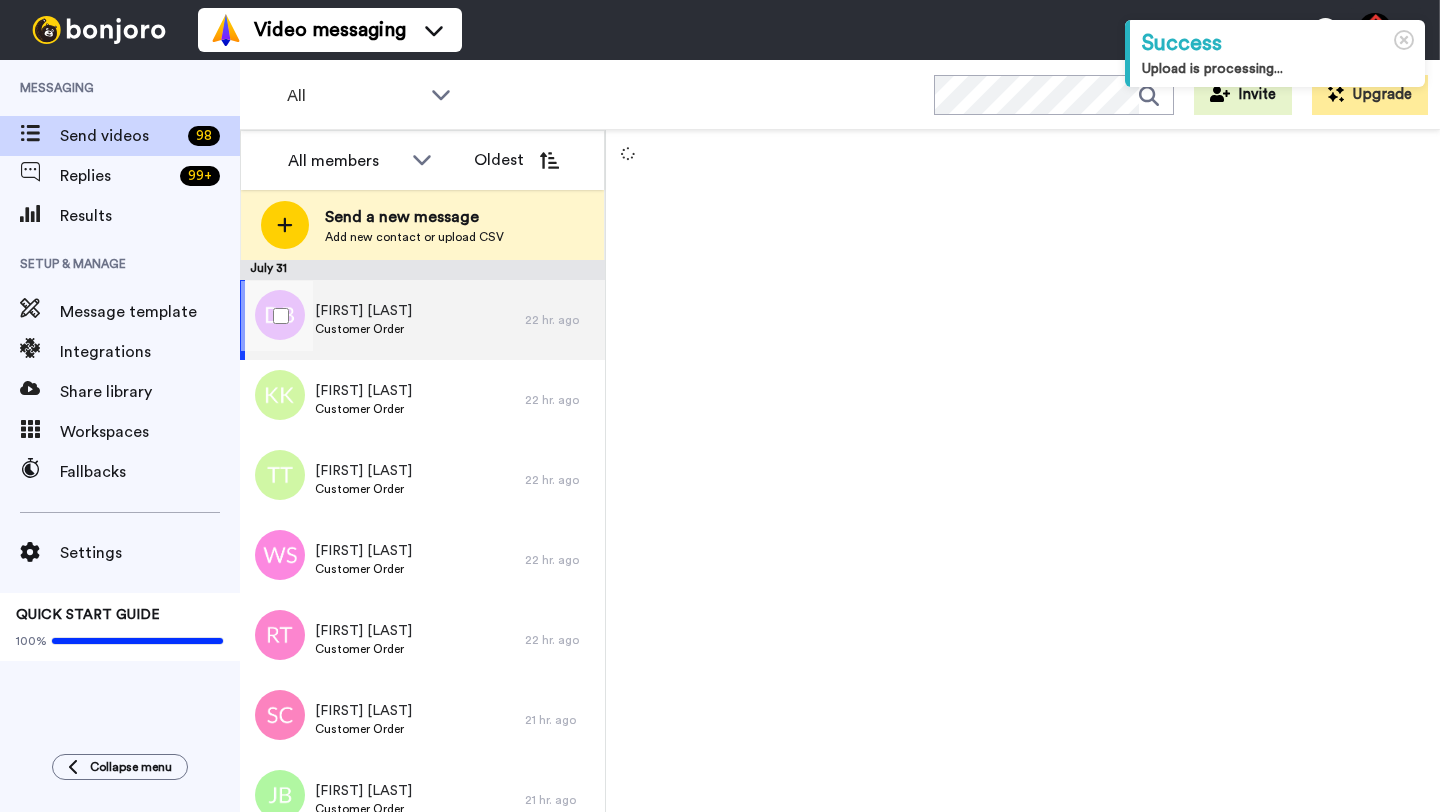 click on "[FIRST] [LAST] Customer Order" at bounding box center (382, 320) 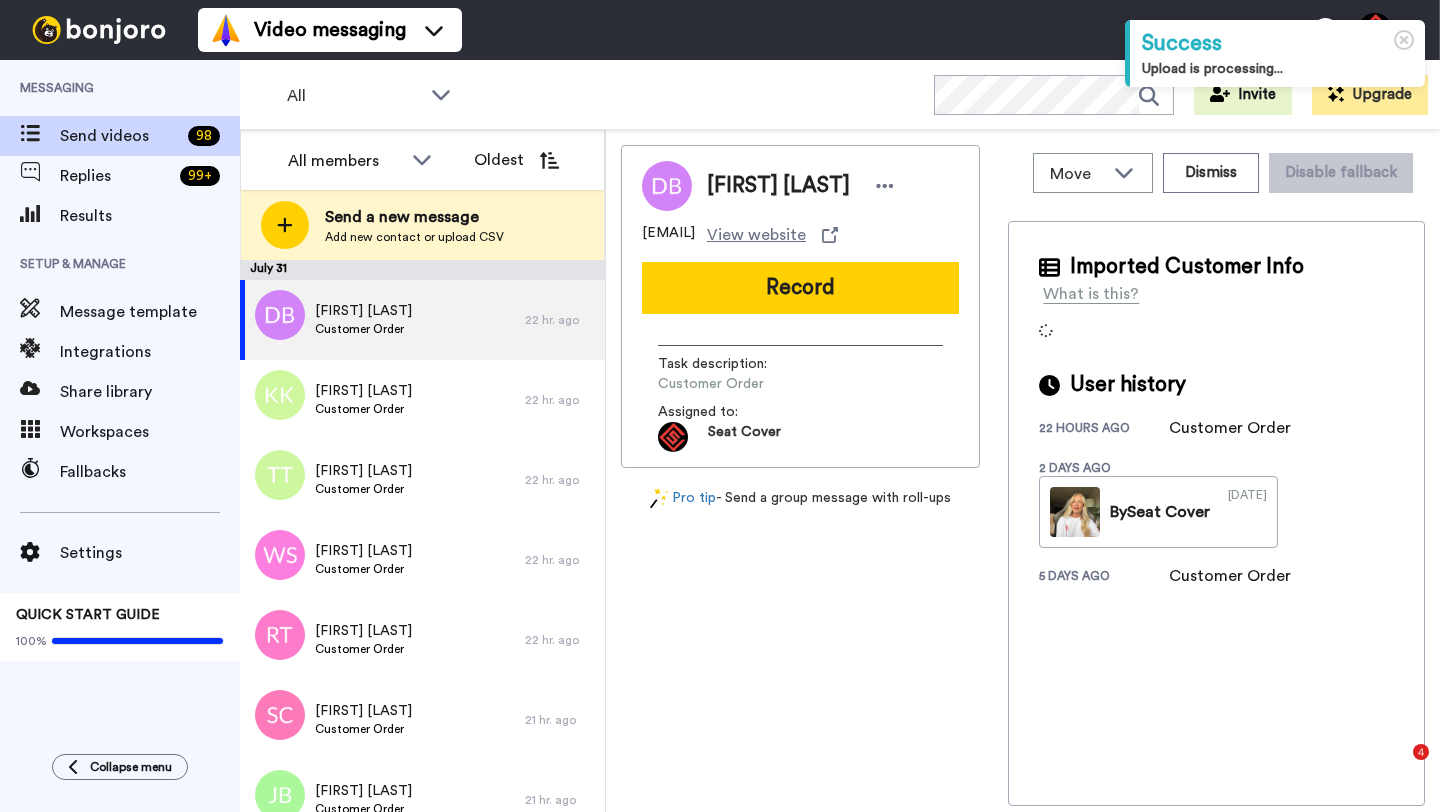 click on "[FIRST] [LAST]" at bounding box center [778, 186] 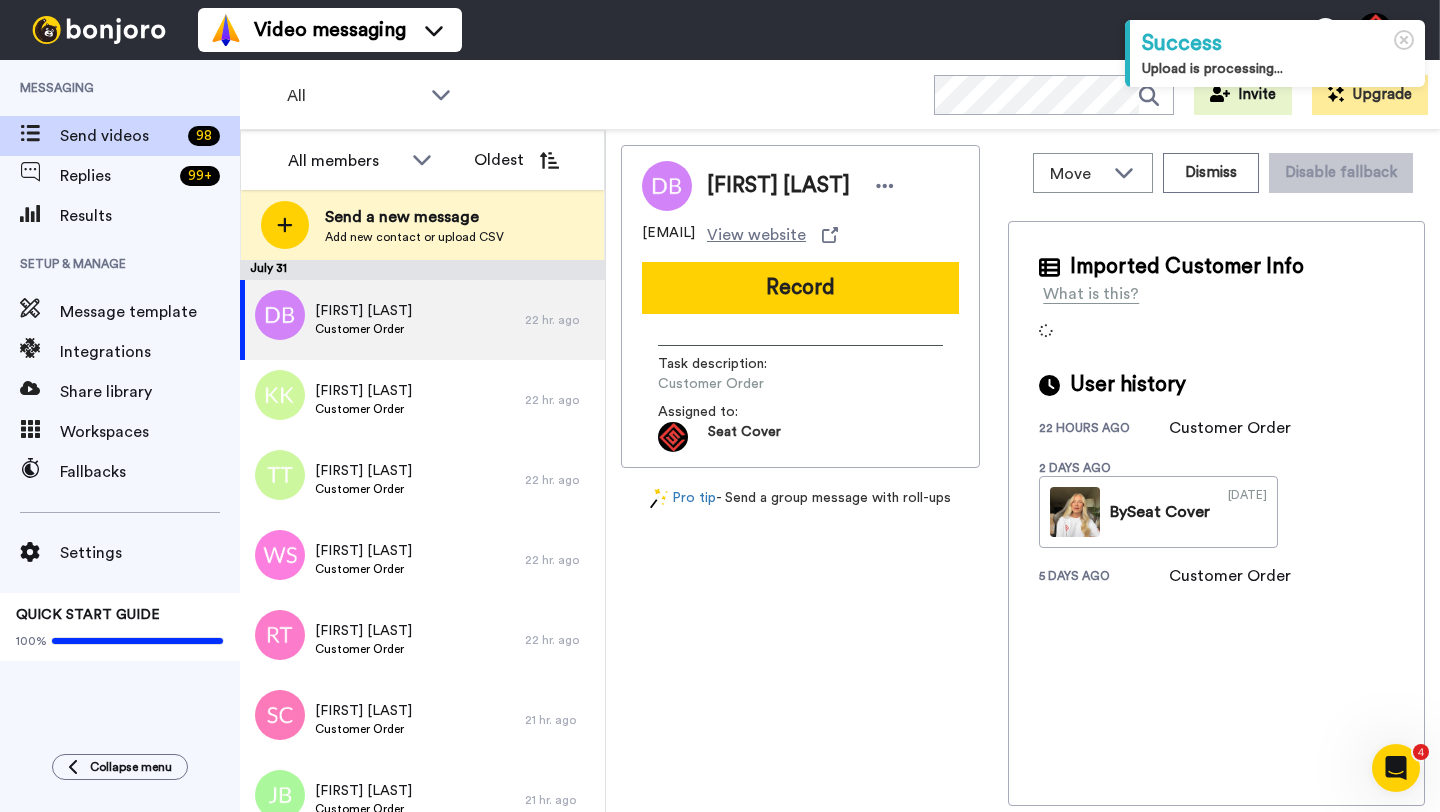 scroll, scrollTop: 0, scrollLeft: 0, axis: both 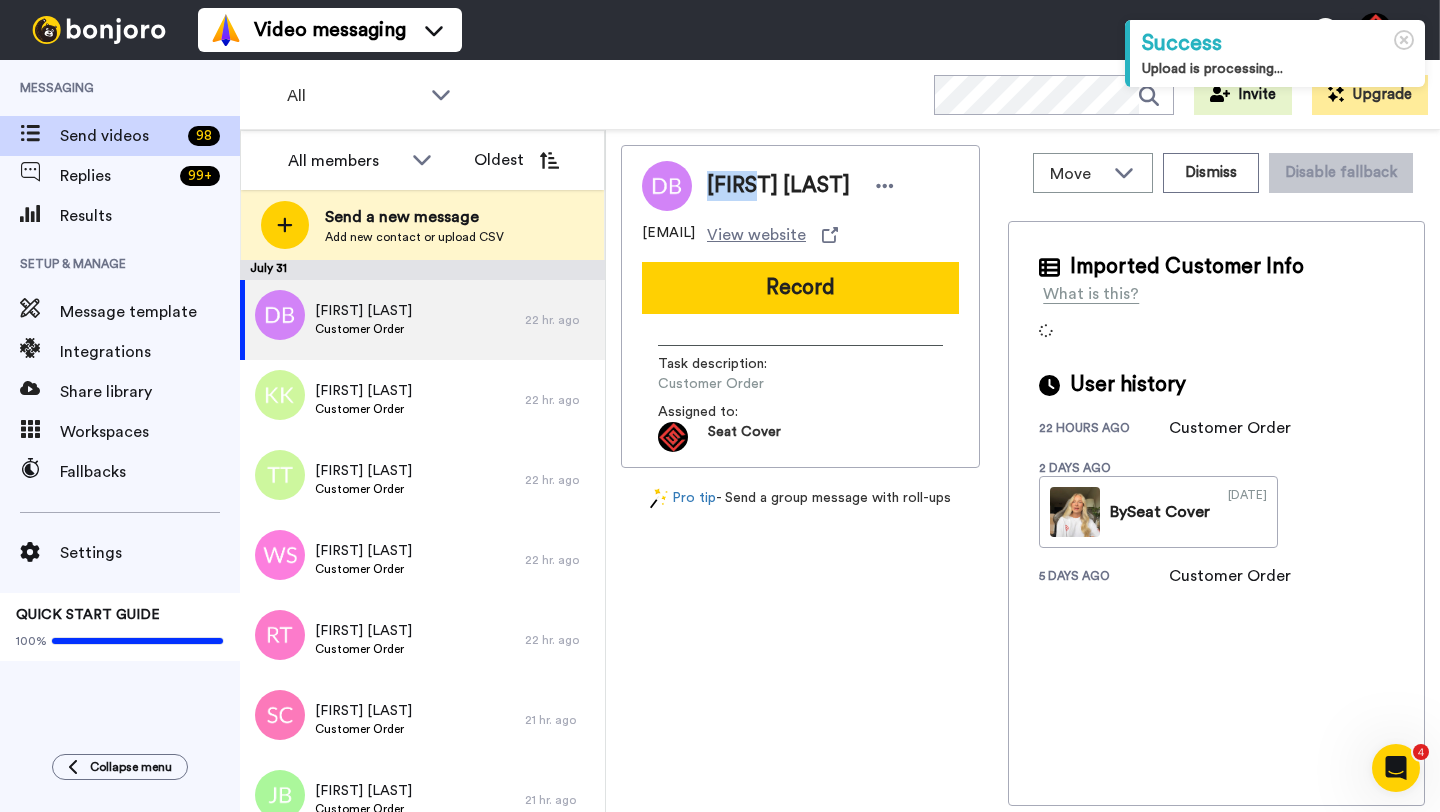 click on "[FIRST] [LAST]" at bounding box center (778, 186) 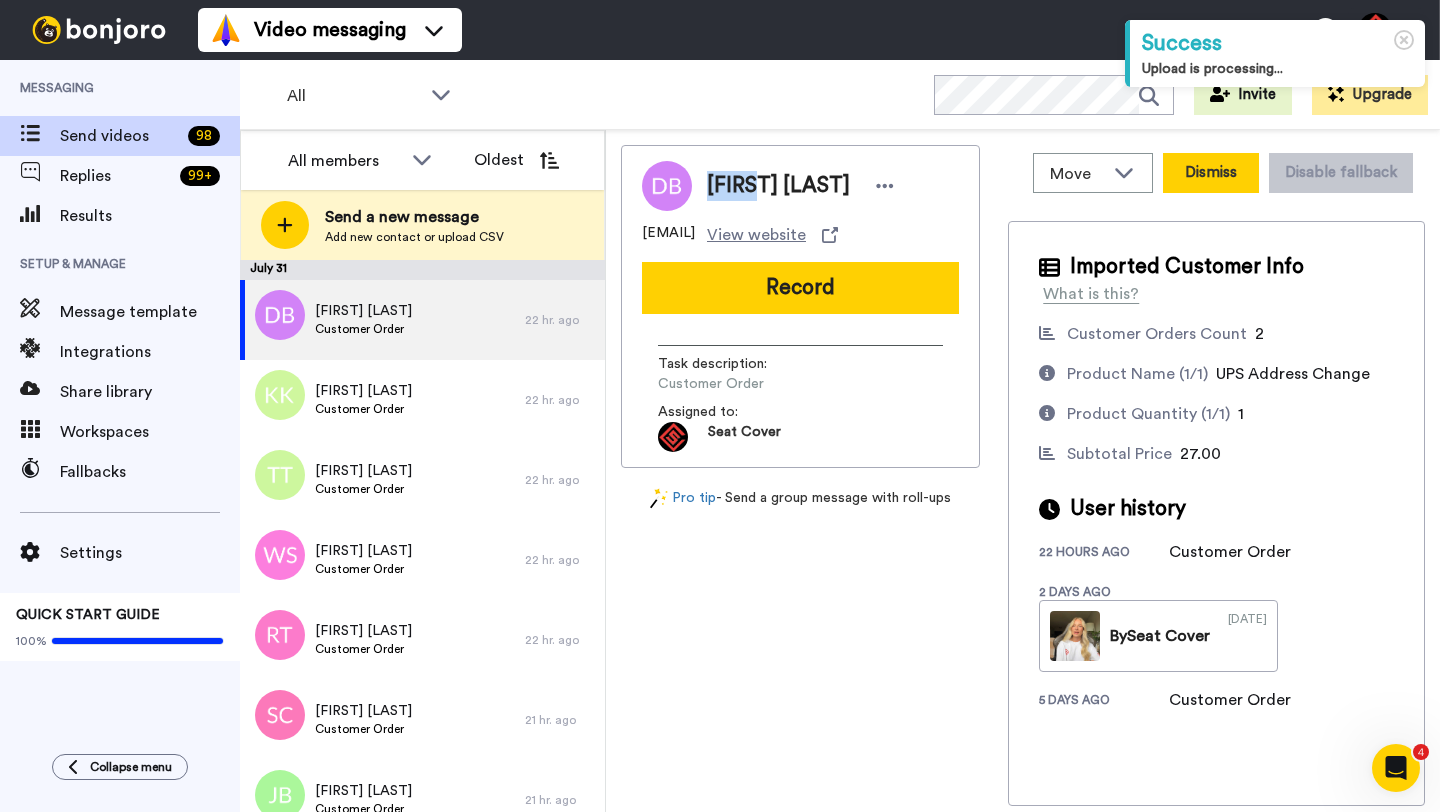 click on "Dismiss" at bounding box center (1211, 173) 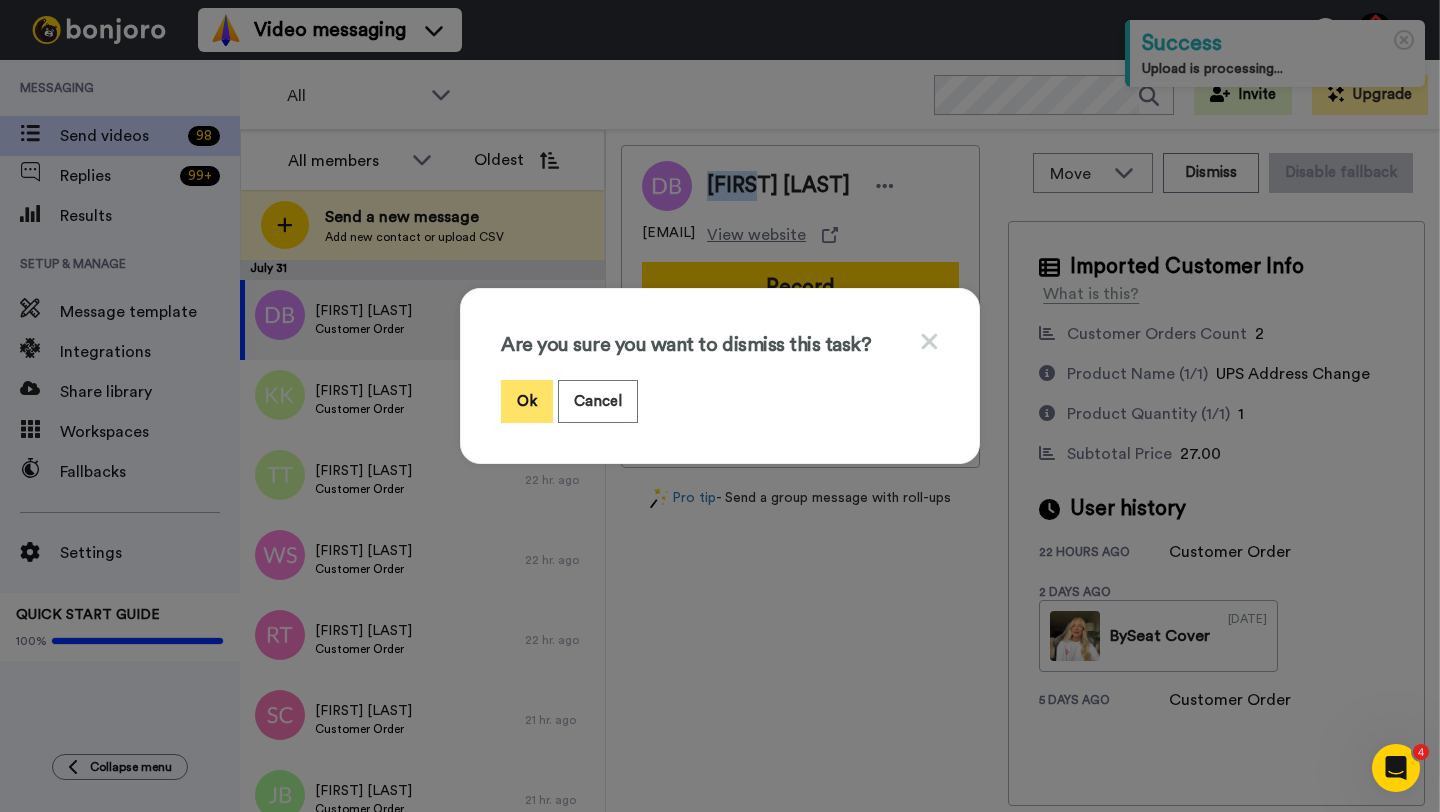 click on "Ok" at bounding box center (527, 401) 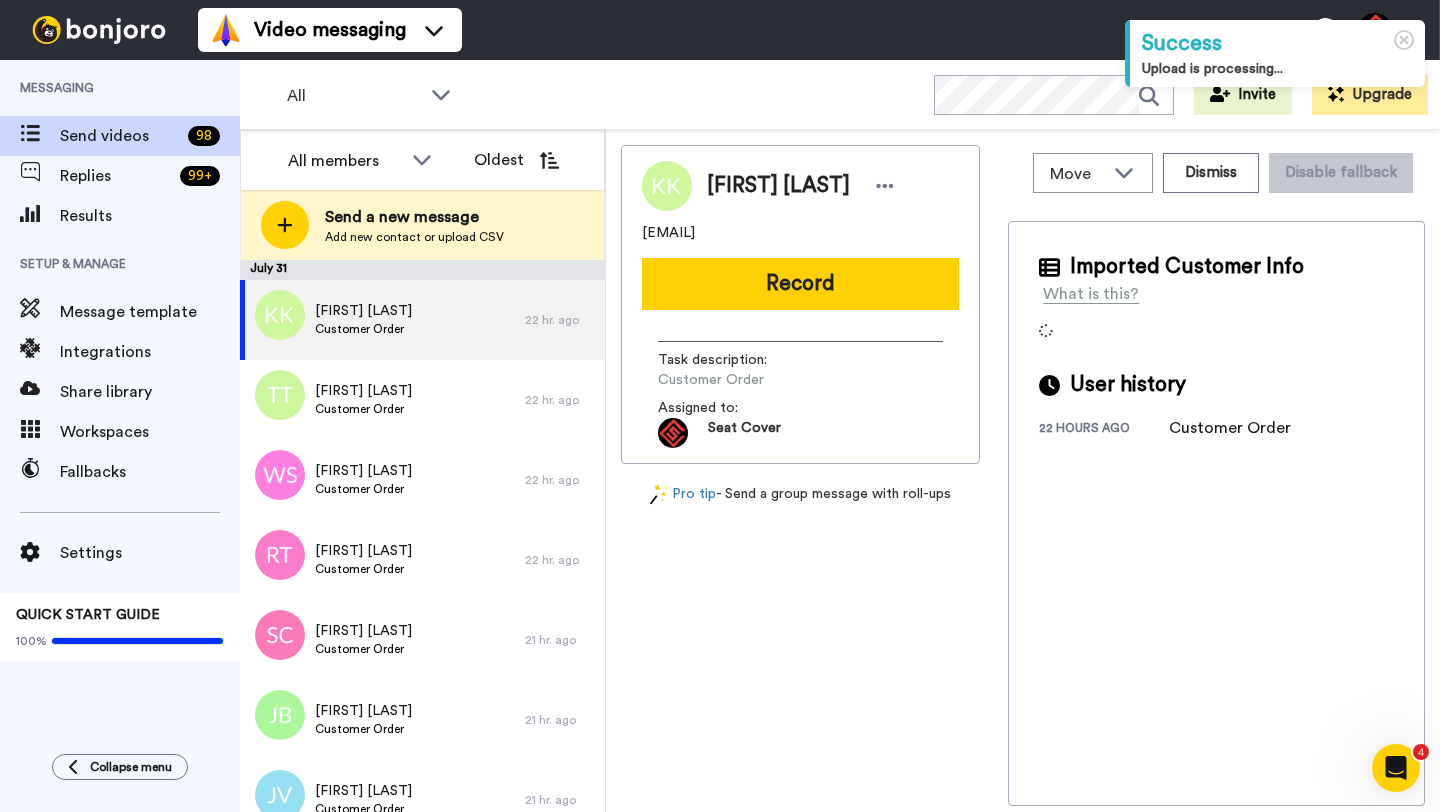 click on "[FIRST] [LAST]" at bounding box center (778, 186) 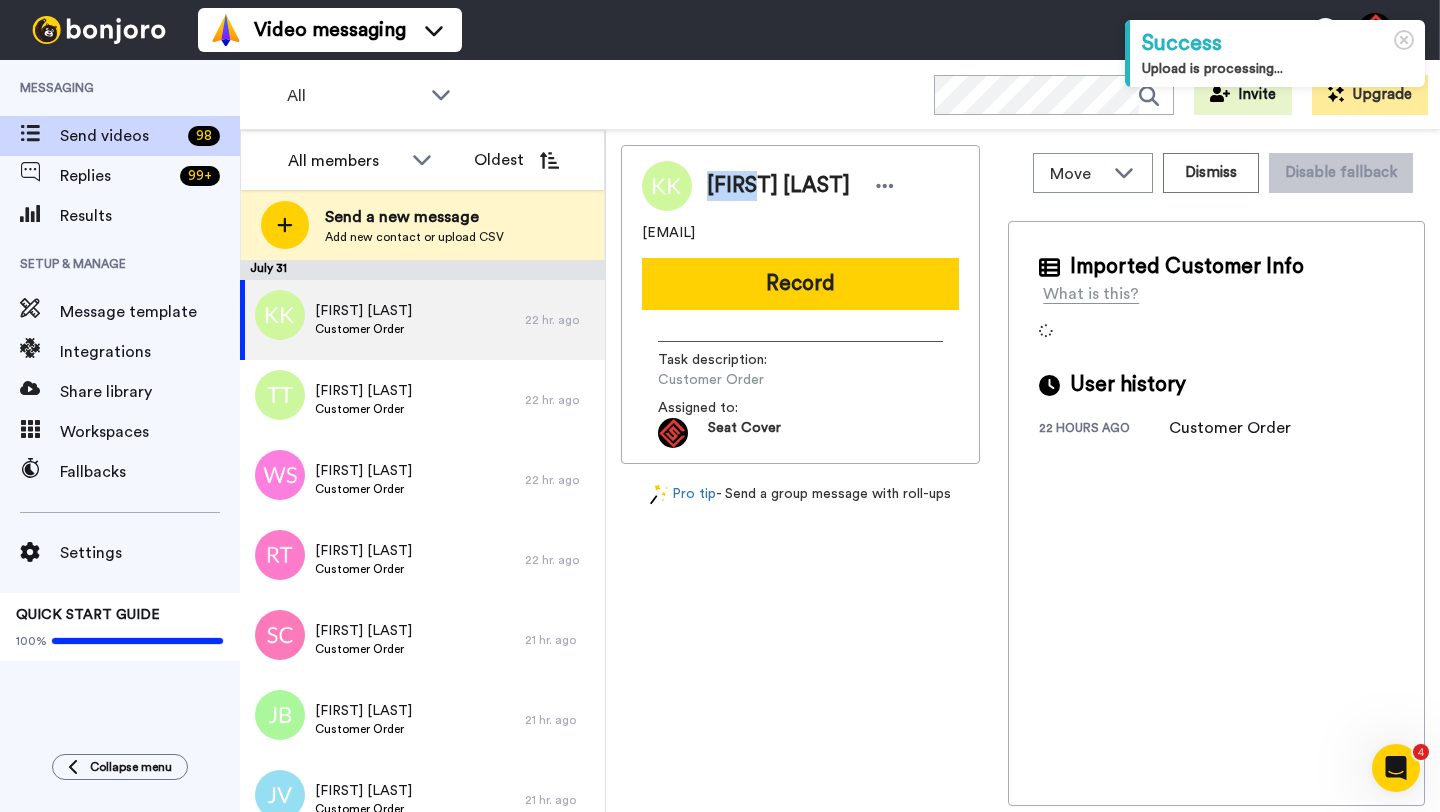 click on "[FIRST] [LAST]" at bounding box center (778, 186) 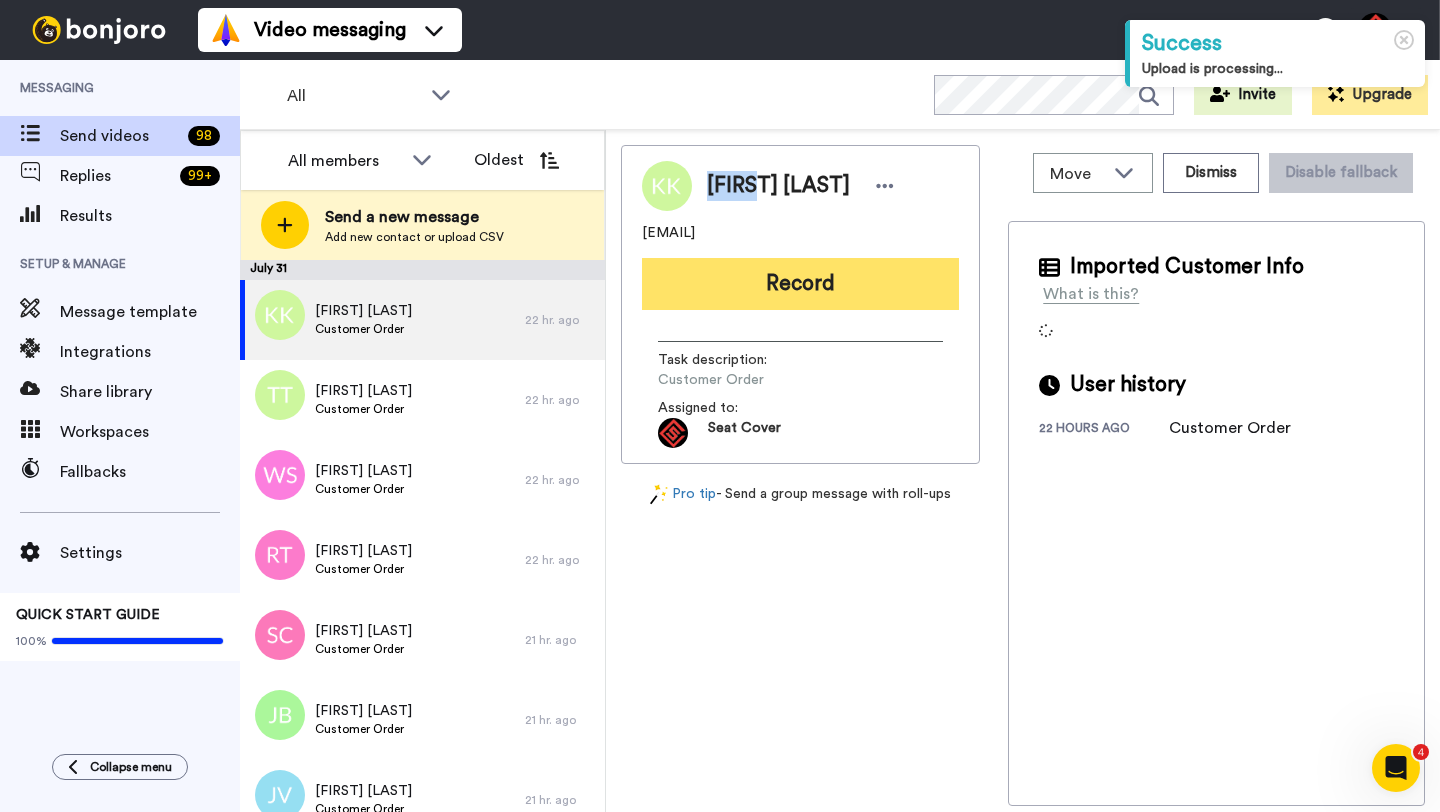 click on "Record" at bounding box center (800, 284) 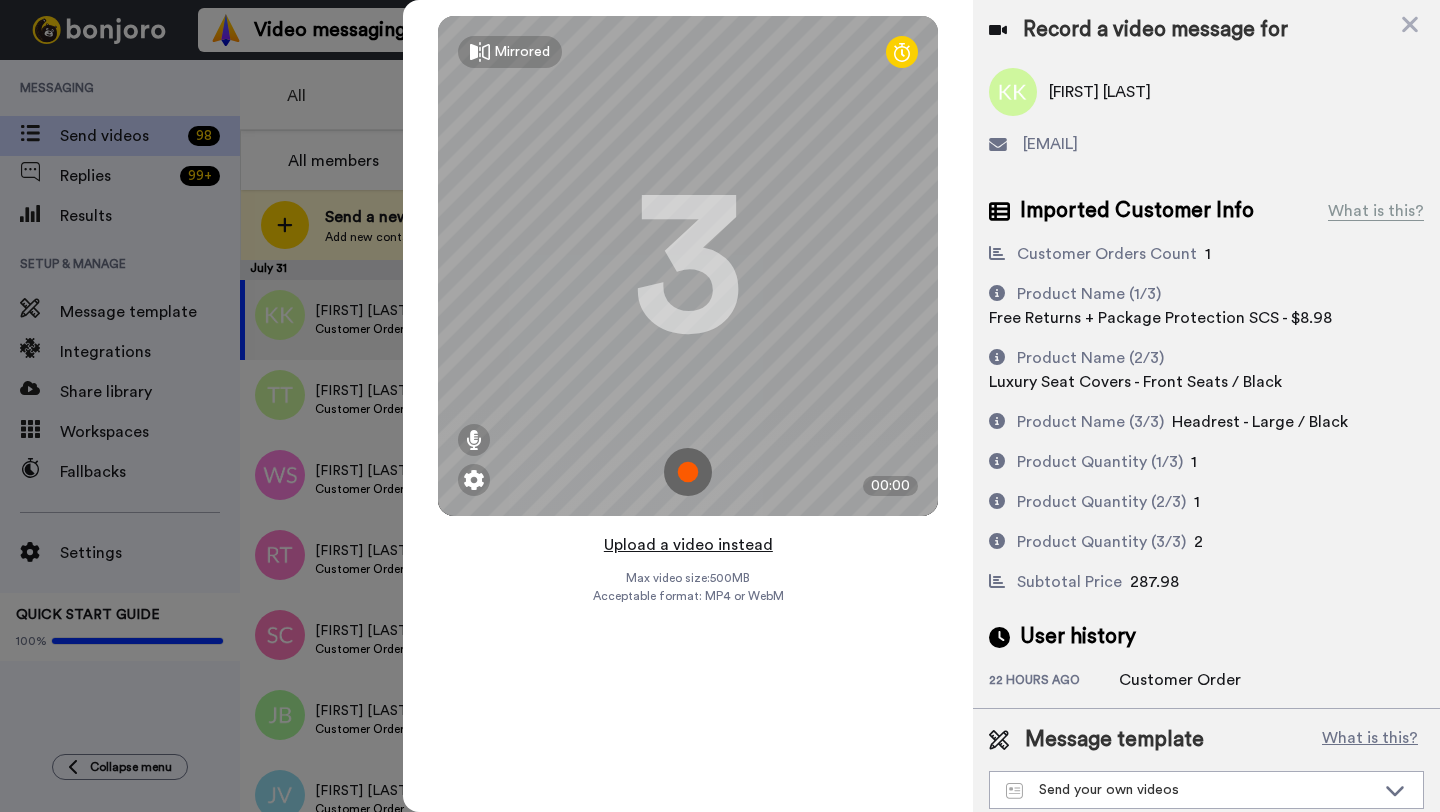 click on "Upload a video instead" at bounding box center [688, 545] 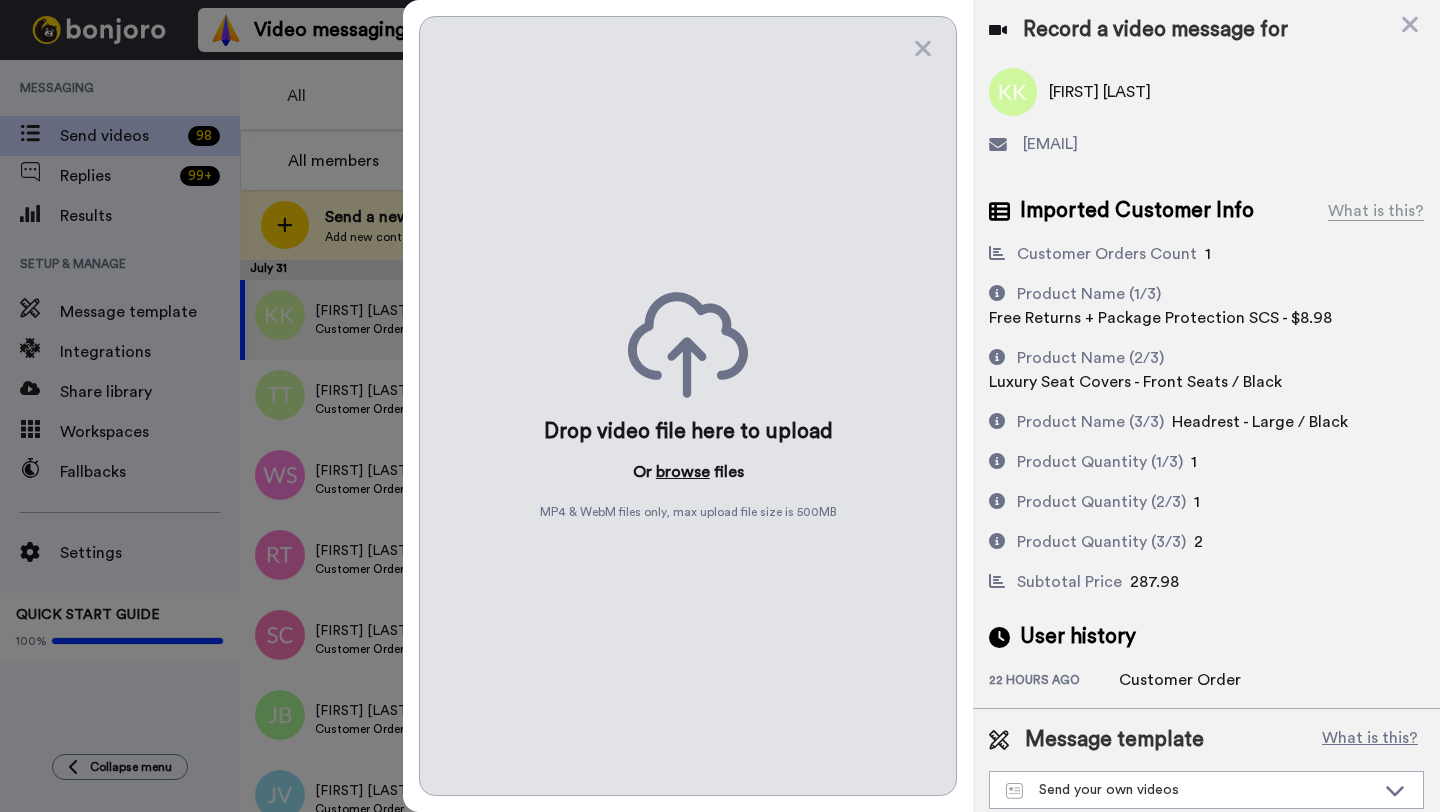 click on "browse" at bounding box center (683, 472) 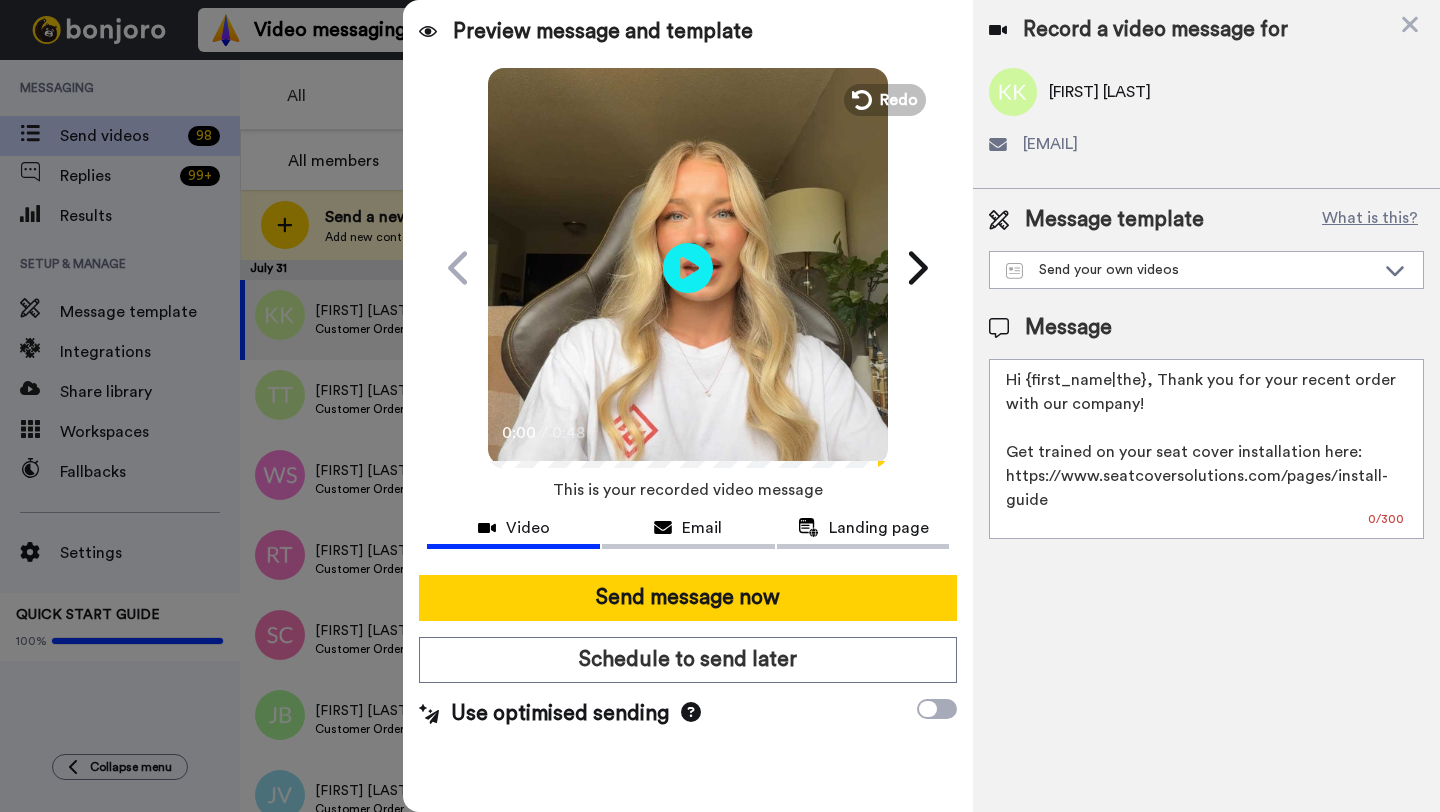 drag, startPoint x: 1142, startPoint y: 383, endPoint x: 1026, endPoint y: 386, distance: 116.03879 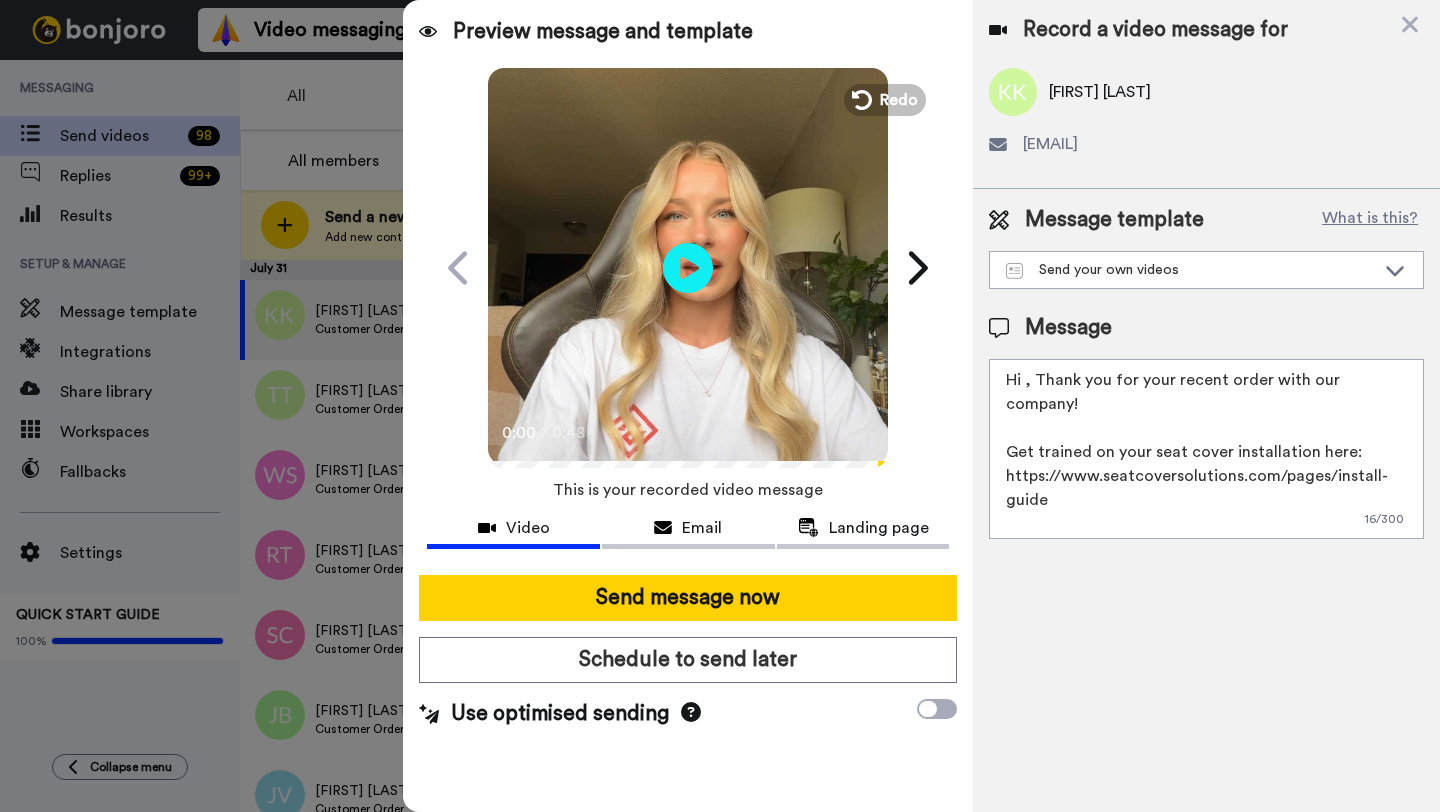 paste on "Kalle" 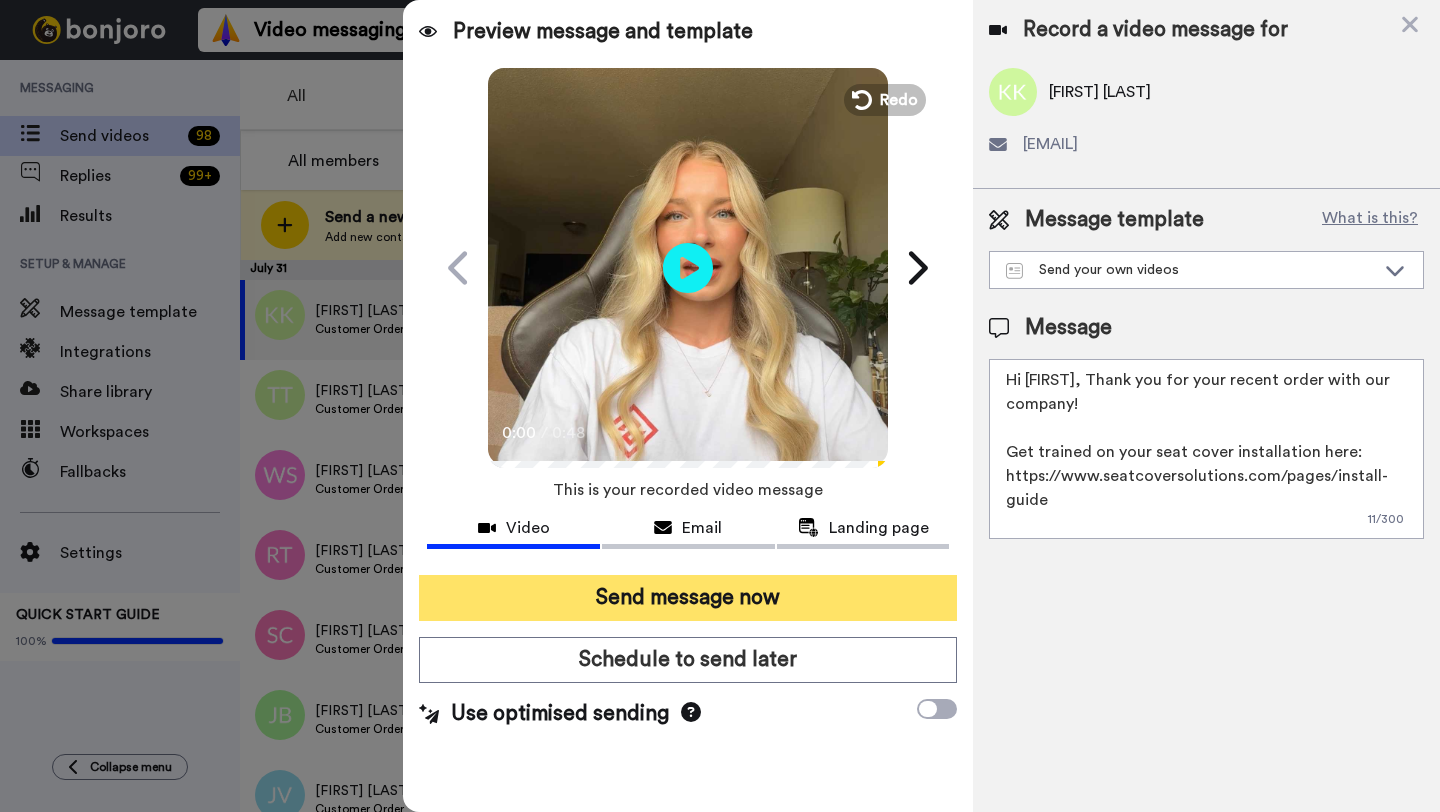 type on "Hi Kalle, Thank you for your recent order with our company!
Get trained on your seat cover installation here: https://www.seatcoversolutions.com/pages/install-guide
More Products: https://www.seatcoversolutions.com/products/luxury-seat-covers?utm_campaign=CX&utm_source=CX&utm_medium=CX" 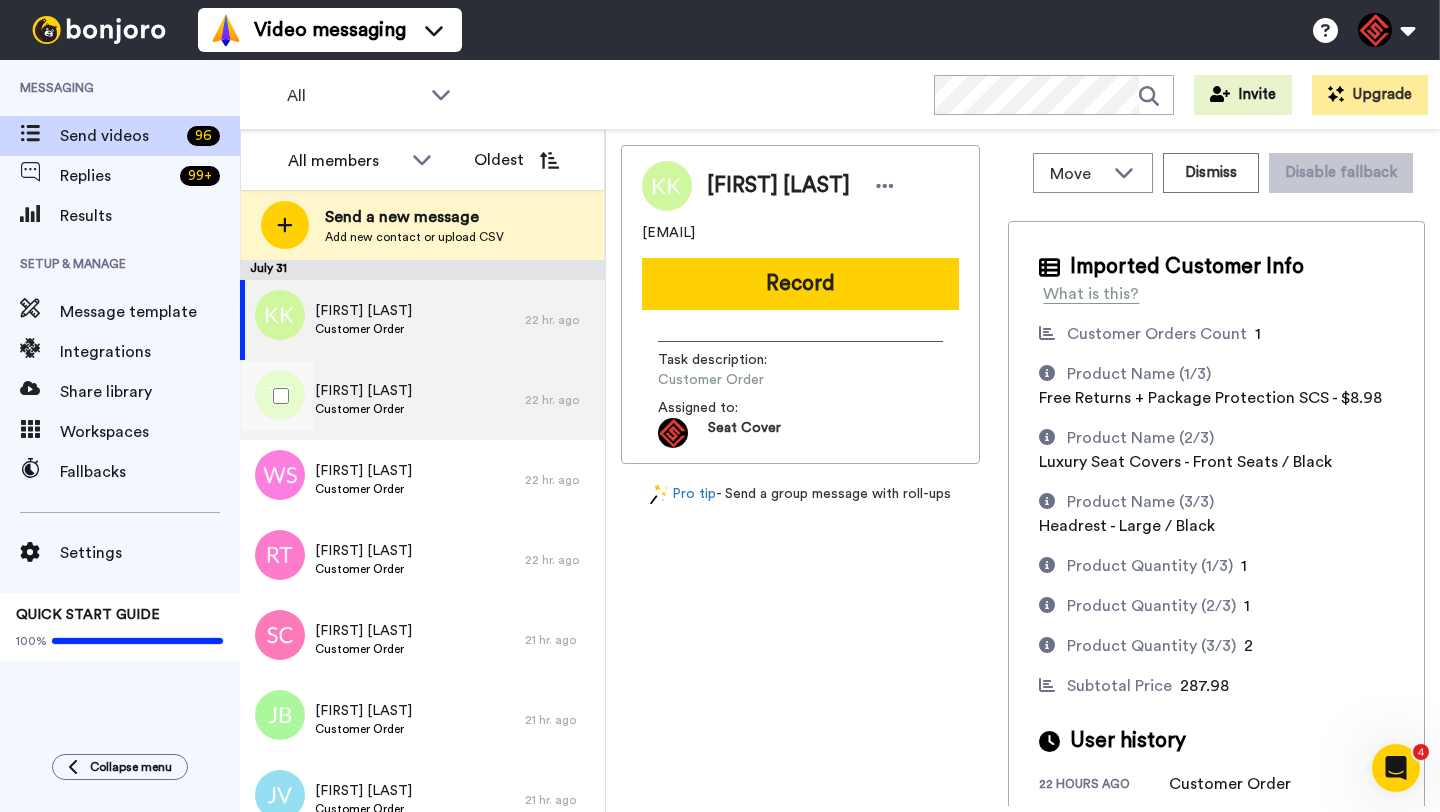scroll, scrollTop: 0, scrollLeft: 0, axis: both 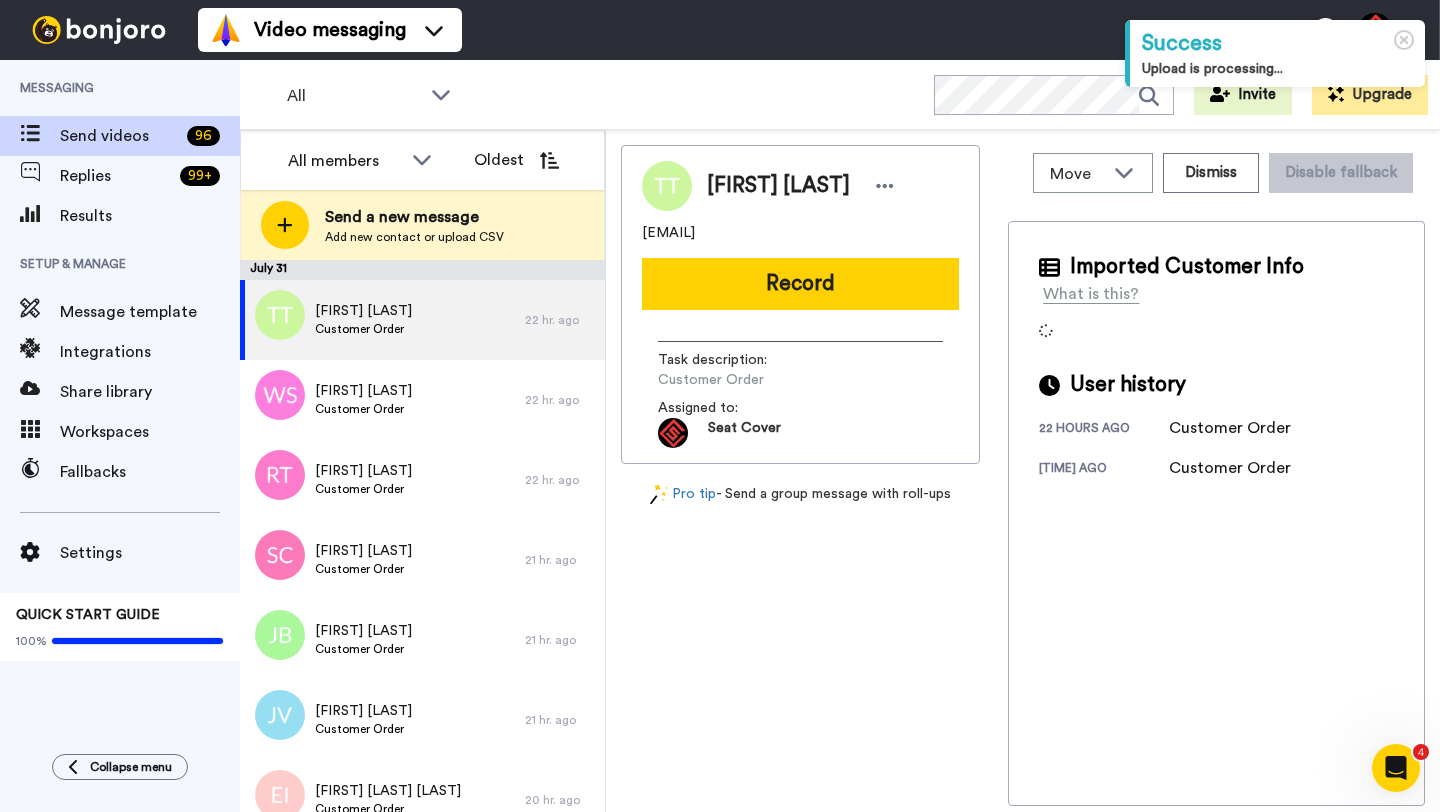 click on "Tejab Thapa" at bounding box center [778, 186] 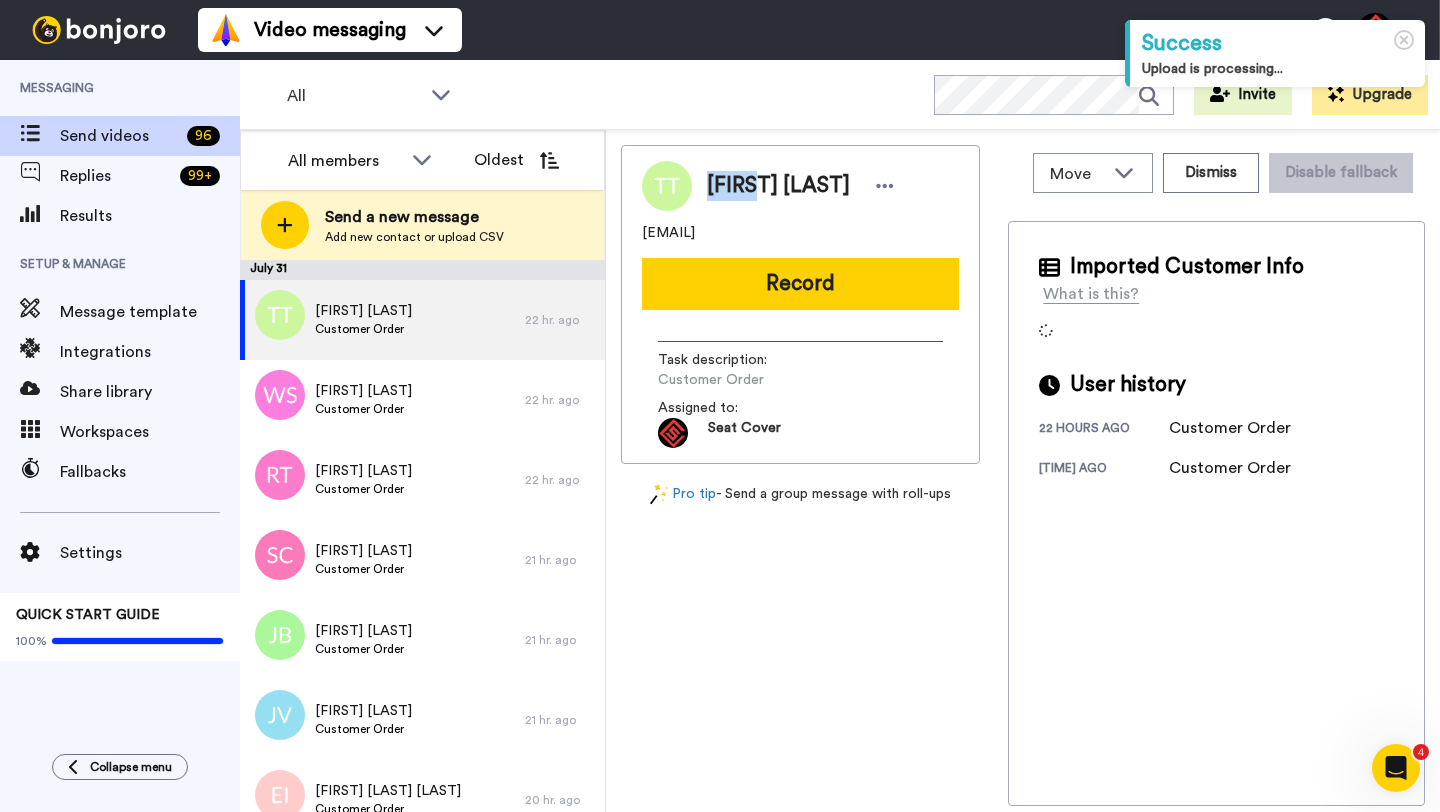 click on "Tejab Thapa" at bounding box center [778, 186] 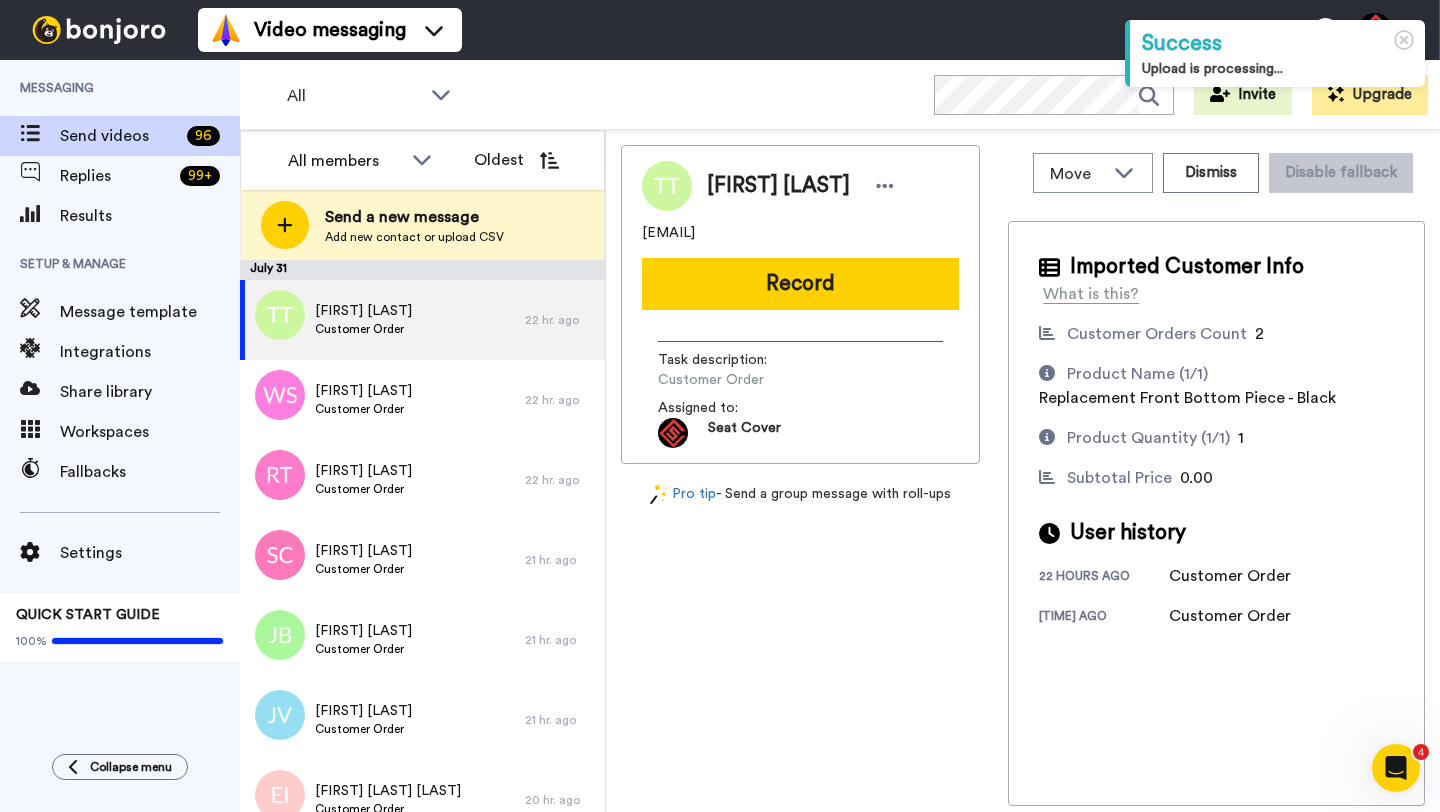 click on "Move WORKSPACES View all Default Task List + Add a new workspace Dismiss Disable fallback" at bounding box center [1216, 173] 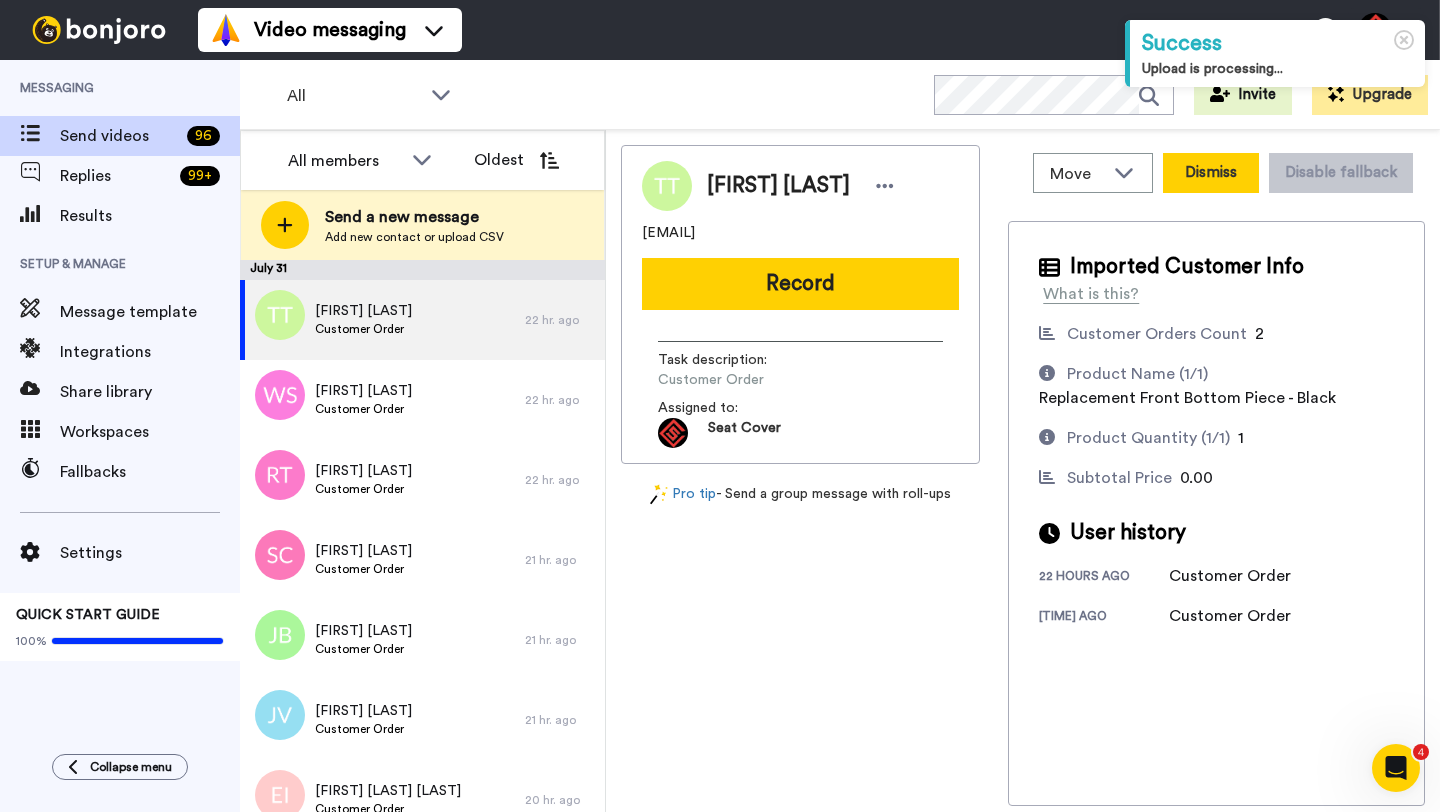 click on "Dismiss" at bounding box center (1211, 173) 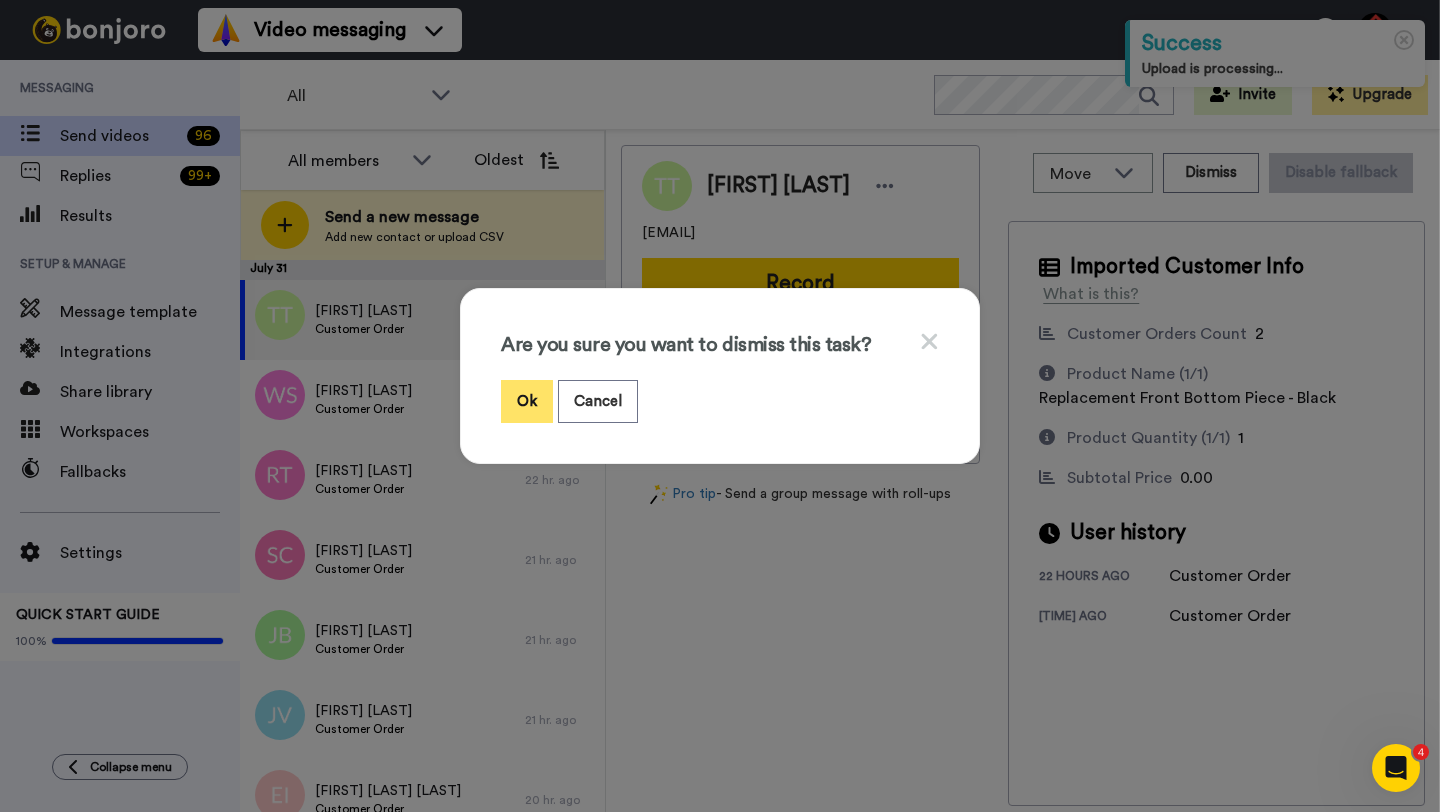 click on "Ok" at bounding box center [527, 401] 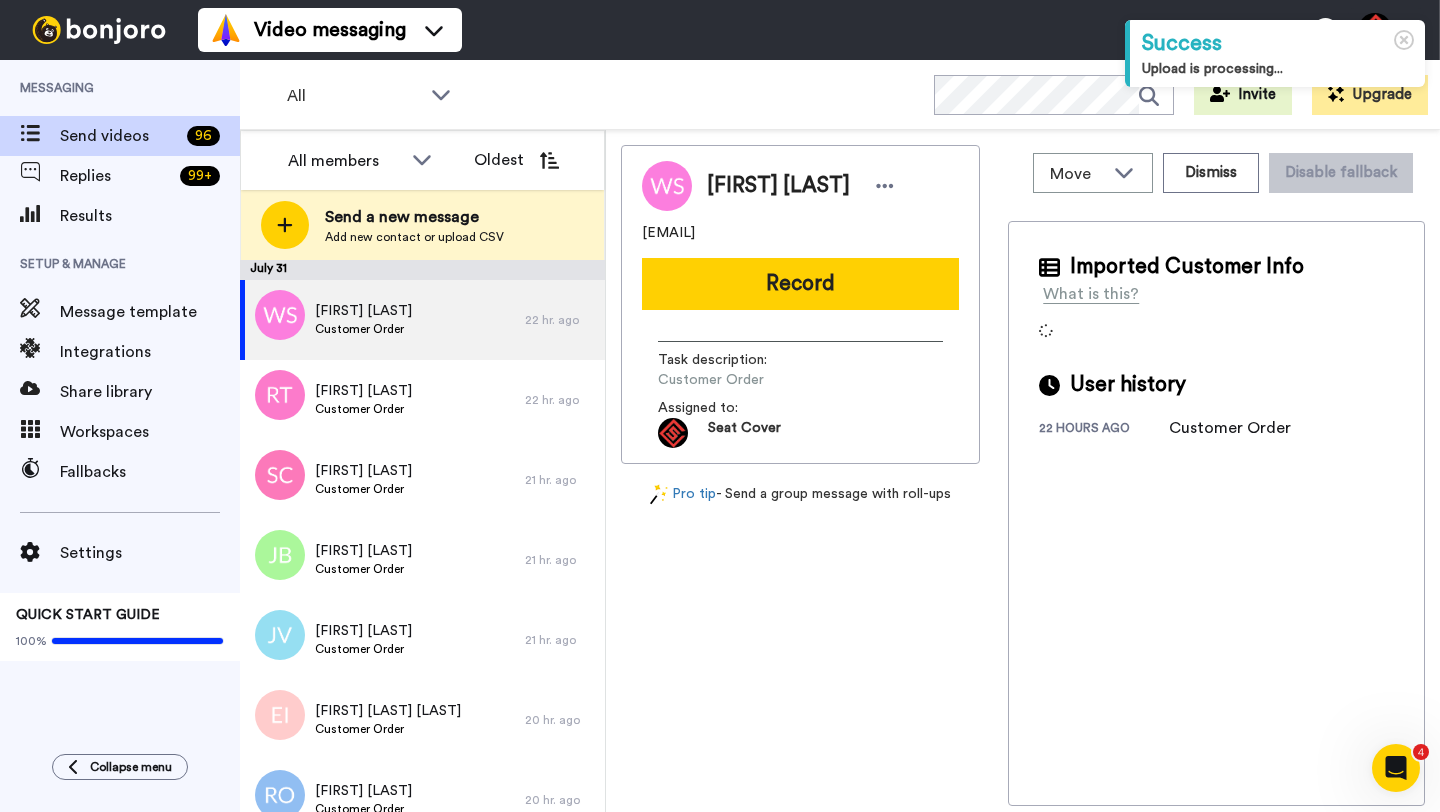 click on "Wes Silvey" at bounding box center [778, 186] 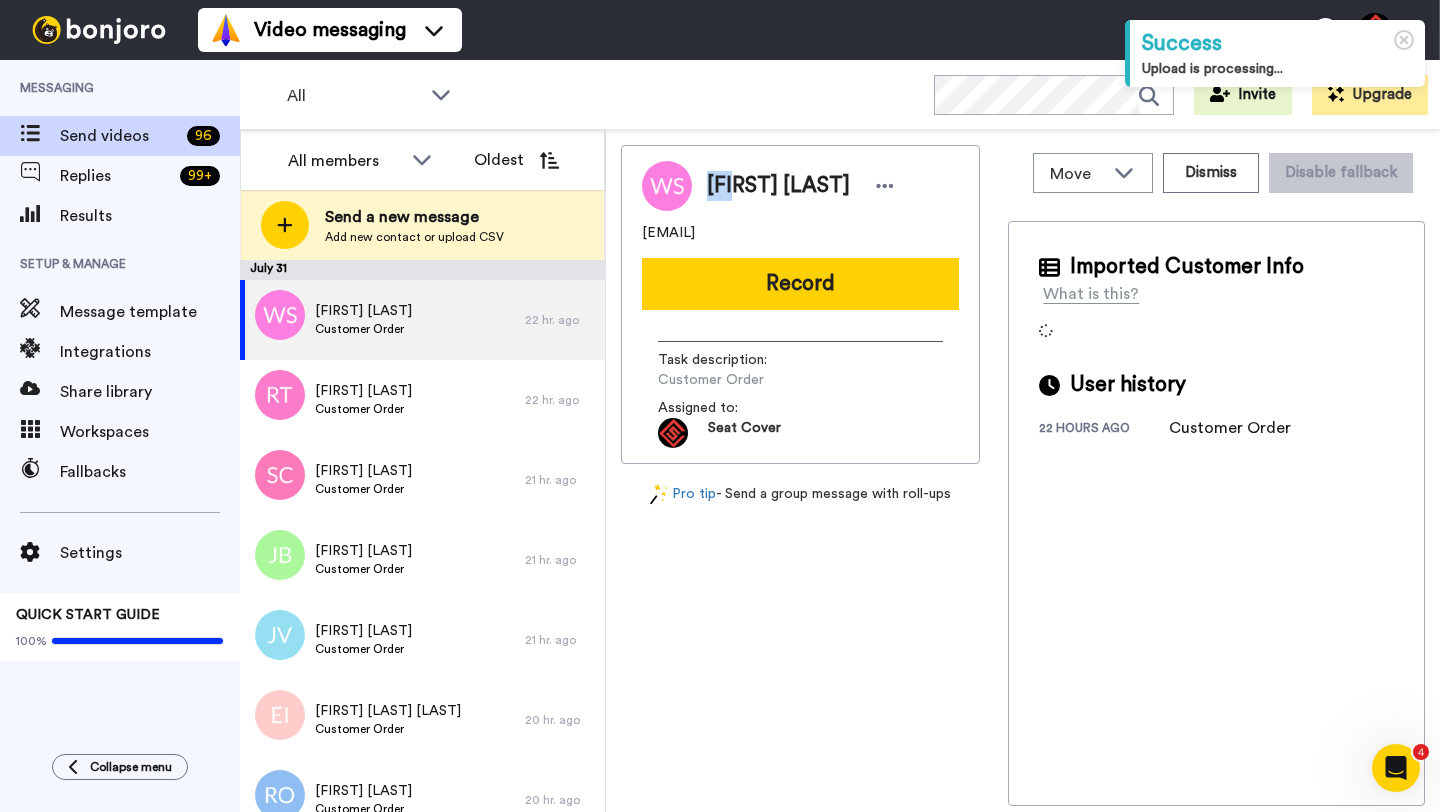 click on "Wes Silvey" at bounding box center (778, 186) 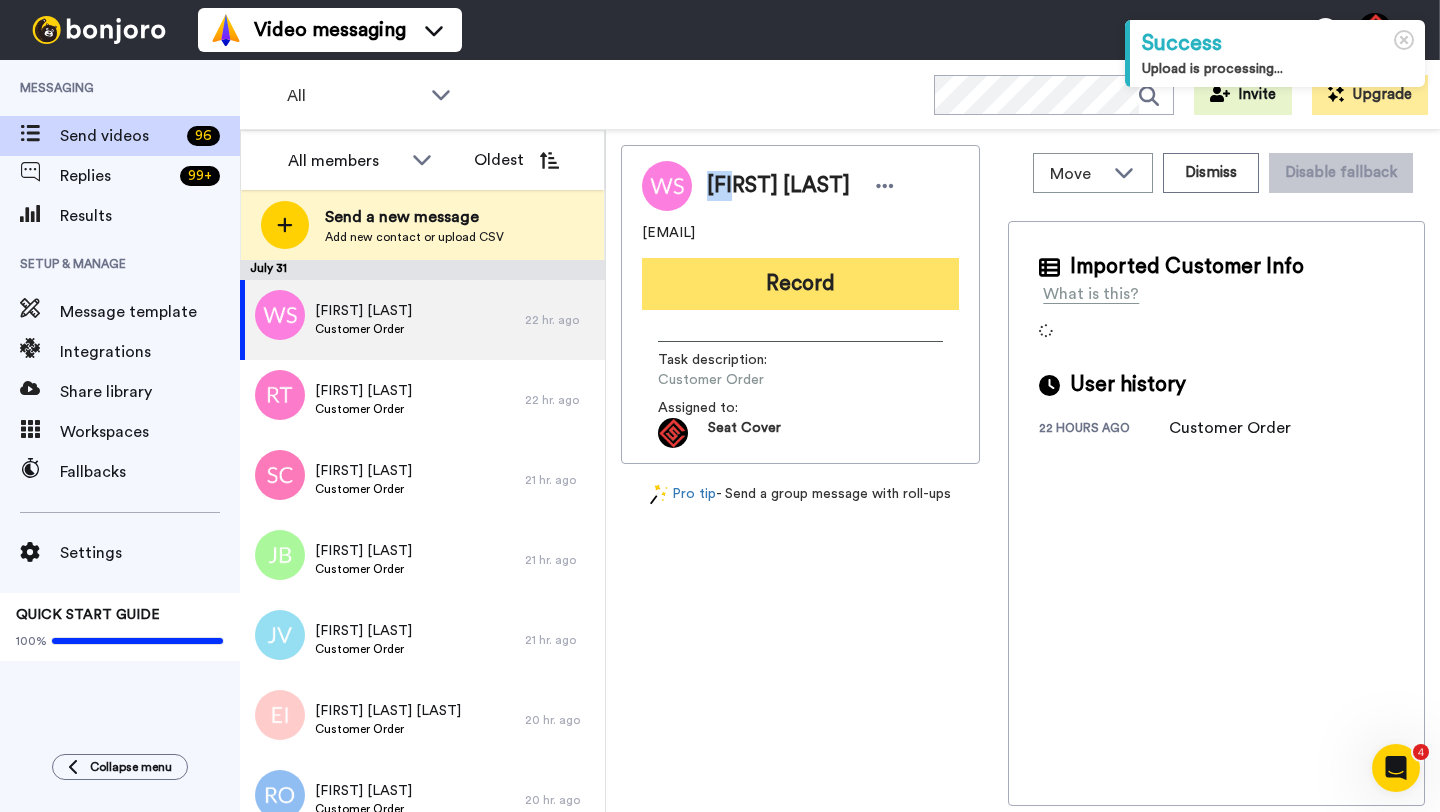 click on "Record" at bounding box center [800, 284] 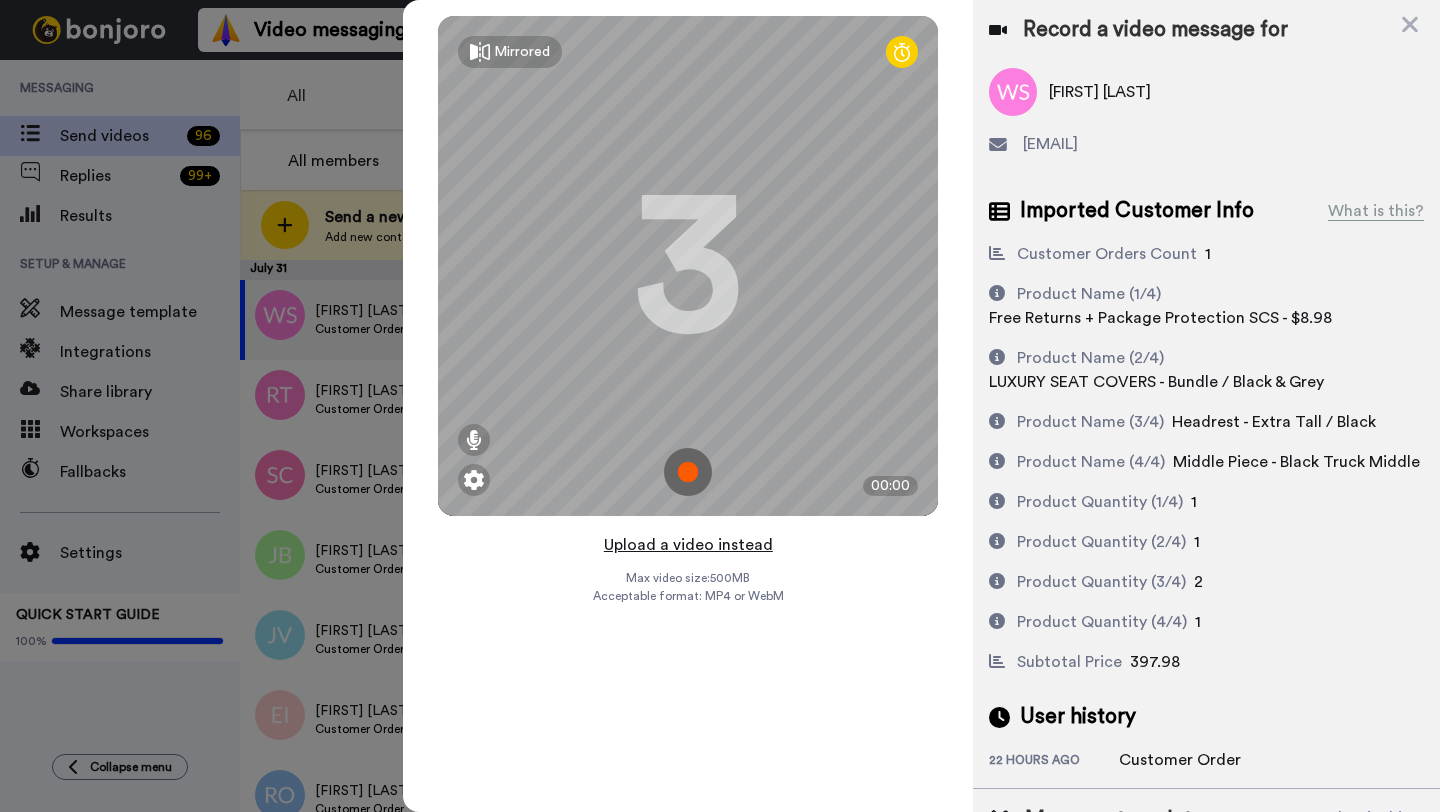 click on "Upload a video instead" at bounding box center (688, 545) 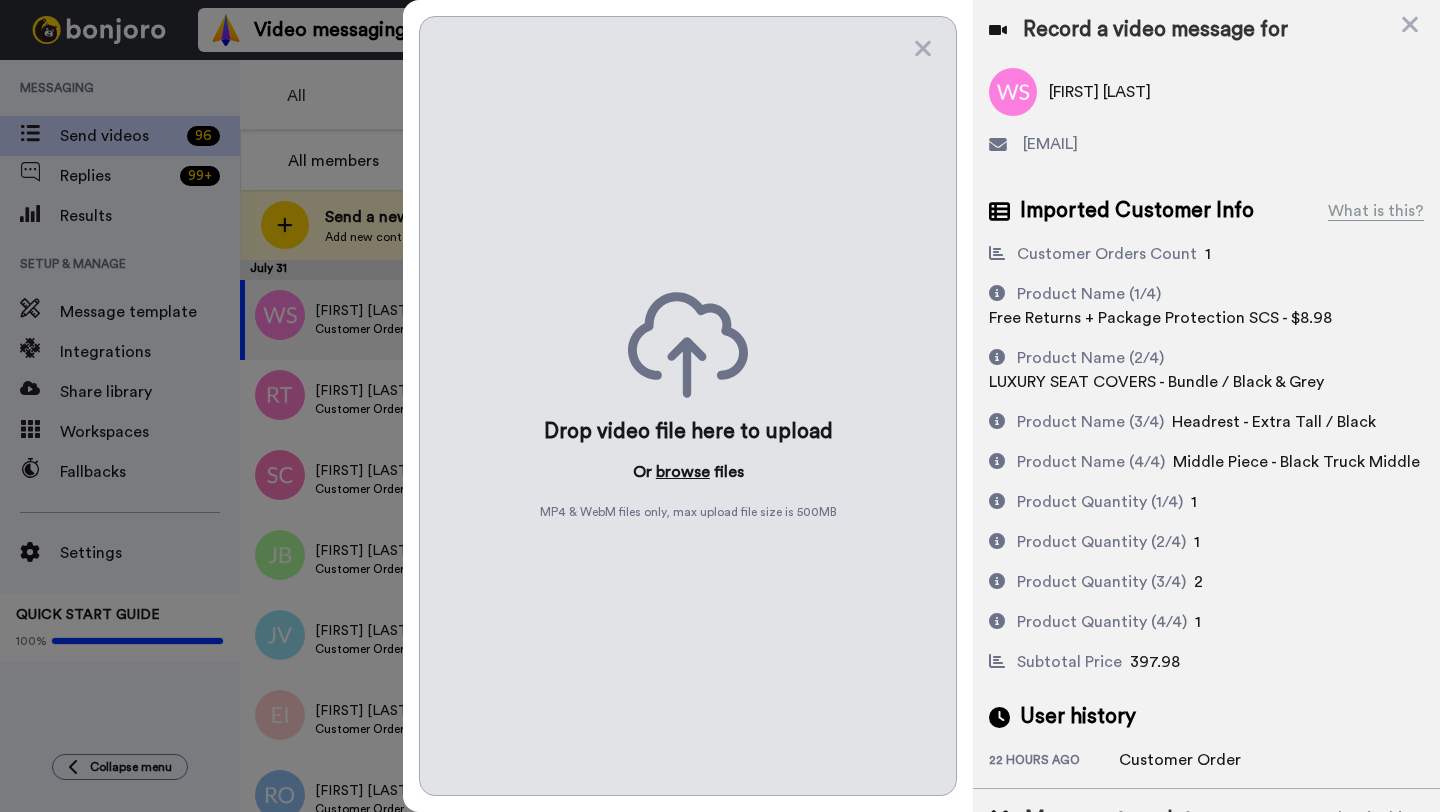 click on "browse" at bounding box center [683, 472] 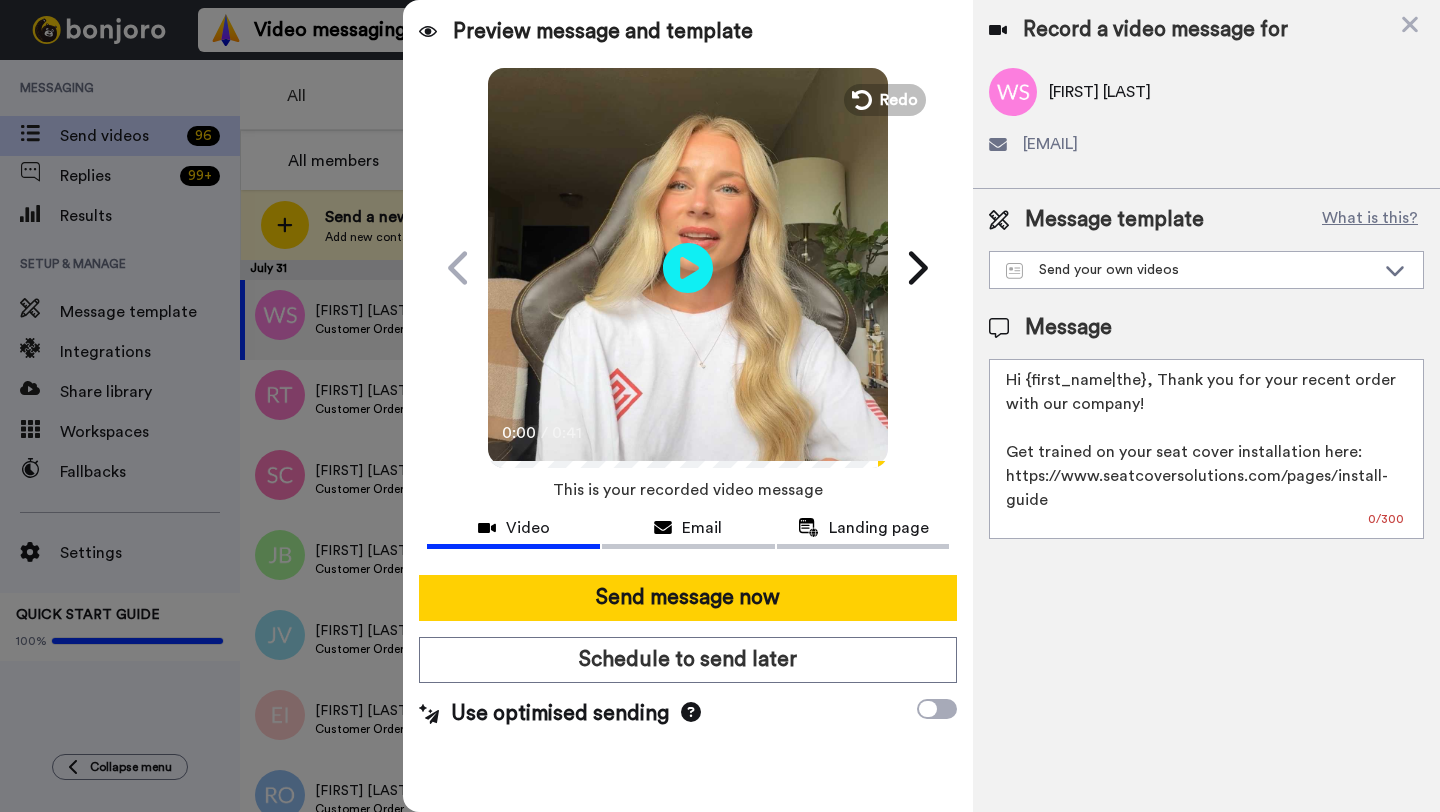 drag, startPoint x: 1144, startPoint y: 386, endPoint x: 1026, endPoint y: 385, distance: 118.004234 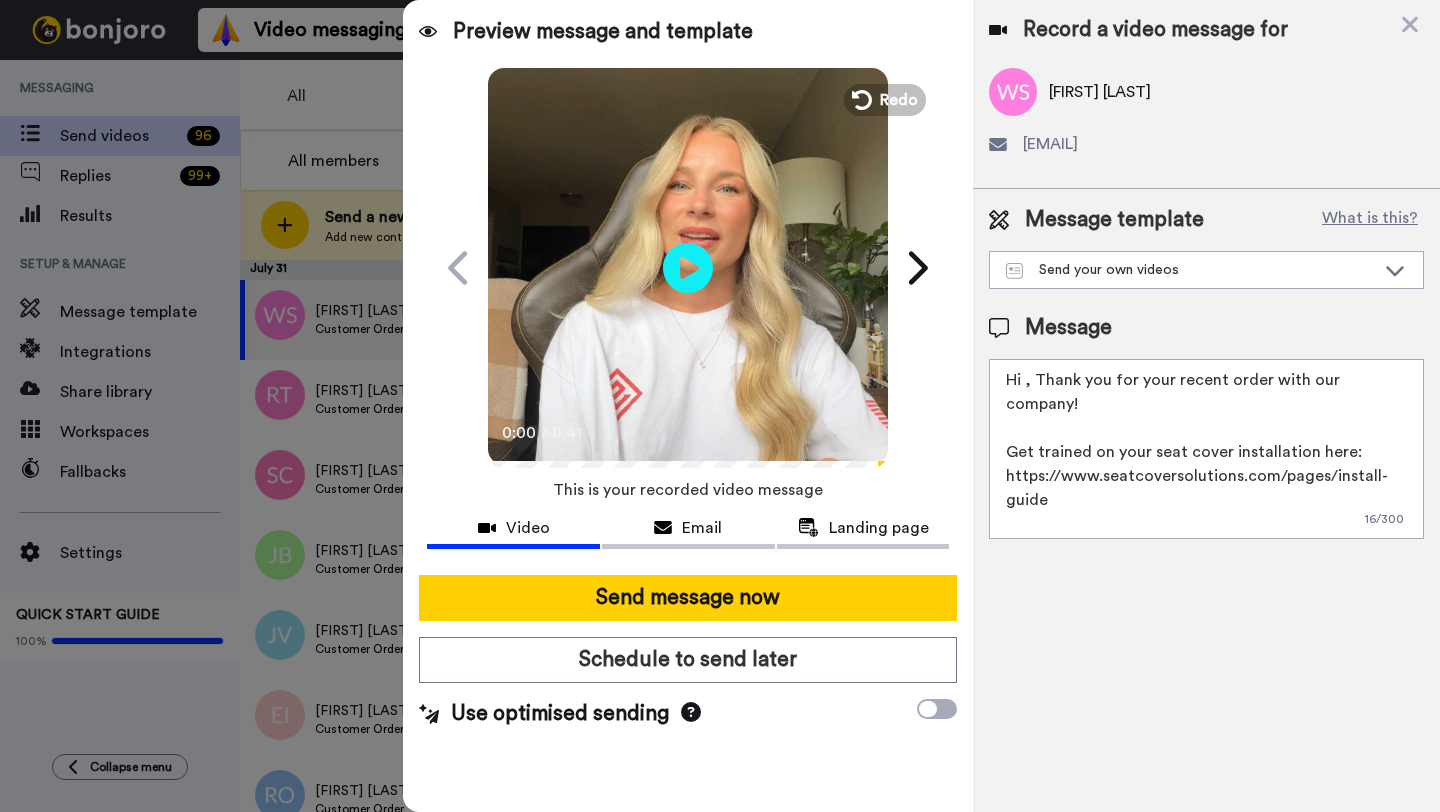 paste on "Wes" 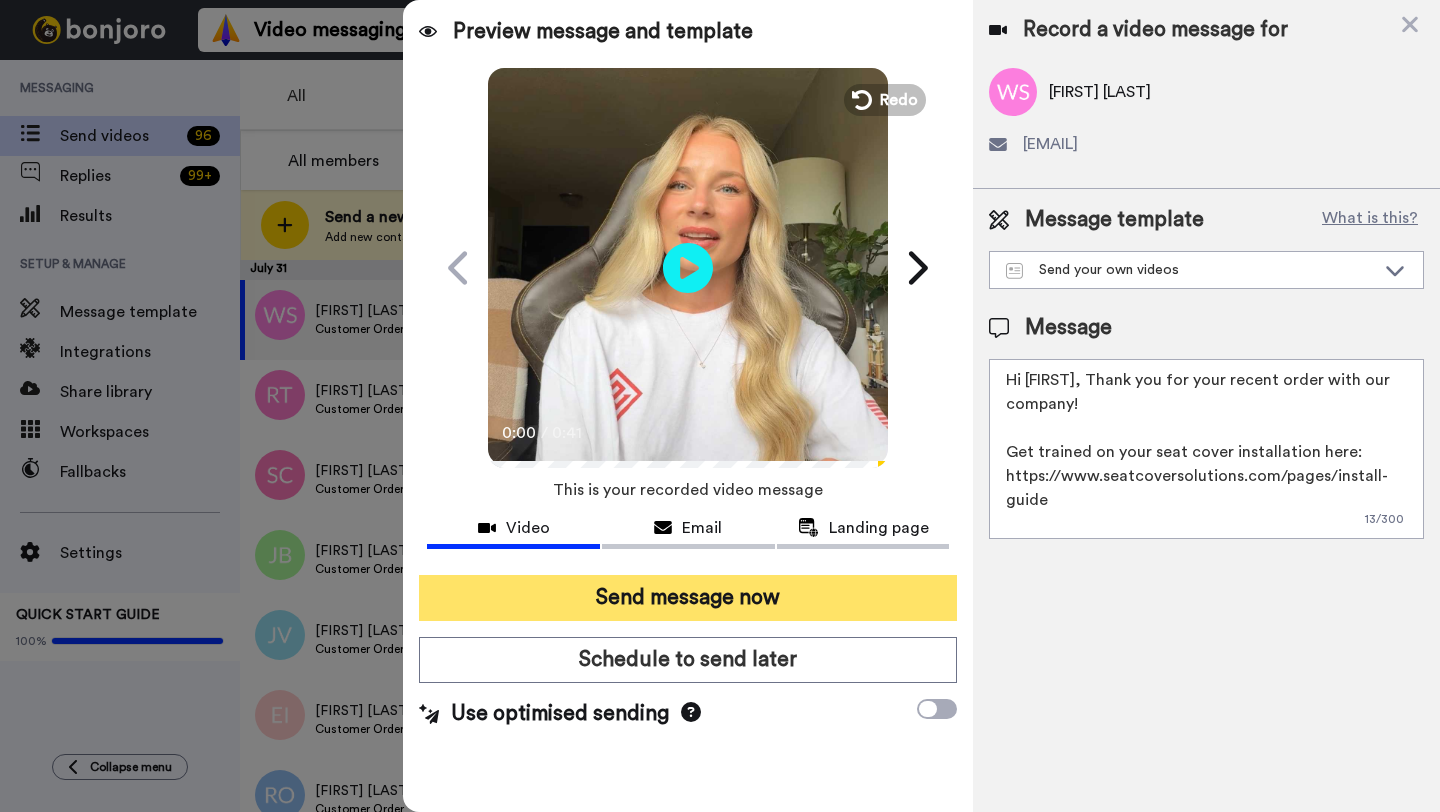 type on "Hi Wes, Thank you for your recent order with our company!
Get trained on your seat cover installation here: https://www.seatcoversolutions.com/pages/install-guide
More Products: https://www.seatcoversolutions.com/products/luxury-seat-covers?utm_campaign=CX&utm_source=CX&utm_medium=CX" 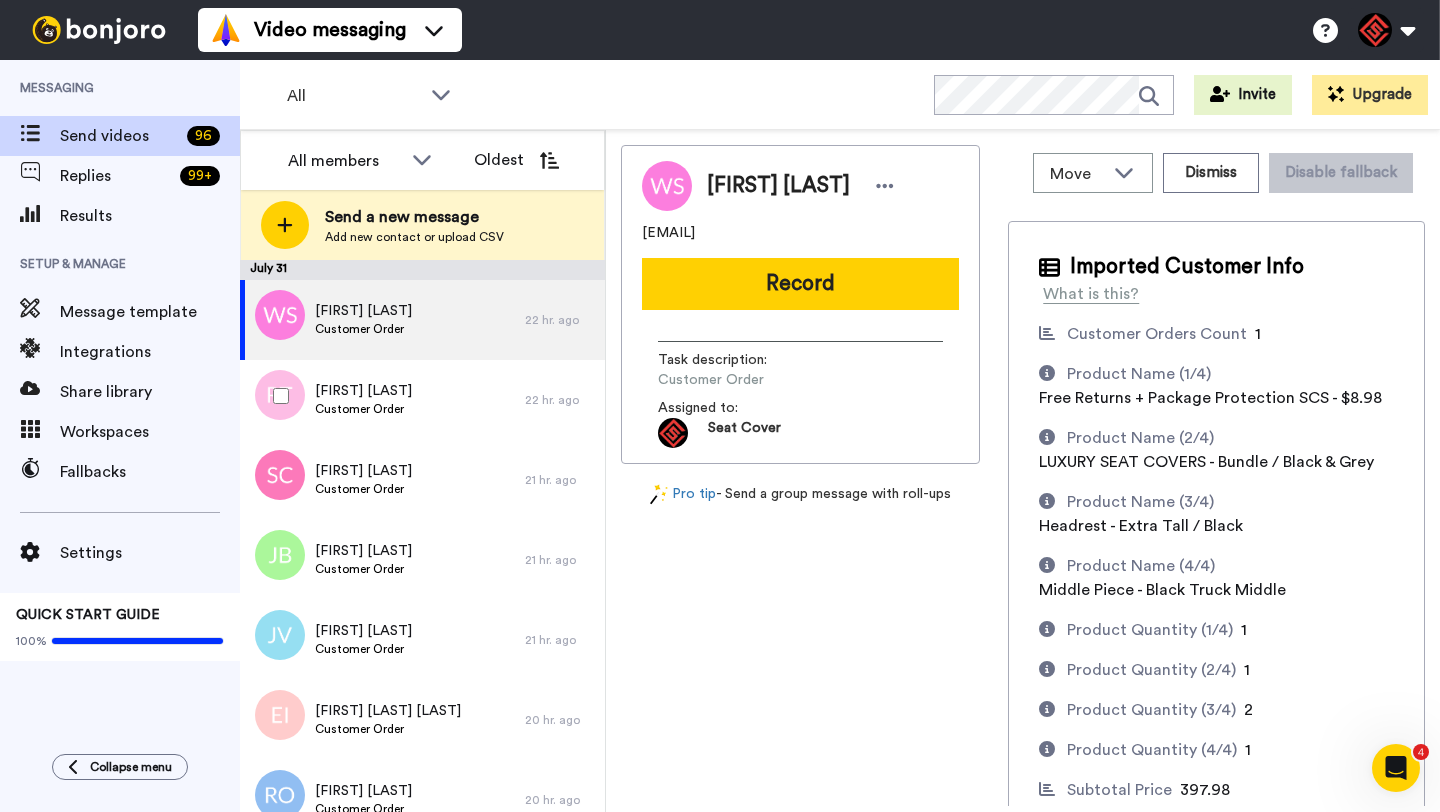scroll, scrollTop: 0, scrollLeft: 0, axis: both 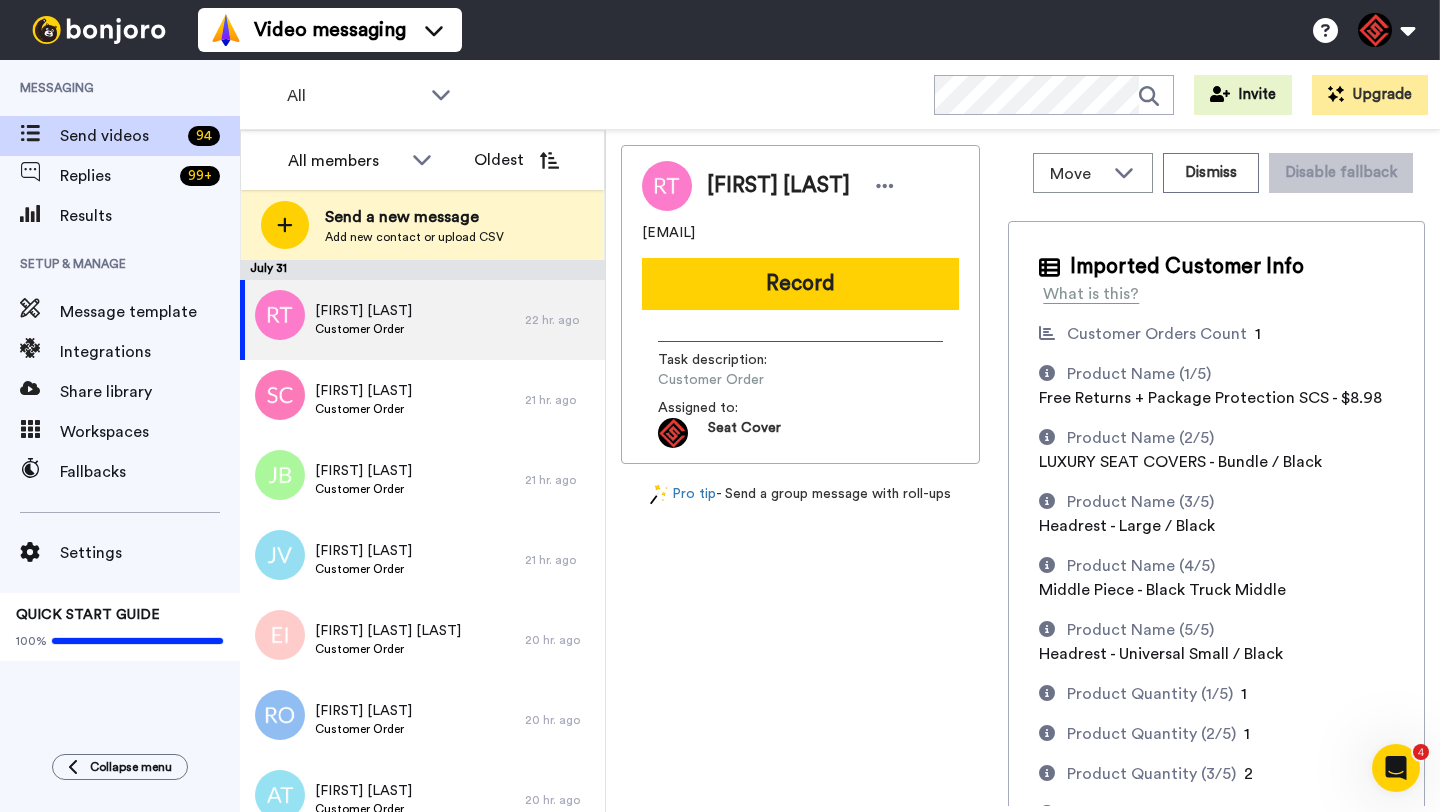 click on "[FIRST] [LAST]" at bounding box center (778, 186) 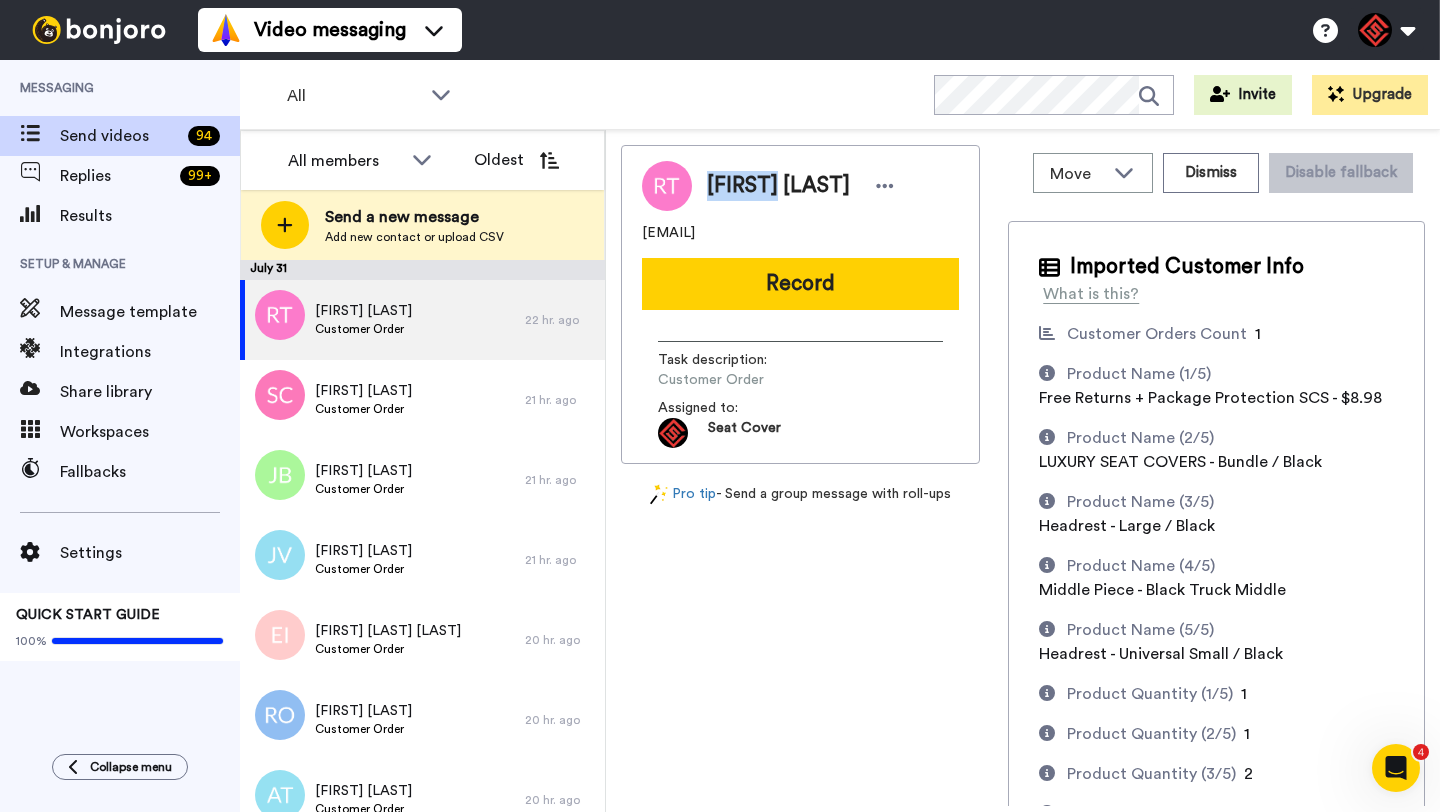 click on "[FIRST] [LAST]" at bounding box center [778, 186] 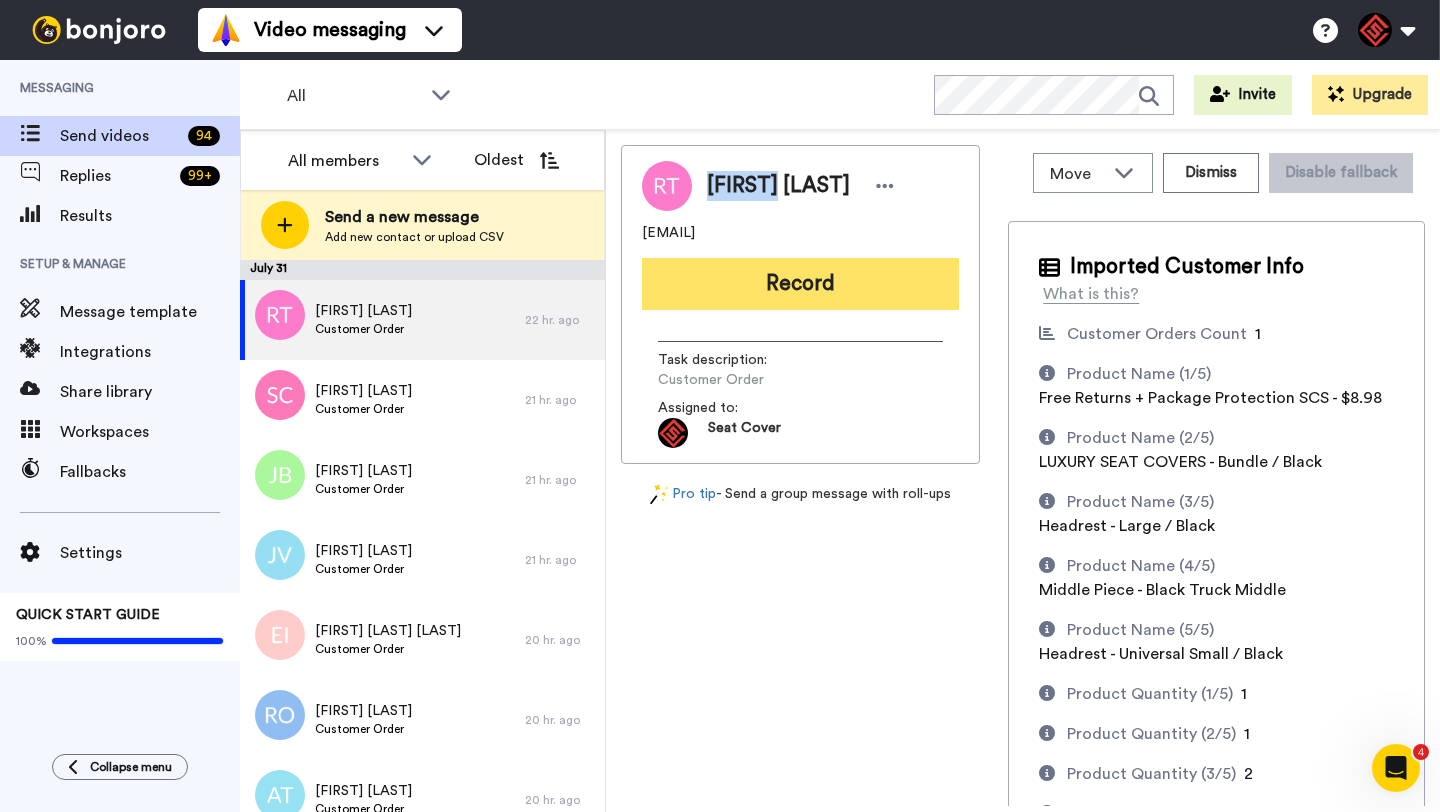 click on "Record" at bounding box center (800, 284) 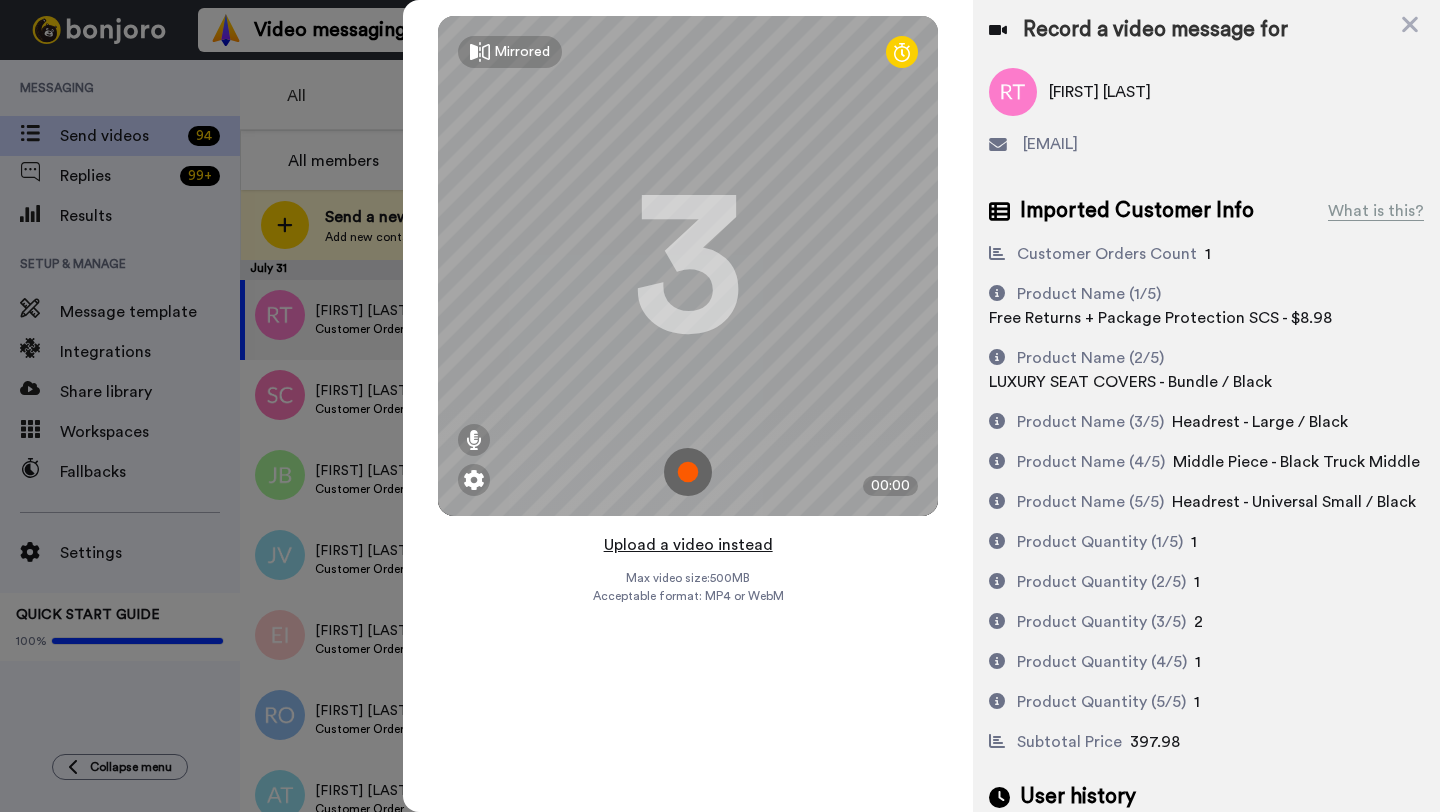 click on "Upload a video instead" at bounding box center [688, 545] 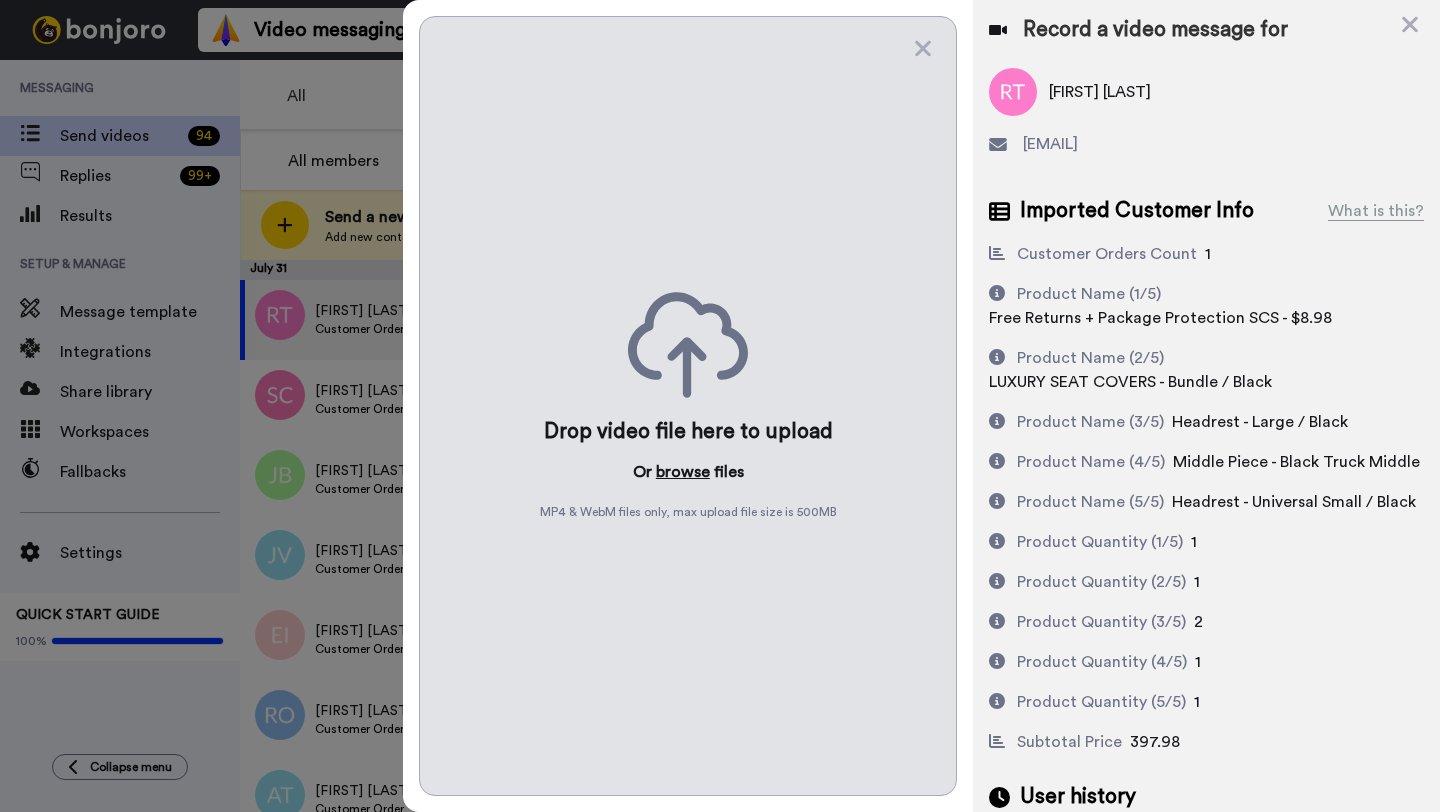 click on "browse" at bounding box center [683, 472] 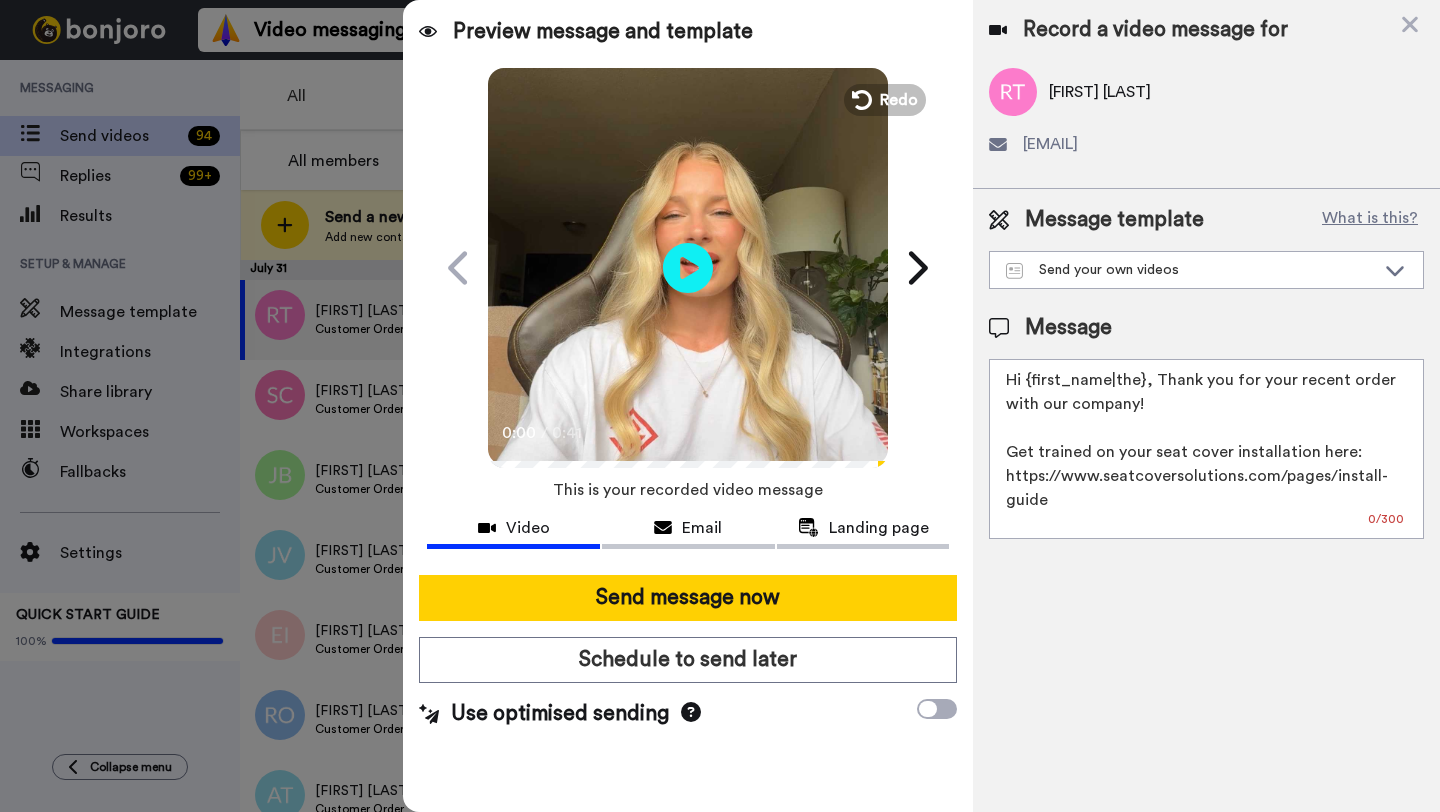 drag, startPoint x: 1142, startPoint y: 382, endPoint x: 1031, endPoint y: 378, distance: 111.07205 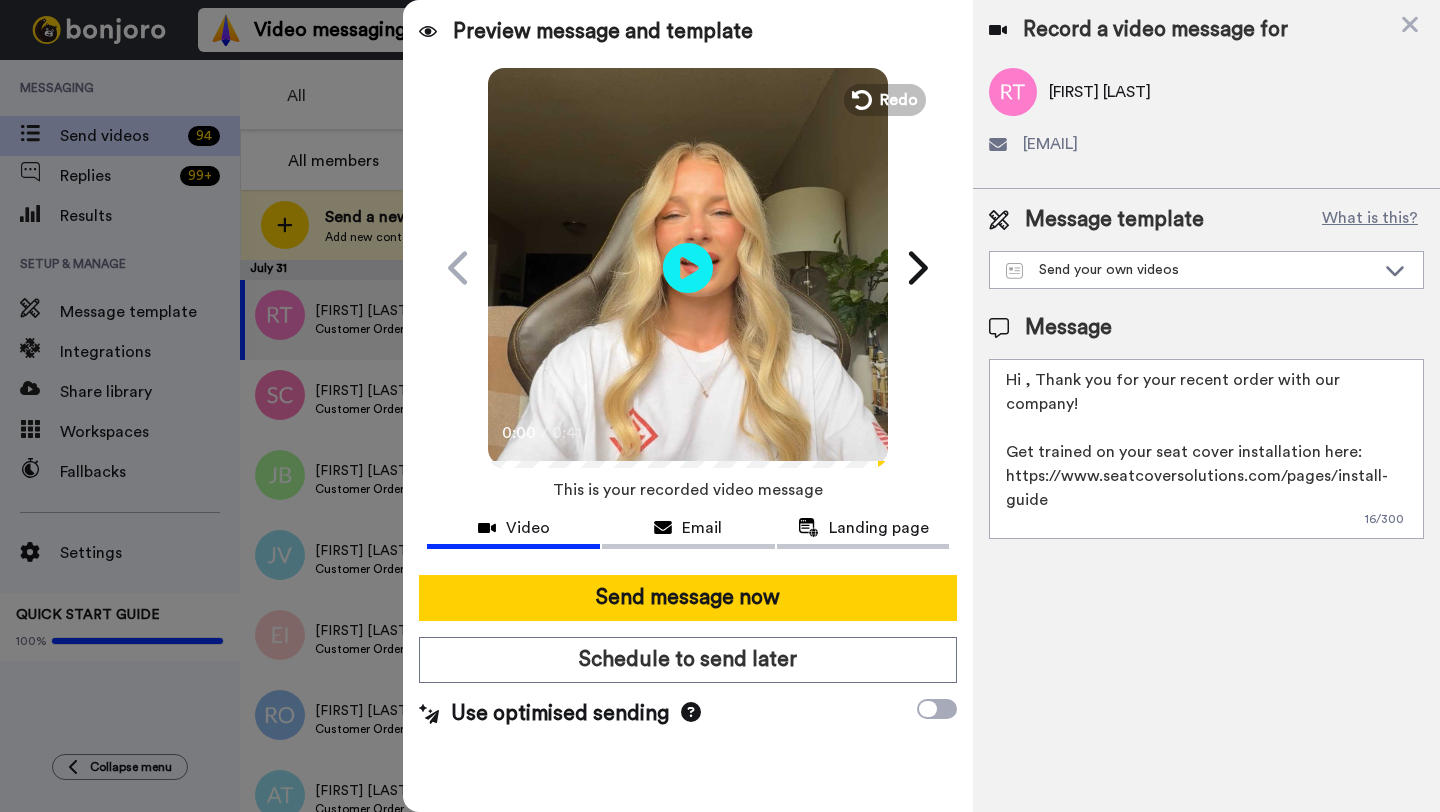 paste on "Richard" 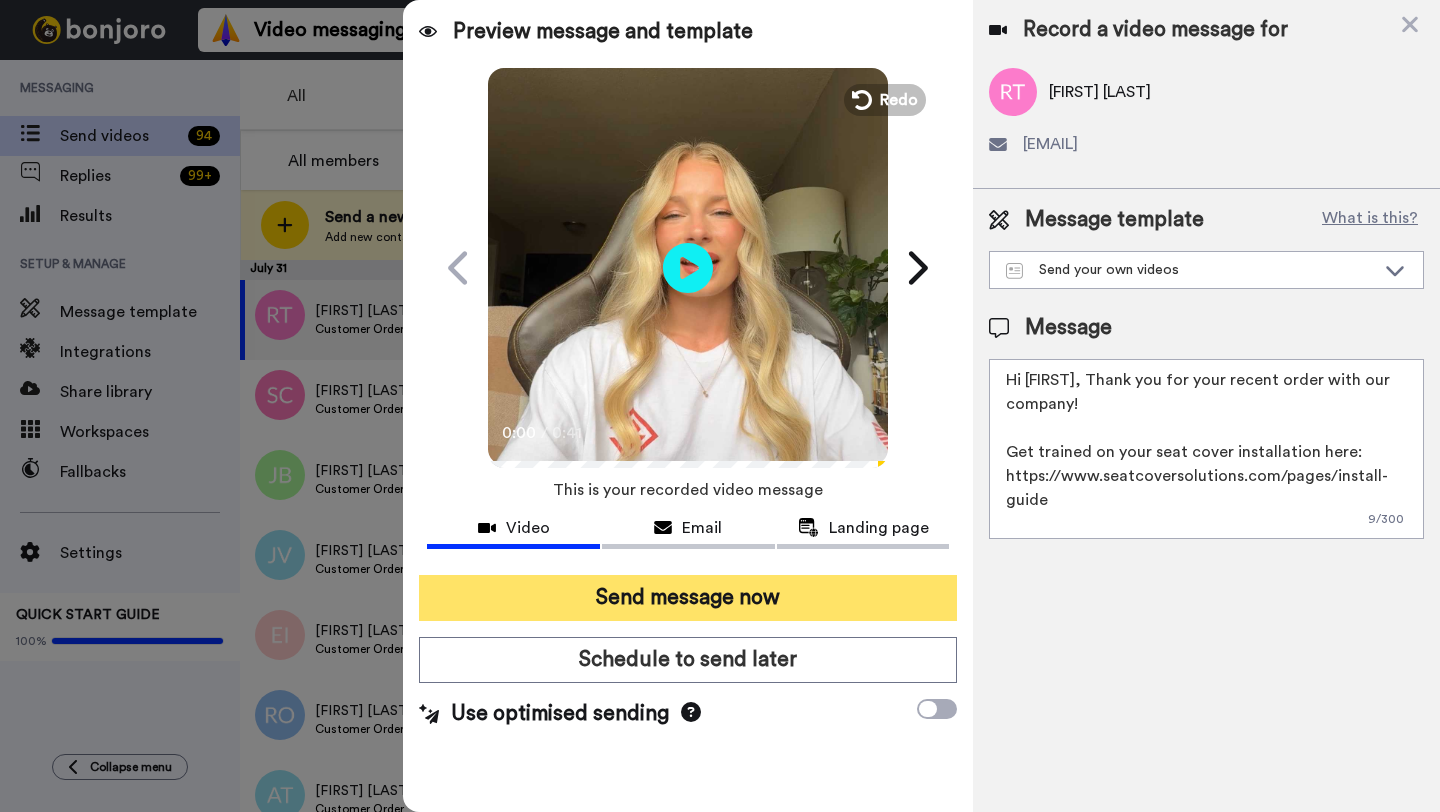type on "Hi Richard, Thank you for your recent order with our company!
Get trained on your seat cover installation here: https://www.seatcoversolutions.com/pages/install-guide
More Products: https://www.seatcoversolutions.com/products/luxury-seat-covers?utm_campaign=CX&utm_source=CX&utm_medium=CX" 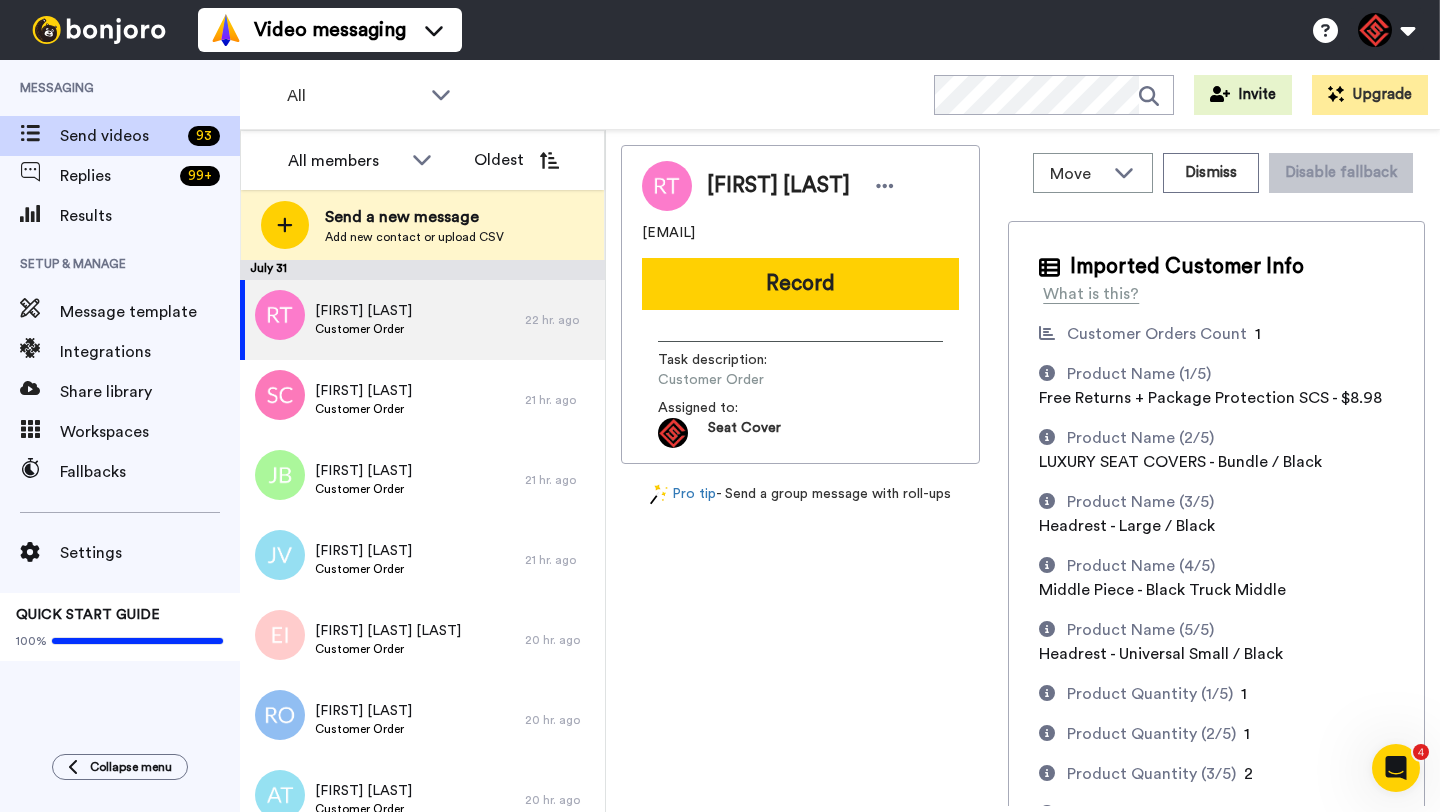 scroll, scrollTop: 0, scrollLeft: 0, axis: both 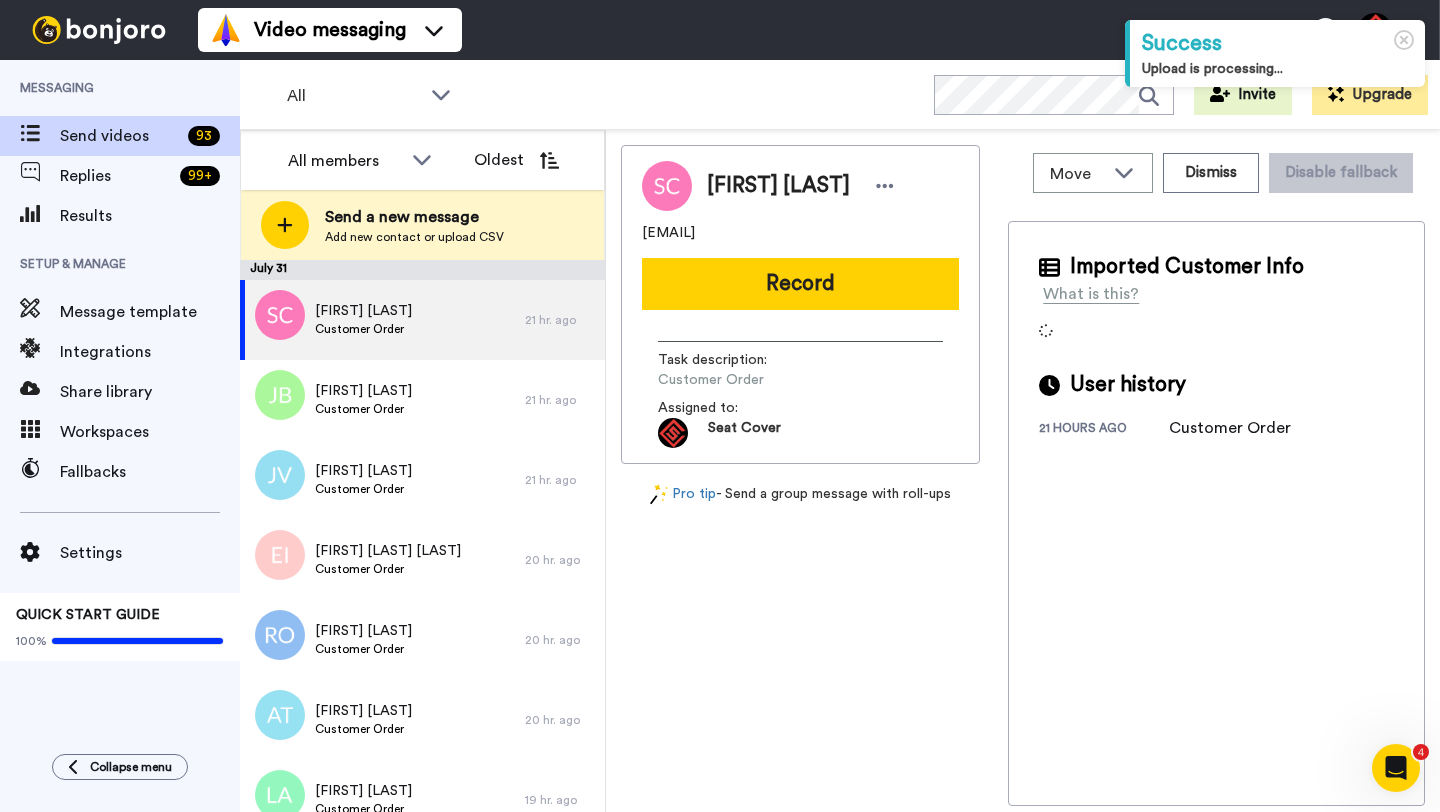 click on "[FIRST] [LAST]" at bounding box center [778, 186] 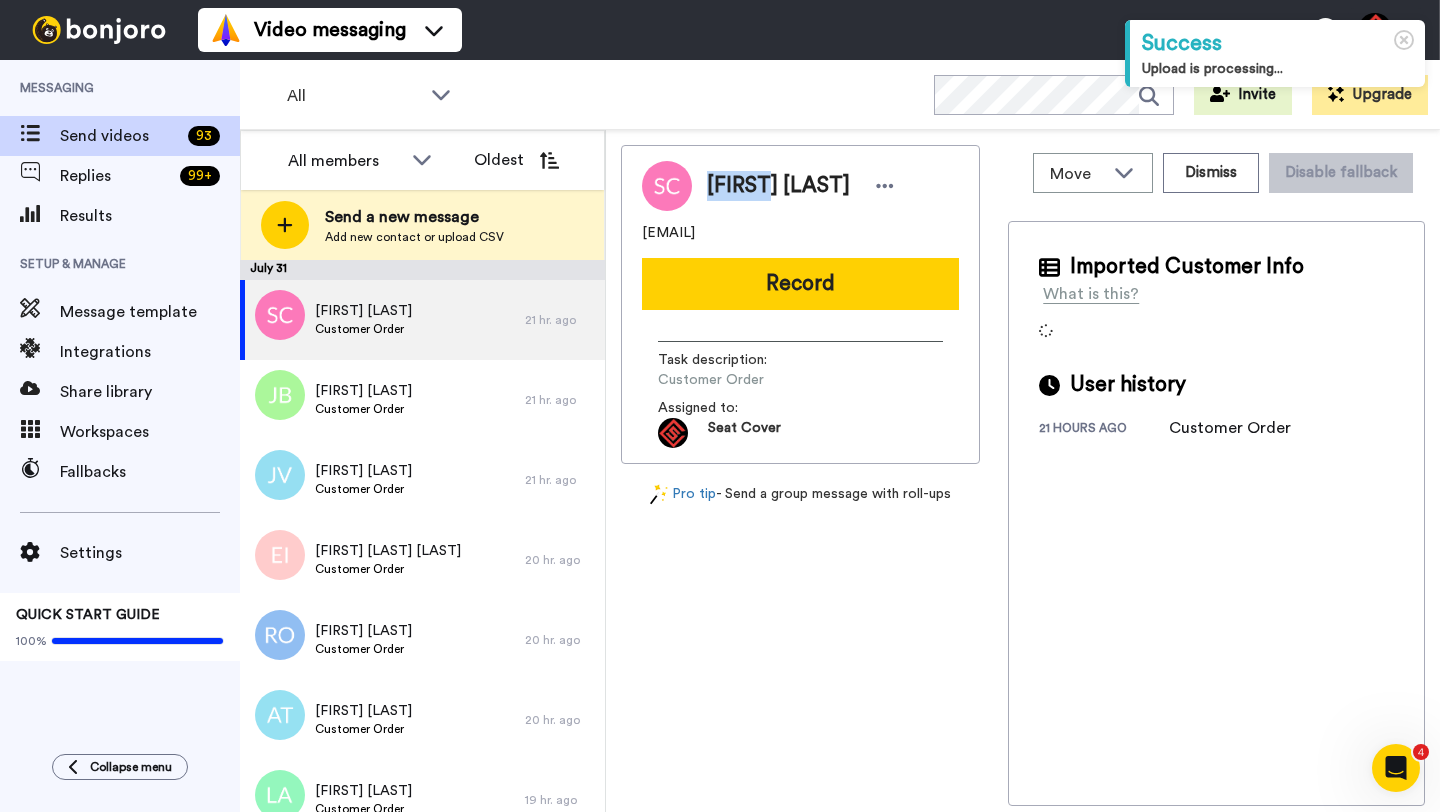 click on "[FIRST] [LAST]" at bounding box center [778, 186] 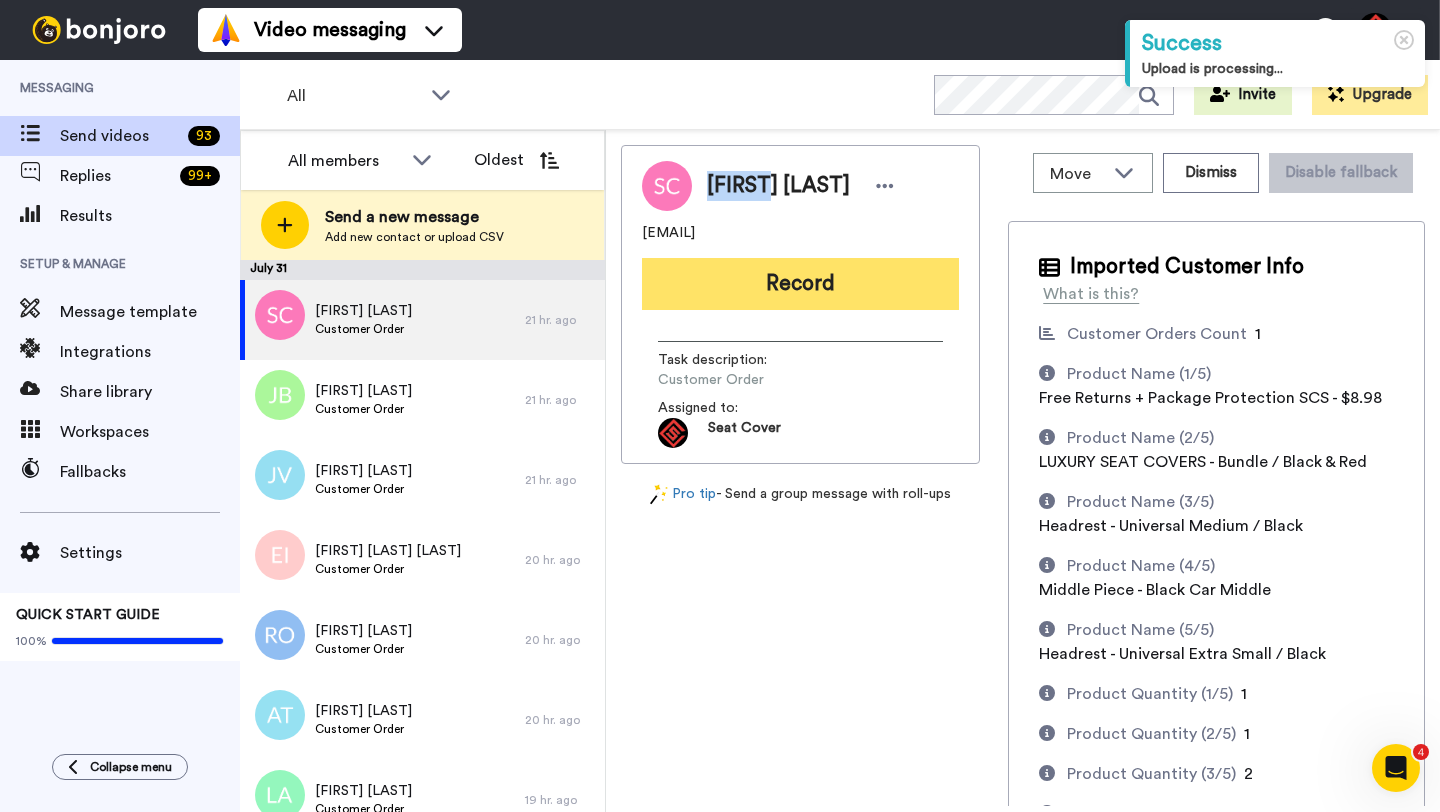 click on "Record" at bounding box center [800, 284] 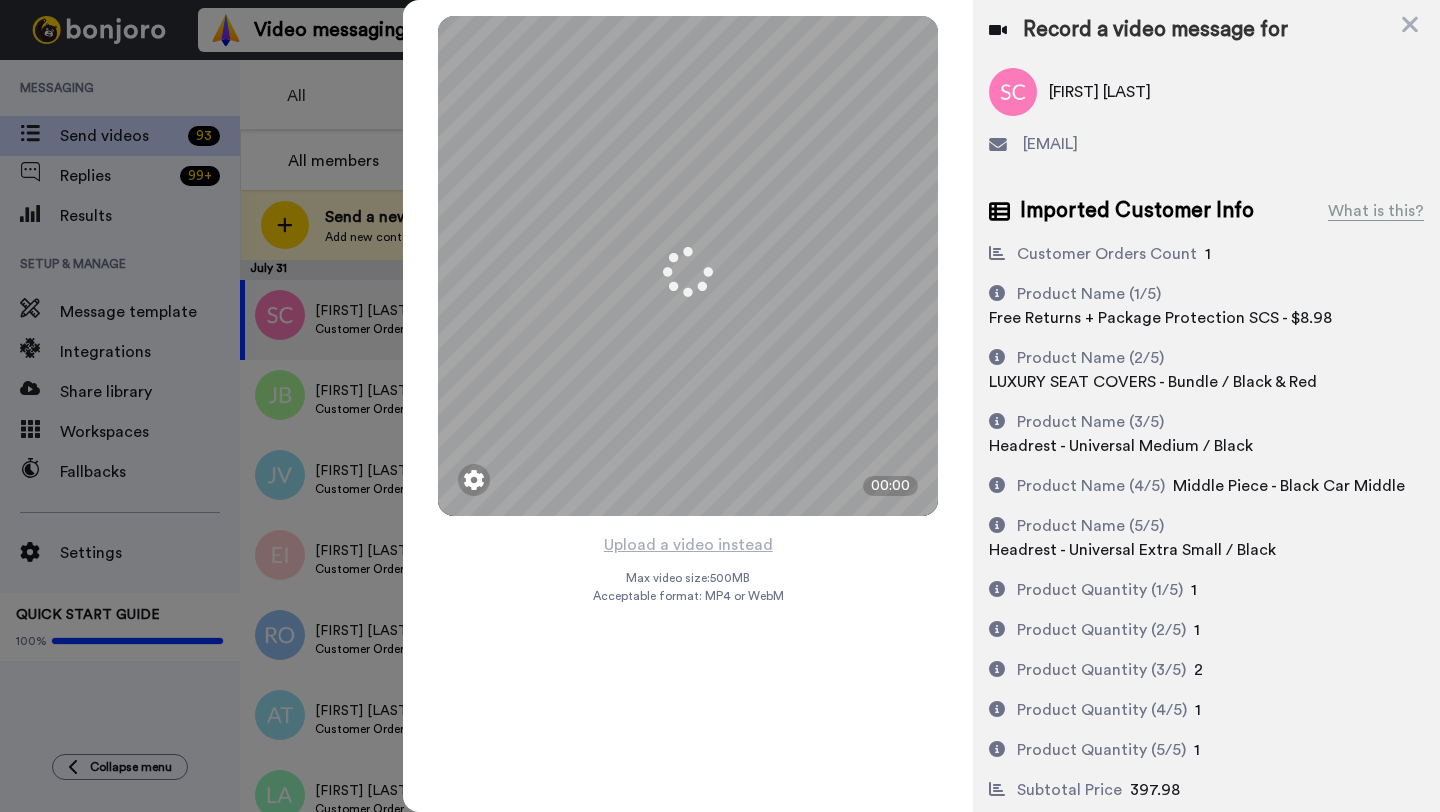 click on "Upload a video instead" at bounding box center [688, 545] 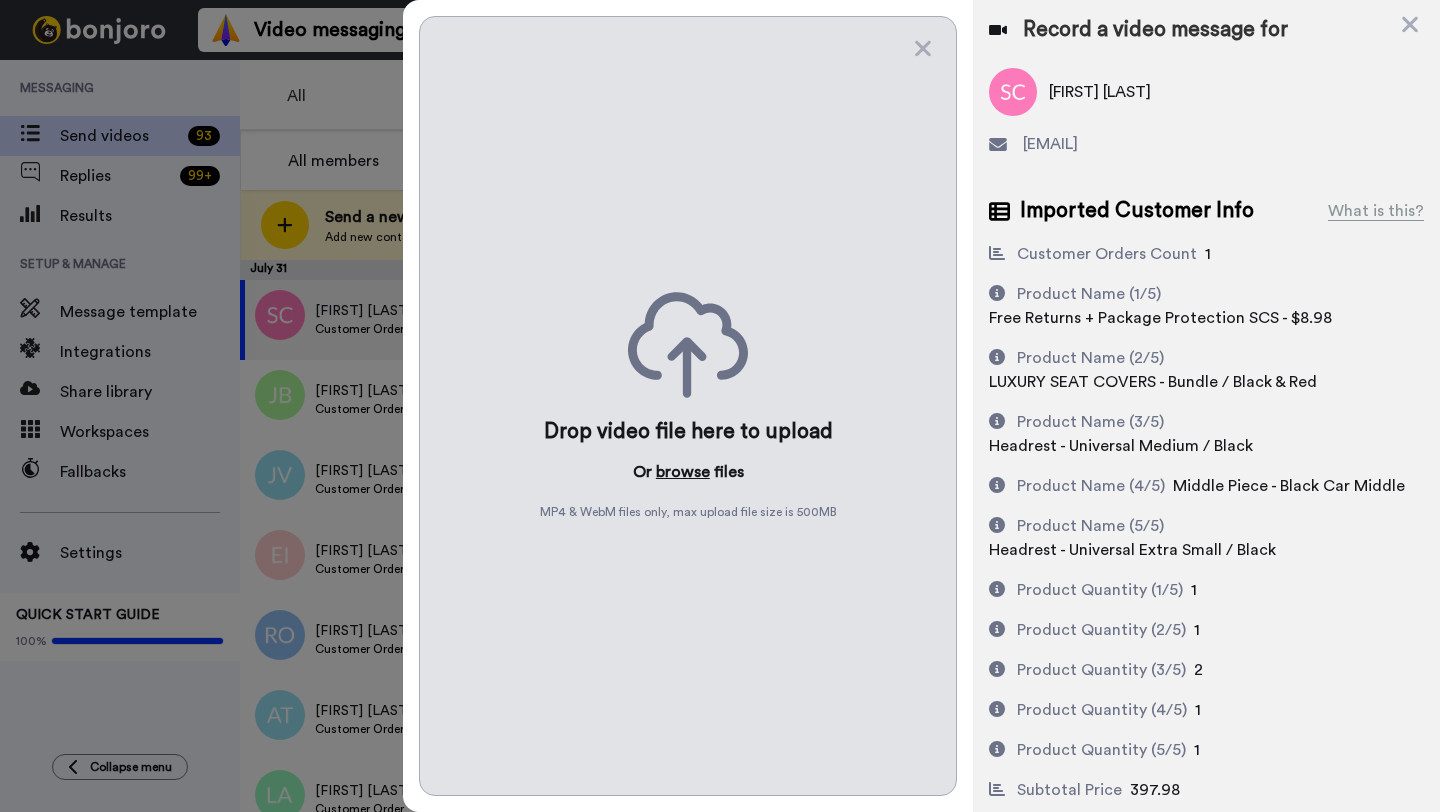 click on "browse" at bounding box center [683, 472] 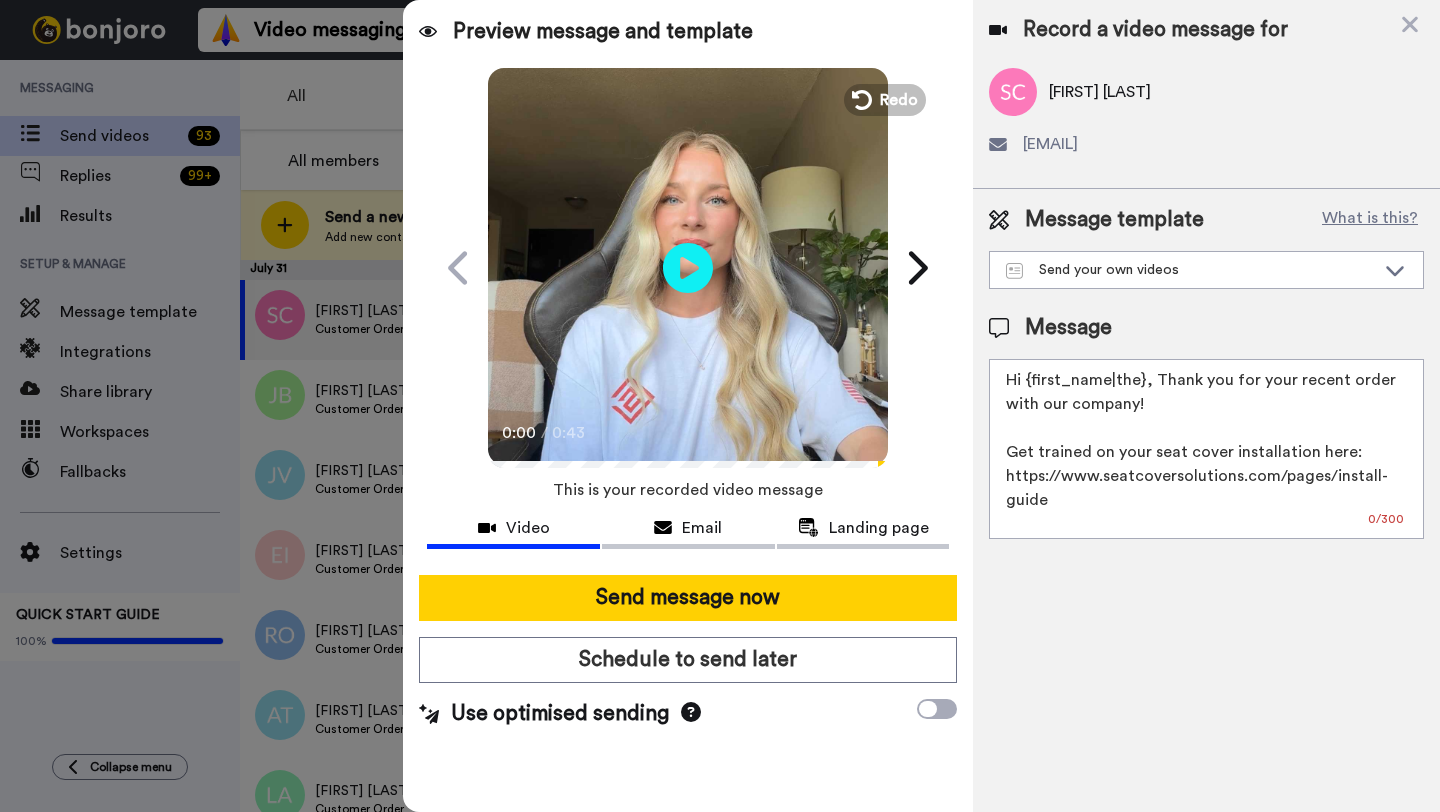 drag, startPoint x: 1141, startPoint y: 383, endPoint x: 1037, endPoint y: 383, distance: 104 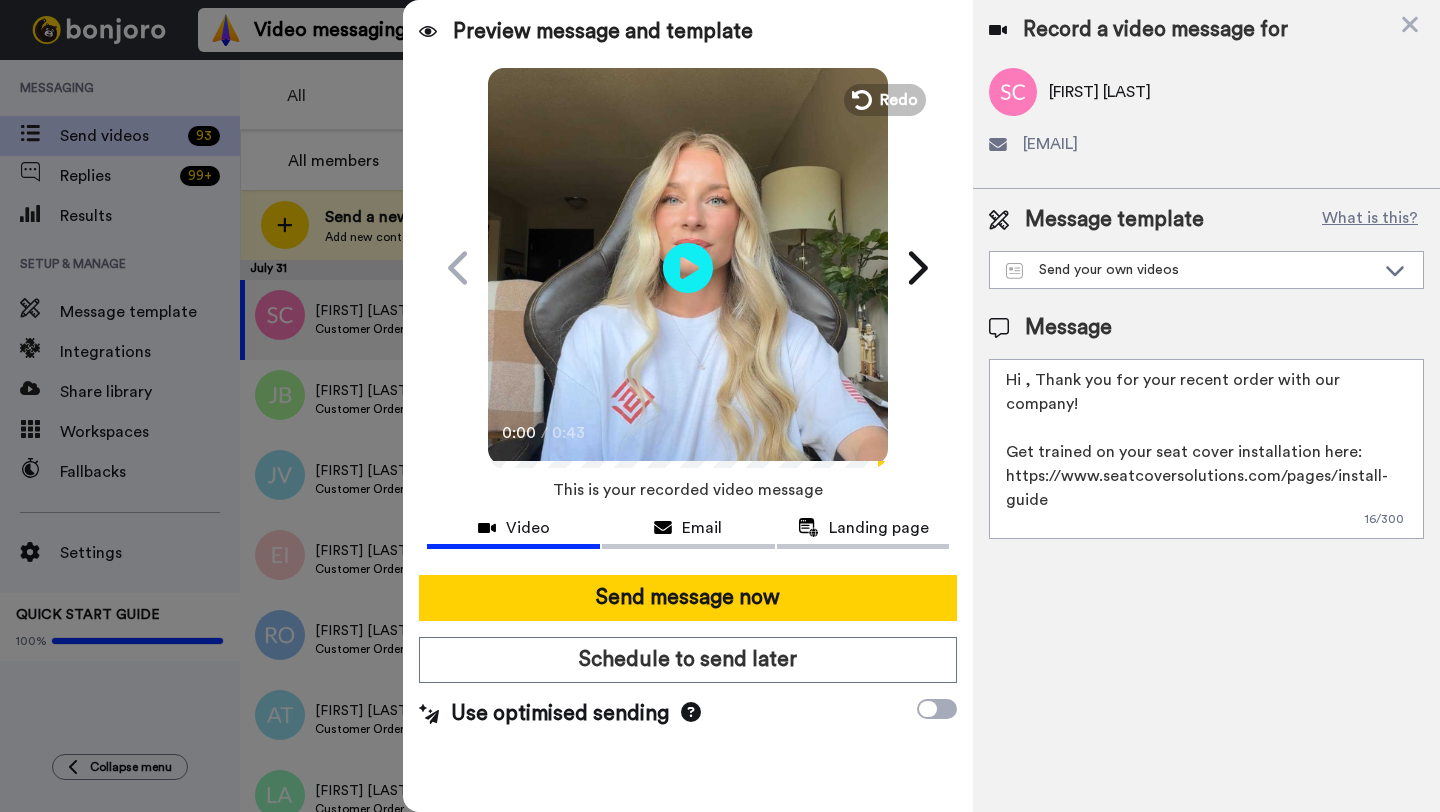 paste on "Hi [FIRST]" 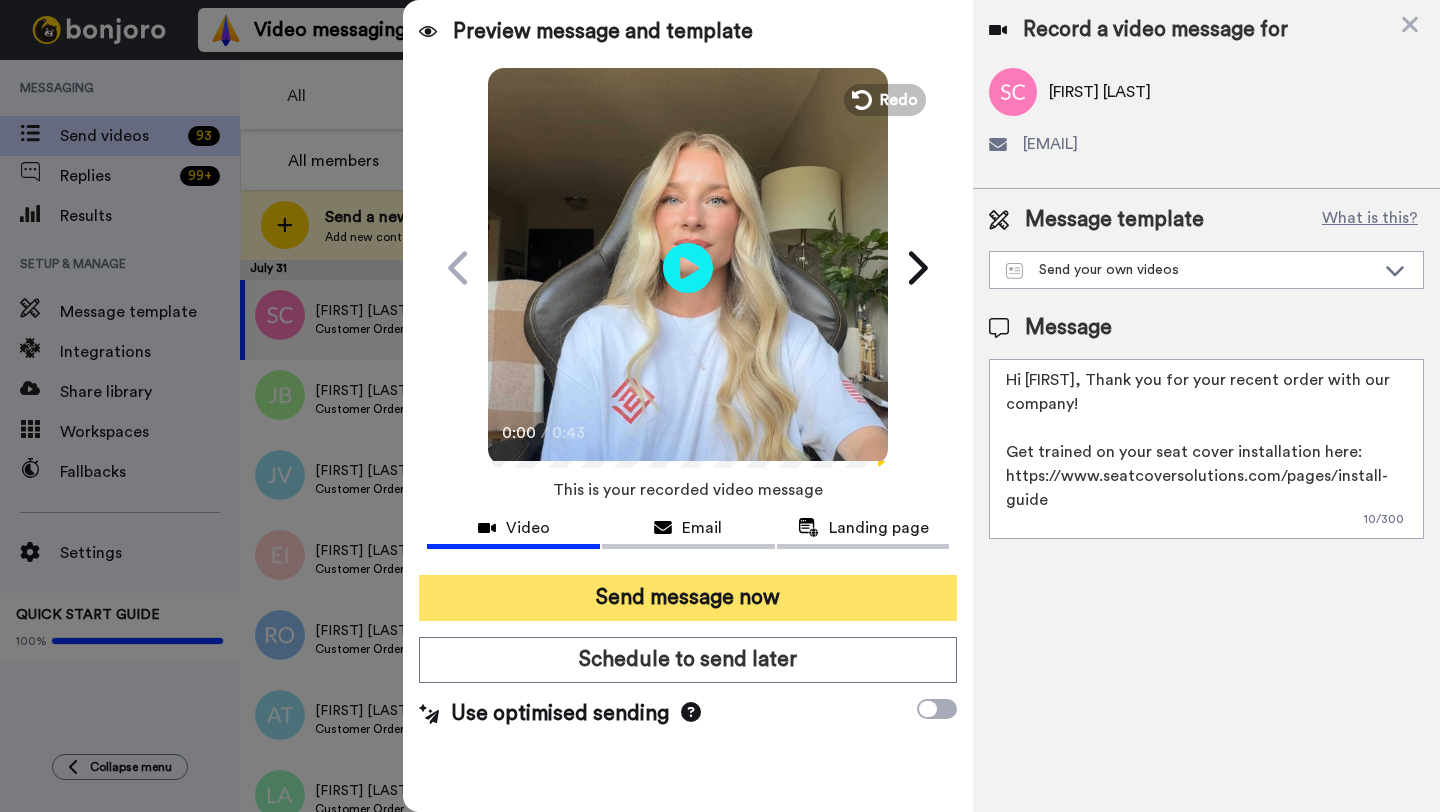 type on "Hi [FIRST], Thank you for your recent order with our company!
Get trained on your seat cover installation here: https://www.seatcoversolutions.com/pages/install-guide
More Products: https://www.seatcoversolutions.com/products/luxury-seat-covers?utm_campaign=CX&utm_source=CX&utm_medium=CX" 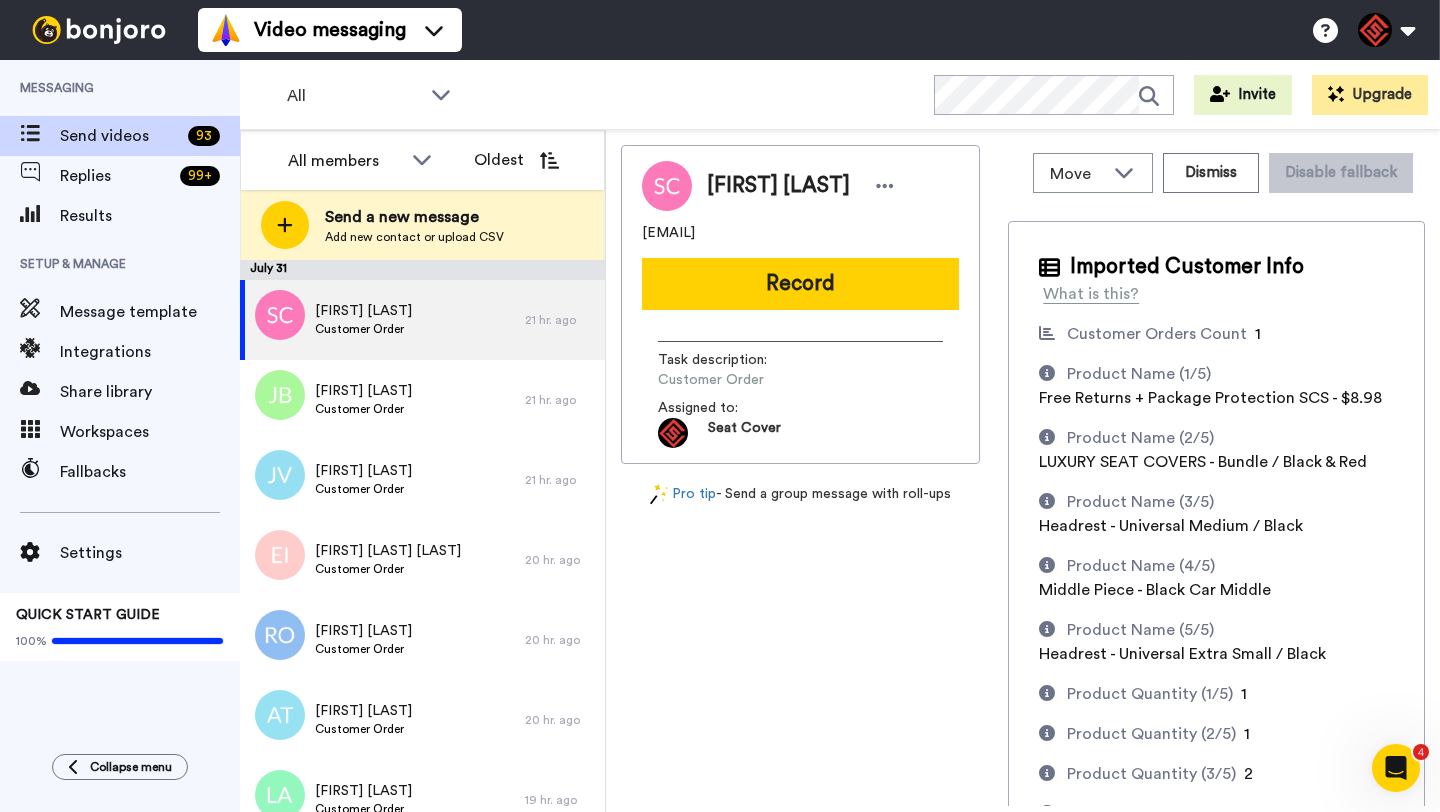 scroll, scrollTop: 0, scrollLeft: 0, axis: both 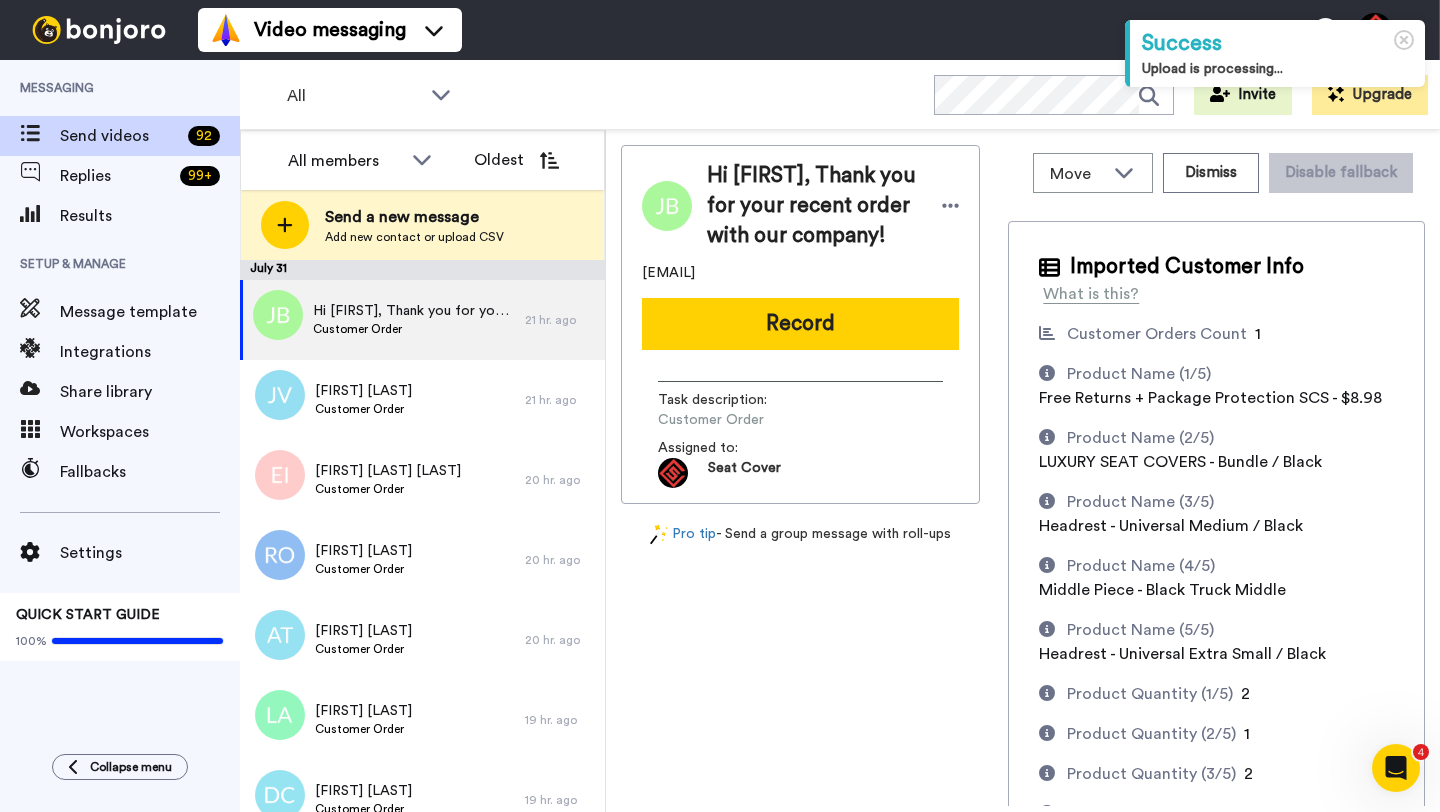 click on "Hi [FIRST], Thank you for your recent order with our company!" at bounding box center [814, 206] 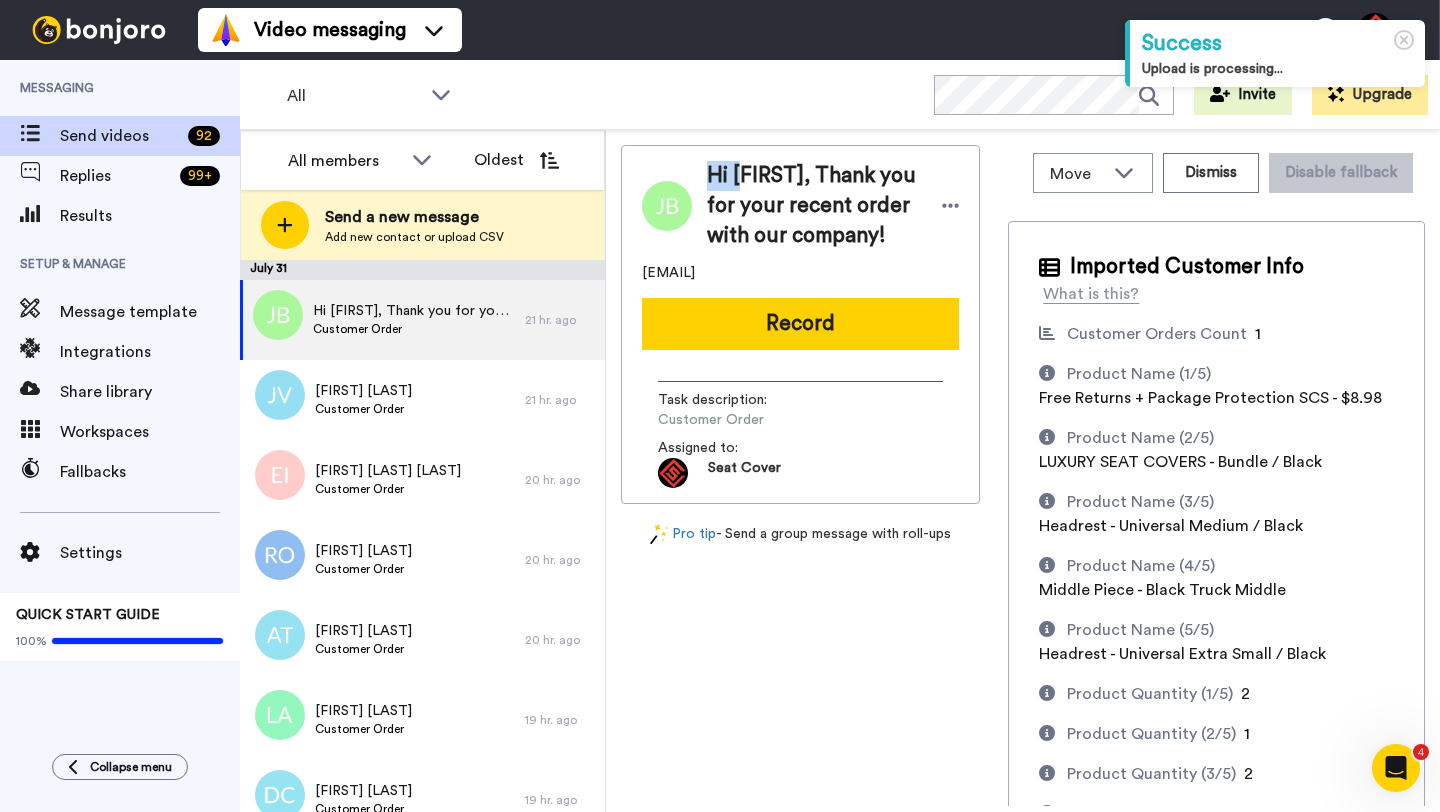 click on "Hi [FIRST], Thank you for your recent order with our company!" at bounding box center [814, 206] 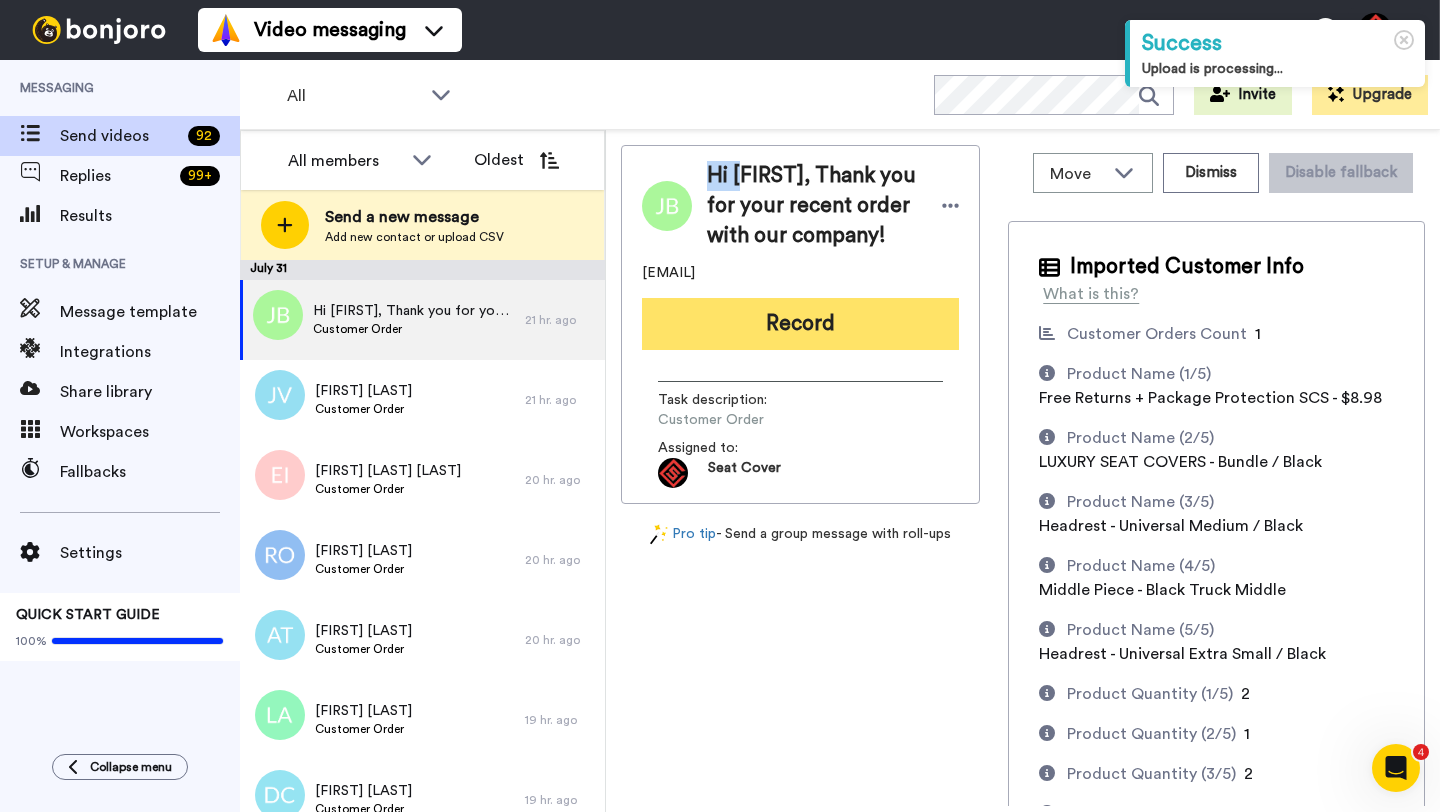click on "Record" at bounding box center (800, 324) 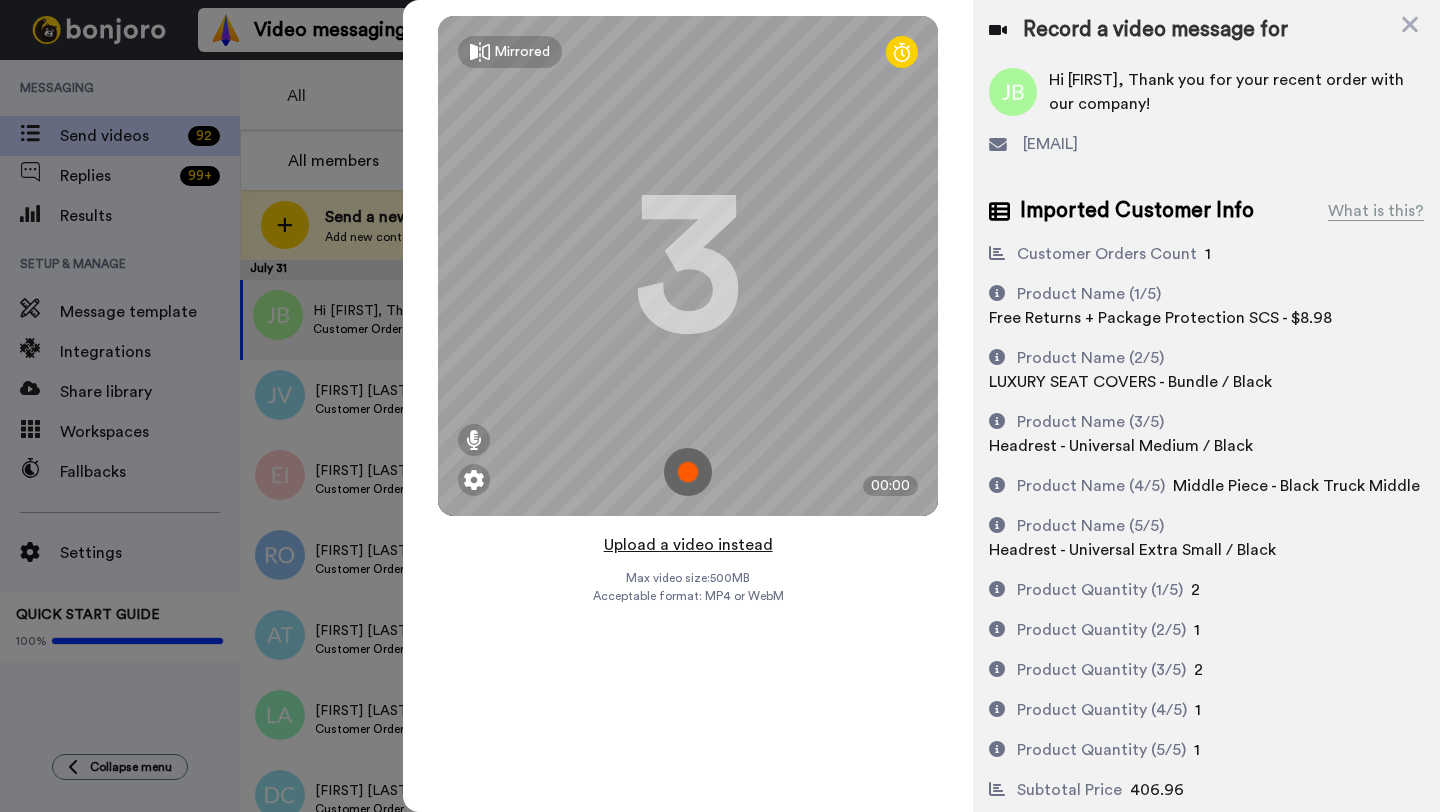 click on "Upload a video instead" at bounding box center (688, 545) 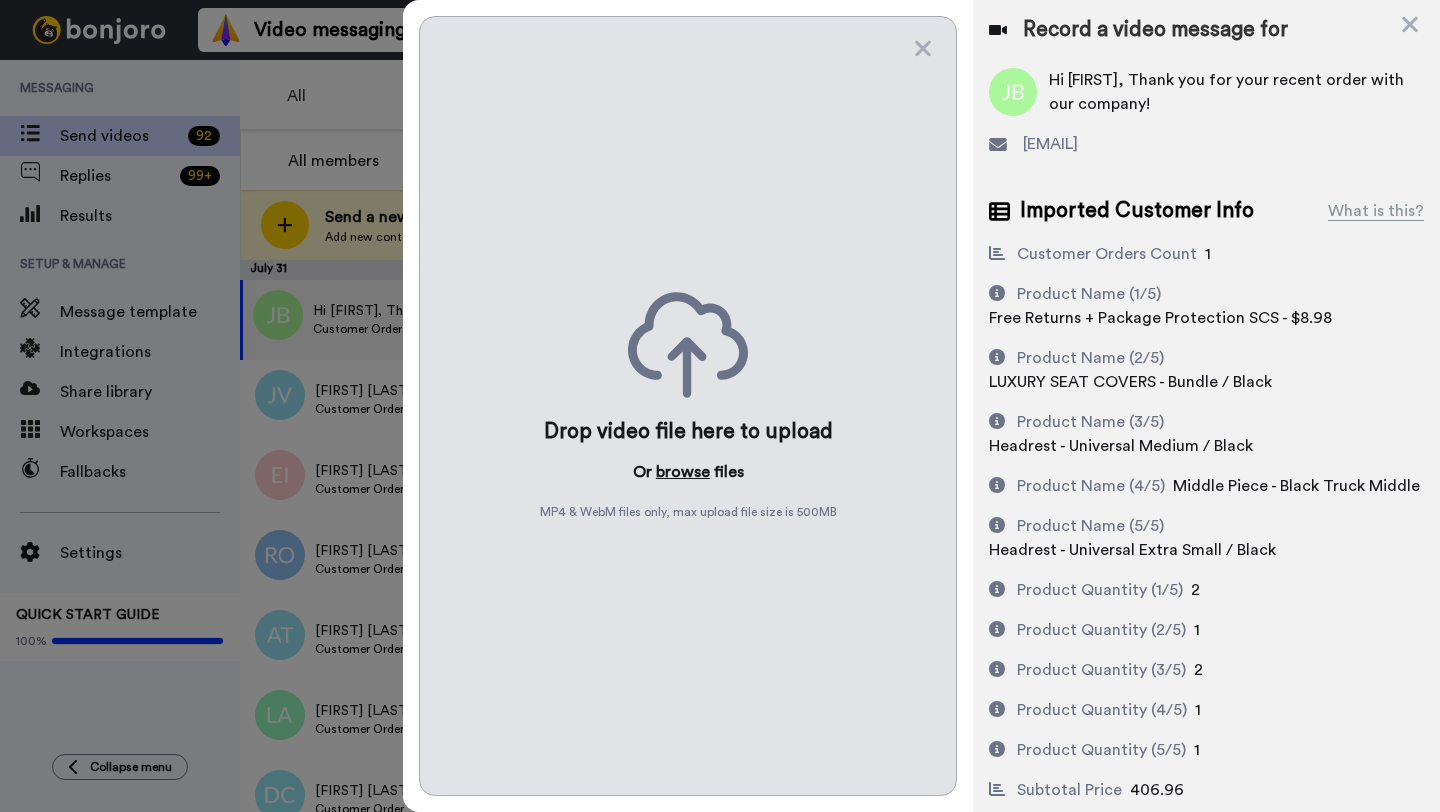 click on "browse" at bounding box center (683, 472) 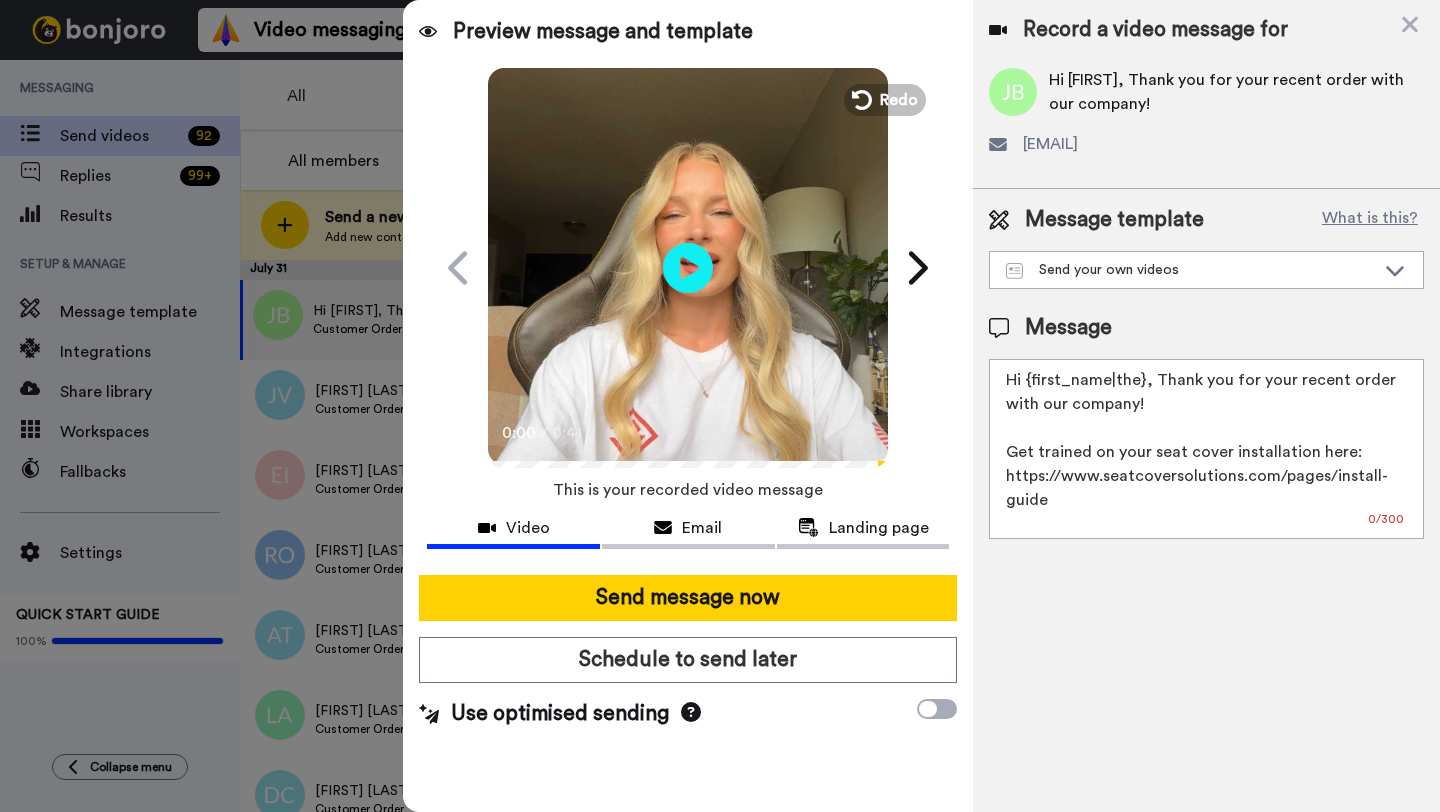 drag, startPoint x: 1143, startPoint y: 384, endPoint x: 1030, endPoint y: 387, distance: 113.03982 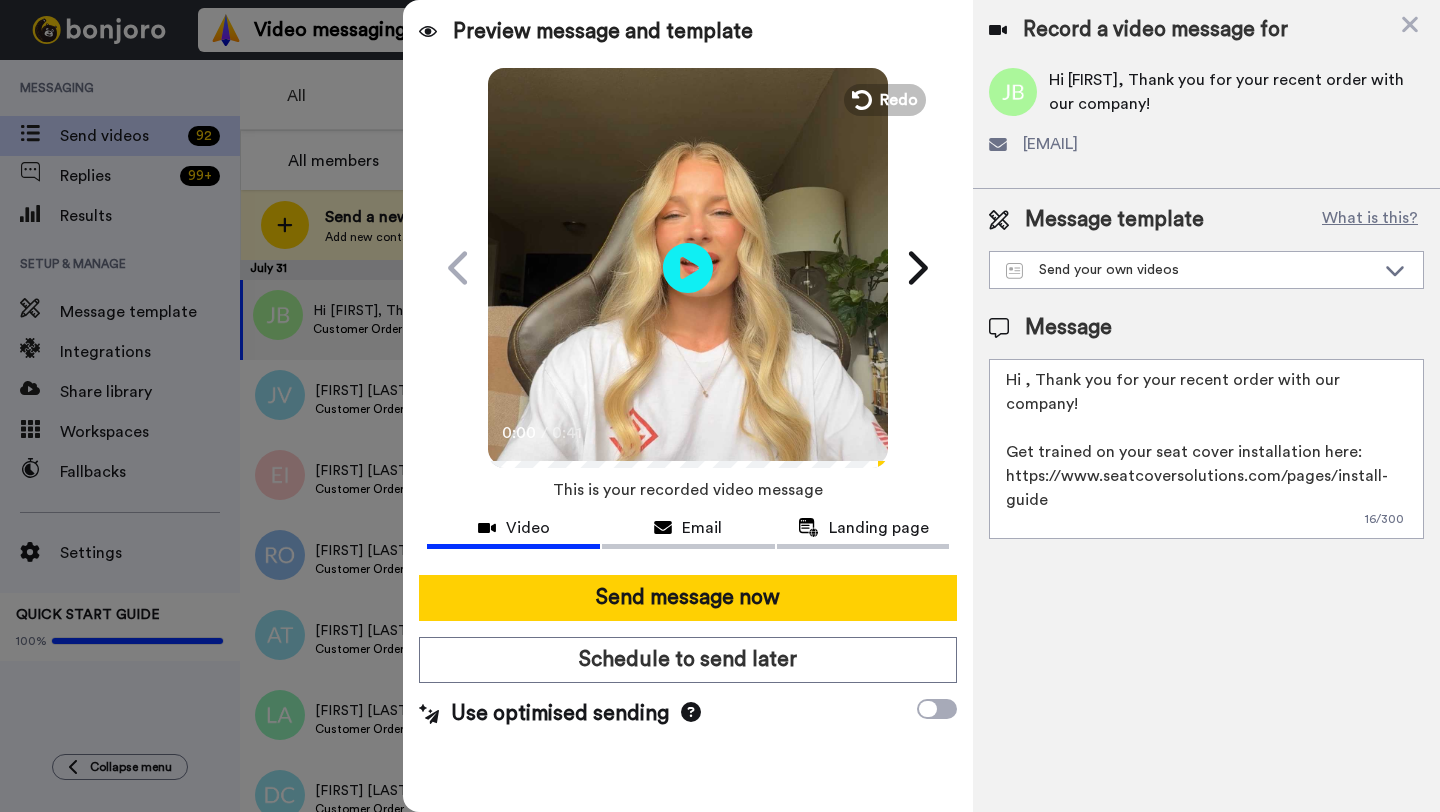paste on "Josh" 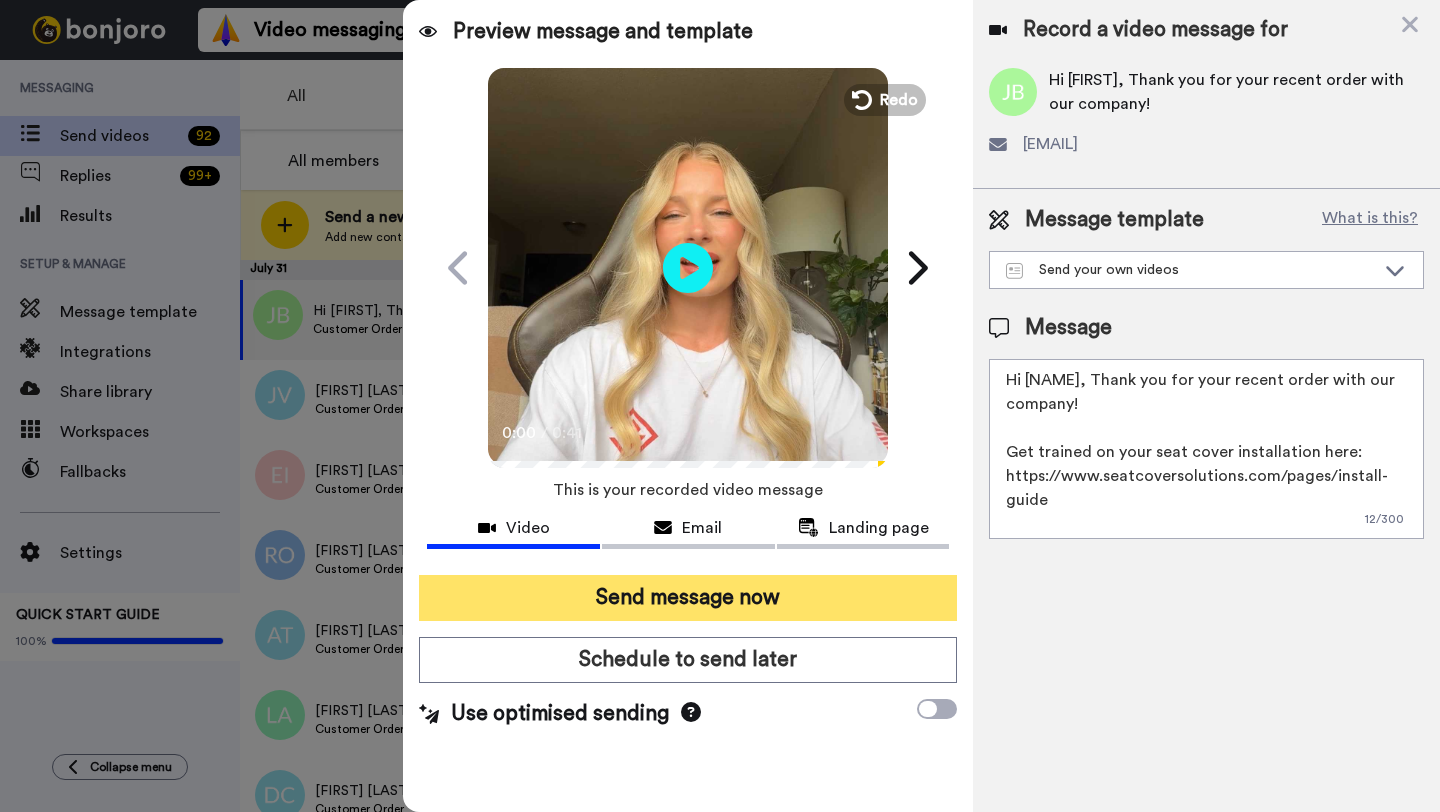 type on "Hi Josh, Thank you for your recent order with our company!
Get trained on your seat cover installation here: https://www.seatcoversolutions.com/pages/install-guide
More Products: https://www.seatcoversolutions.com/products/luxury-seat-covers?utm_campaign=CX&utm_source=CX&utm_medium=CX" 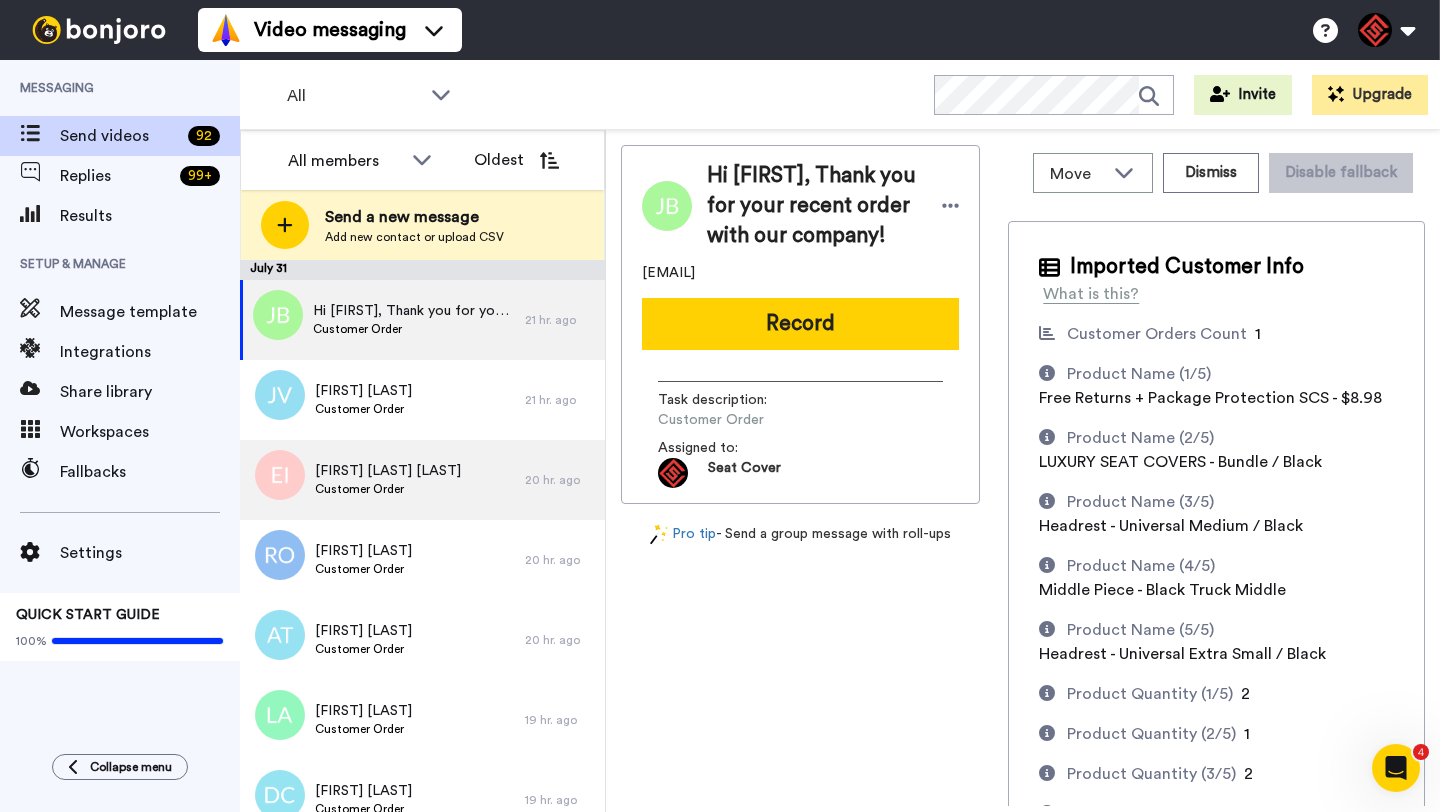 scroll, scrollTop: 0, scrollLeft: 0, axis: both 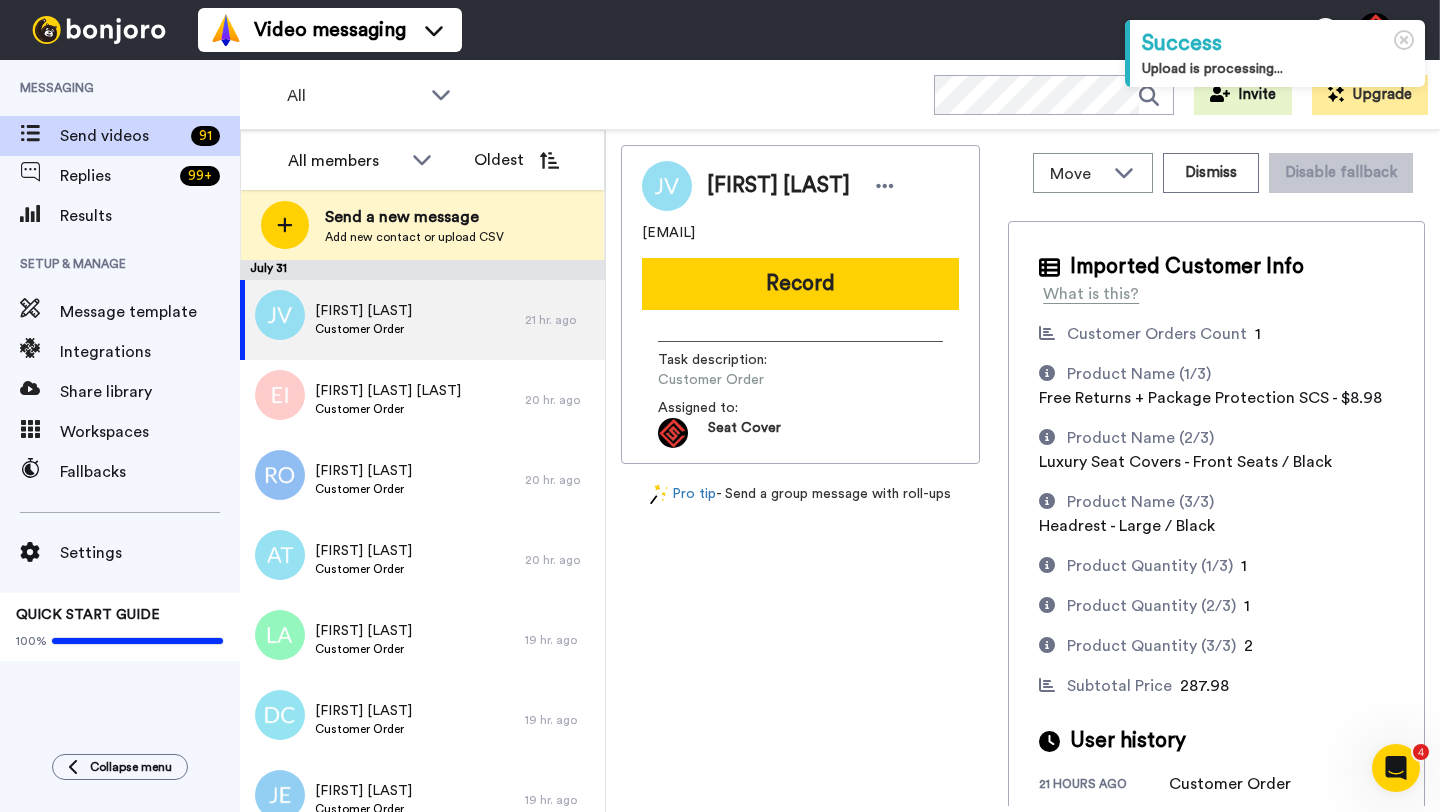 click on "[FIRST] [LAST]" at bounding box center (778, 186) 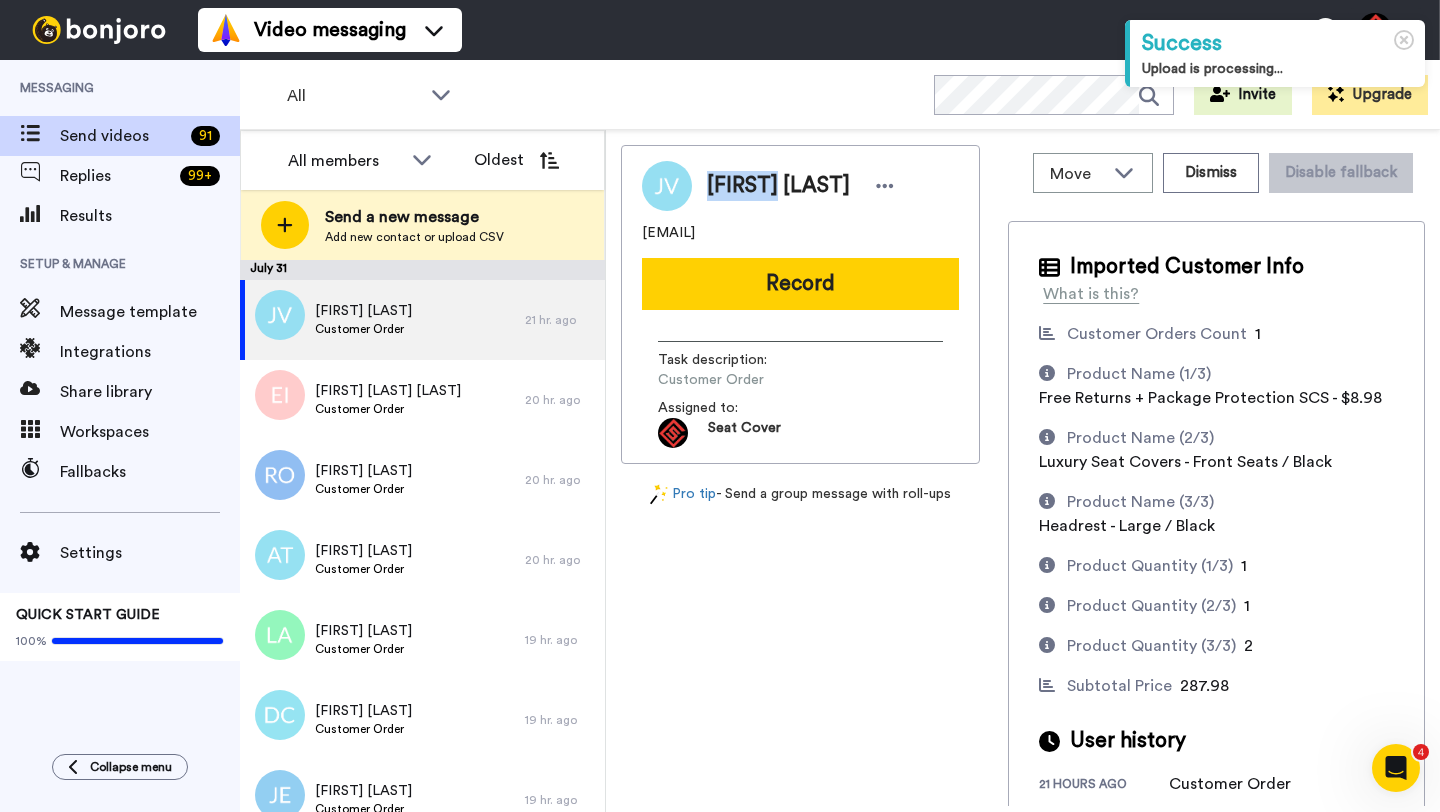 click on "[FIRST] [LAST]" at bounding box center (778, 186) 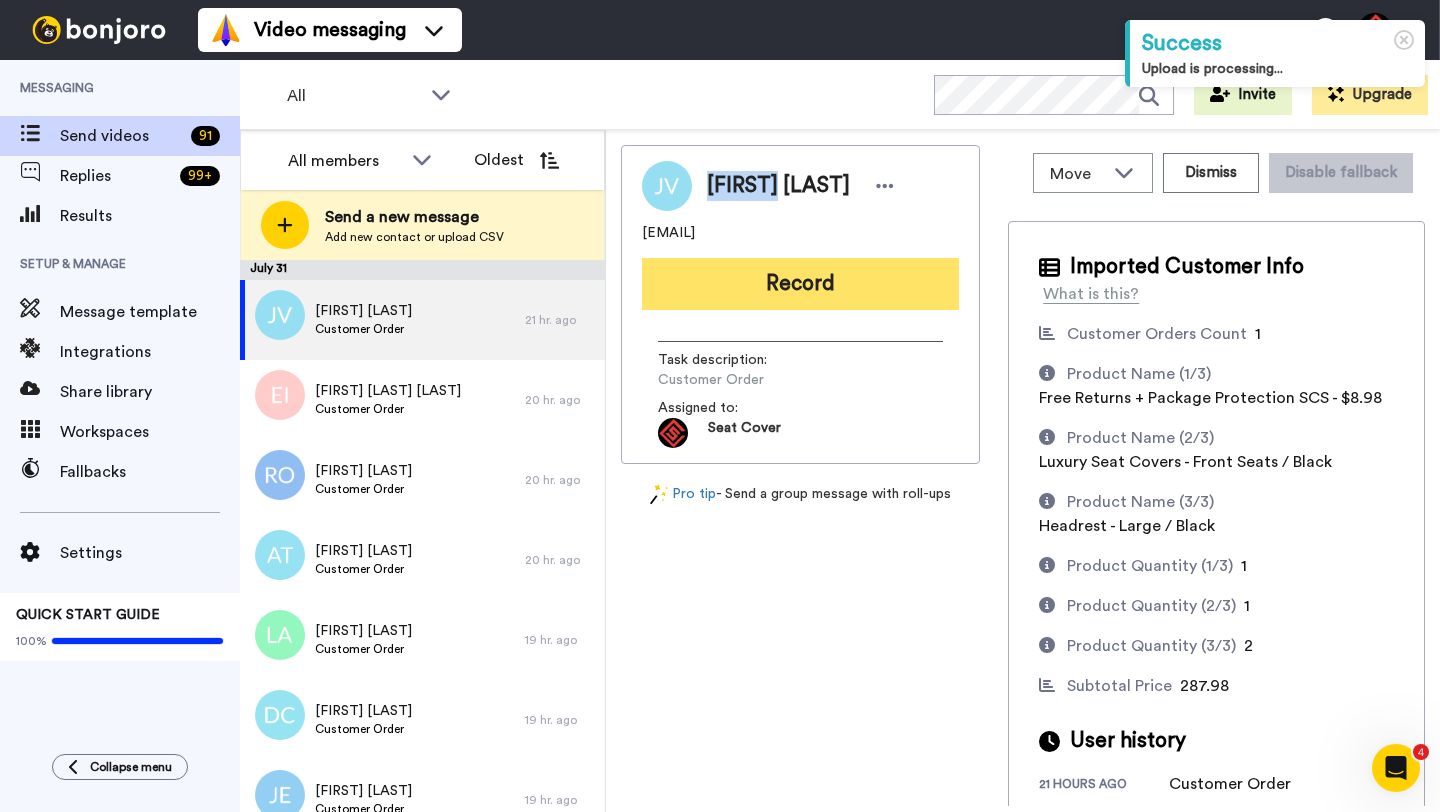 click on "Record" at bounding box center (800, 284) 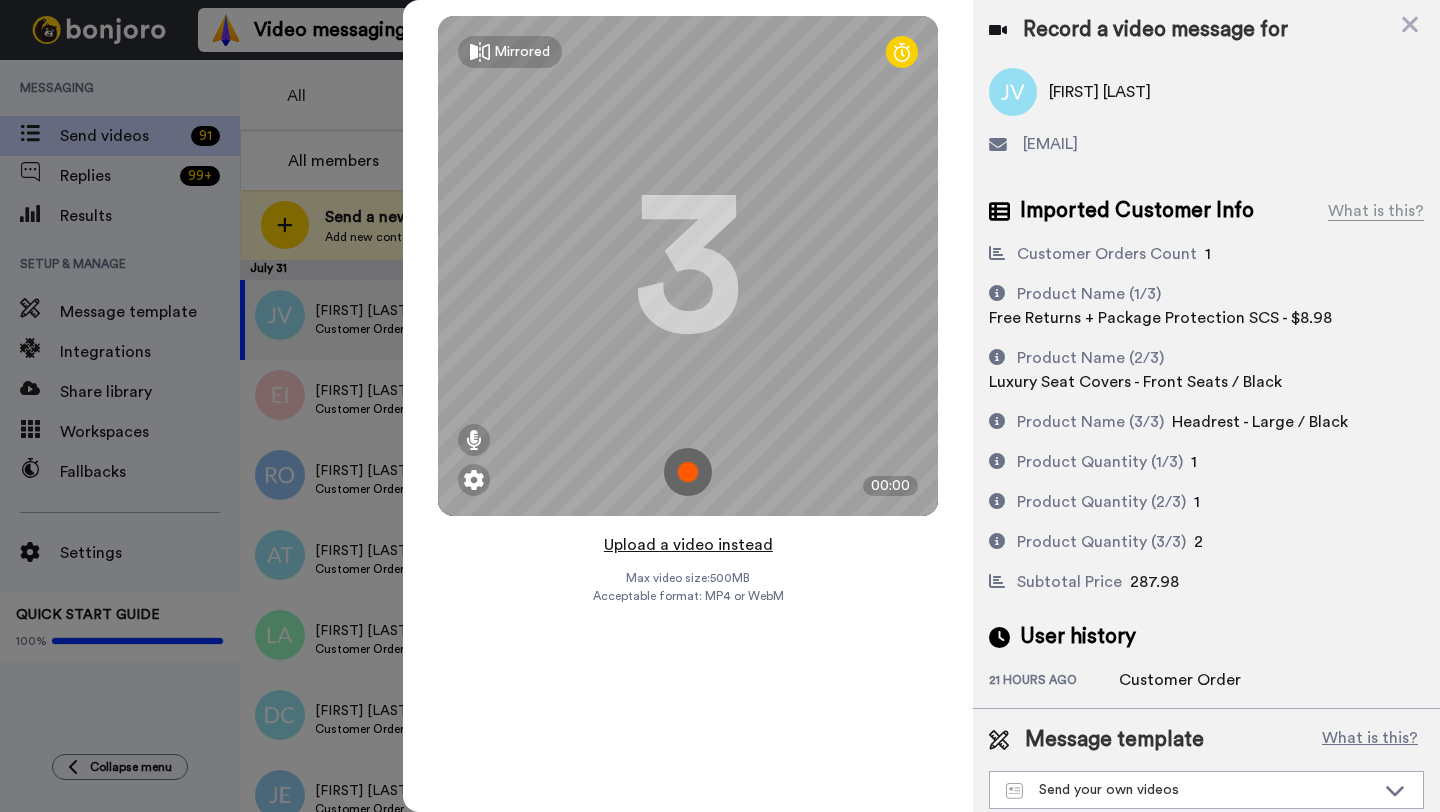 click on "Upload a video instead" at bounding box center [688, 545] 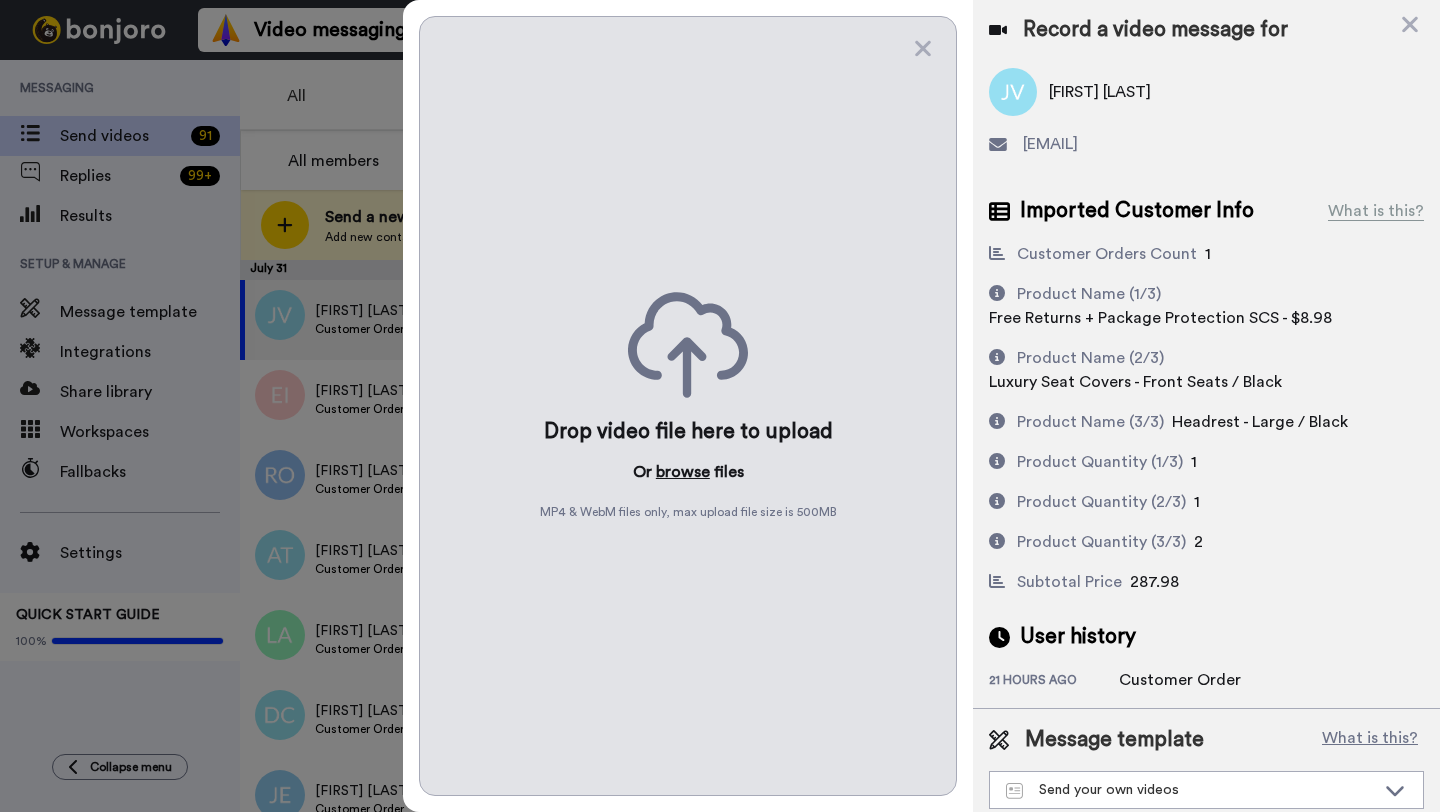 click on "browse" at bounding box center (683, 472) 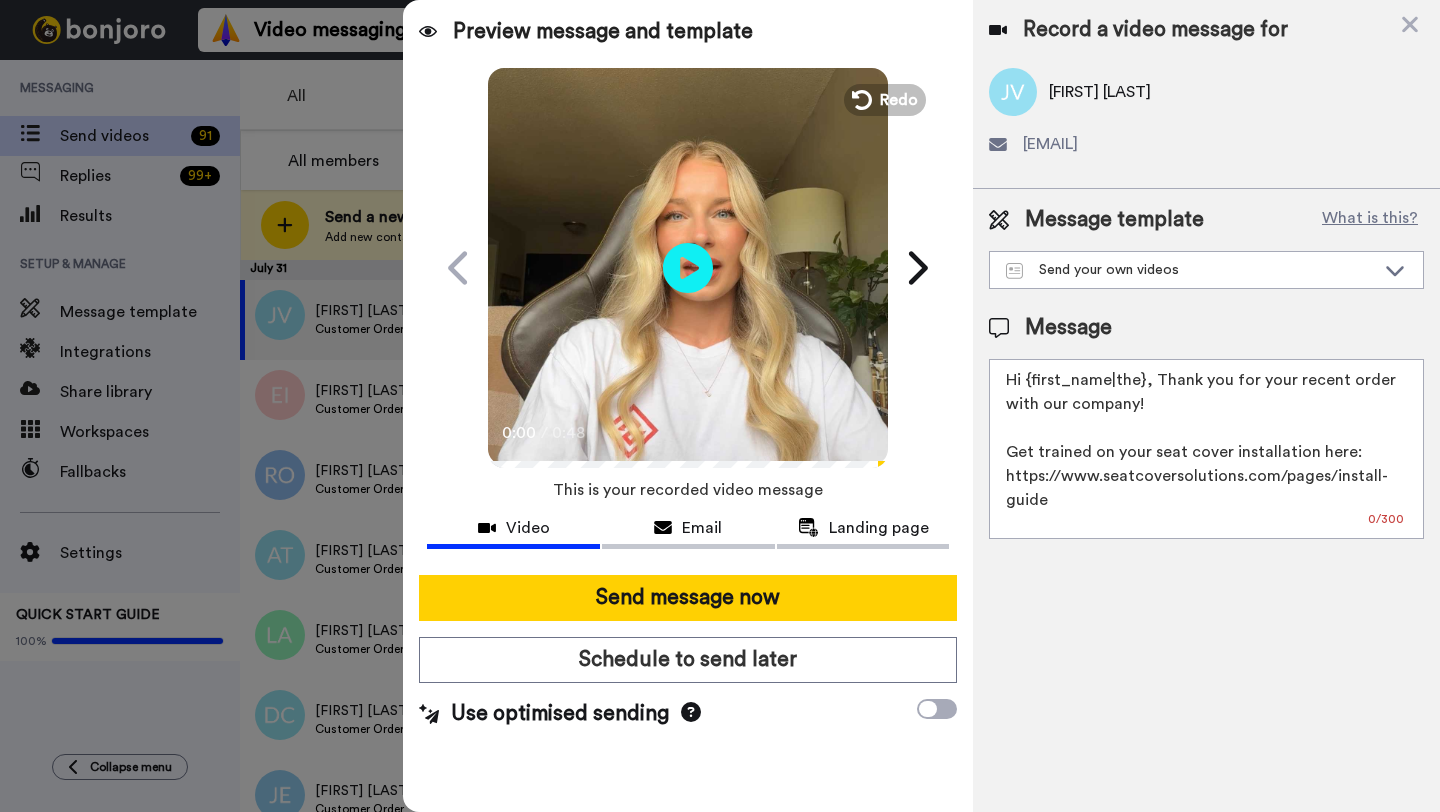 drag, startPoint x: 1140, startPoint y: 389, endPoint x: 1027, endPoint y: 389, distance: 113 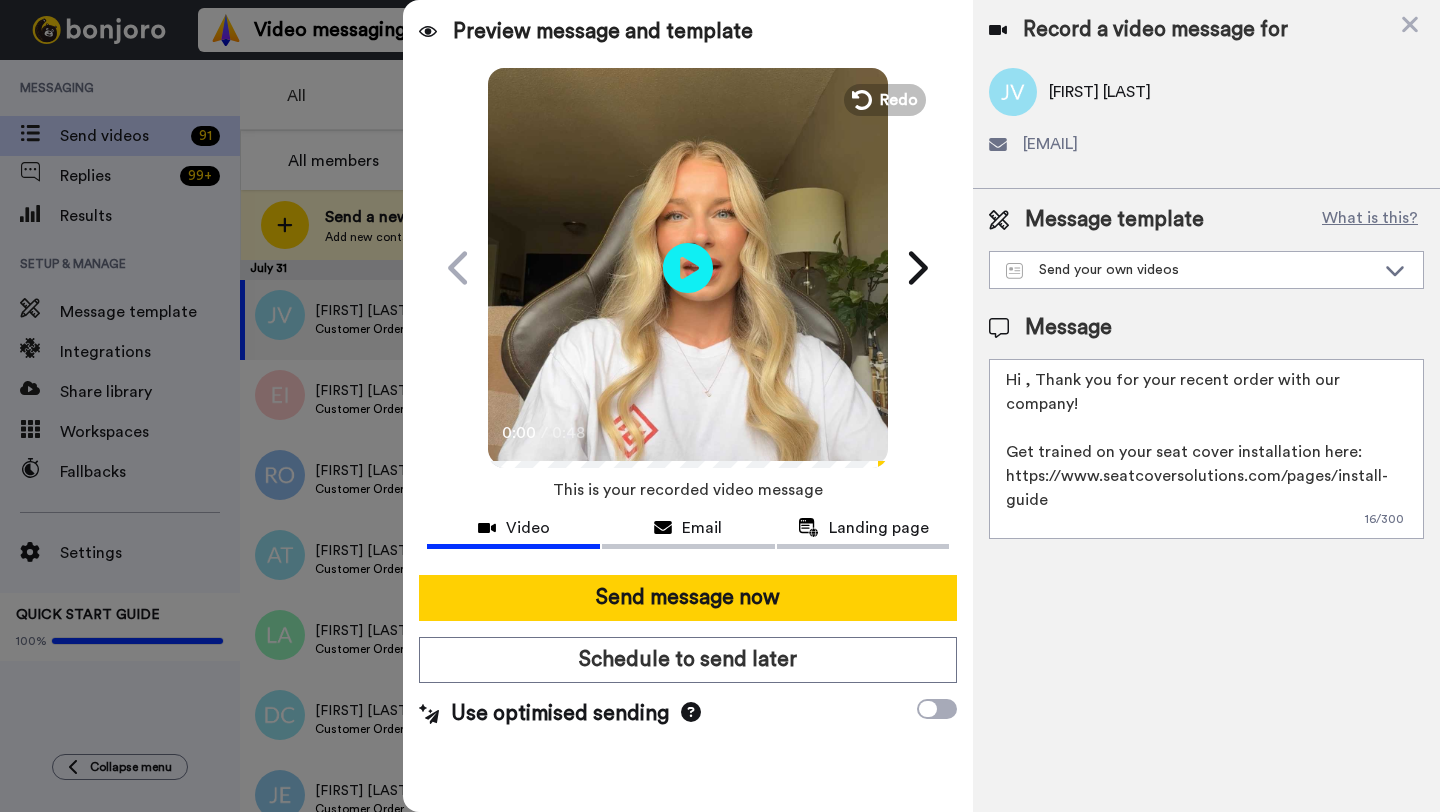paste on "Janette" 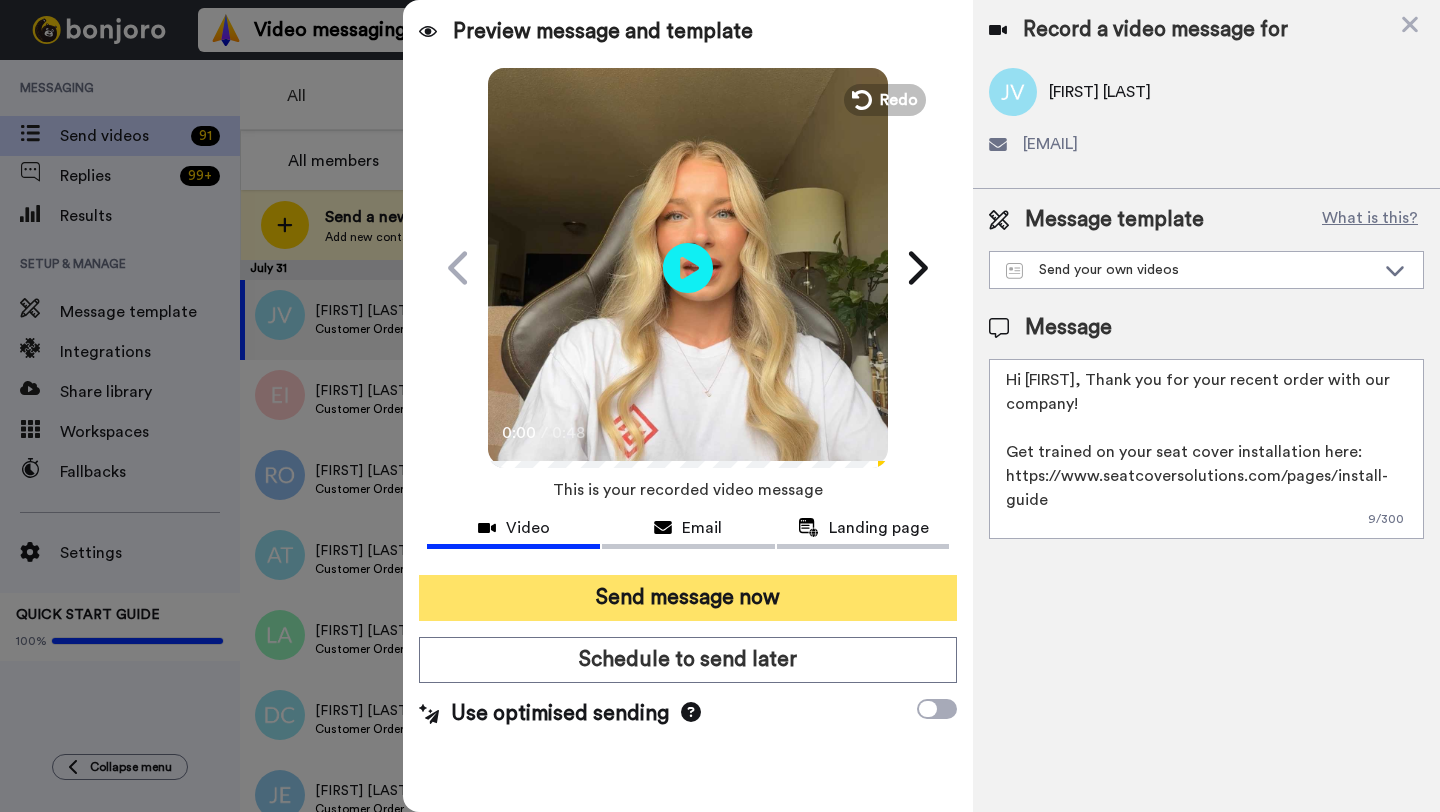 type on "Hi Janette, Thank you for your recent order with our company!
Get trained on your seat cover installation here: https://www.seatcoversolutions.com/pages/install-guide
More Products: https://www.seatcoversolutions.com/products/luxury-seat-covers?utm_campaign=CX&utm_source=CX&utm_medium=CX" 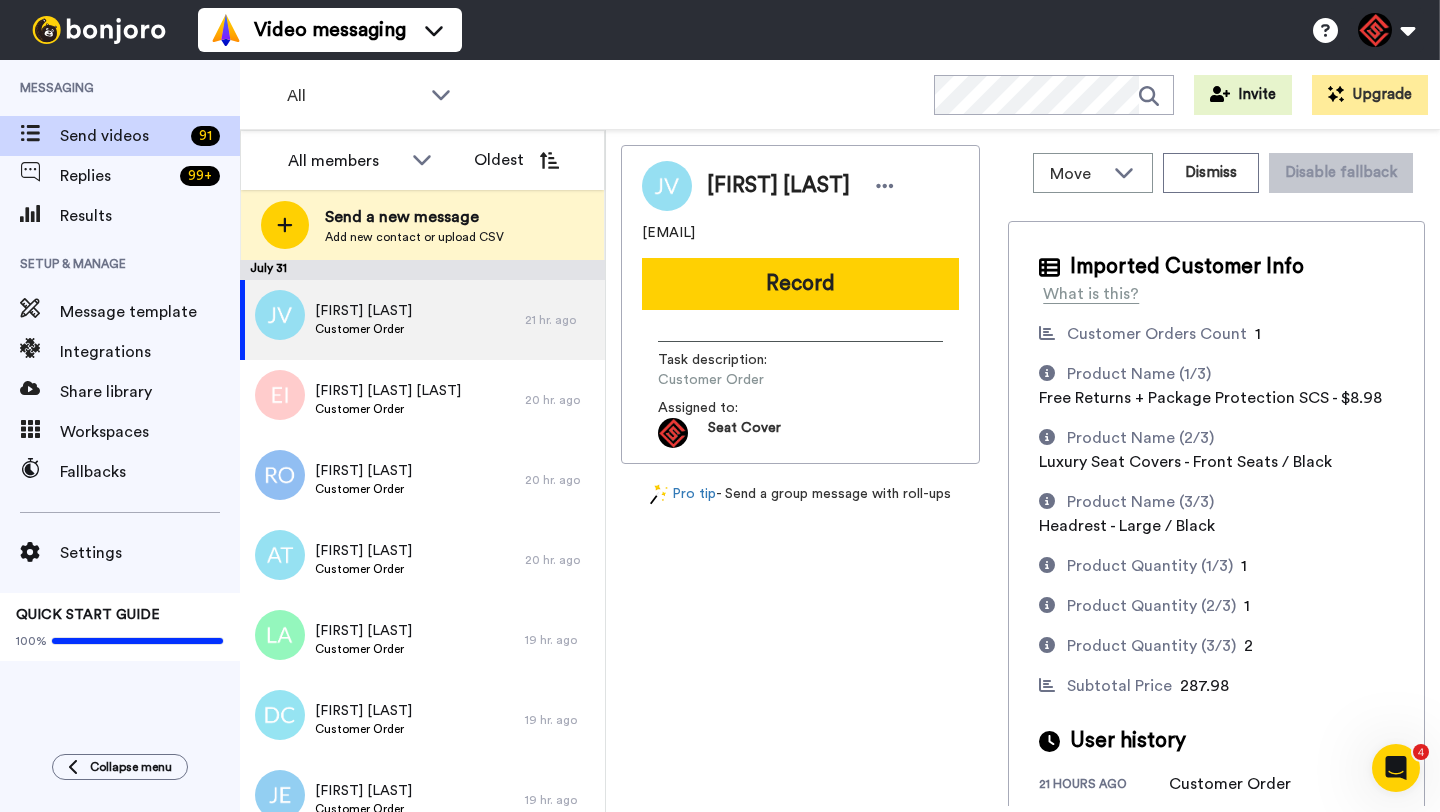 scroll, scrollTop: 0, scrollLeft: 0, axis: both 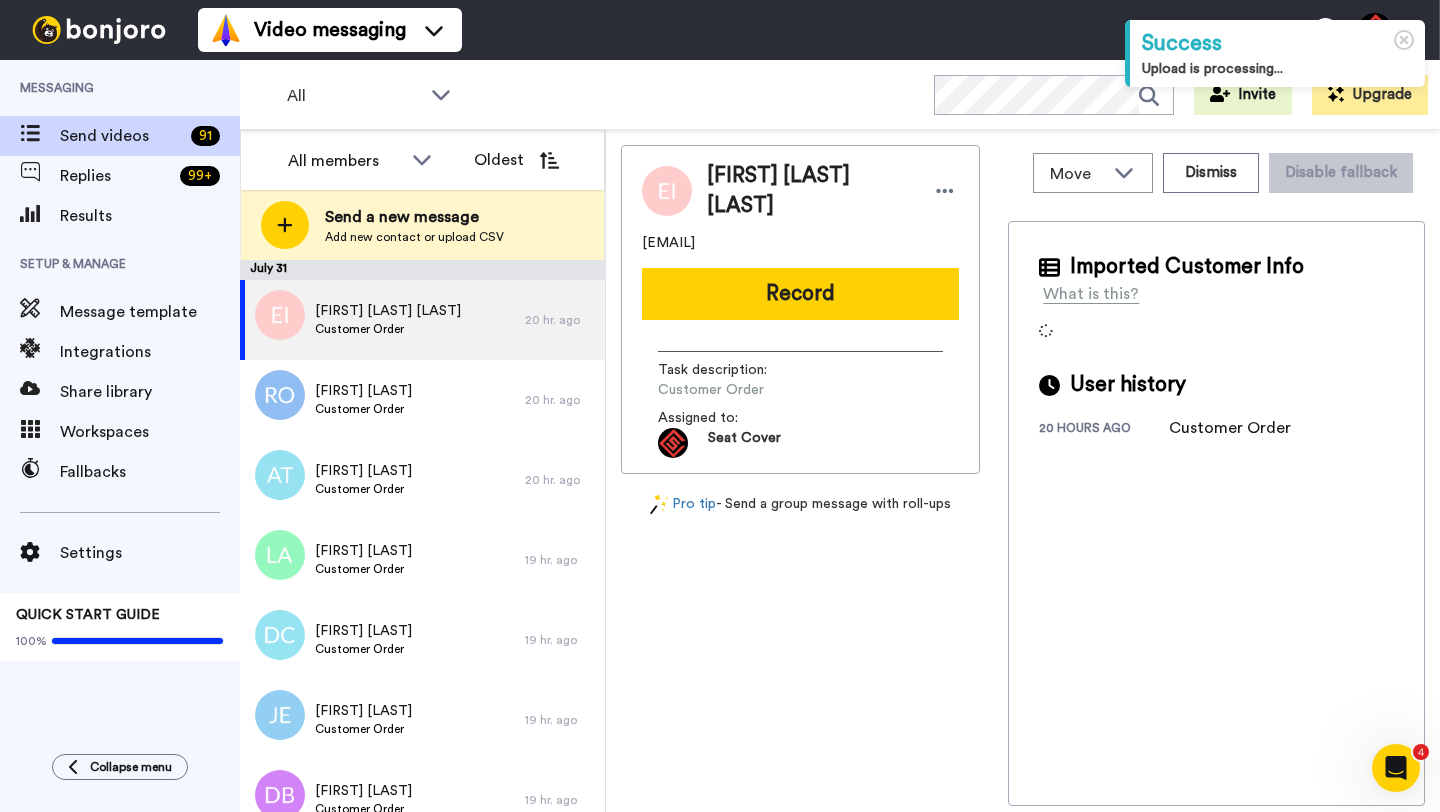 click on "[FIRST] [LAST] [LAST]" at bounding box center [809, 191] 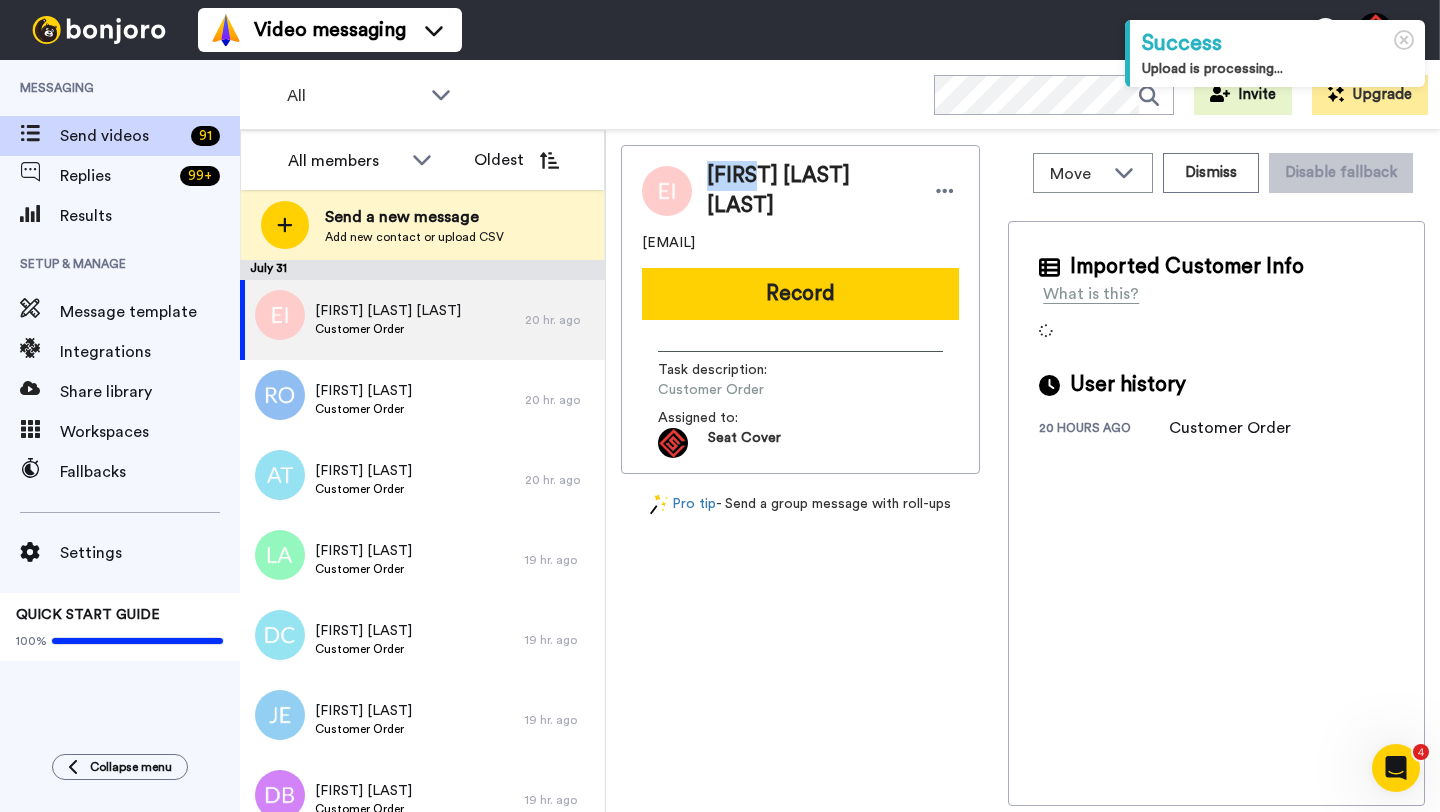 click on "[FIRST] [LAST] [LAST]" at bounding box center (809, 191) 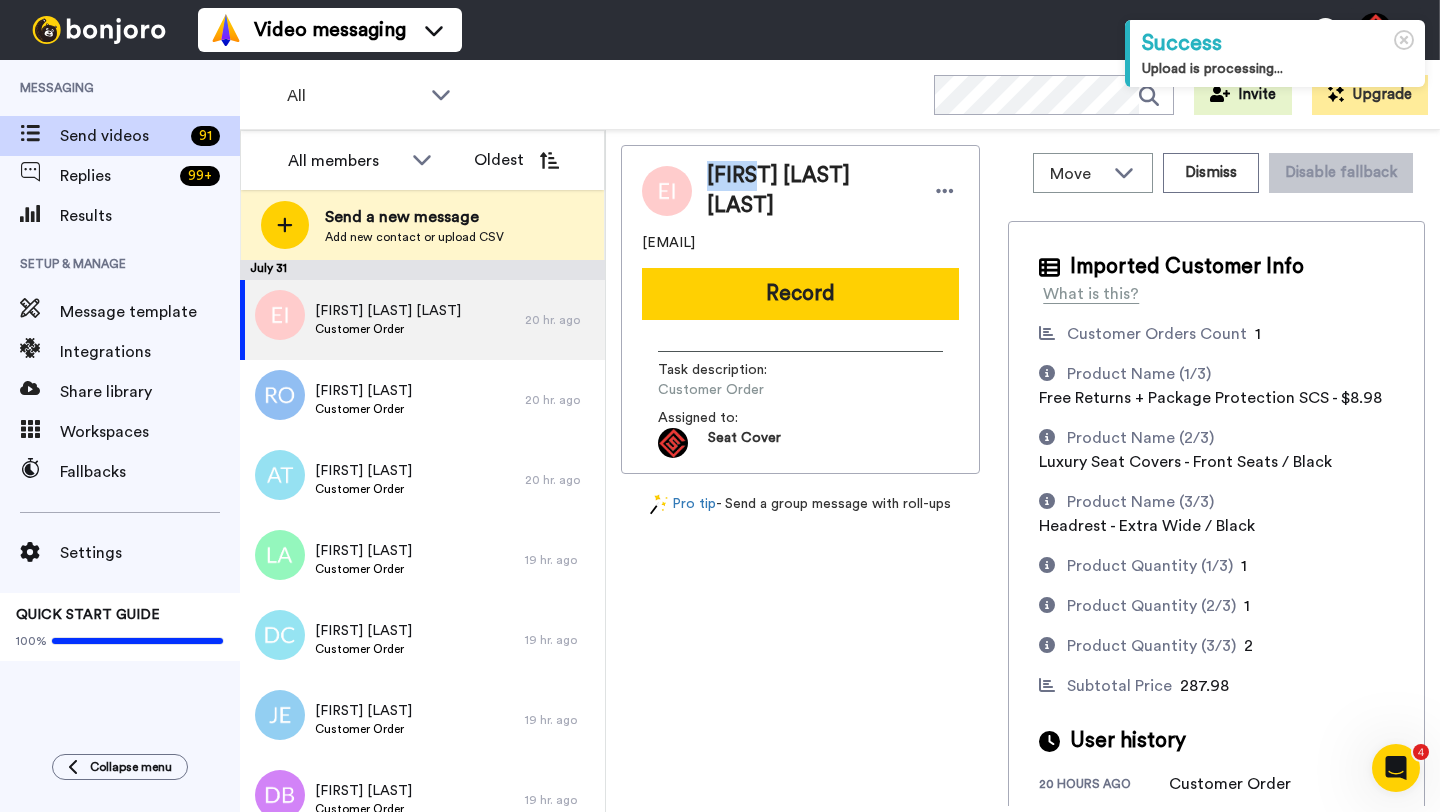copy on "[NAME]" 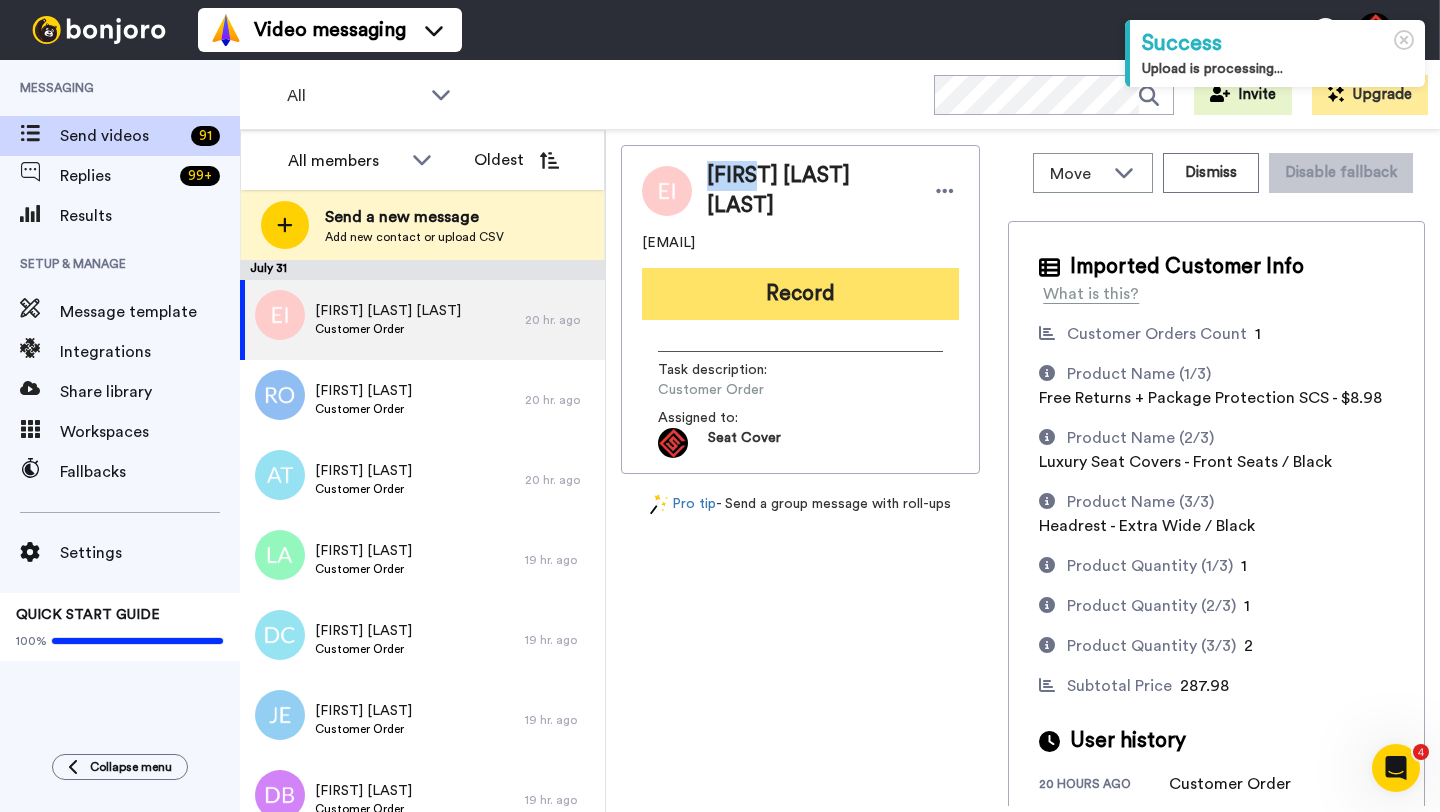click on "Record" at bounding box center [800, 294] 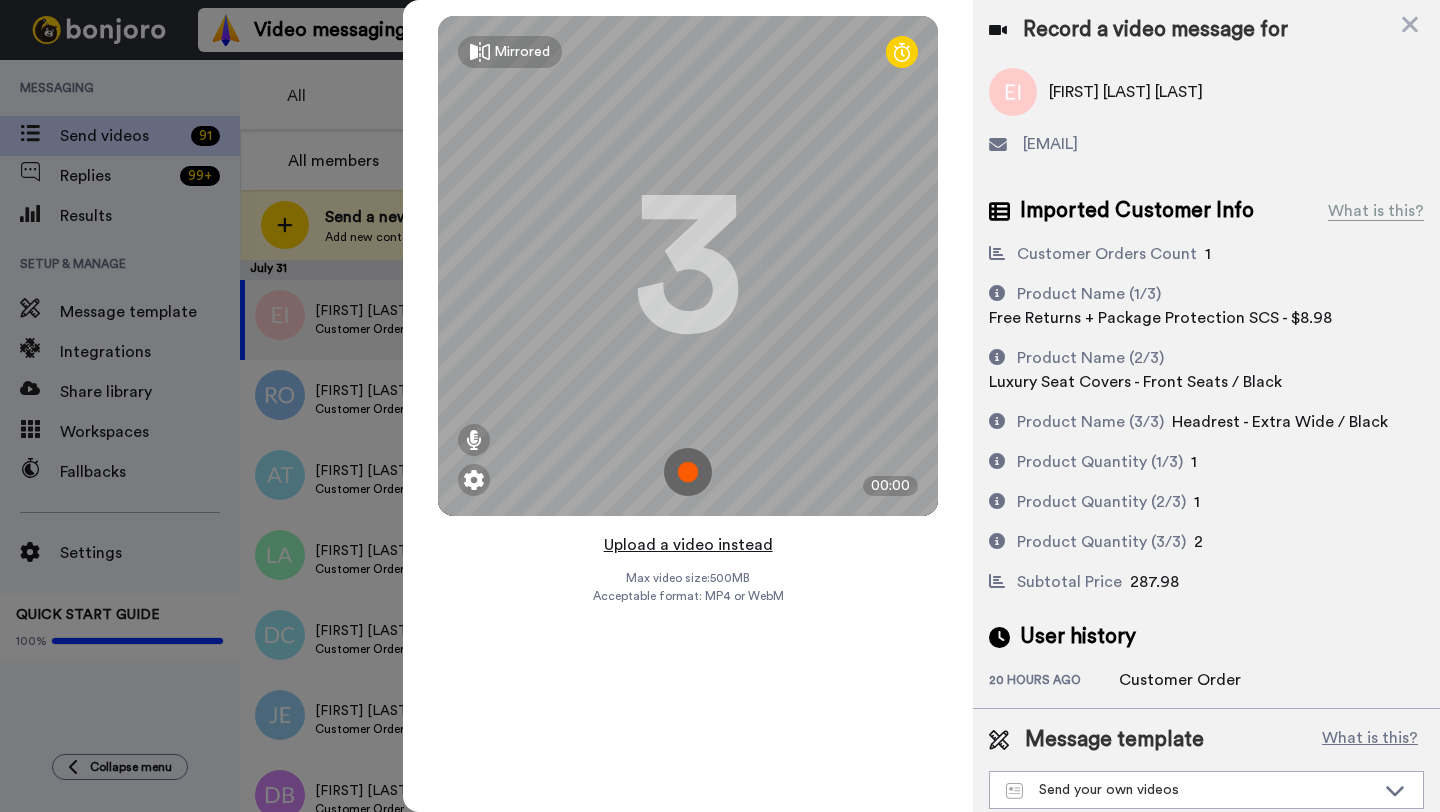 click on "Upload a video instead" at bounding box center (688, 545) 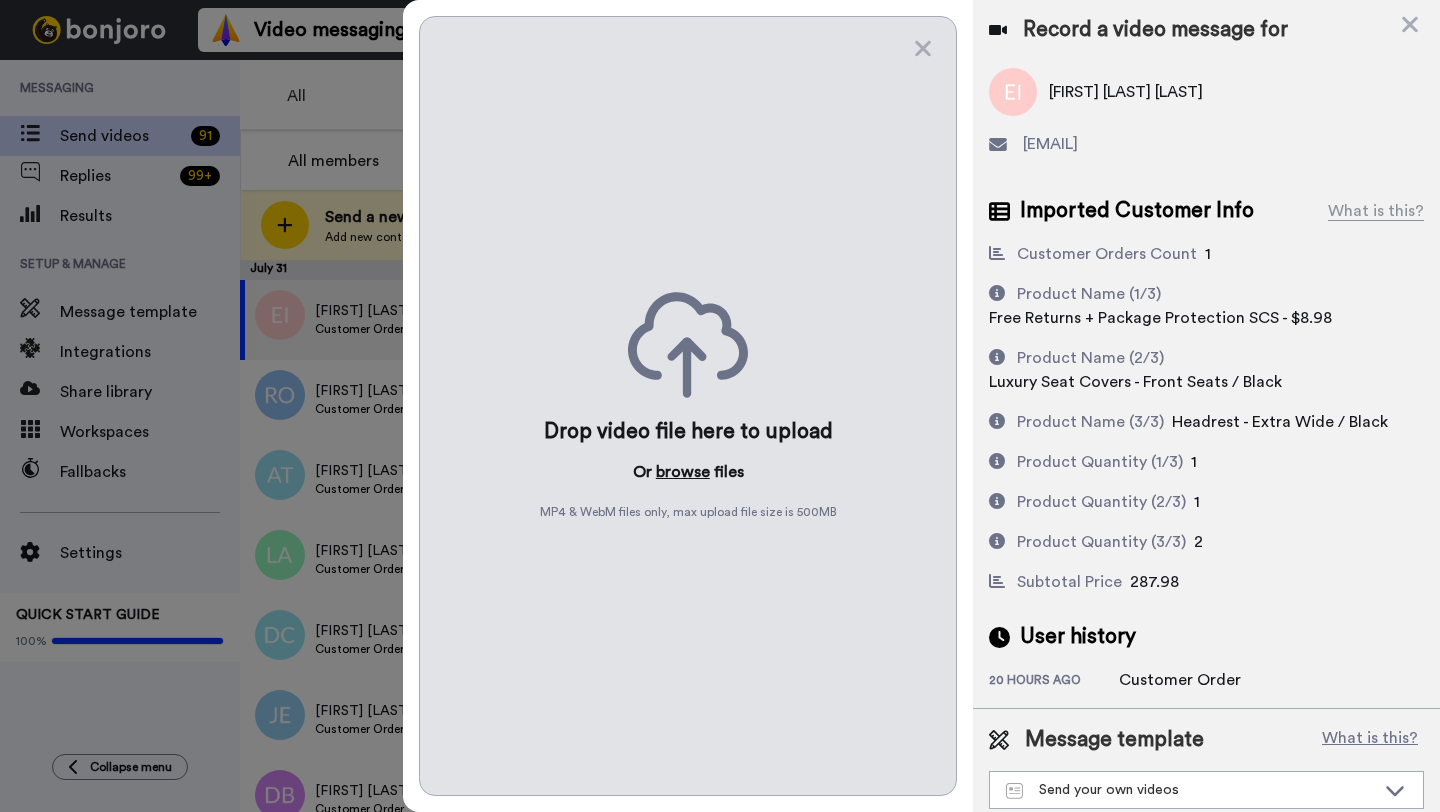 click on "browse" at bounding box center (683, 472) 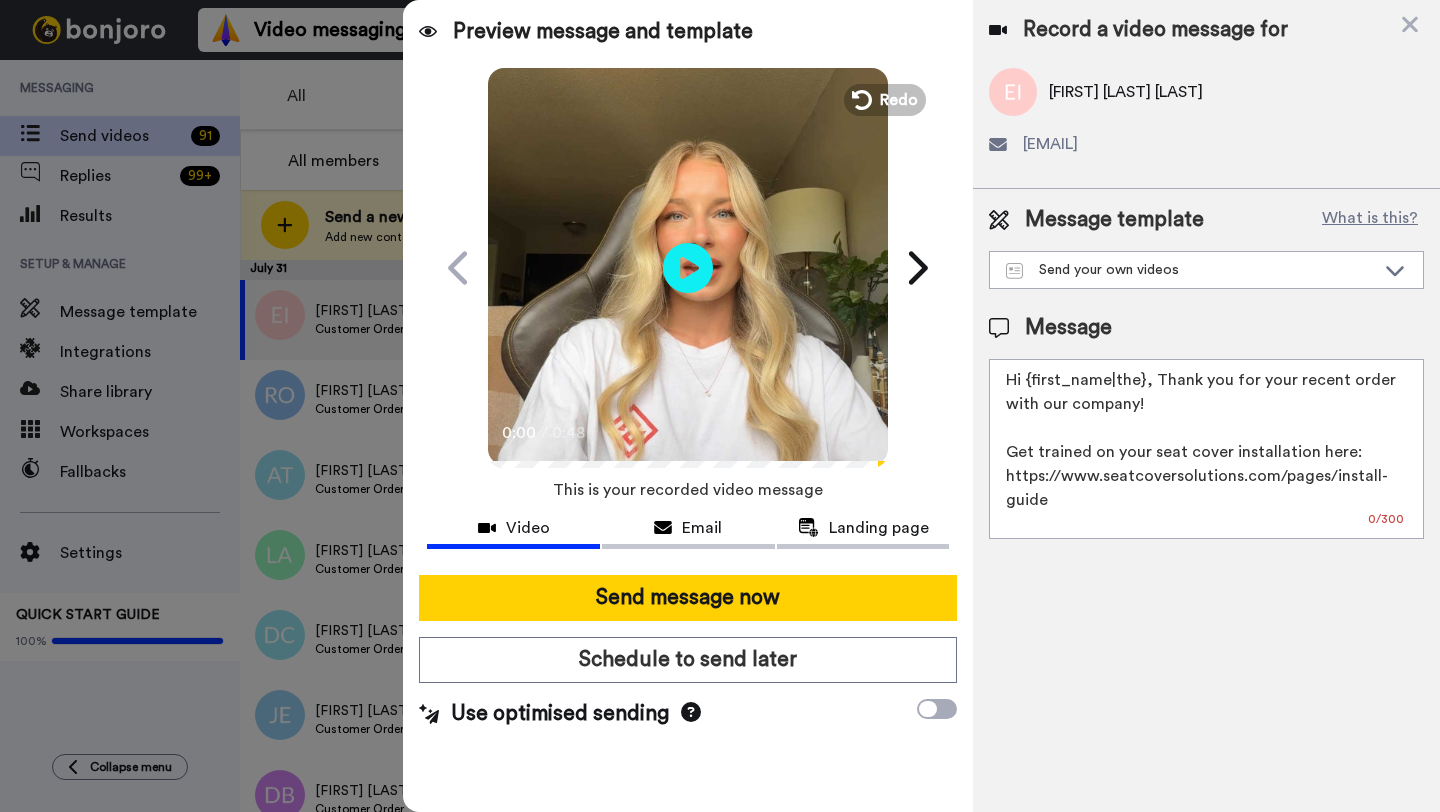 drag, startPoint x: 1144, startPoint y: 382, endPoint x: 1028, endPoint y: 385, distance: 116.03879 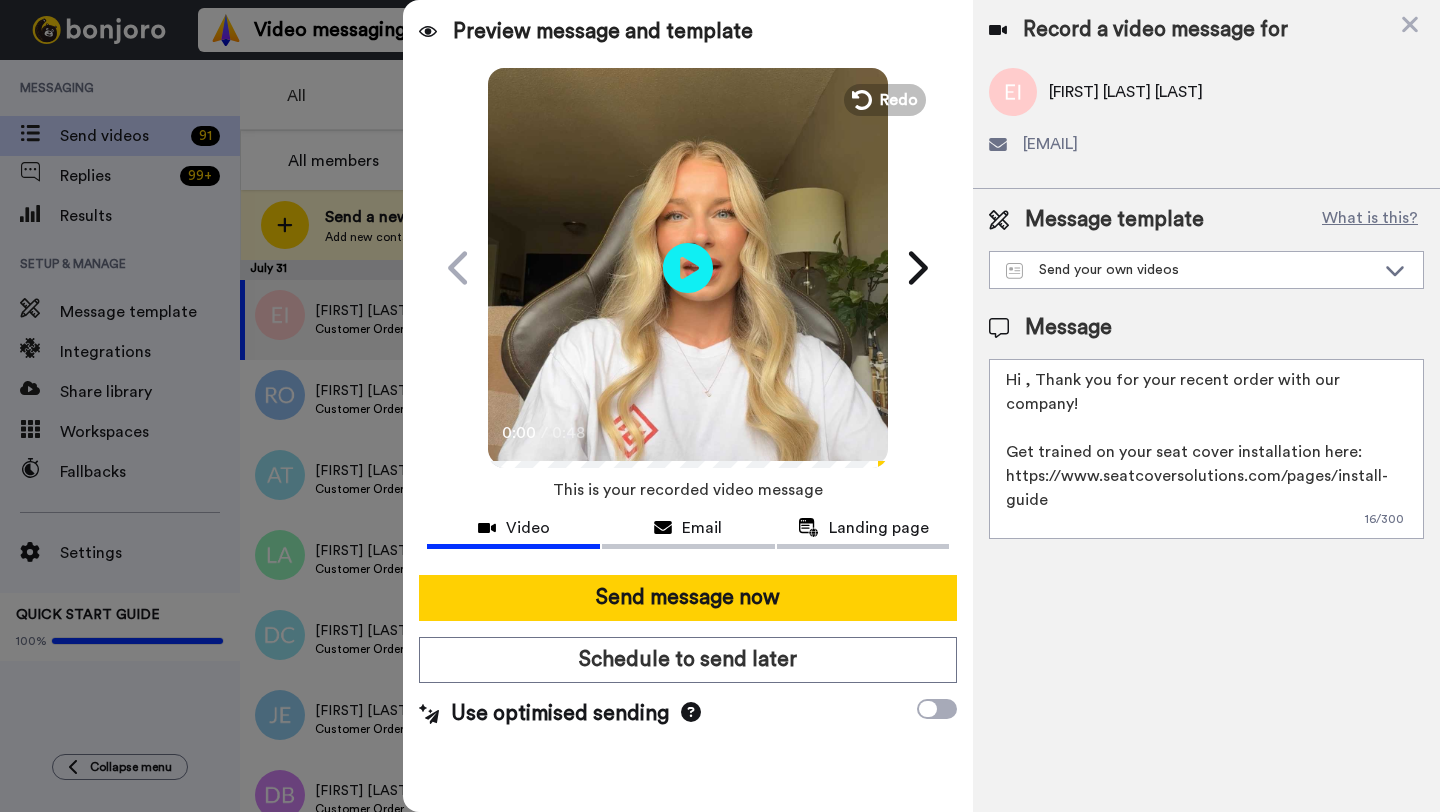 paste on "Edgar" 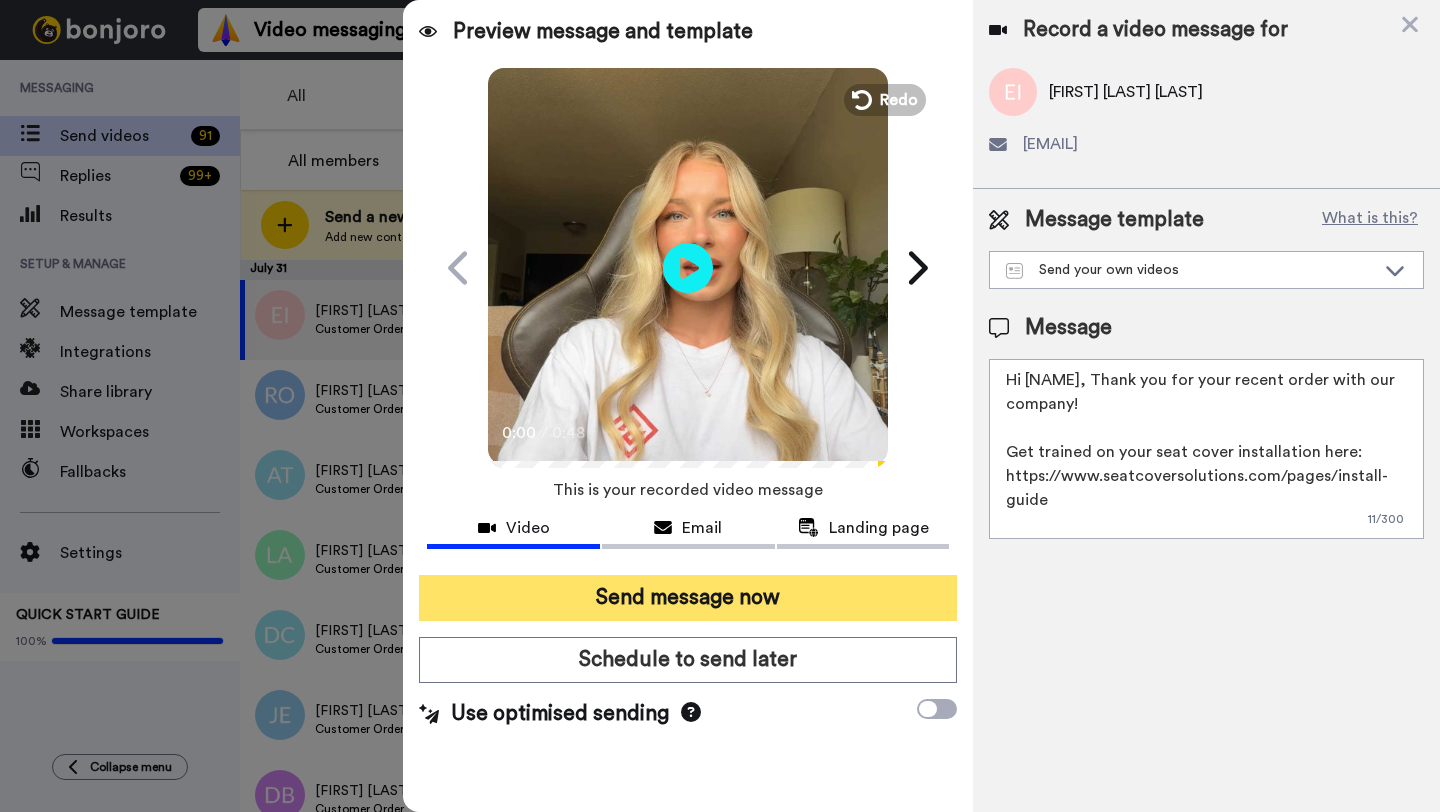 type on "Hi Edgar, Thank you for your recent order with our company!
Get trained on your seat cover installation here: https://www.seatcoversolutions.com/pages/install-guide
More Products: https://www.seatcoversolutions.com/products/luxury-seat-covers?utm_campaign=CX&utm_source=CX&utm_medium=CX" 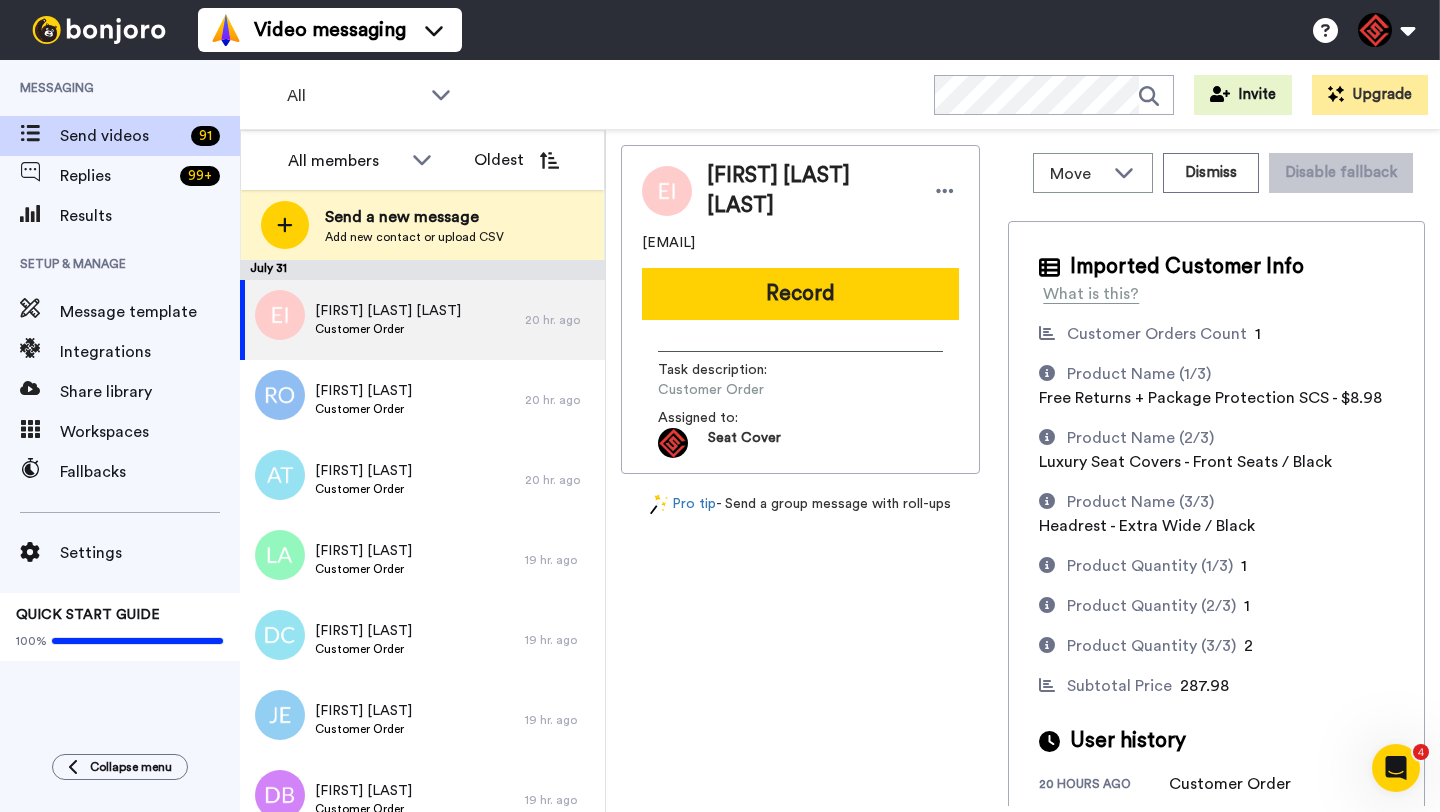 scroll, scrollTop: 0, scrollLeft: 0, axis: both 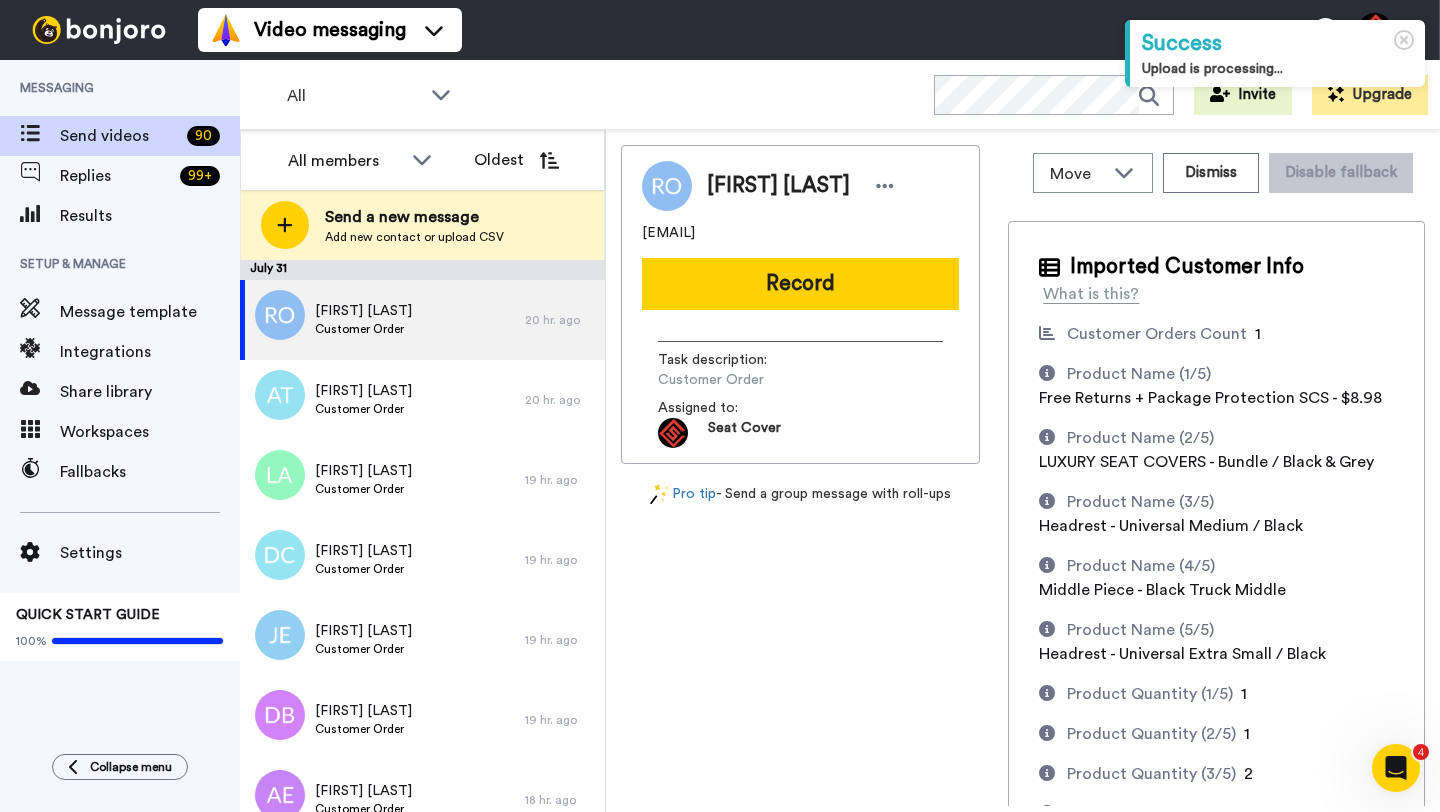 click on "[FIRST] [LAST]" at bounding box center (778, 186) 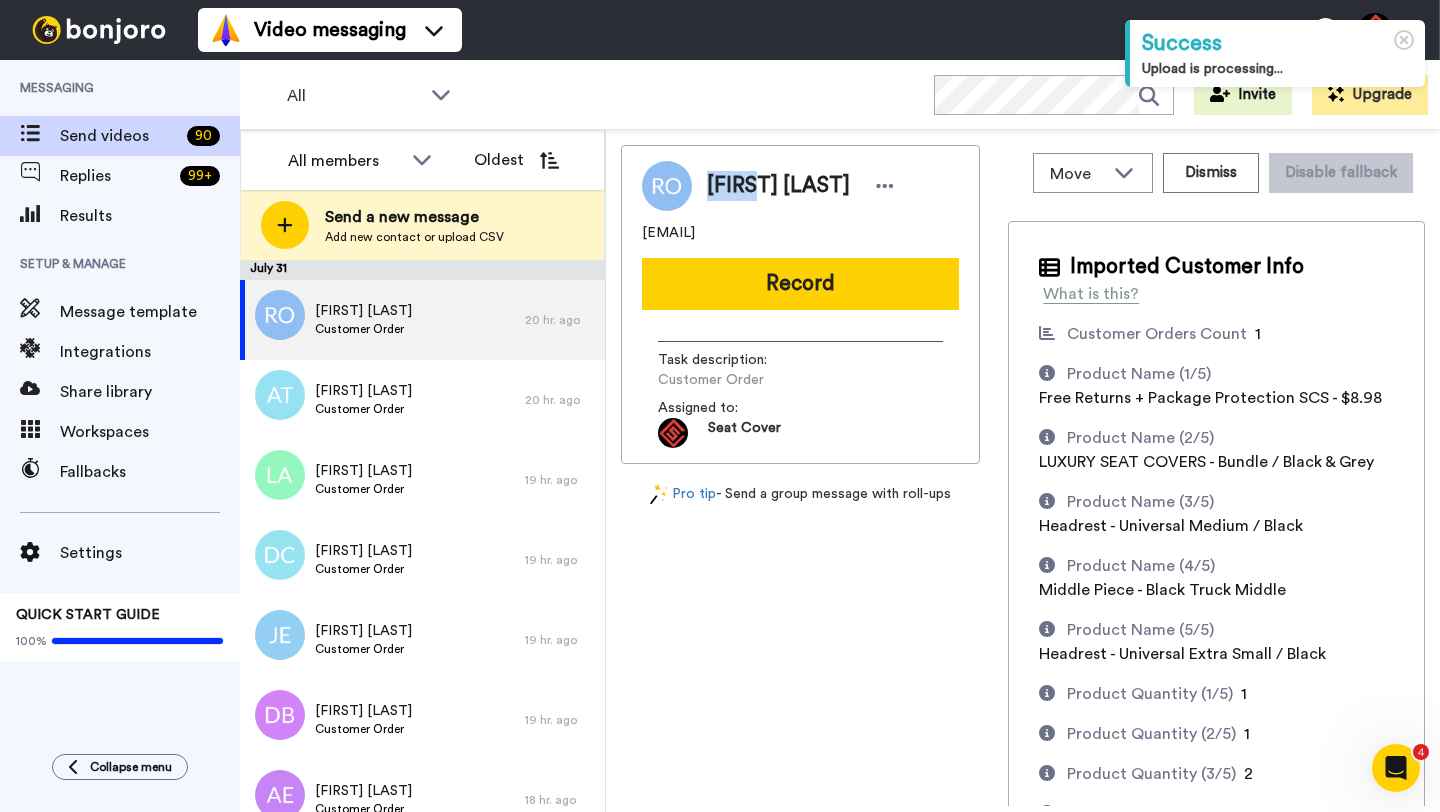 click on "[FIRST] [LAST]" at bounding box center [778, 186] 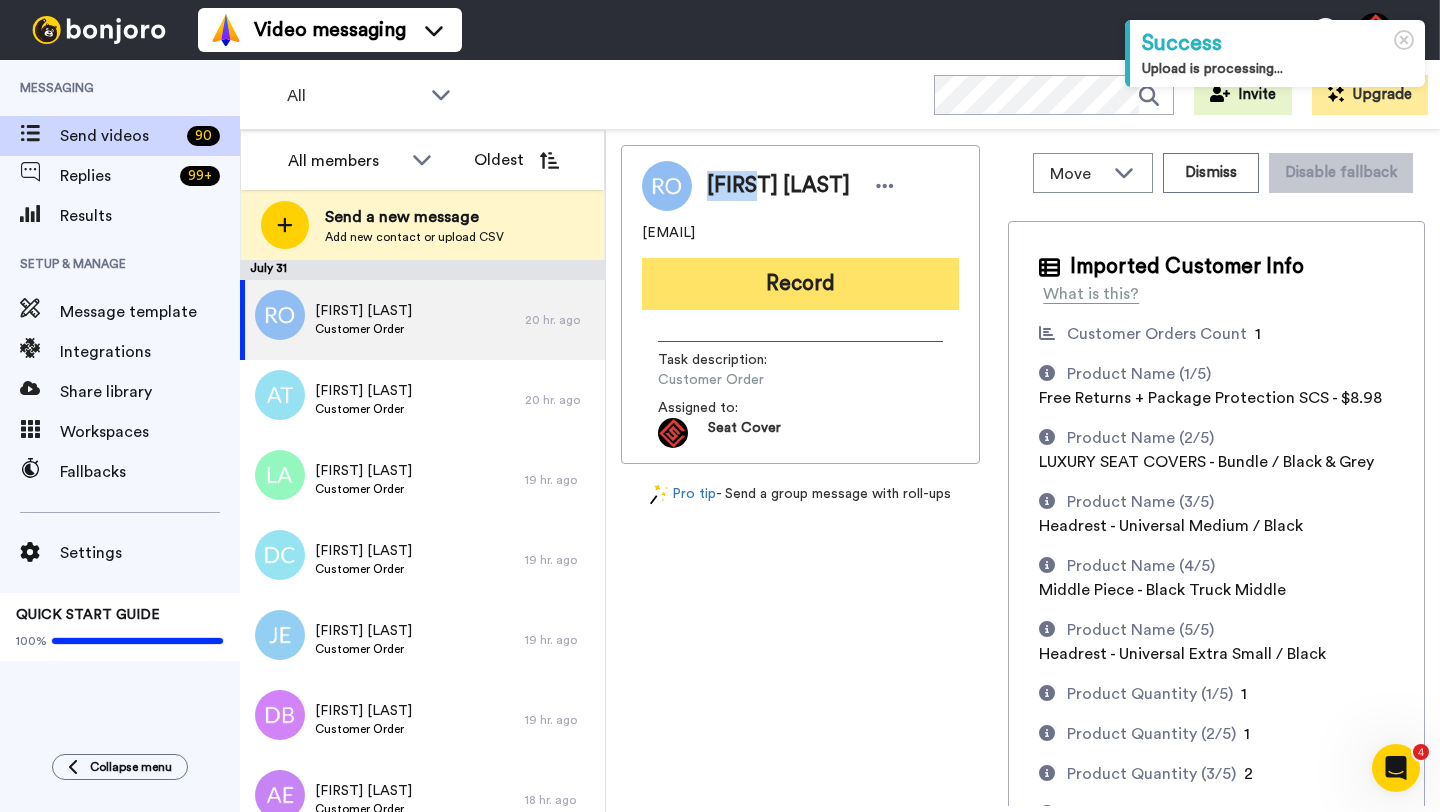 click on "Record" at bounding box center (800, 284) 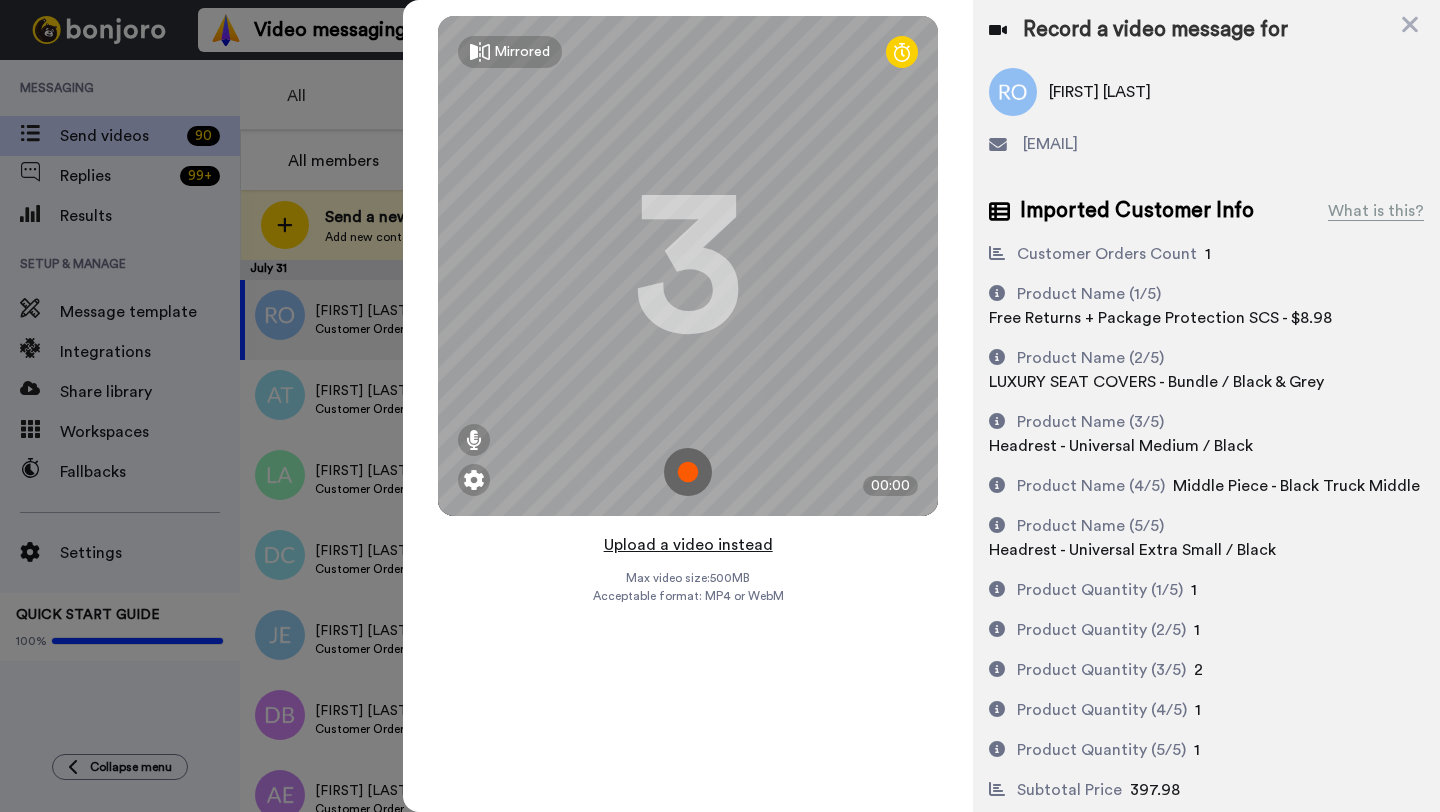 click on "Upload a video instead" at bounding box center (688, 545) 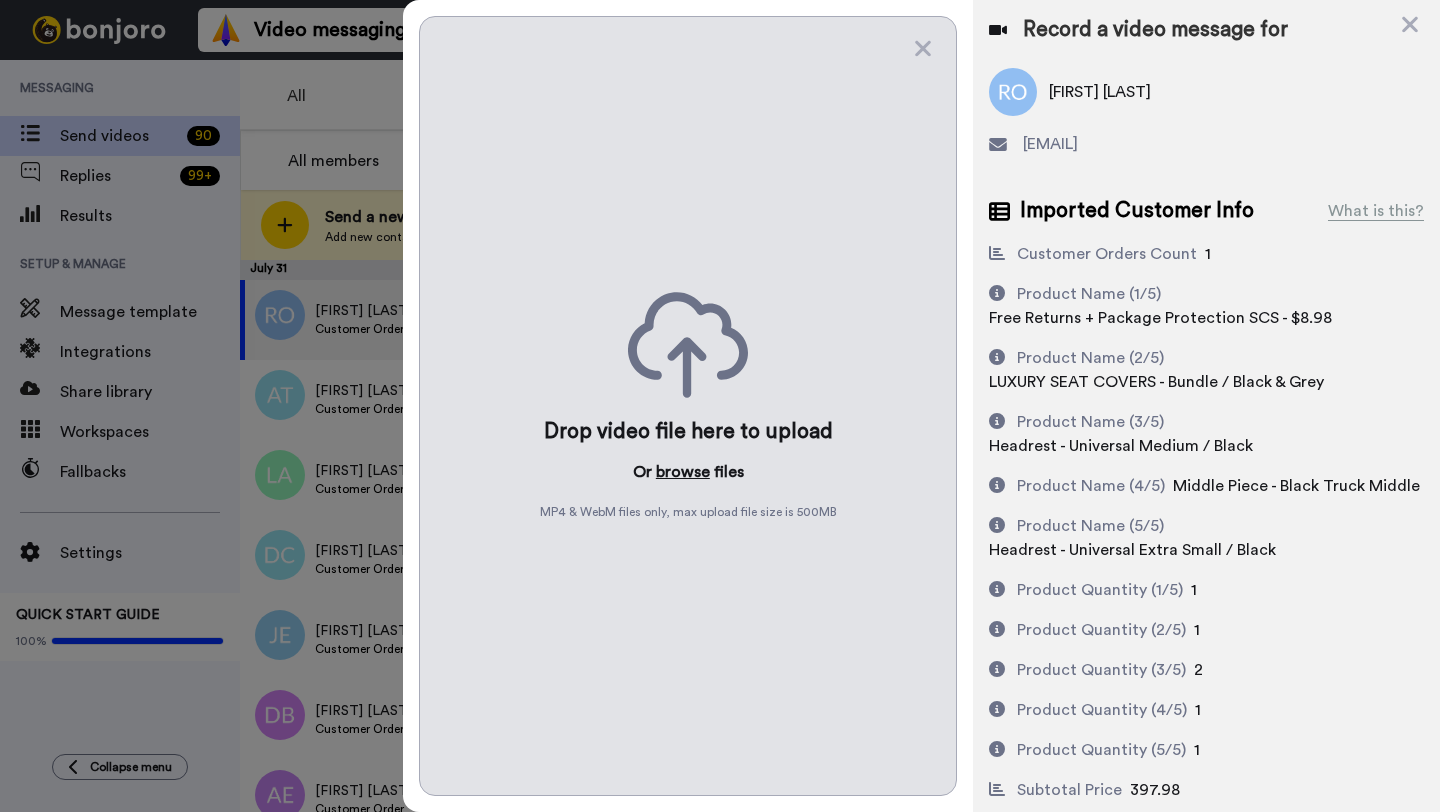 click on "browse" at bounding box center [683, 472] 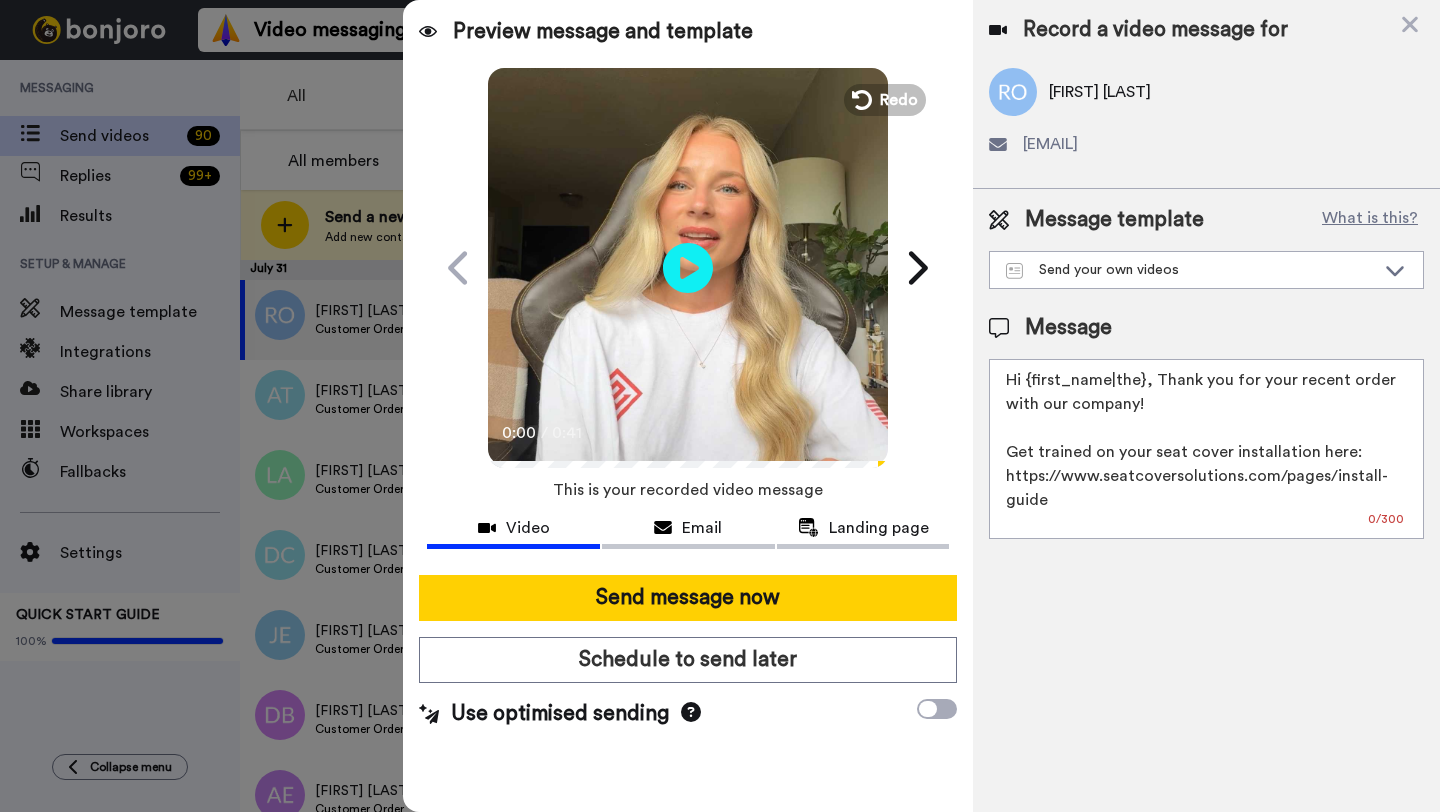 drag, startPoint x: 1140, startPoint y: 387, endPoint x: 1024, endPoint y: 387, distance: 116 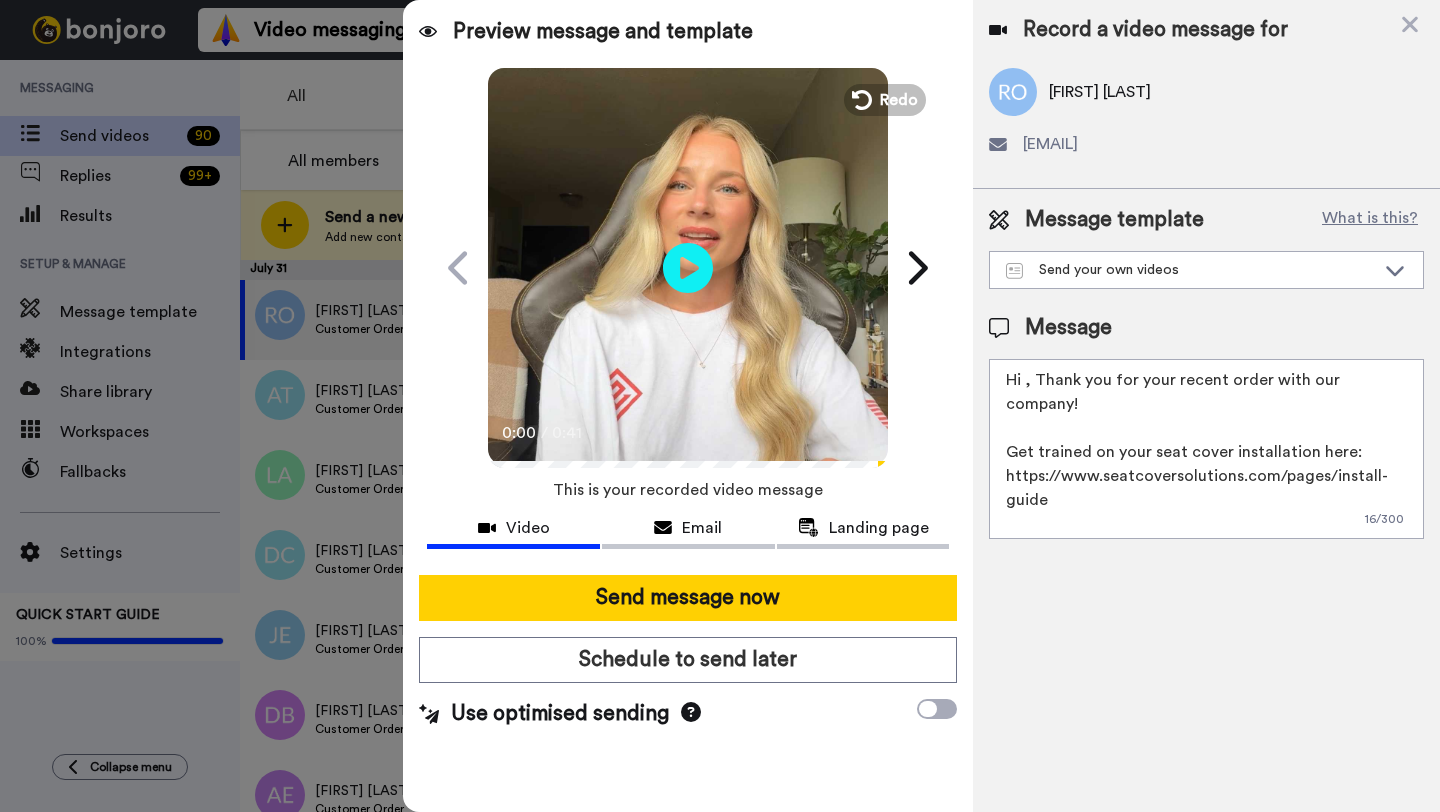 paste on "[FIRST]" 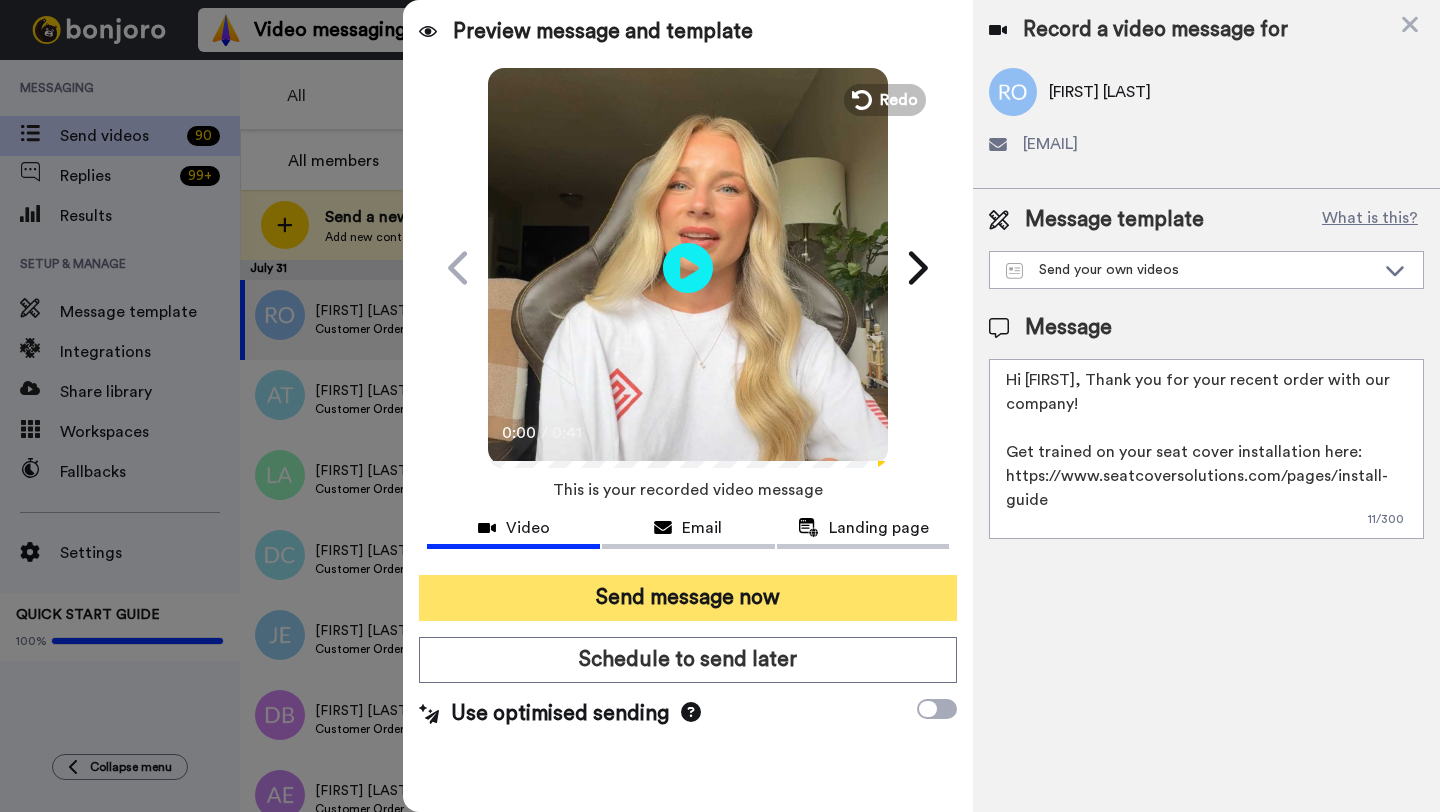 type on "Hi [FIRST], Thank you for your recent order with our company!
Get trained on your seat cover installation here: https://www.seatcoversolutions.com/pages/install-guide
More Products: https://www.seatcoversolutions.com/products/luxury-seat-covers?utm_campaign=CX&utm_source=CX&utm_medium=CX" 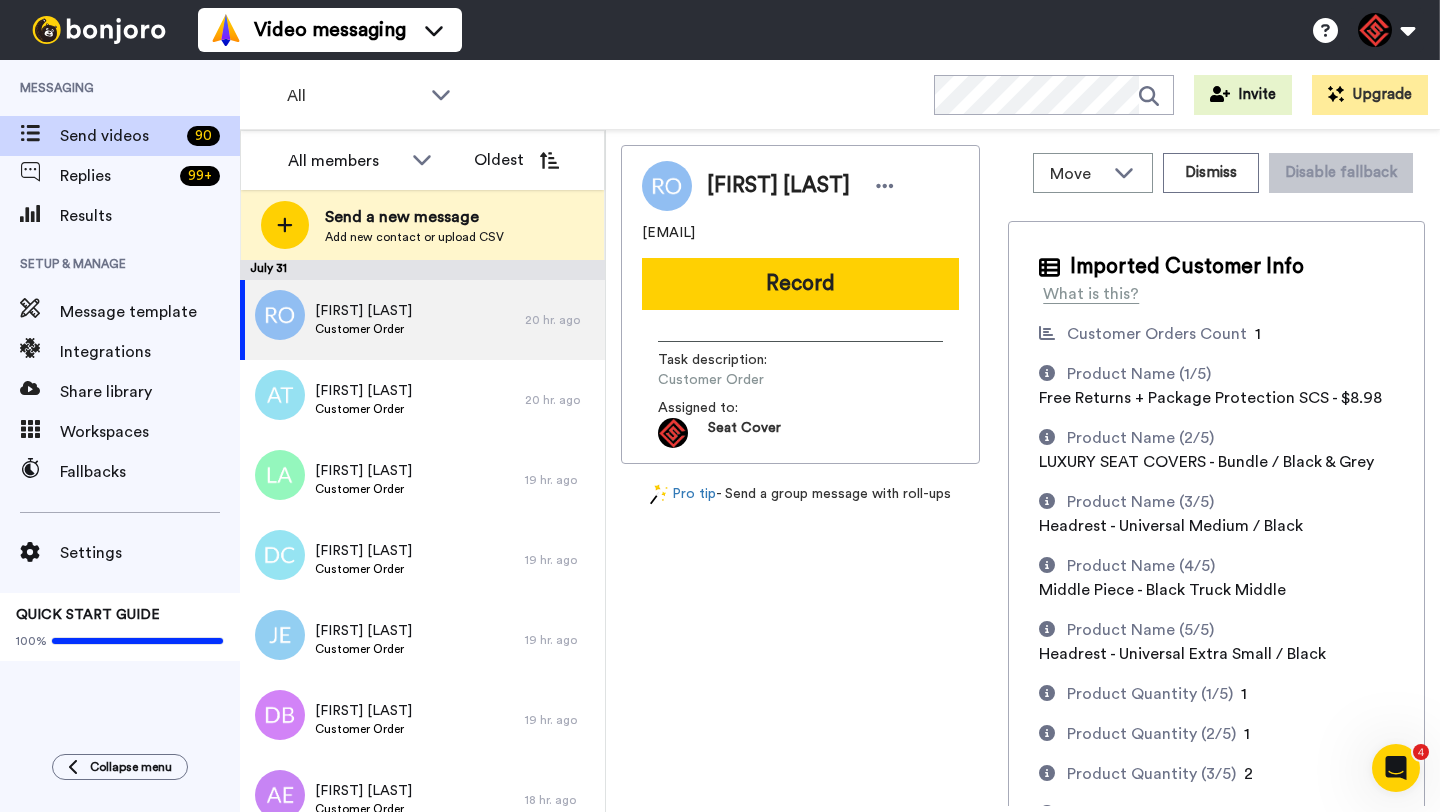 scroll, scrollTop: 0, scrollLeft: 0, axis: both 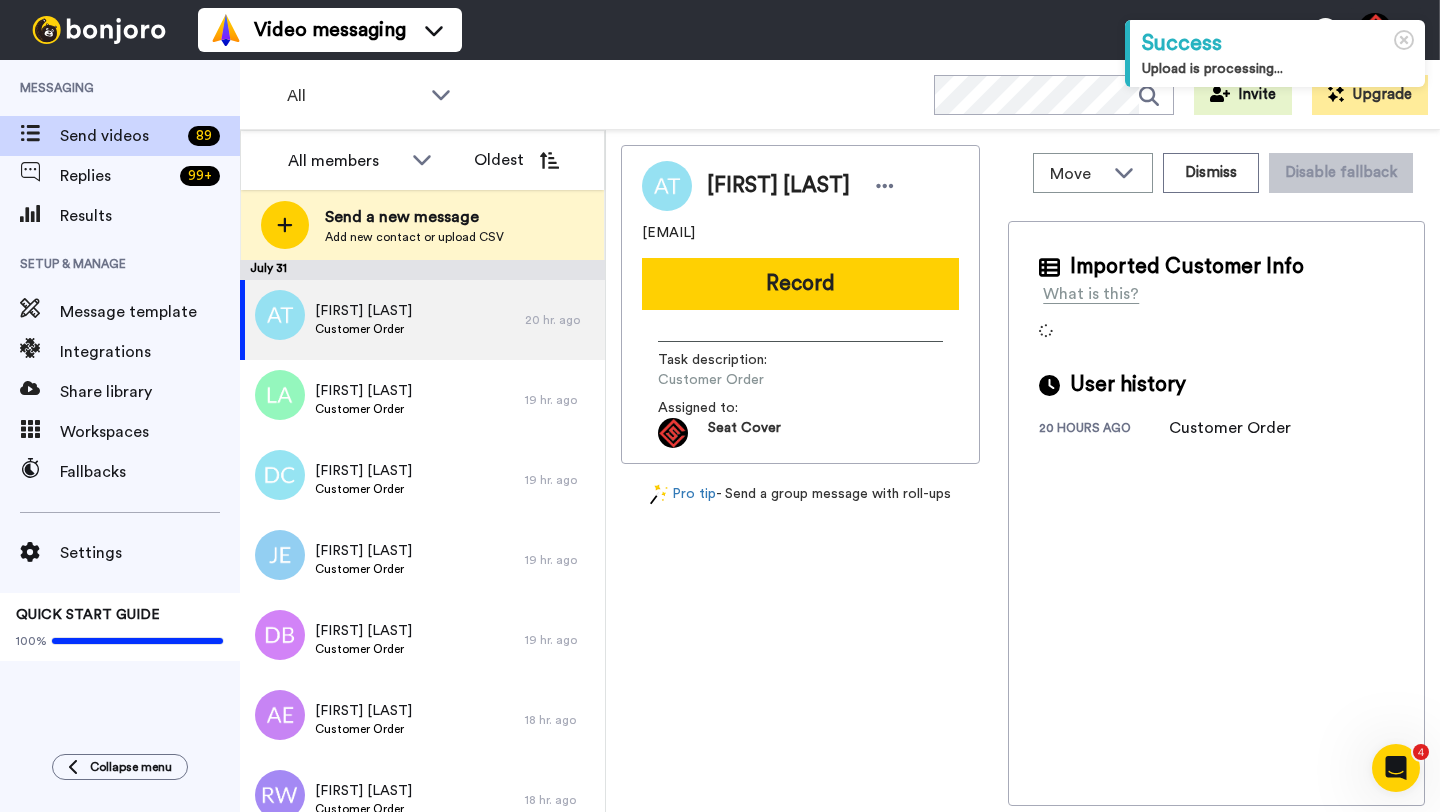 click on "[FIRST] [LAST]" at bounding box center [778, 186] 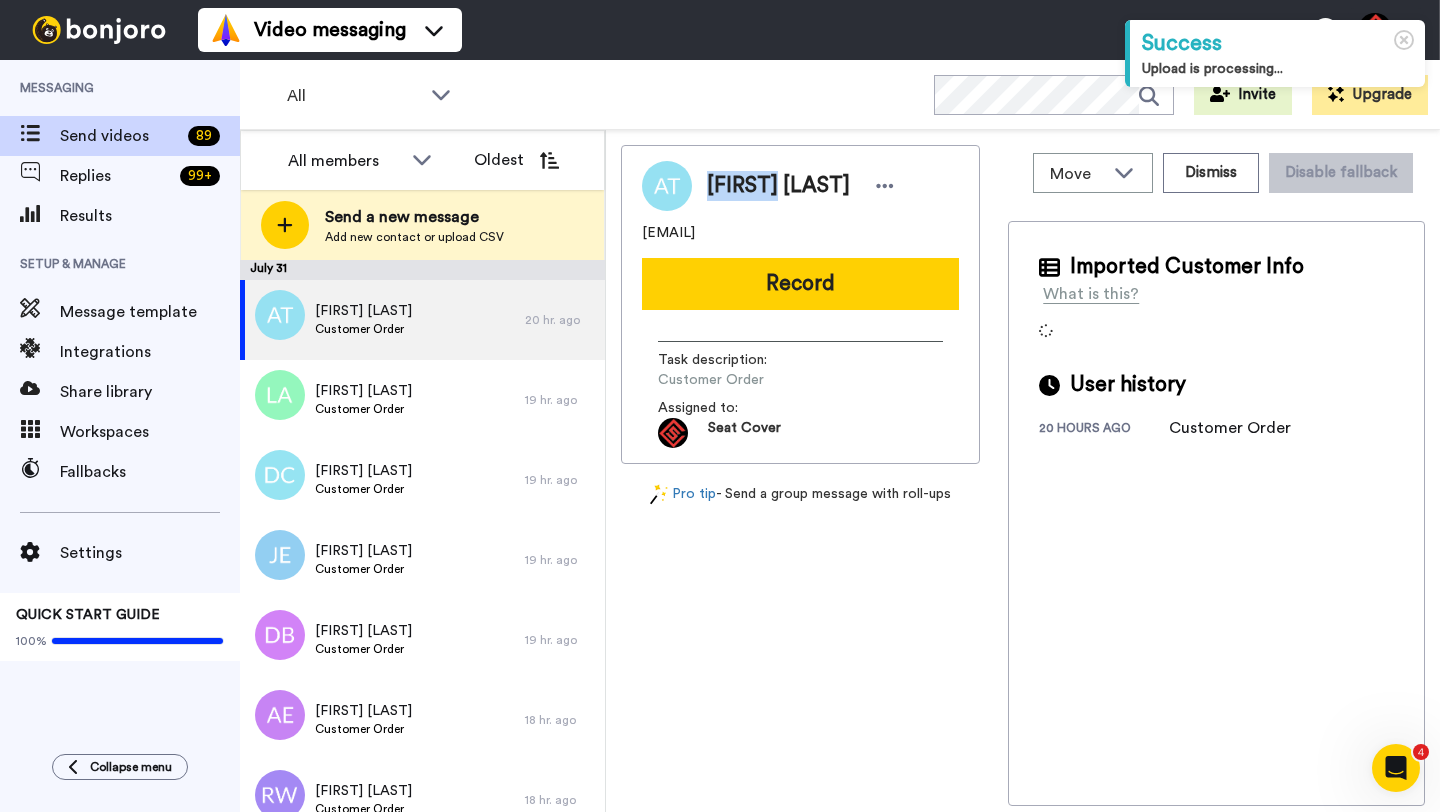 click on "[FIRST] [LAST]" at bounding box center (778, 186) 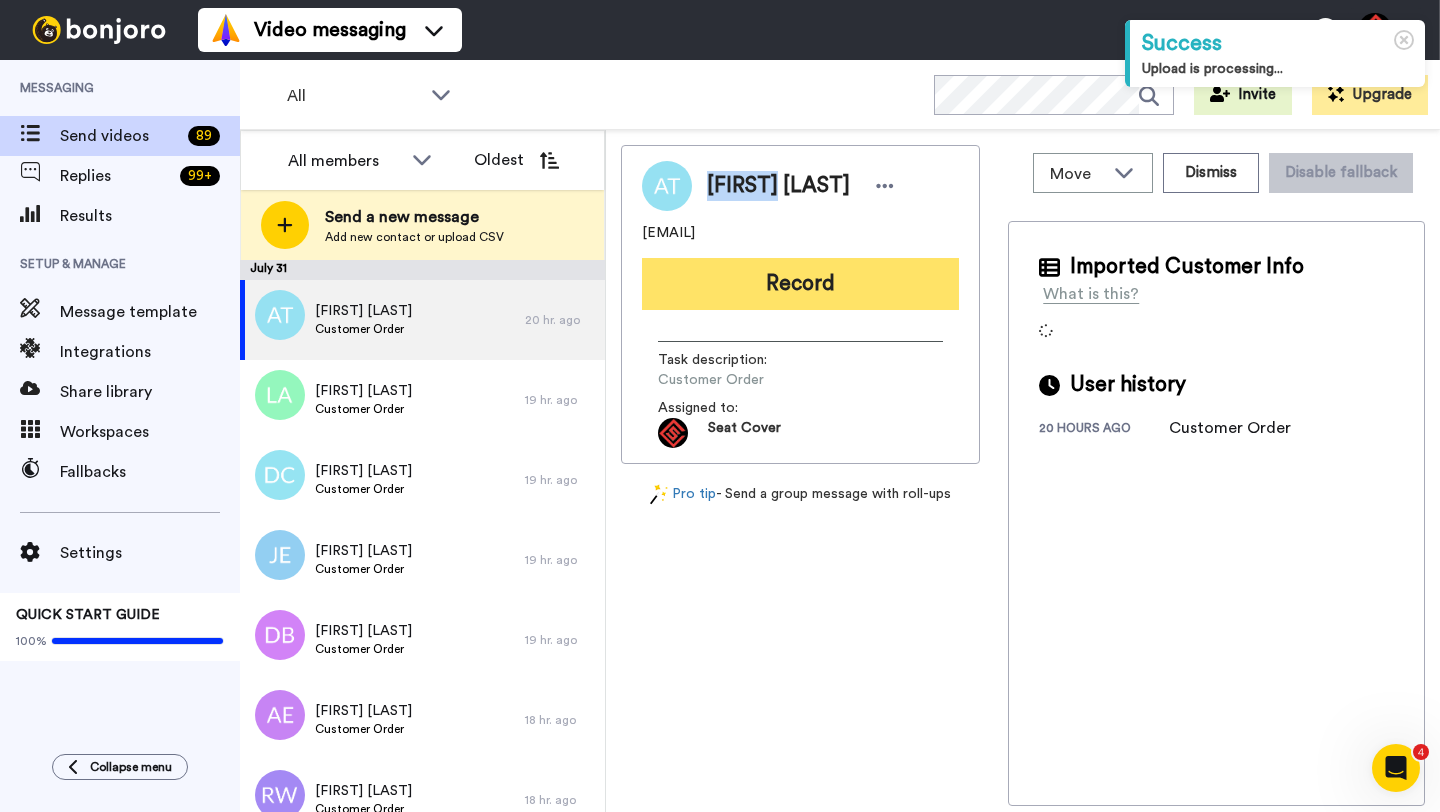 click on "Record" at bounding box center (800, 284) 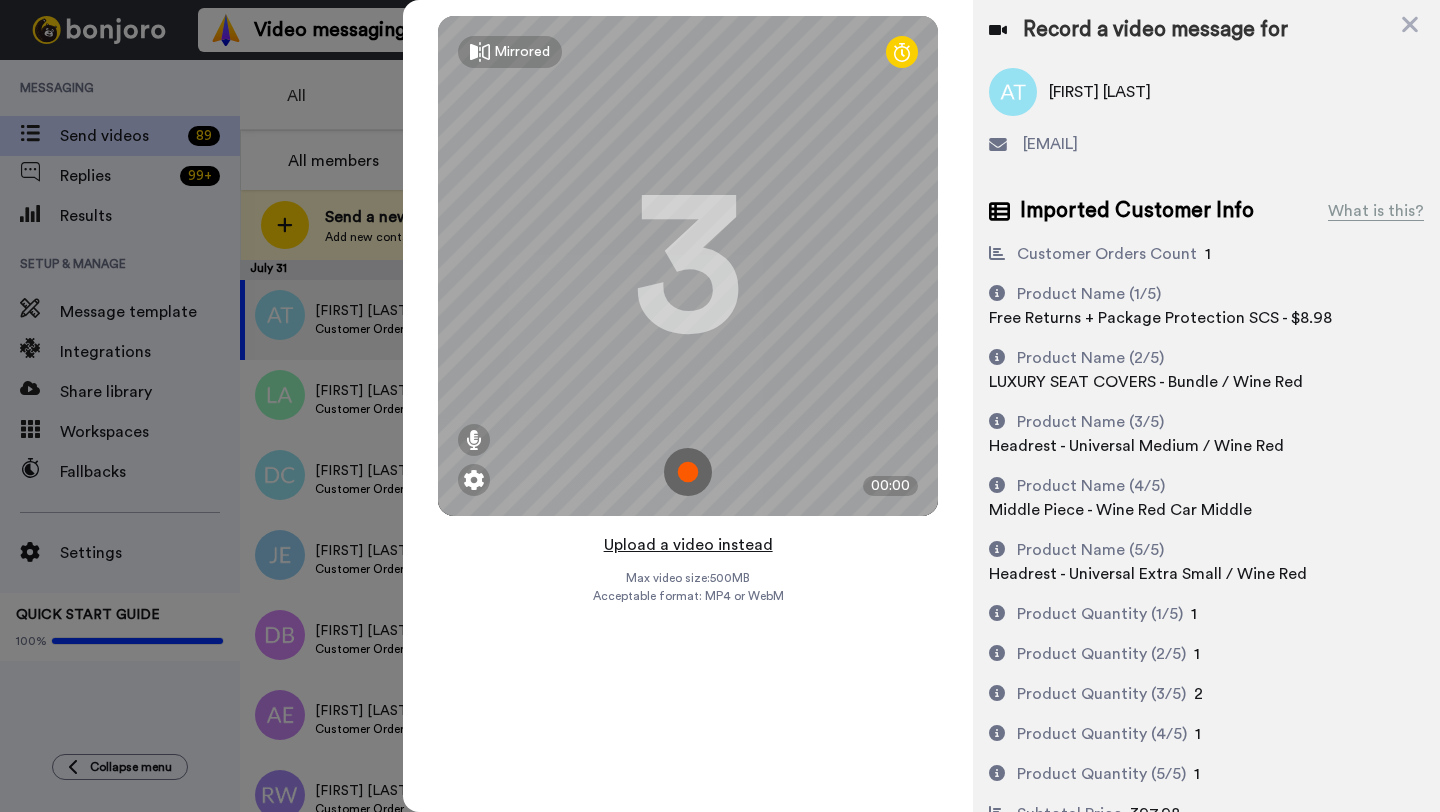 click on "Upload a video instead" at bounding box center [688, 545] 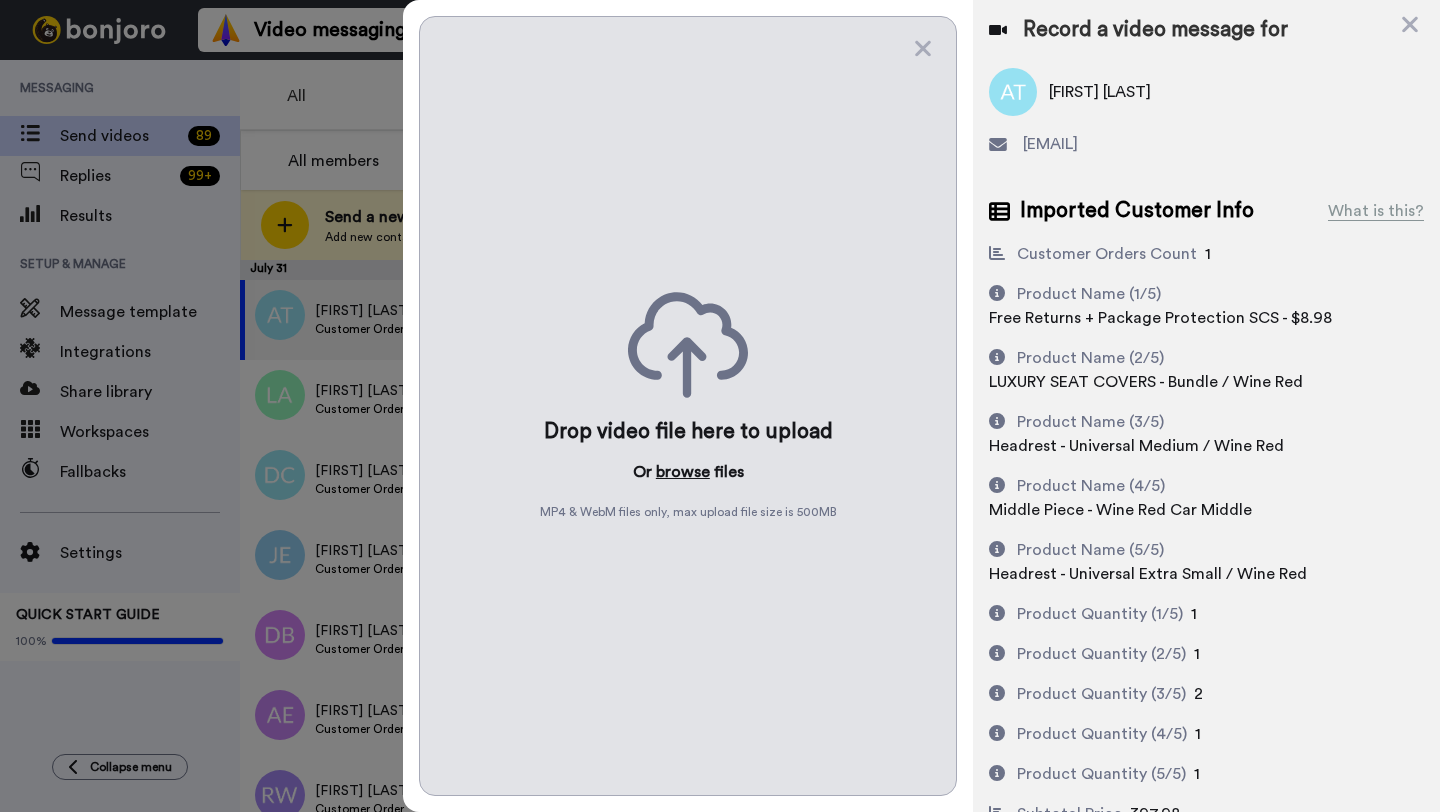 click on "browse" at bounding box center [683, 472] 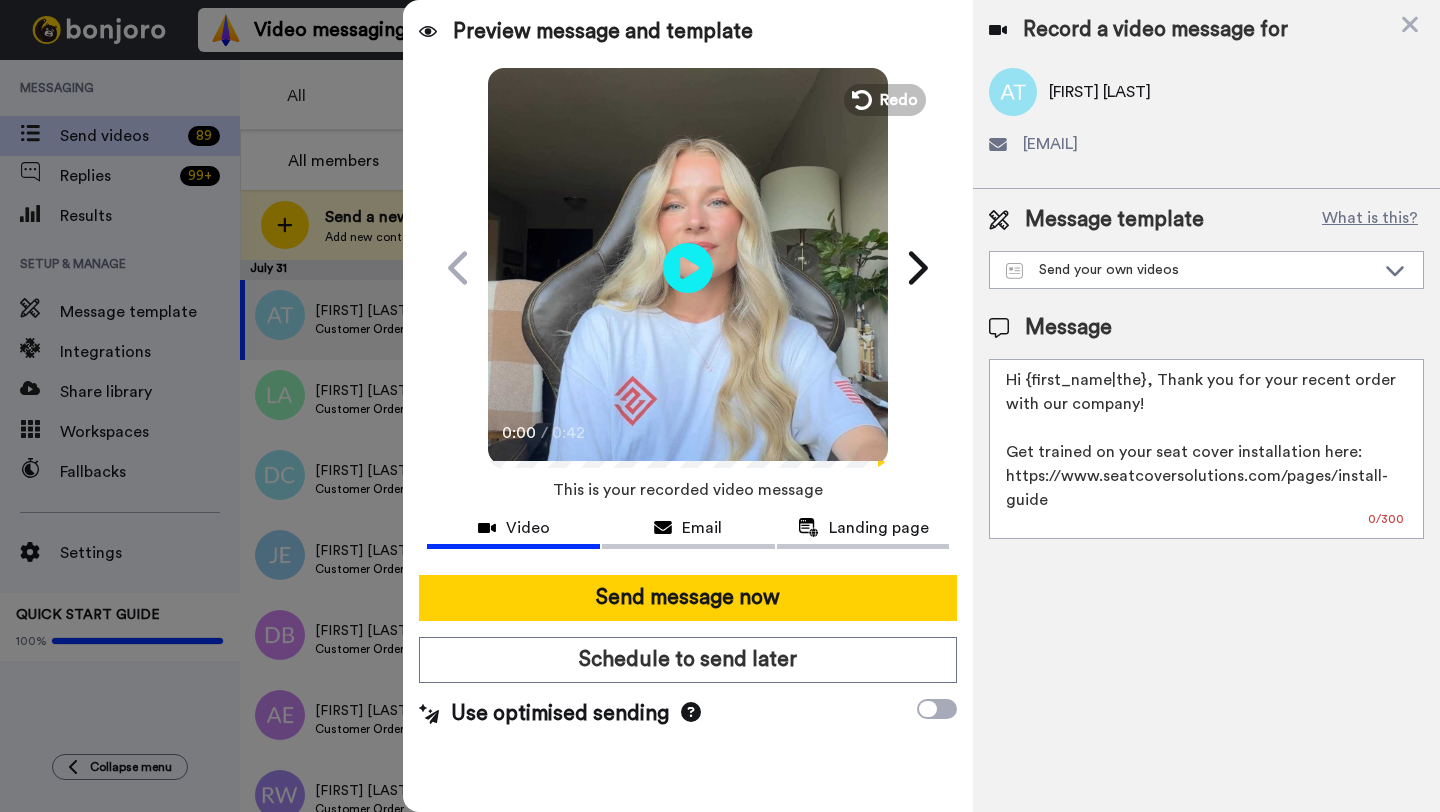 drag, startPoint x: 1140, startPoint y: 387, endPoint x: 1026, endPoint y: 386, distance: 114.00439 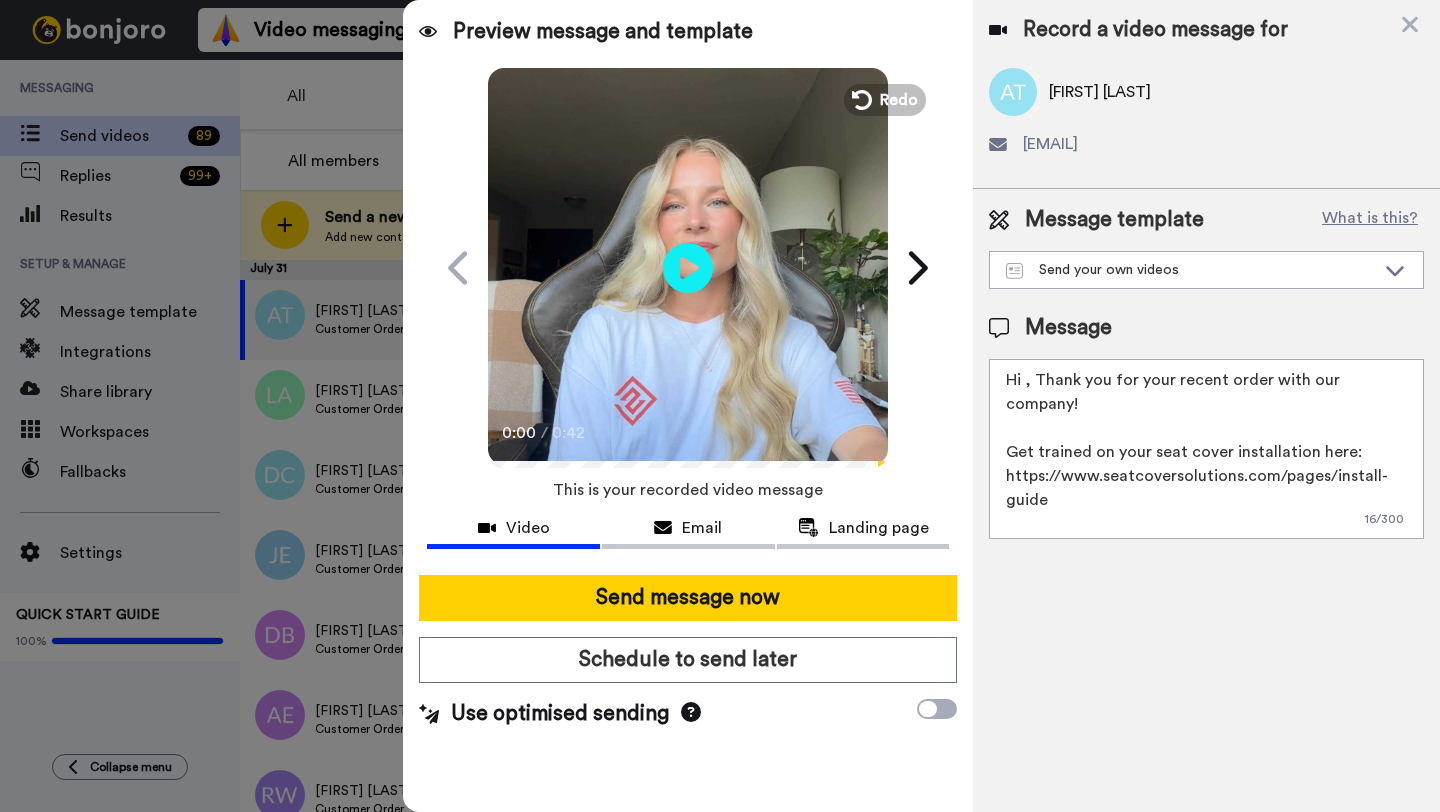 paste on "Anthony" 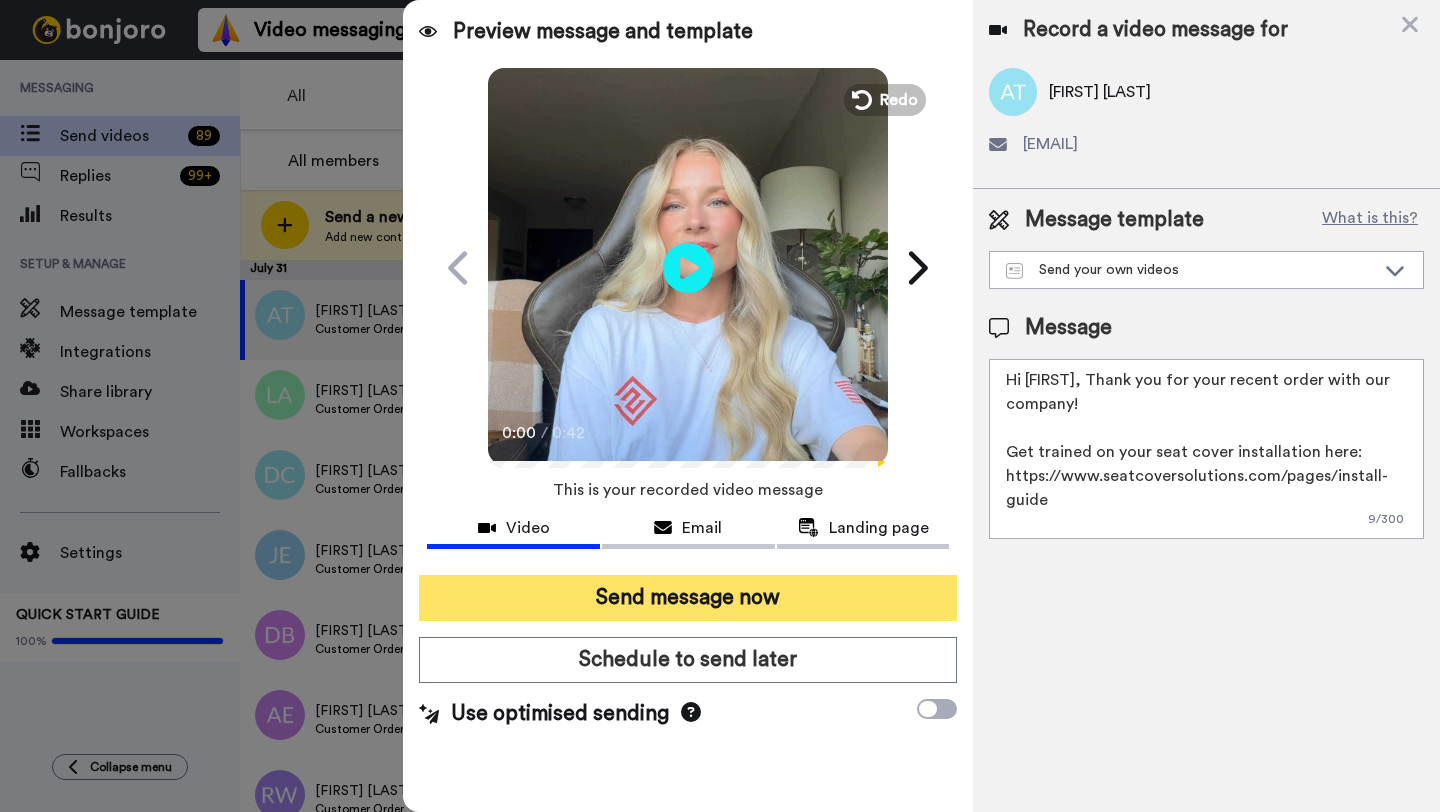 type on "Hi Anthony, Thank you for your recent order with our company!
Get trained on your seat cover installation here: https://www.seatcoversolutions.com/pages/install-guide
More Products: https://www.seatcoversolutions.com/products/luxury-seat-covers?utm_campaign=CX&utm_source=CX&utm_medium=CX" 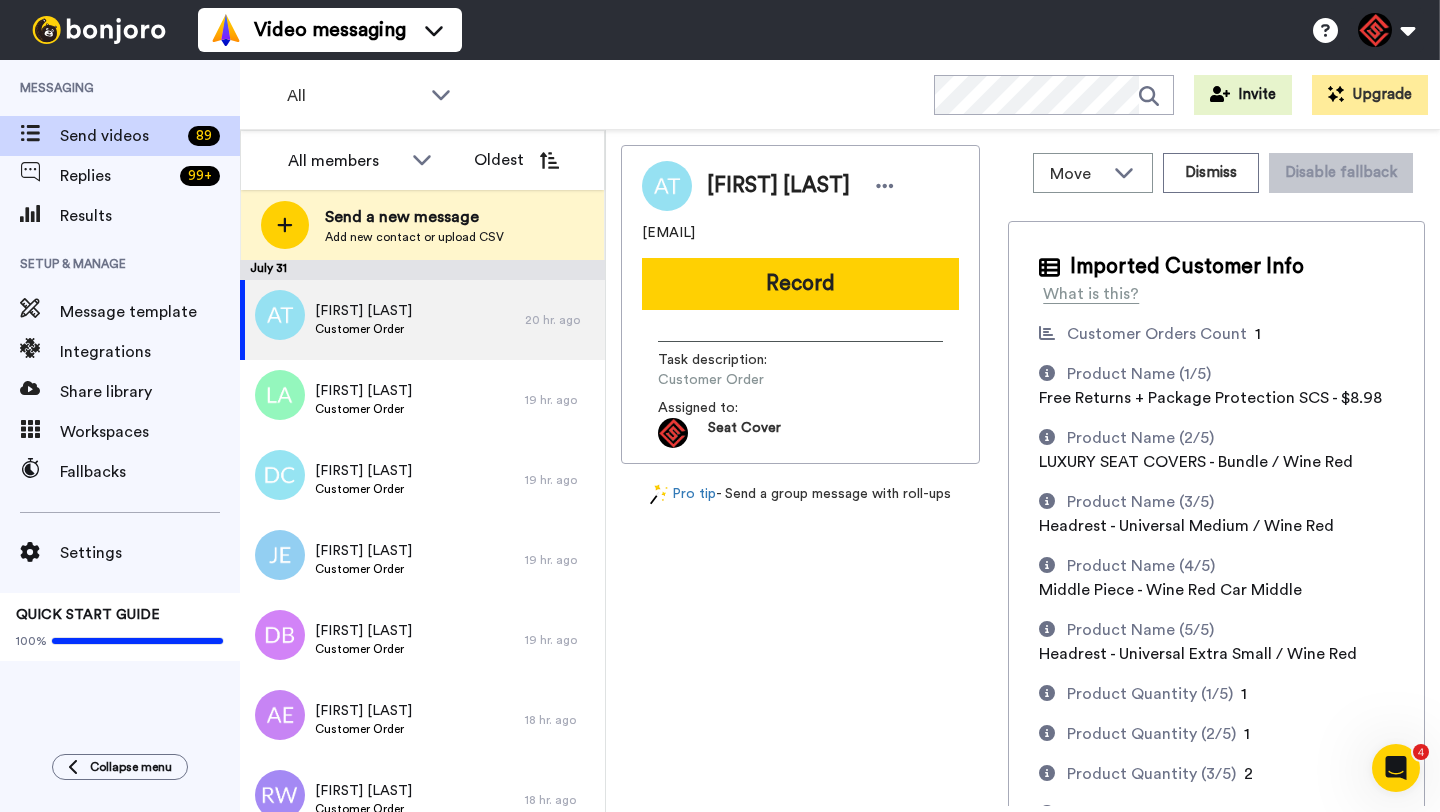 scroll, scrollTop: 0, scrollLeft: 0, axis: both 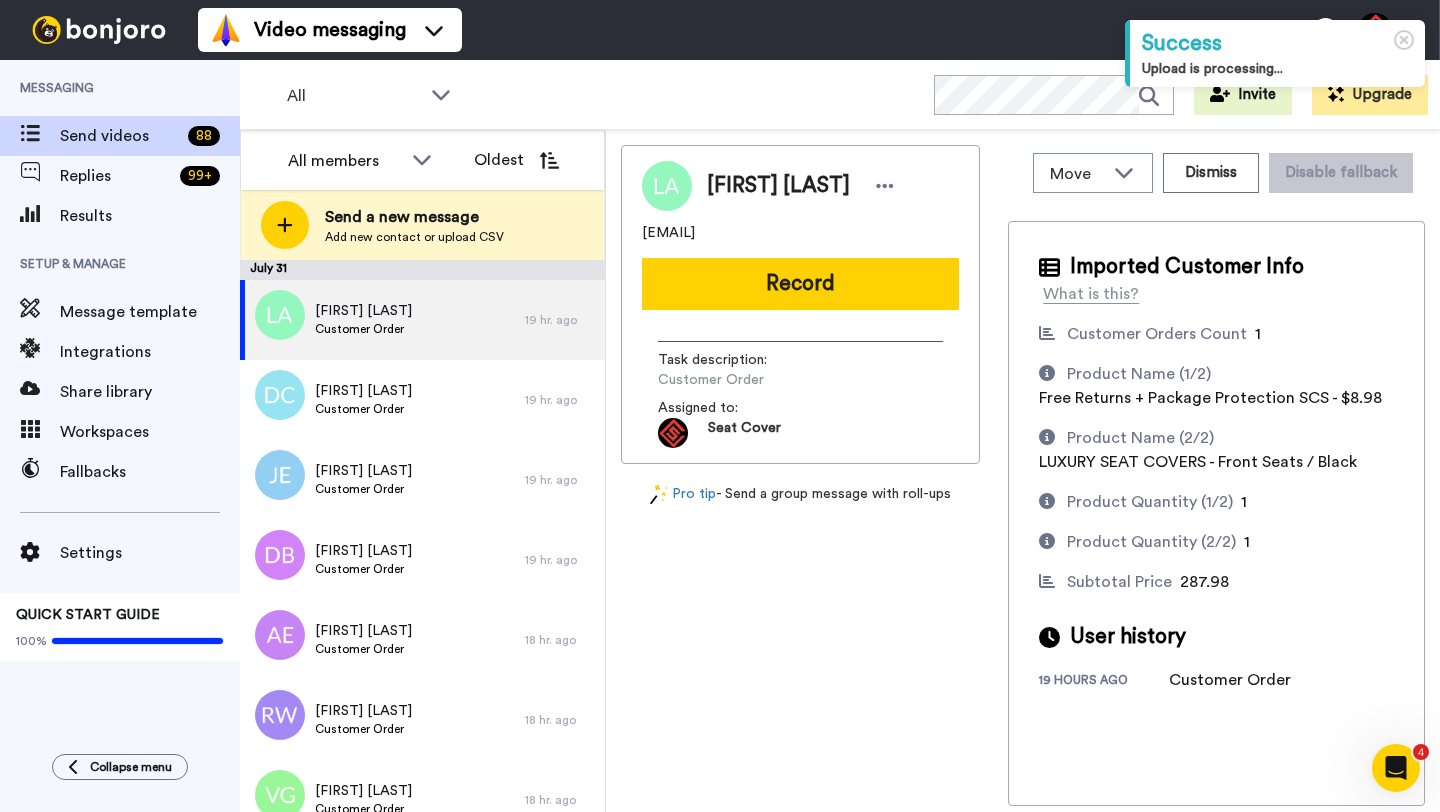click on "[FIRST] [LAST]" at bounding box center (778, 186) 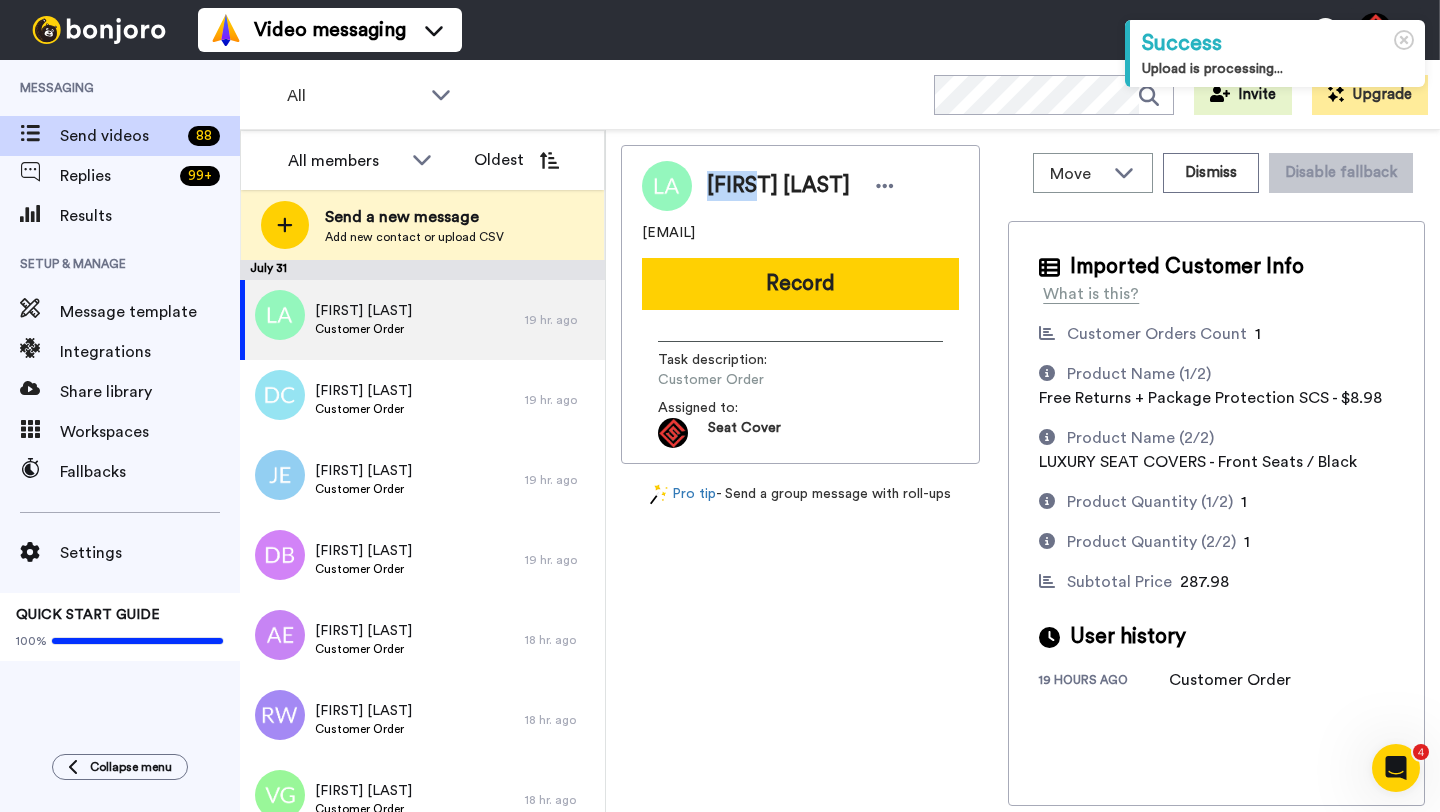 click on "[FIRST] [LAST]" at bounding box center (778, 186) 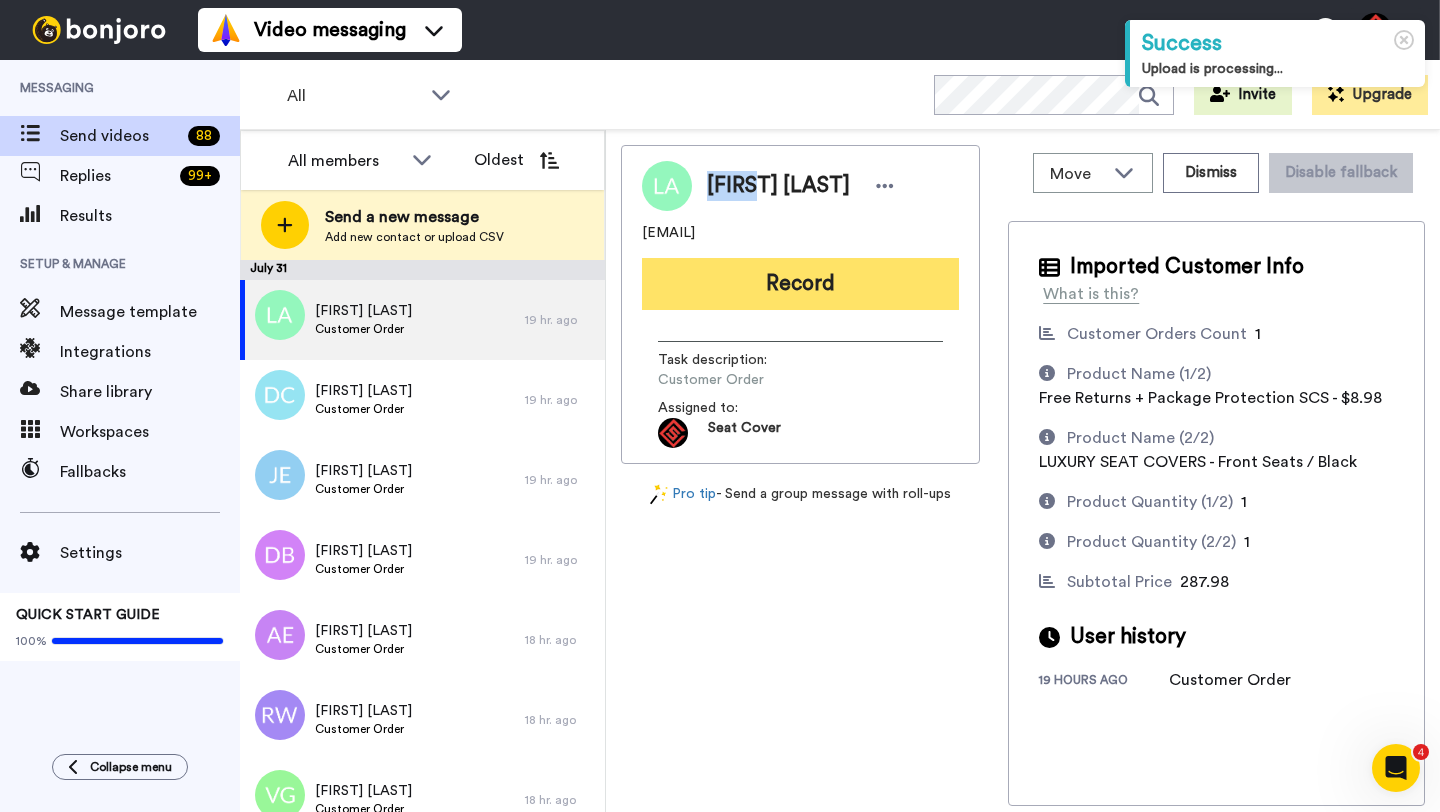 click on "Record" at bounding box center (800, 284) 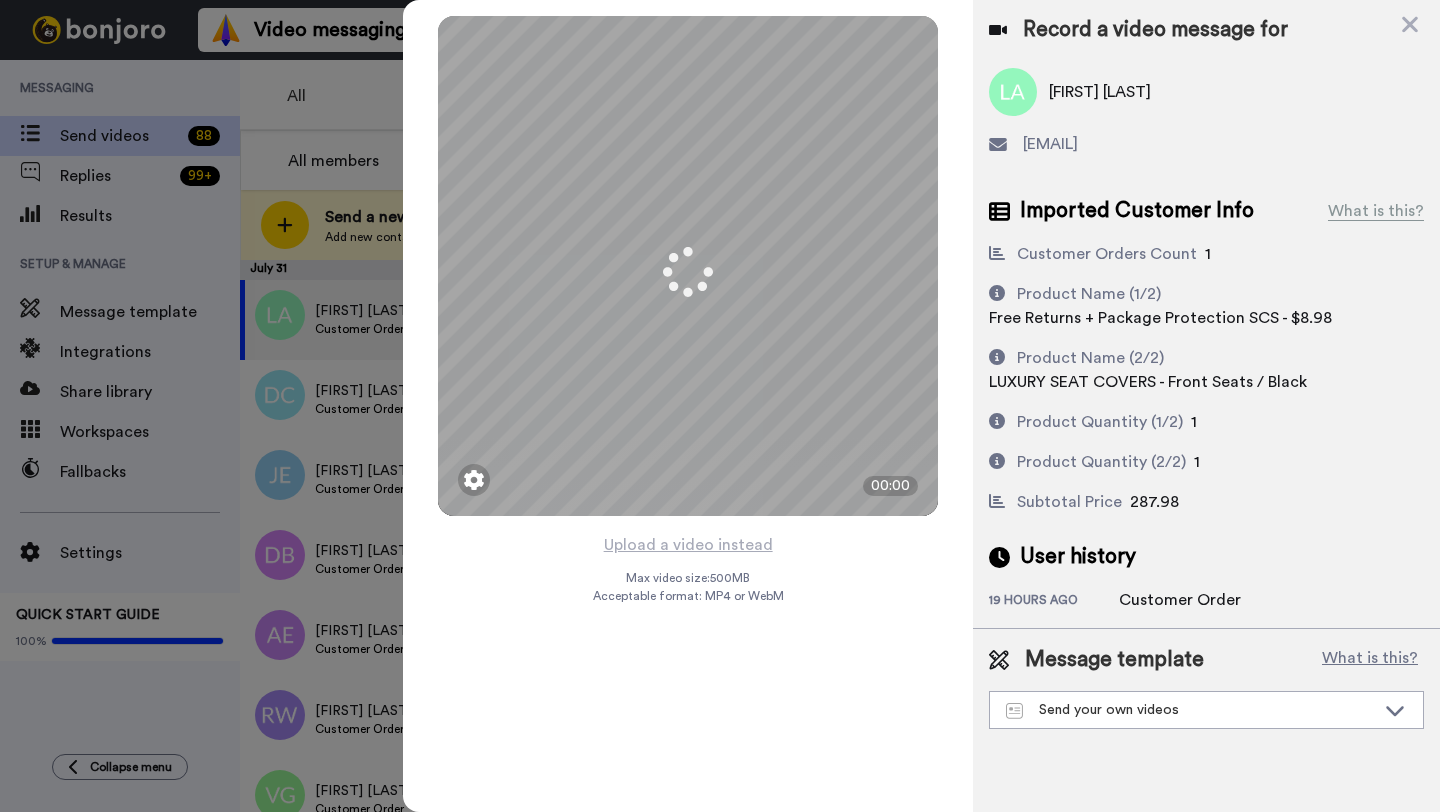 click on "Upload a video instead" at bounding box center (688, 545) 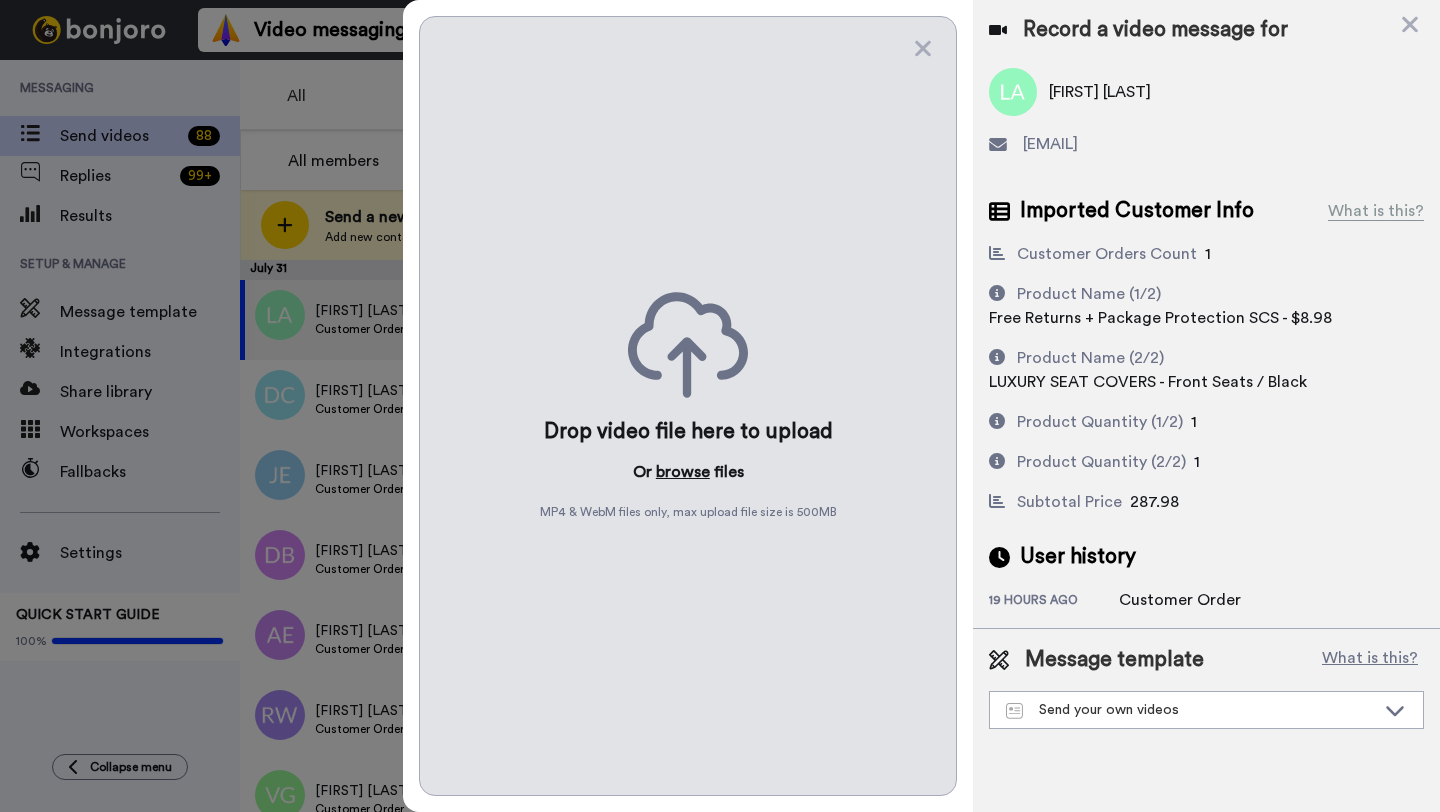 click on "browse" at bounding box center (683, 472) 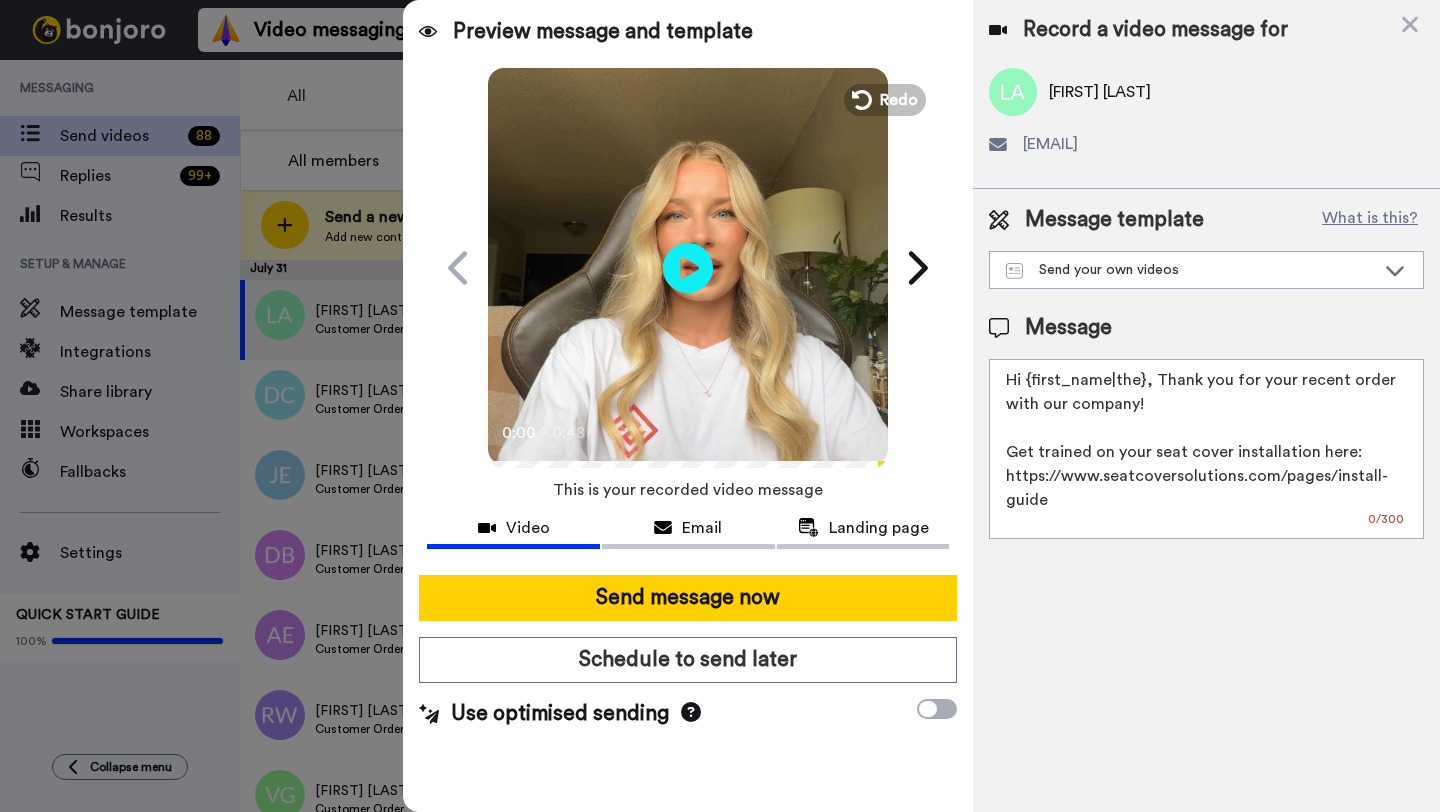 drag, startPoint x: 1141, startPoint y: 385, endPoint x: 1028, endPoint y: 383, distance: 113.0177 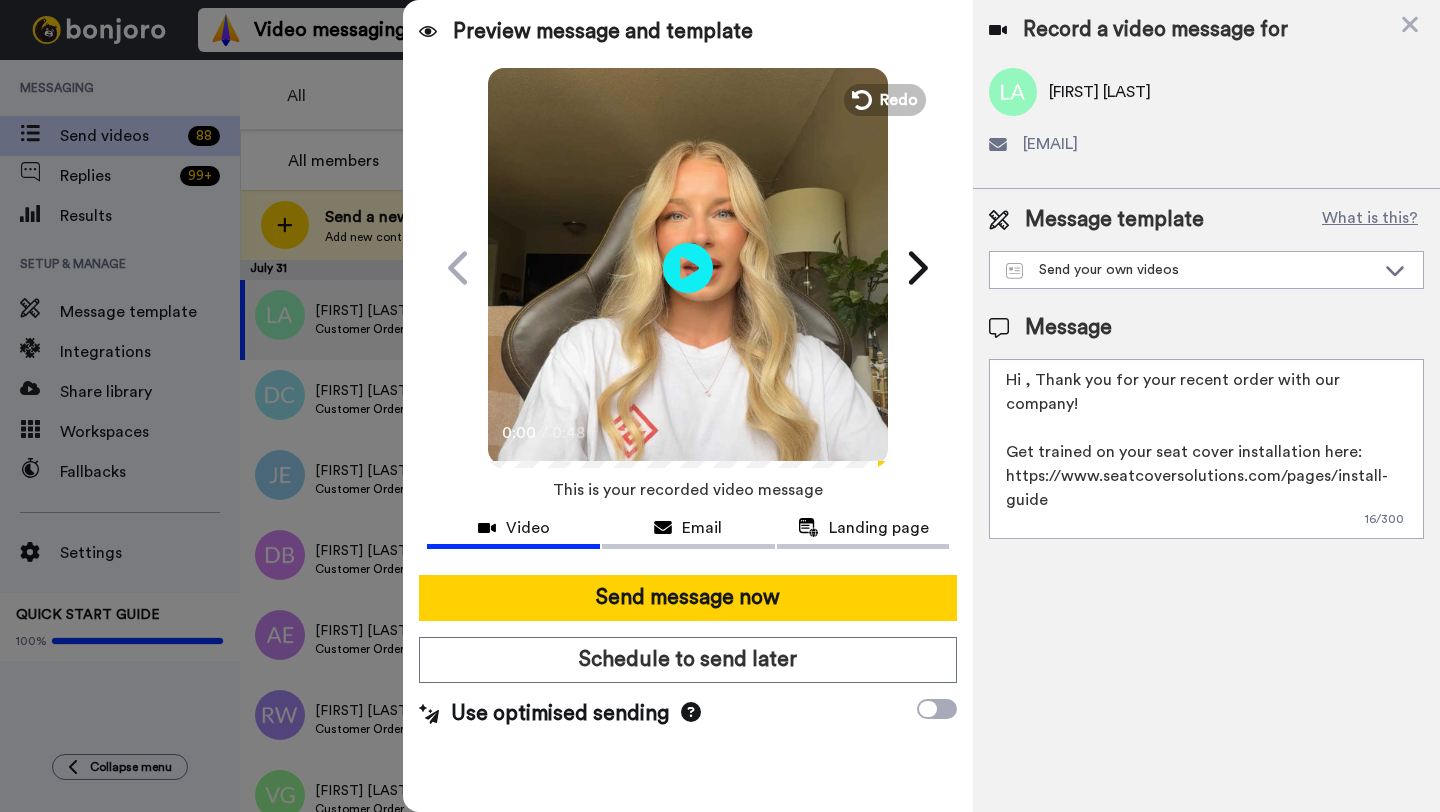 paste on "Levon" 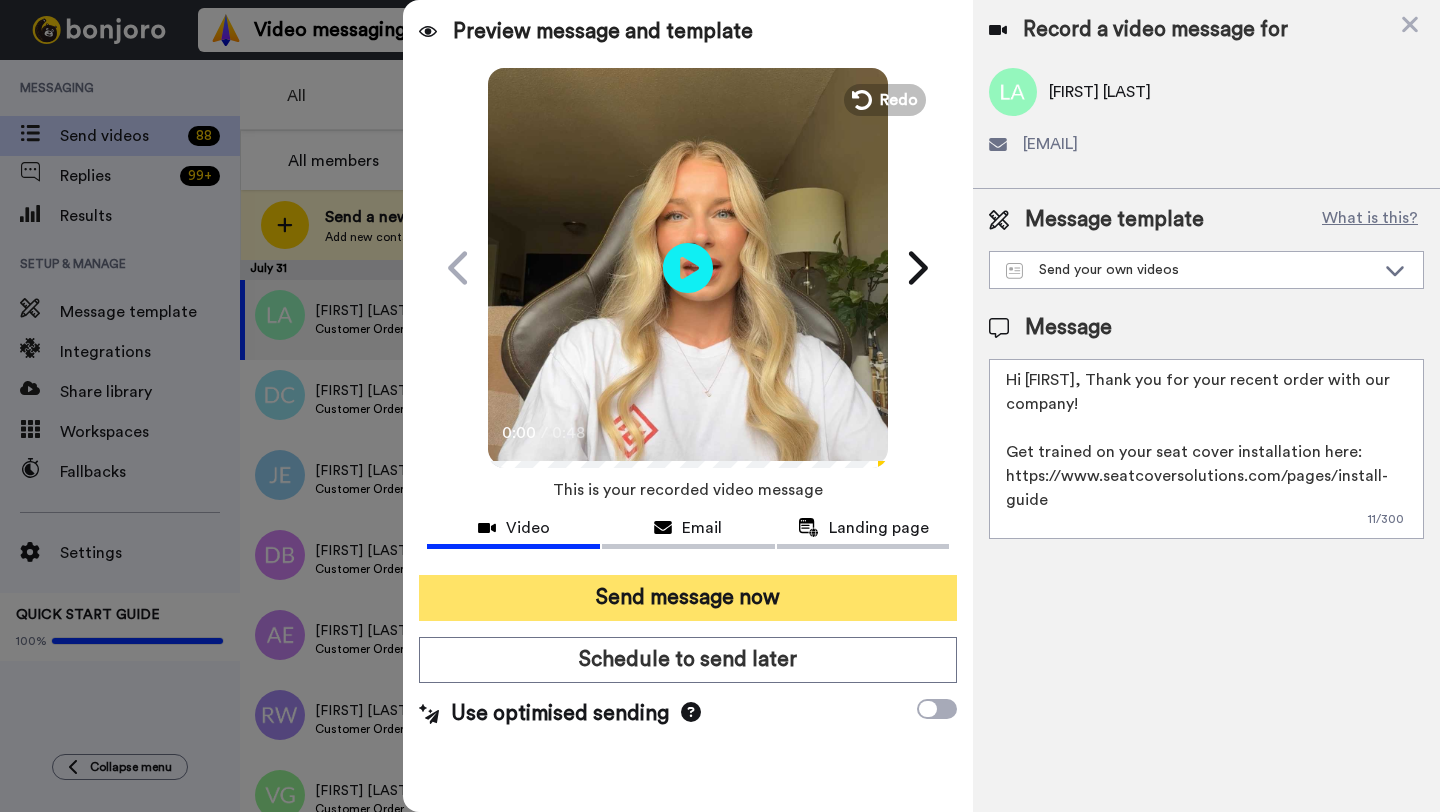type on "Hi Levon, Thank you for your recent order with our company!
Get trained on your seat cover installation here: https://www.seatcoversolutions.com/pages/install-guide
More Products: https://www.seatcoversolutions.com/products/luxury-seat-covers?utm_campaign=CX&utm_source=CX&utm_medium=CX" 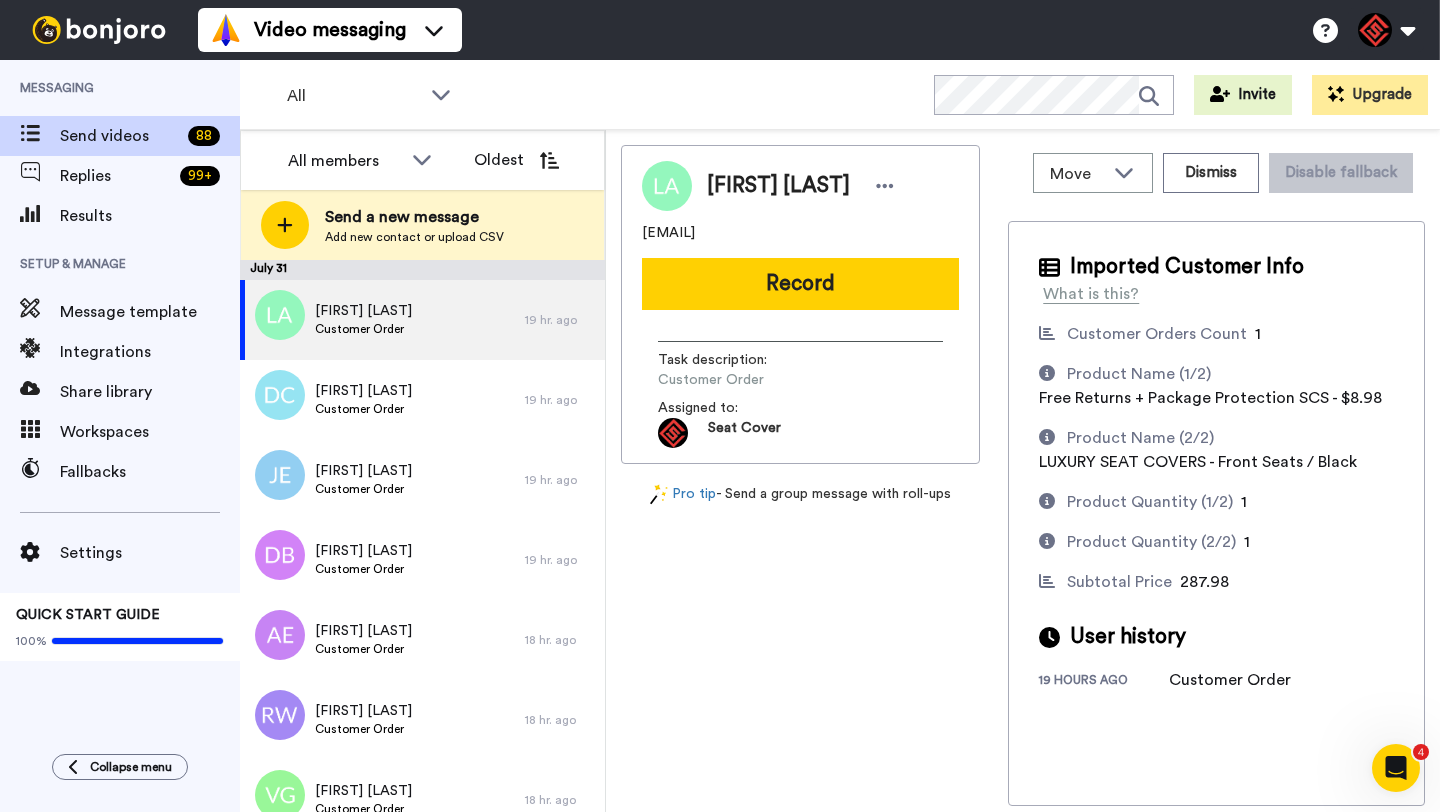 scroll, scrollTop: 0, scrollLeft: 0, axis: both 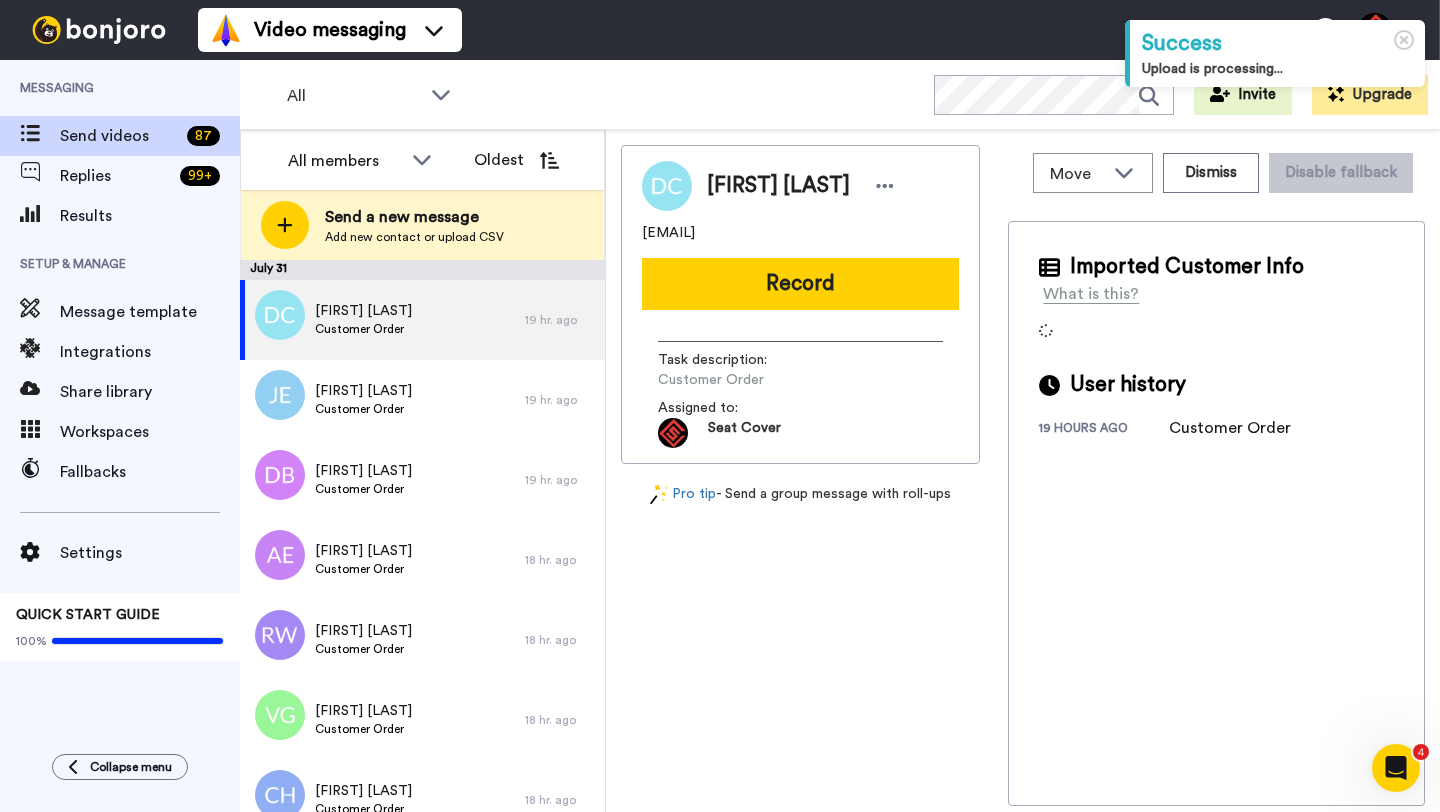 click on "Dylan Crouse" at bounding box center (778, 186) 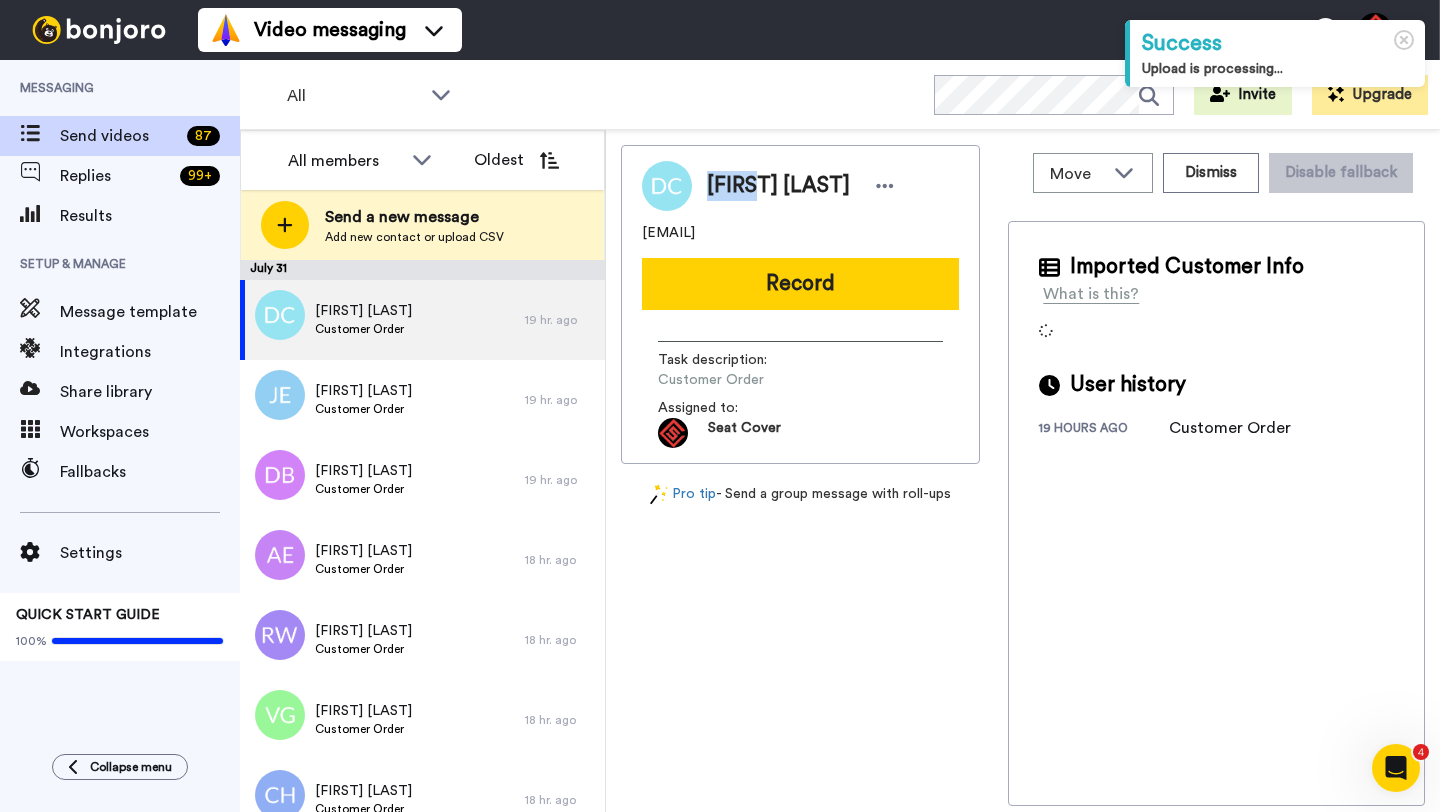 click on "Dylan Crouse" at bounding box center [778, 186] 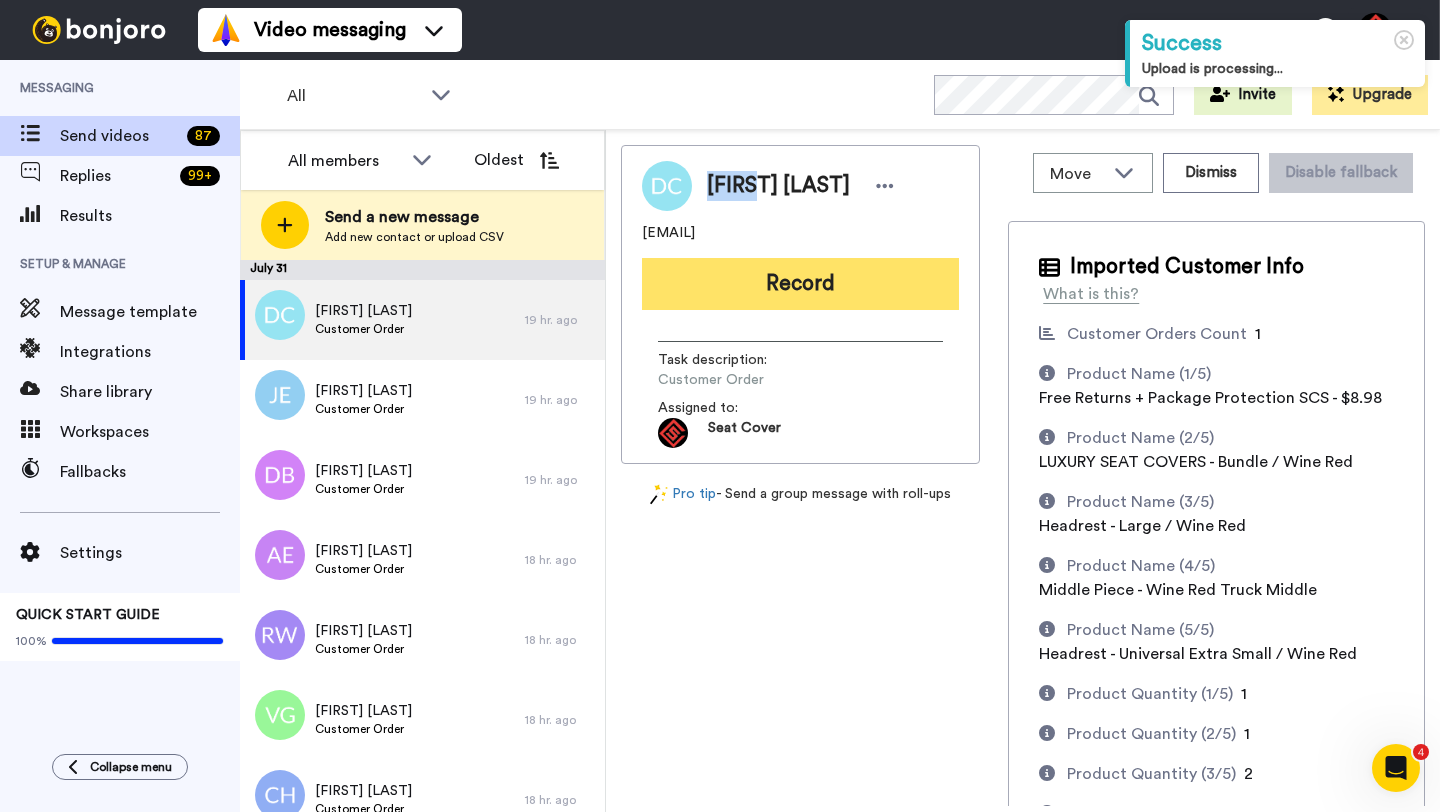 click on "Record" at bounding box center (800, 284) 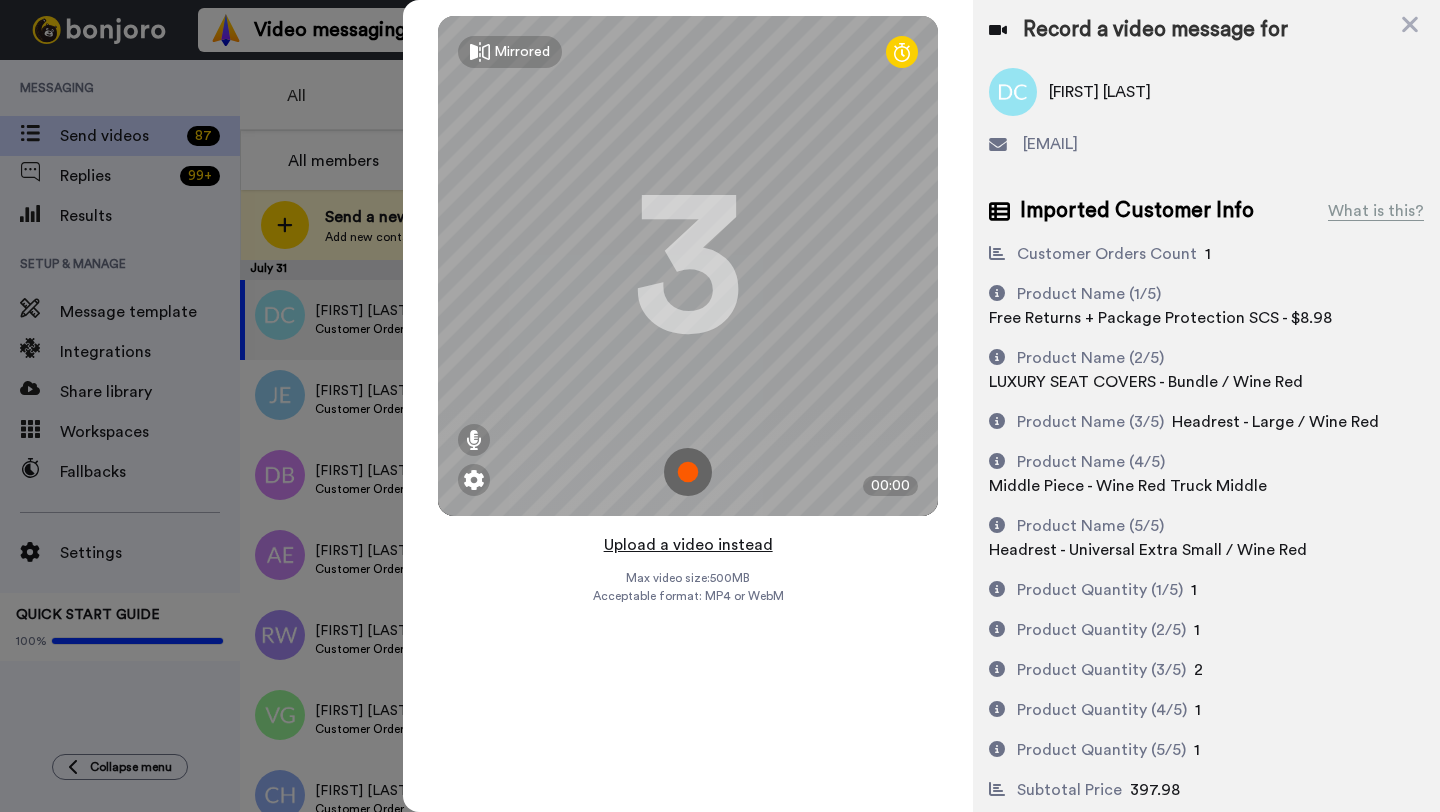 click on "Upload a video instead" at bounding box center [688, 545] 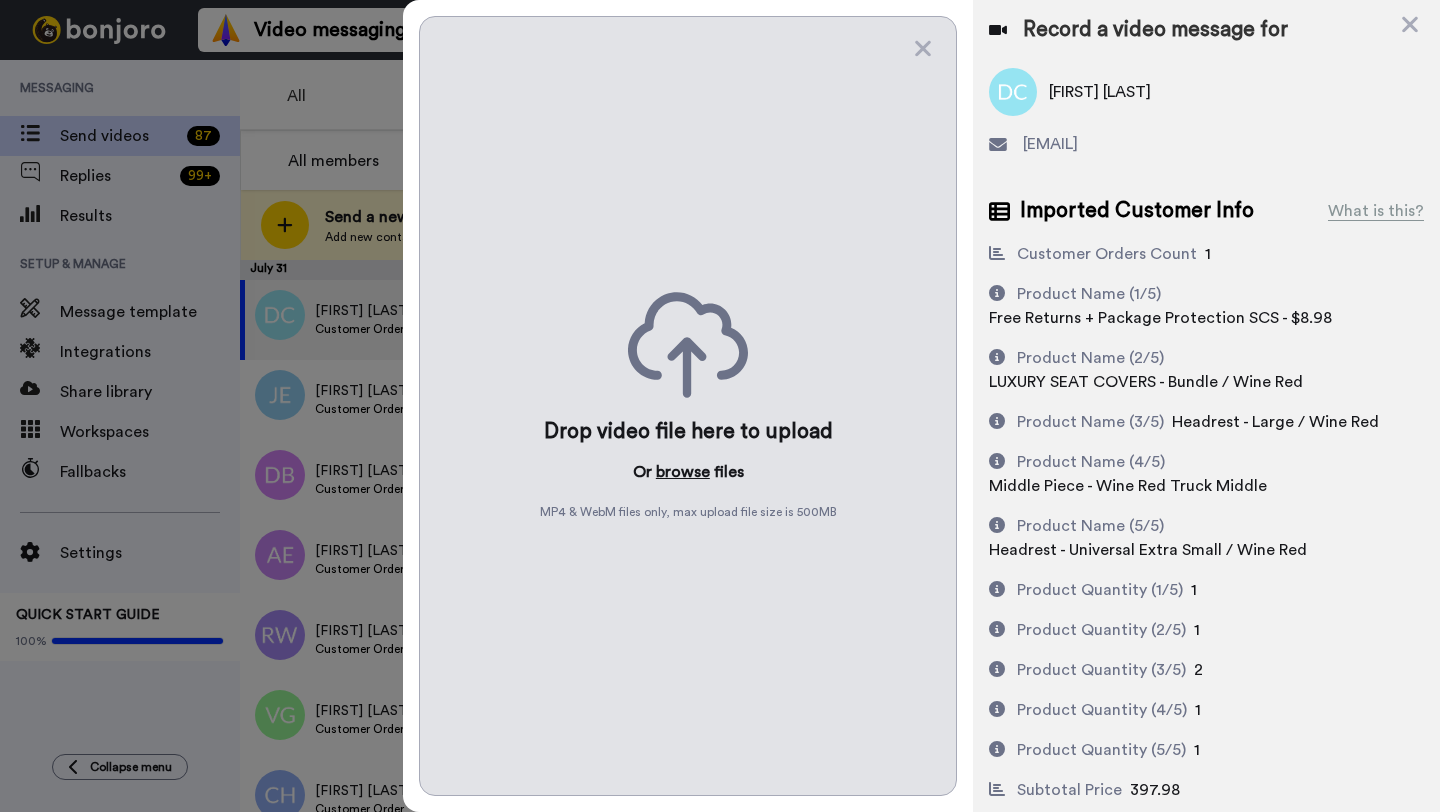click on "browse" at bounding box center [683, 472] 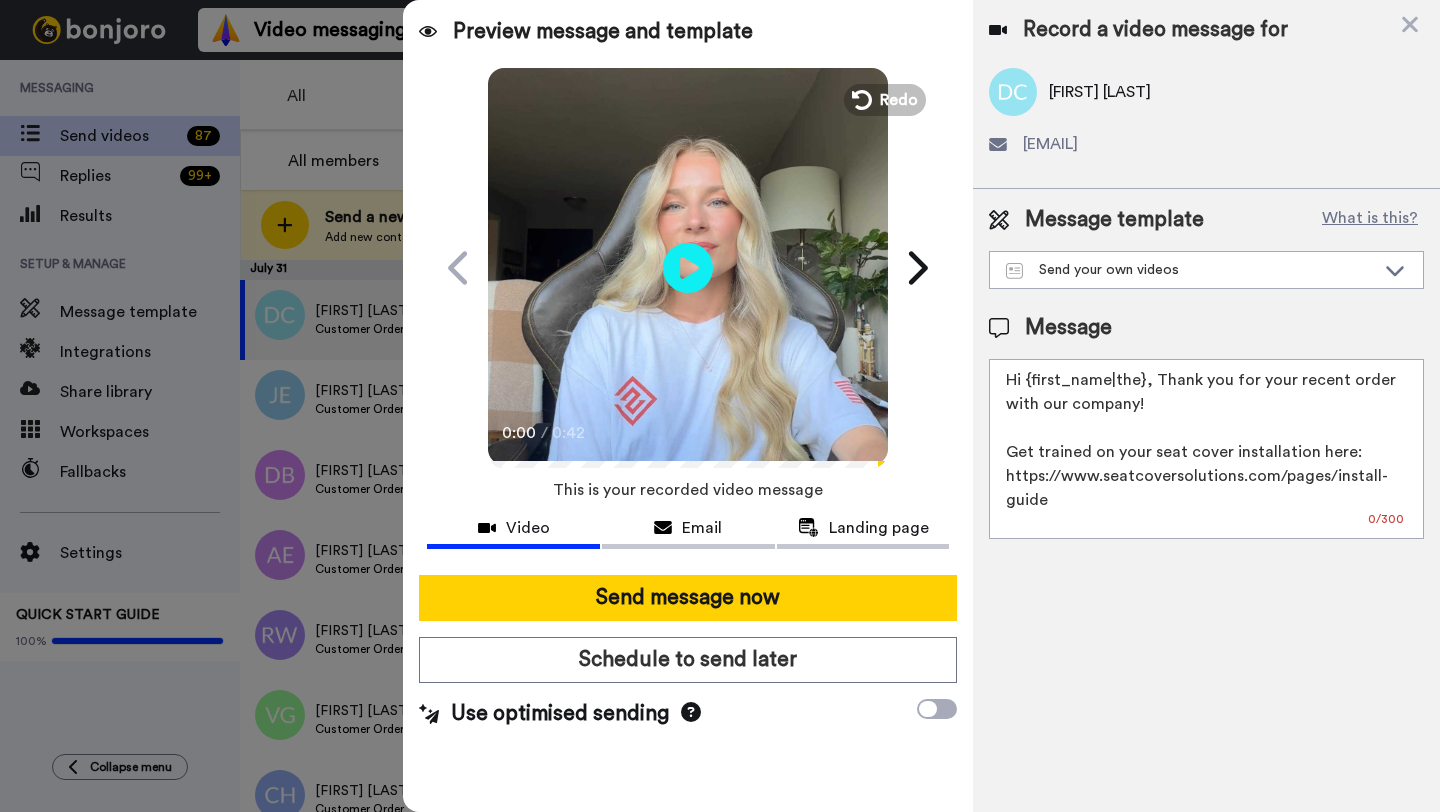 drag, startPoint x: 1141, startPoint y: 384, endPoint x: 1029, endPoint y: 384, distance: 112 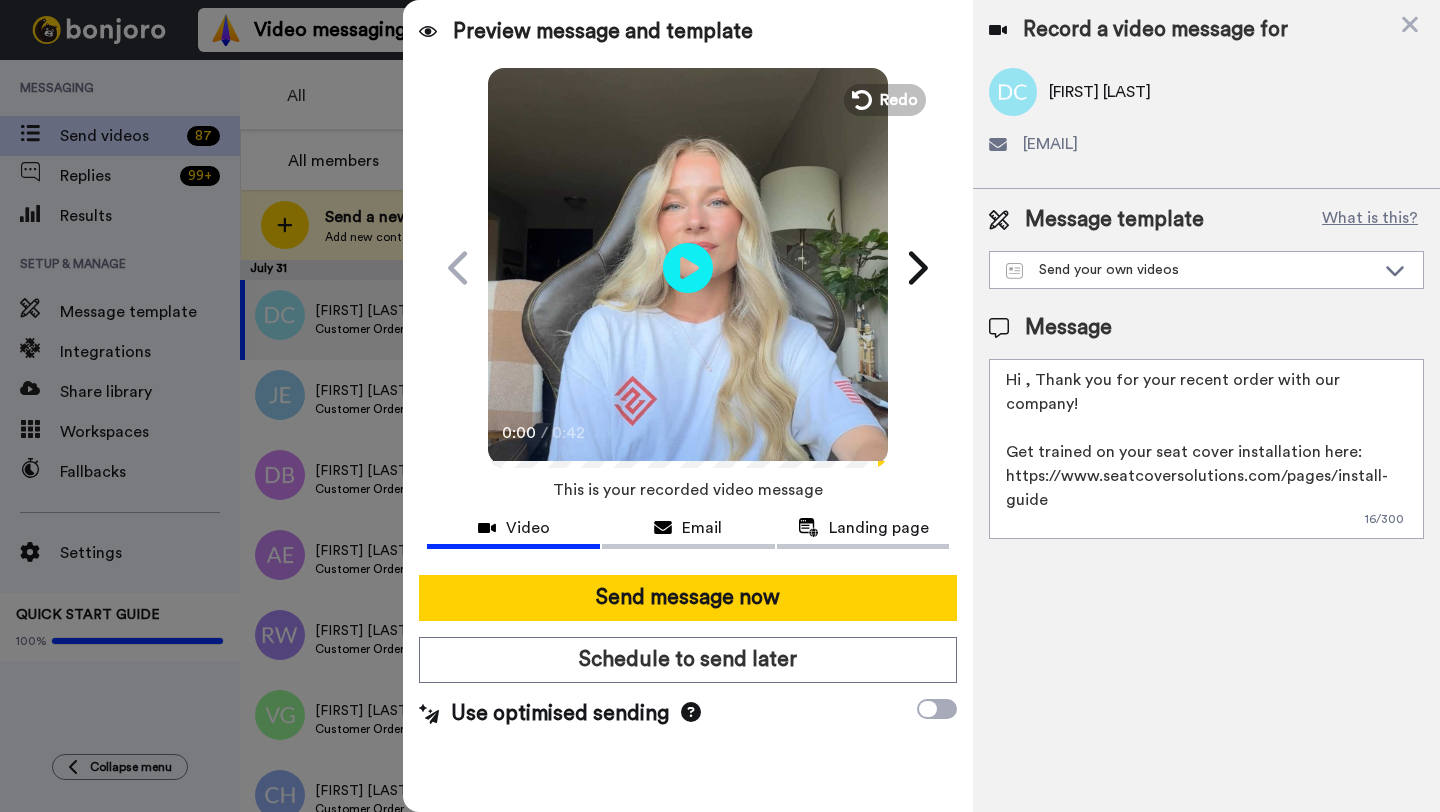 paste on "Dylan" 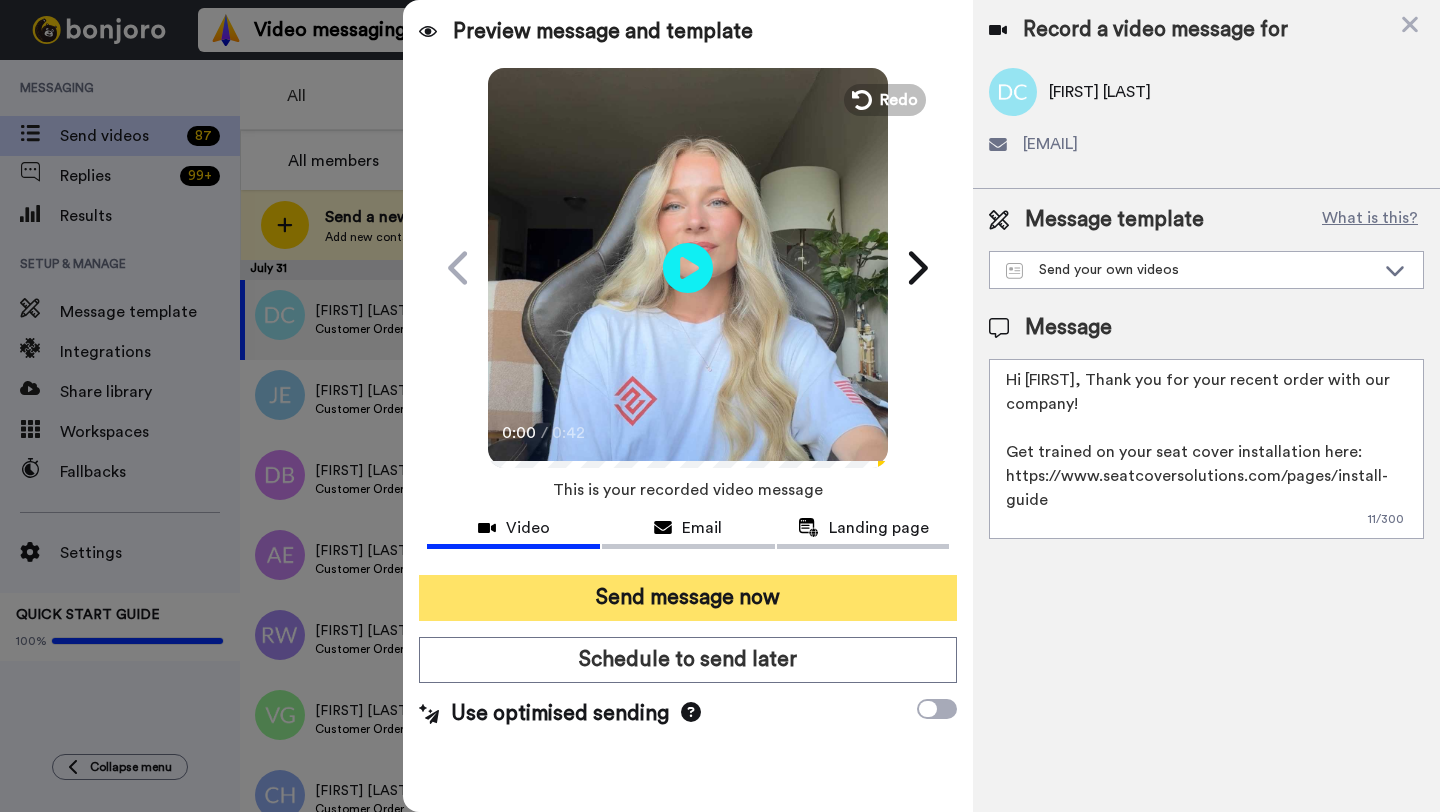 type on "Hi Dylan, Thank you for your recent order with our company!
Get trained on your seat cover installation here: https://www.seatcoversolutions.com/pages/install-guide
More Products: https://www.seatcoversolutions.com/products/luxury-seat-covers?utm_campaign=CX&utm_source=CX&utm_medium=CX" 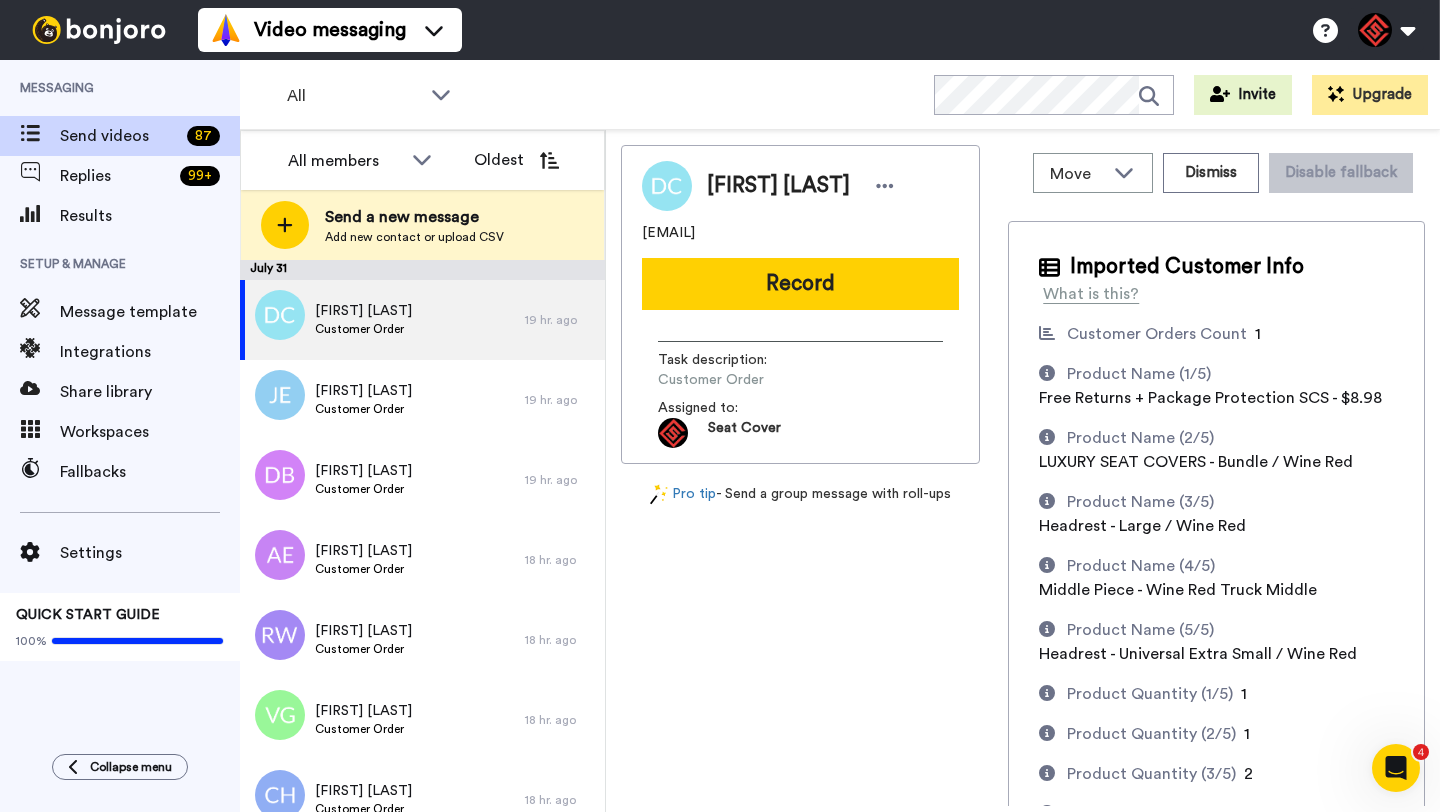 scroll, scrollTop: 0, scrollLeft: 0, axis: both 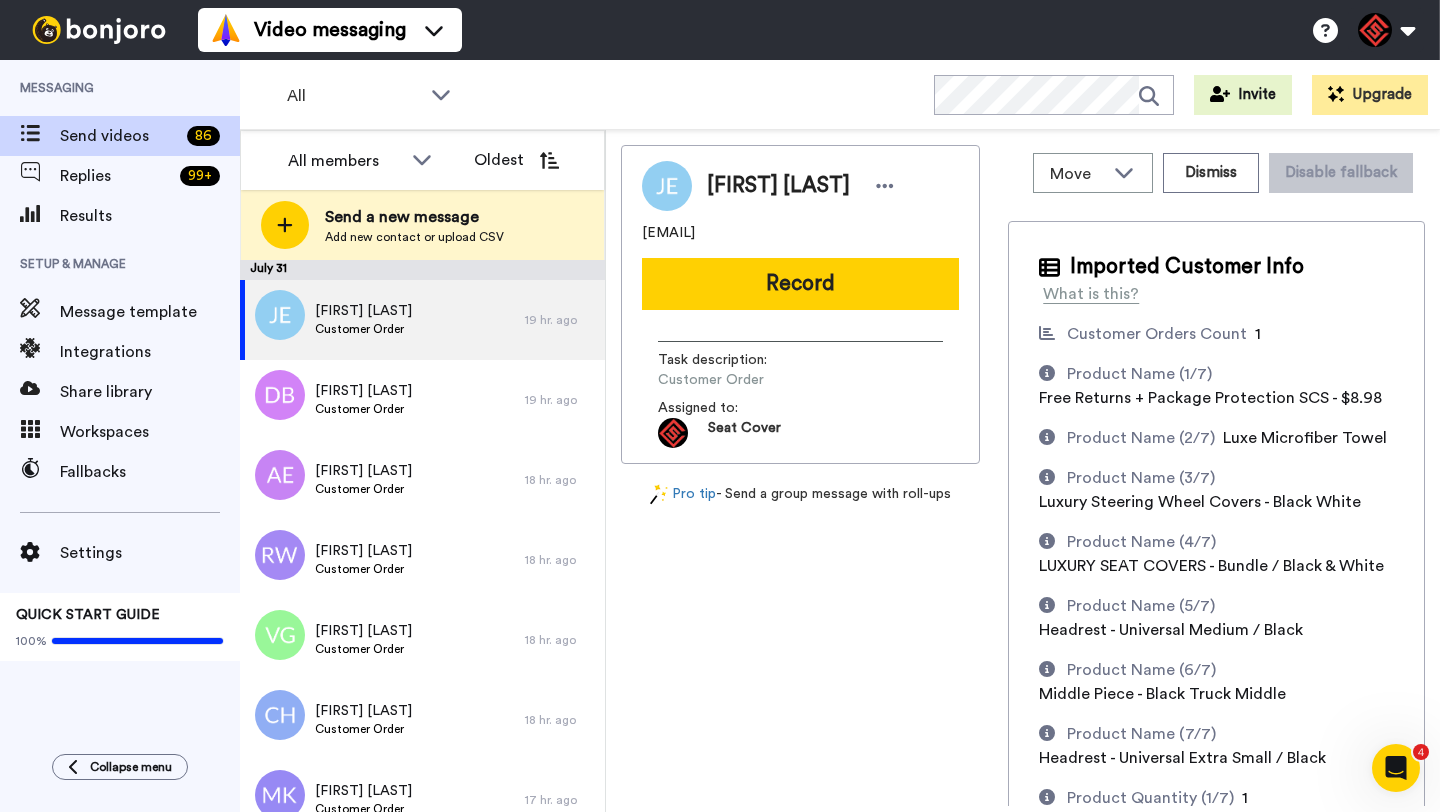 click on "[FIRST] [LAST]" at bounding box center [778, 186] 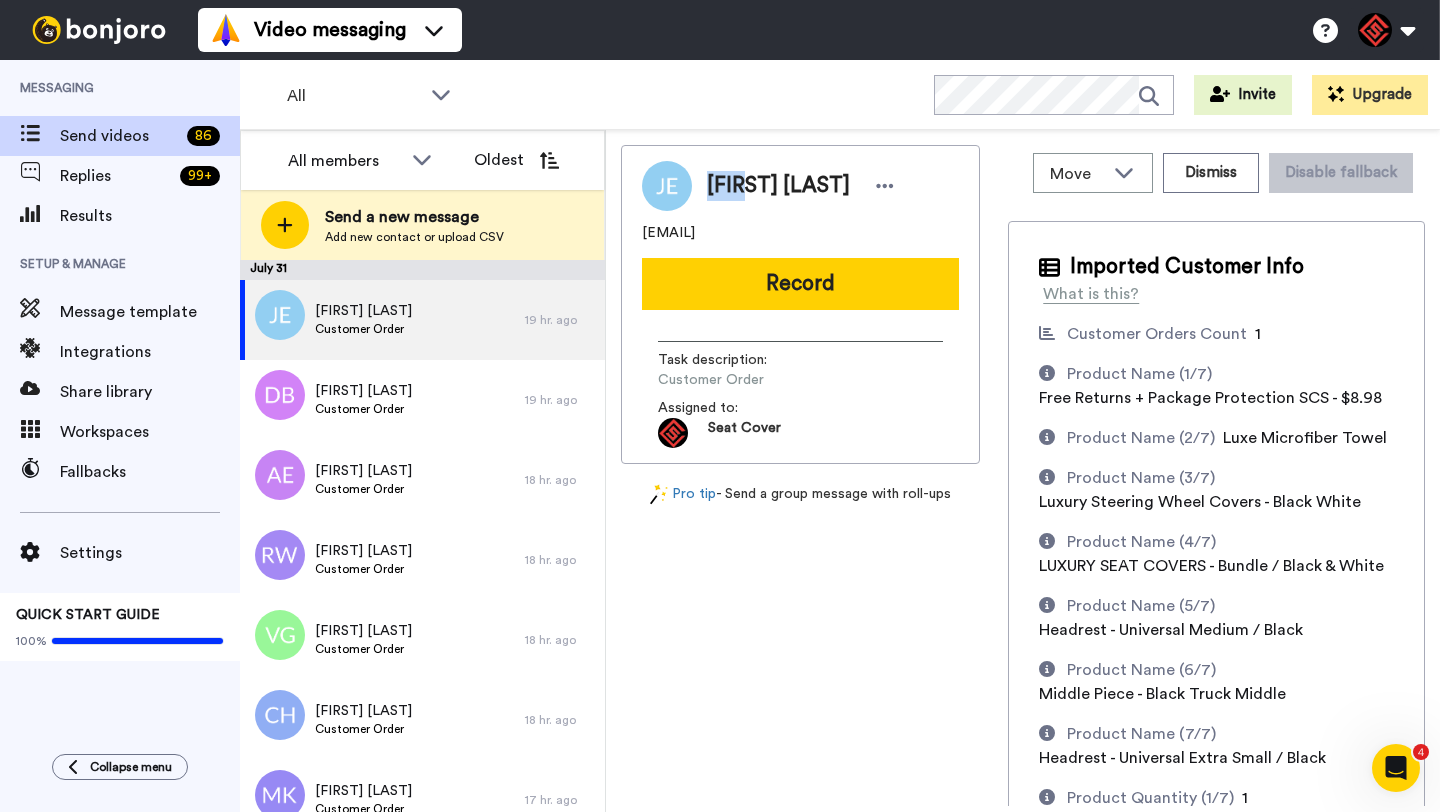 click on "[FIRST] [LAST]" at bounding box center (778, 186) 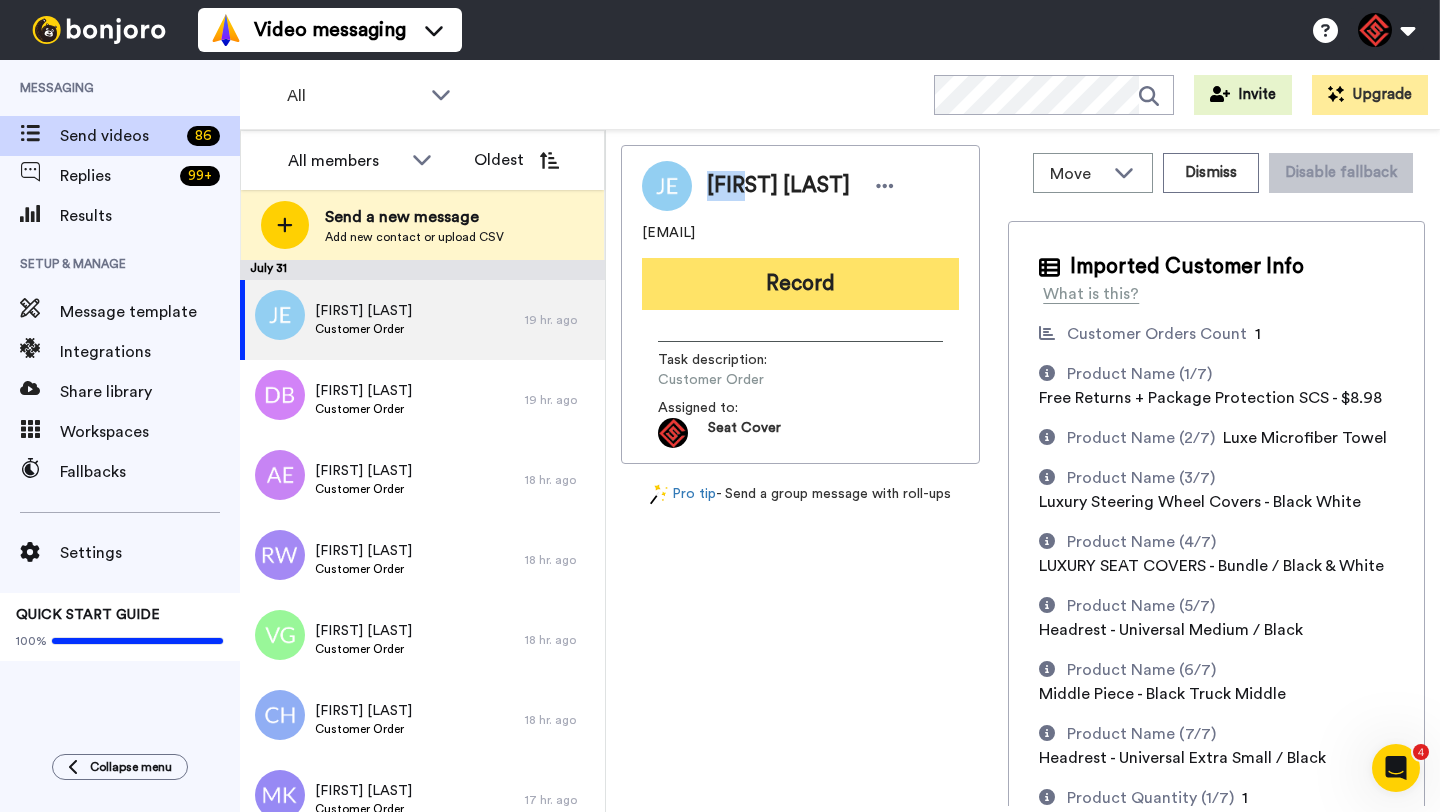 click on "Record" at bounding box center [800, 284] 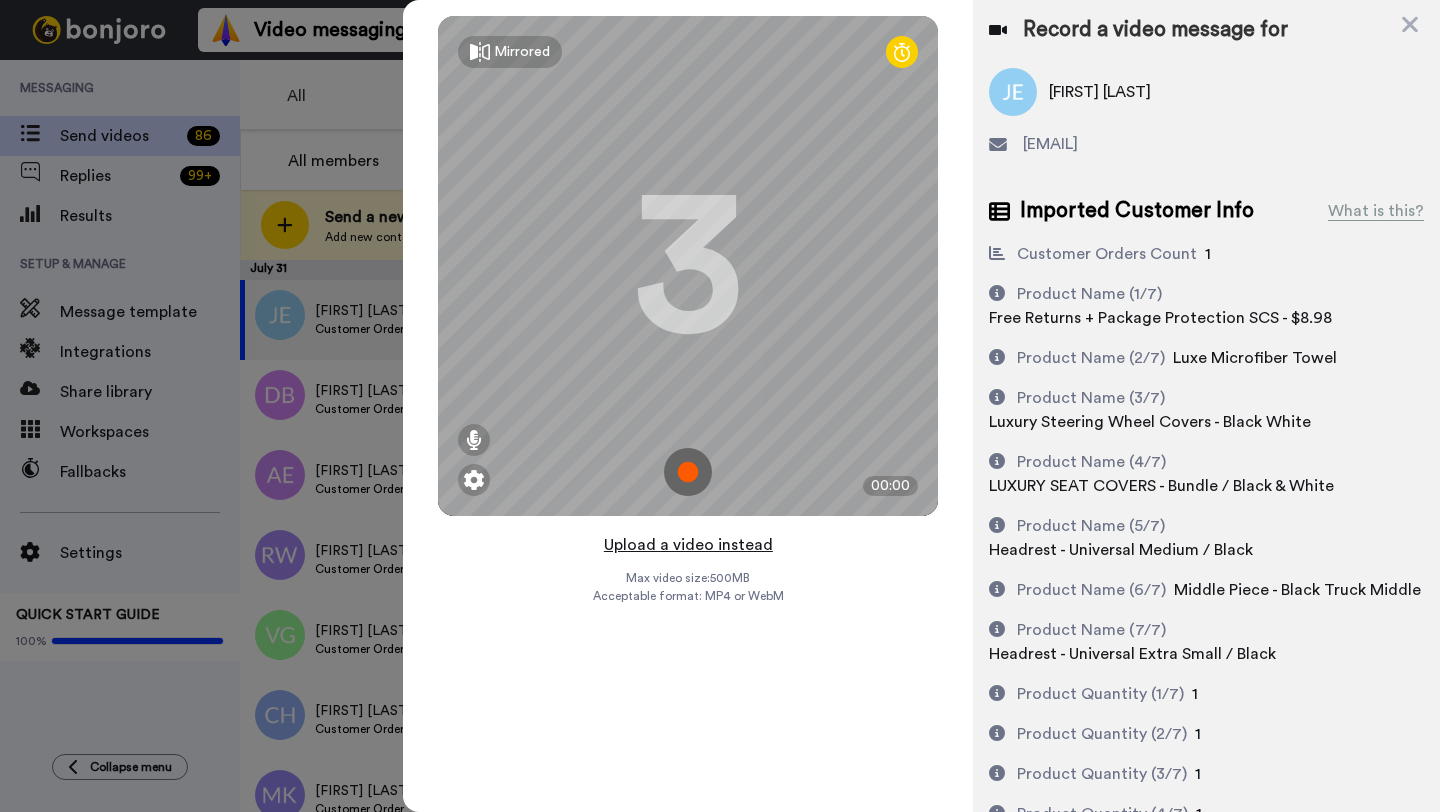 click on "Upload a video instead" at bounding box center [688, 545] 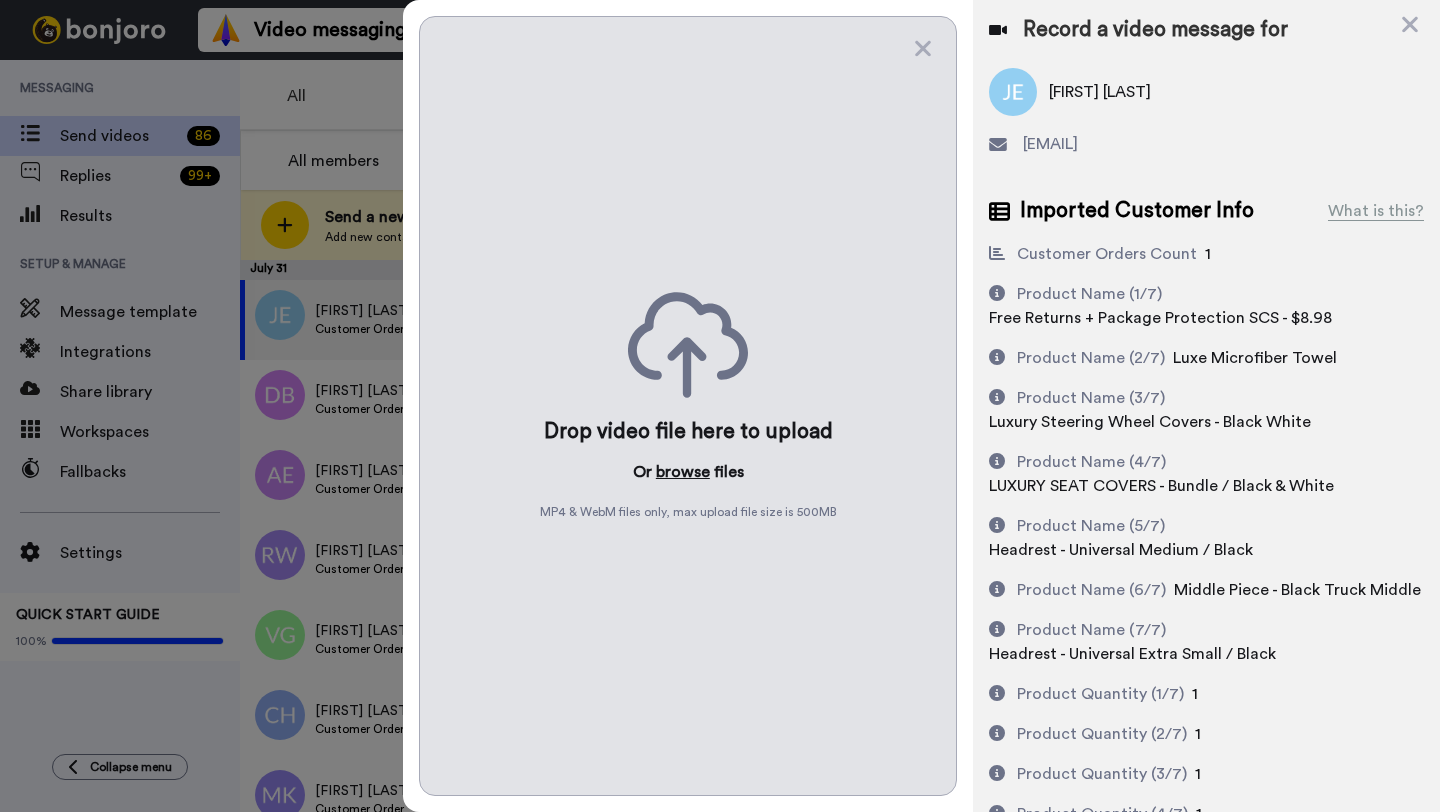 click on "browse" at bounding box center (683, 472) 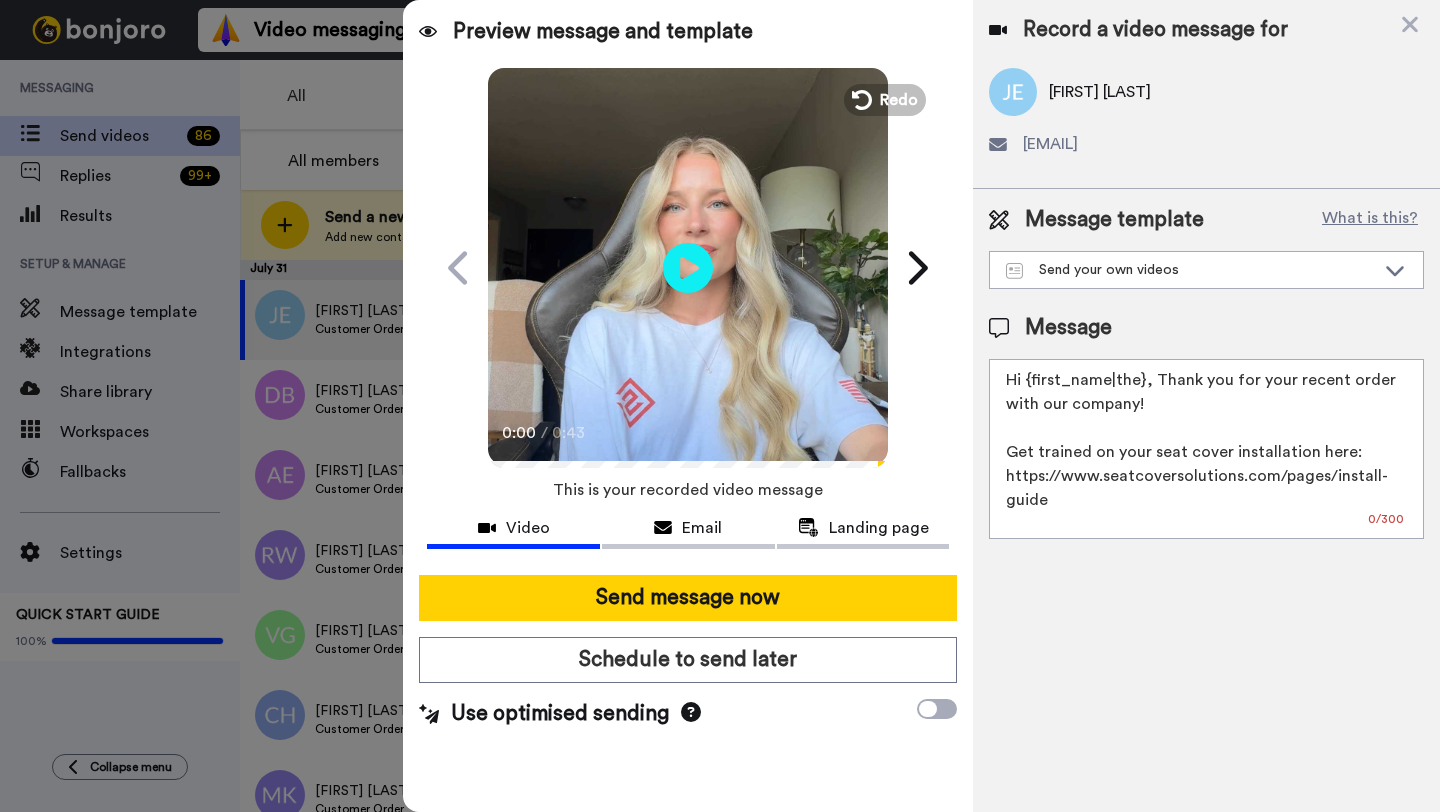 drag, startPoint x: 1140, startPoint y: 383, endPoint x: 1030, endPoint y: 383, distance: 110 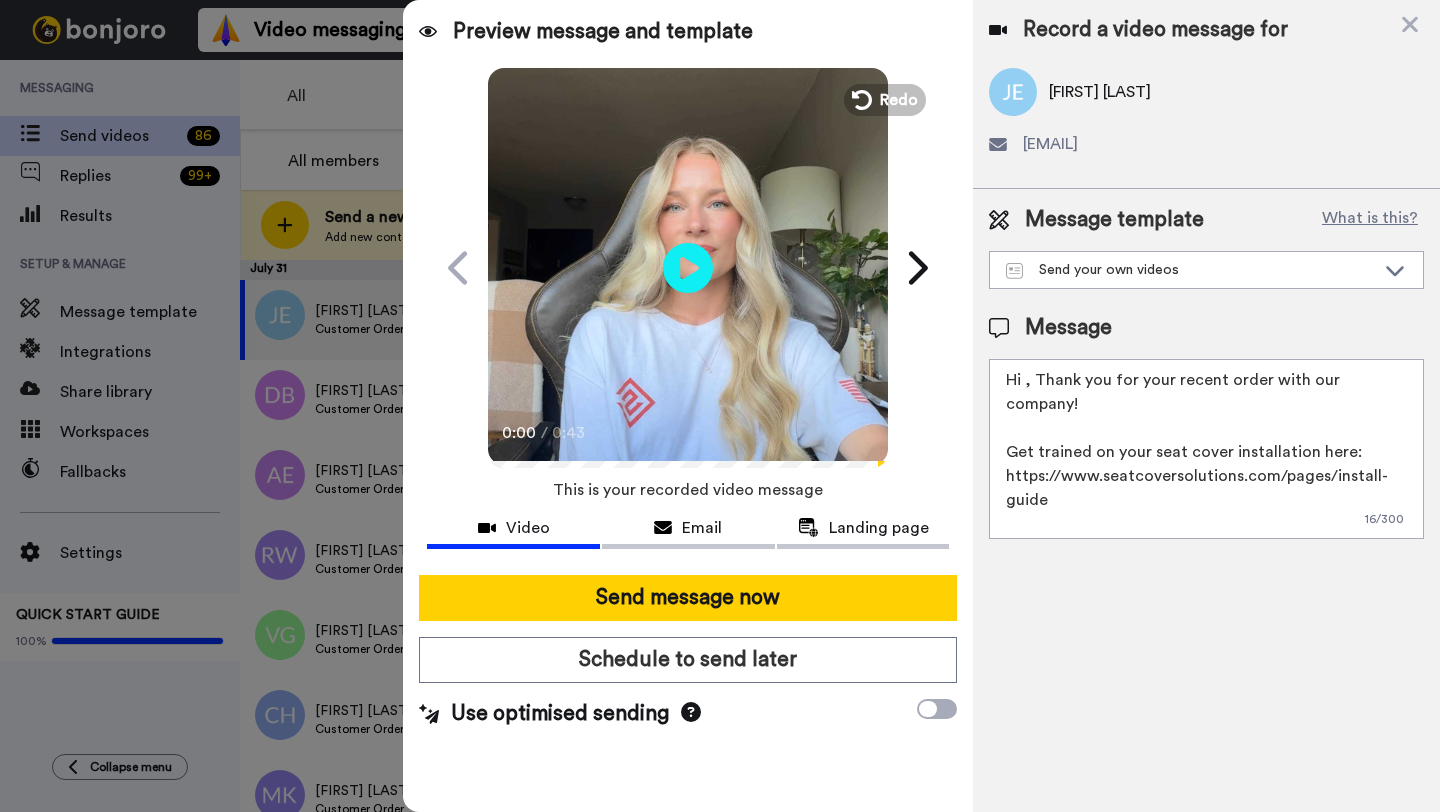 paste on "Jake" 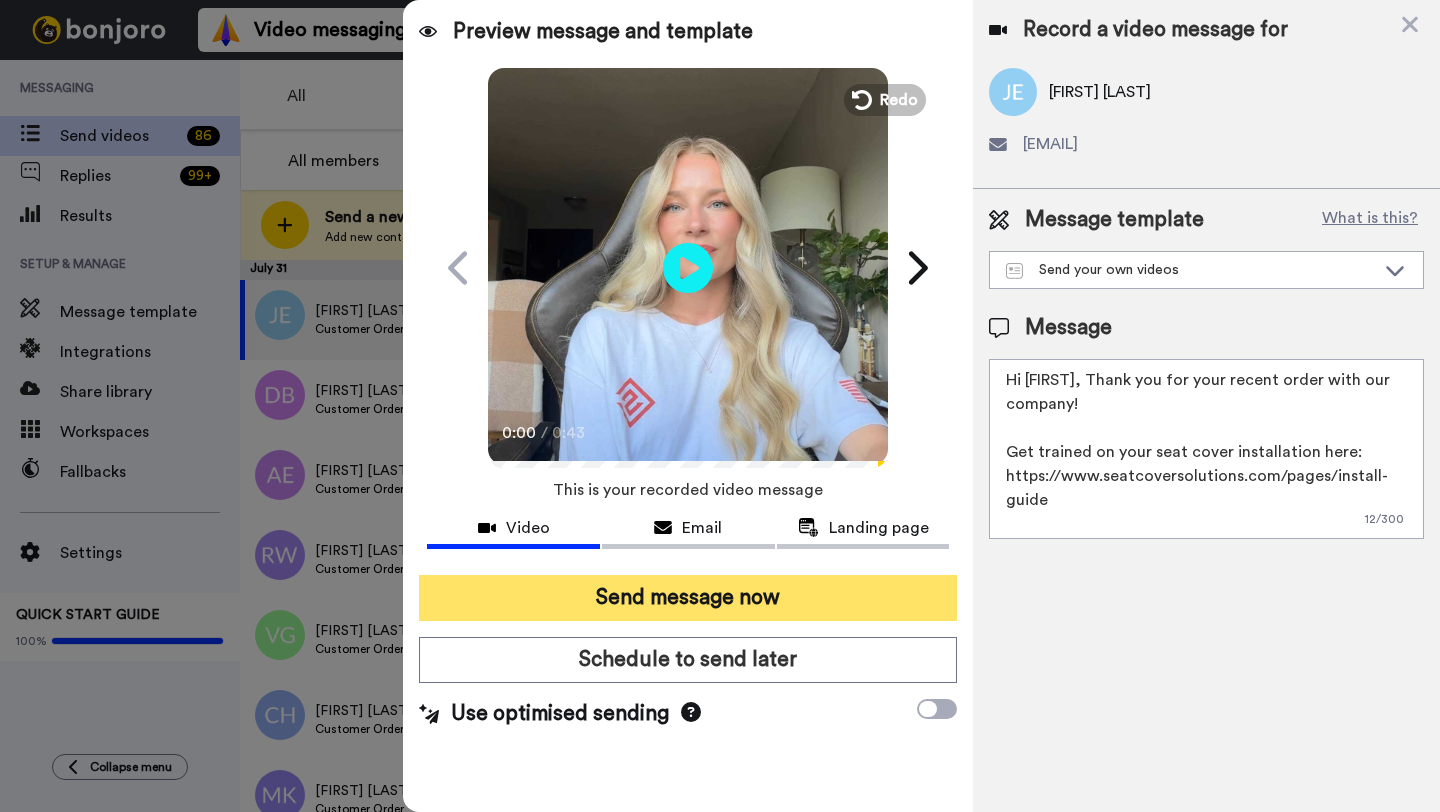 type on "Hi Jake, Thank you for your recent order with our company!
Get trained on your seat cover installation here: https://www.seatcoversolutions.com/pages/install-guide
More Products: https://www.seatcoversolutions.com/products/luxury-seat-covers?utm_campaign=CX&utm_source=CX&utm_medium=CX" 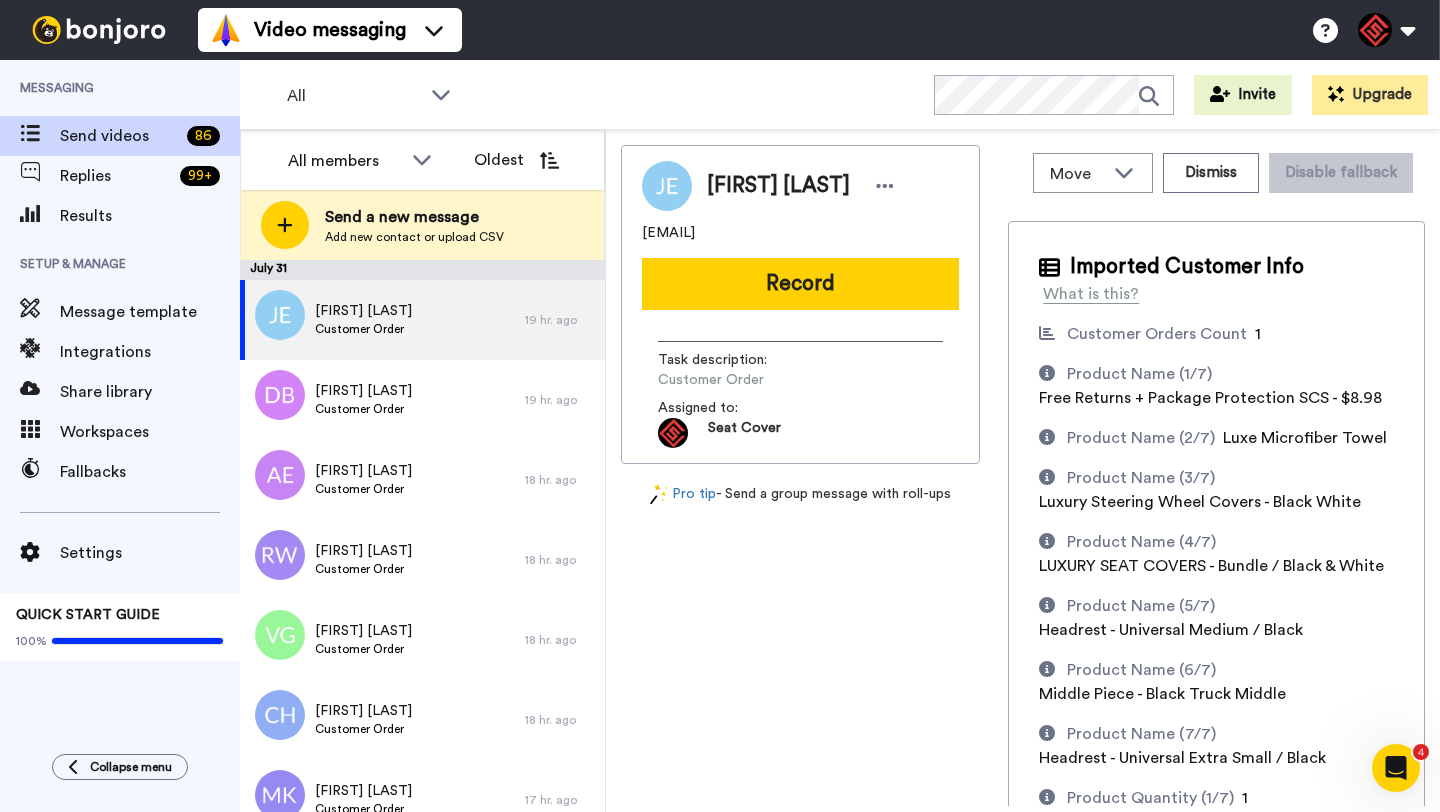 scroll, scrollTop: 0, scrollLeft: 0, axis: both 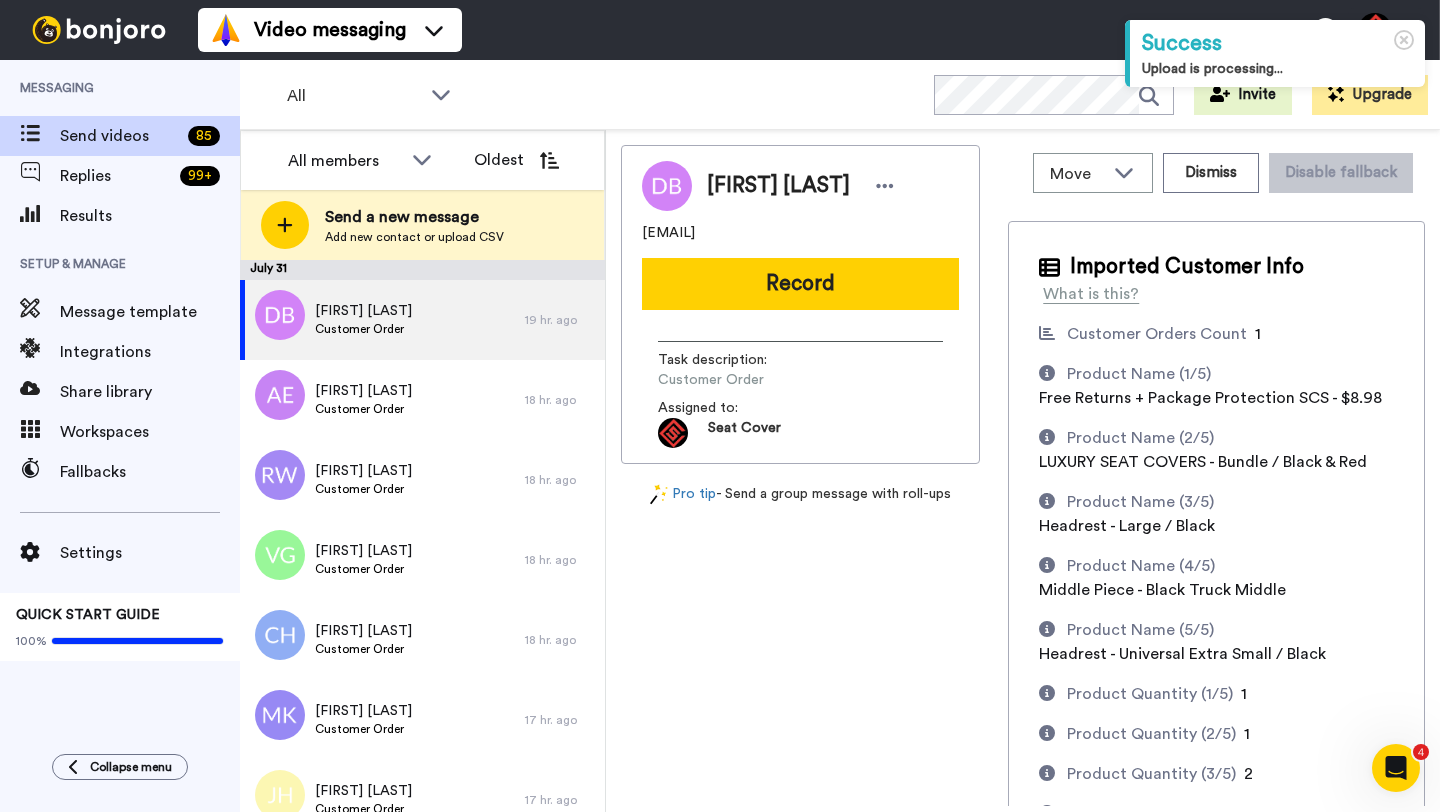 click on "Dawson Bland" at bounding box center [778, 186] 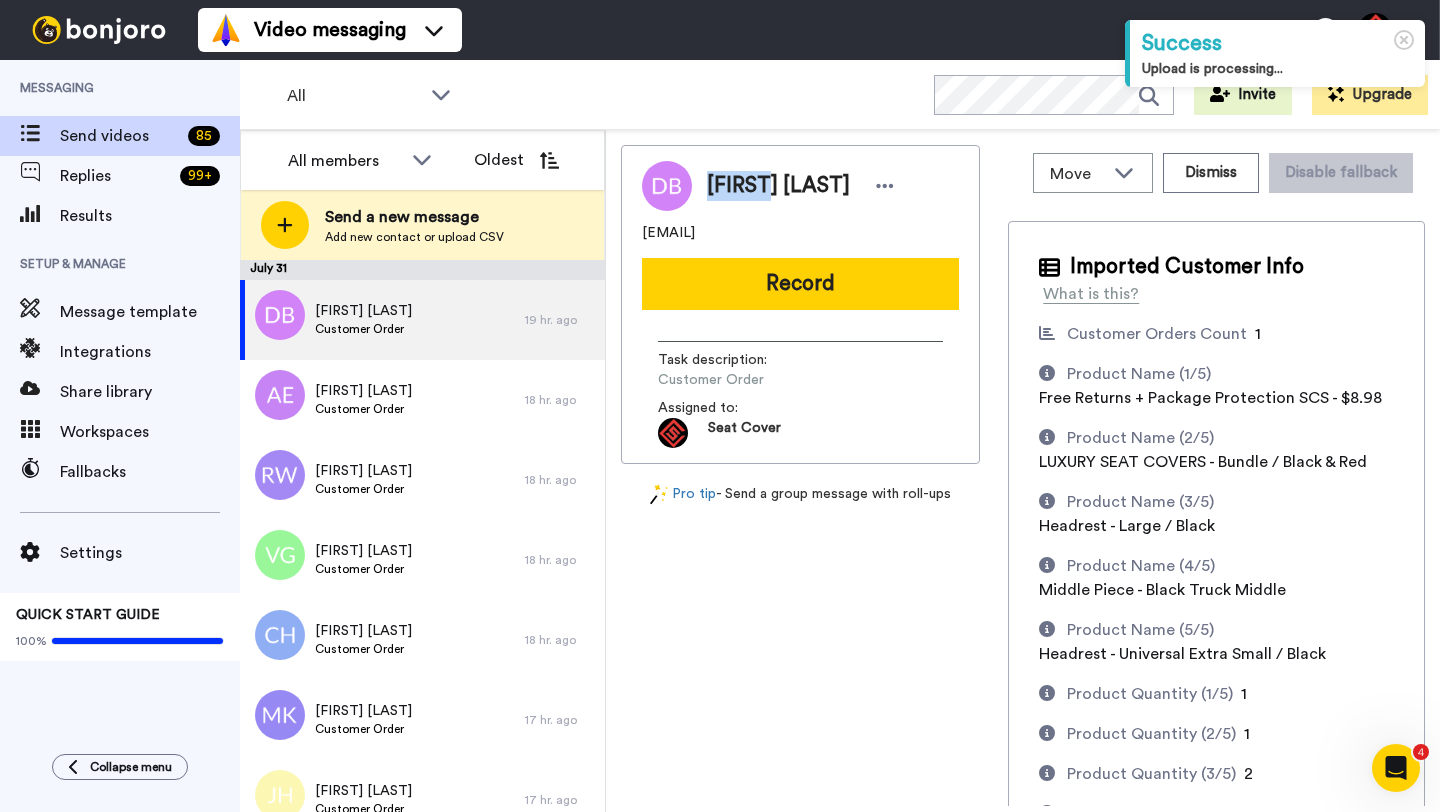 click on "Dawson Bland" at bounding box center [778, 186] 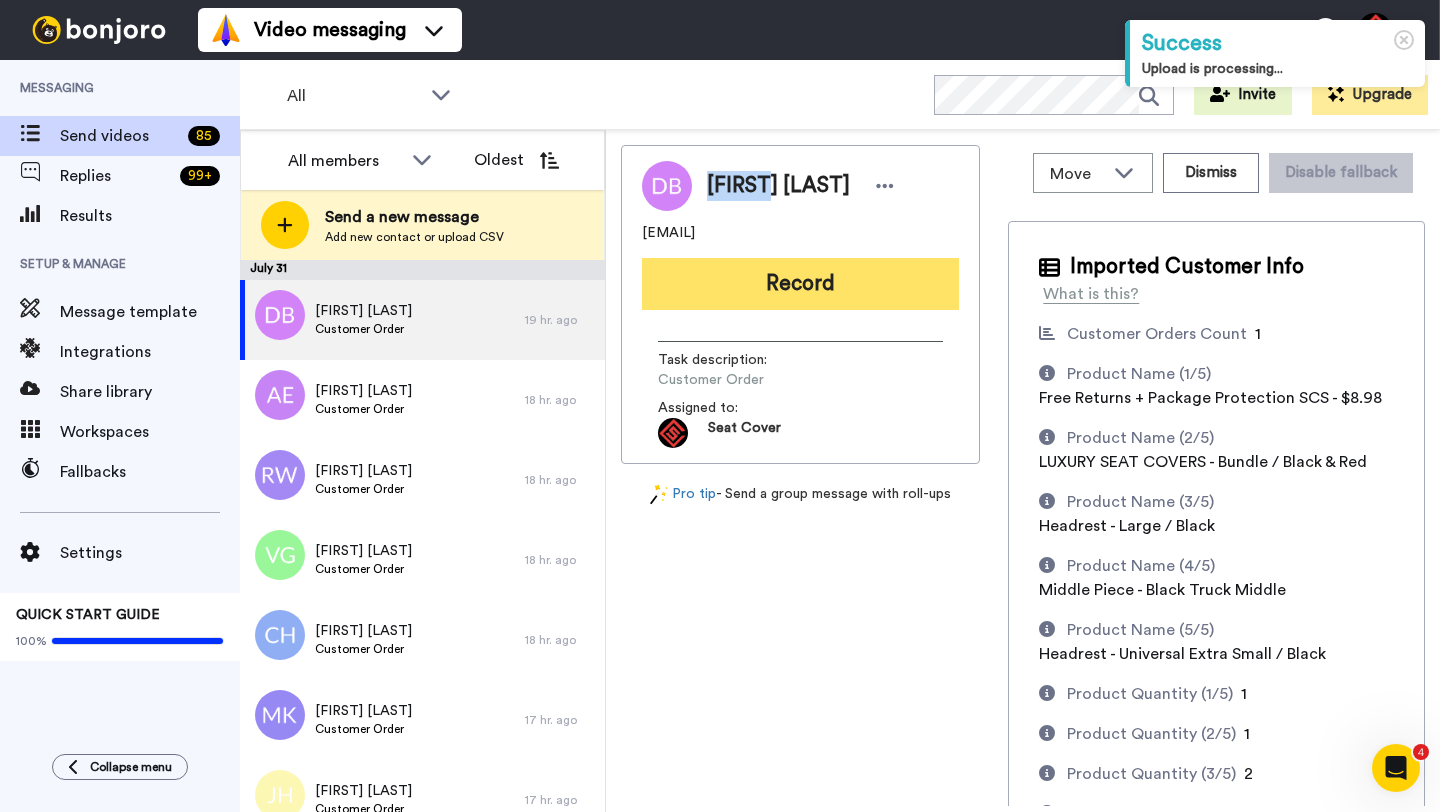 click on "Record" at bounding box center [800, 284] 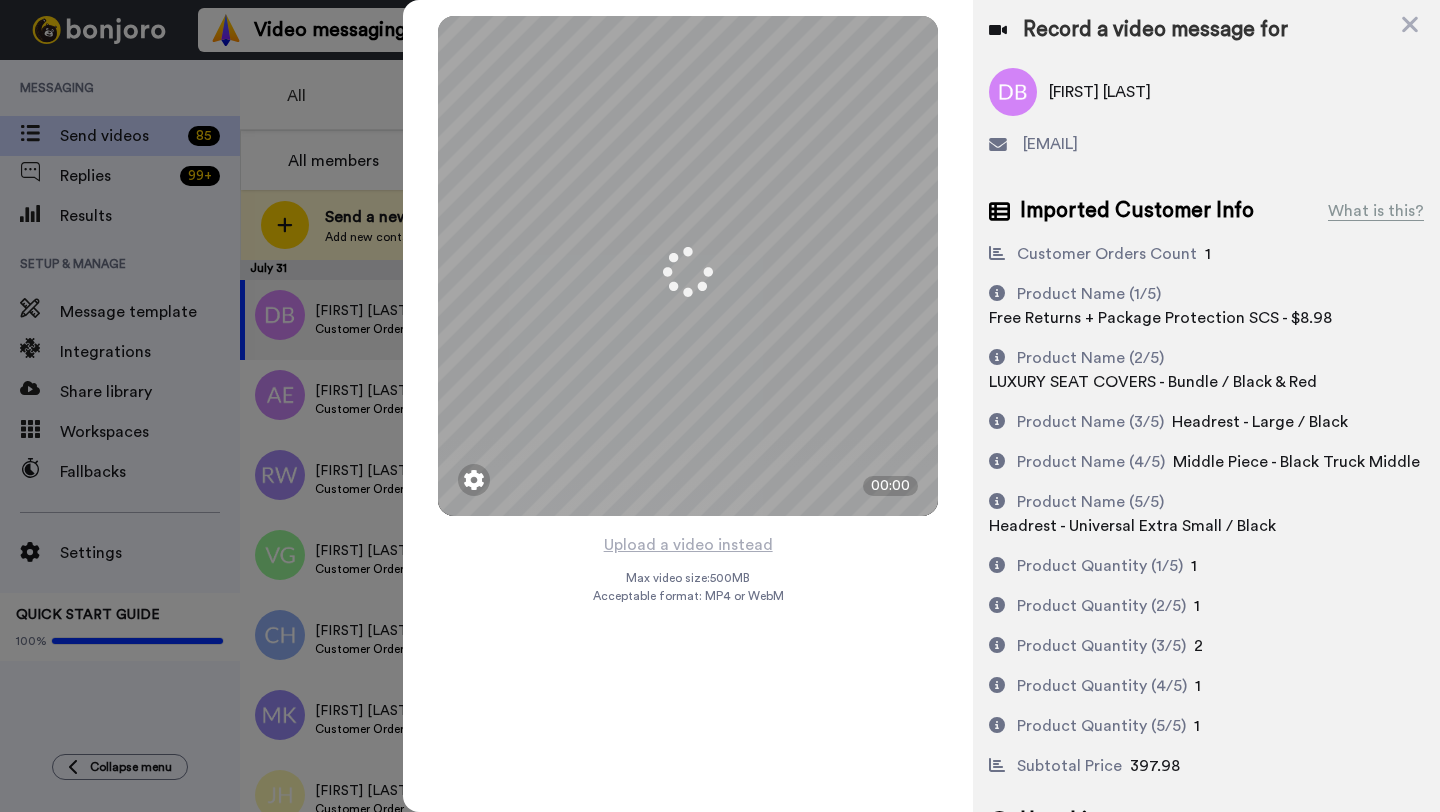 click on "Upload a video instead" at bounding box center (688, 545) 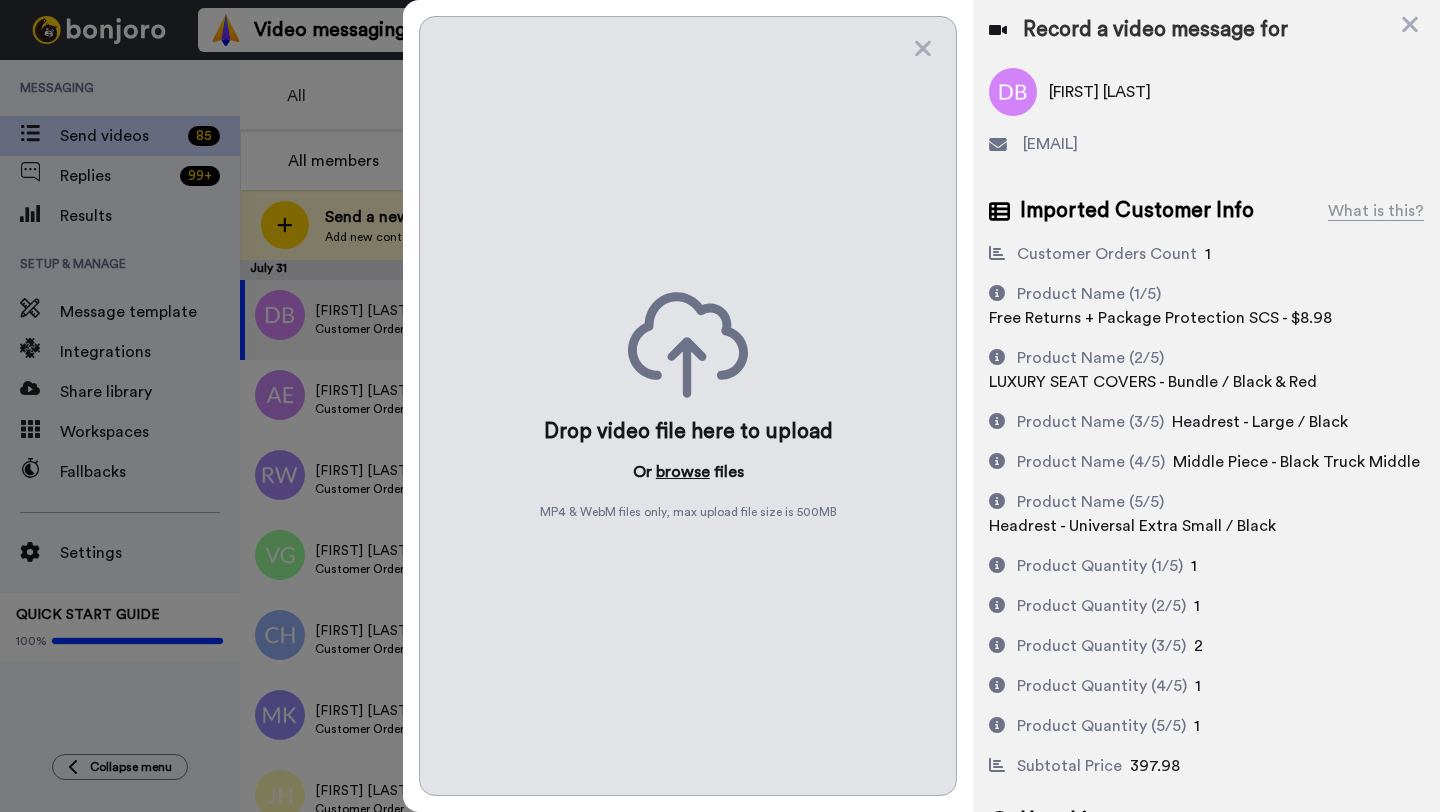 click on "browse" at bounding box center [683, 472] 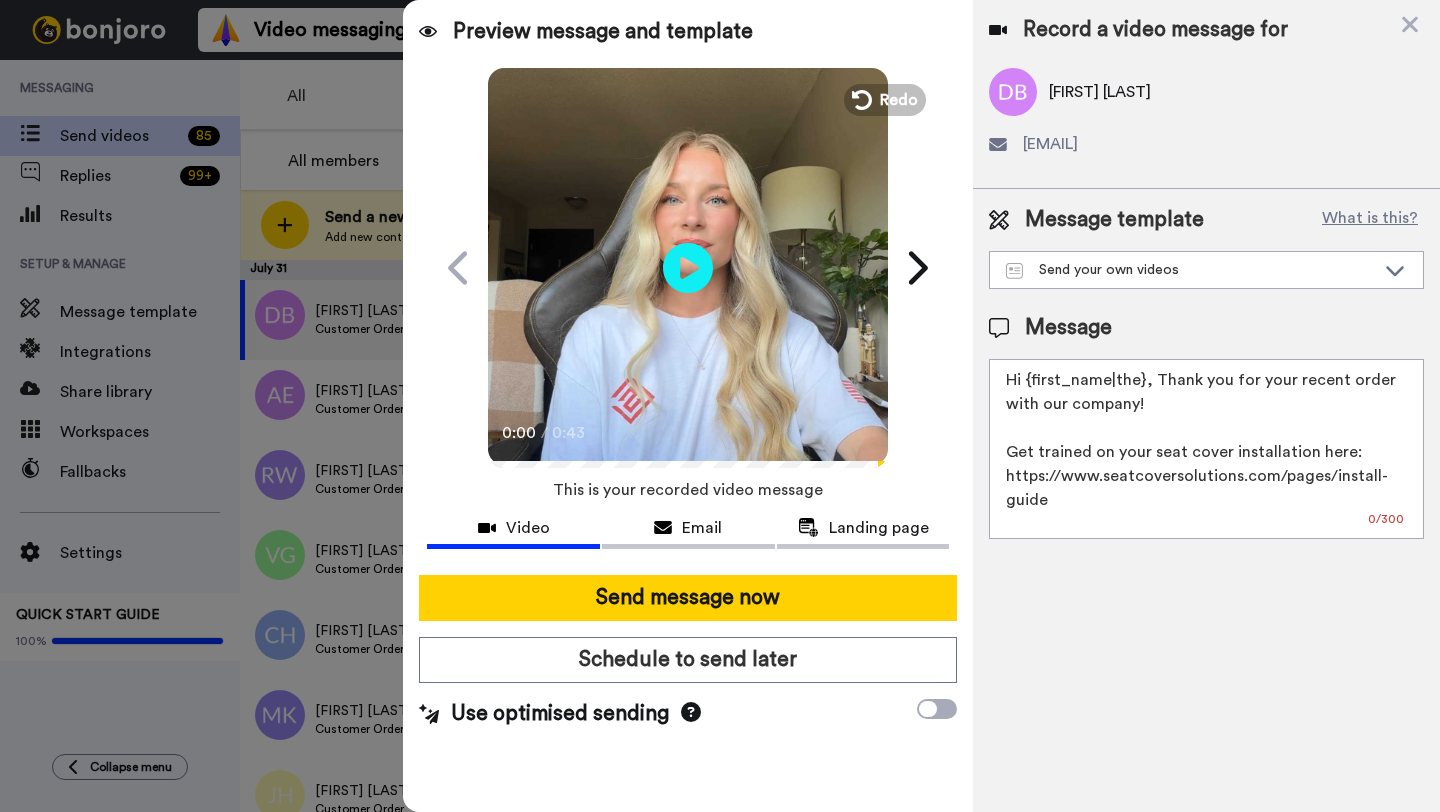 drag, startPoint x: 1141, startPoint y: 386, endPoint x: 1033, endPoint y: 386, distance: 108 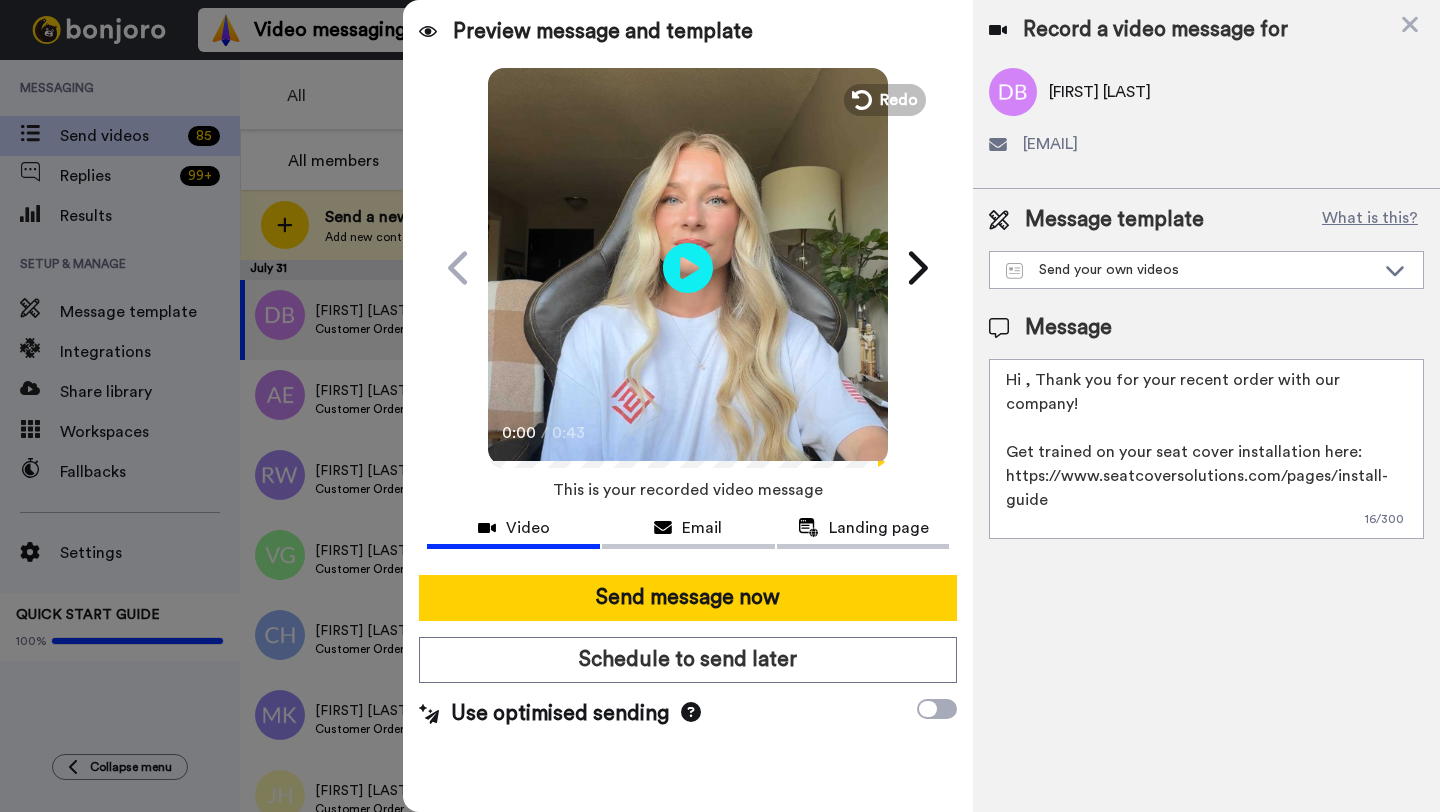paste on "Dawson" 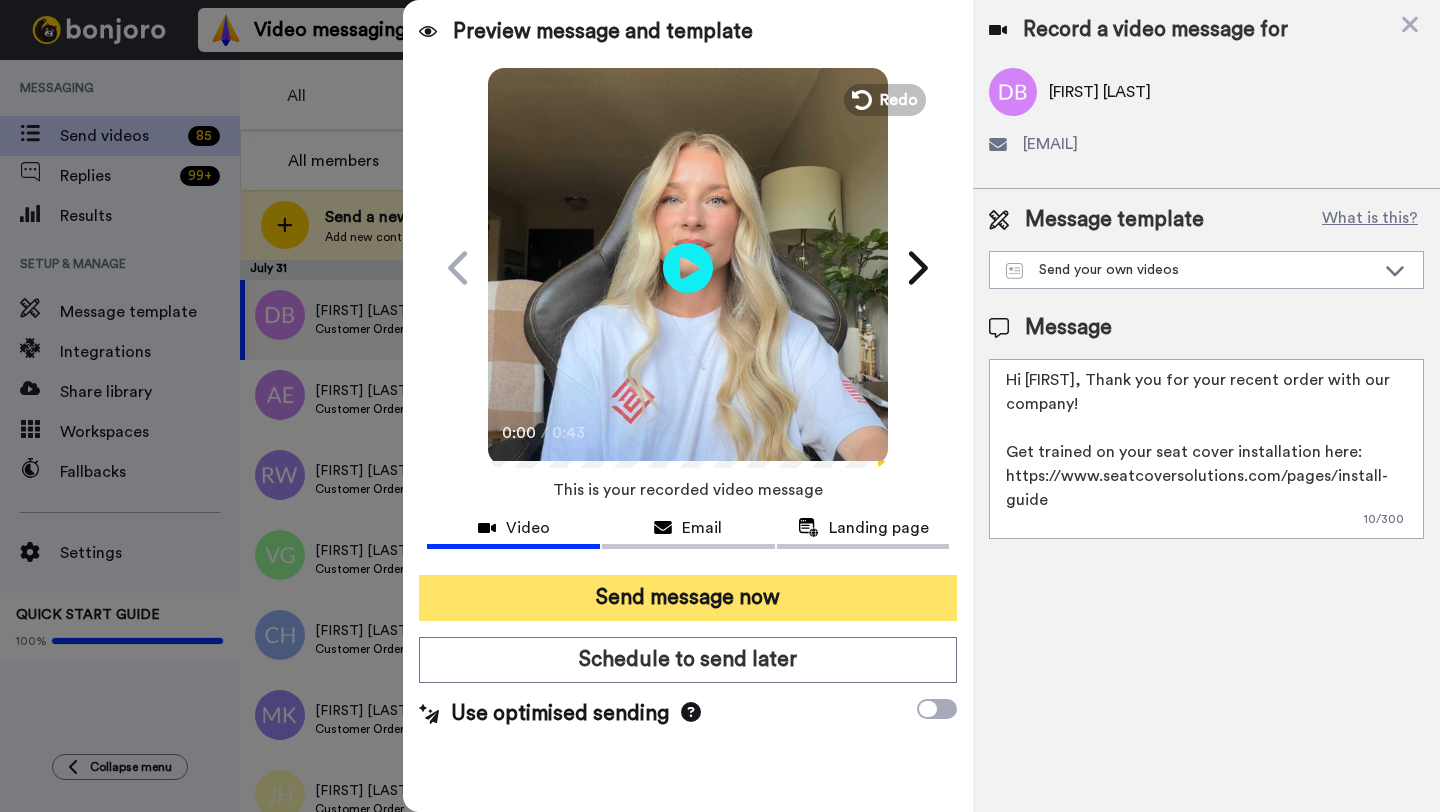 type on "Hi Dawson, Thank you for your recent order with our company!
Get trained on your seat cover installation here: https://www.seatcoversolutions.com/pages/install-guide
More Products: https://www.seatcoversolutions.com/products/luxury-seat-covers?utm_campaign=CX&utm_source=CX&utm_medium=CX" 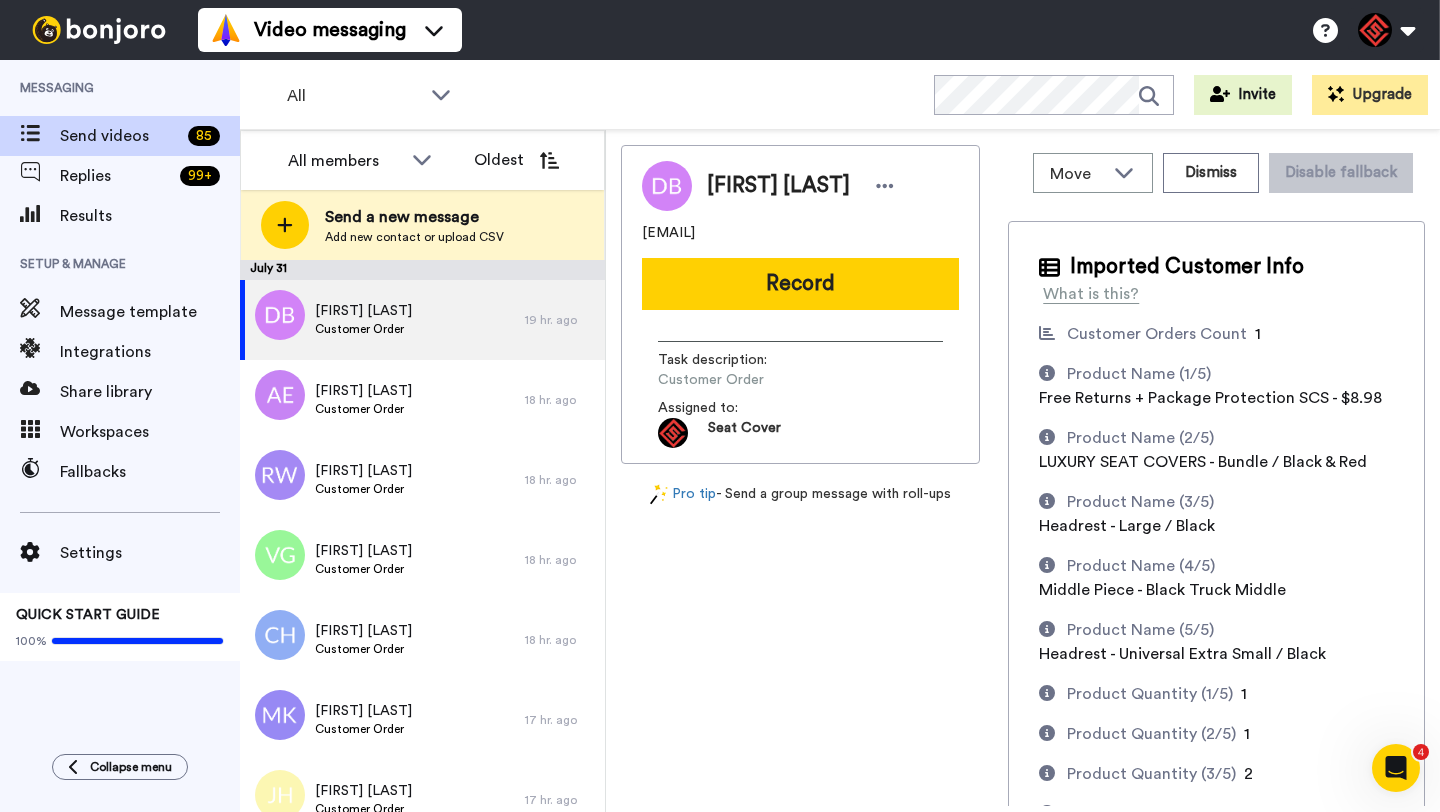scroll, scrollTop: 0, scrollLeft: 0, axis: both 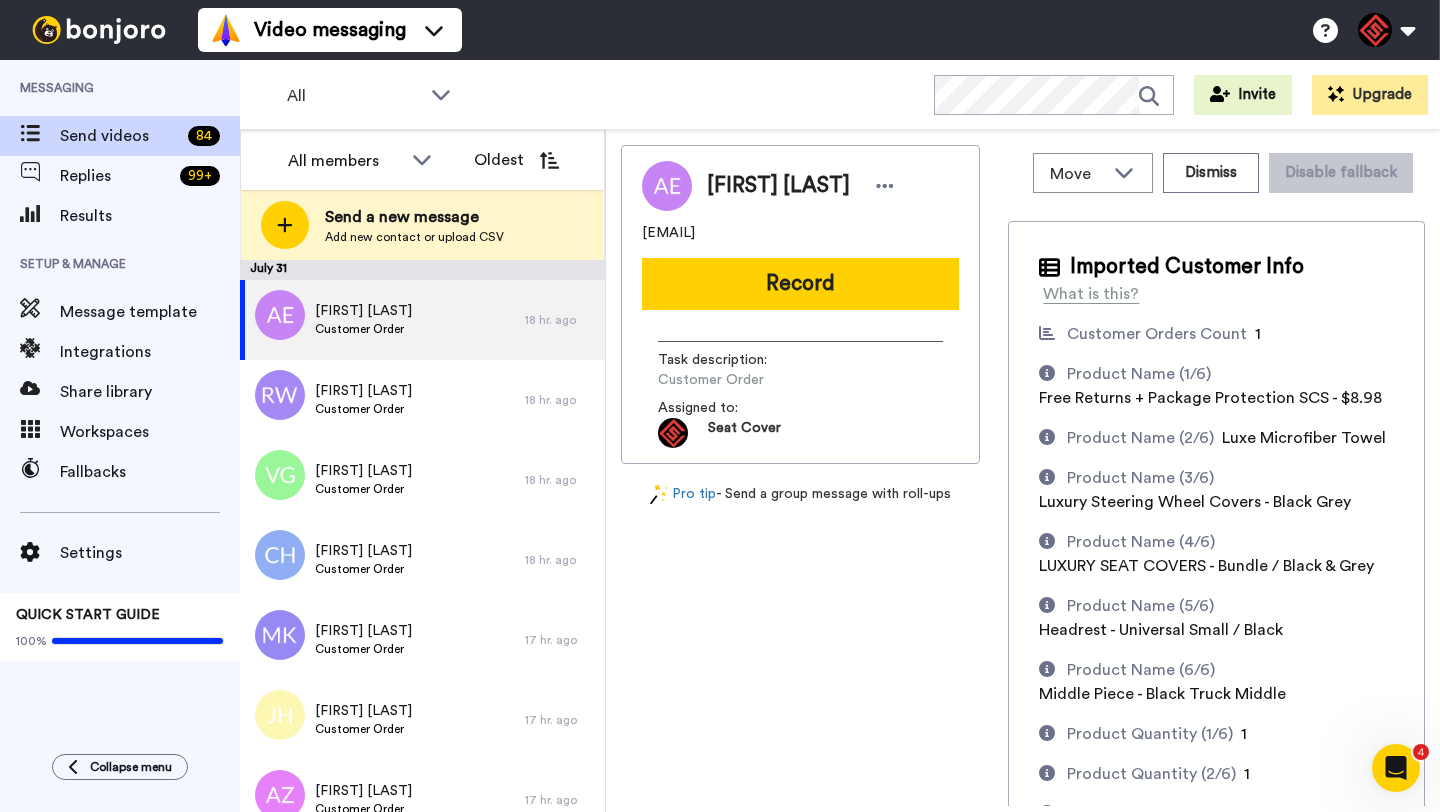 click on "[FIRST] [LAST]" at bounding box center (778, 186) 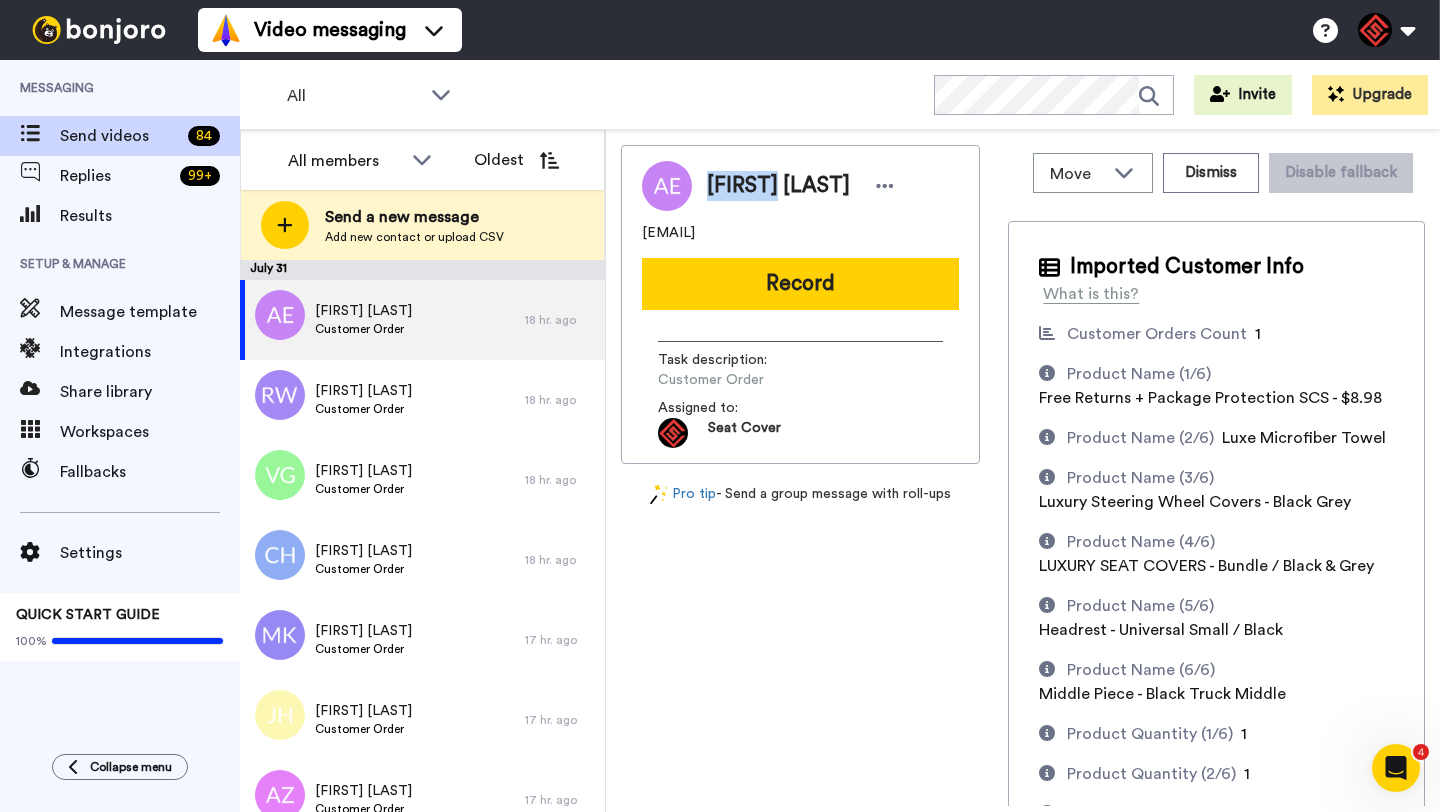 click on "[FIRST] [LAST]" at bounding box center (778, 186) 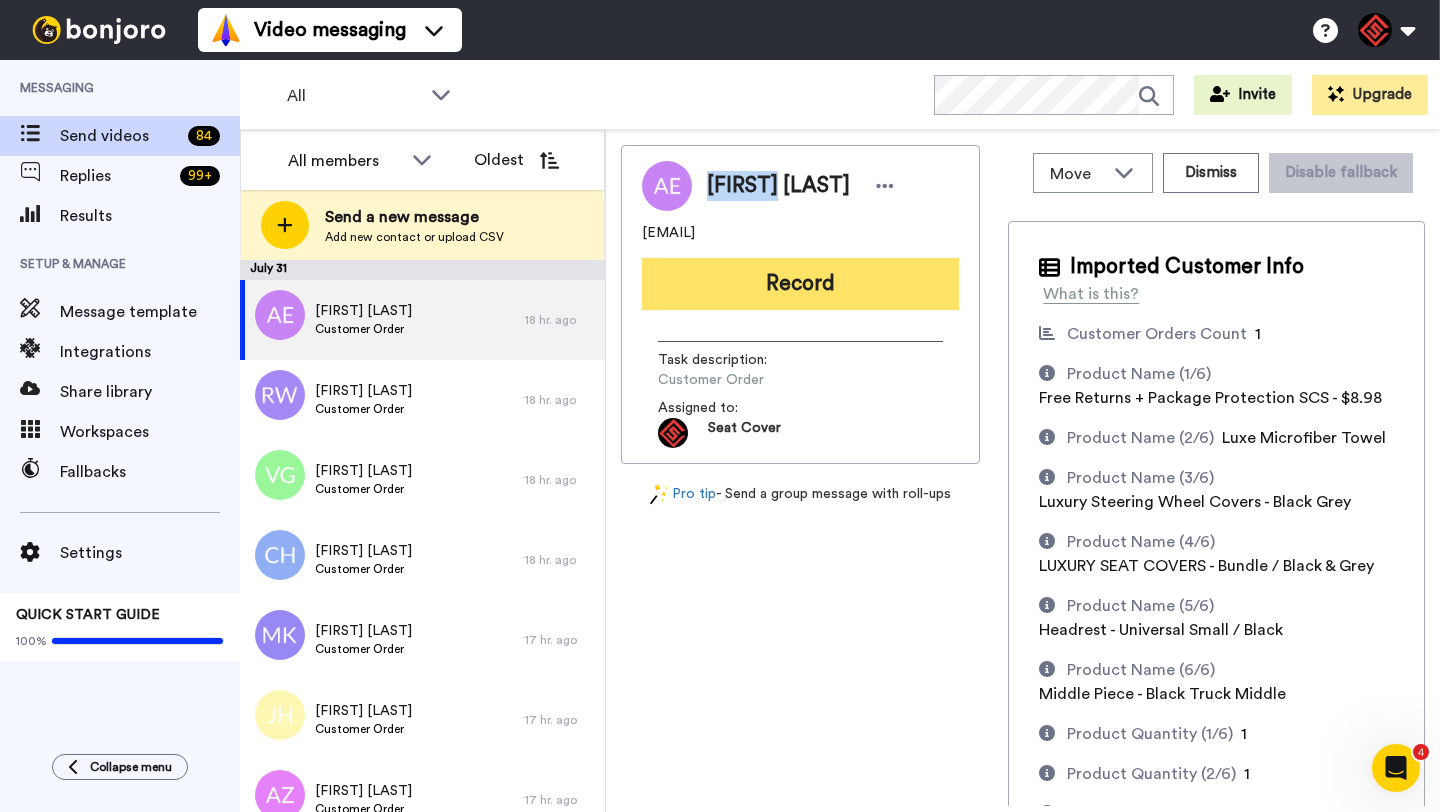 click on "Record" at bounding box center [800, 284] 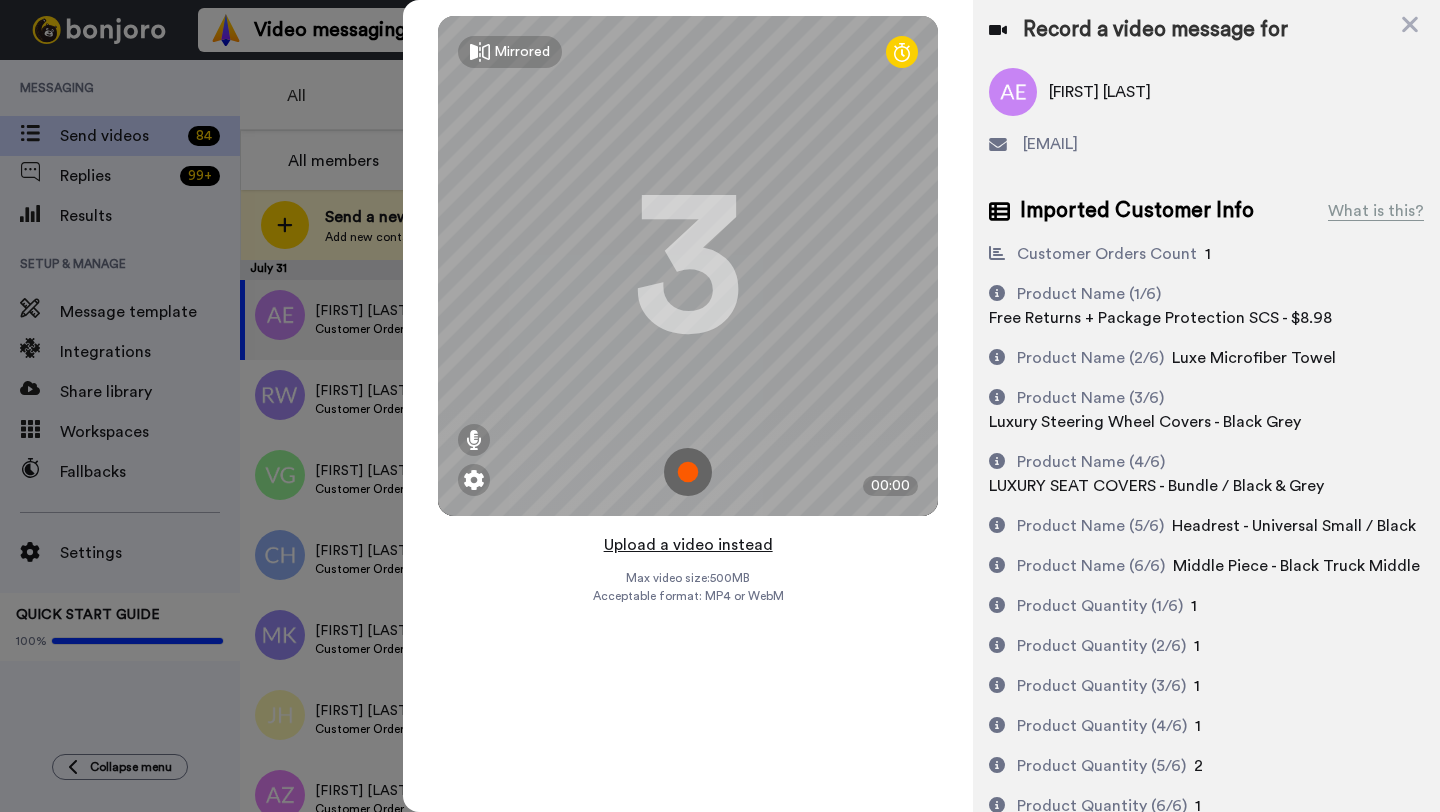 click on "Upload a video instead" at bounding box center [688, 545] 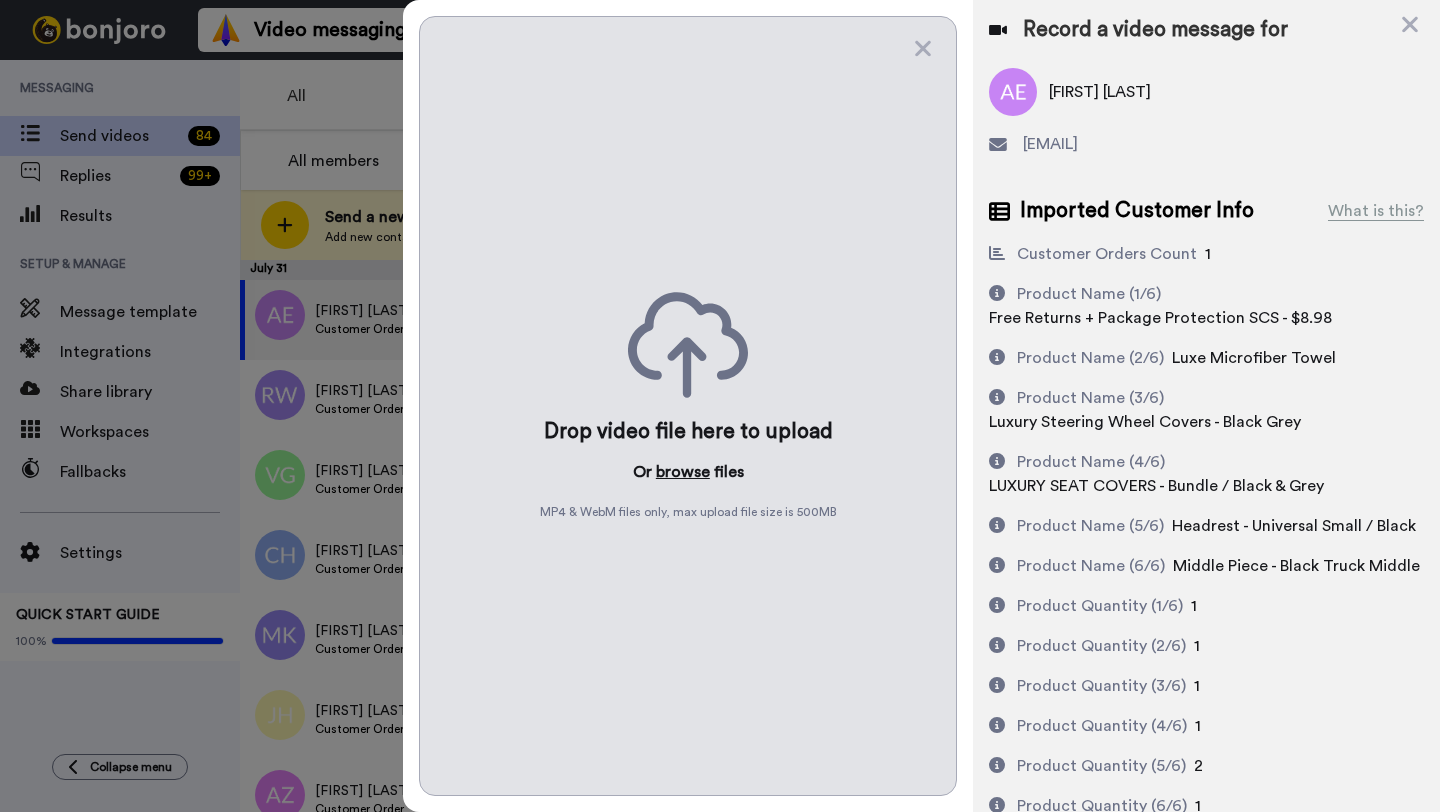 click on "browse" at bounding box center (683, 472) 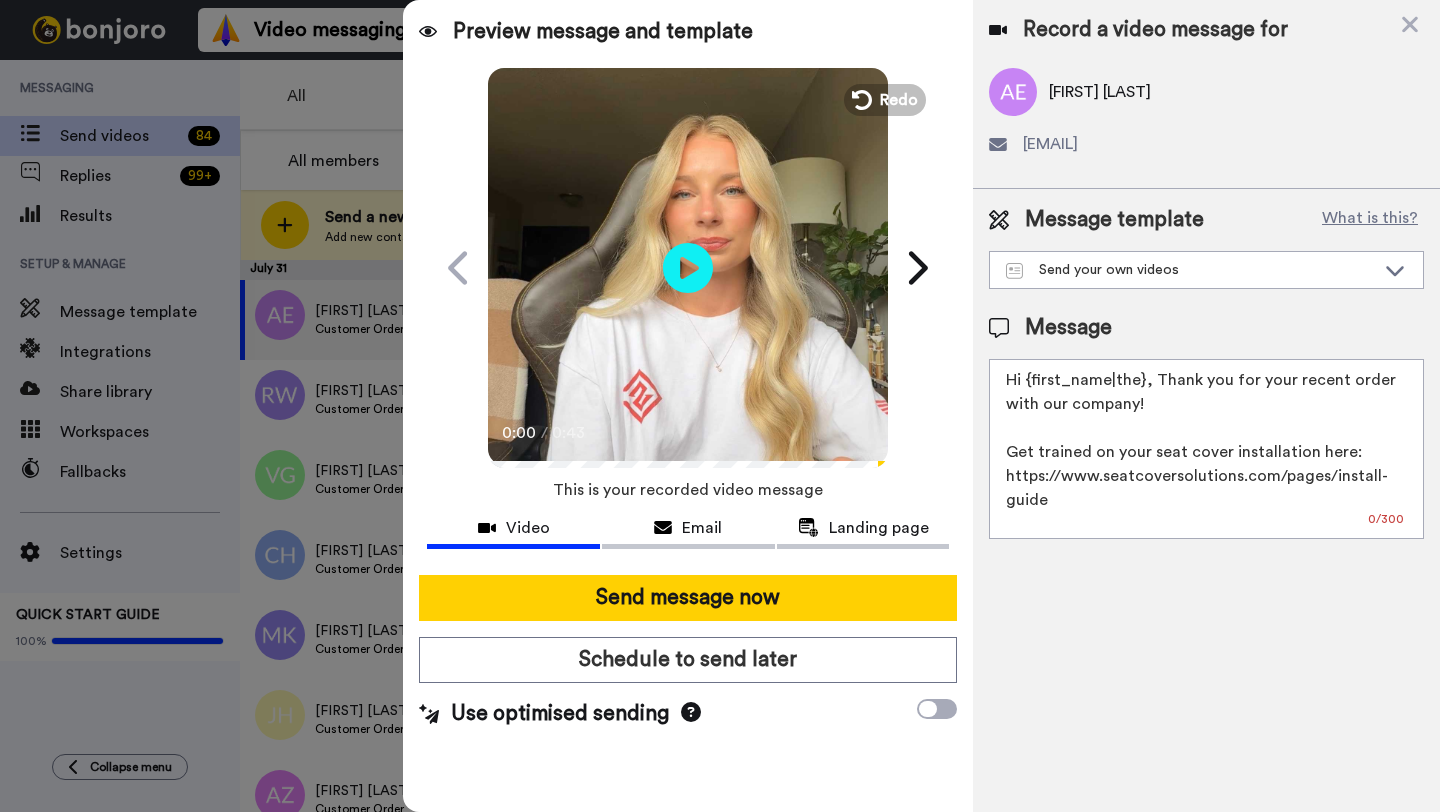 drag, startPoint x: 1141, startPoint y: 386, endPoint x: 1034, endPoint y: 386, distance: 107 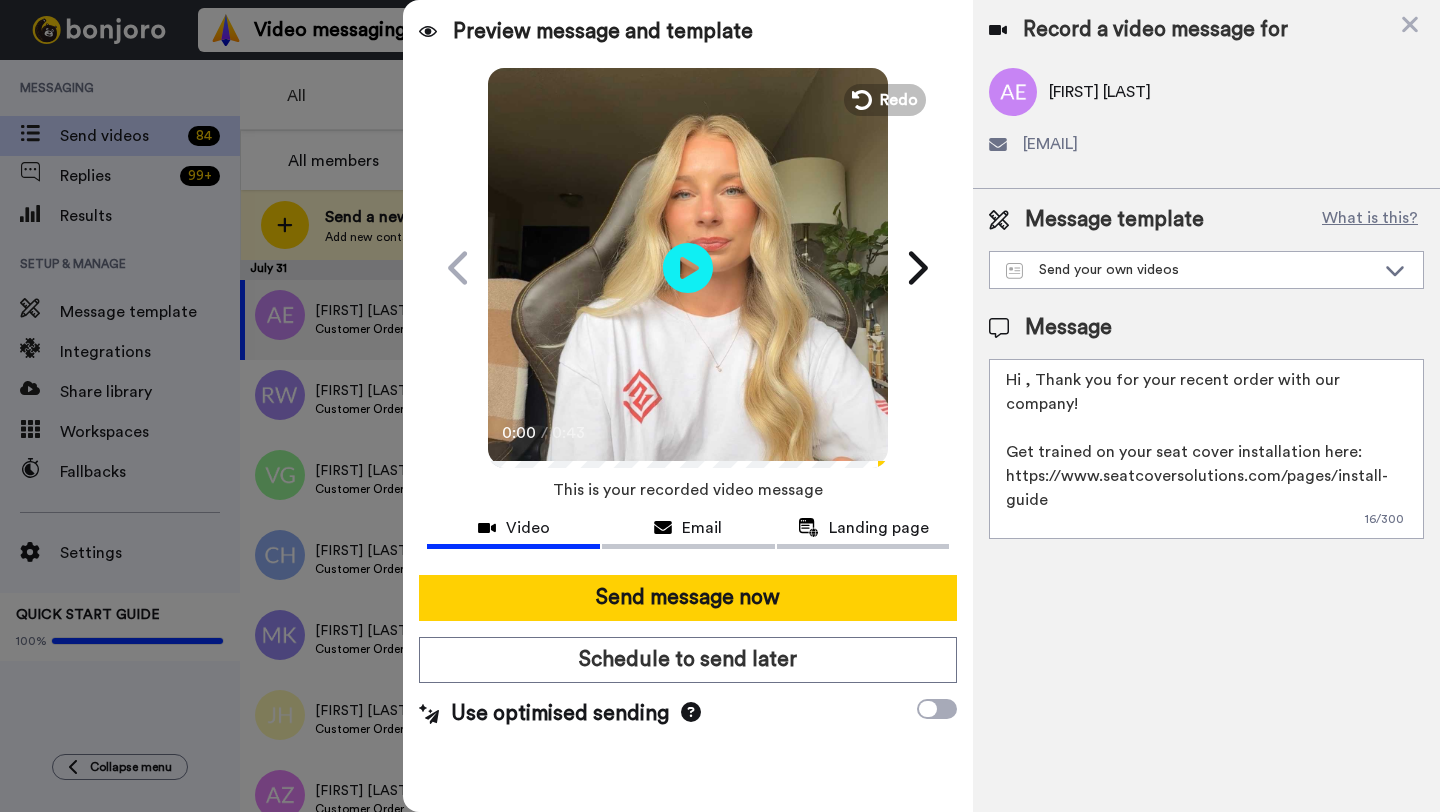 paste on "Anthony" 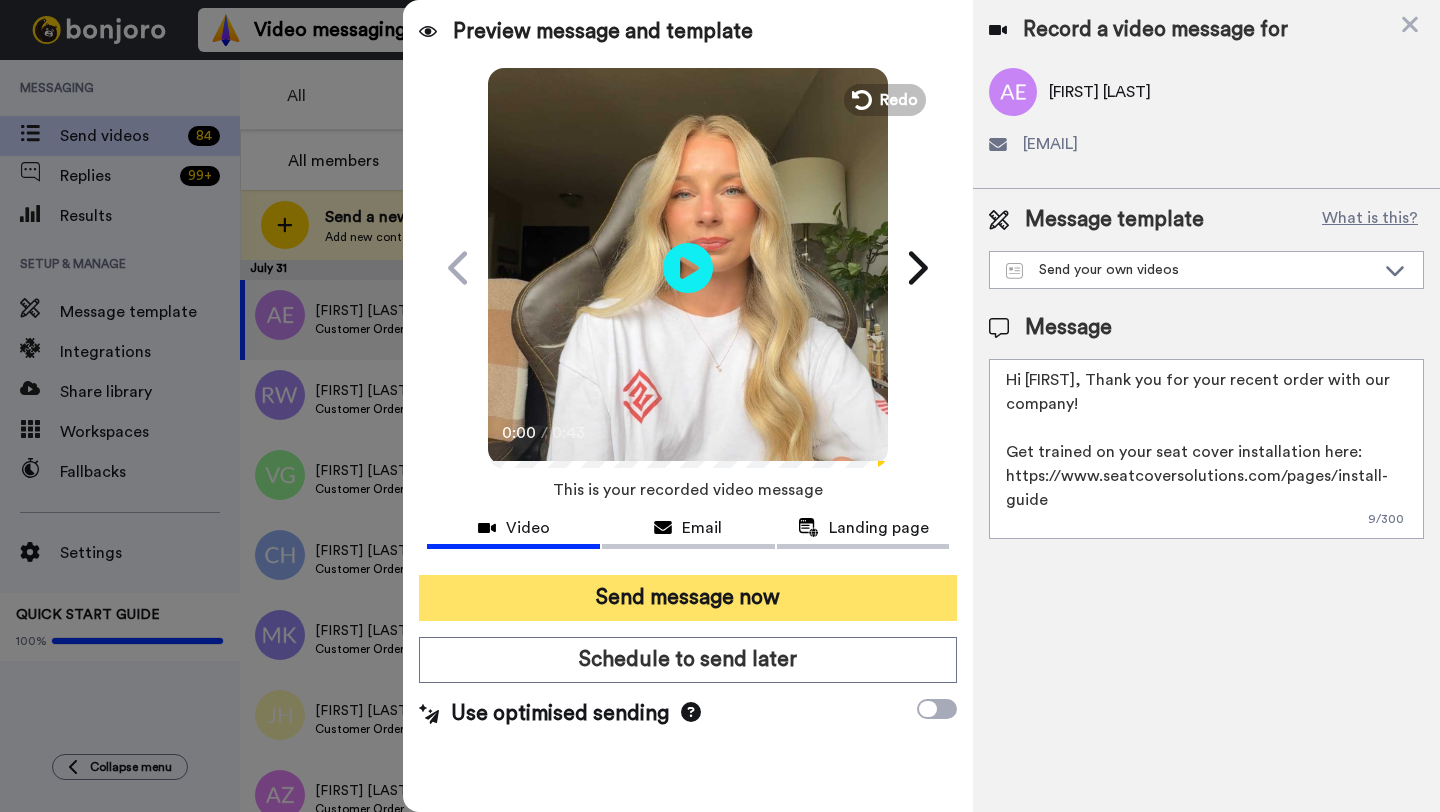 type on "Hi Anthony, Thank you for your recent order with our company!
Get trained on your seat cover installation here: https://www.seatcoversolutions.com/pages/install-guide
More Products: https://www.seatcoversolutions.com/products/luxury-seat-covers?utm_campaign=CX&utm_source=CX&utm_medium=CX" 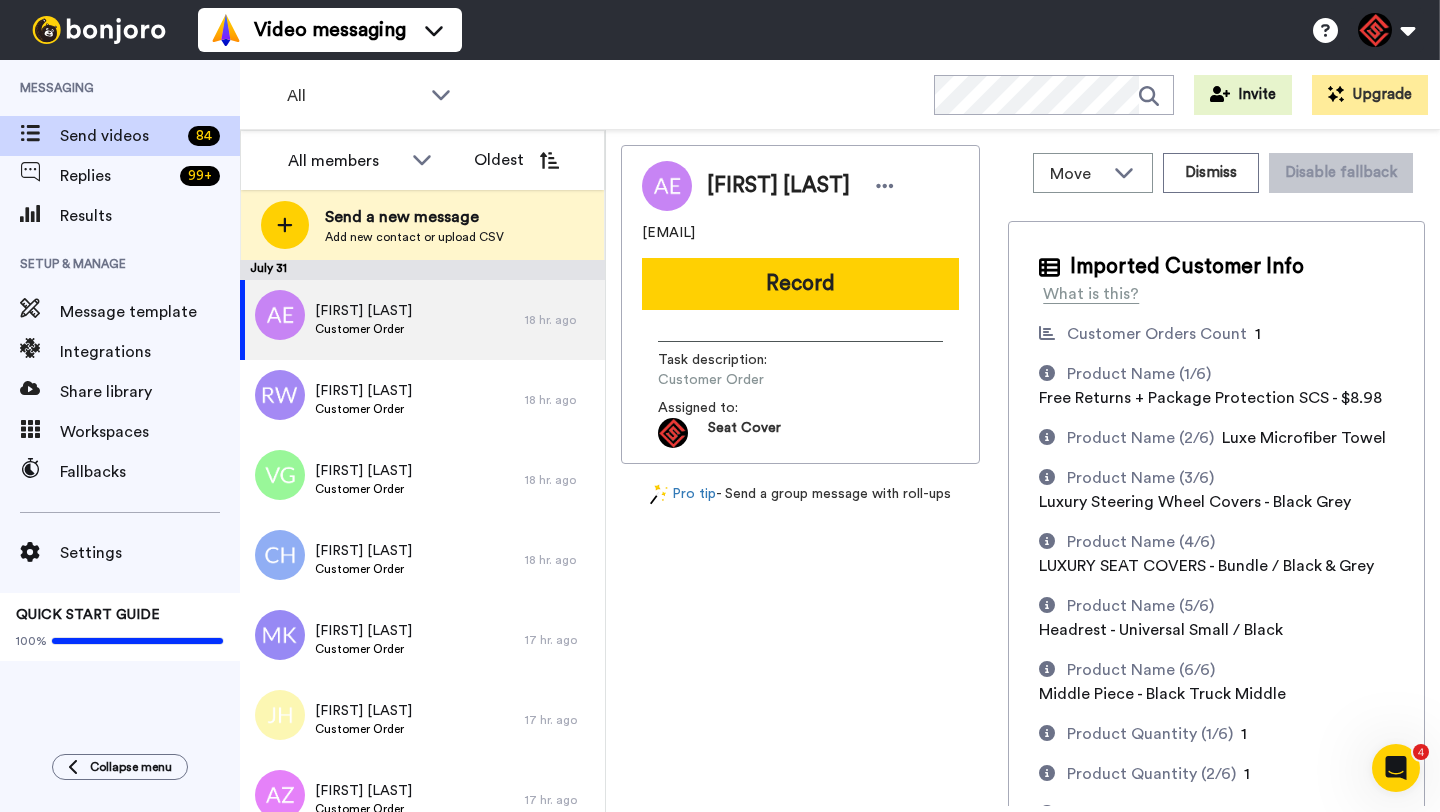 scroll, scrollTop: 0, scrollLeft: 0, axis: both 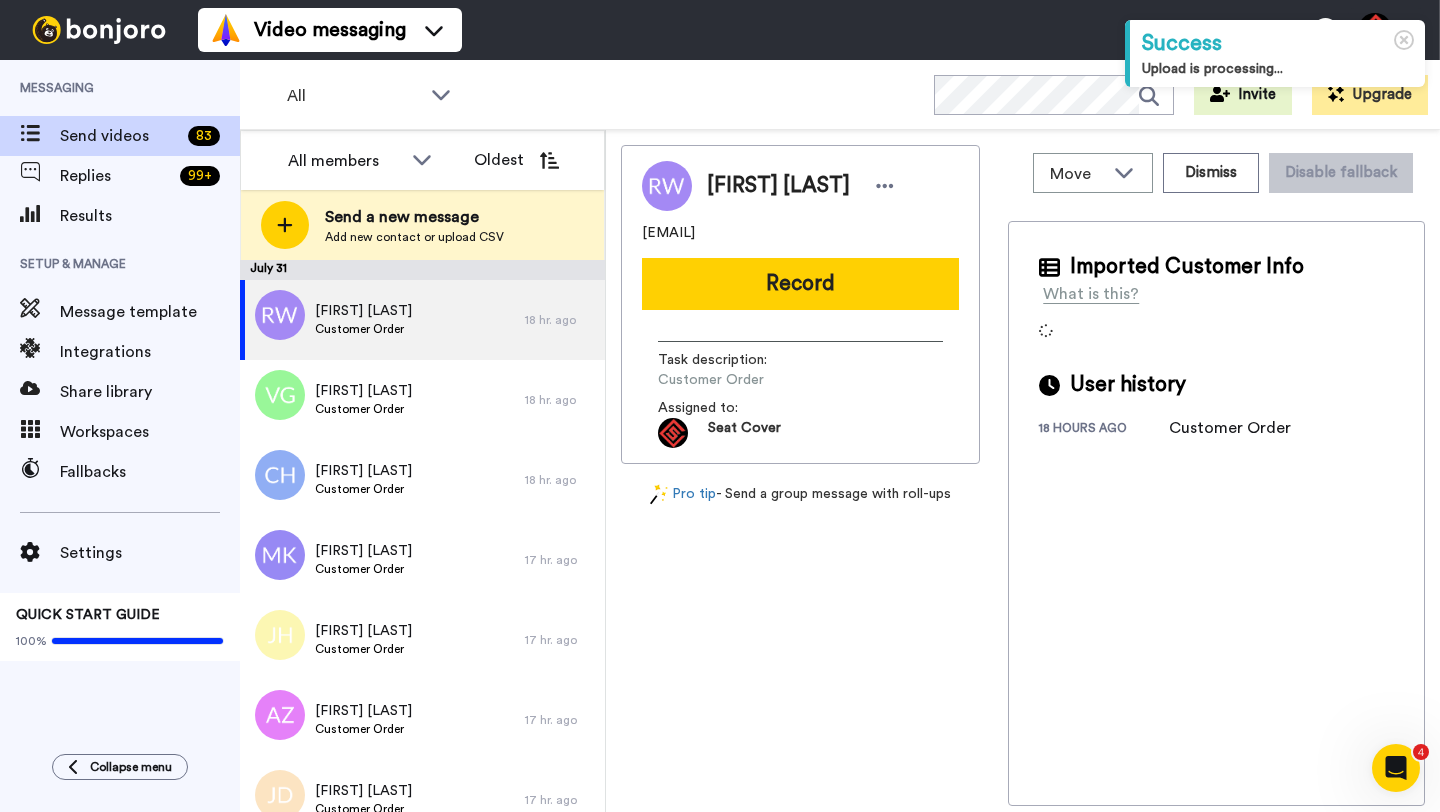click on "Richard Wade" at bounding box center (778, 186) 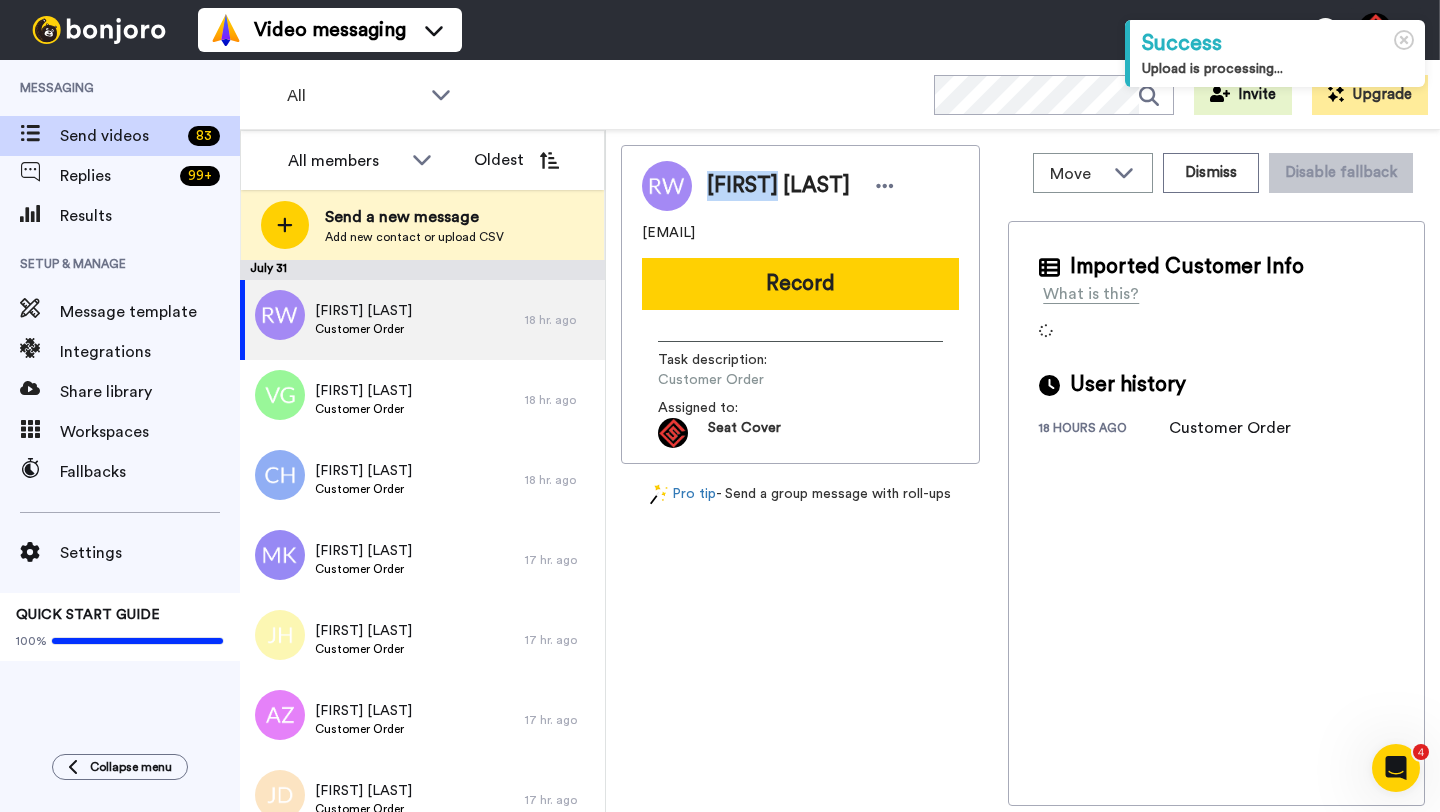 click on "Richard Wade" at bounding box center [778, 186] 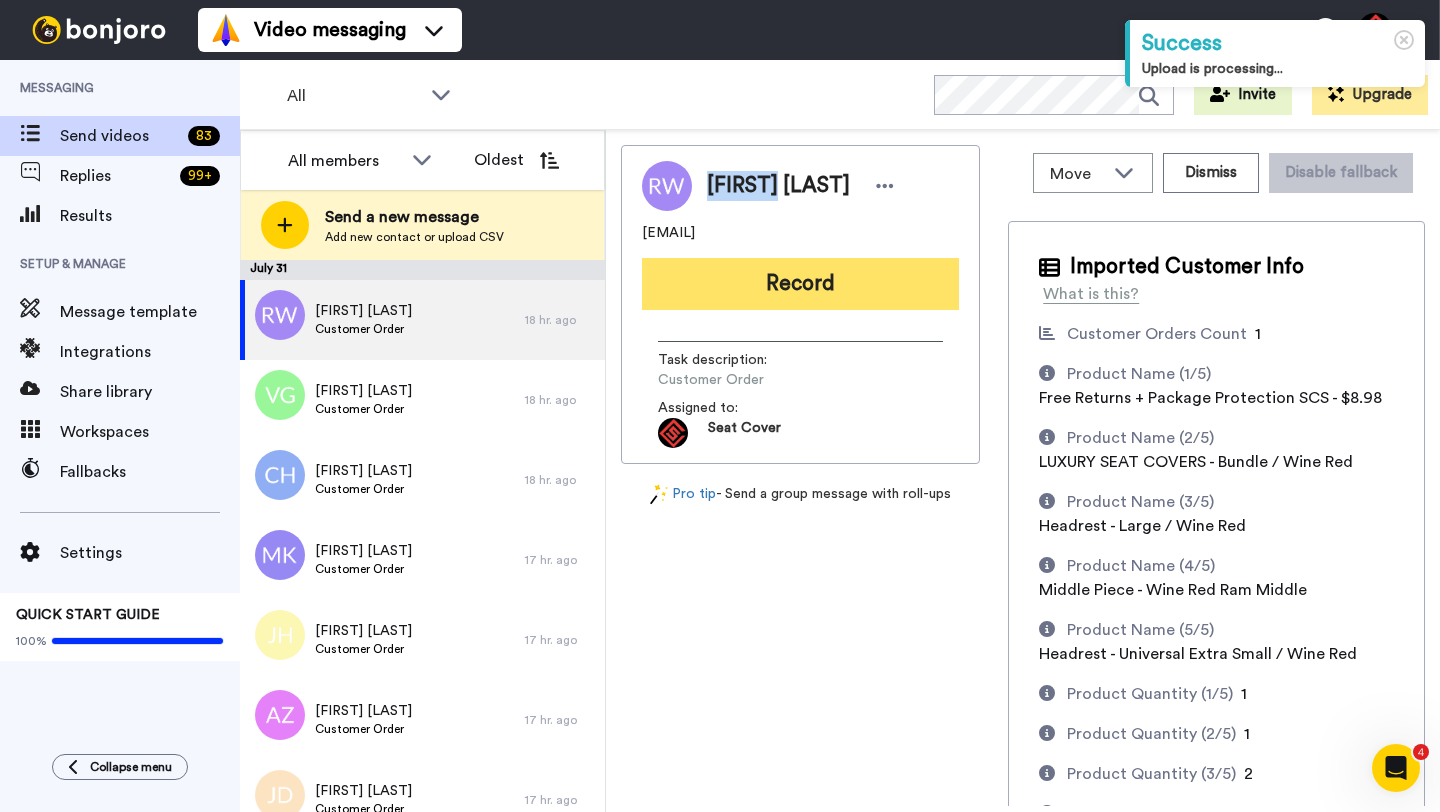 click on "Record" at bounding box center [800, 284] 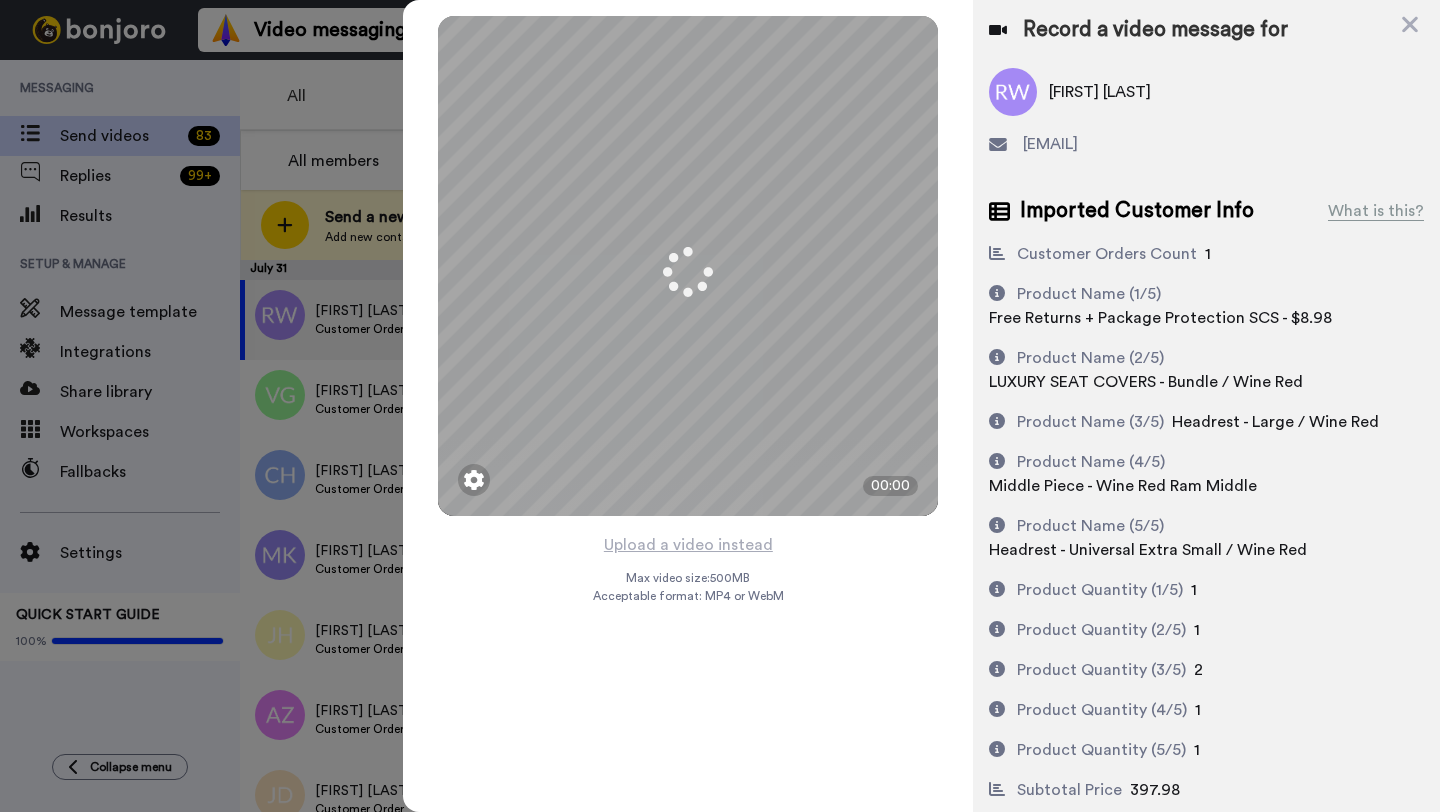 click on "Upload a video instead" at bounding box center [688, 545] 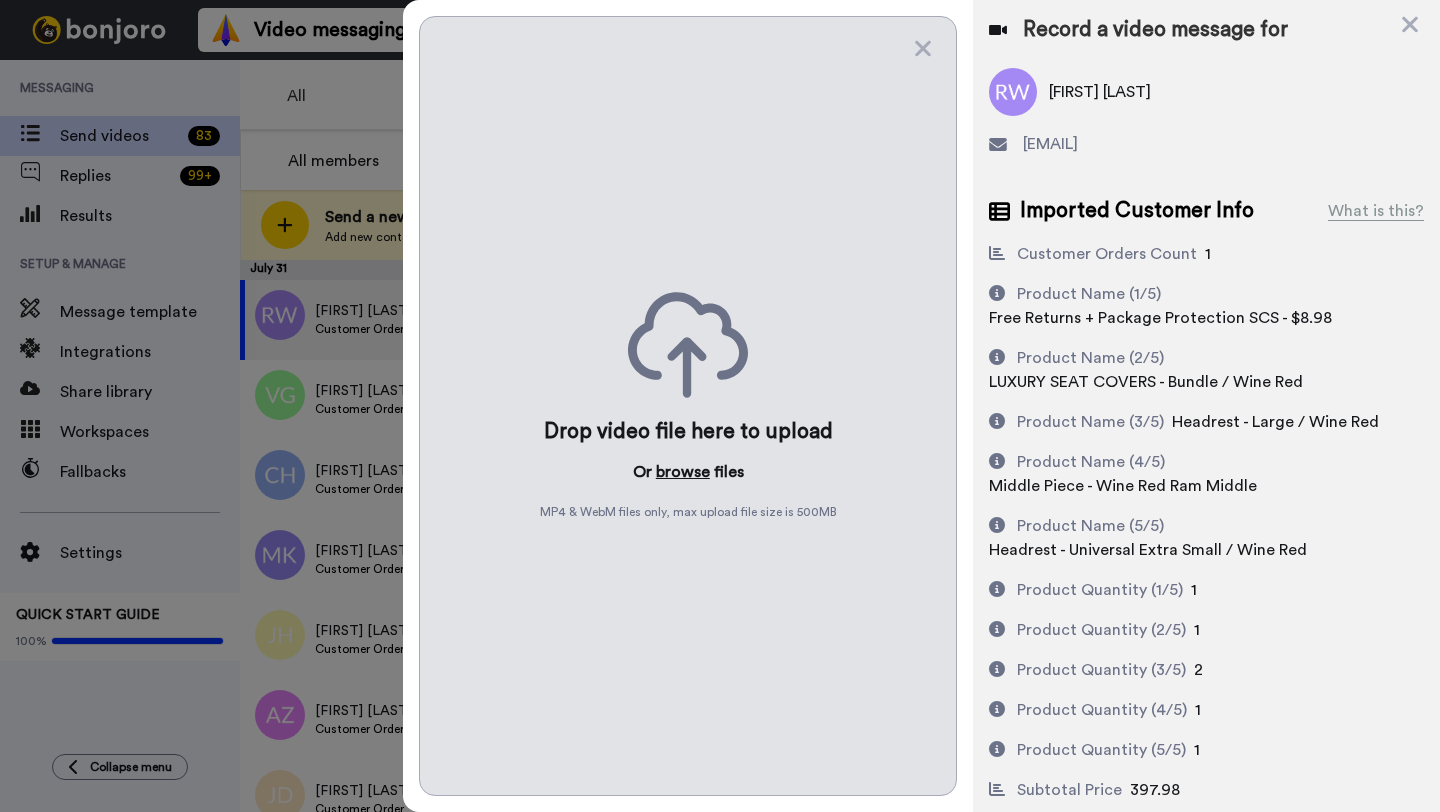 click on "browse" at bounding box center (683, 472) 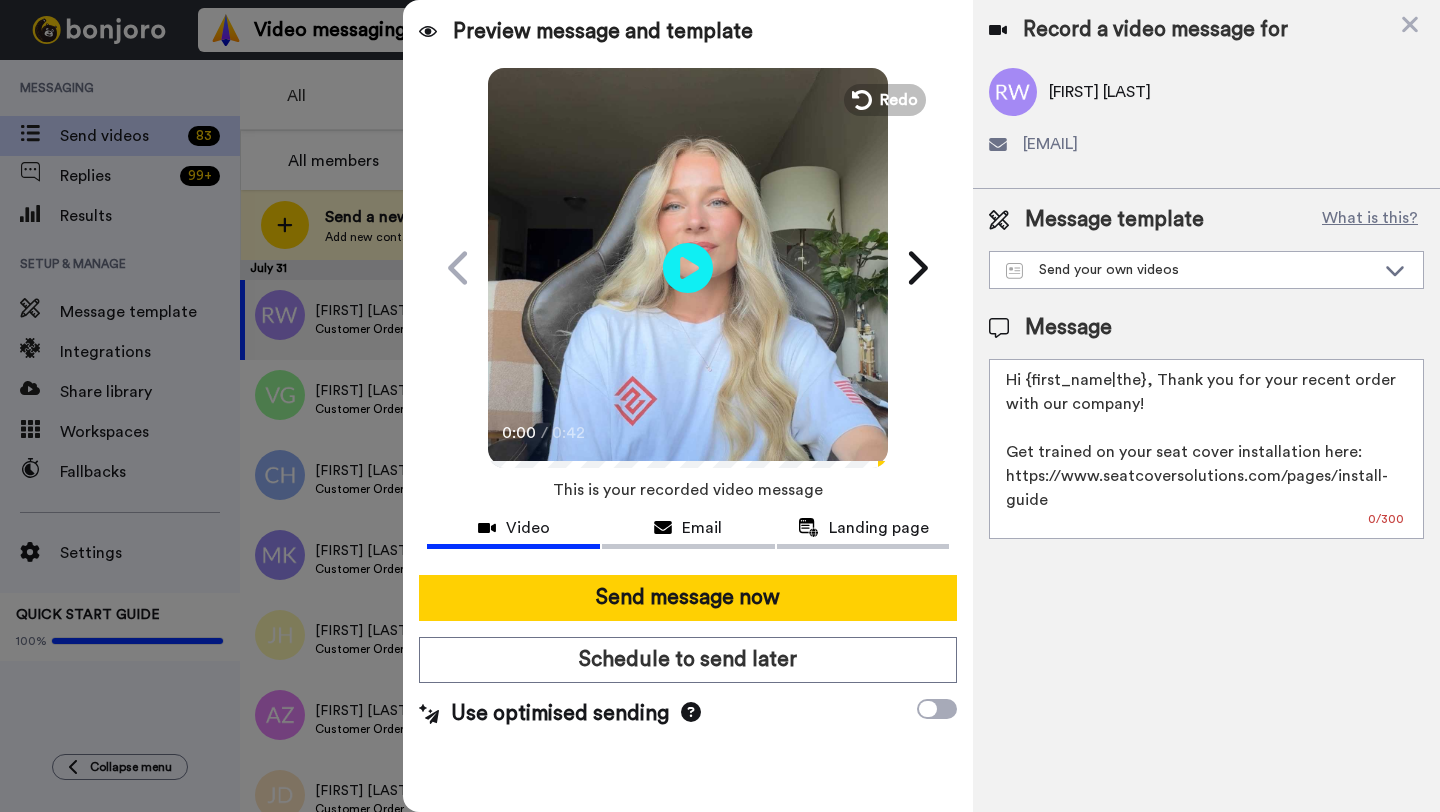 drag, startPoint x: 1142, startPoint y: 386, endPoint x: 1028, endPoint y: 387, distance: 114.00439 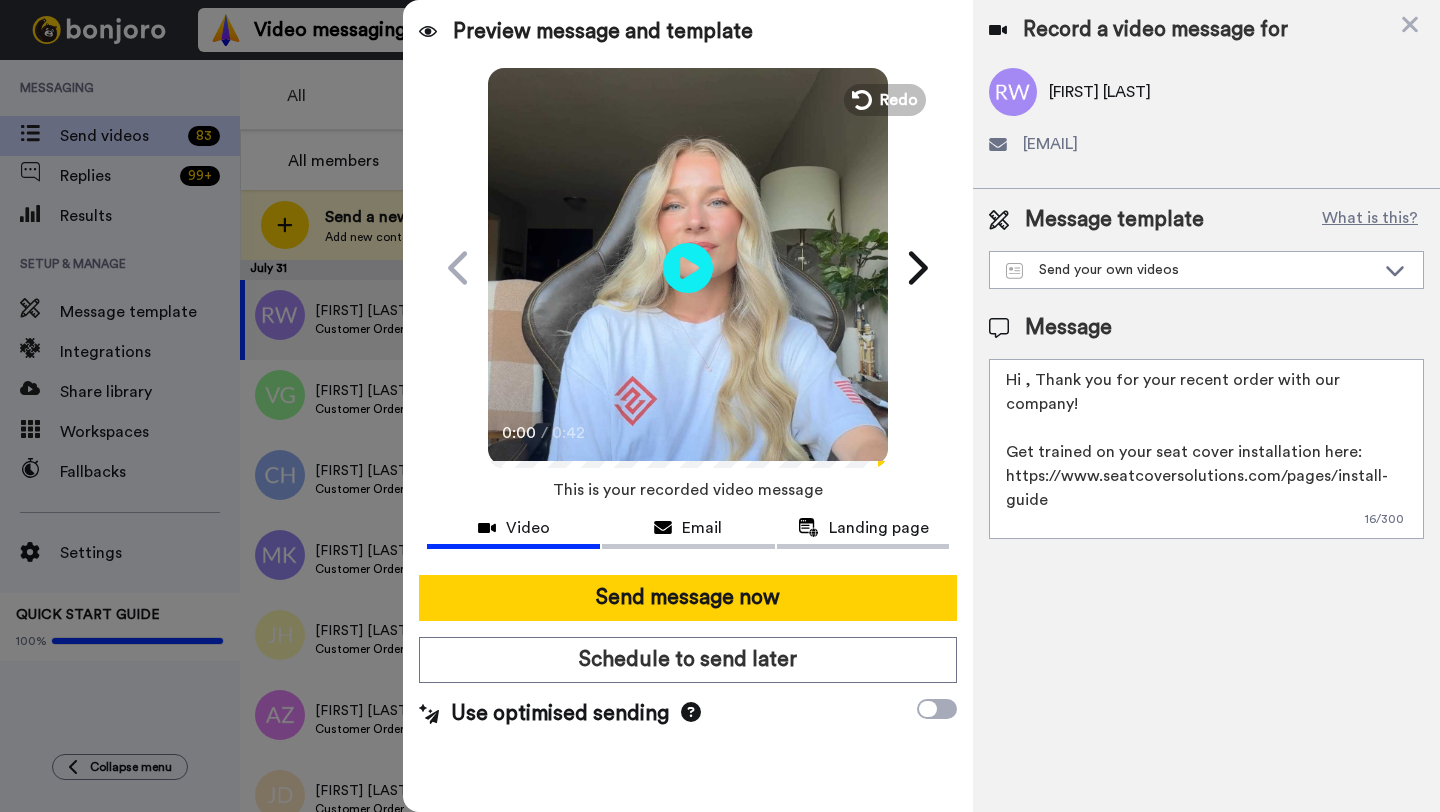 paste on "Richard" 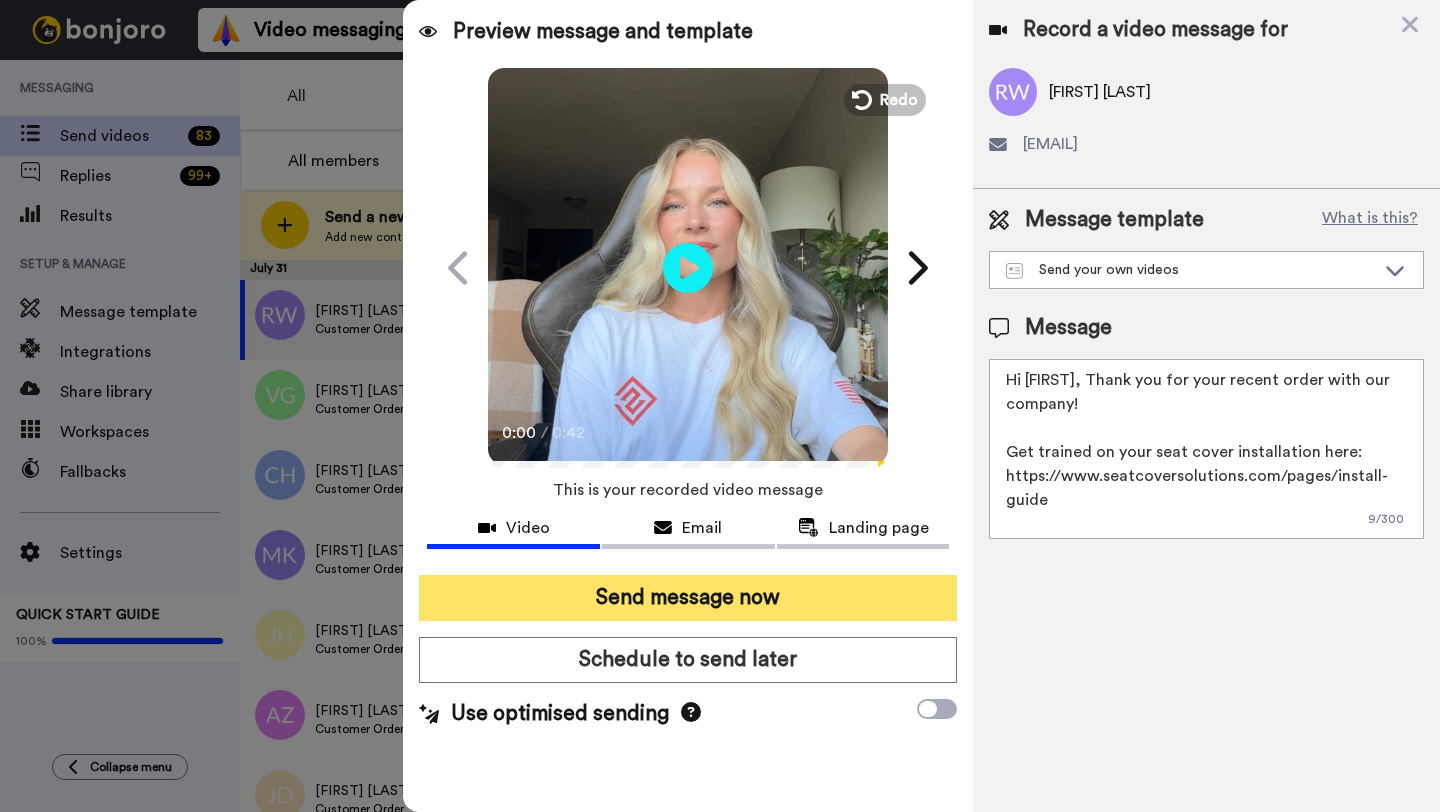 type on "Hi Richard, Thank you for your recent order with our company!
Get trained on your seat cover installation here: https://www.seatcoversolutions.com/pages/install-guide
More Products: https://www.seatcoversolutions.com/products/luxury-seat-covers?utm_campaign=CX&utm_source=CX&utm_medium=CX" 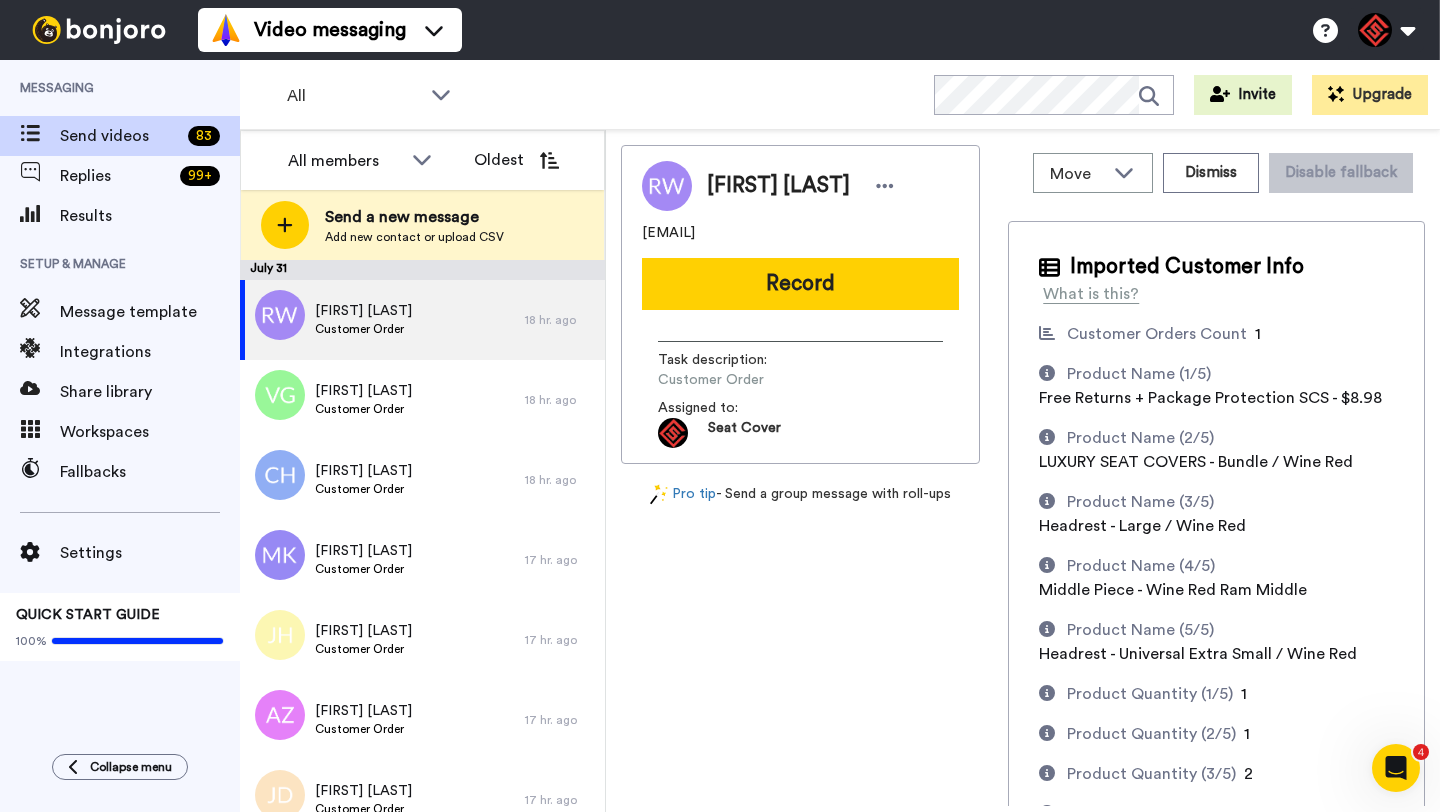scroll, scrollTop: 0, scrollLeft: 0, axis: both 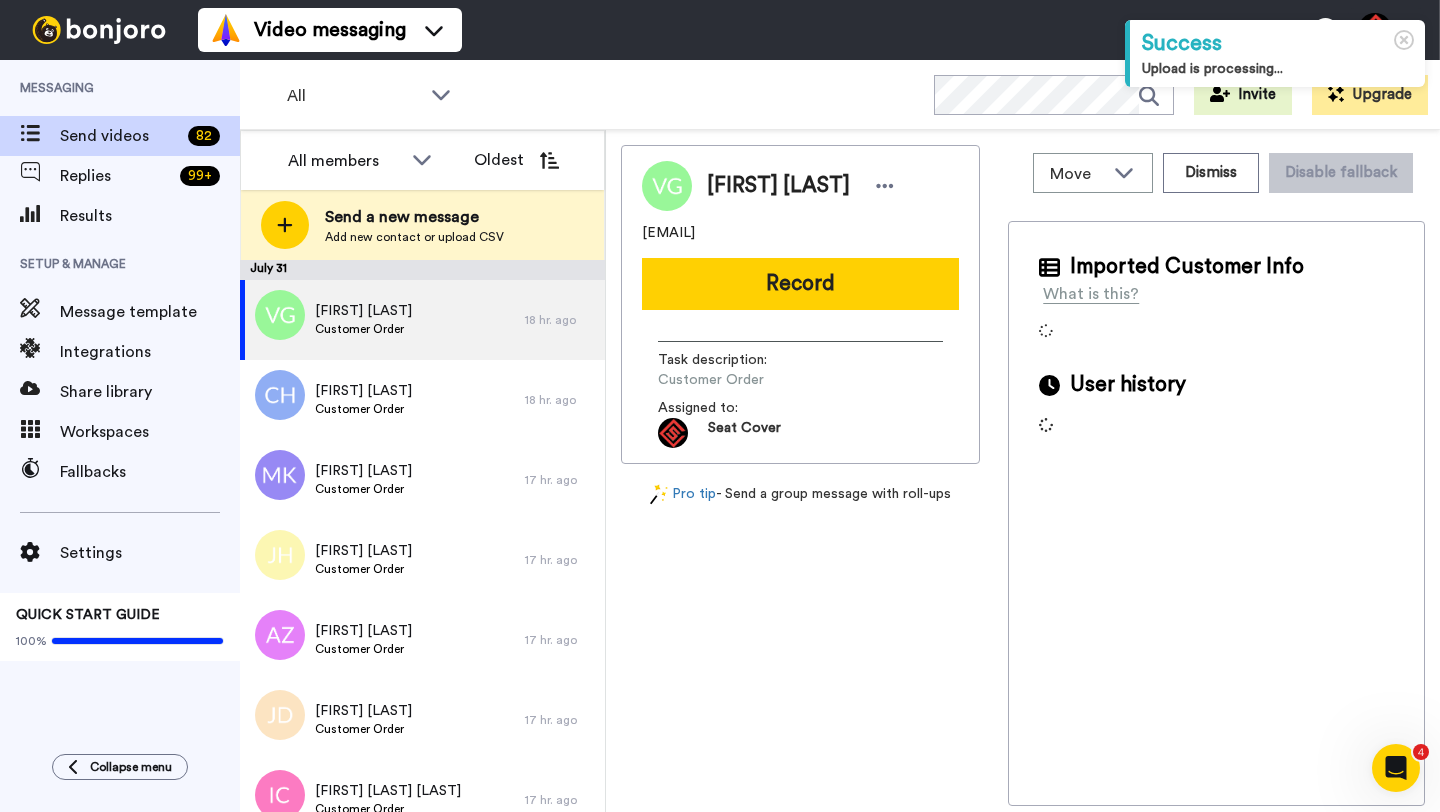 click on "[FIRST] [LAST]" at bounding box center (778, 186) 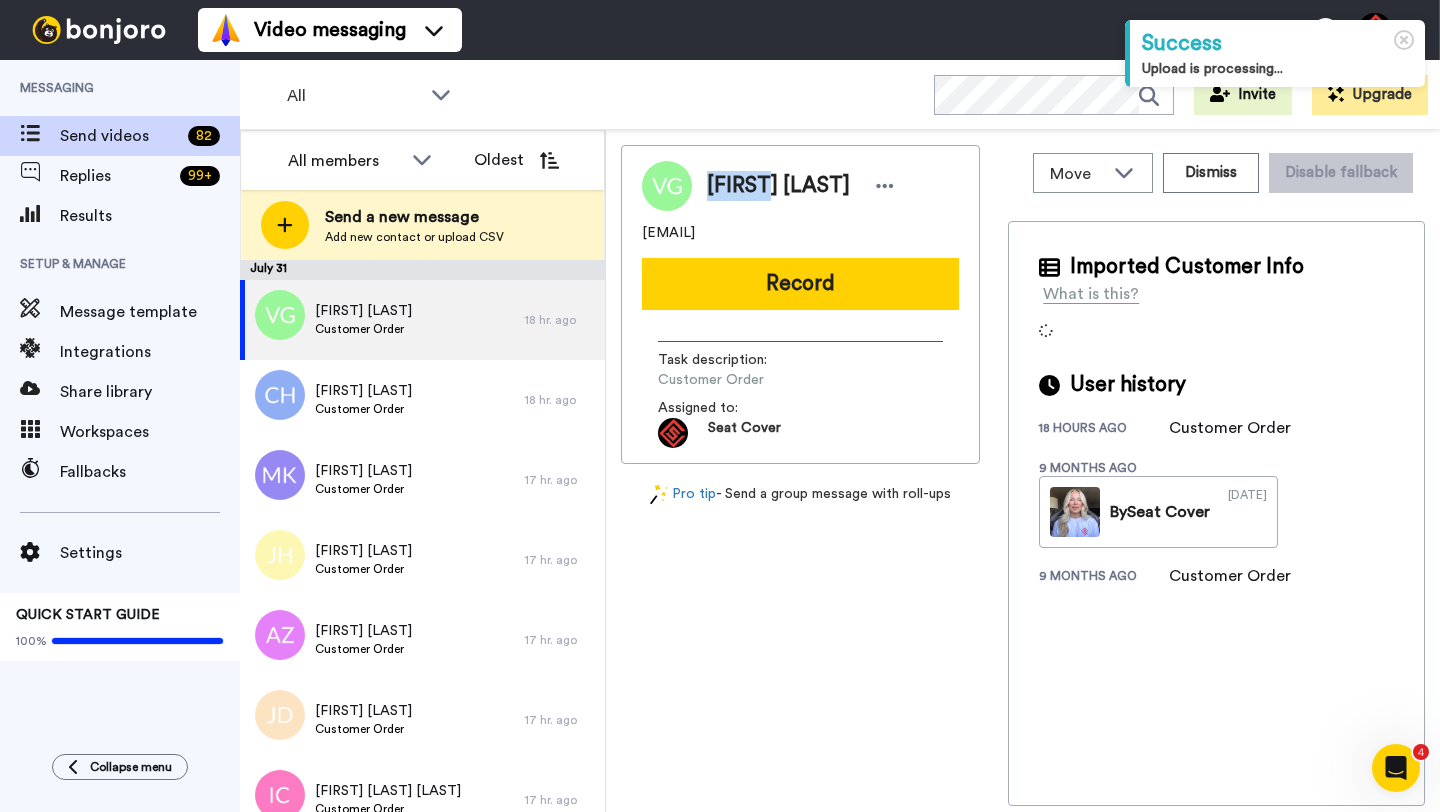 click on "[FIRST] [LAST]" at bounding box center [778, 186] 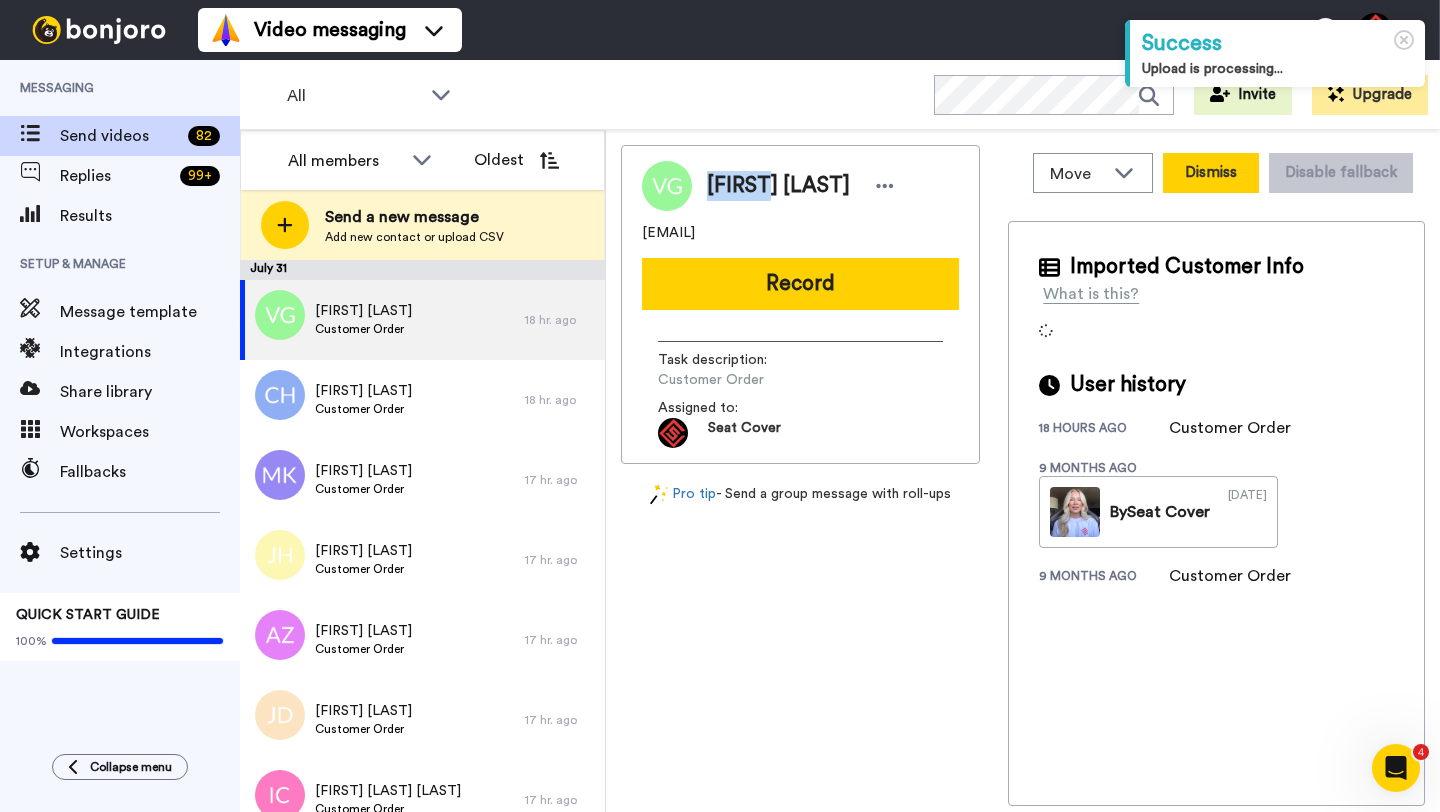 click on "Dismiss" at bounding box center [1211, 173] 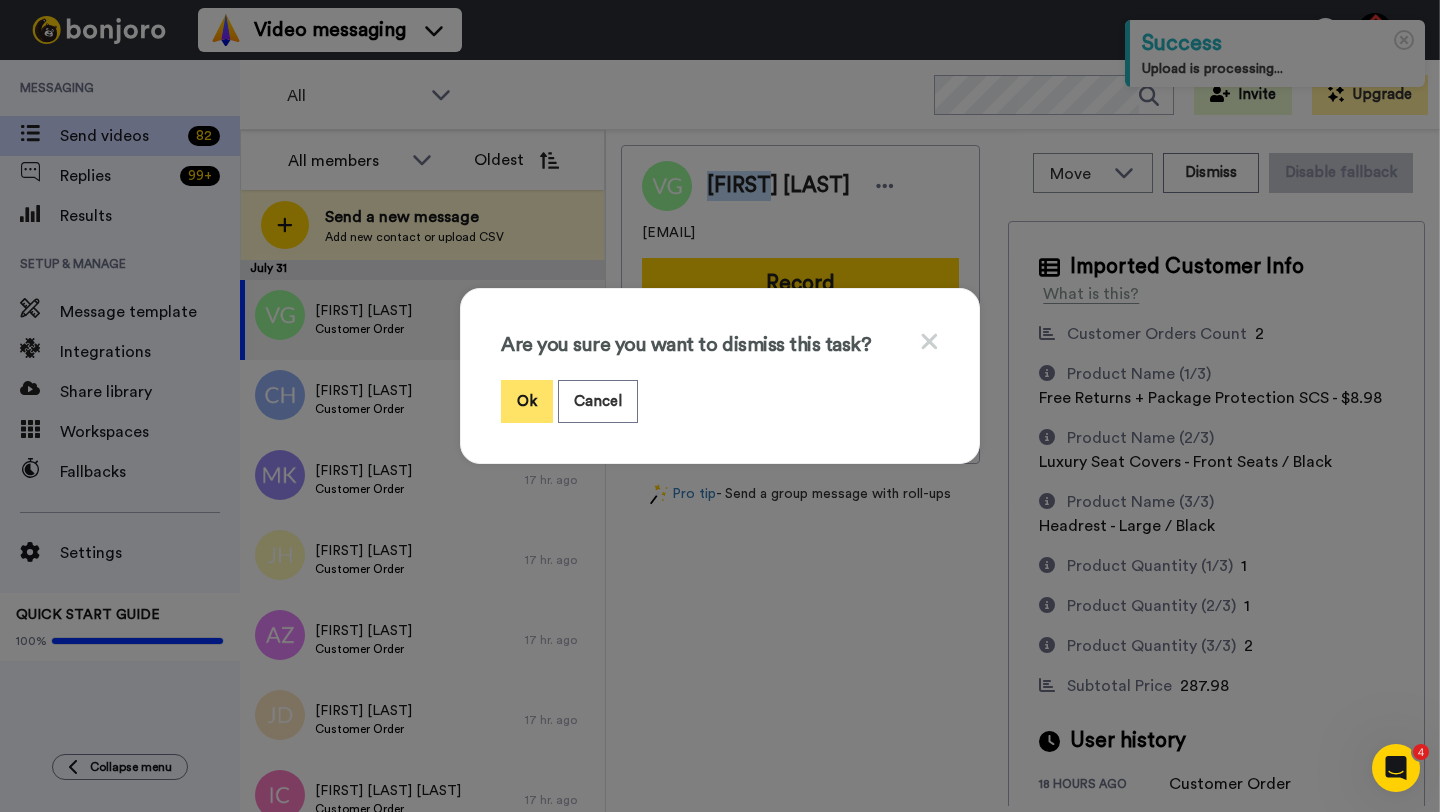 click on "Ok" at bounding box center (527, 401) 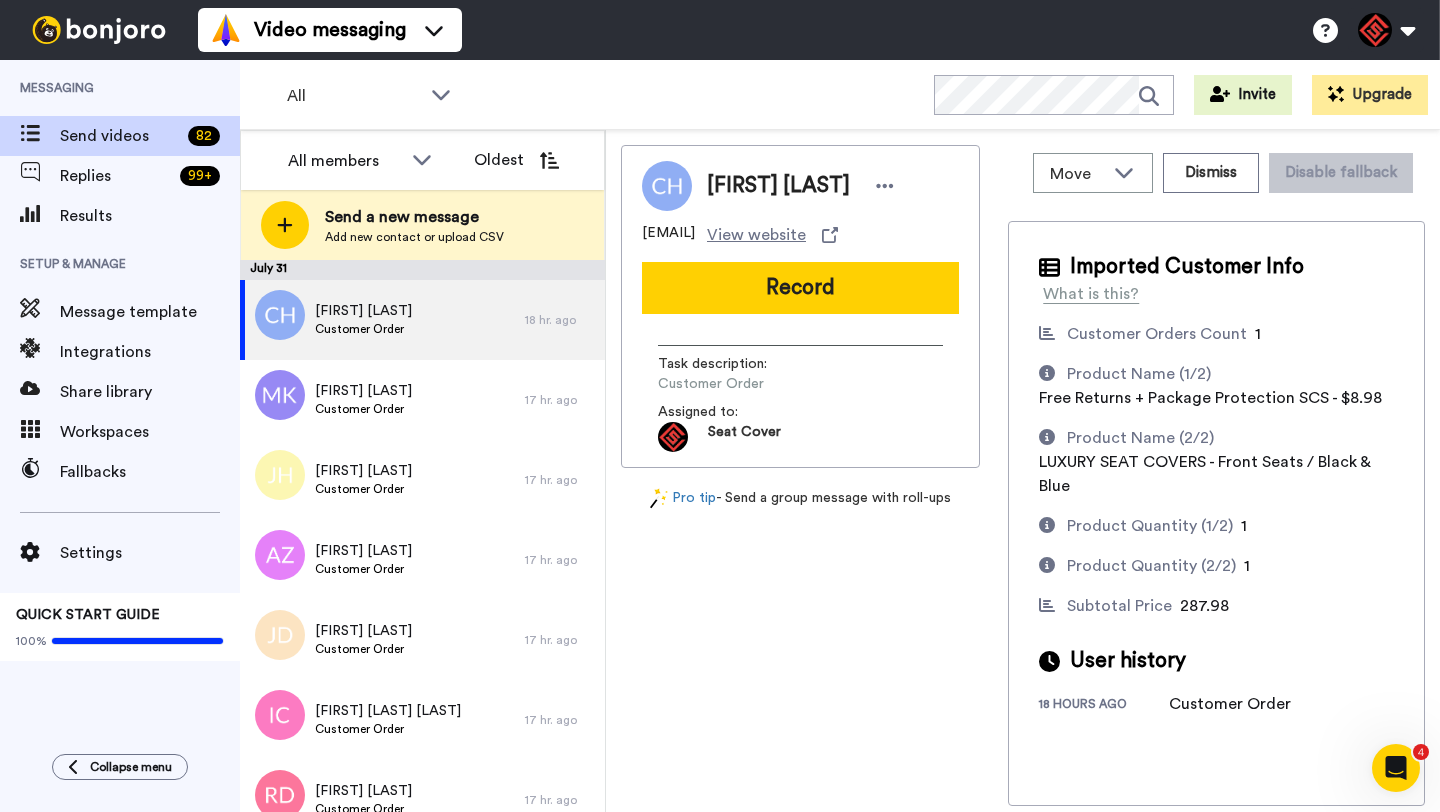 click on "[FIRST] [LAST]" at bounding box center [778, 186] 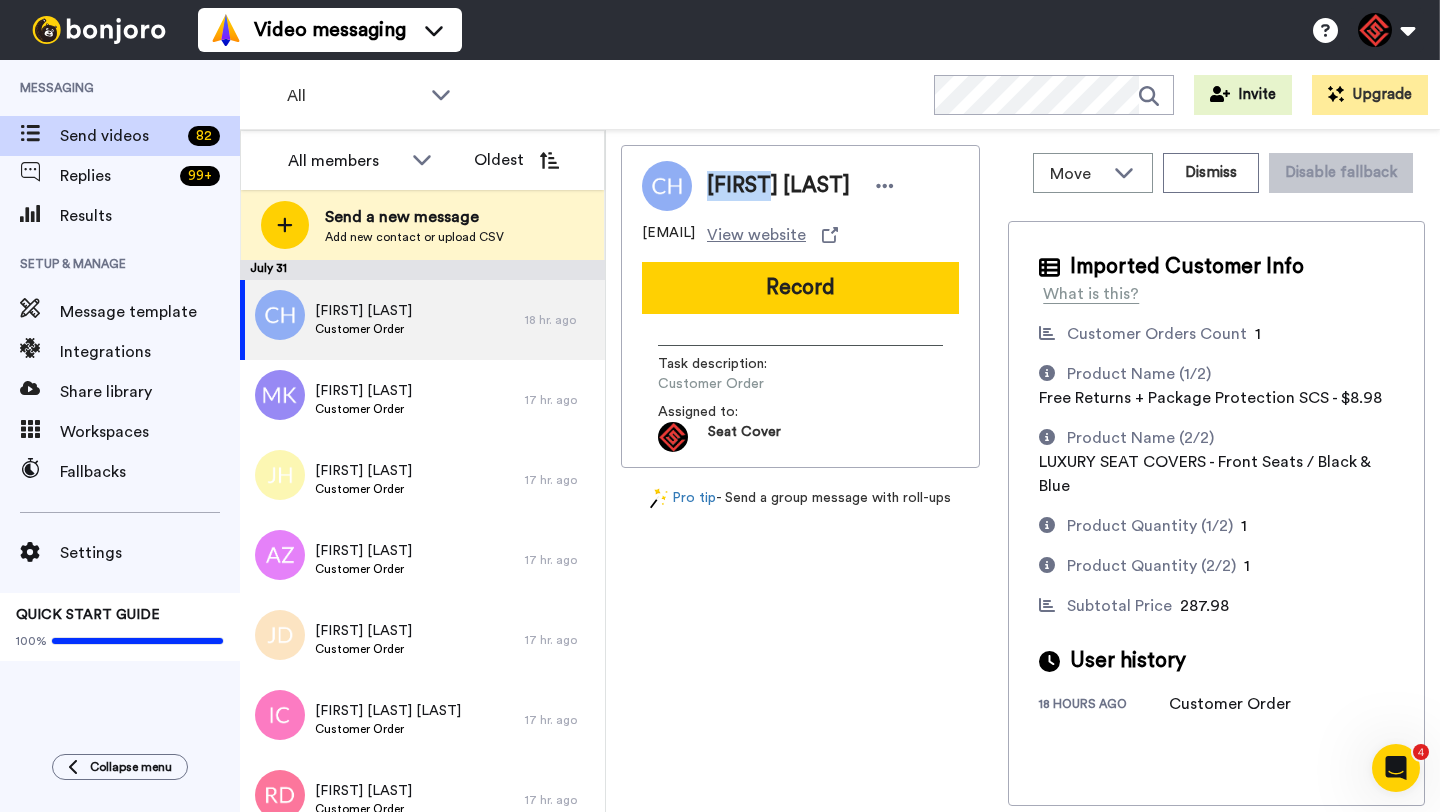 click on "[FIRST] [LAST]" at bounding box center (778, 186) 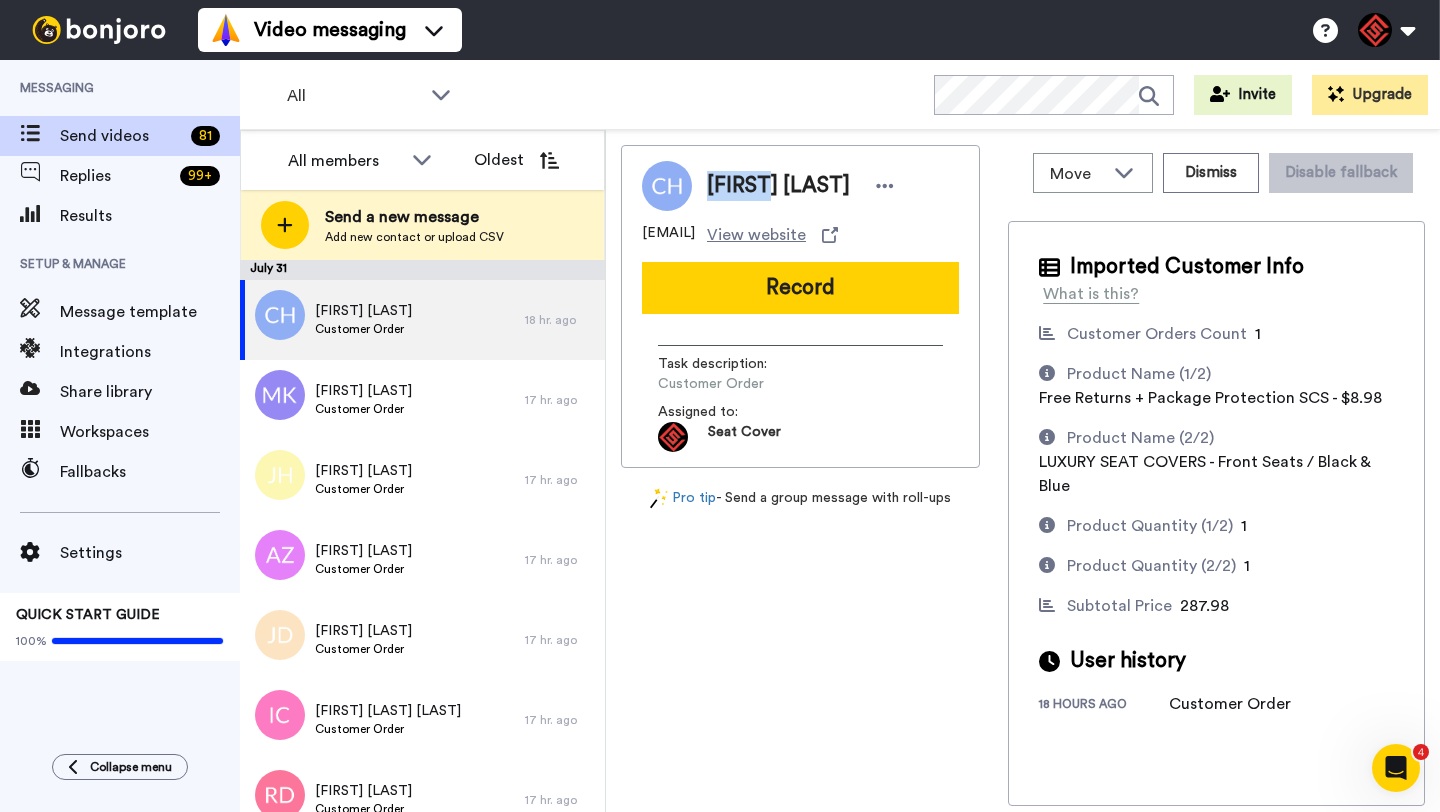 click on "Record" at bounding box center (800, 288) 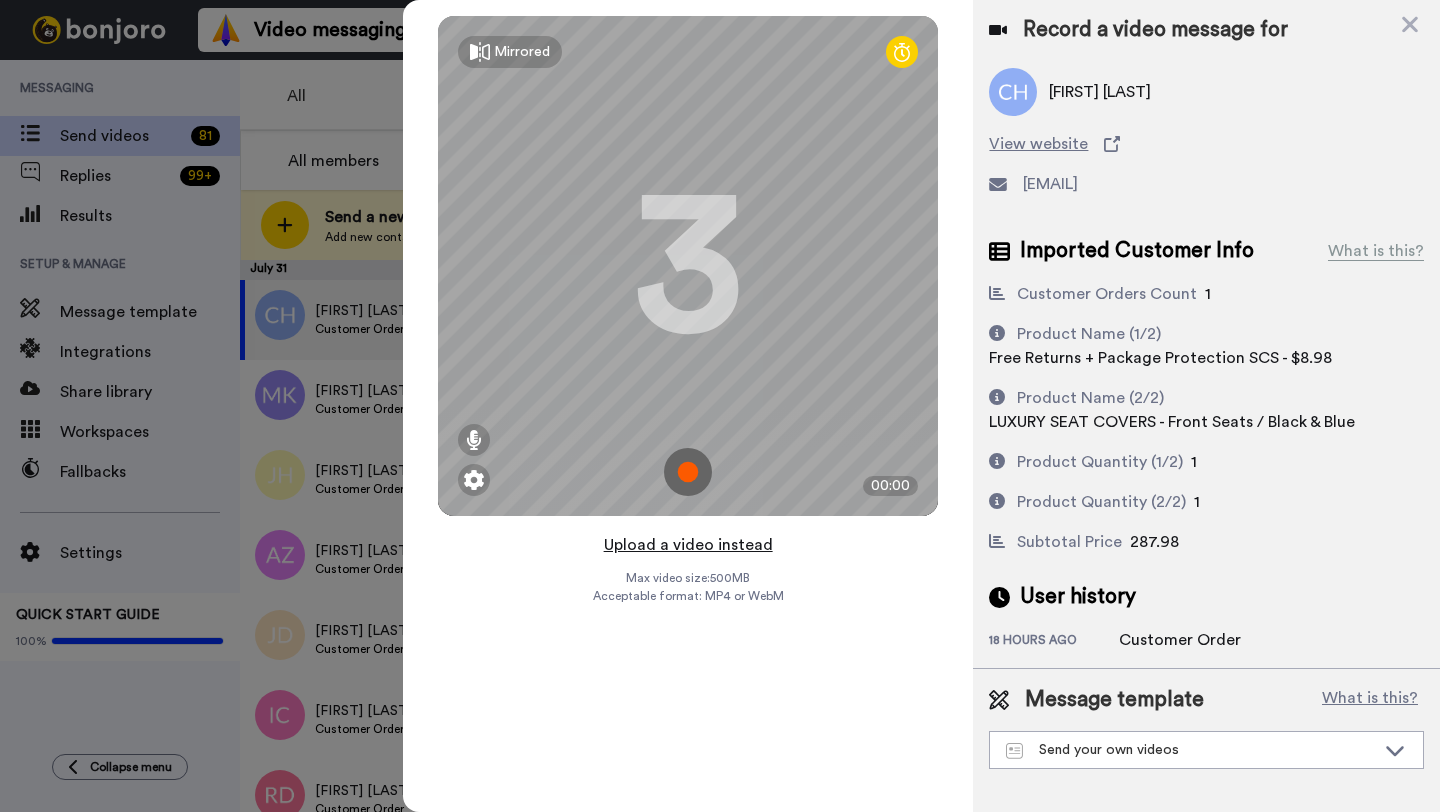 click on "Upload a video instead" at bounding box center [688, 545] 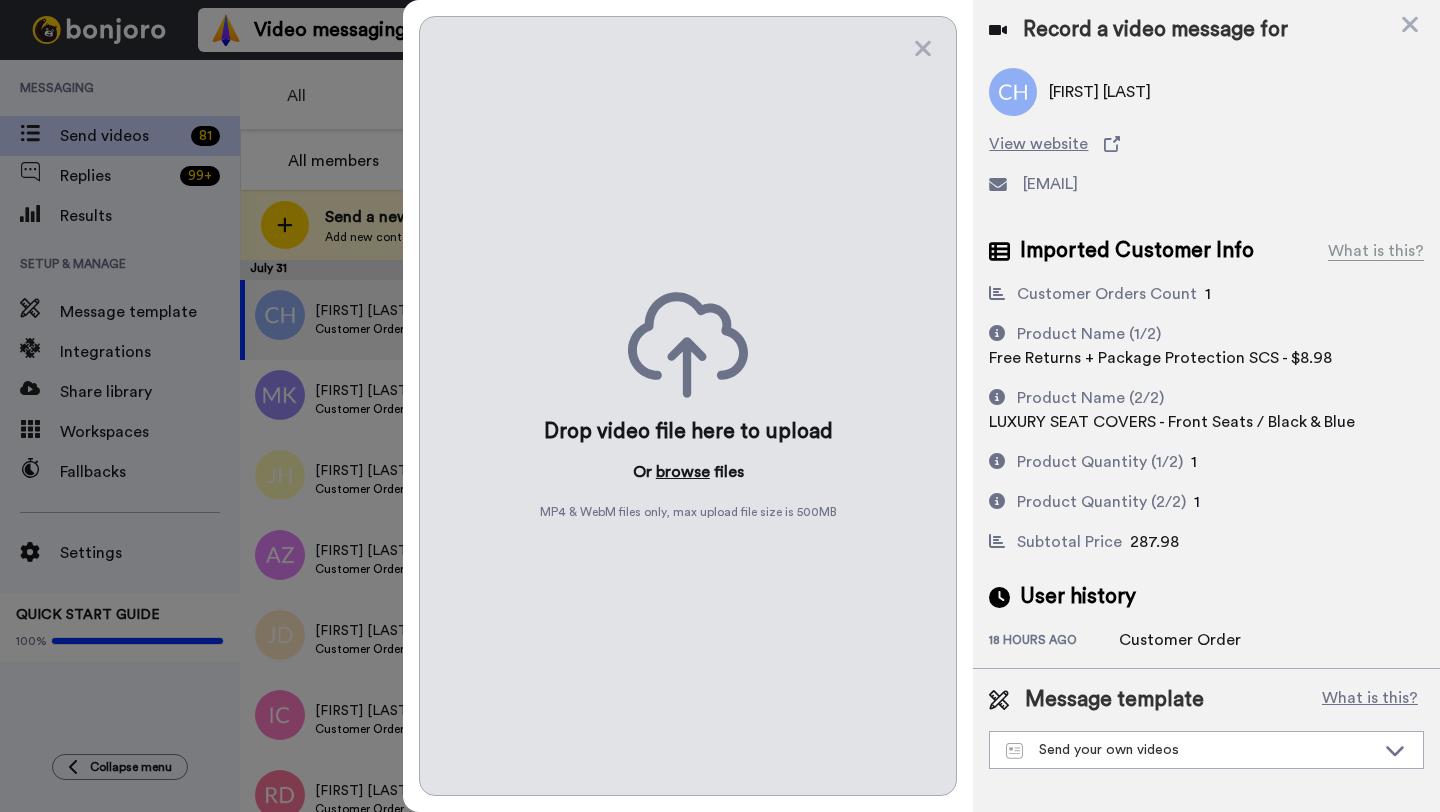 click on "browse" at bounding box center (683, 472) 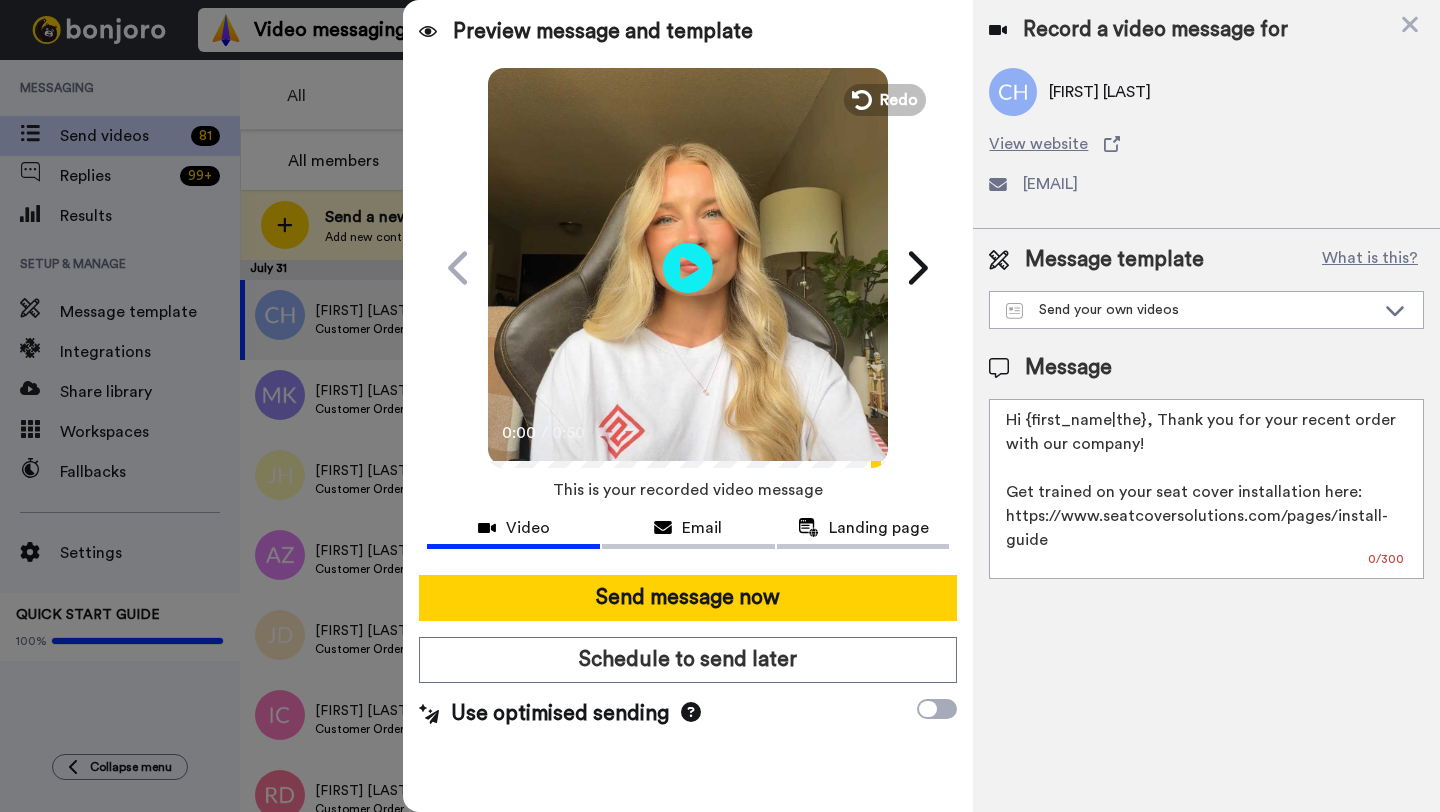 drag, startPoint x: 1144, startPoint y: 424, endPoint x: 1032, endPoint y: 424, distance: 112 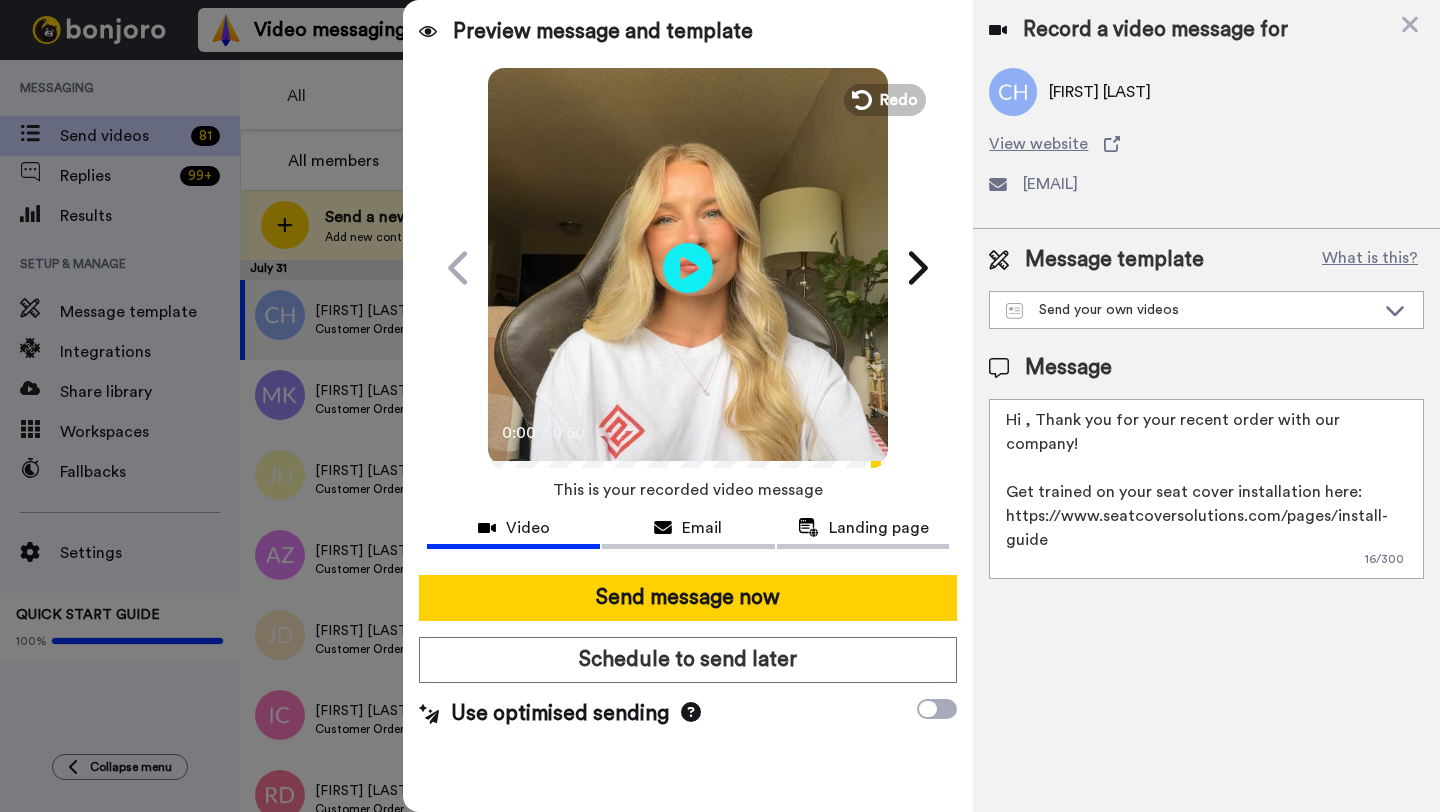 paste on "Connie" 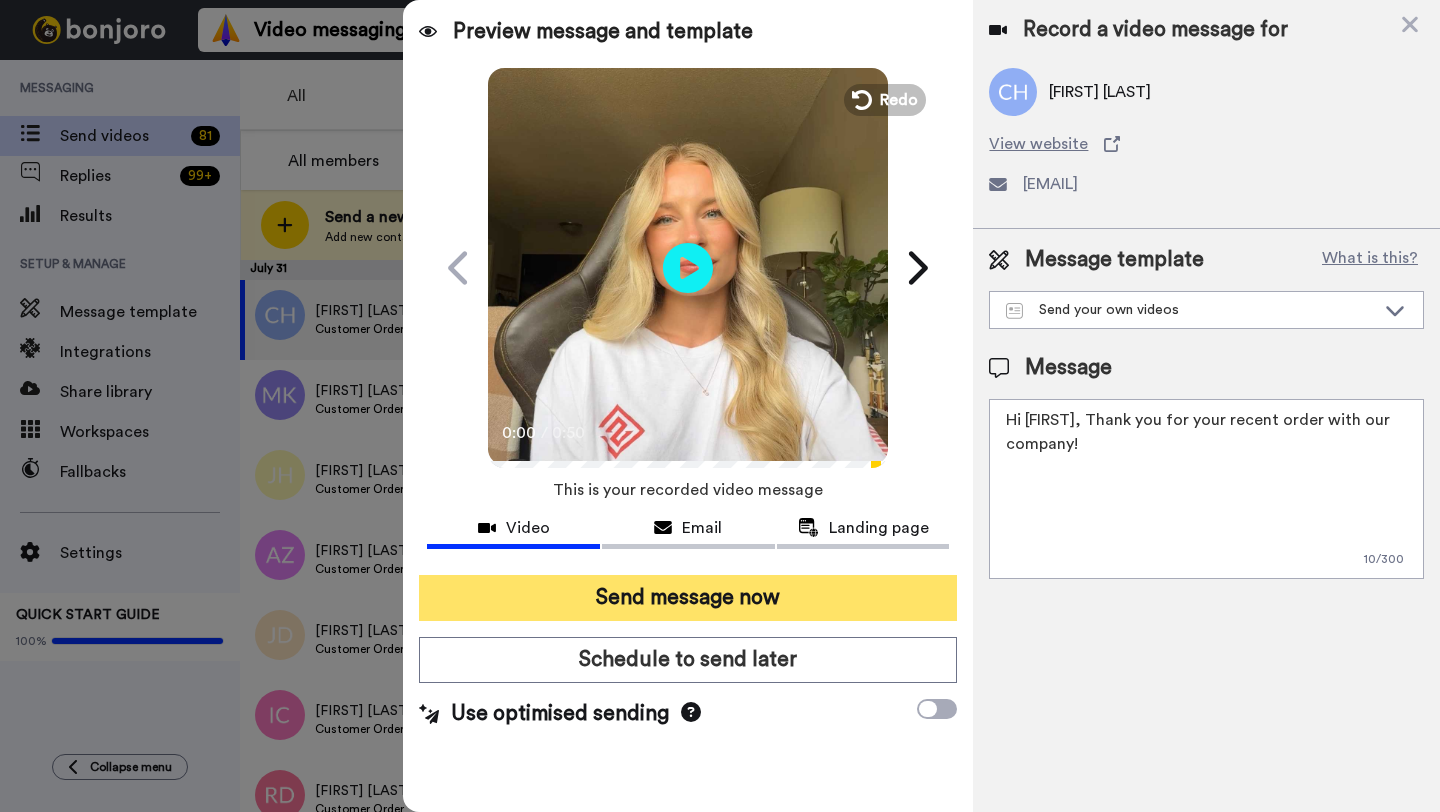 type on "Hi Connie, Thank you for your recent order with our company!
Get trained on your seat cover installation here: https://www.seatcoversolutions.com/pages/install-guide
More Products: https://www.seatcoversolutions.com/products/luxury-seat-covers?utm_campaign=CX&utm_source=CX&utm_medium=CX" 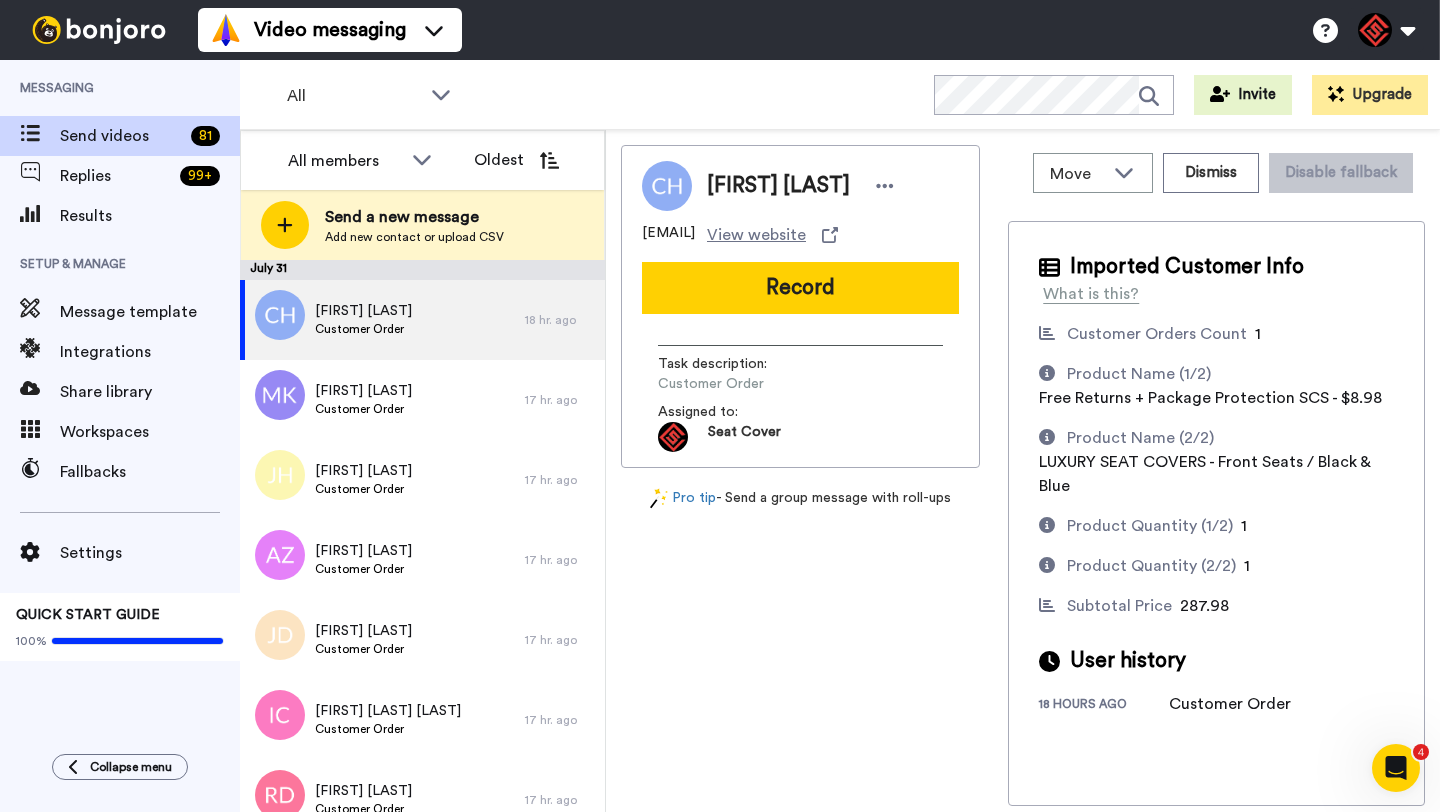scroll, scrollTop: 0, scrollLeft: 0, axis: both 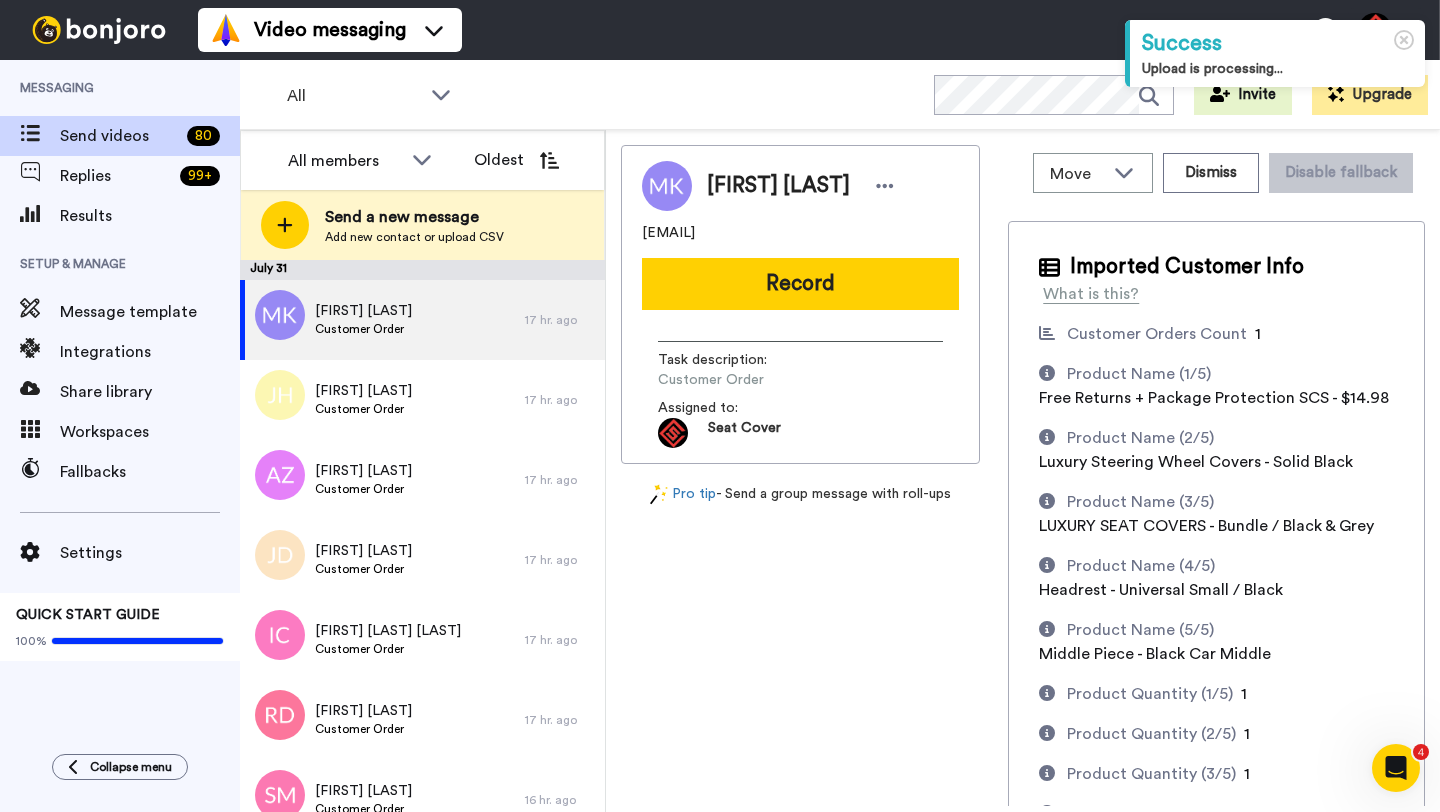 click on "Muthukumar Karuppiah" at bounding box center (778, 186) 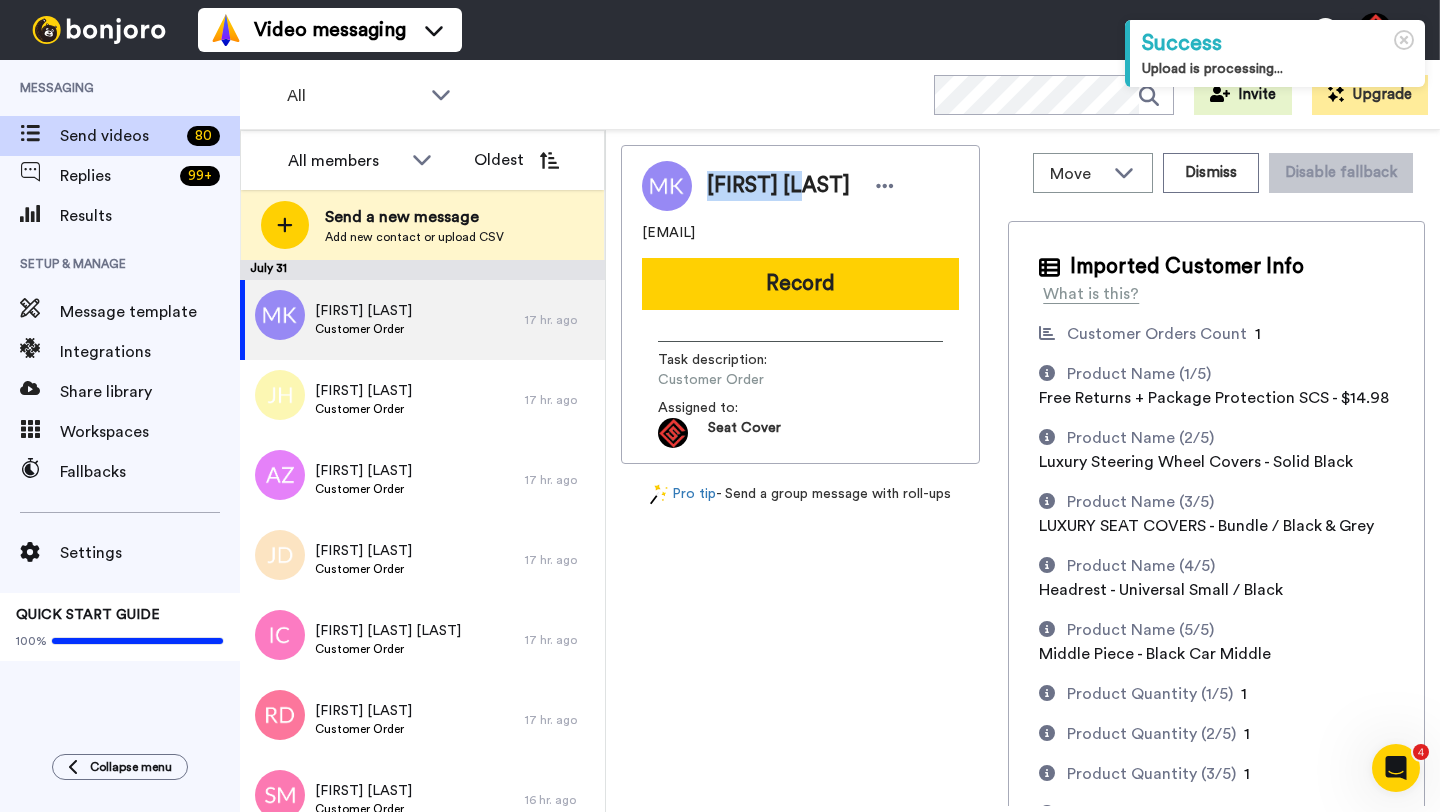 click on "Muthukumar Karuppiah" at bounding box center (778, 186) 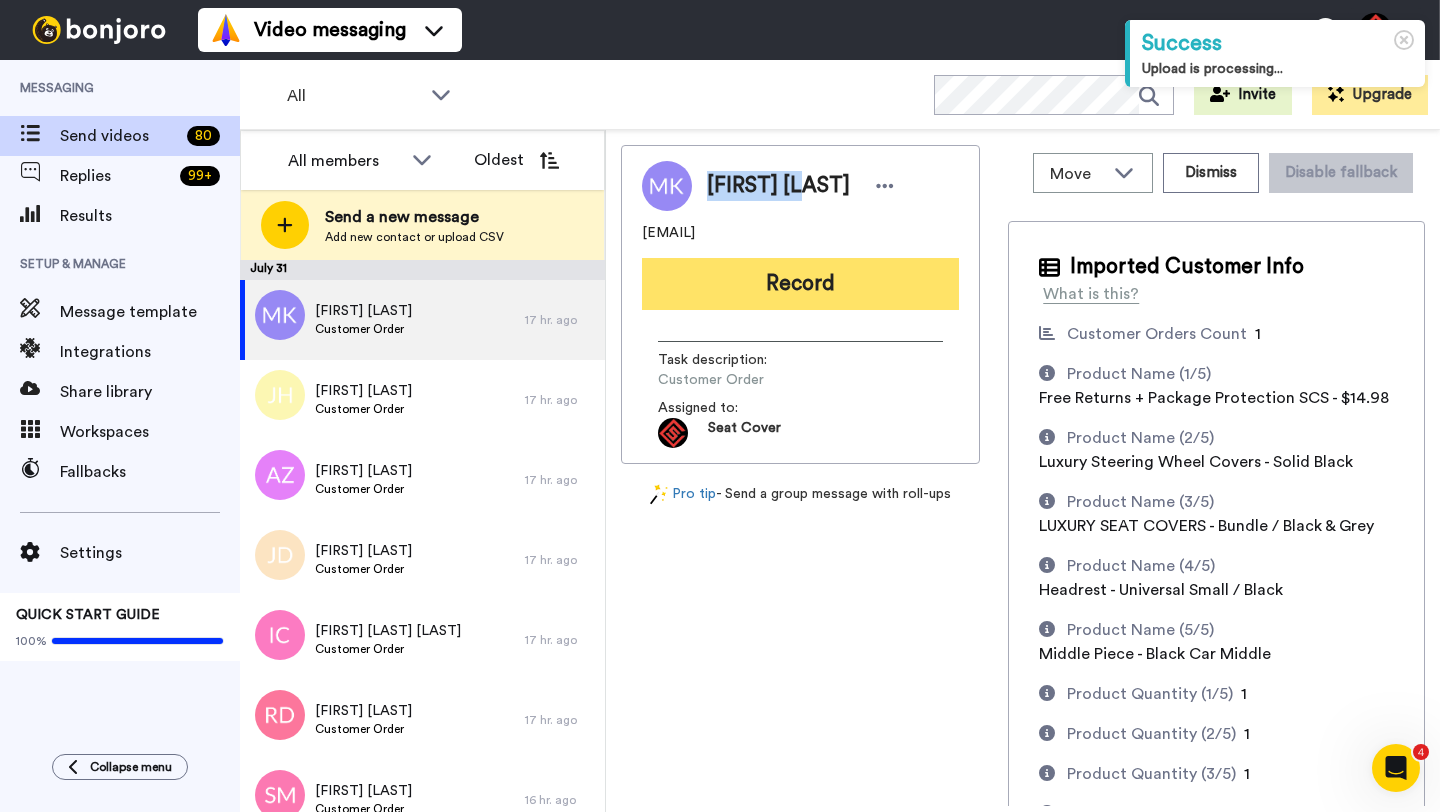 click on "Record" at bounding box center [800, 284] 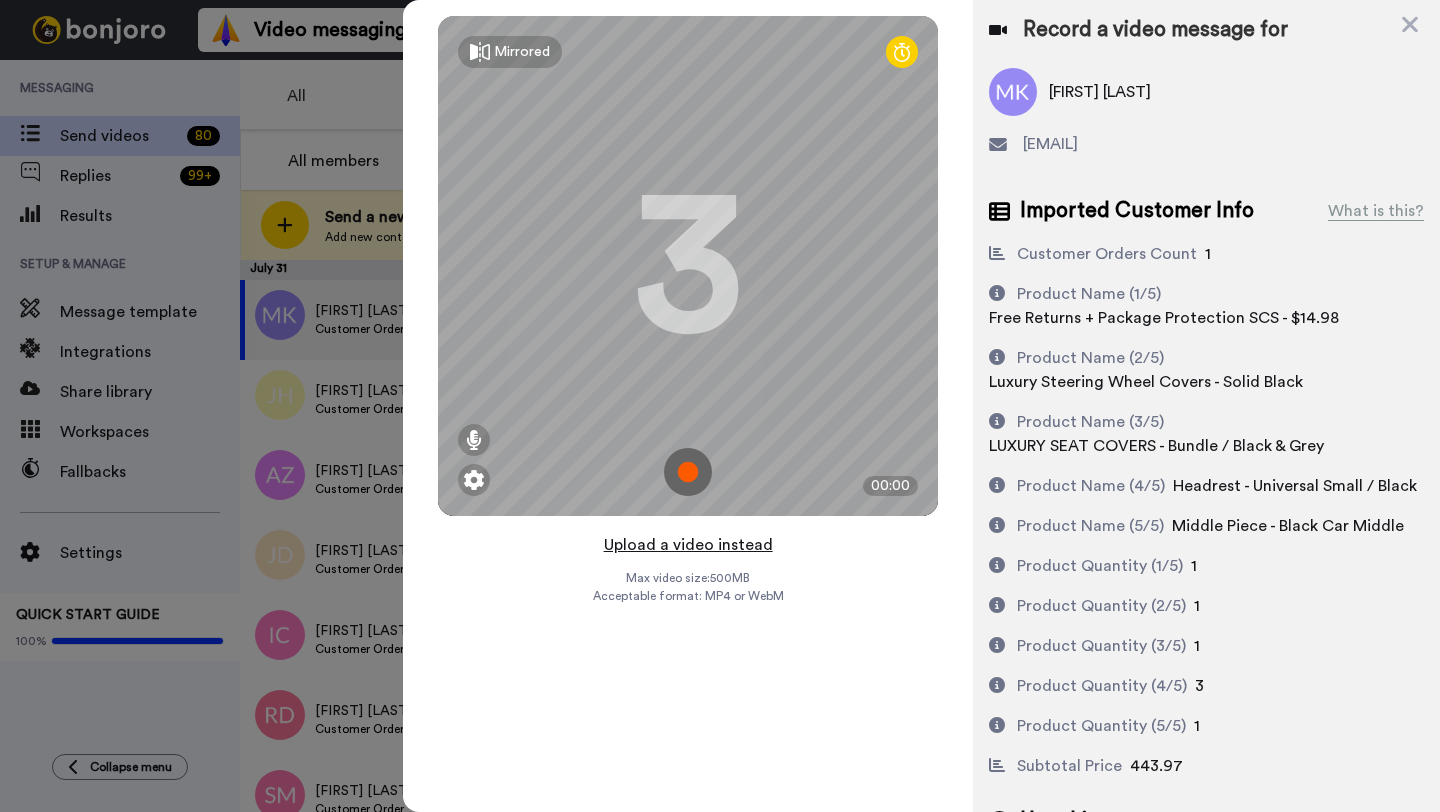 click on "Upload a video instead" at bounding box center [688, 545] 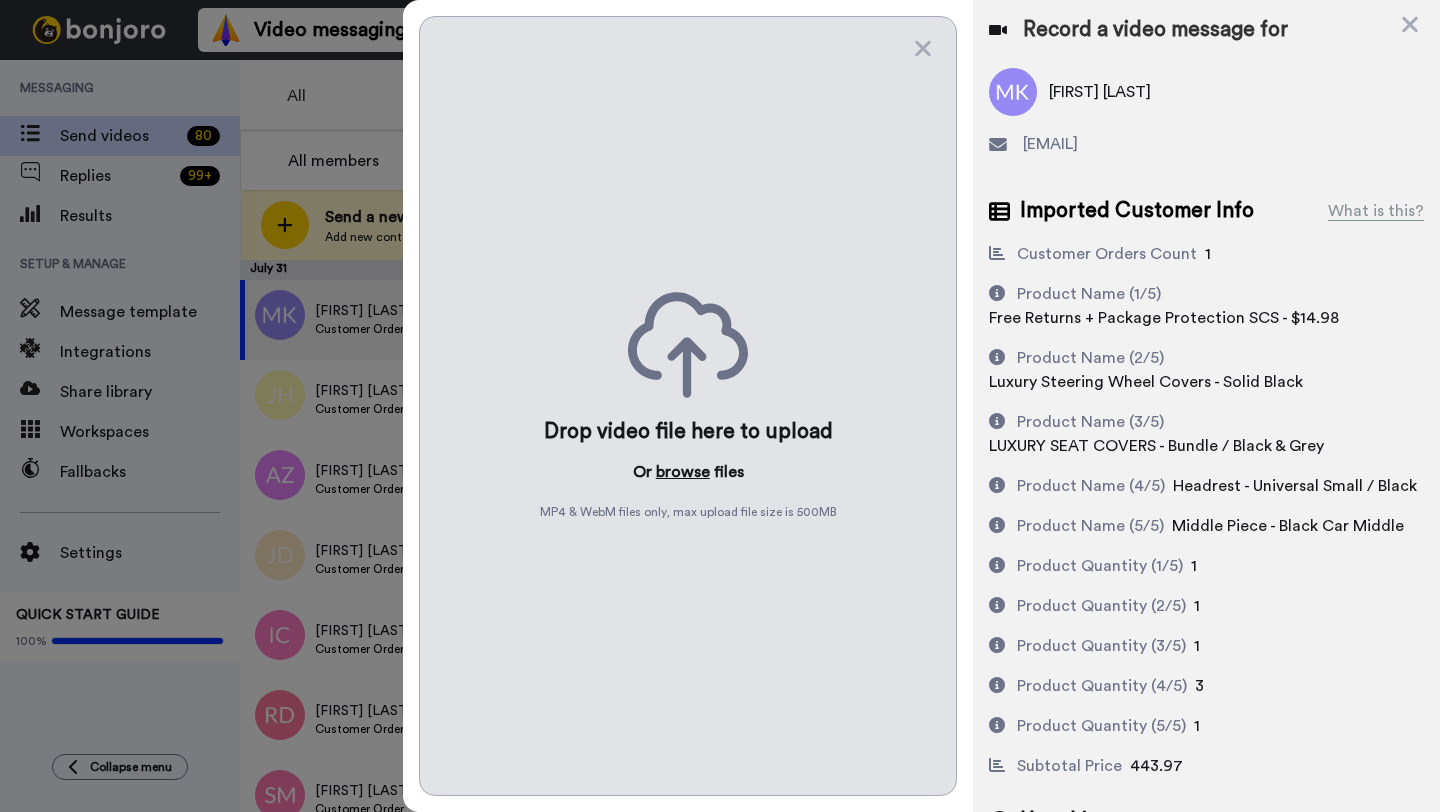 click on "browse" at bounding box center [683, 472] 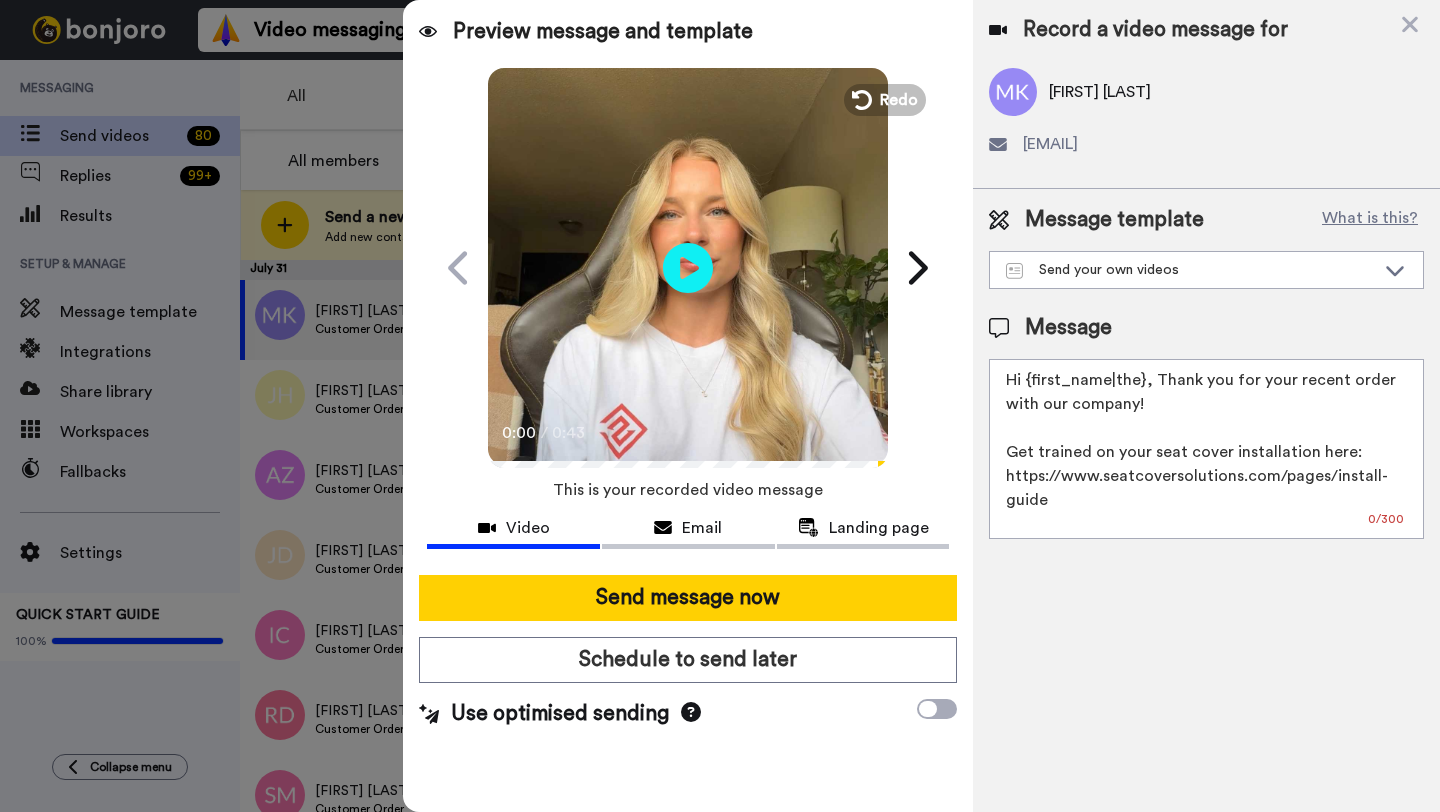 drag, startPoint x: 1142, startPoint y: 384, endPoint x: 1029, endPoint y: 382, distance: 113.0177 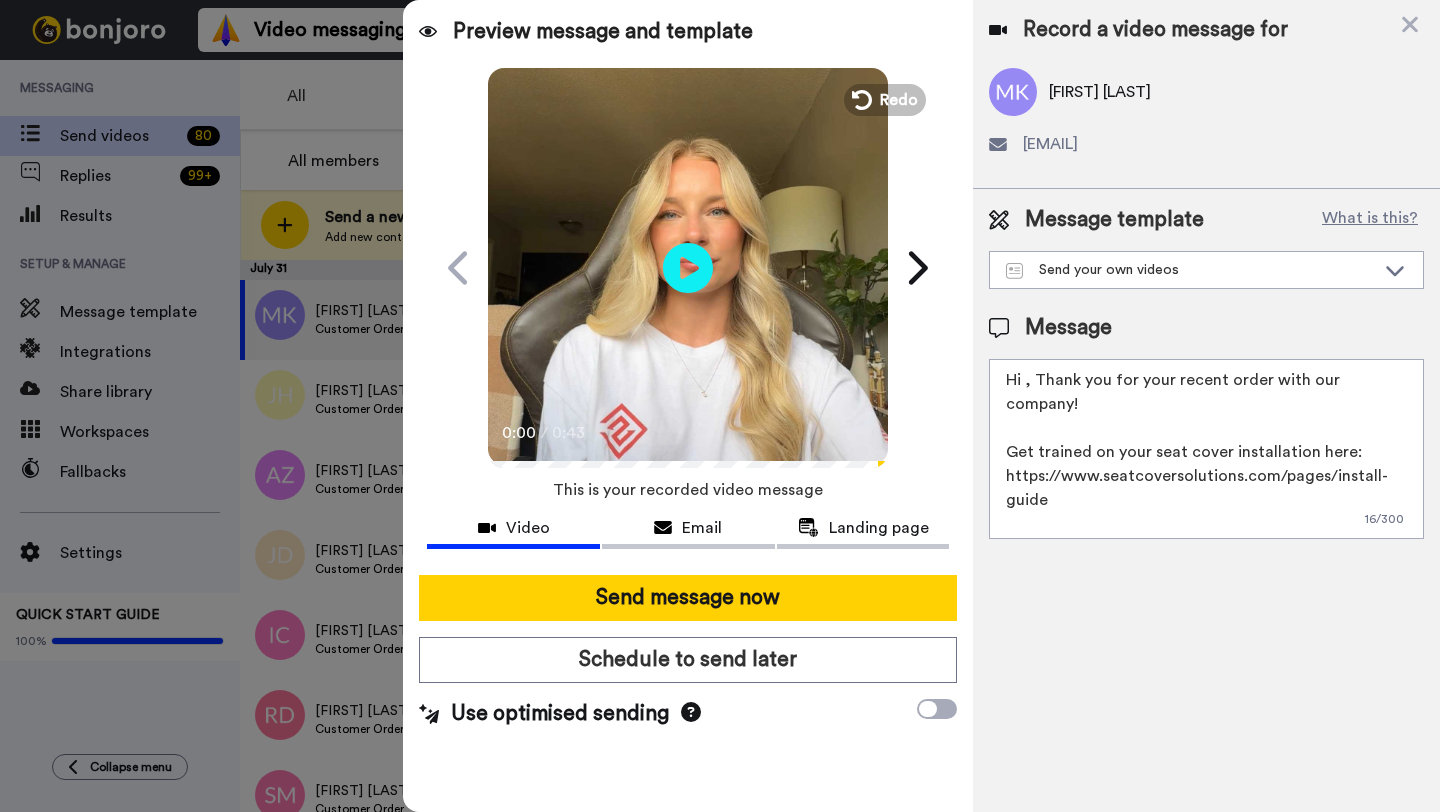 paste on "Muthukumar" 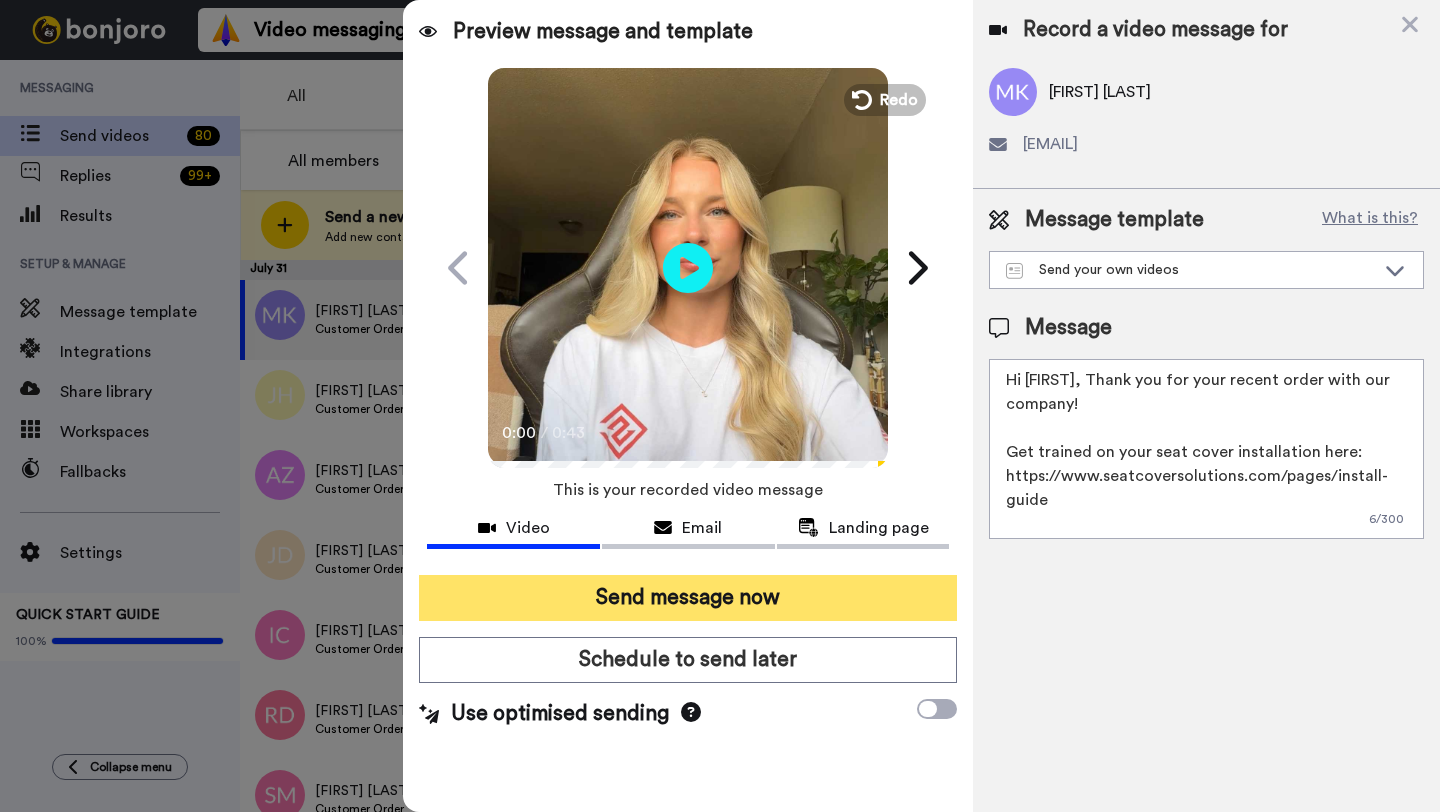 type on "Hi Muthukumar, Thank you for your recent order with our company!
Get trained on your seat cover installation here: https://www.seatcoversolutions.com/pages/install-guide
More Products: https://www.seatcoversolutions.com/products/luxury-seat-covers?utm_campaign=CX&utm_source=CX&utm_medium=CX" 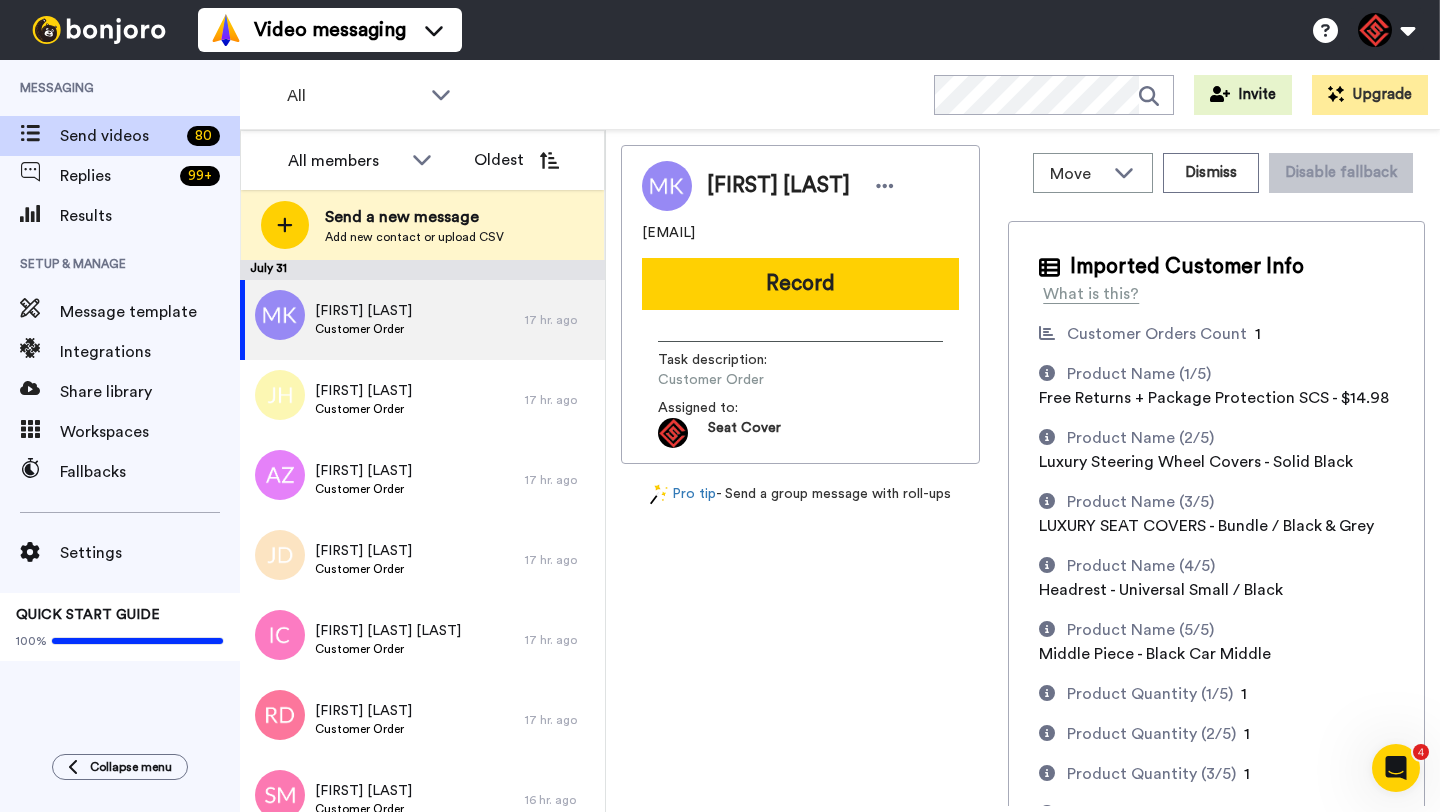 scroll, scrollTop: 0, scrollLeft: 0, axis: both 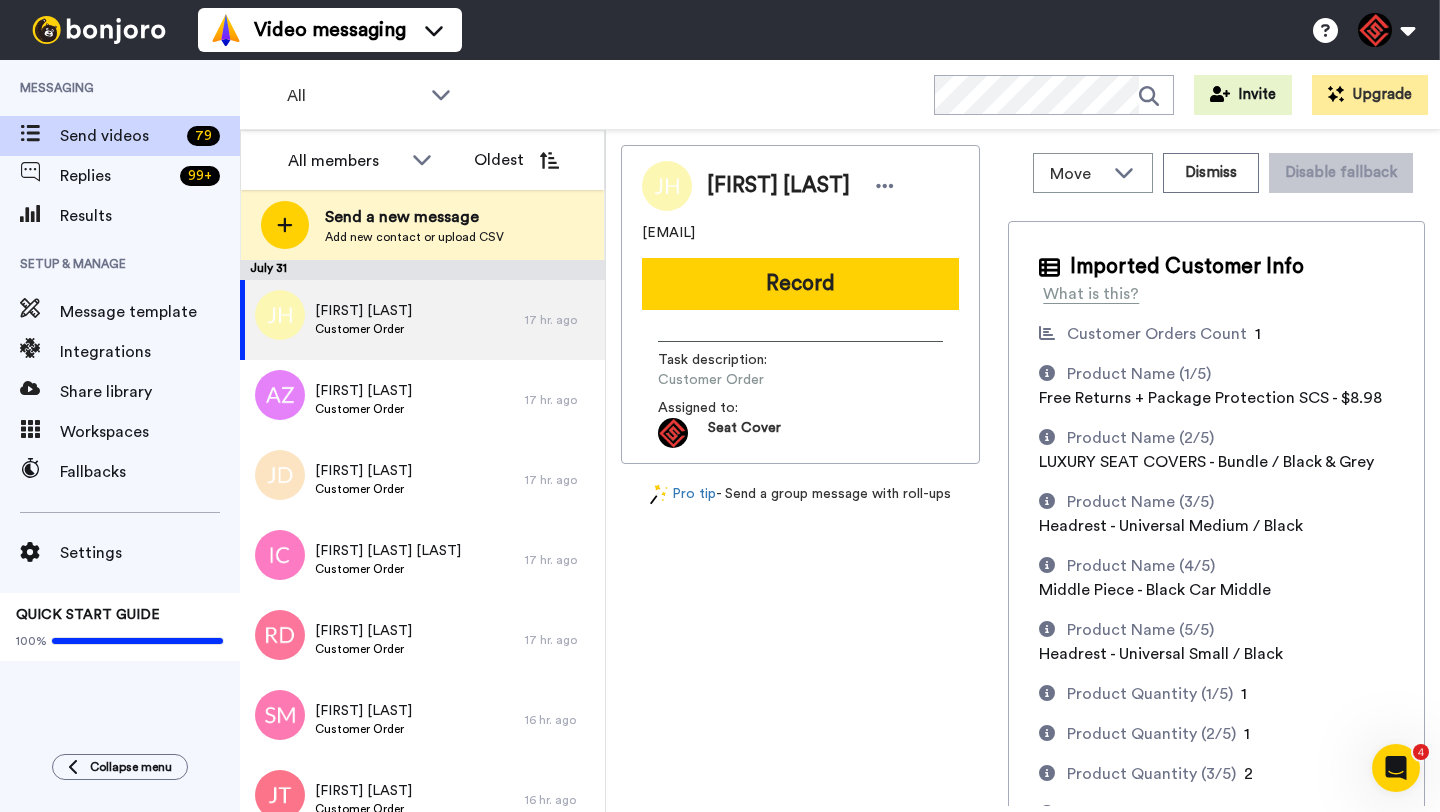 click on "[FIRST] [LAST]" at bounding box center (778, 186) 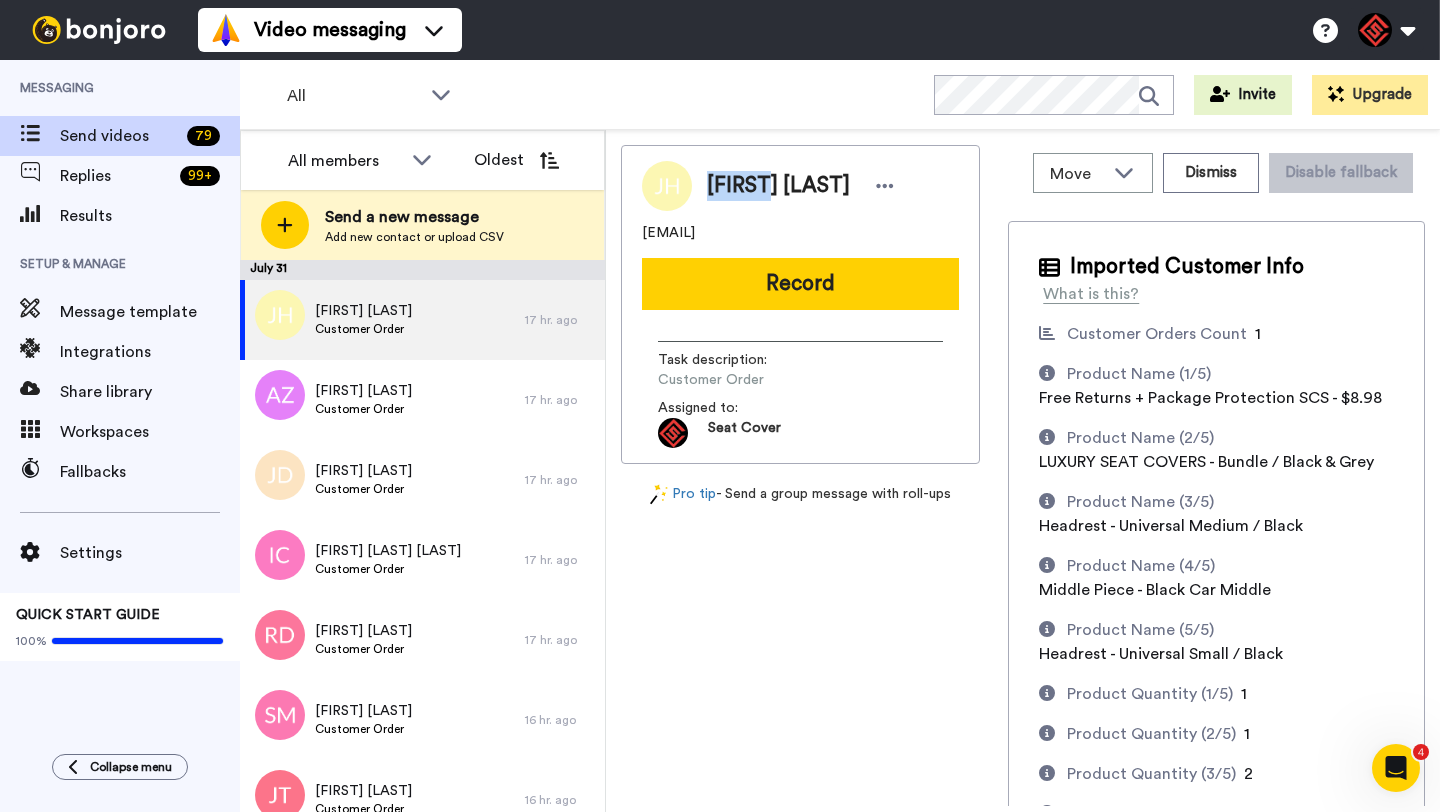 click on "[FIRST] [LAST]" at bounding box center (778, 186) 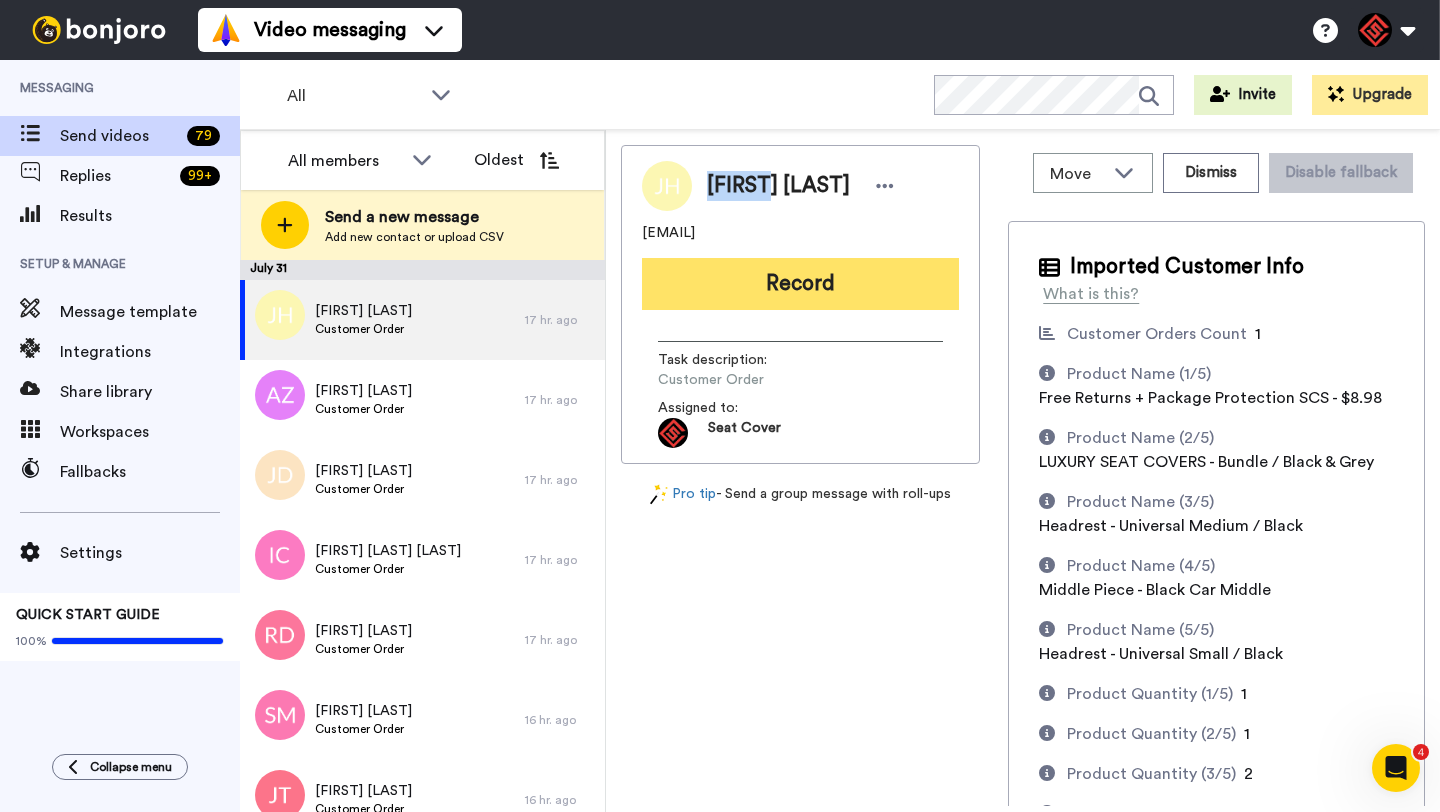 click on "Record" at bounding box center [800, 284] 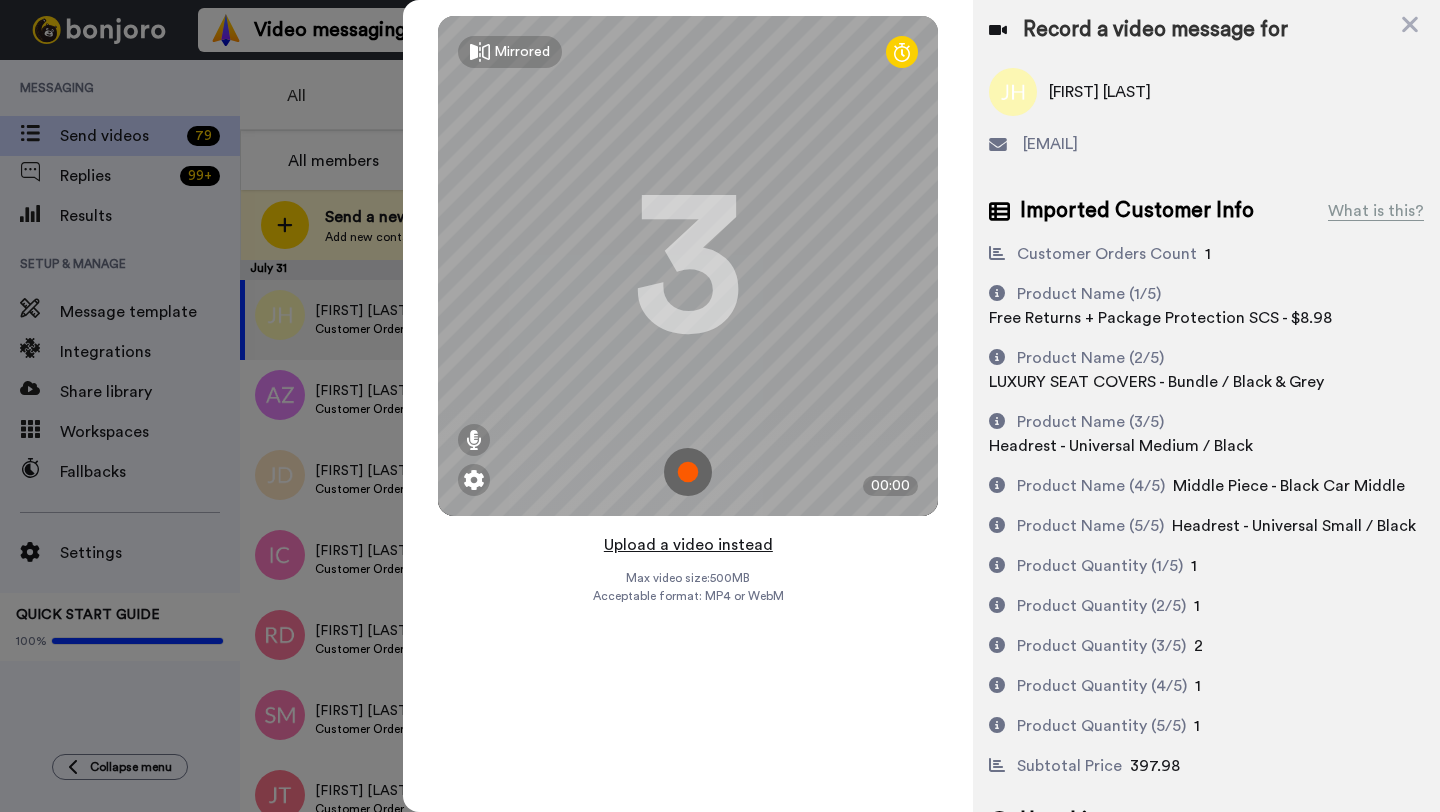 click on "Upload a video instead" at bounding box center (688, 545) 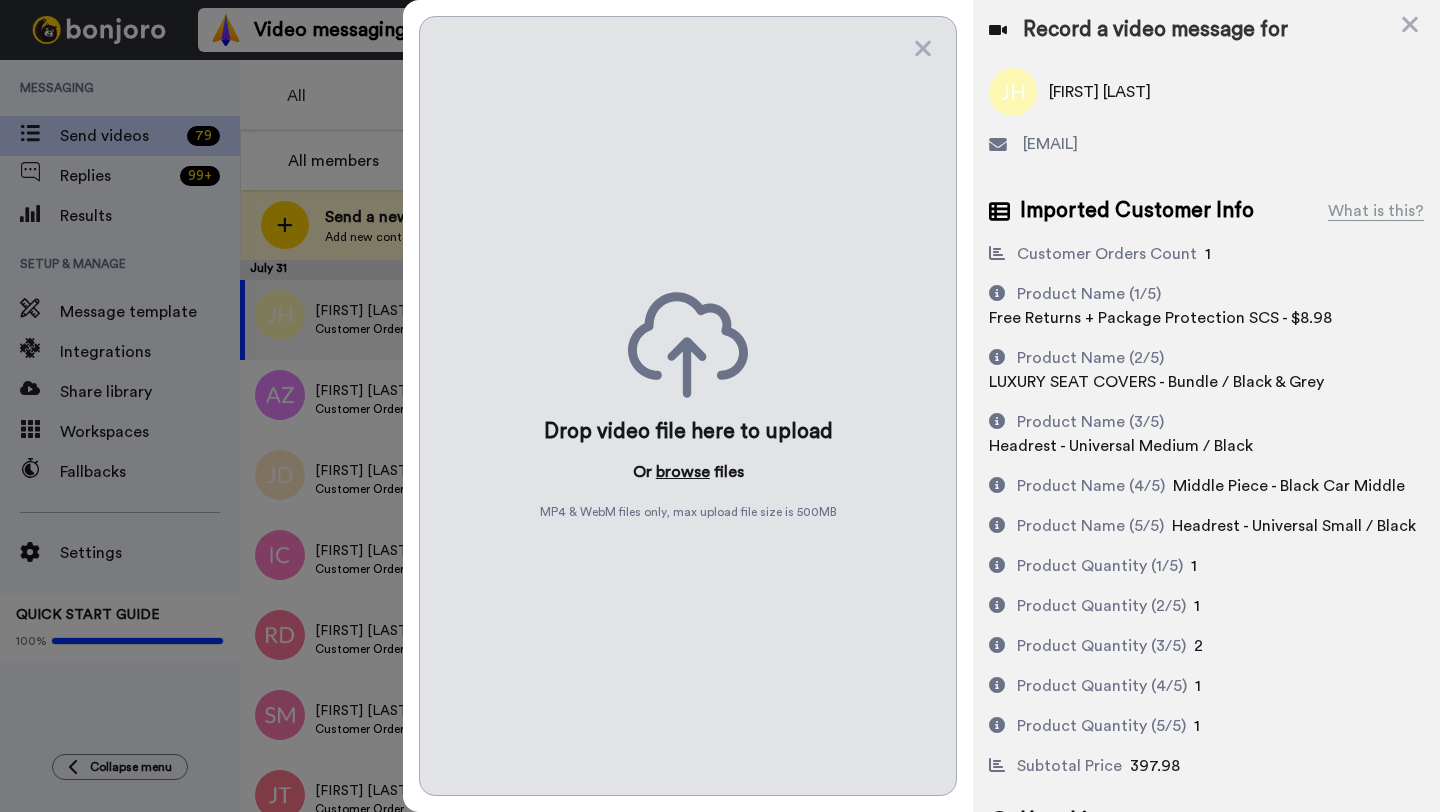 click on "browse" at bounding box center [683, 472] 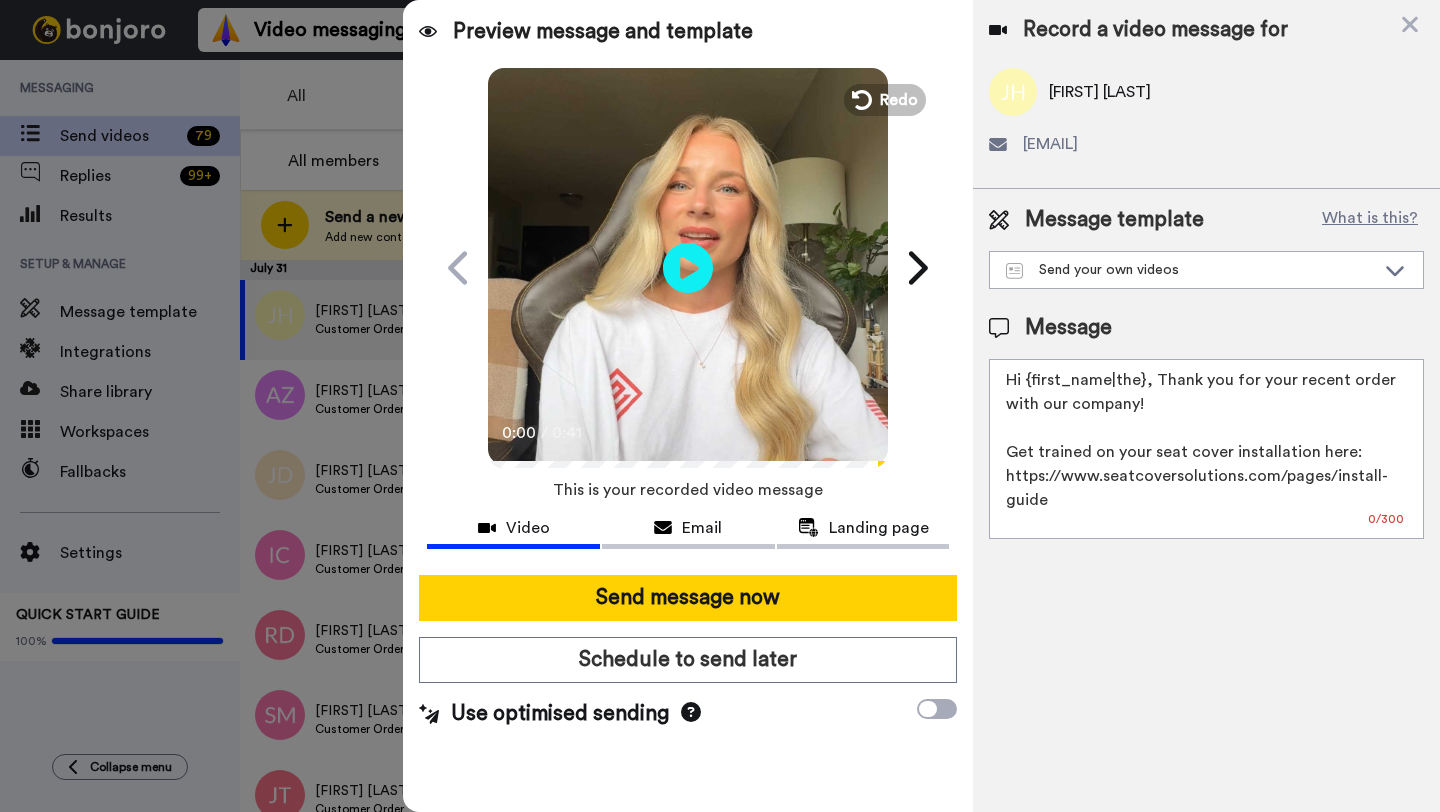 drag, startPoint x: 1141, startPoint y: 386, endPoint x: 1031, endPoint y: 383, distance: 110.0409 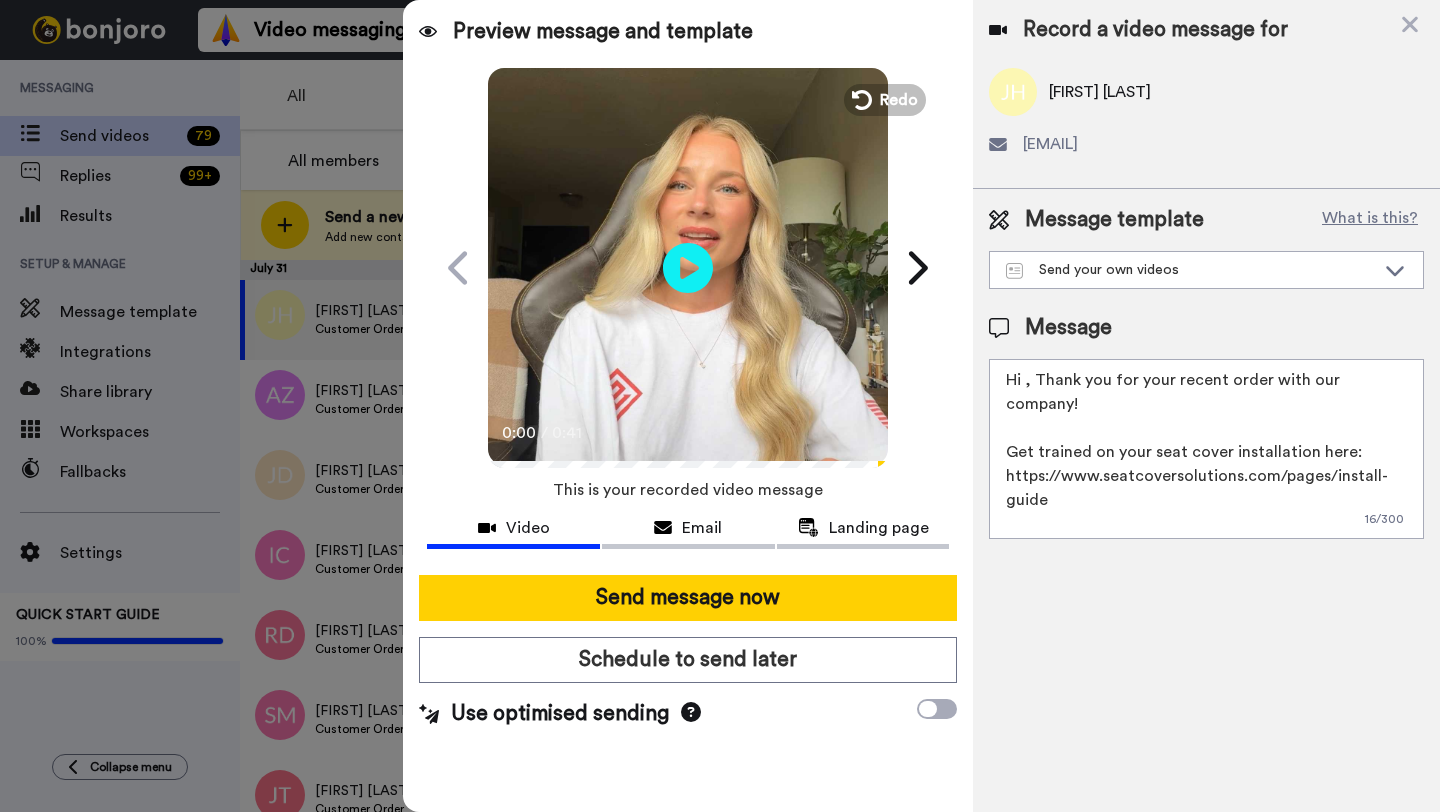 paste on "Judith" 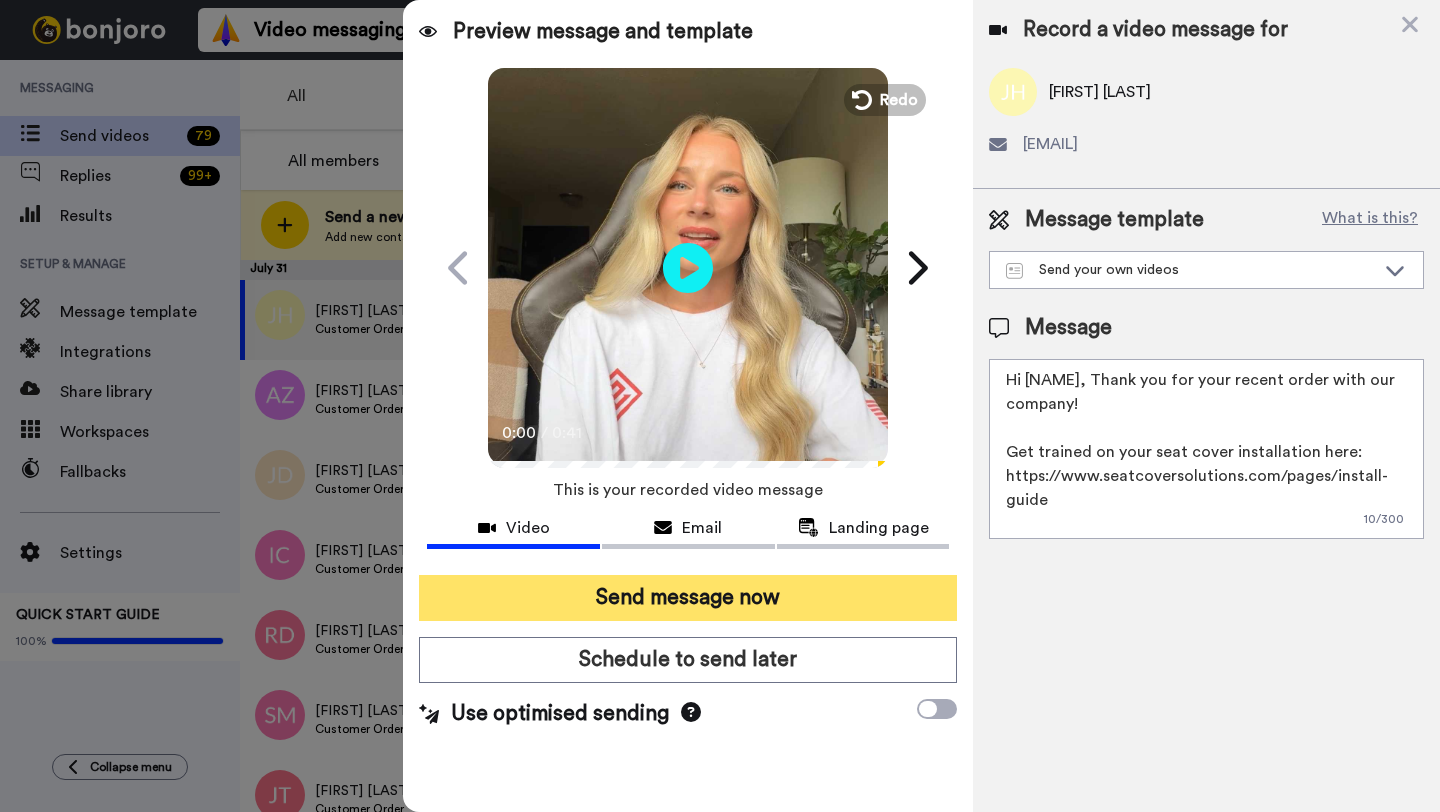 type on "Hi Judith, Thank you for your recent order with our company!
Get trained on your seat cover installation here: https://www.seatcoversolutions.com/pages/install-guide
More Products: https://www.seatcoversolutions.com/products/luxury-seat-covers?utm_campaign=CX&utm_source=CX&utm_medium=CX" 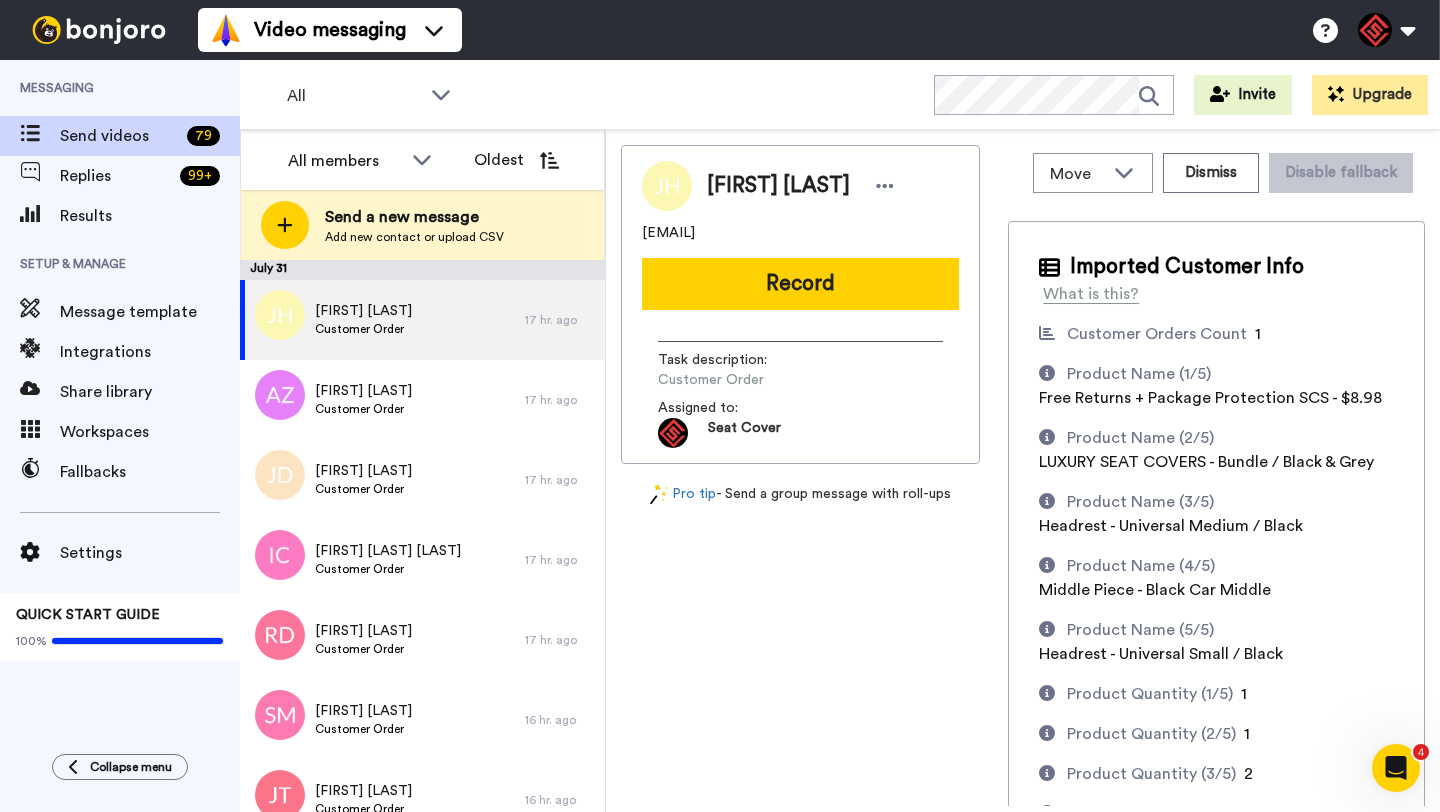 scroll, scrollTop: 0, scrollLeft: 0, axis: both 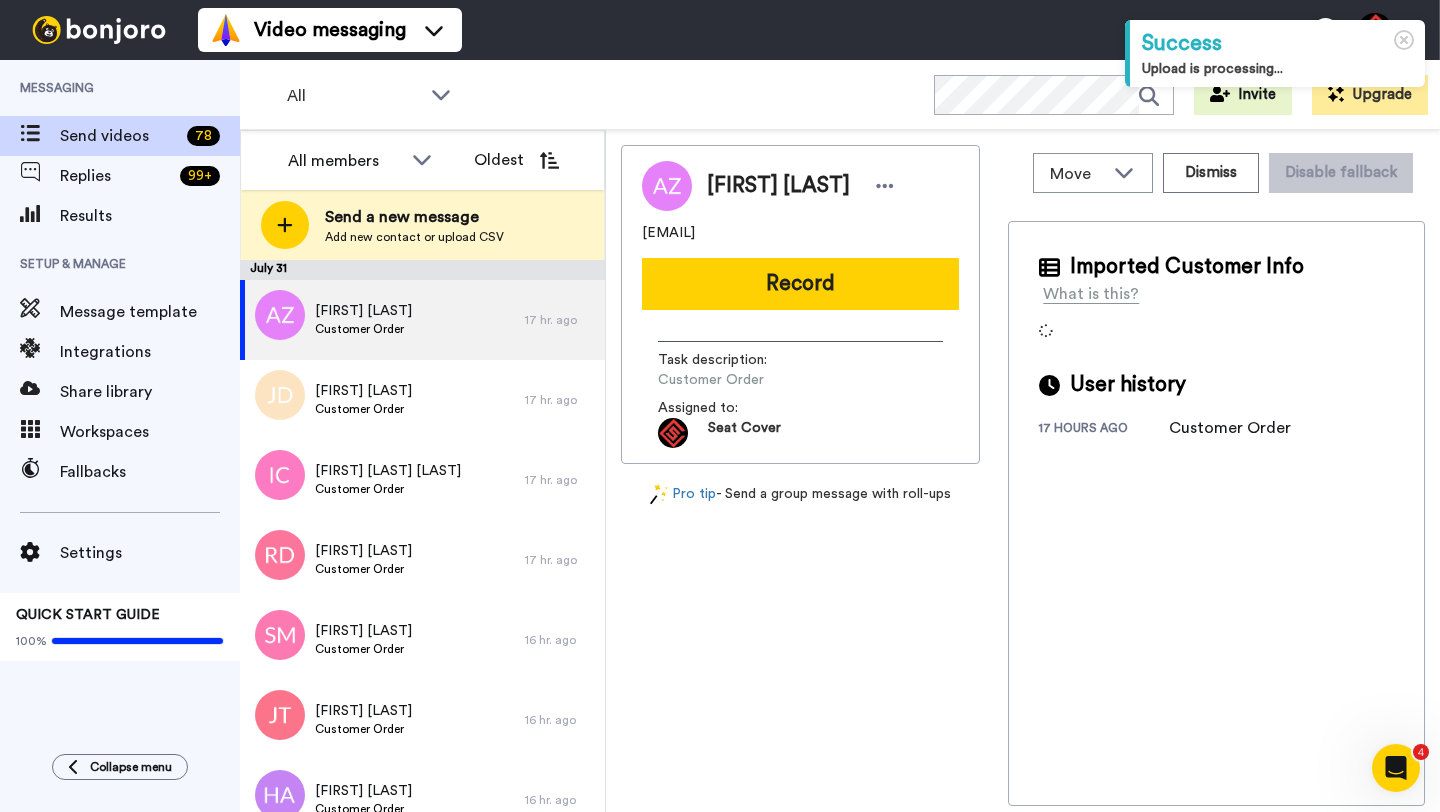 click on "[FIRST] [LAST]" at bounding box center [778, 186] 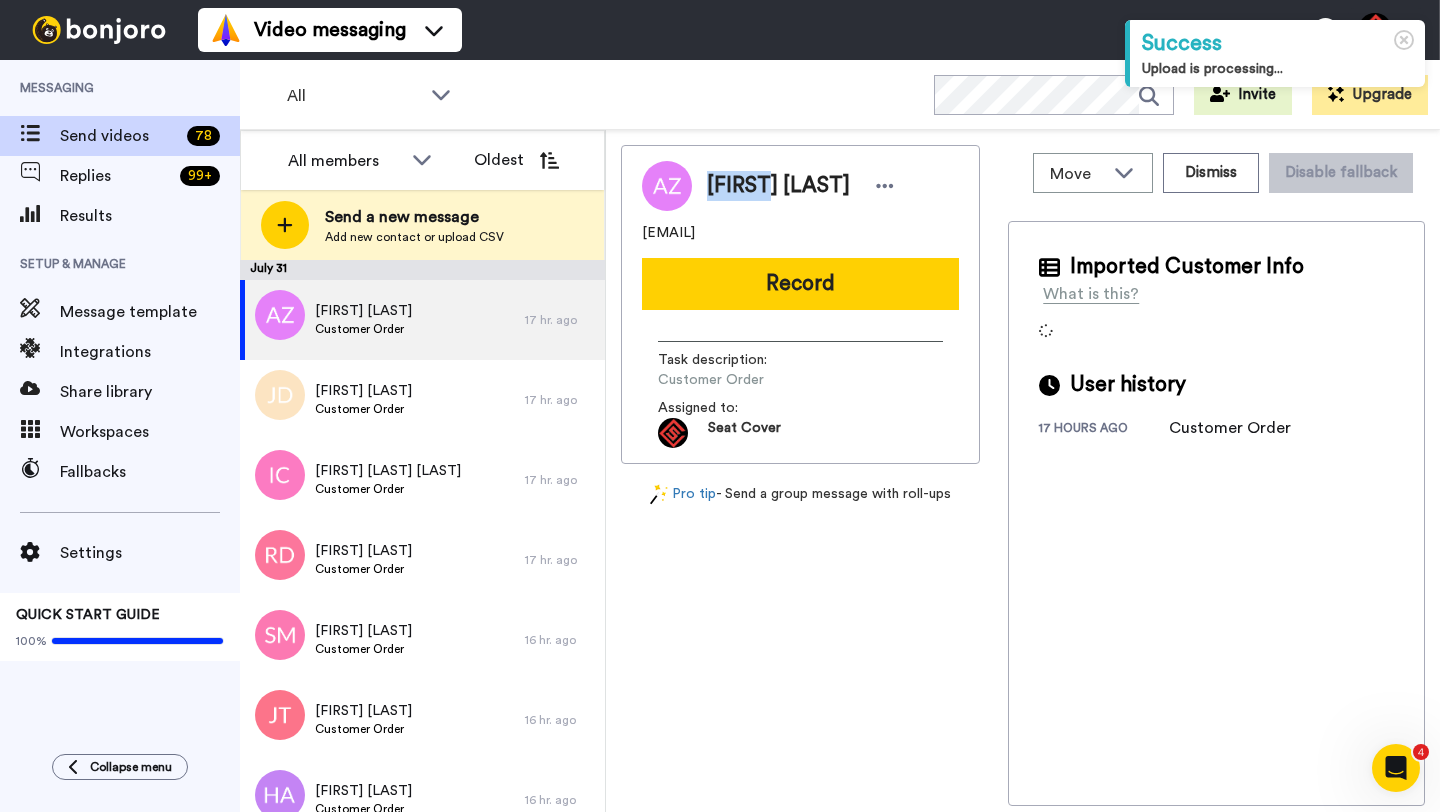 click on "[FIRST] [LAST]" at bounding box center [778, 186] 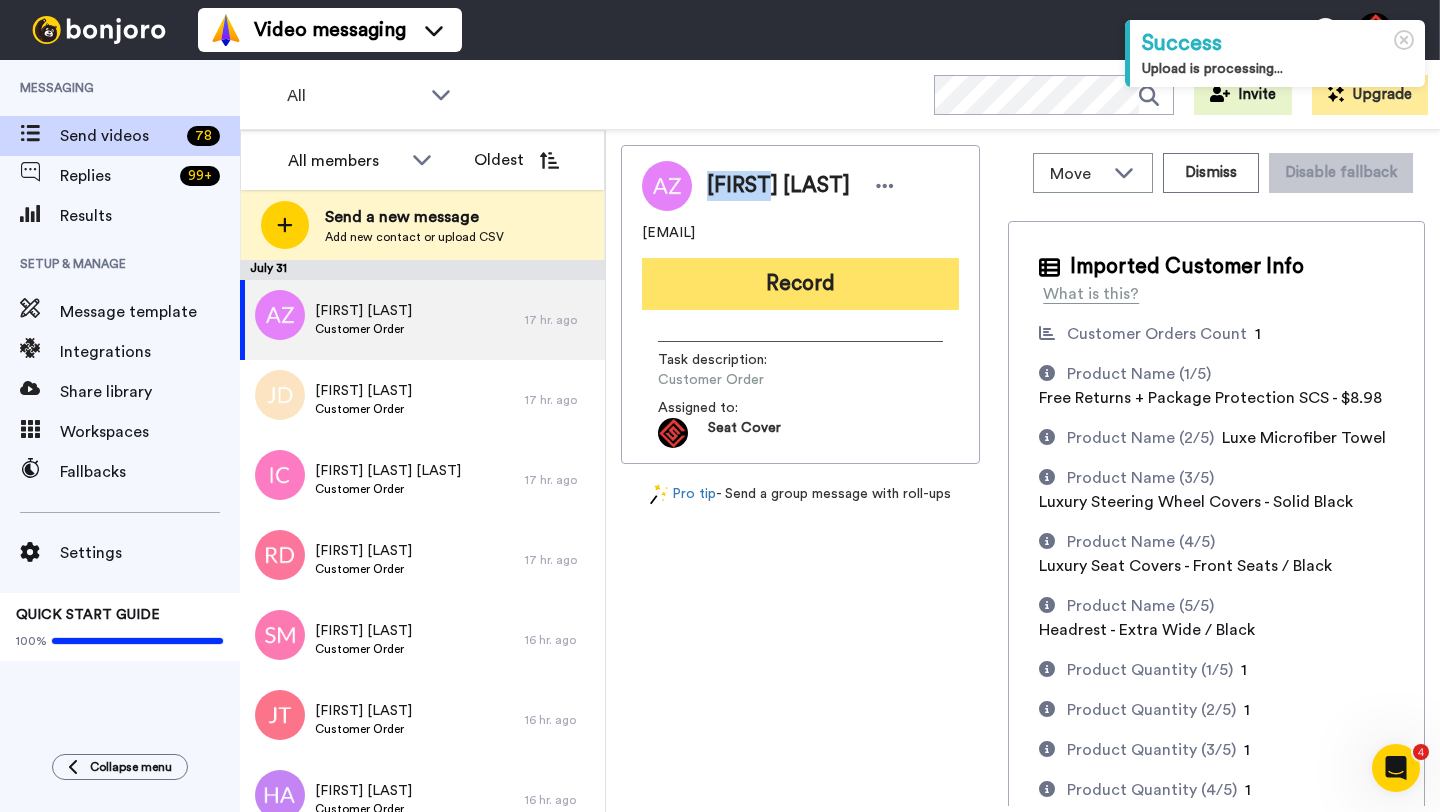 click on "Record" at bounding box center (800, 284) 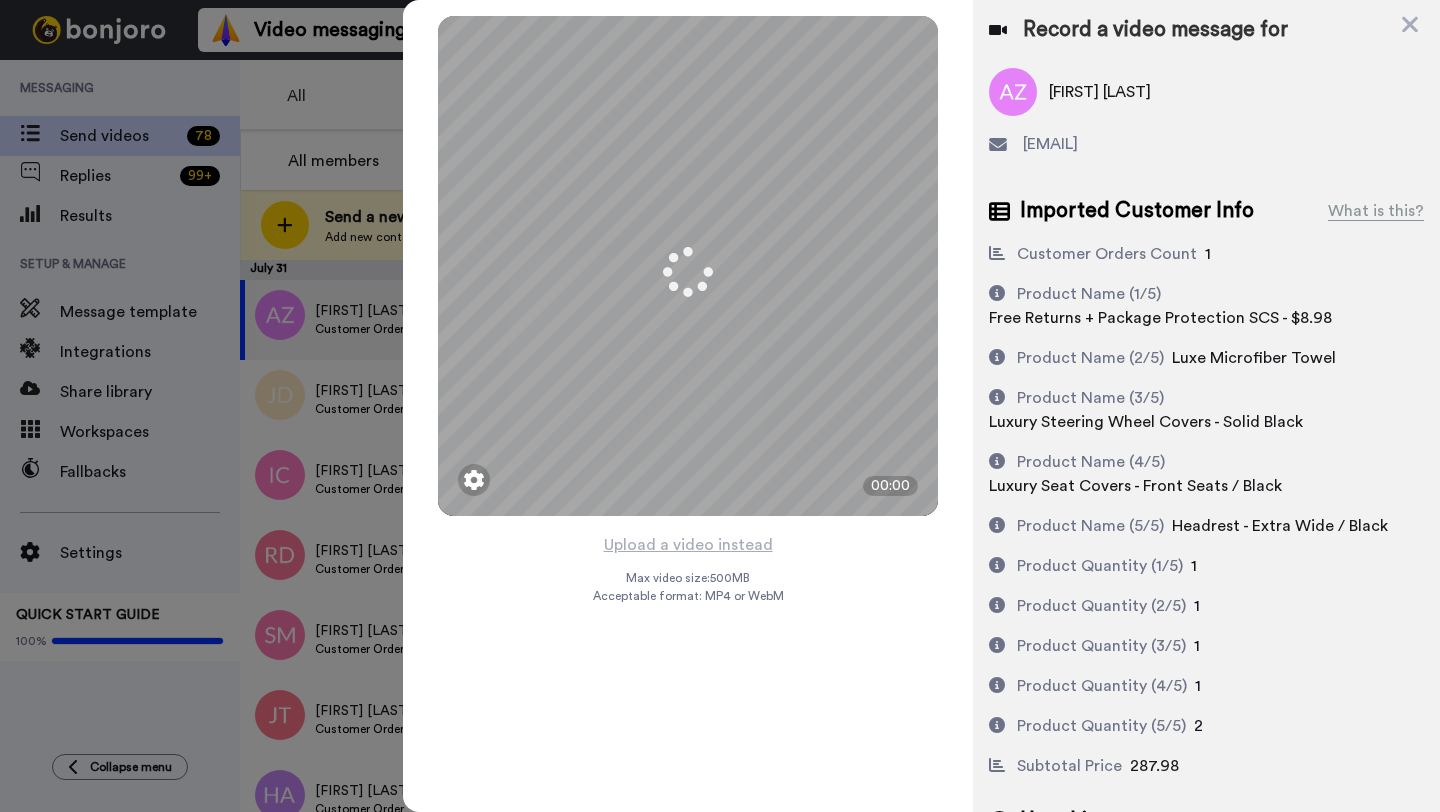 click on "Upload a video instead" at bounding box center (688, 545) 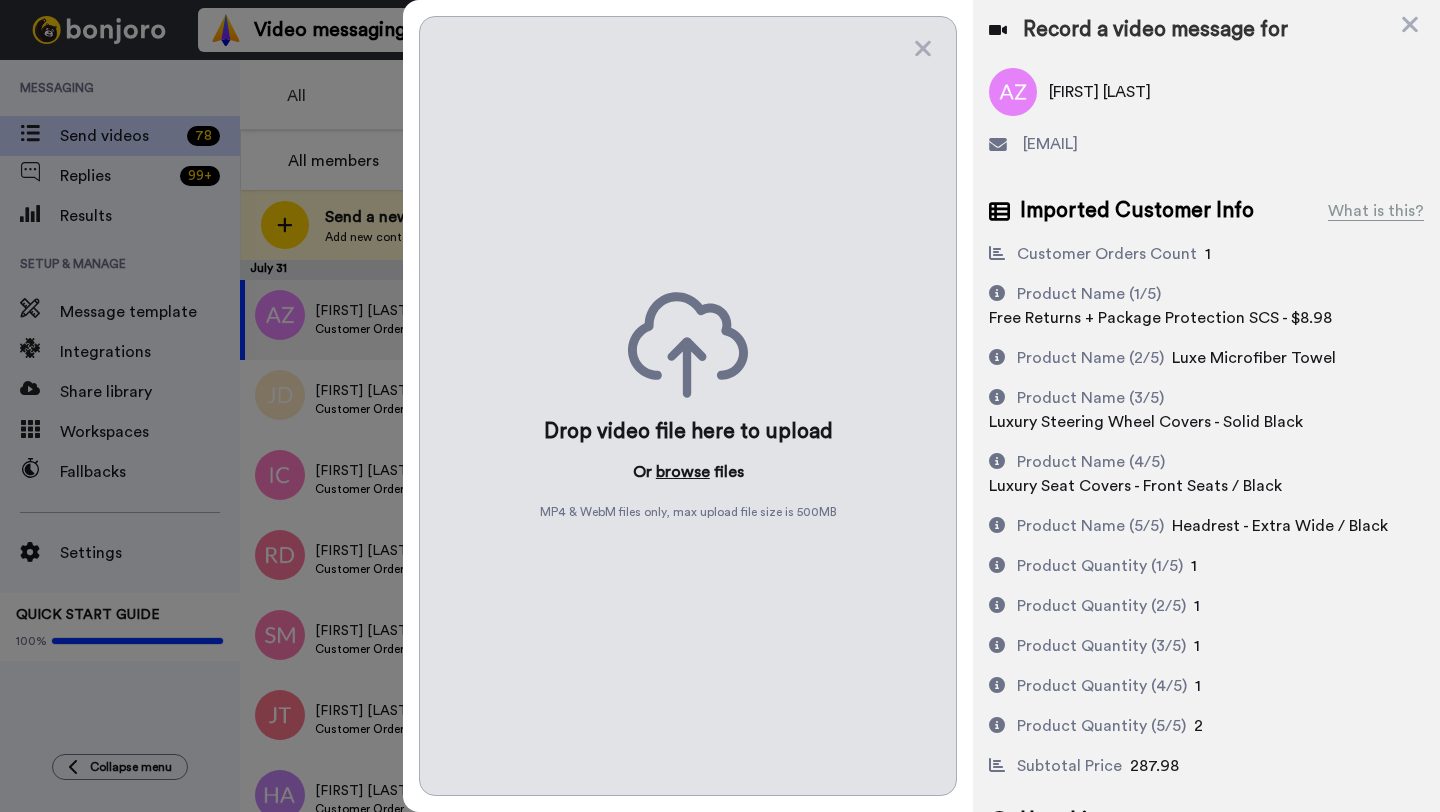click on "browse" at bounding box center [683, 472] 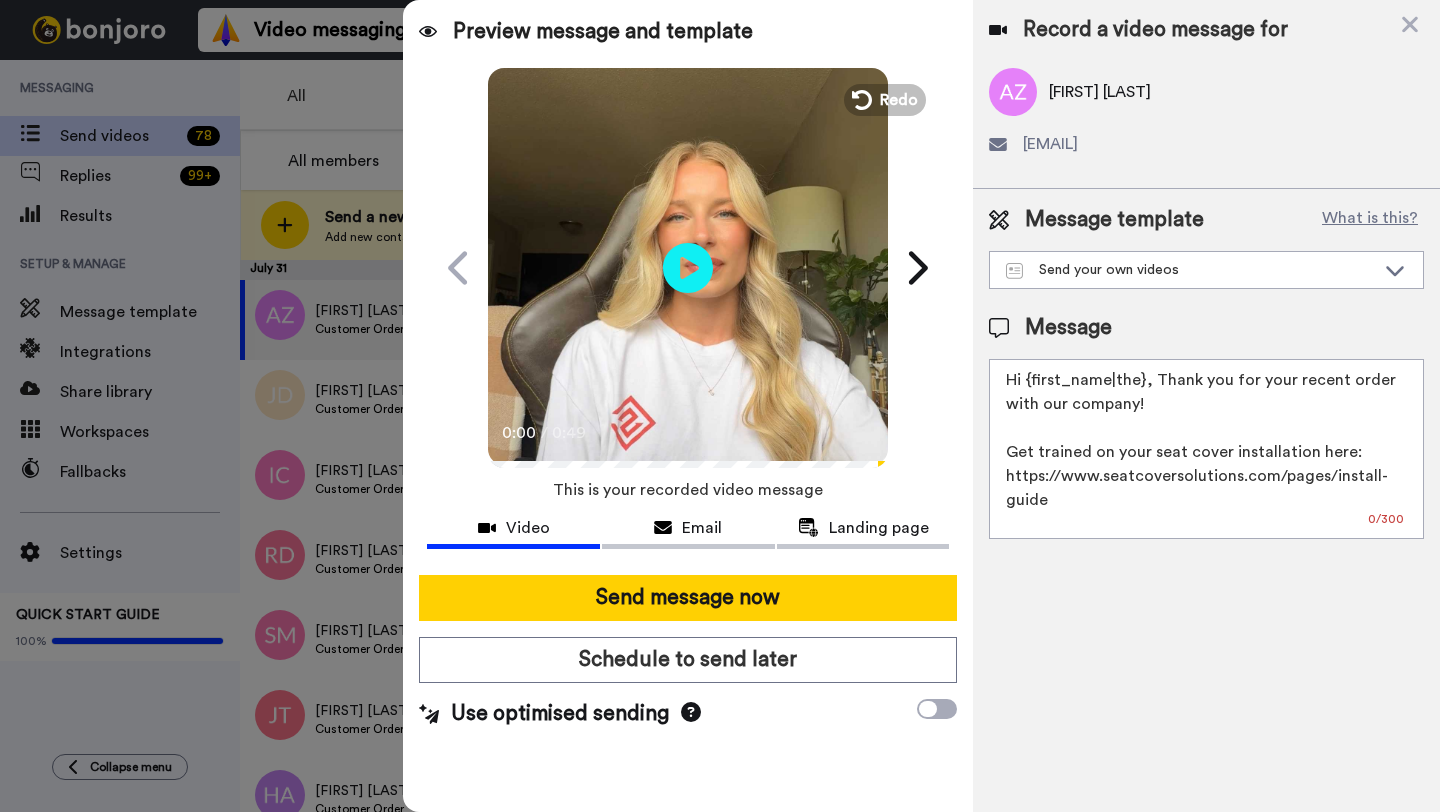 drag, startPoint x: 1141, startPoint y: 387, endPoint x: 1030, endPoint y: 384, distance: 111.040535 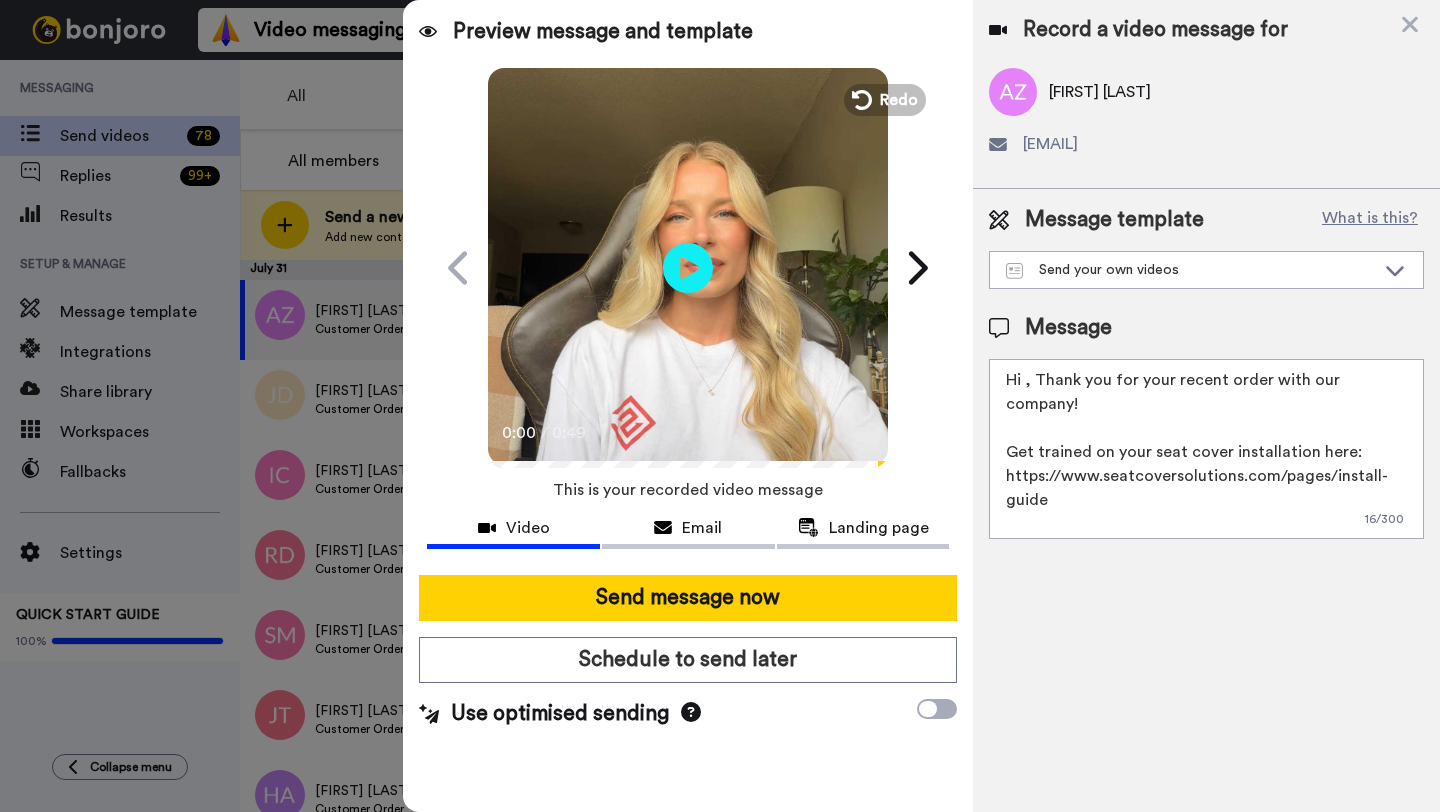 paste on "Austin" 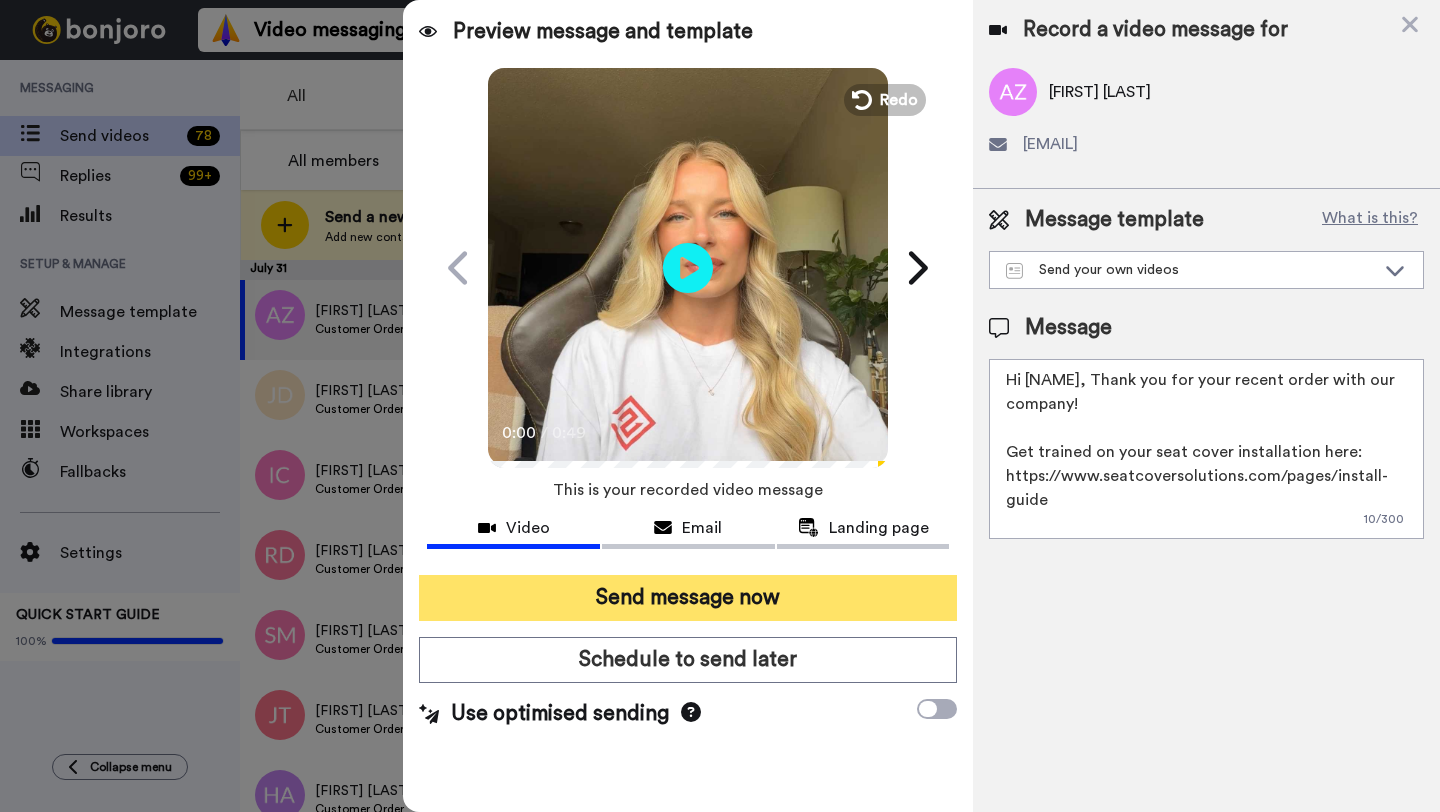 type on "Hi Austin, Thank you for your recent order with our company!
Get trained on your seat cover installation here: https://www.seatcoversolutions.com/pages/install-guide
More Products: https://www.seatcoversolutions.com/products/luxury-seat-covers?utm_campaign=CX&utm_source=CX&utm_medium=CX" 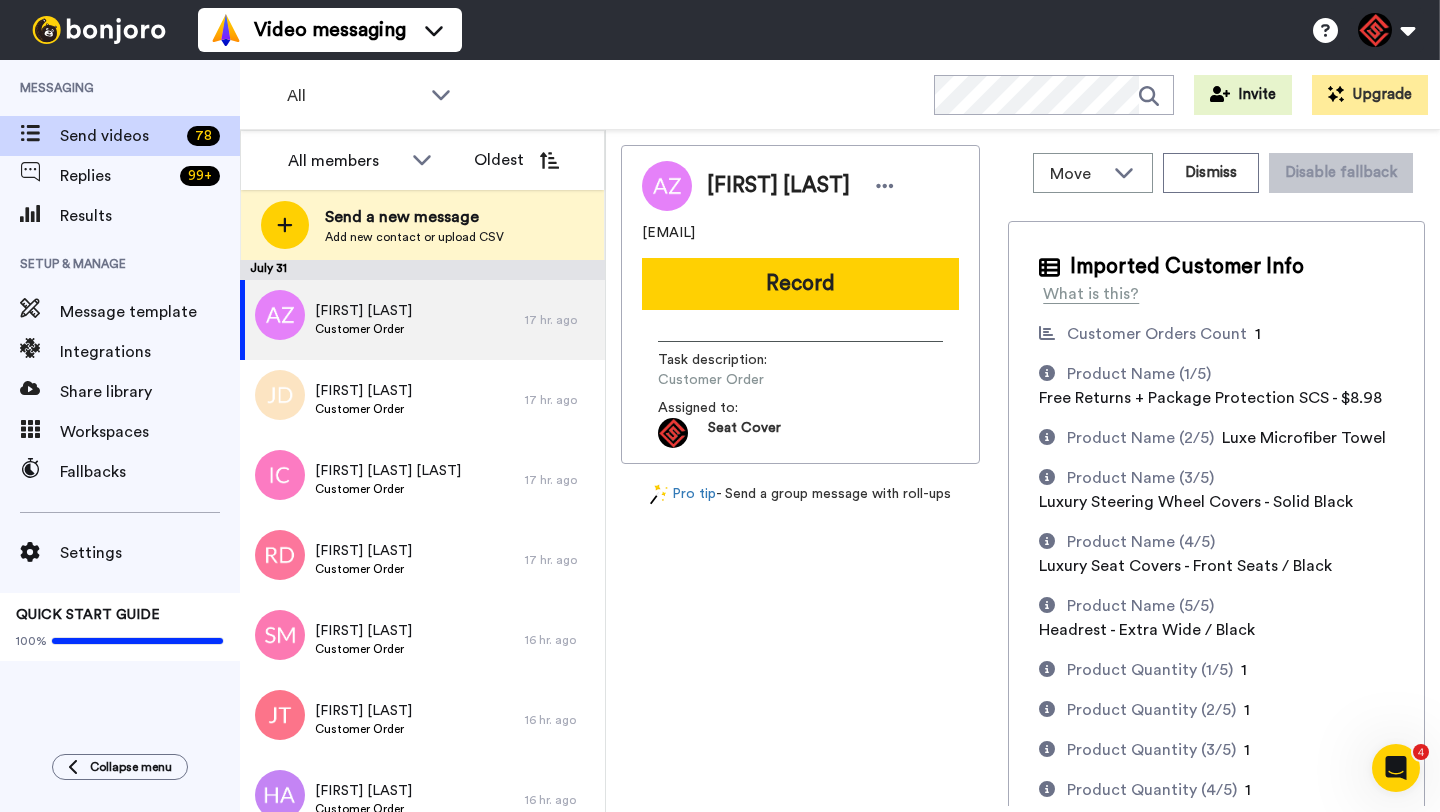 scroll, scrollTop: 0, scrollLeft: 0, axis: both 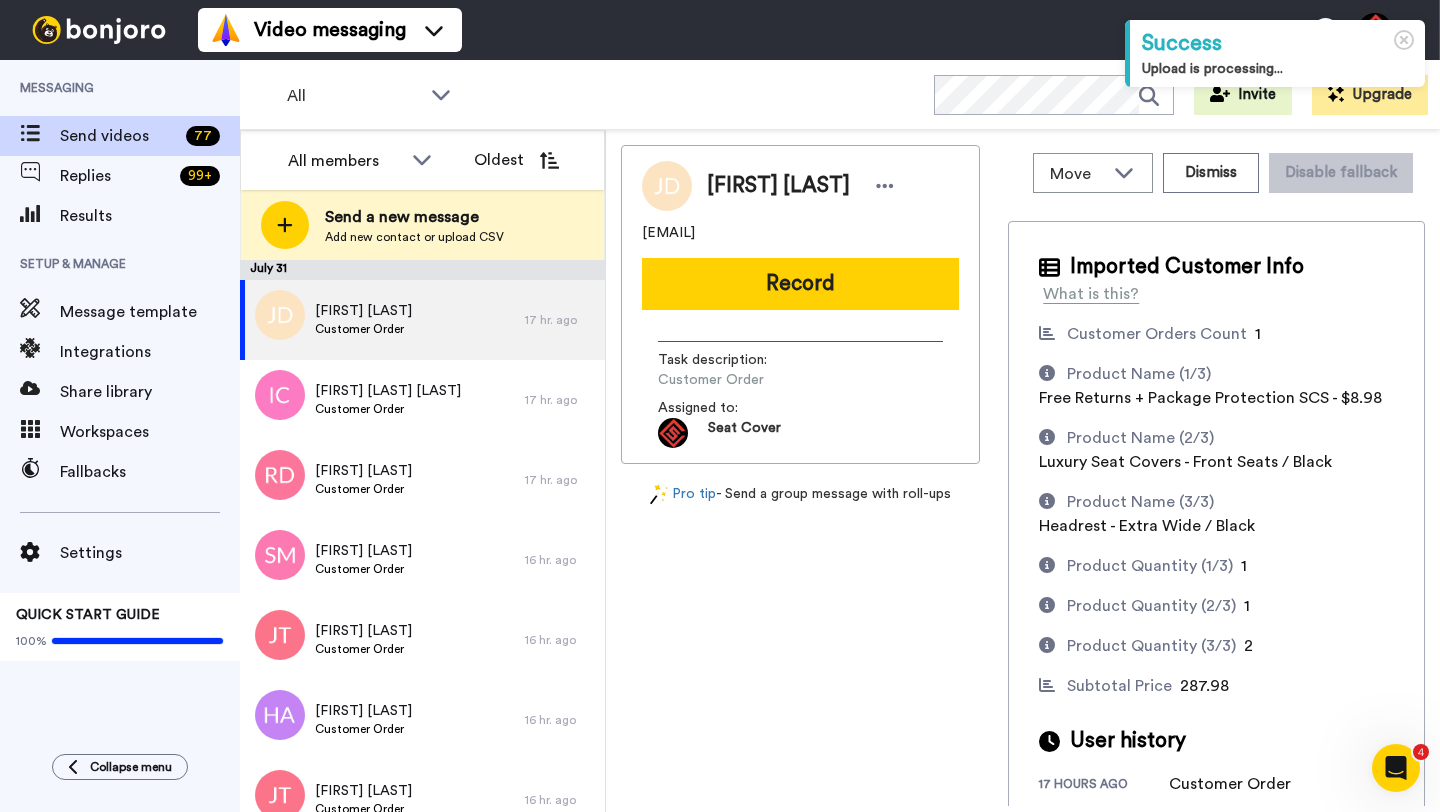 click on "[FIRST] [LAST]" at bounding box center (778, 186) 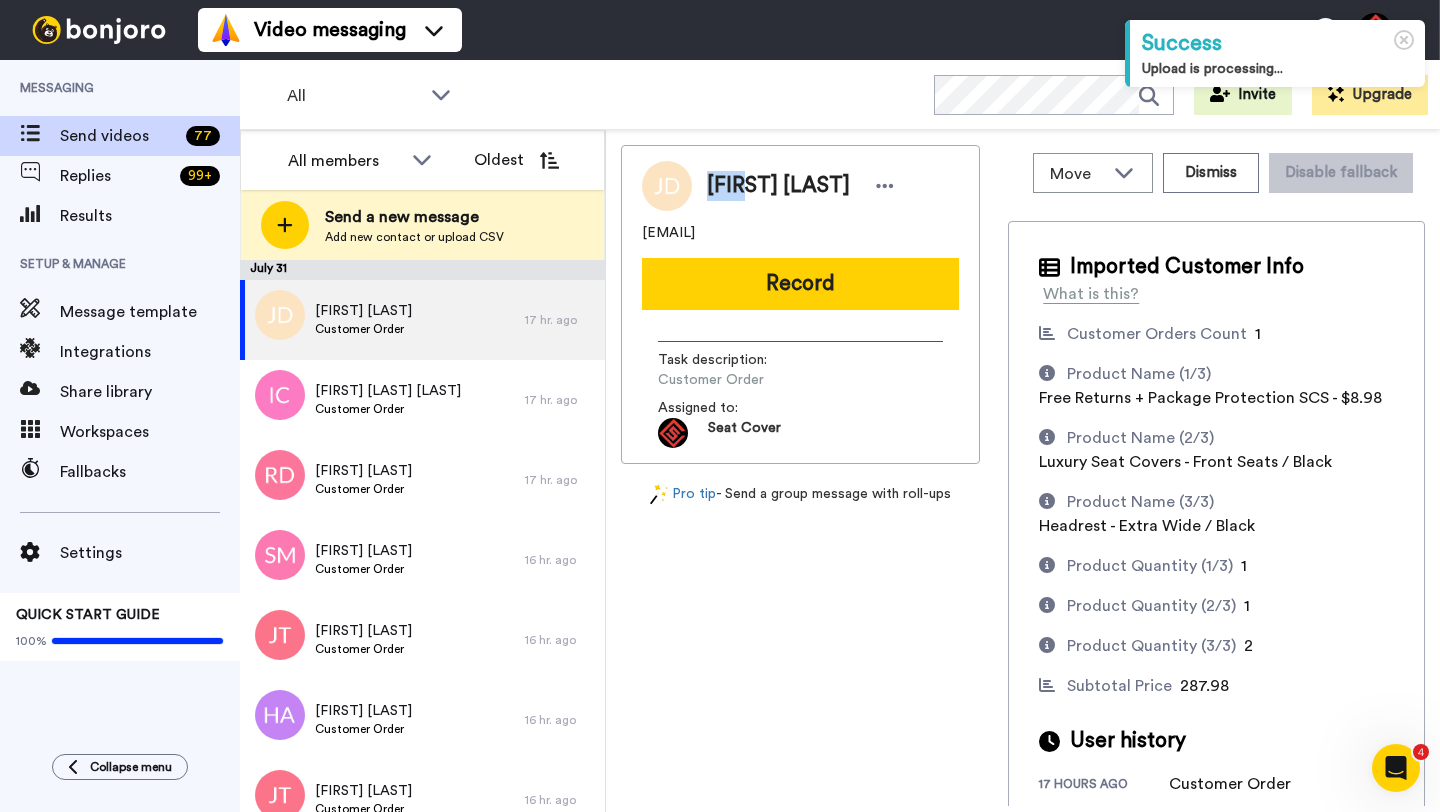 click on "[FIRST] [LAST]" at bounding box center [778, 186] 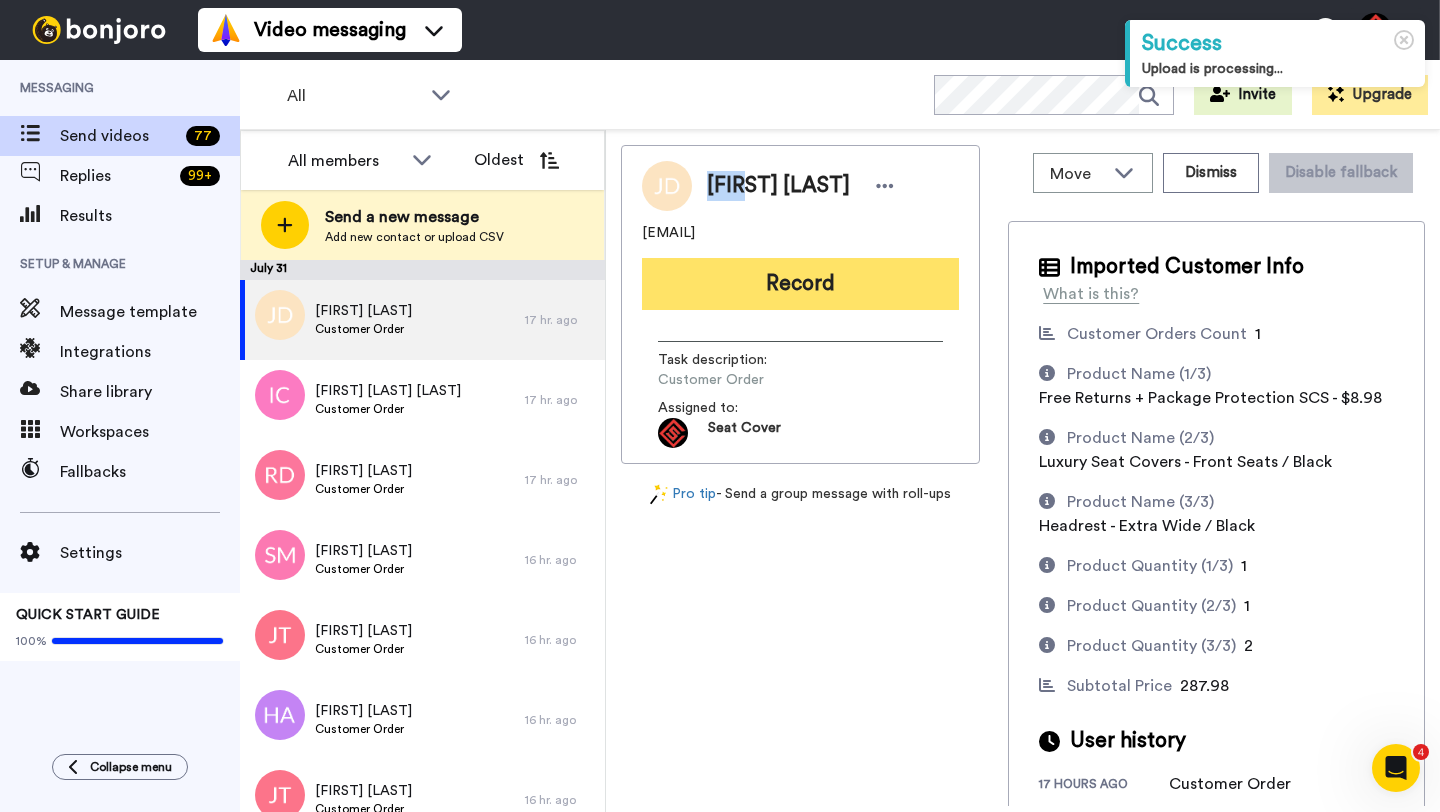 click on "Record" at bounding box center (800, 284) 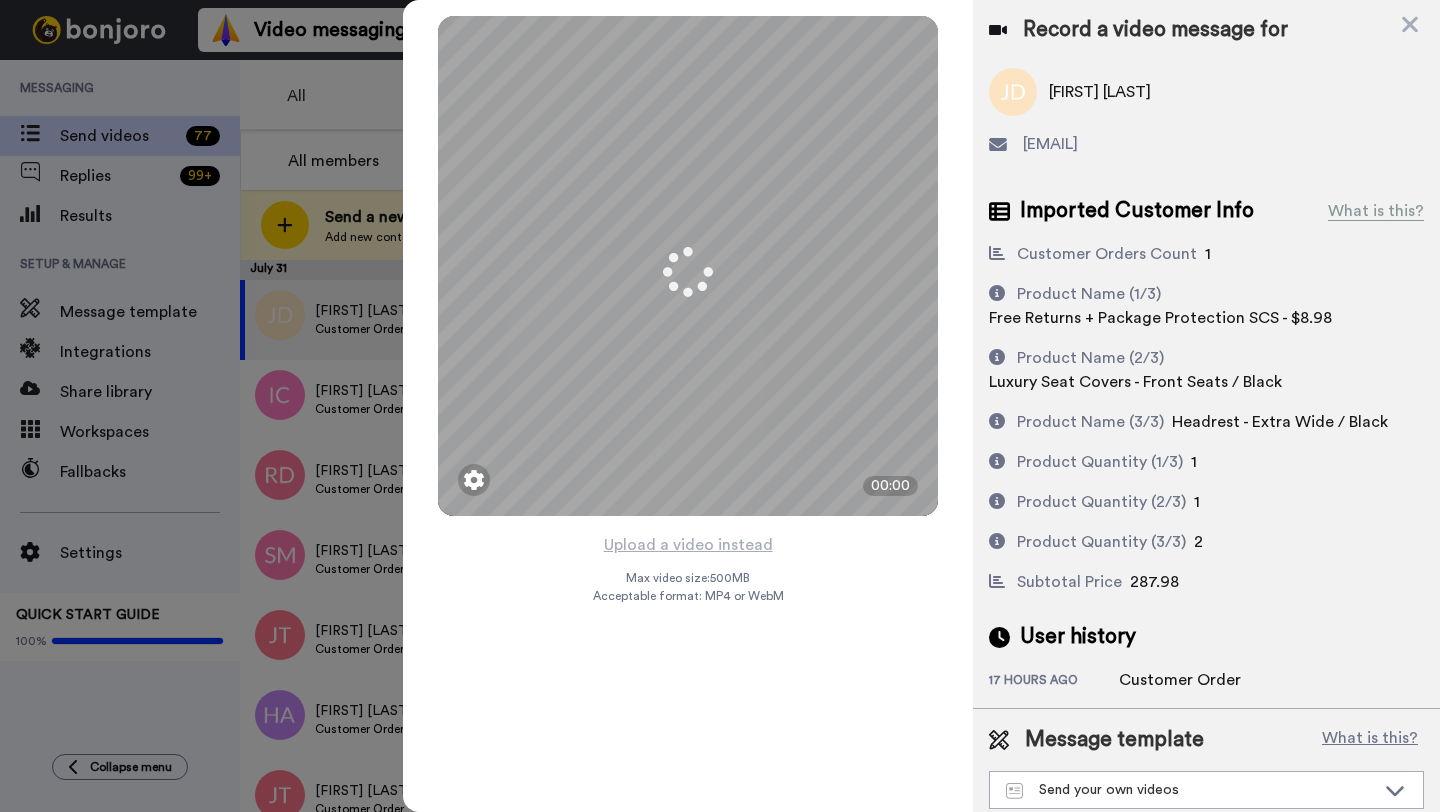 click on "Upload a video instead" at bounding box center [688, 545] 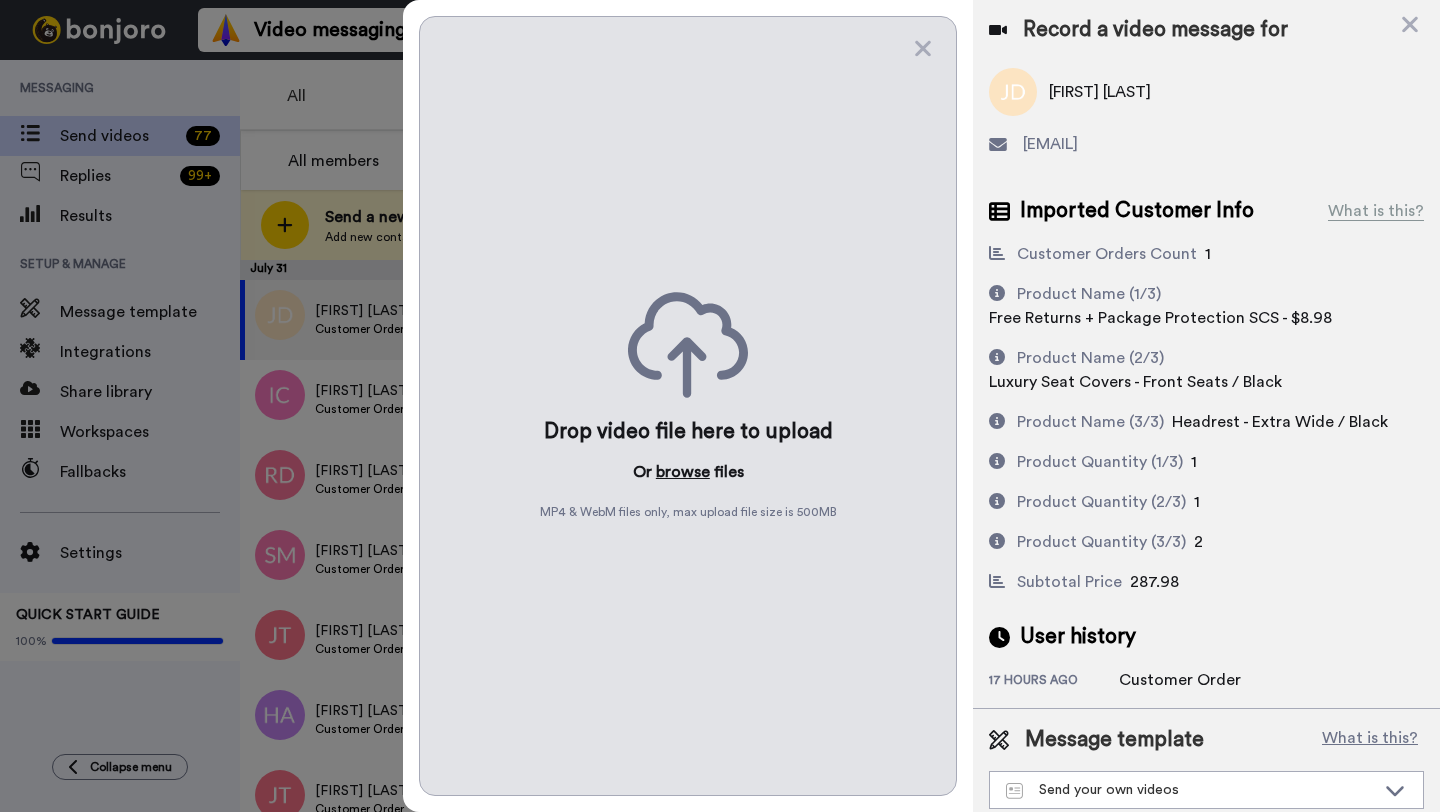 click on "browse" at bounding box center [683, 472] 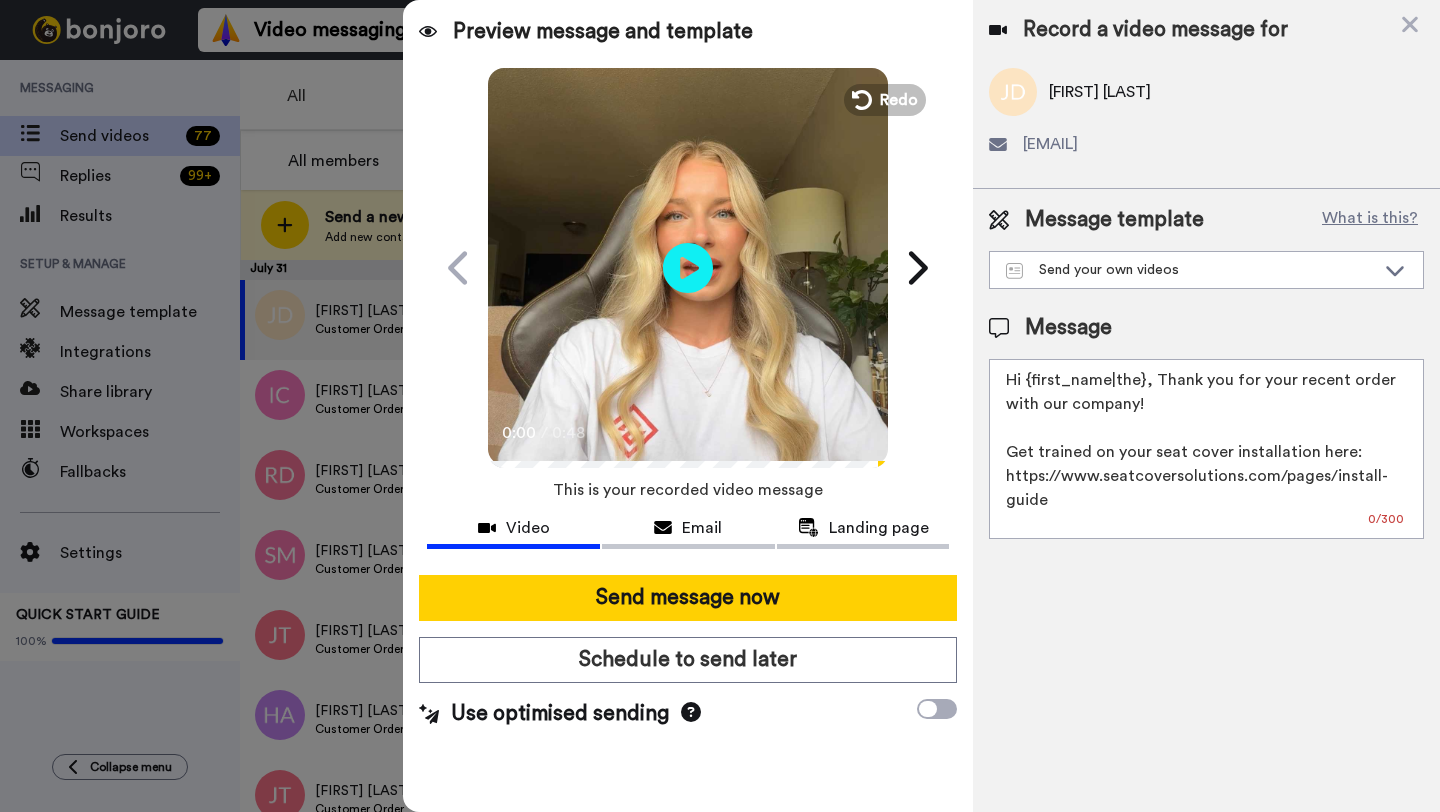 drag, startPoint x: 1142, startPoint y: 385, endPoint x: 1026, endPoint y: 382, distance: 116.03879 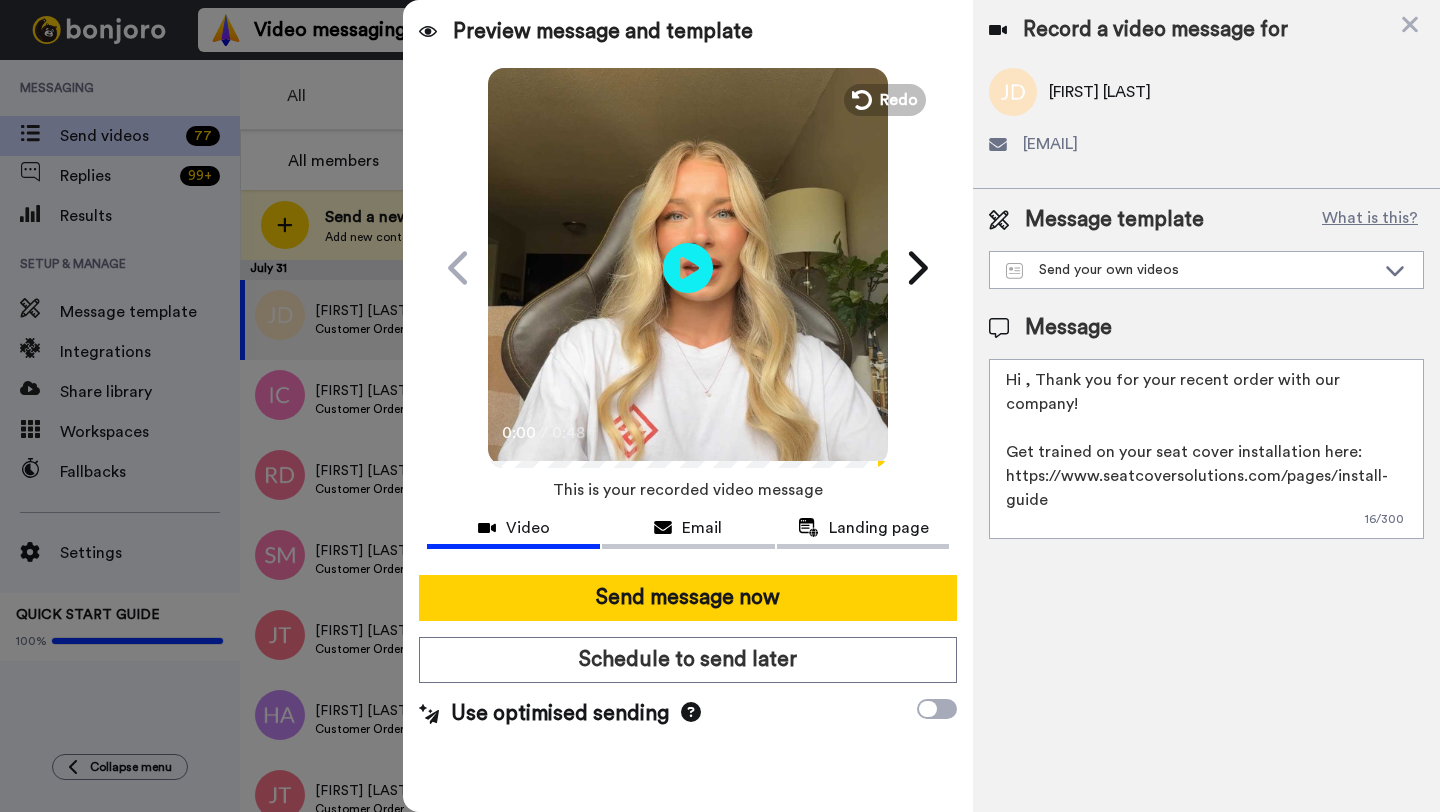 paste on "John" 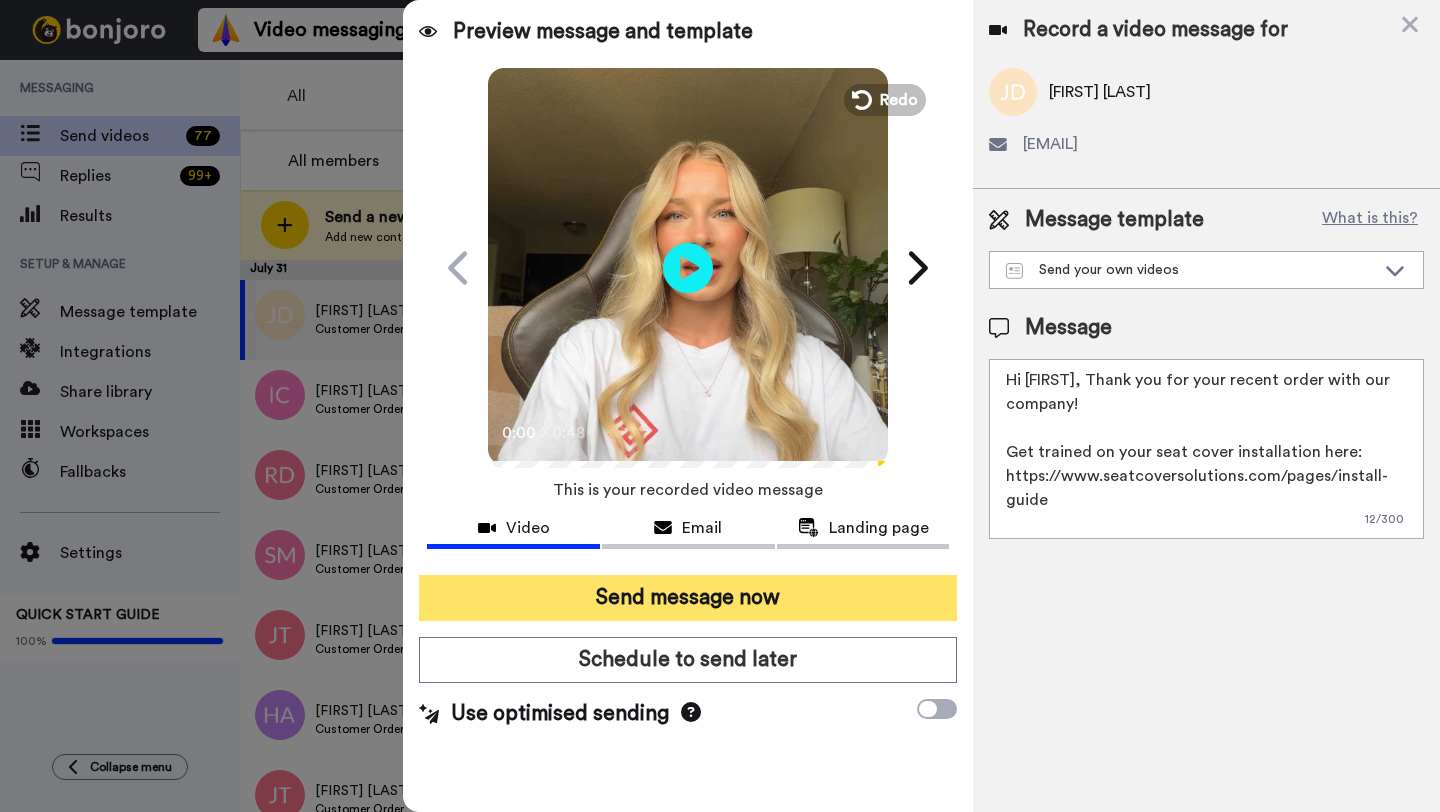 type on "Hi John, Thank you for your recent order with our company!
Get trained on your seat cover installation here: https://www.seatcoversolutions.com/pages/install-guide
More Products: https://www.seatcoversolutions.com/products/luxury-seat-covers?utm_campaign=CX&utm_source=CX&utm_medium=CX" 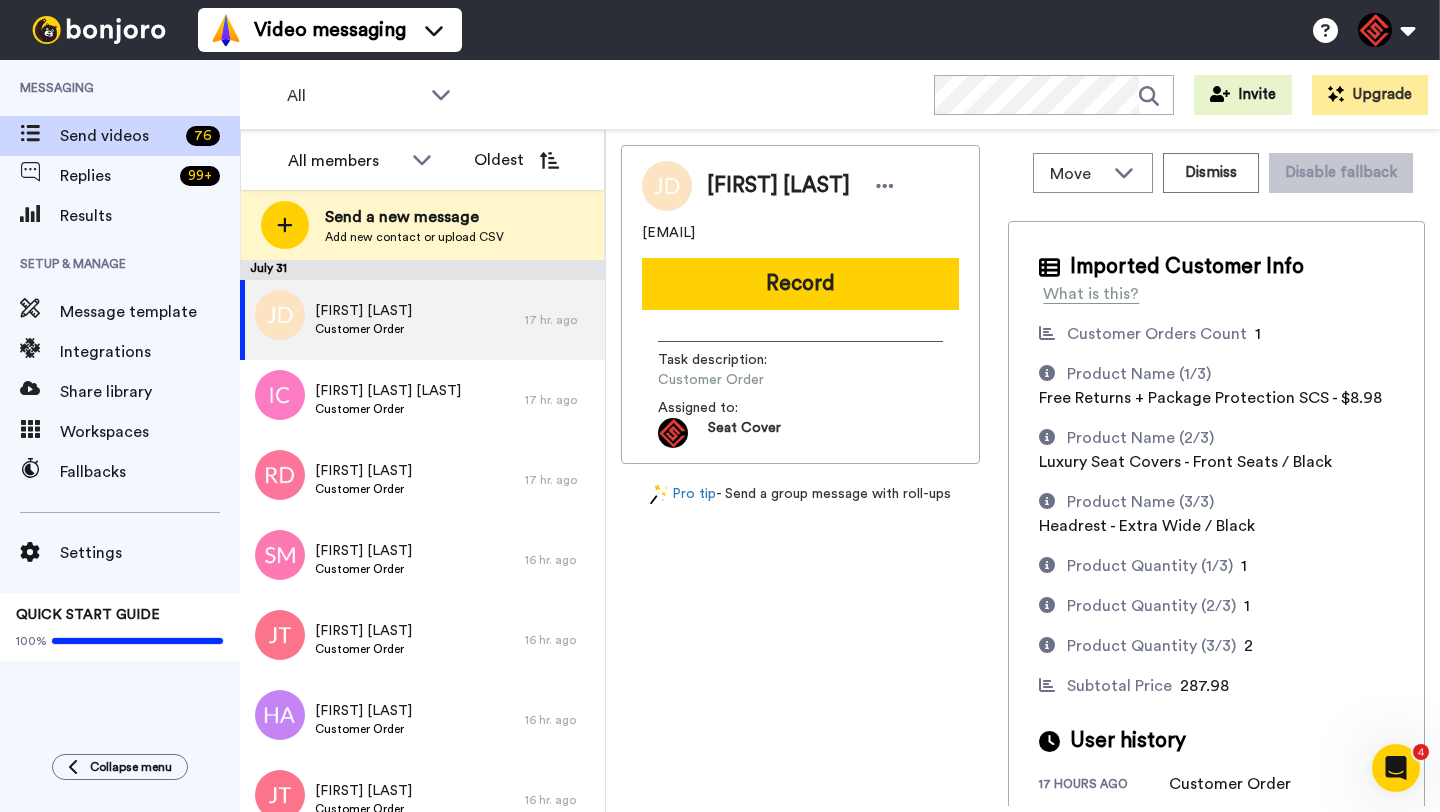scroll, scrollTop: 0, scrollLeft: 0, axis: both 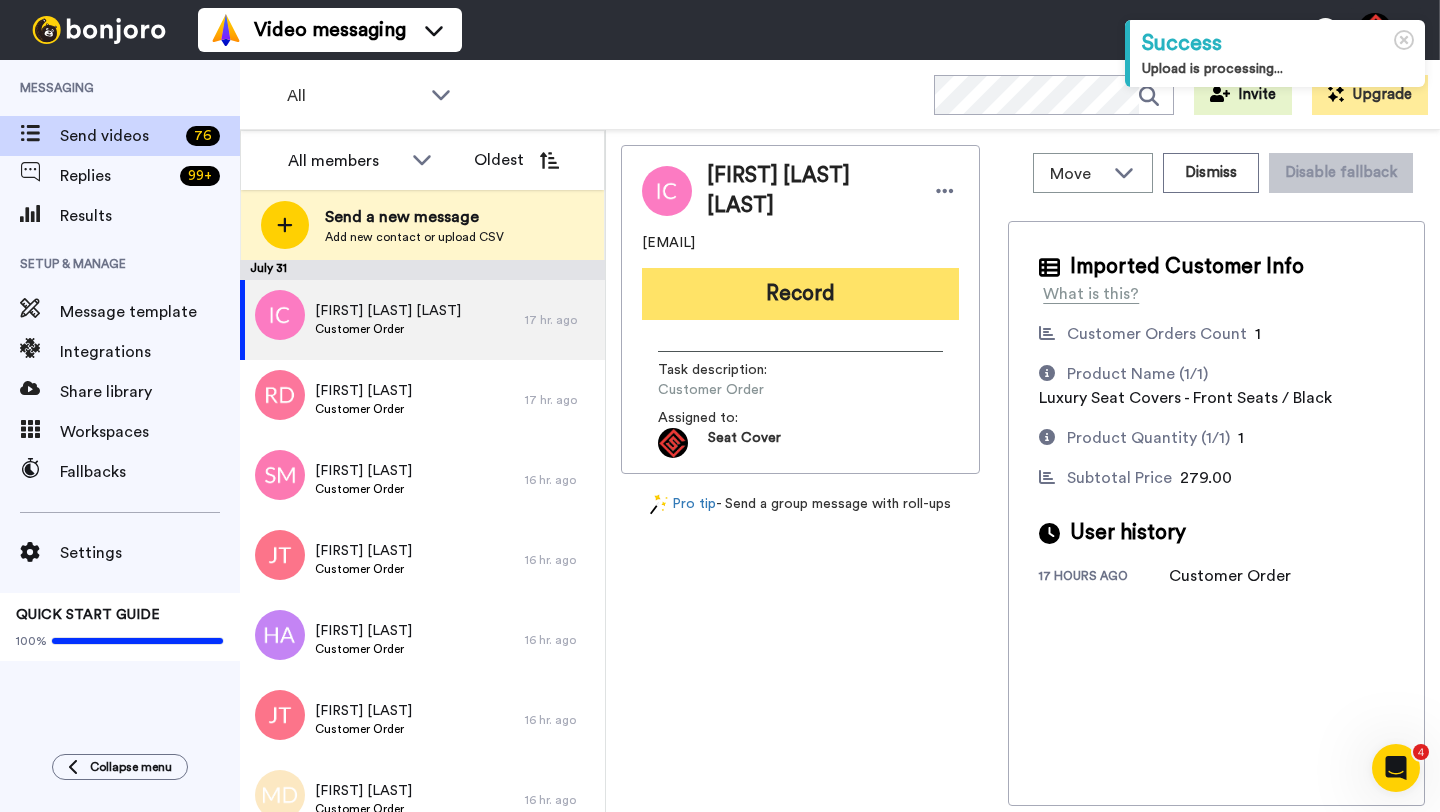 click on "Record" at bounding box center [800, 294] 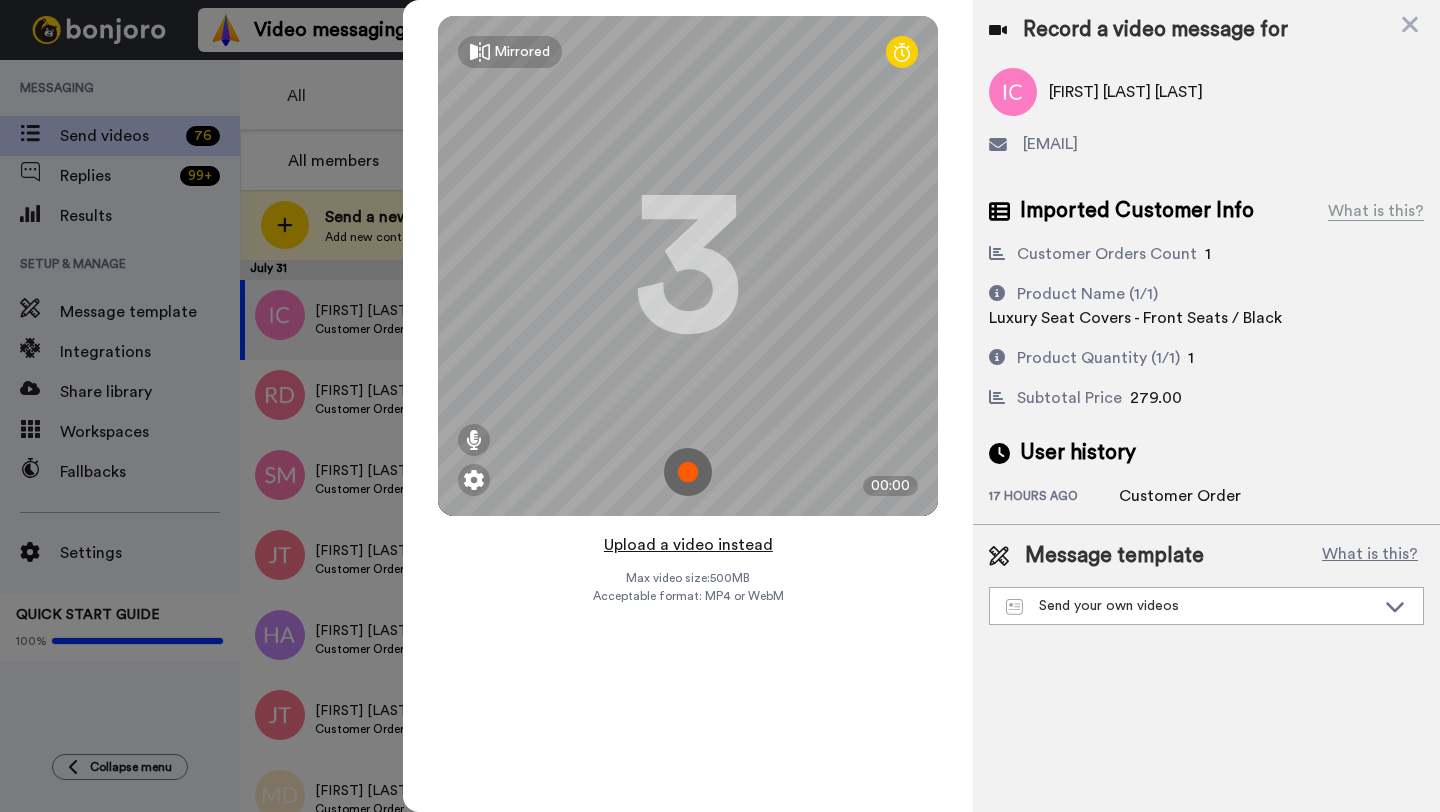 click on "Upload a video instead" at bounding box center [688, 545] 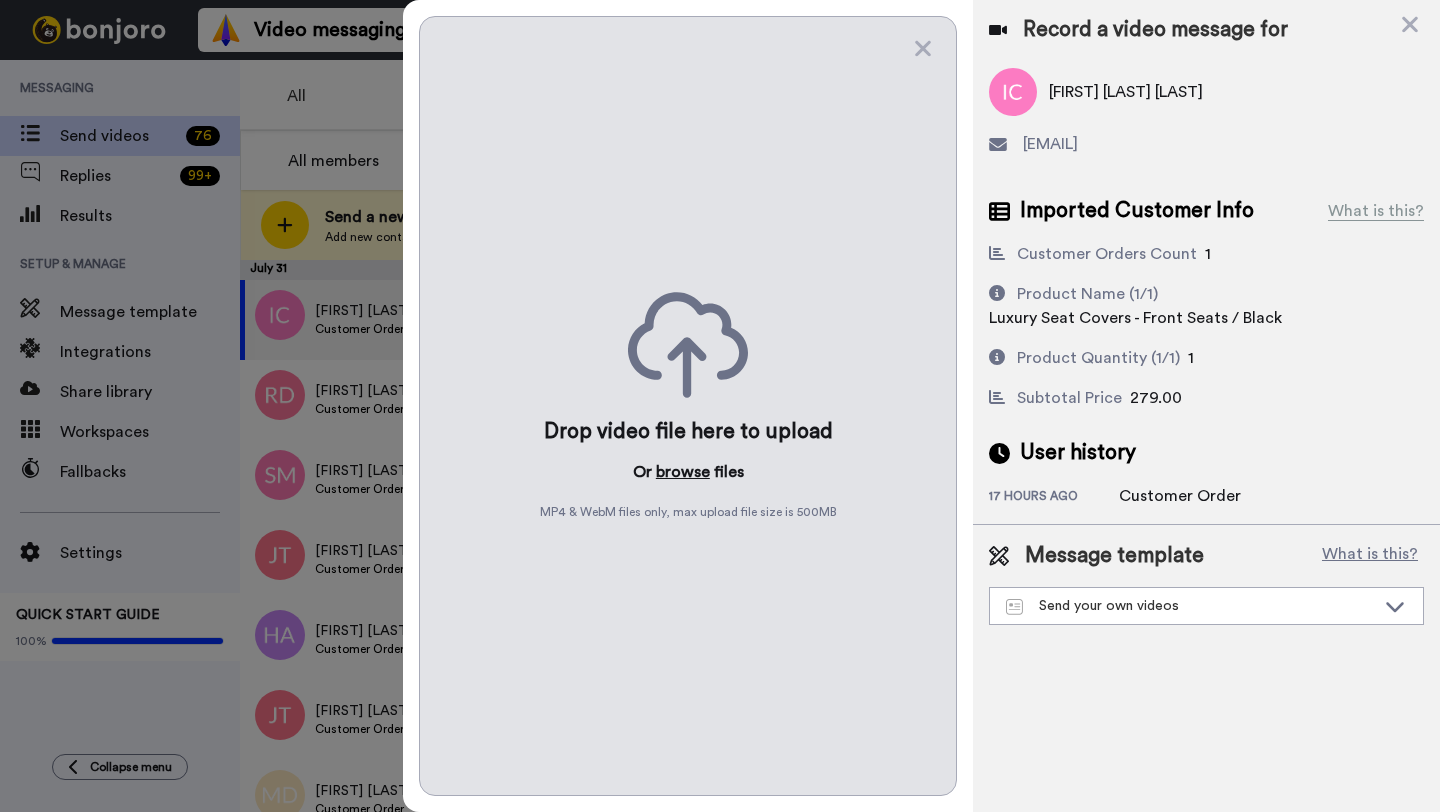 click on "browse" at bounding box center [683, 472] 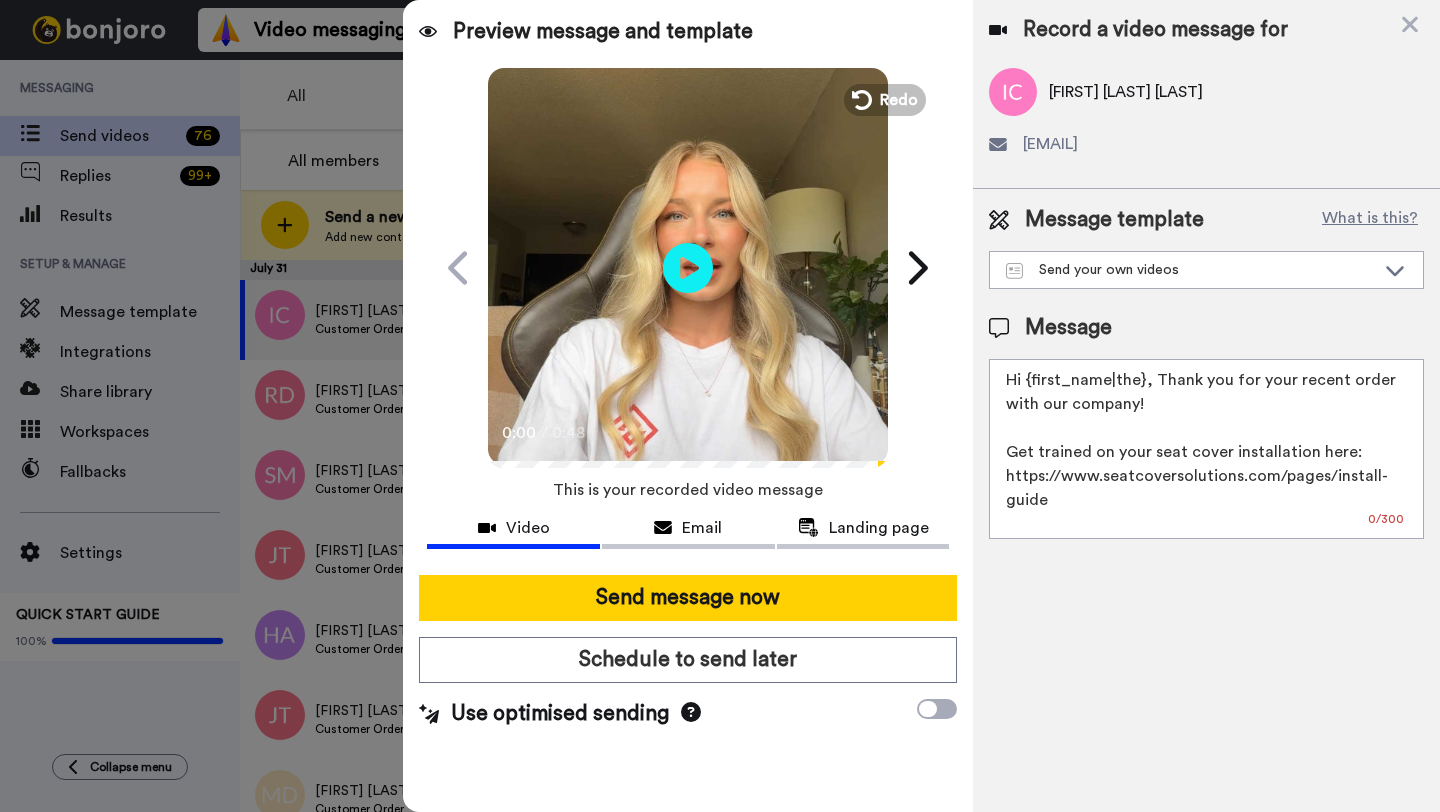drag, startPoint x: 1141, startPoint y: 387, endPoint x: 1029, endPoint y: 387, distance: 112 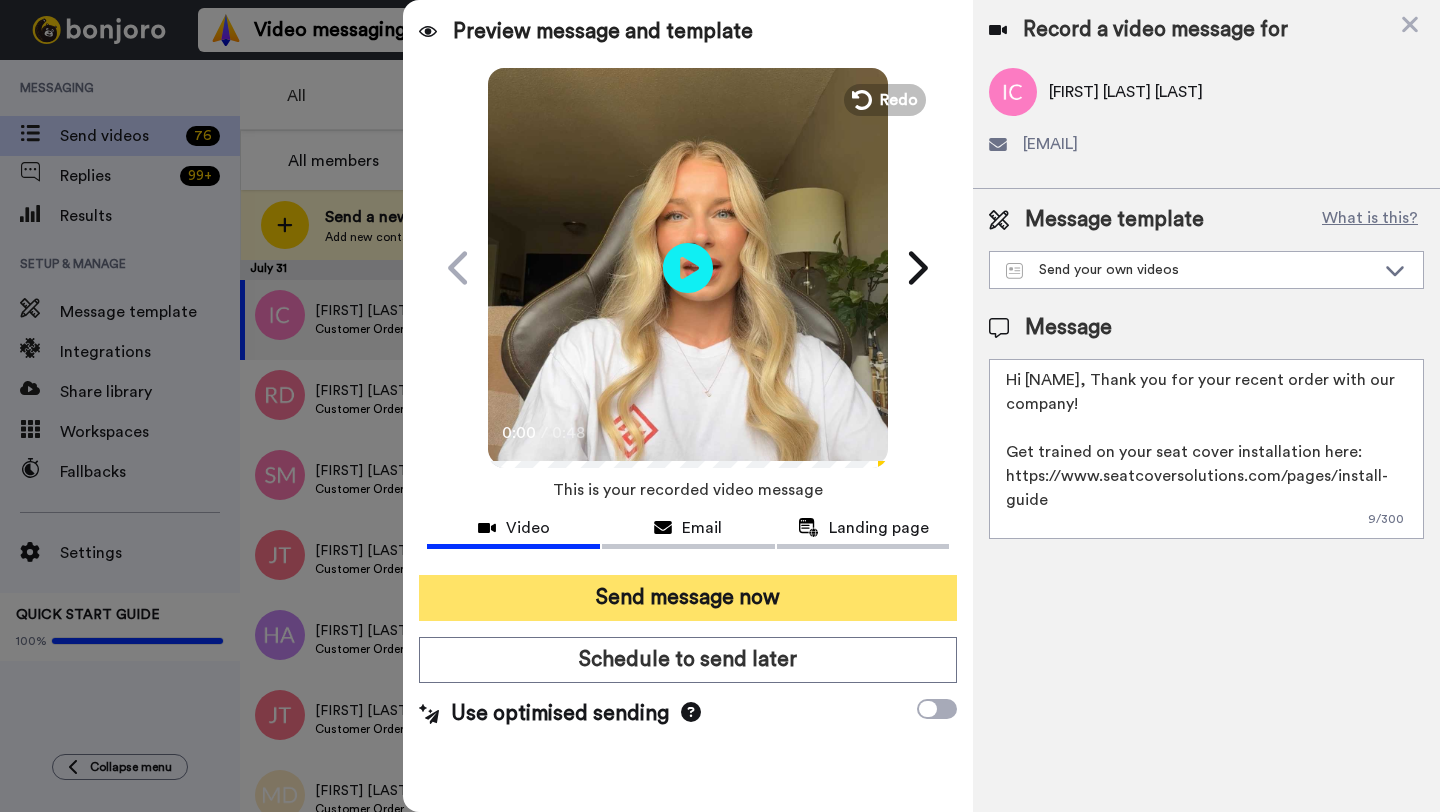 type on "Hi [NAME], Thank you for your recent order with our company!
Get trained on your seat cover installation here: https://www.seatcoversolutions.com/pages/install-guide
More Products: https://www.seatcoversolutions.com/products/luxury-seat-covers?utm_campaign=CX&utm_source=CX&utm_medium=CX" 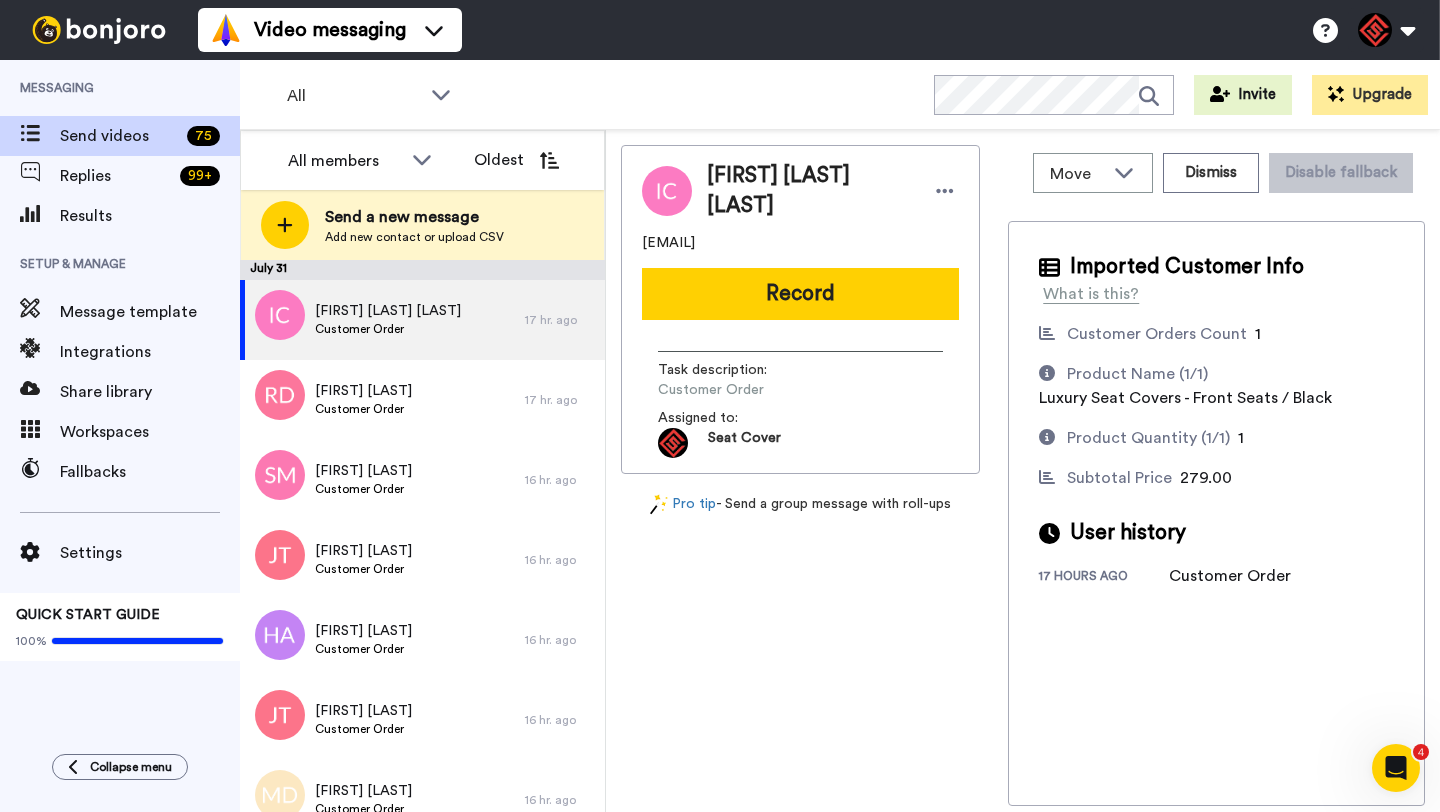 scroll, scrollTop: 0, scrollLeft: 0, axis: both 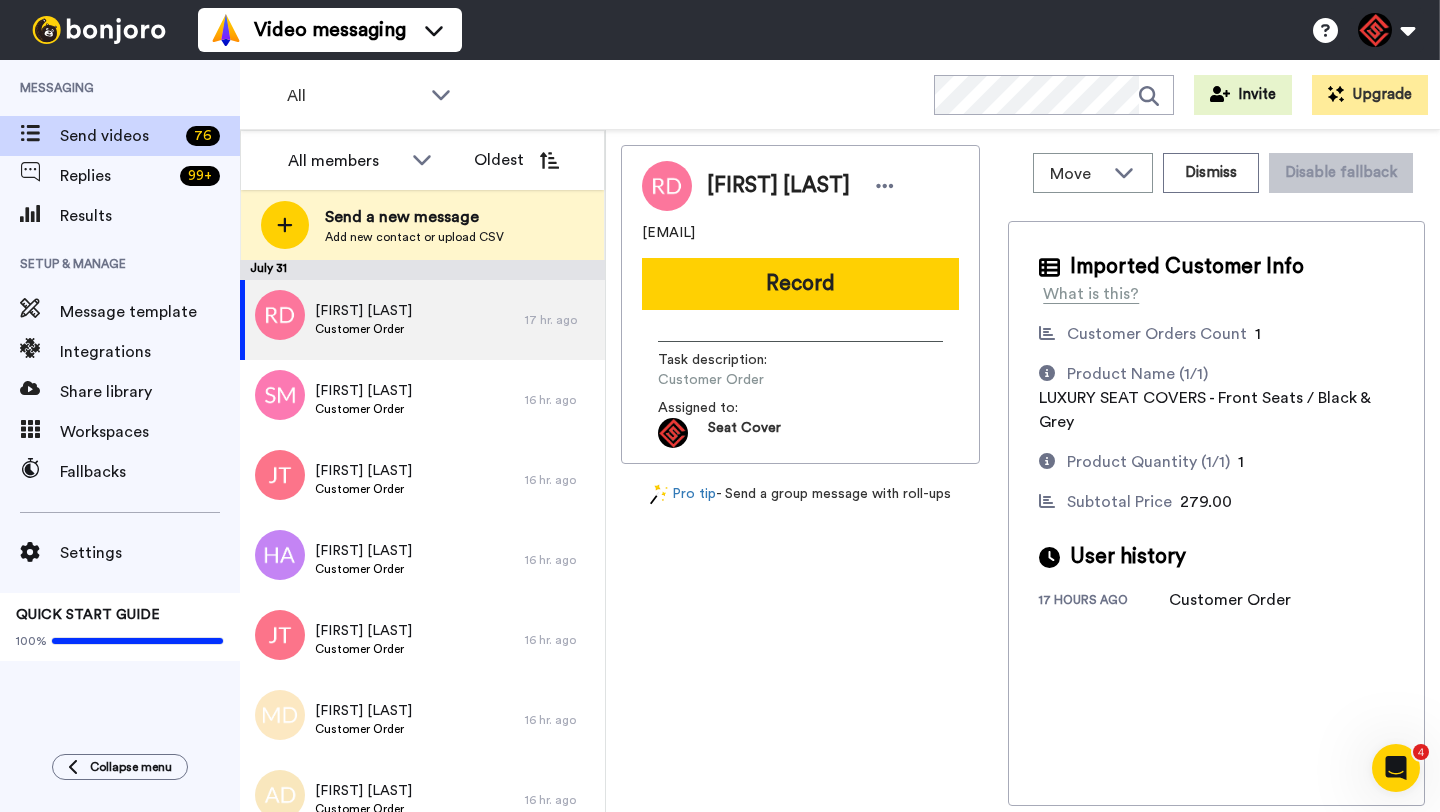 click on "Robert DeHaven" at bounding box center (778, 186) 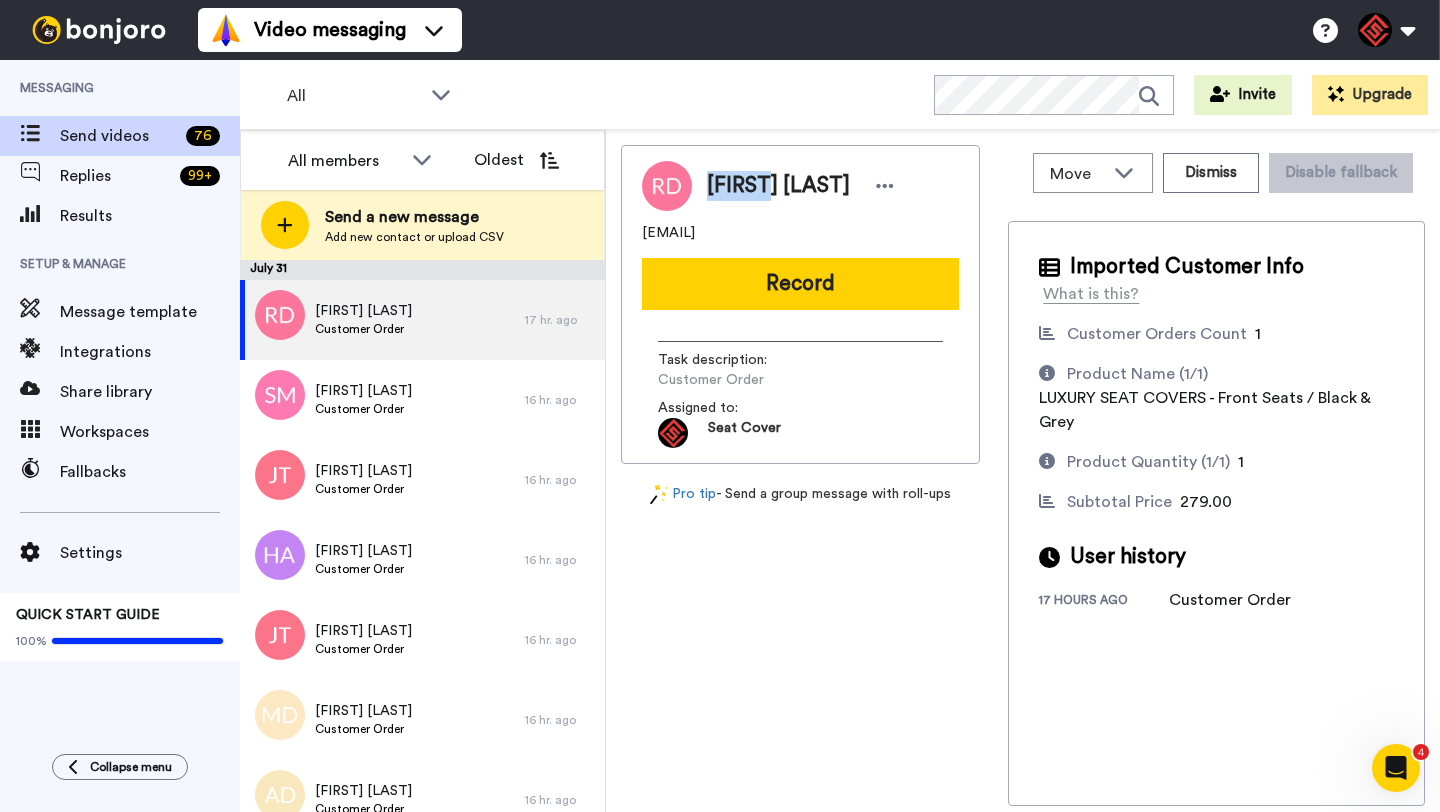 click on "Robert DeHaven" at bounding box center [778, 186] 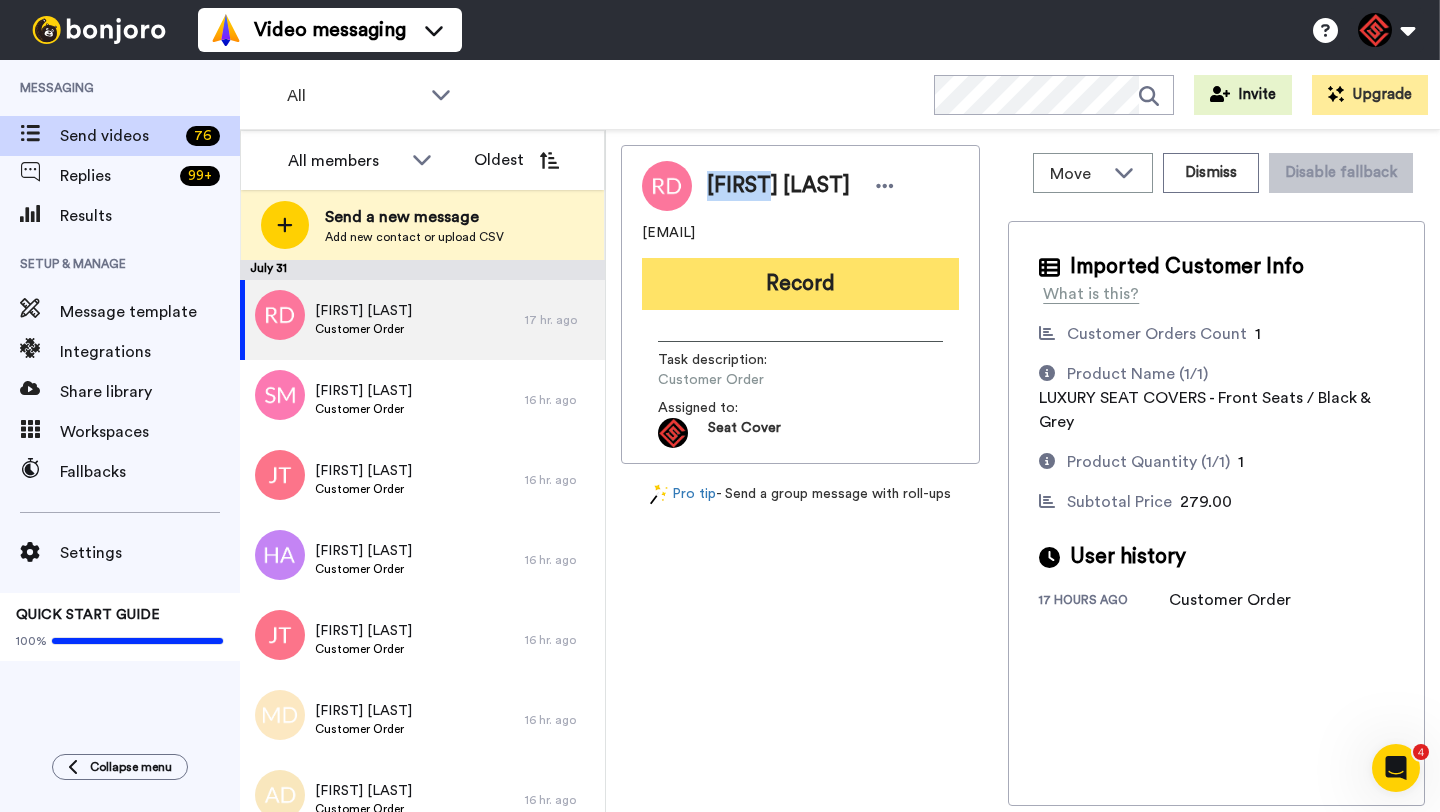 click on "Record" at bounding box center [800, 284] 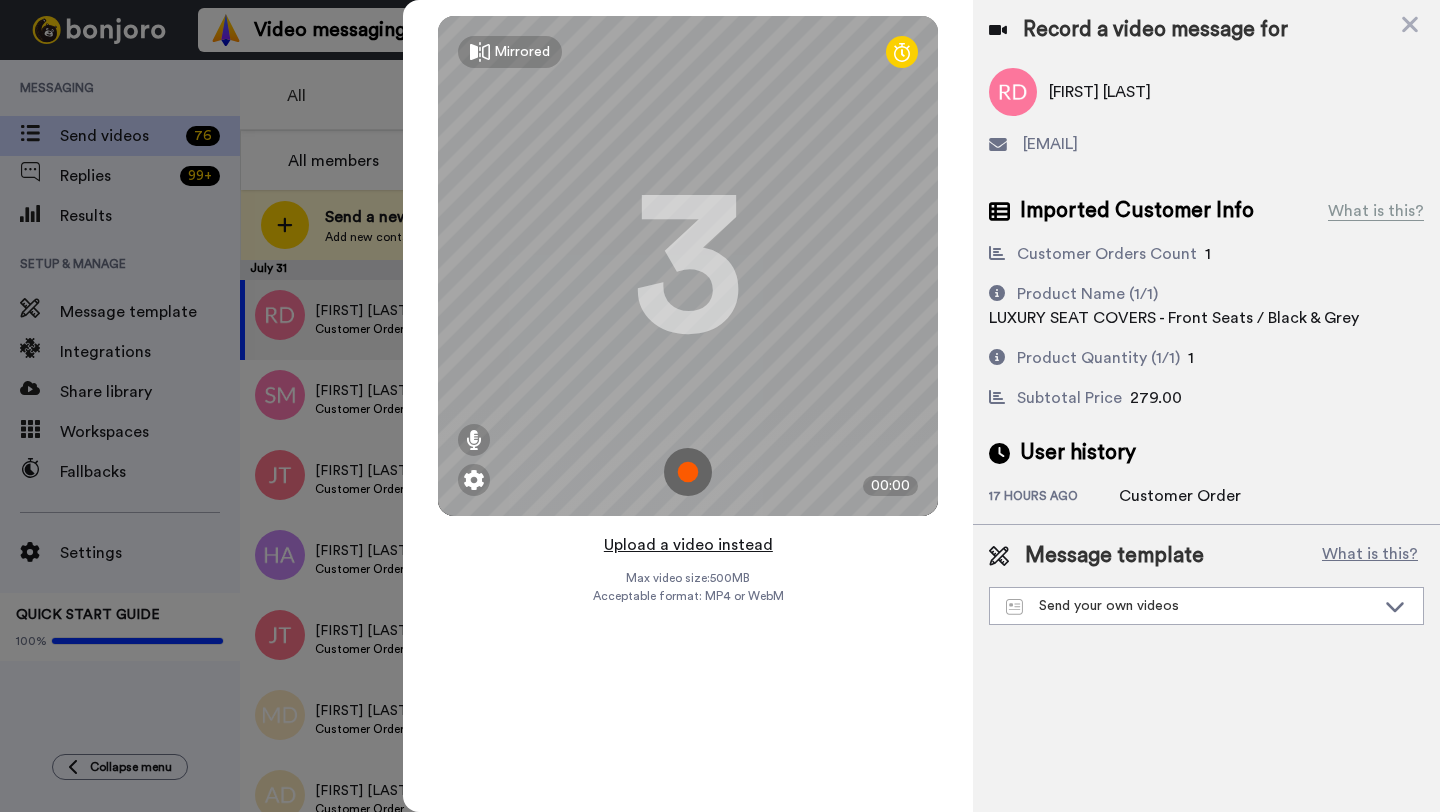 click on "Upload a video instead" at bounding box center [688, 545] 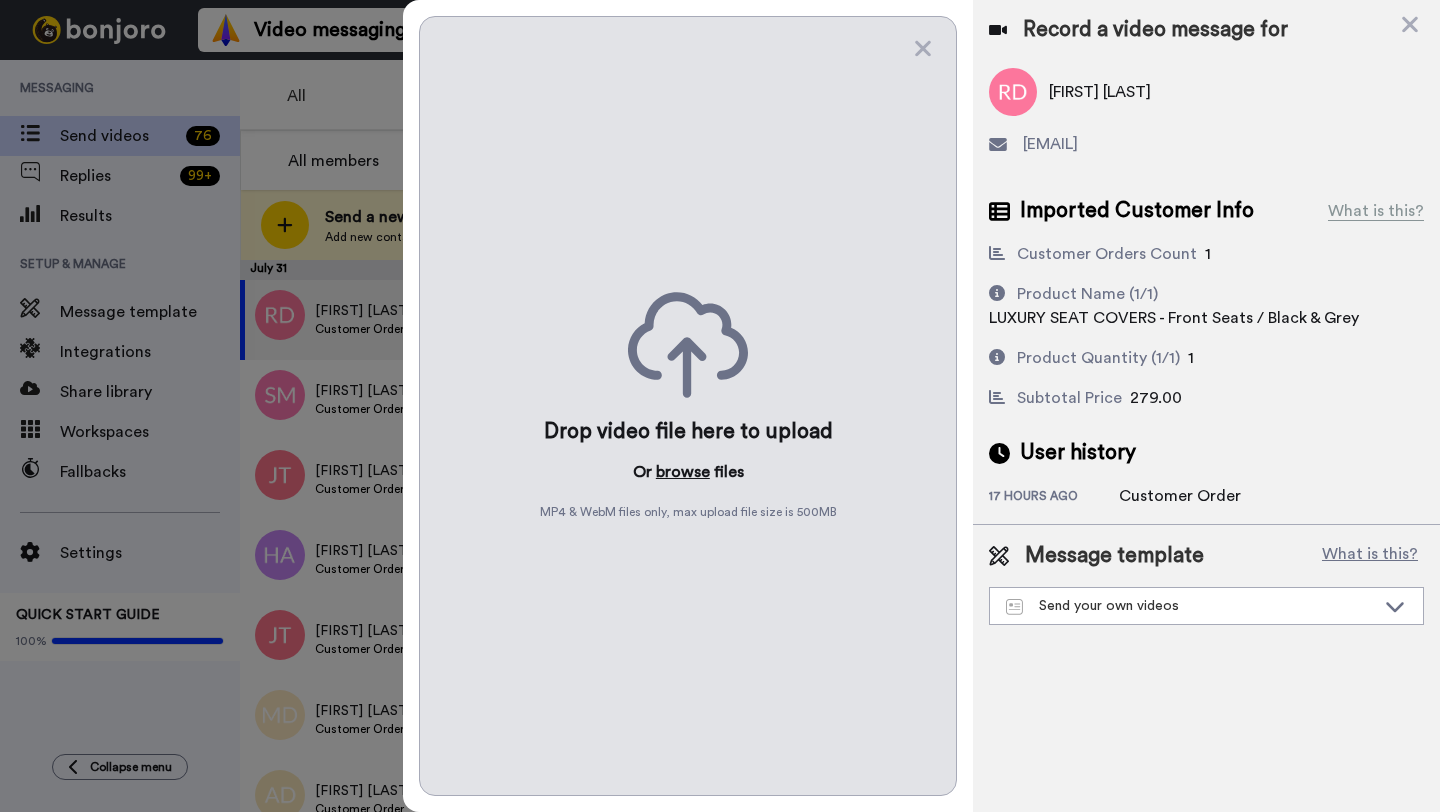 click on "browse" at bounding box center [683, 472] 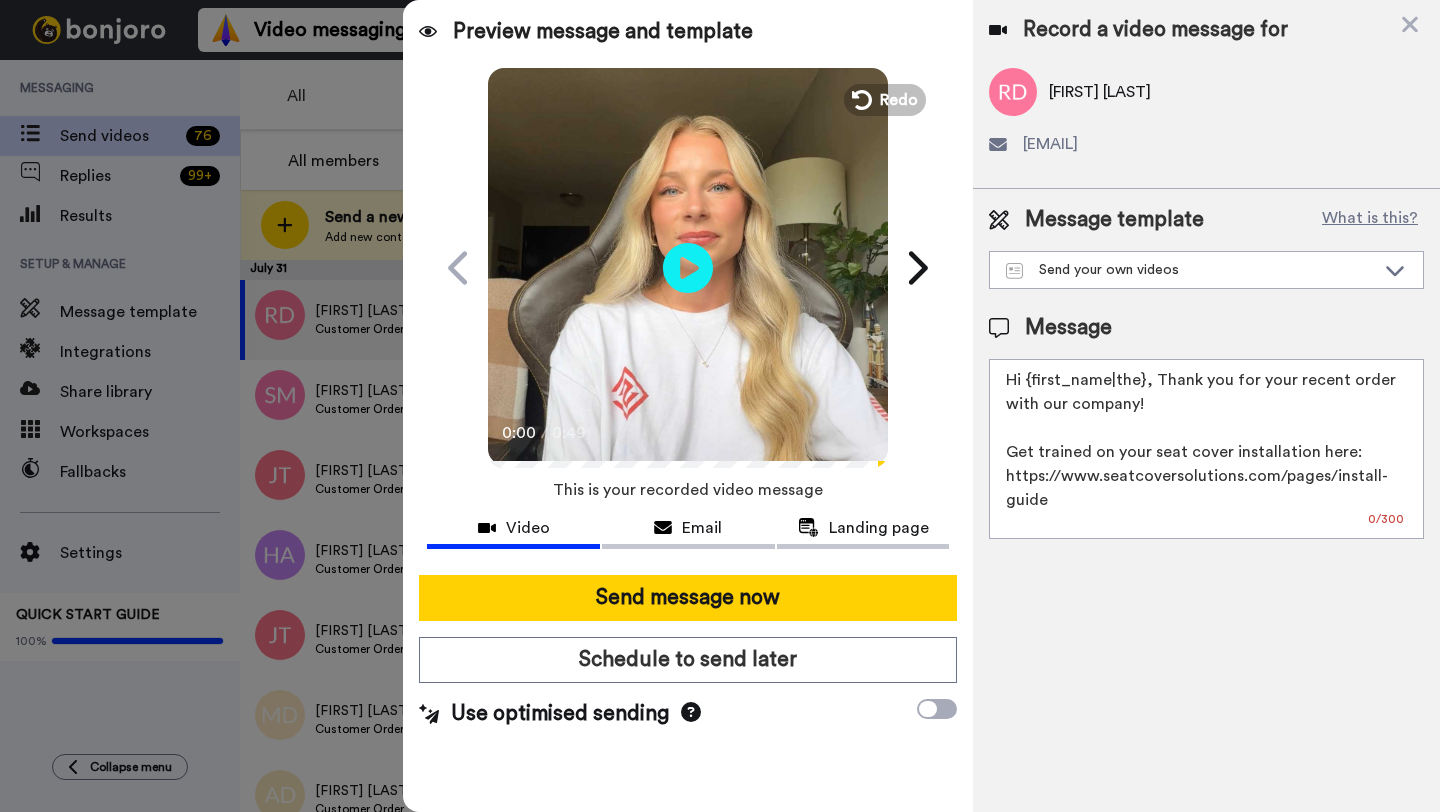 drag, startPoint x: 1142, startPoint y: 387, endPoint x: 1036, endPoint y: 386, distance: 106.004715 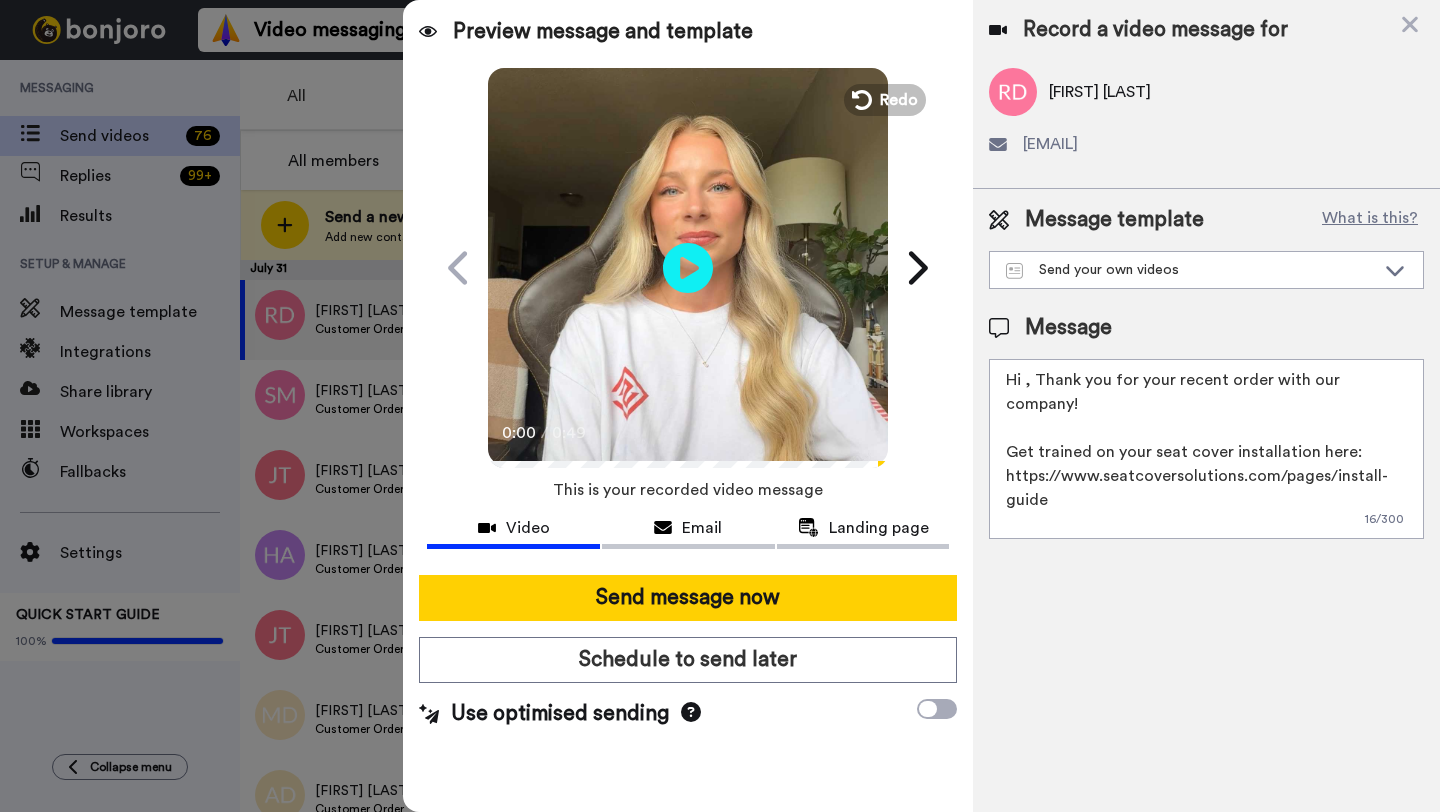 paste on "Robert" 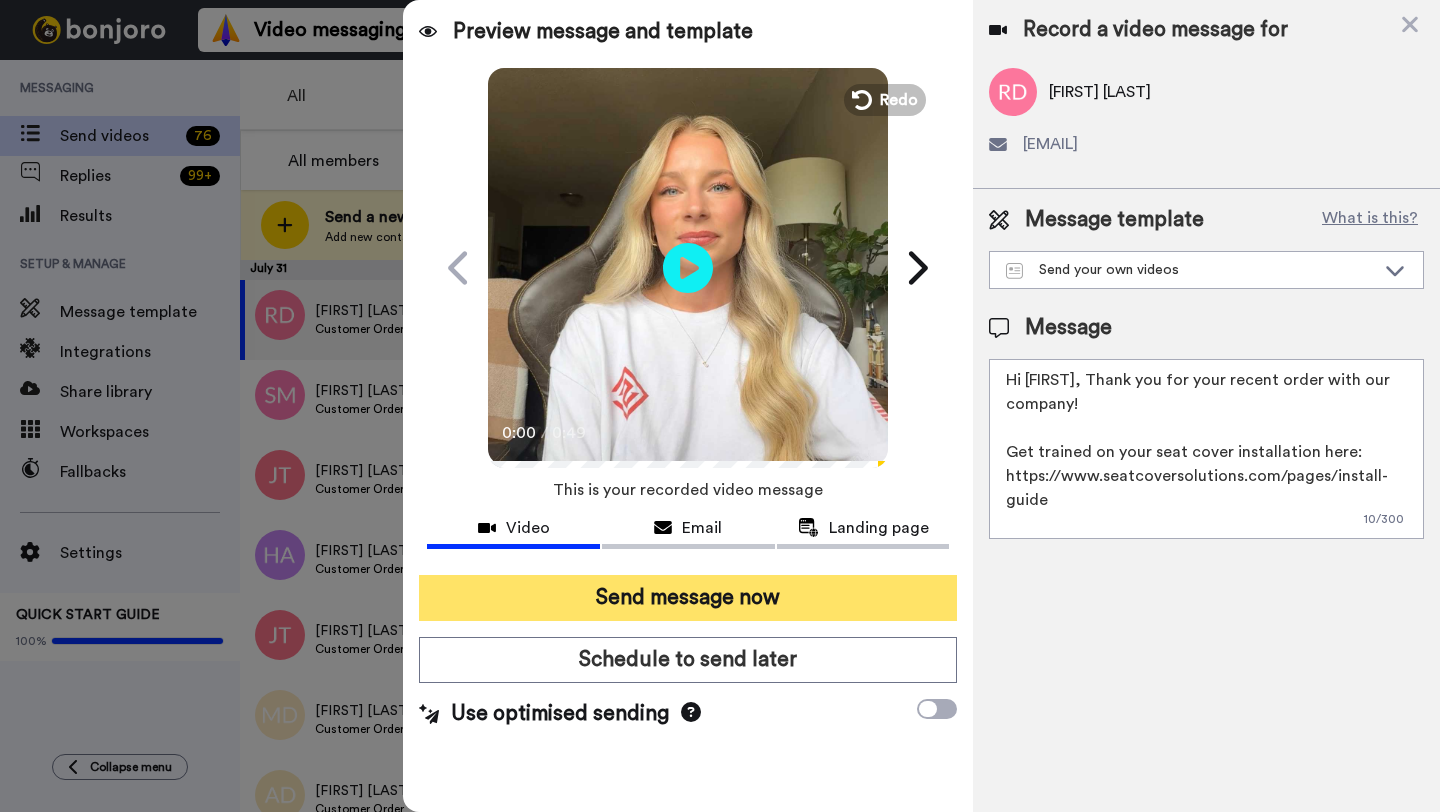 type on "Hi Robert, Thank you for your recent order with our company!
Get trained on your seat cover installation here: https://www.seatcoversolutions.com/pages/install-guide
More Products: https://www.seatcoversolutions.com/products/luxury-seat-covers?utm_campaign=CX&utm_source=CX&utm_medium=CX" 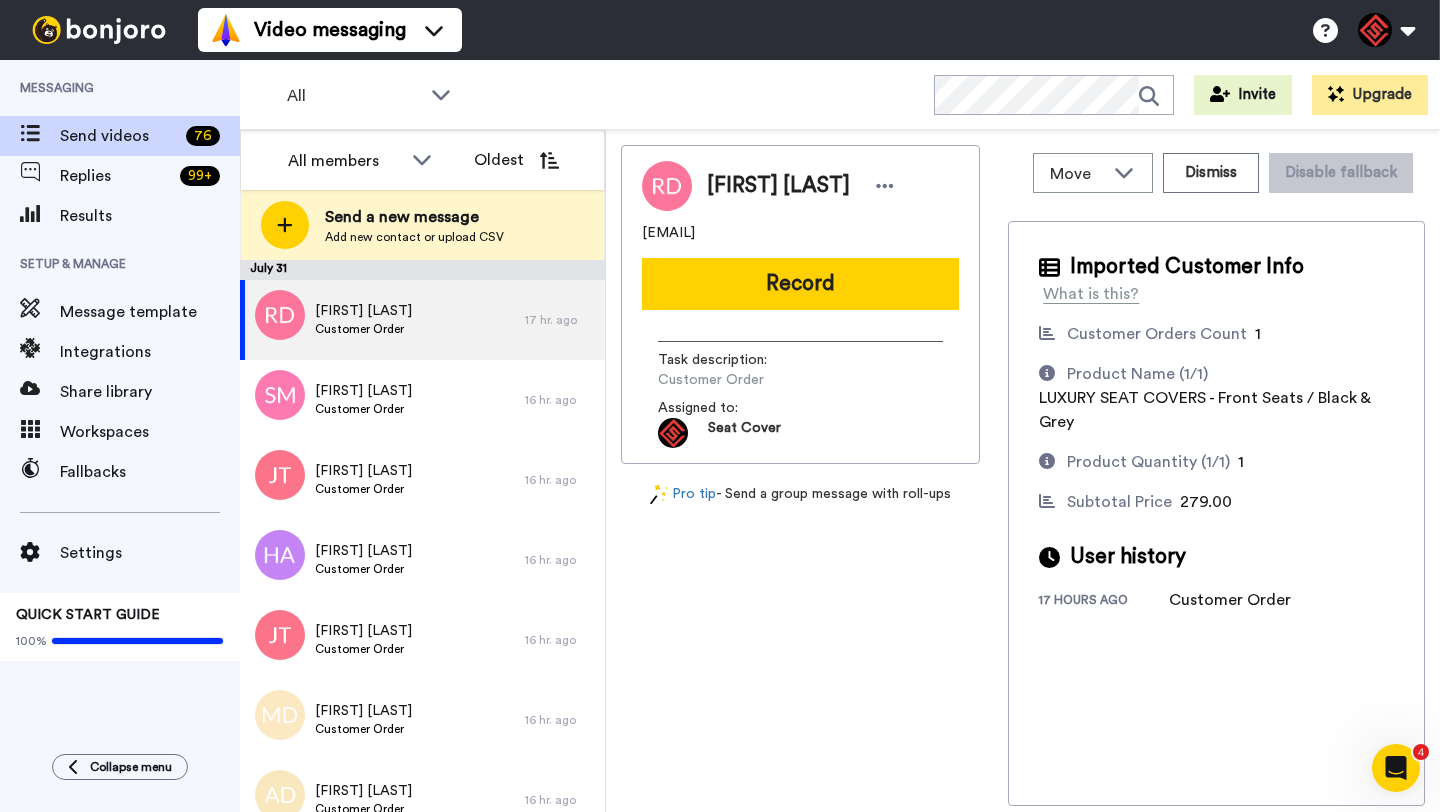 scroll, scrollTop: 0, scrollLeft: 0, axis: both 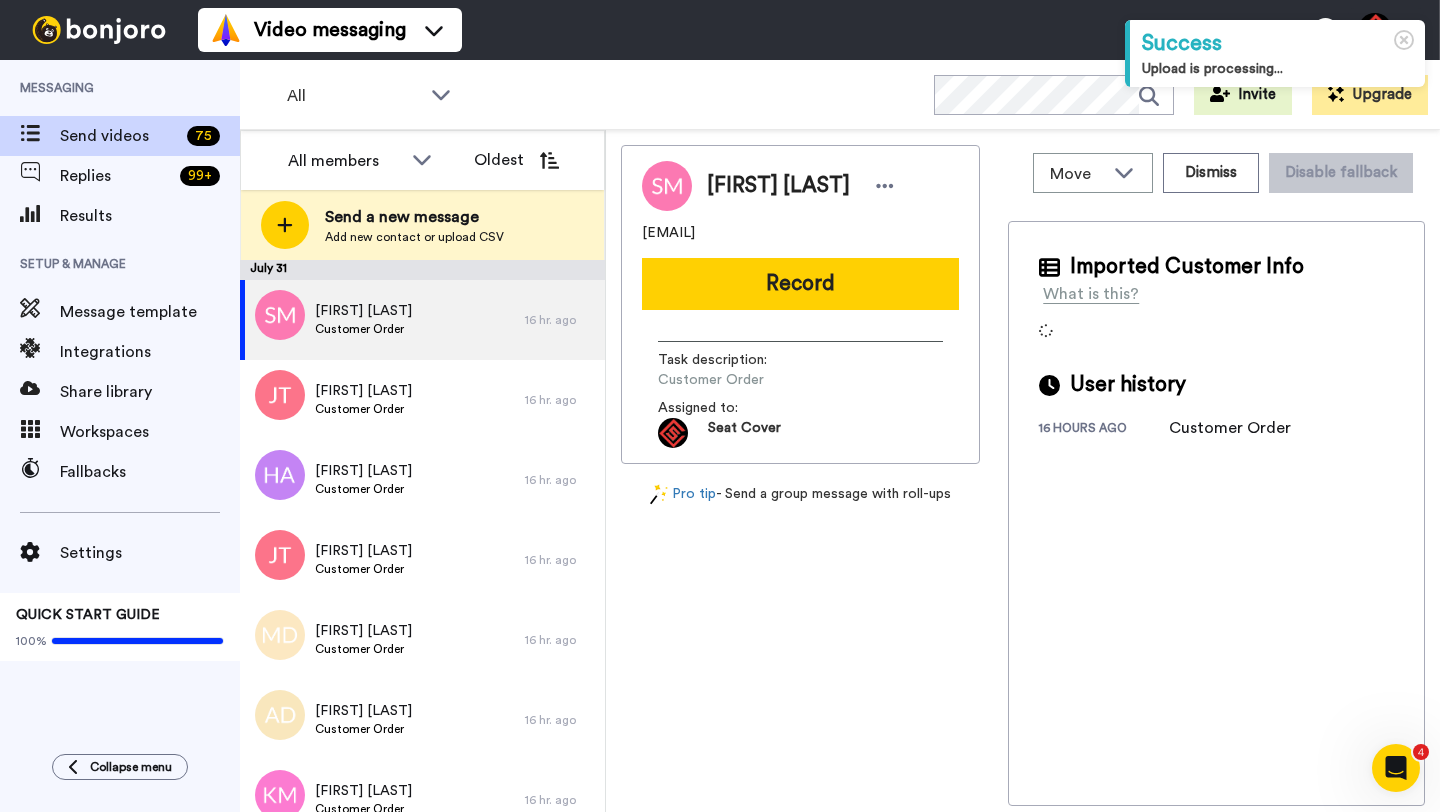 click on "[FIRST] [LAST]" at bounding box center (778, 186) 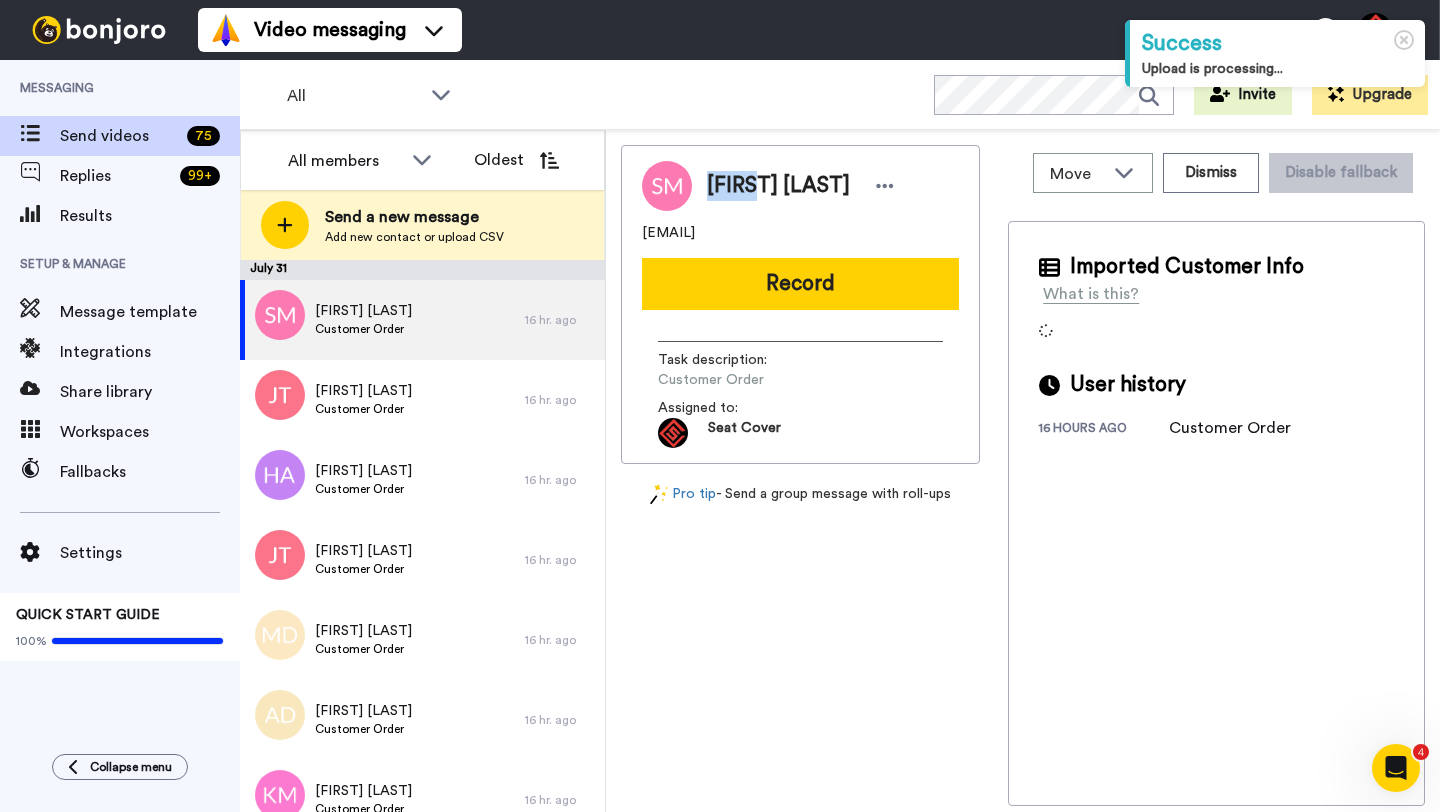 click on "[FIRST] [LAST]" at bounding box center [778, 186] 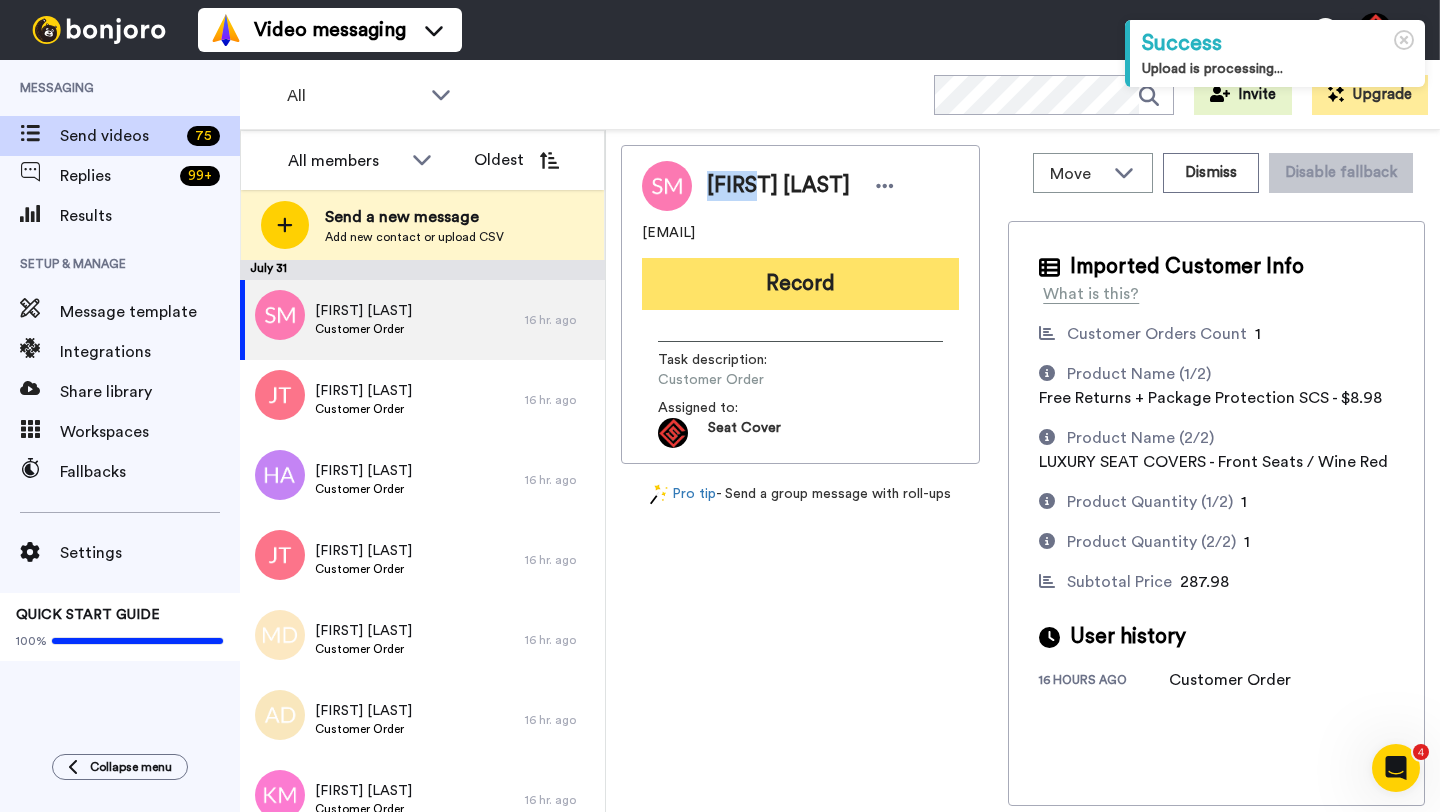 click on "Record" at bounding box center (800, 284) 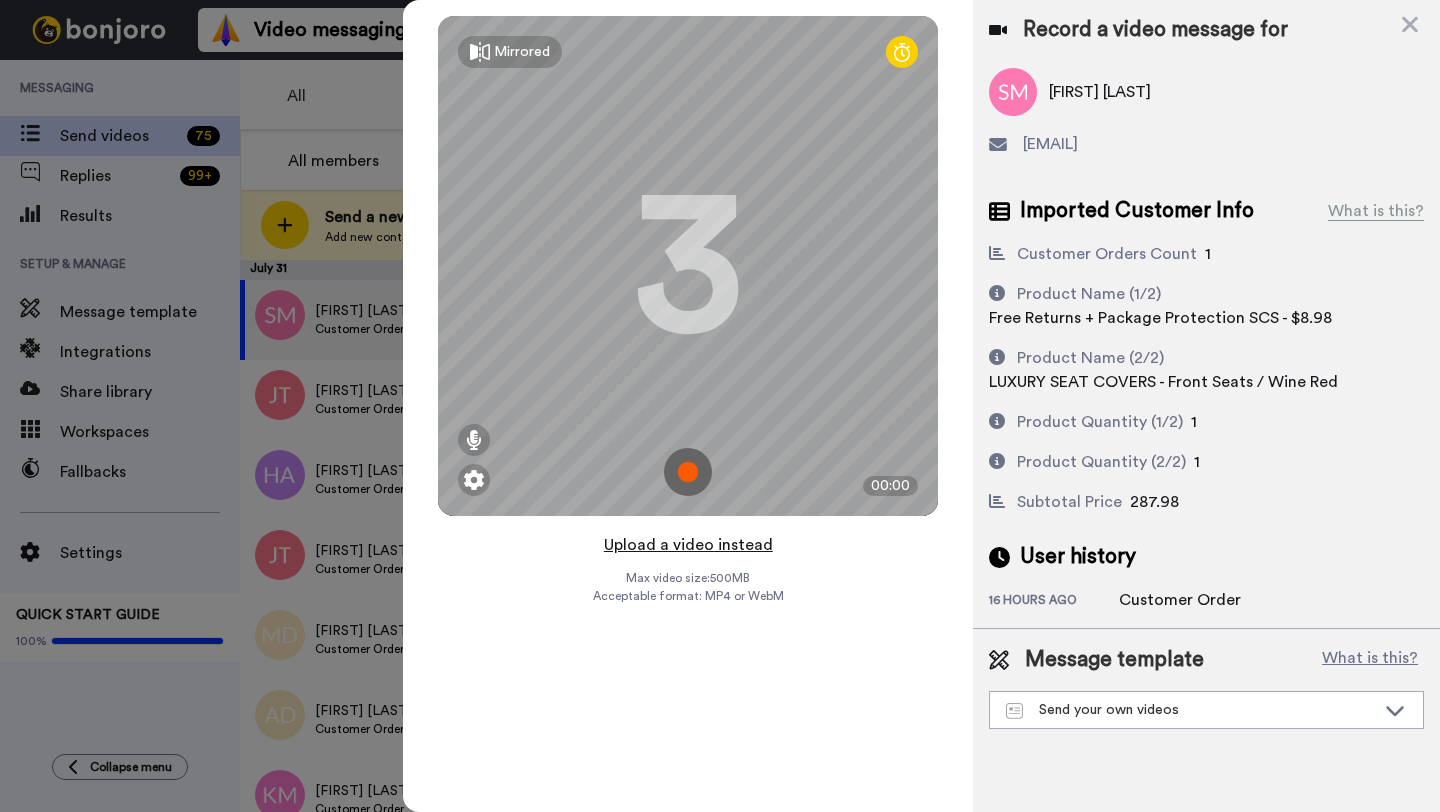 click on "Upload a video instead" at bounding box center [688, 545] 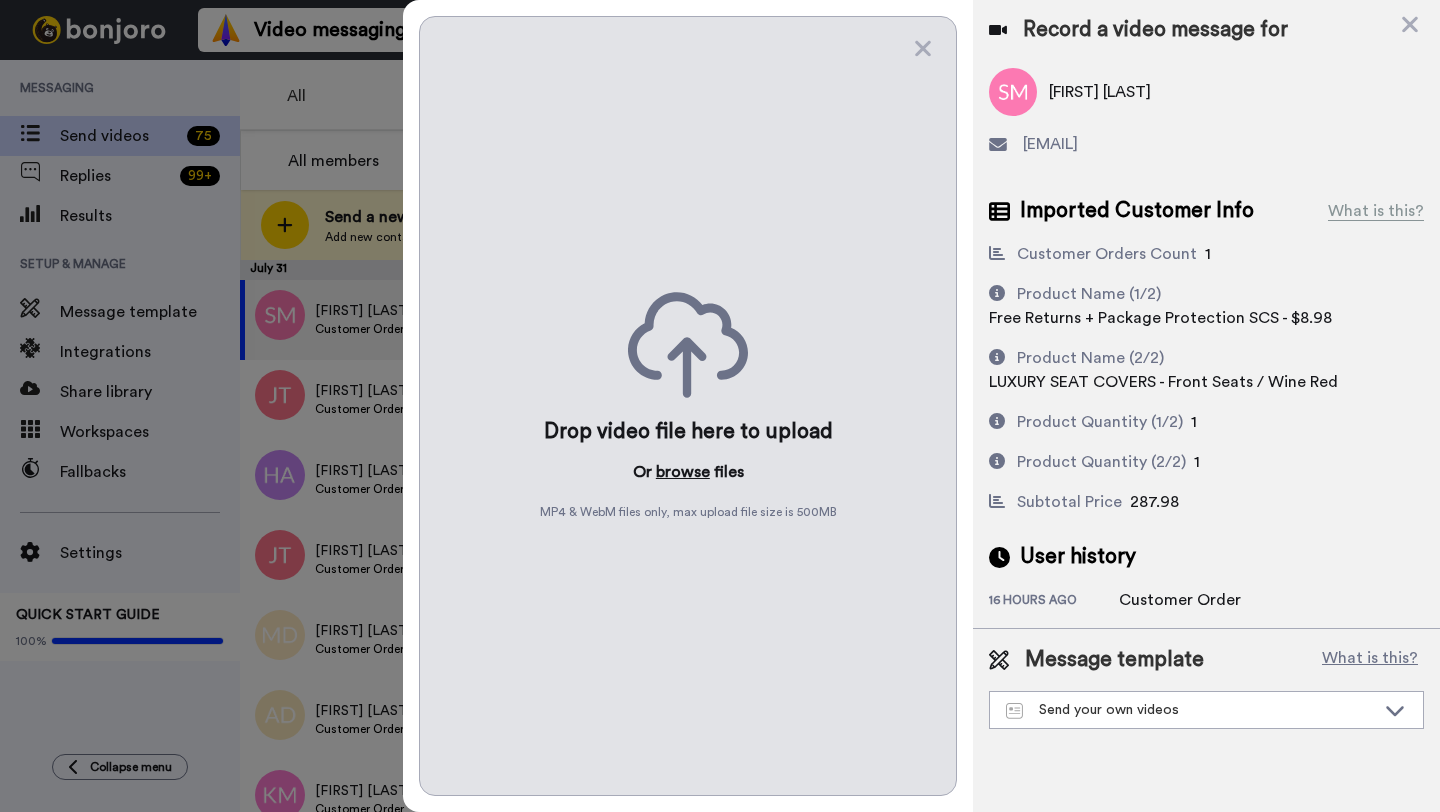 click on "browse" at bounding box center (683, 472) 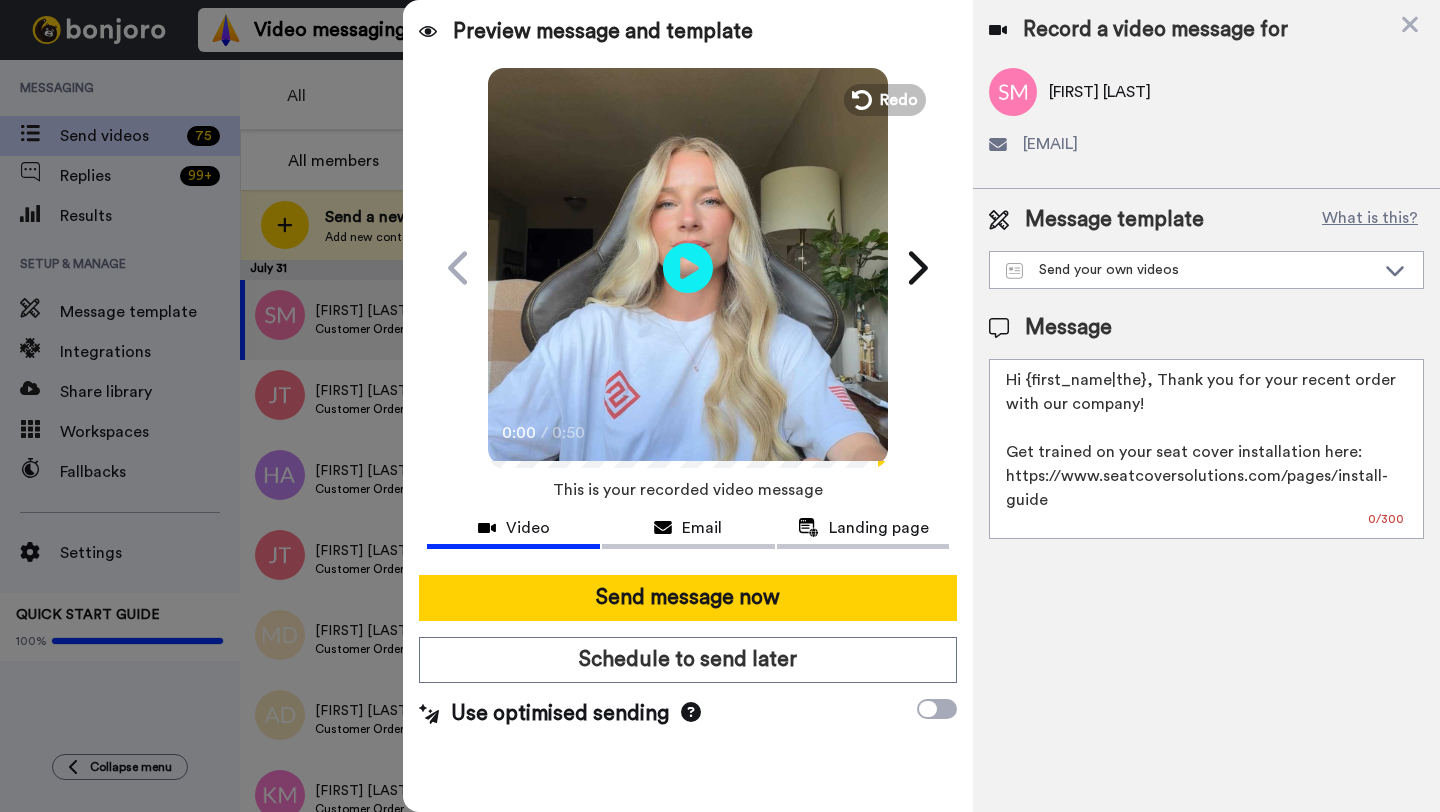 drag, startPoint x: 1141, startPoint y: 384, endPoint x: 1028, endPoint y: 385, distance: 113.004425 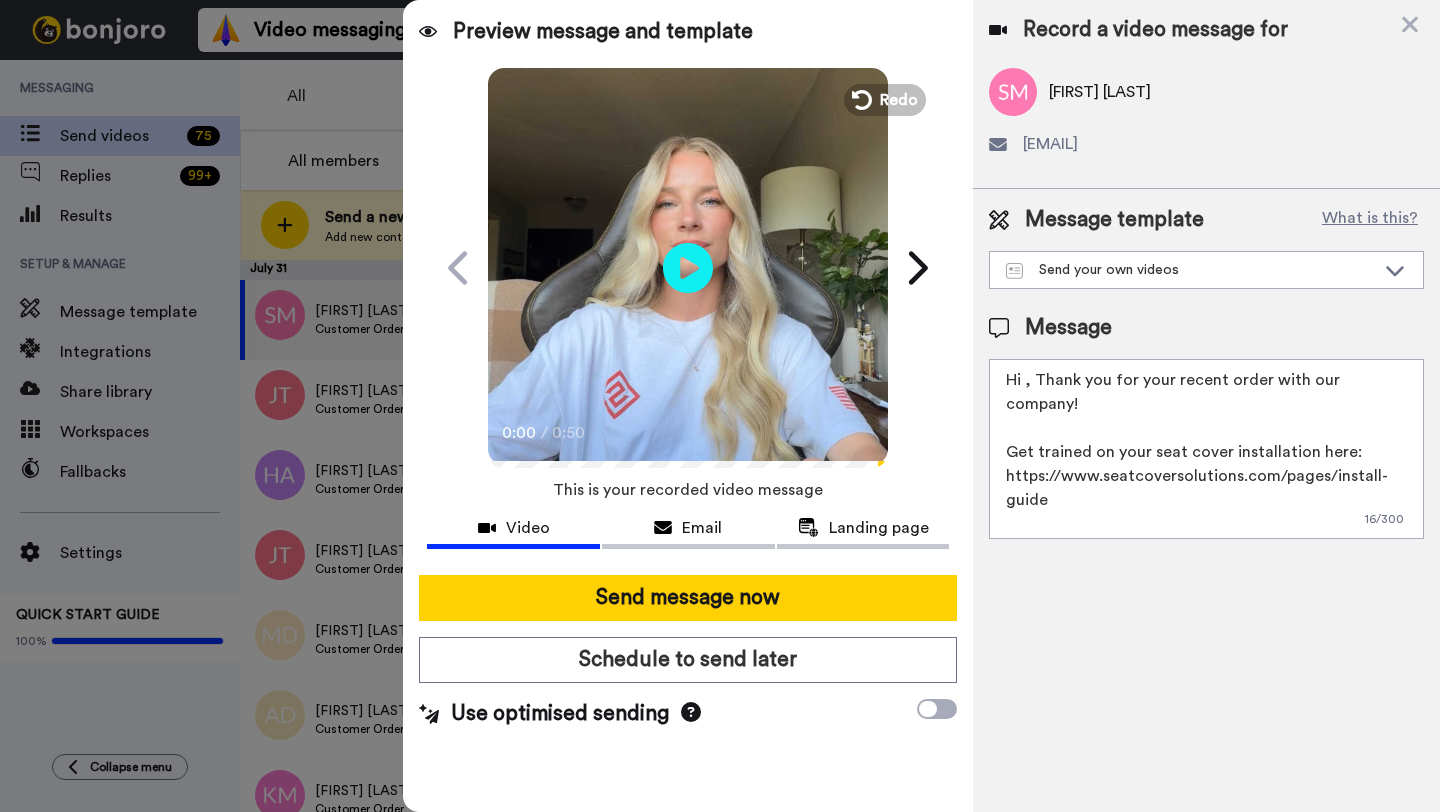 paste on "[FIRST]" 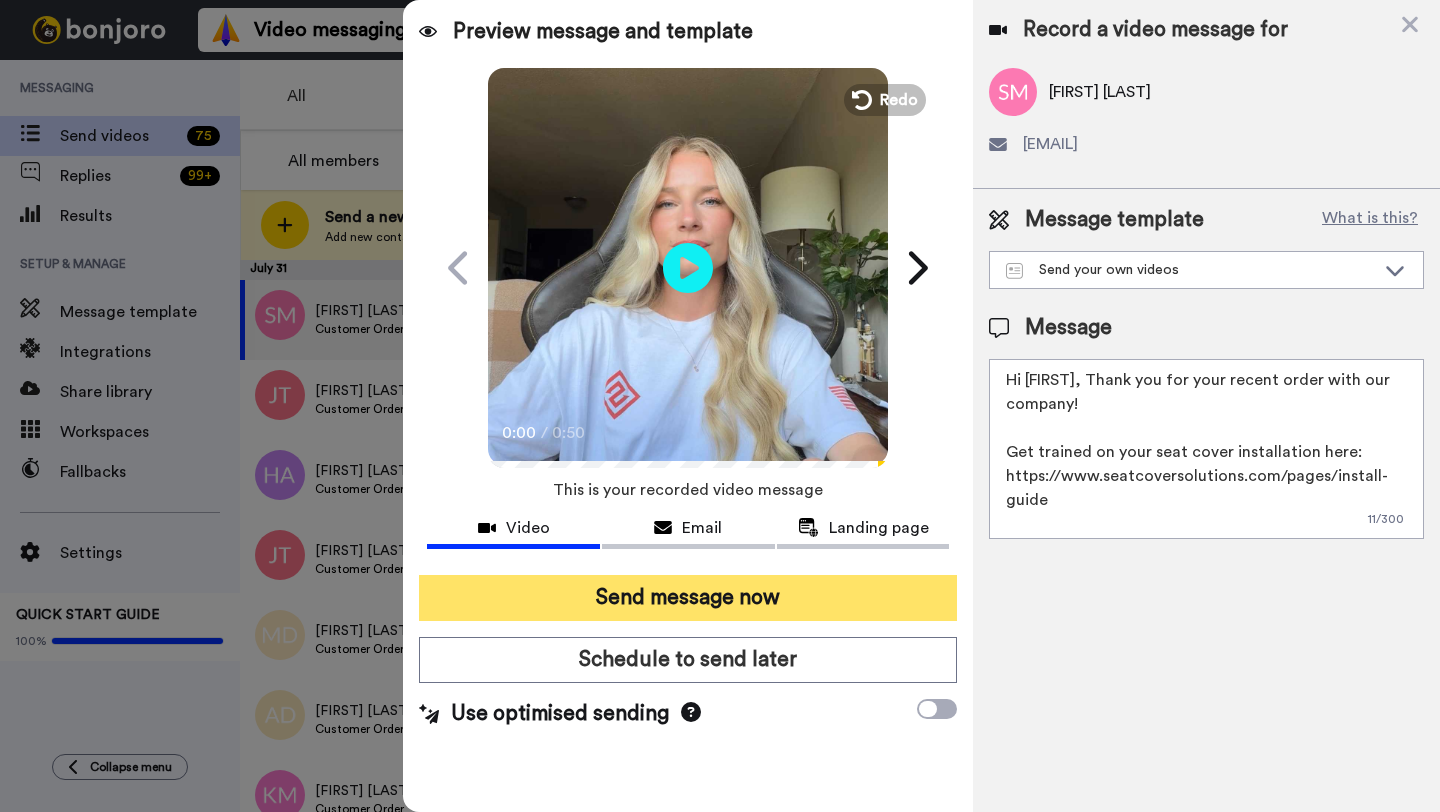 type on "Hi [FIRST], Thank you for your recent order with our company!
Get trained on your seat cover installation here: https://www.seatcoversolutions.com/pages/install-guide
More Products: https://www.seatcoversolutions.com/products/luxury-seat-covers?utm_campaign=CX&utm_source=CX&utm_medium=CX" 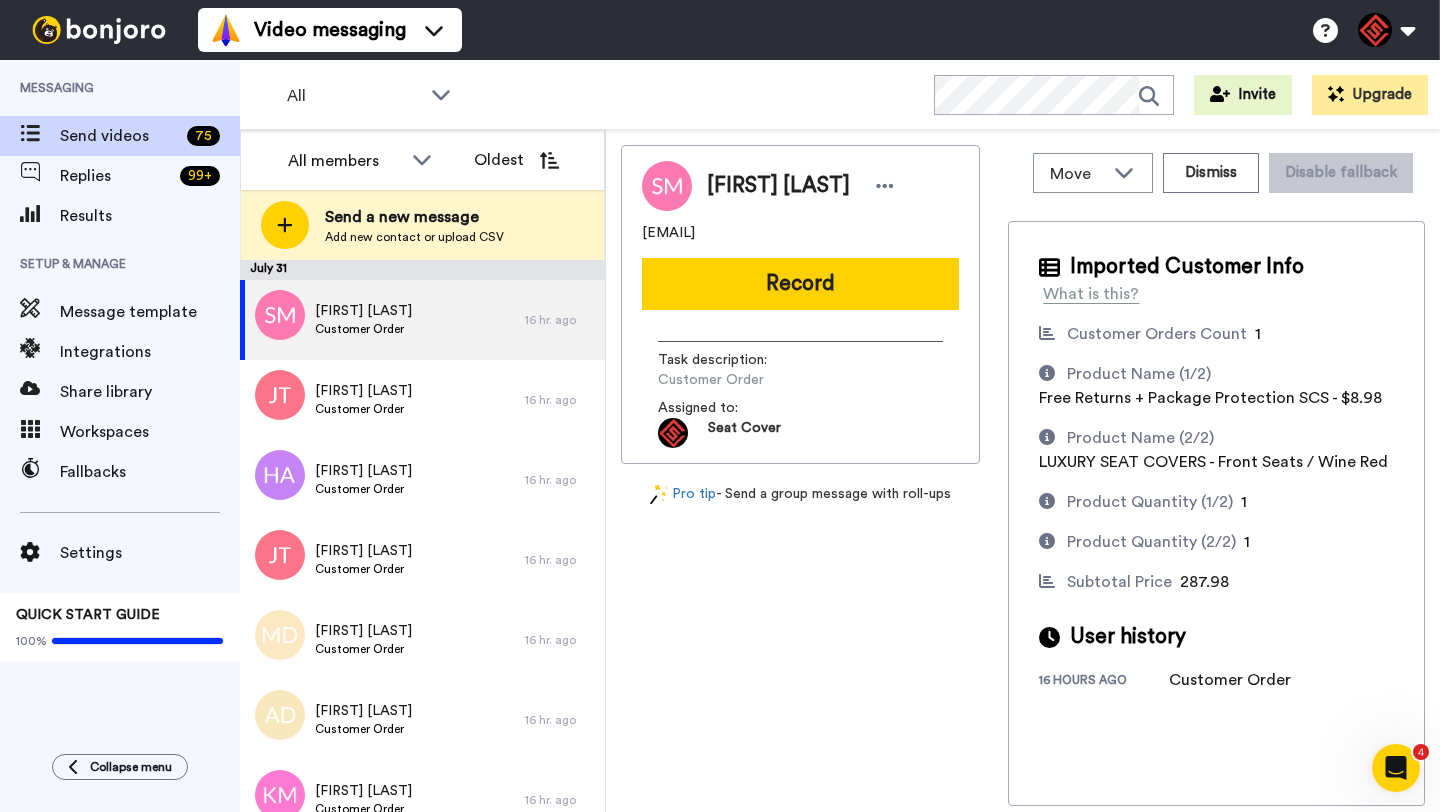 scroll, scrollTop: 0, scrollLeft: 0, axis: both 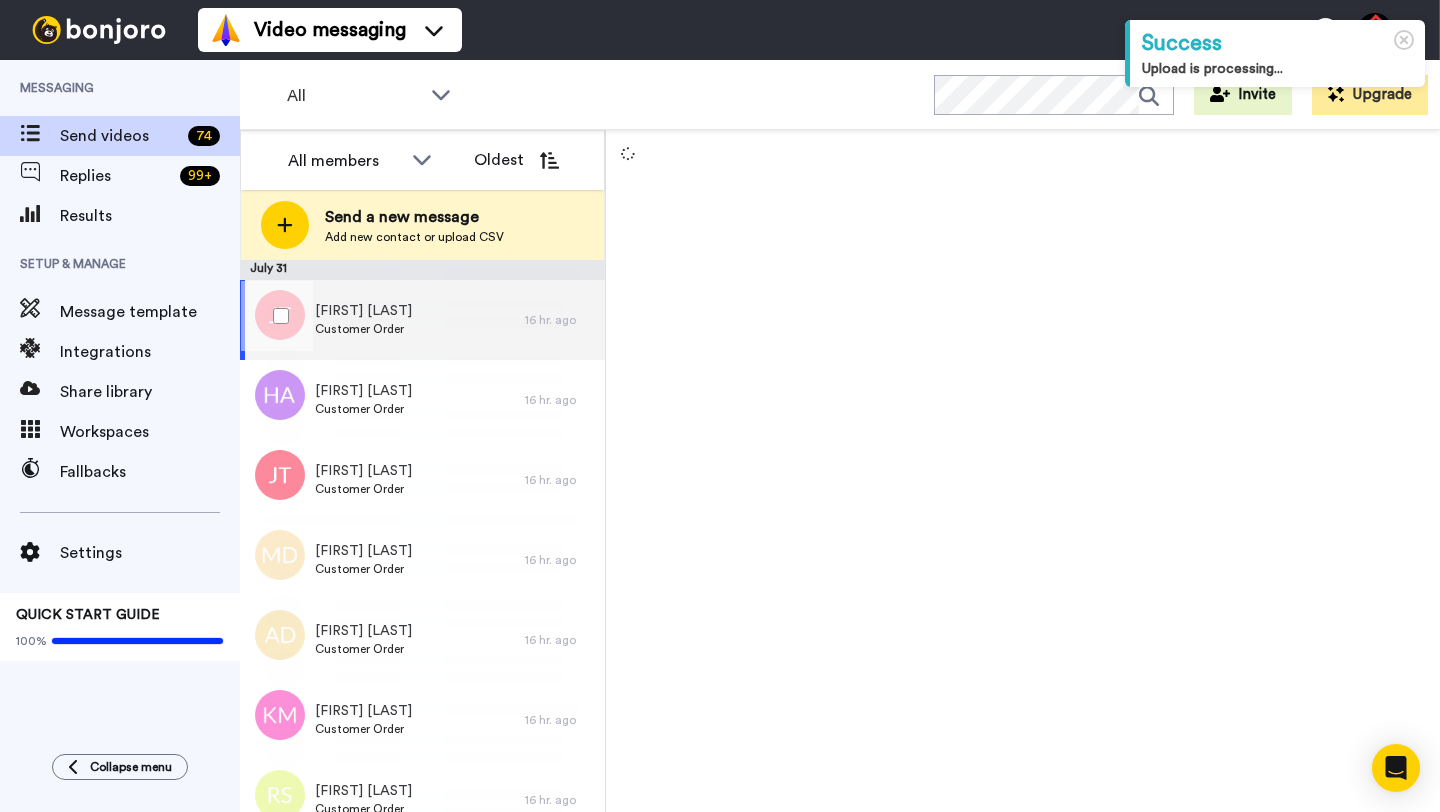click on "Jaxson Tinsley Customer Order" at bounding box center (382, 320) 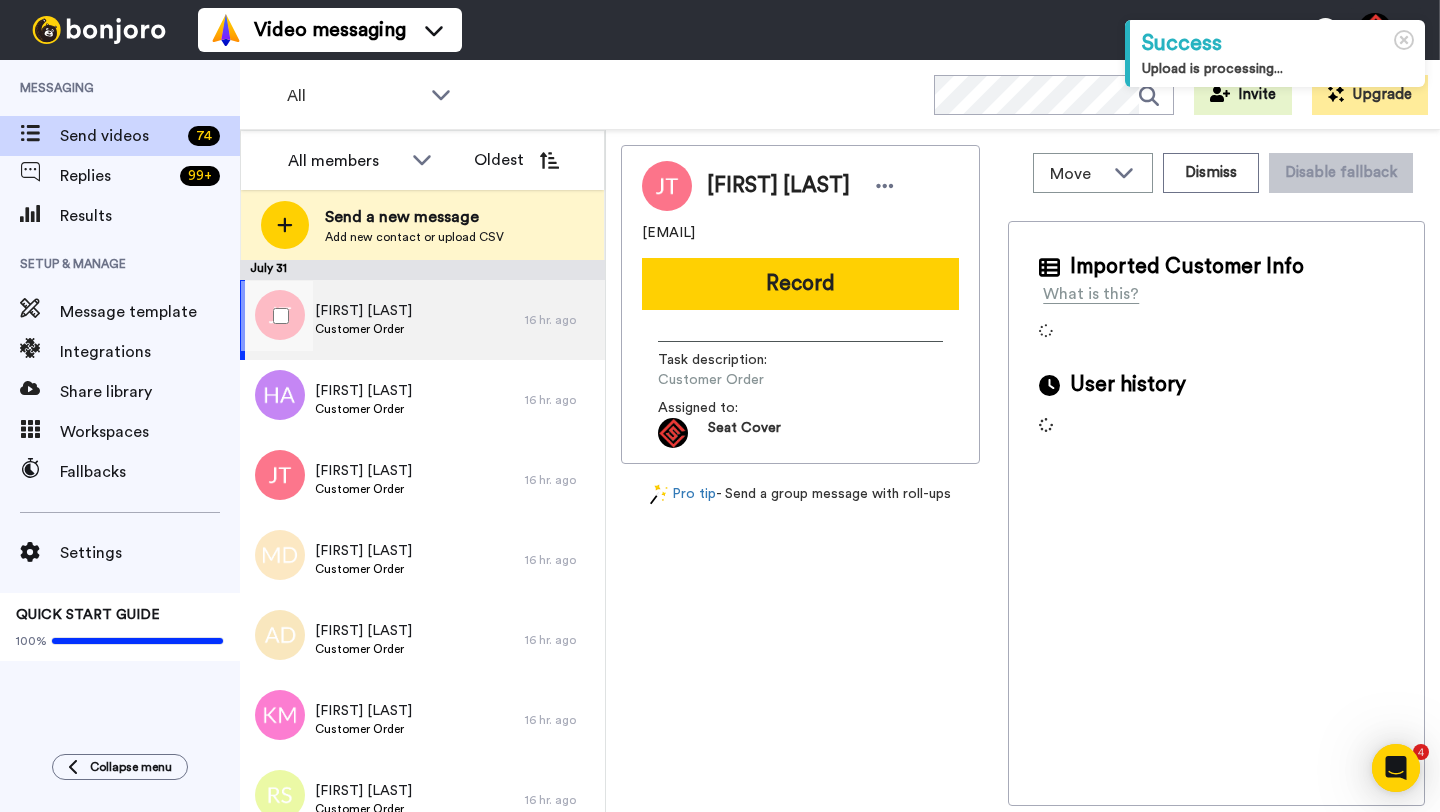 scroll, scrollTop: 0, scrollLeft: 0, axis: both 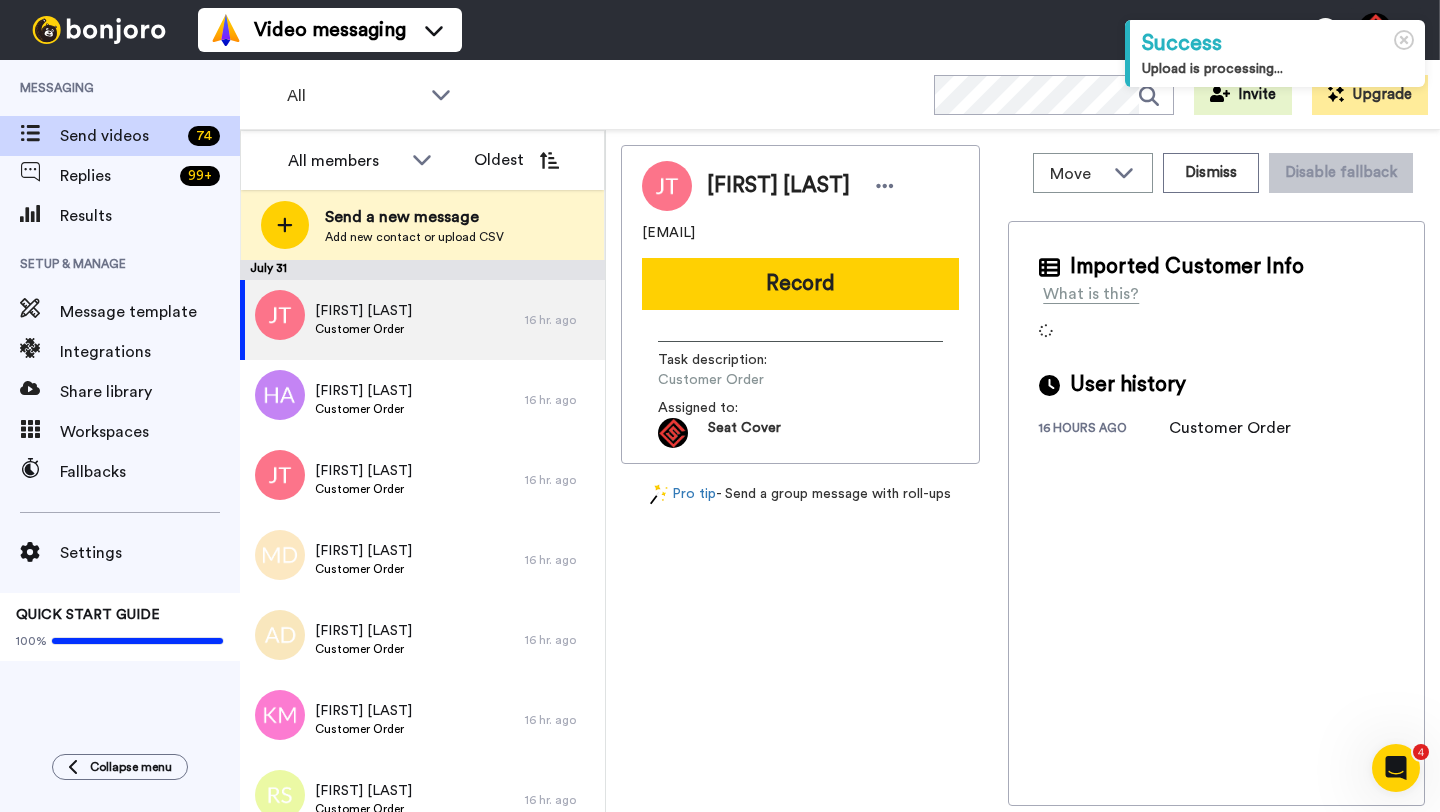 click on "[FIRST] [LAST]" at bounding box center [778, 186] 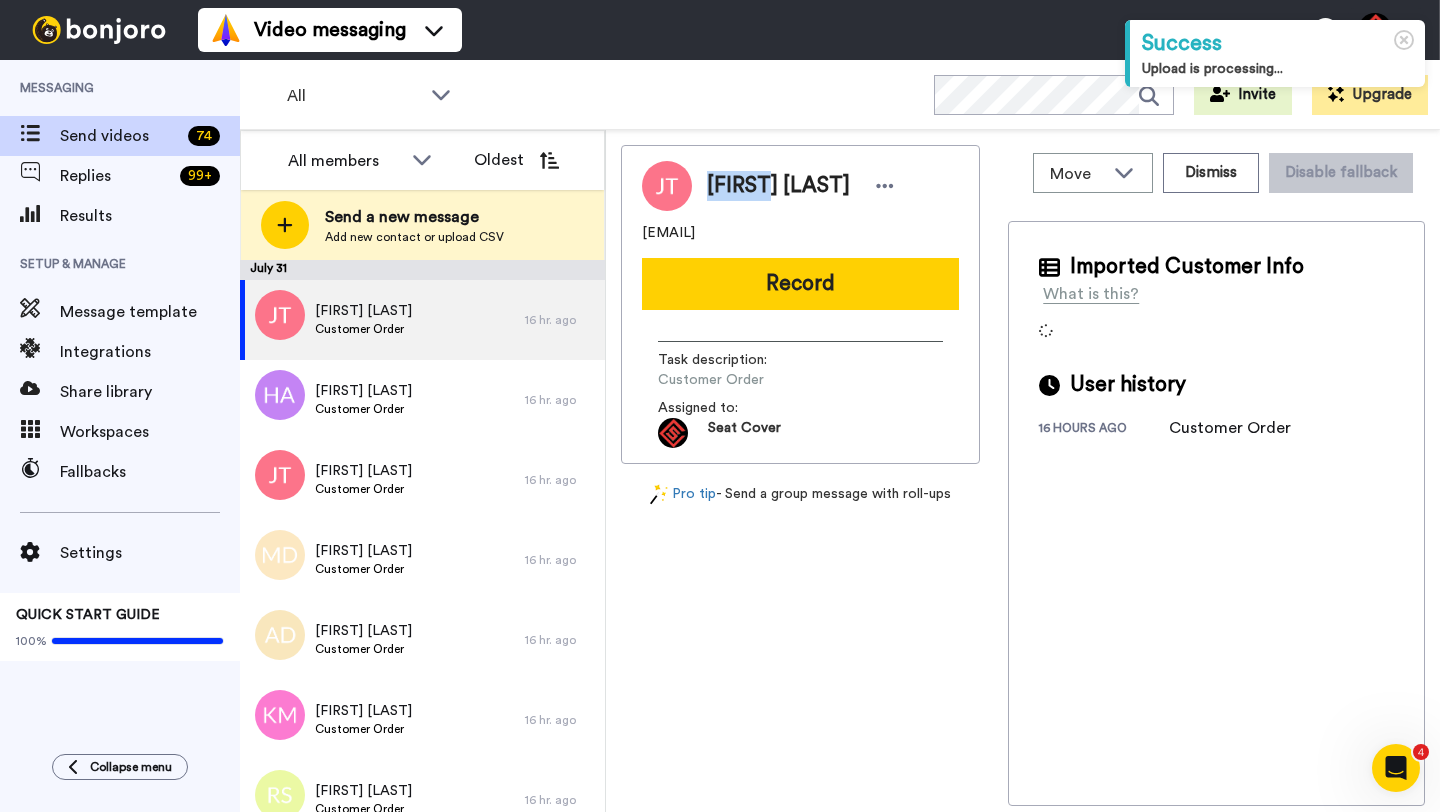 click on "[FIRST] [LAST]" at bounding box center [778, 186] 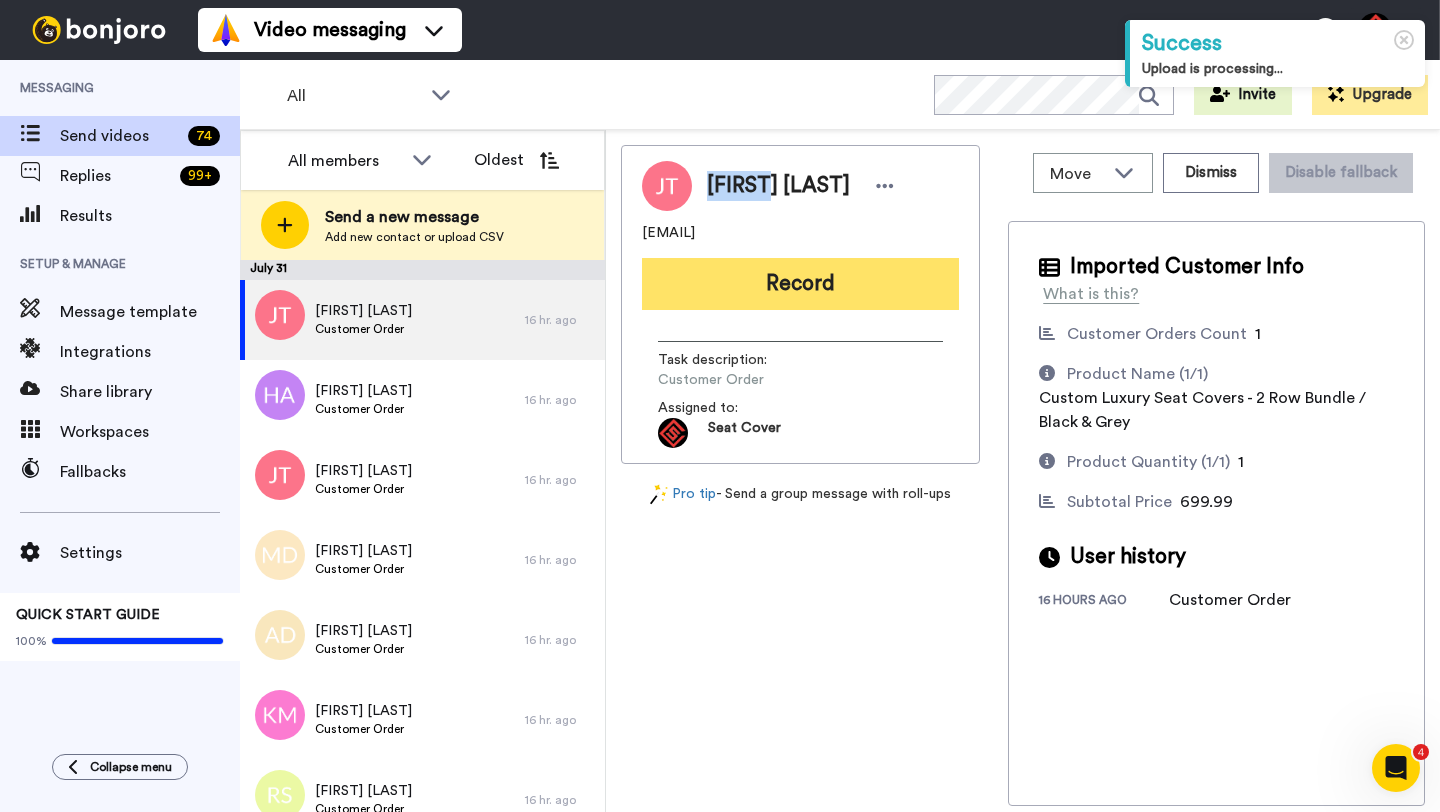 click on "Record" at bounding box center [800, 284] 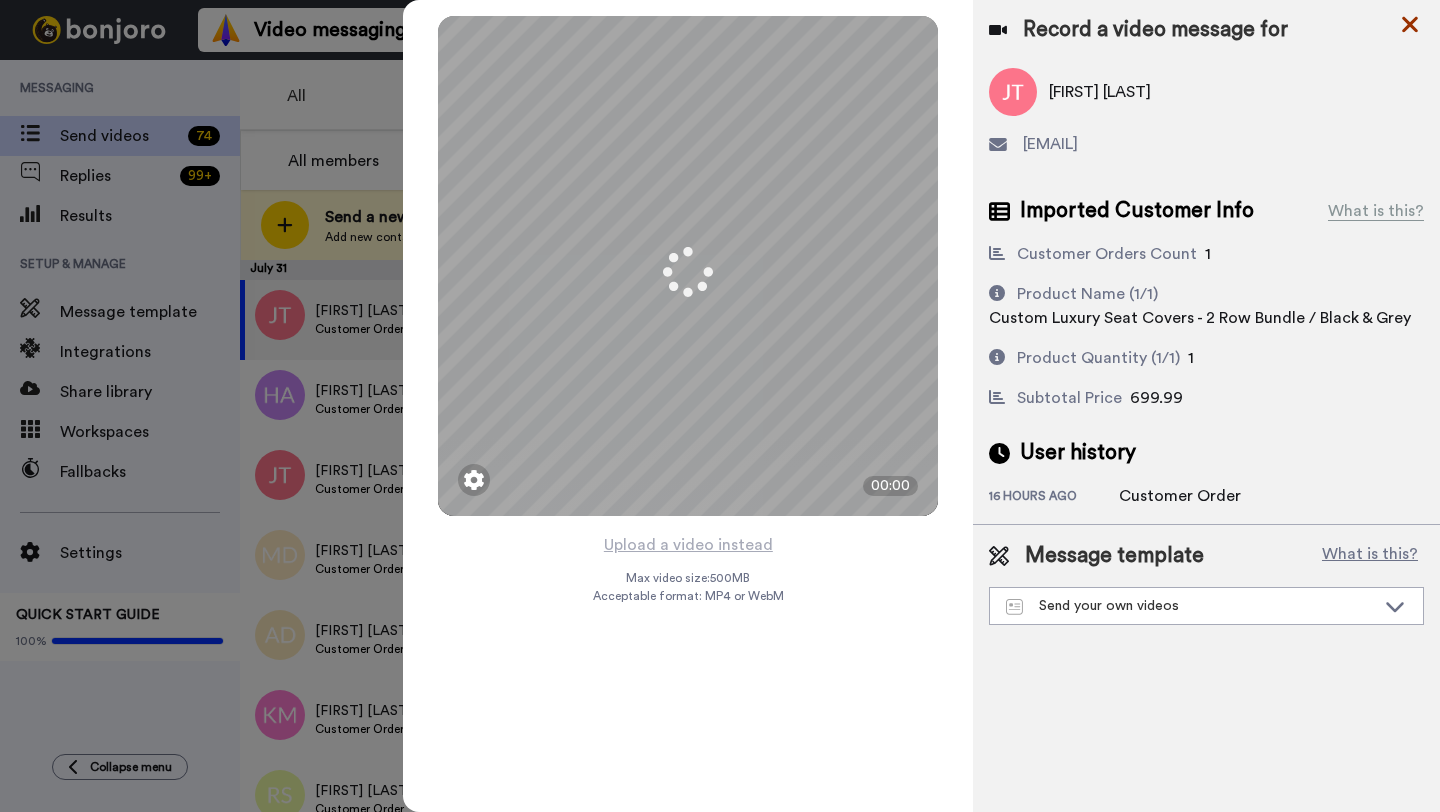 click 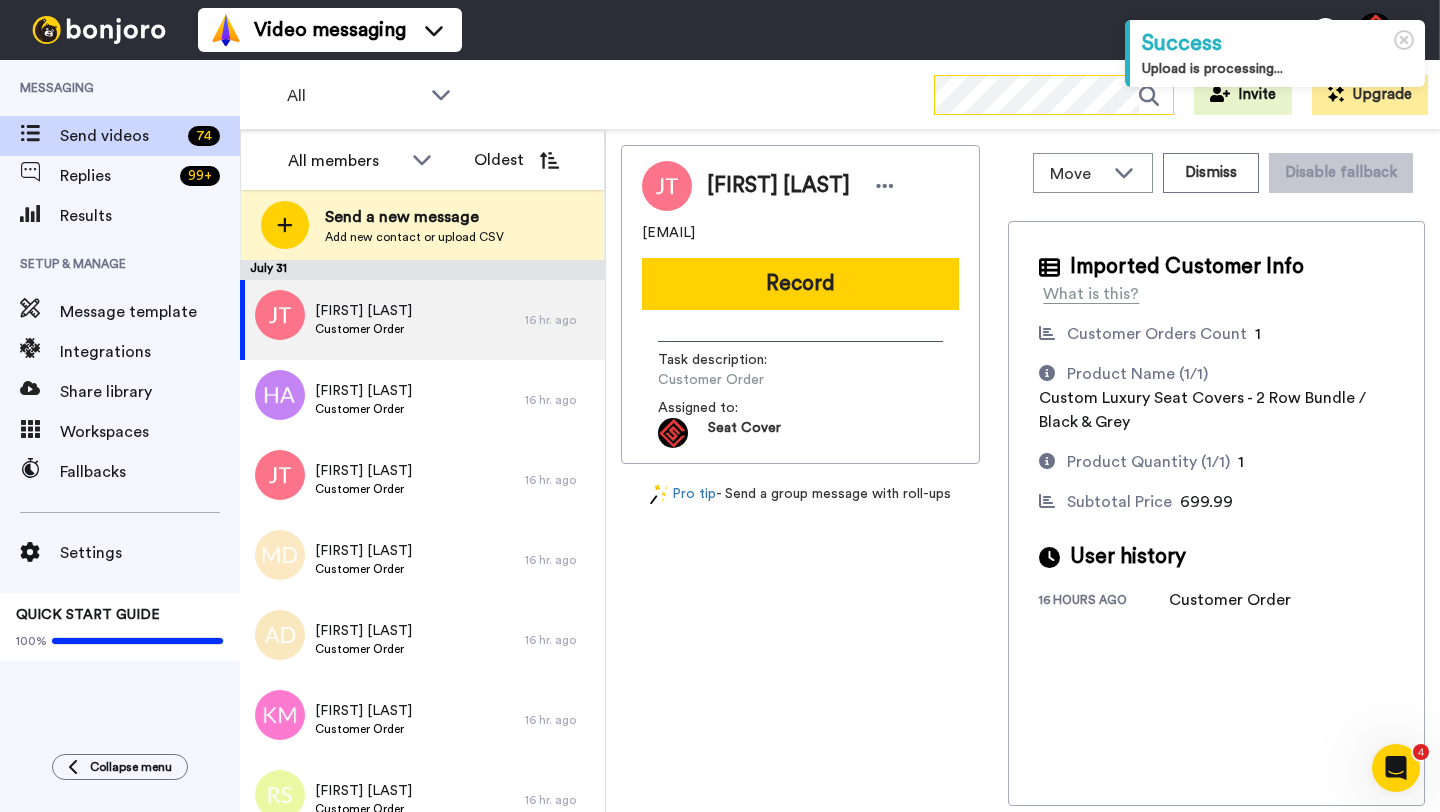 scroll, scrollTop: 0, scrollLeft: 0, axis: both 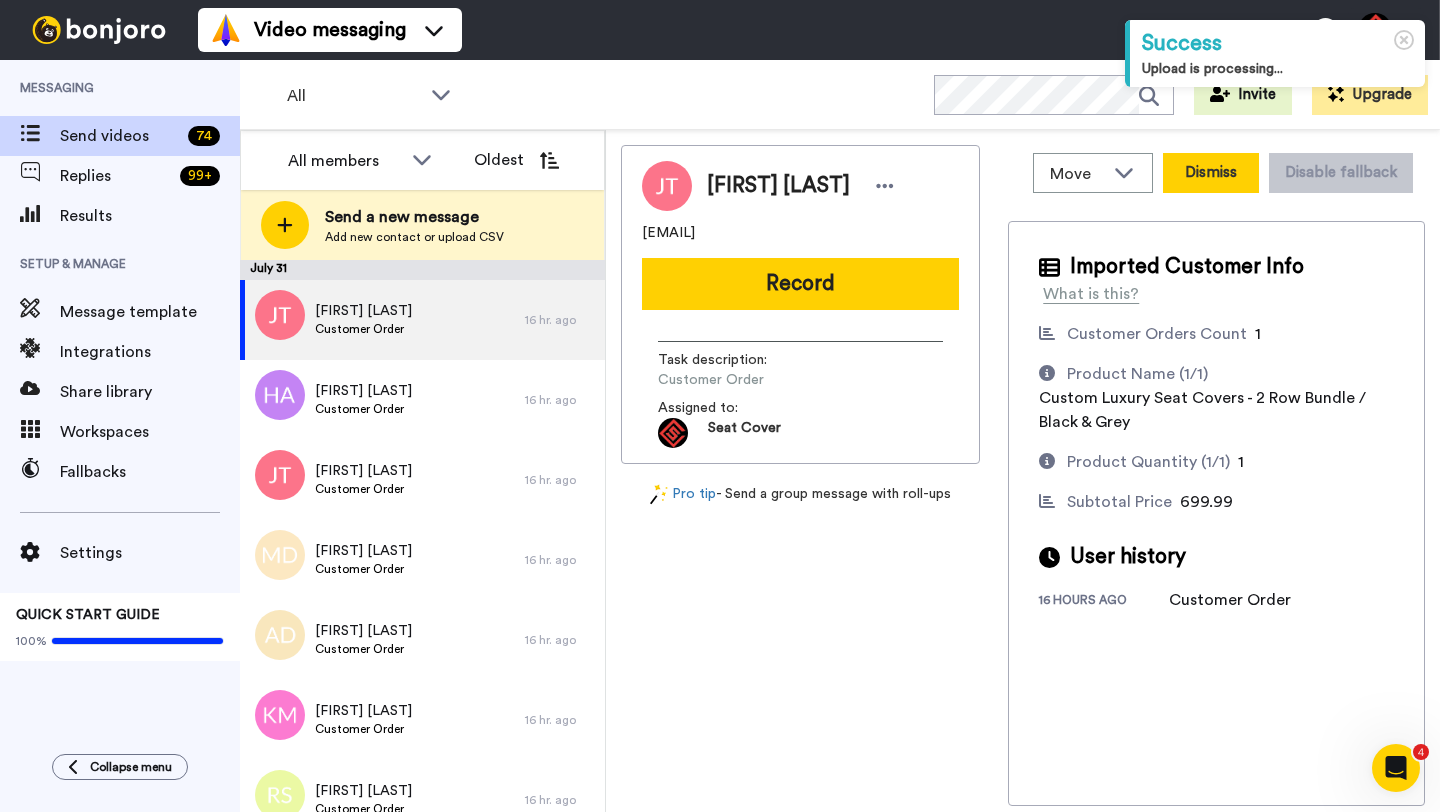 click on "Dismiss" at bounding box center (1211, 173) 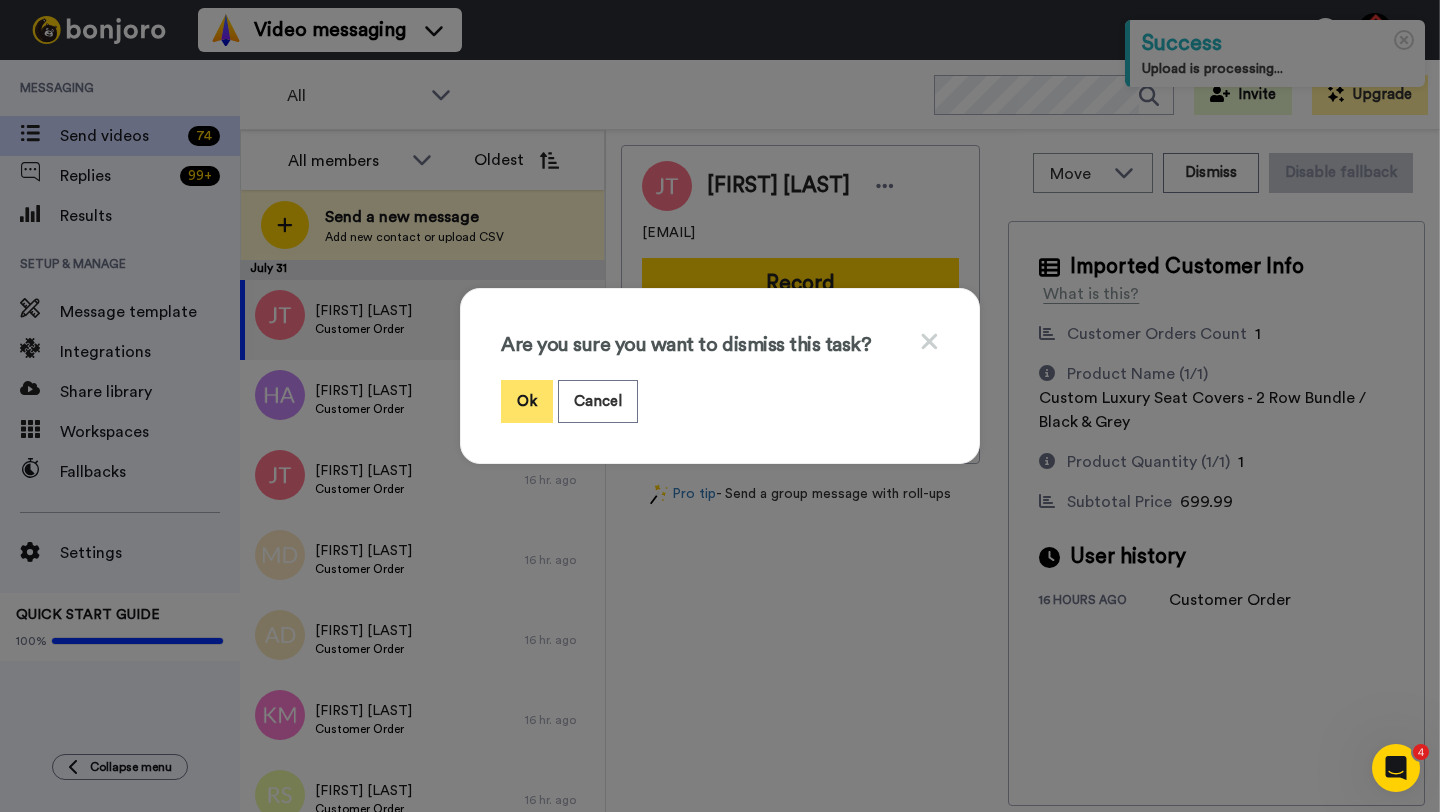 click on "Ok" at bounding box center [527, 401] 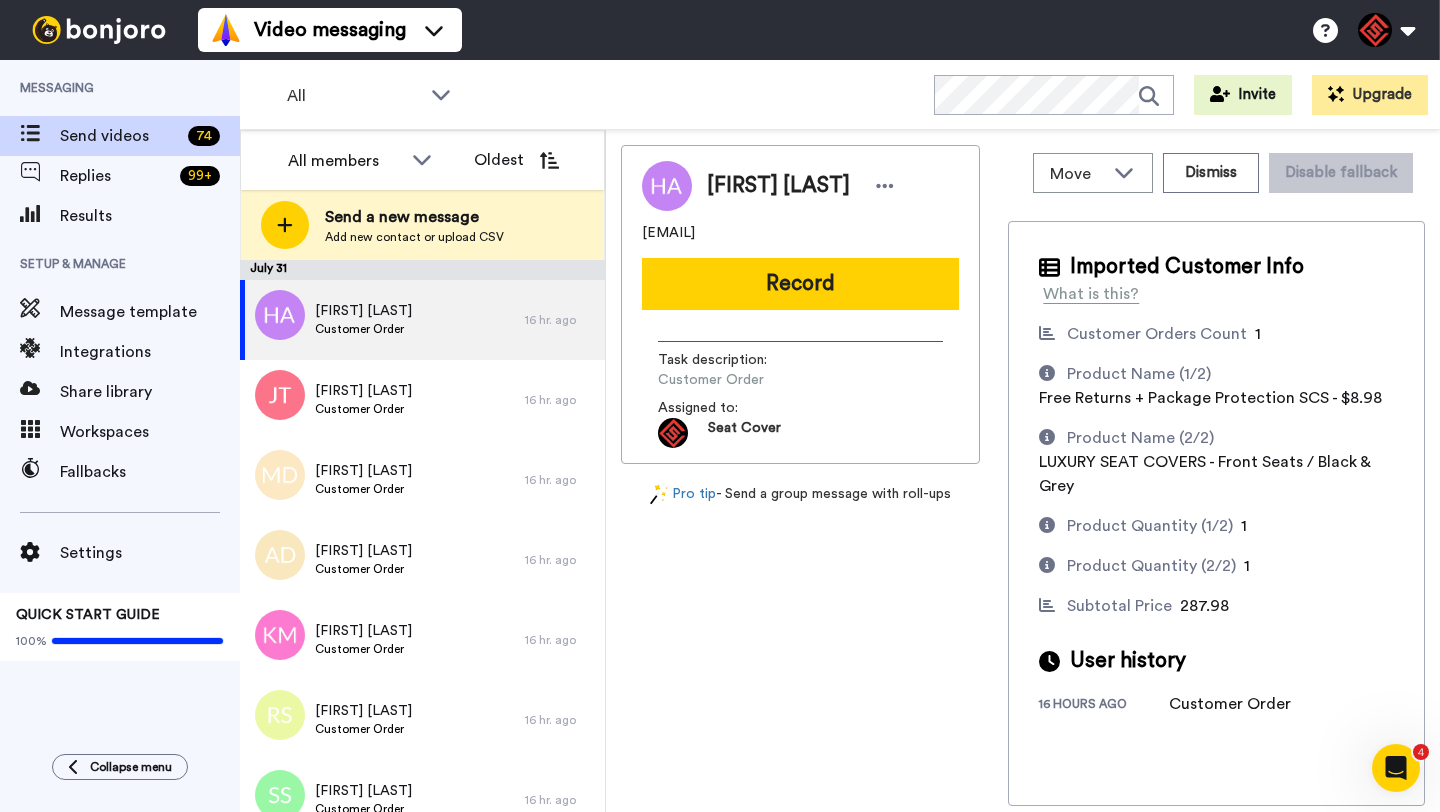 click on "[FIRST] [LAST]" at bounding box center (778, 186) 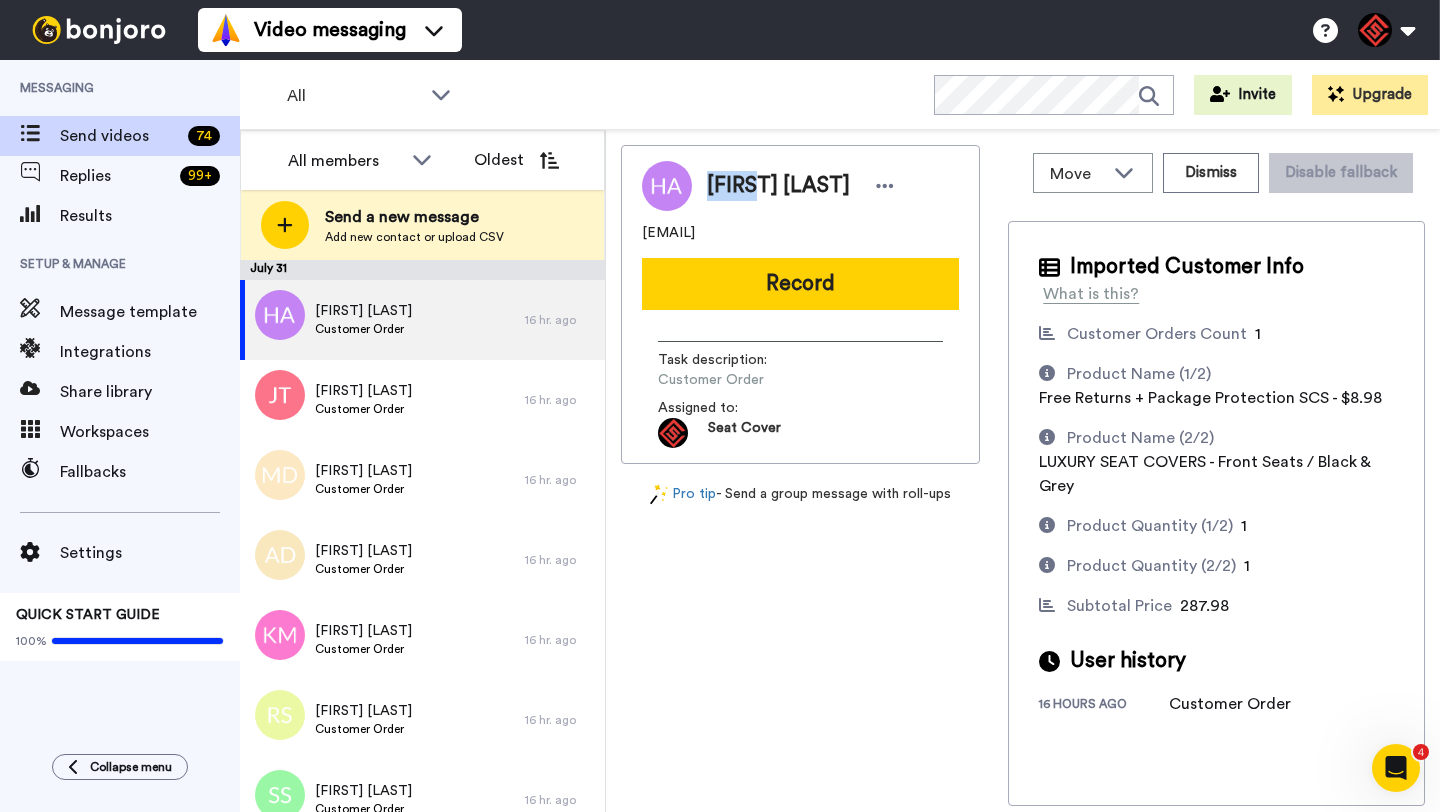 click on "[FIRST] [LAST]" at bounding box center (778, 186) 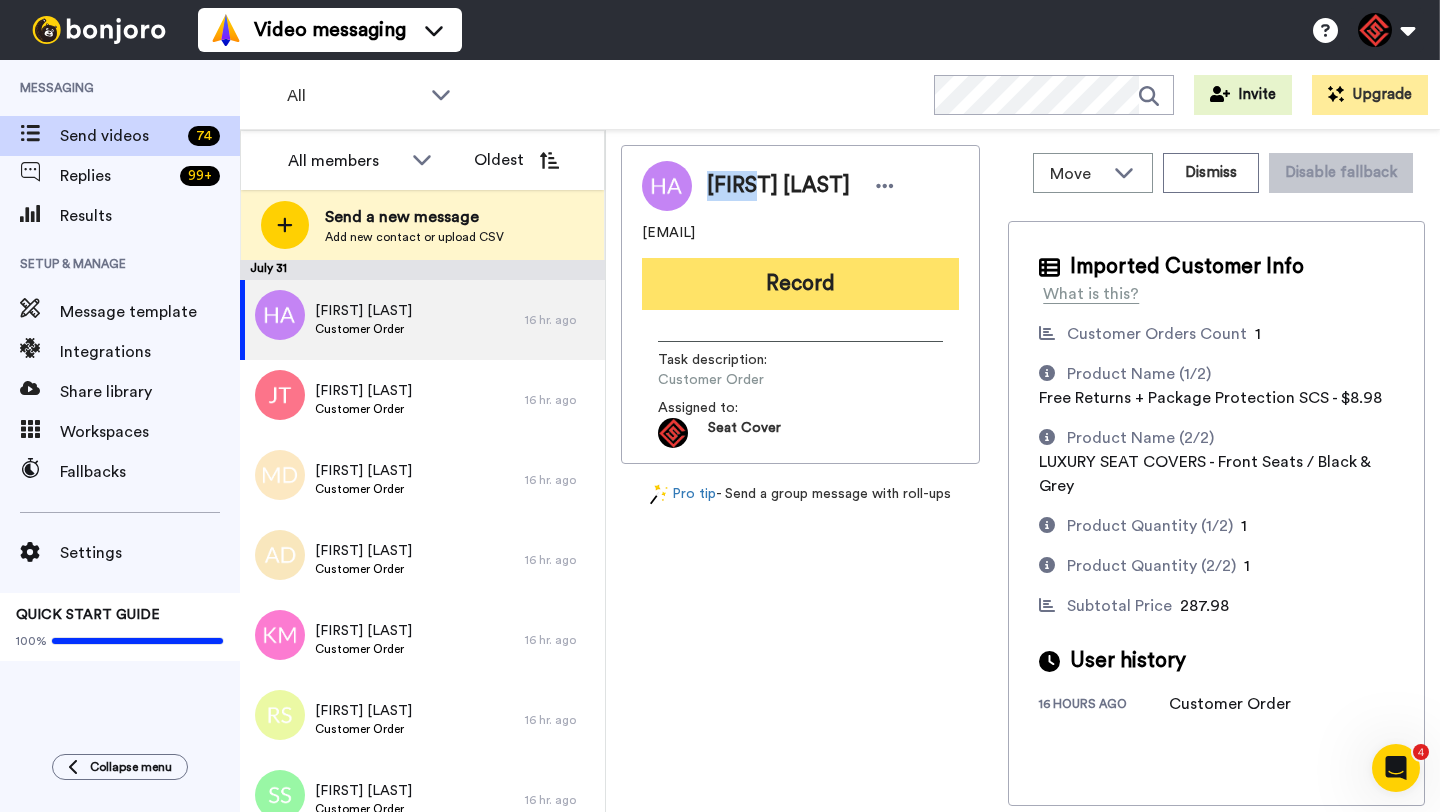 click on "Record" at bounding box center [800, 284] 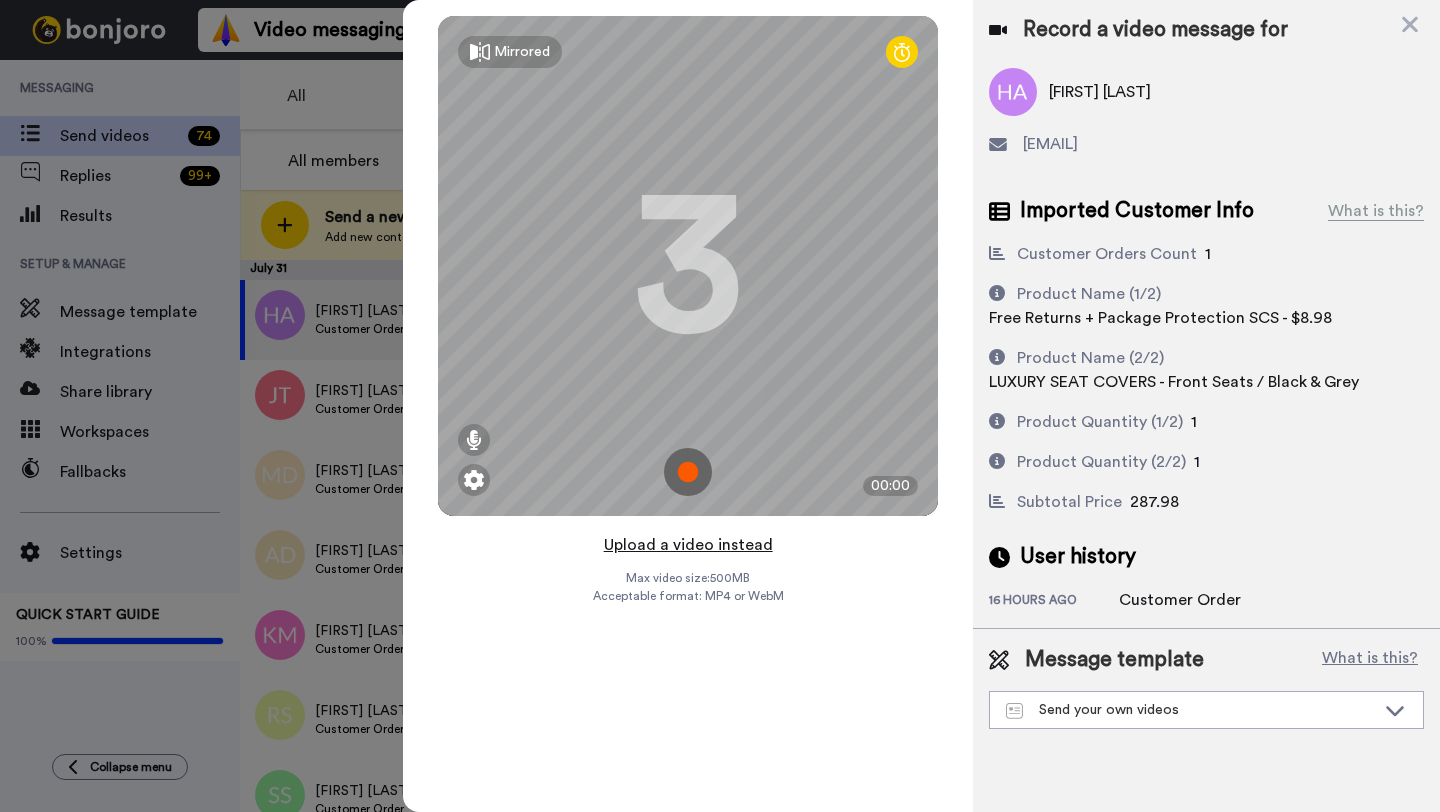click on "Upload a video instead" at bounding box center [688, 545] 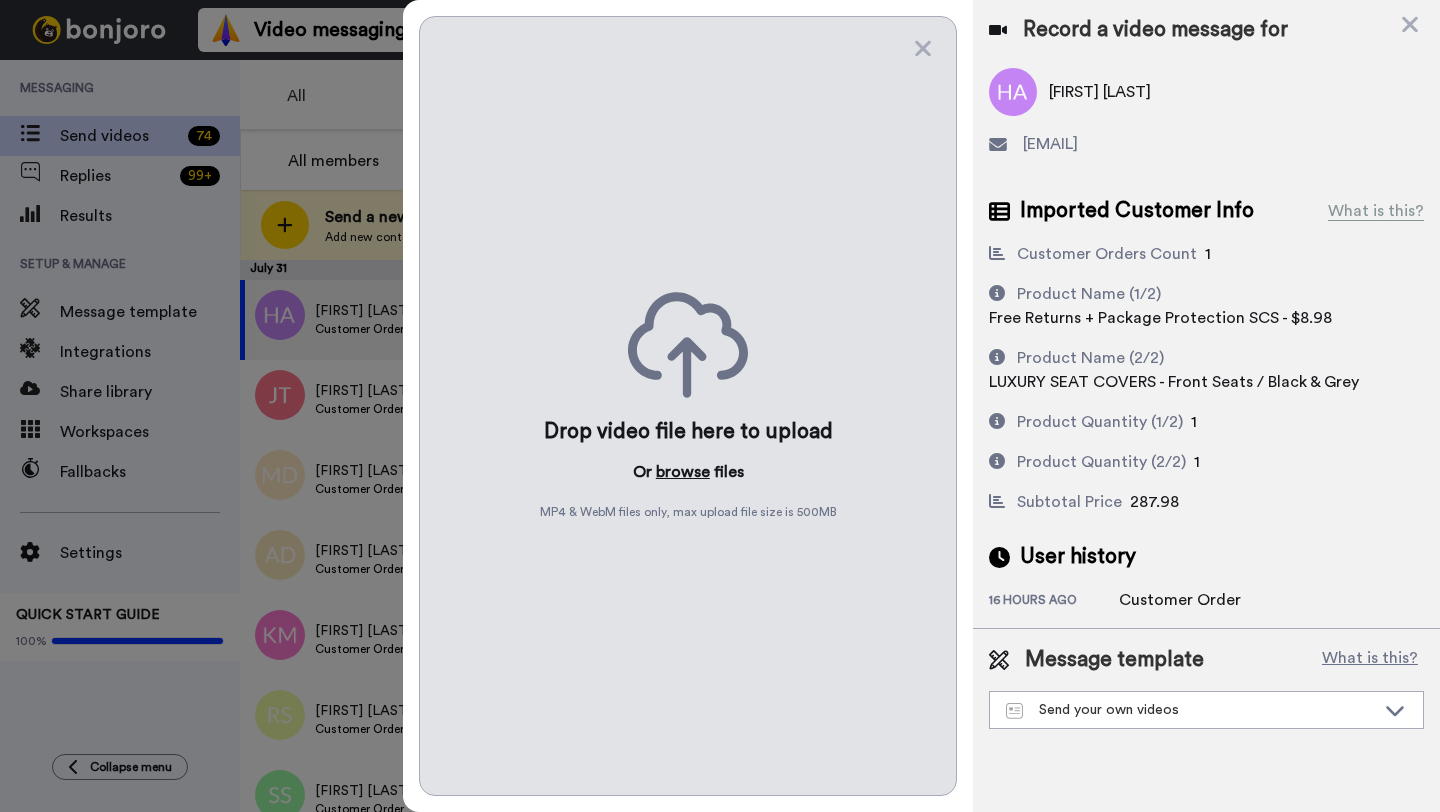 click on "browse" at bounding box center (683, 472) 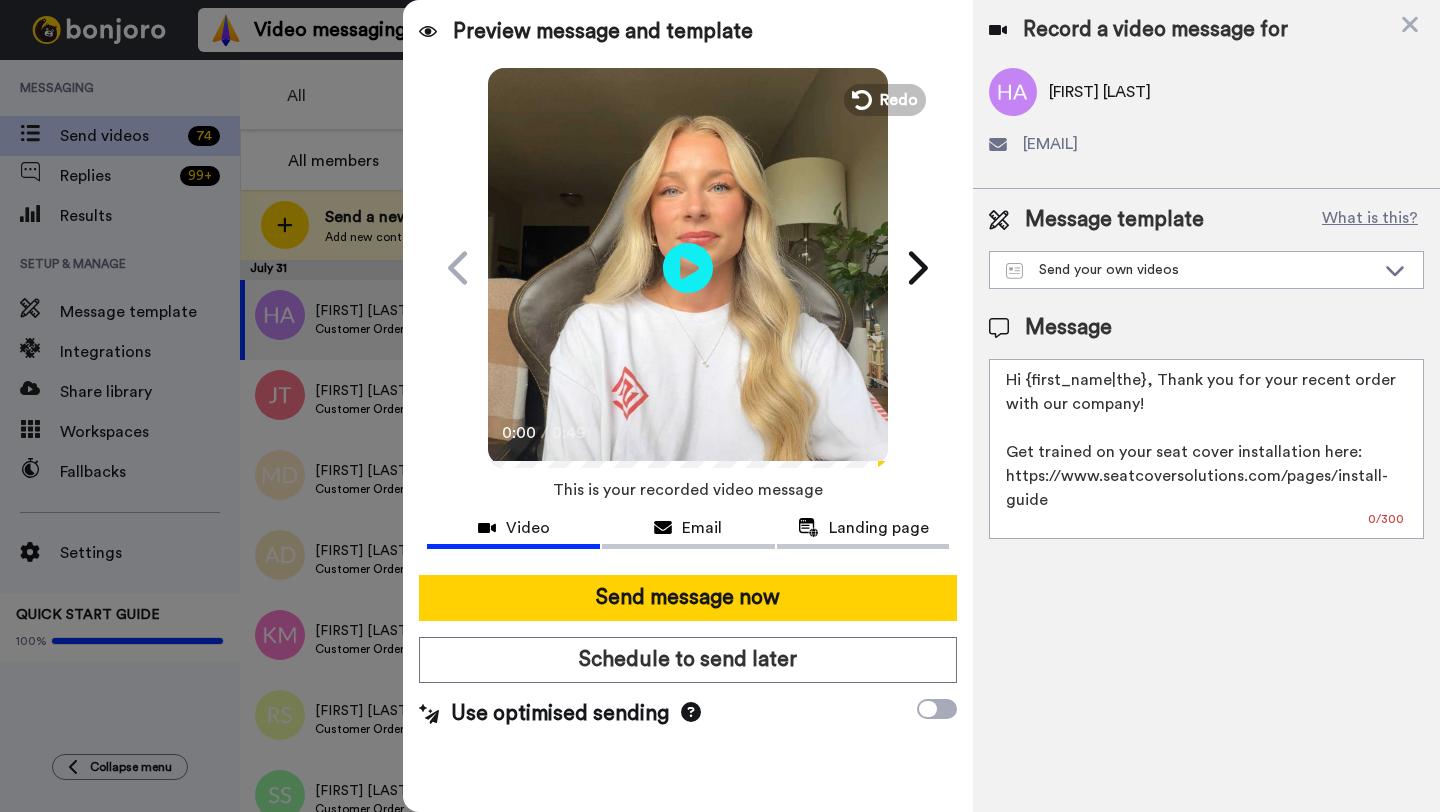 drag, startPoint x: 1141, startPoint y: 385, endPoint x: 1025, endPoint y: 386, distance: 116.00431 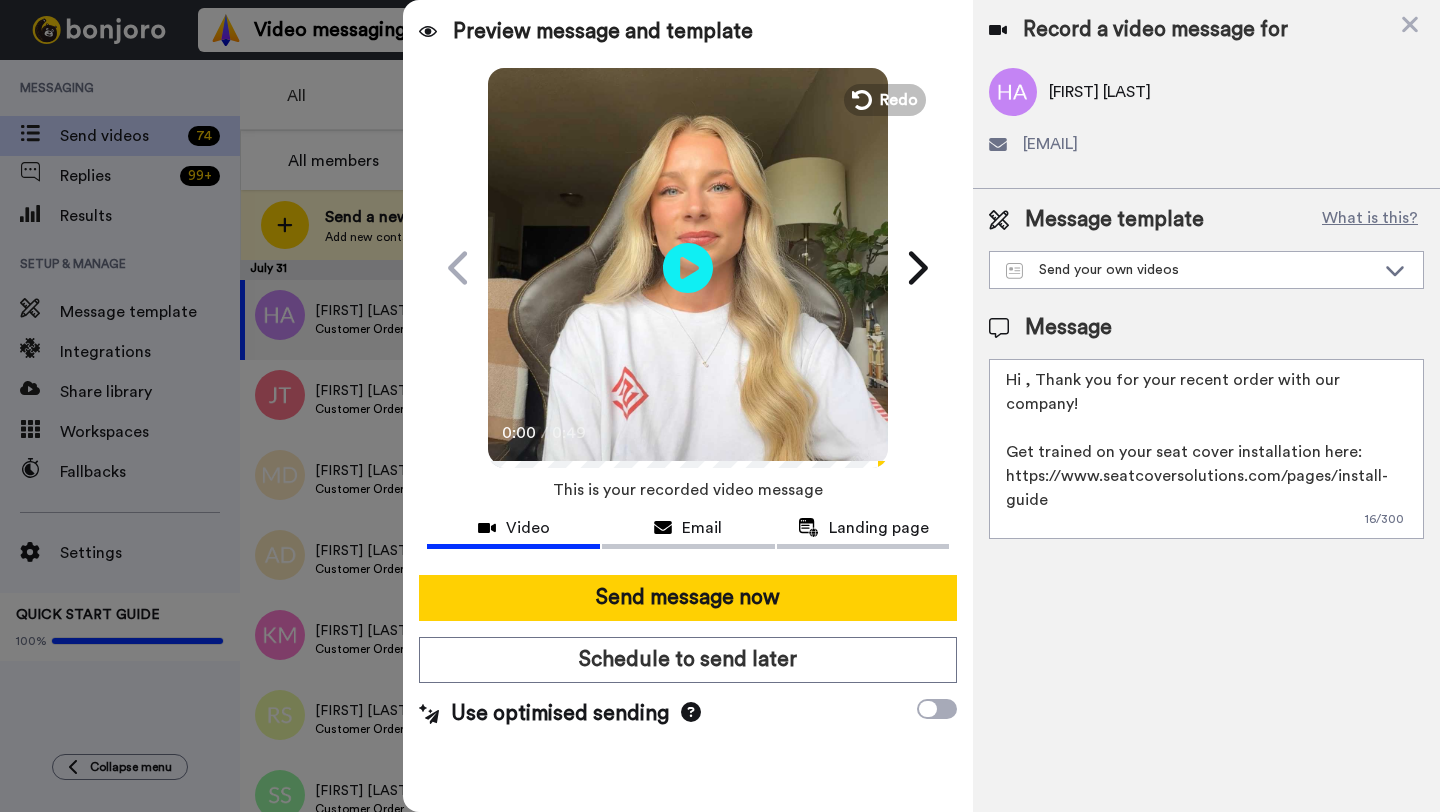 paste on "Holly" 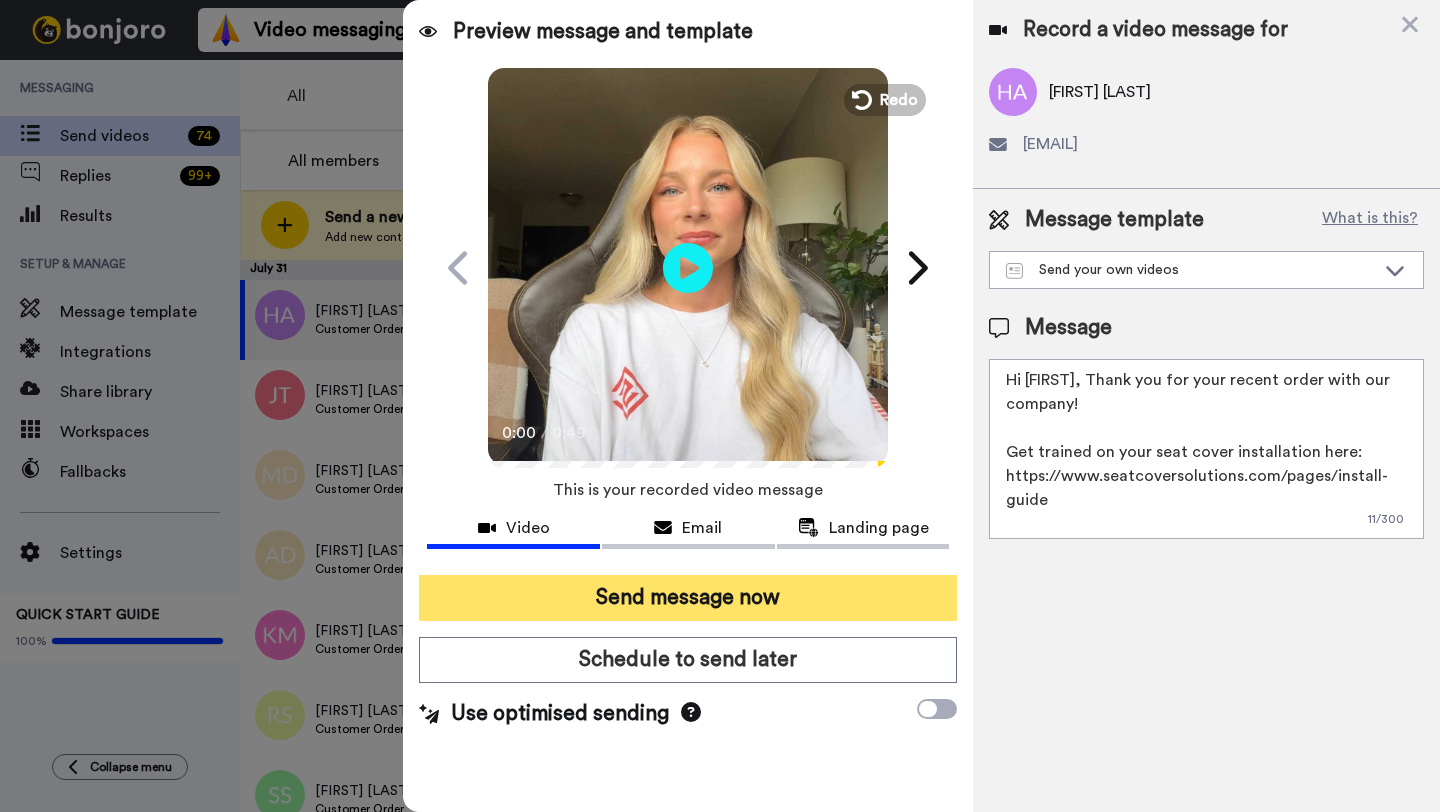 type on "Hi Holly, Thank you for your recent order with our company!
Get trained on your seat cover installation here: https://www.seatcoversolutions.com/pages/install-guide
More Products: https://www.seatcoversolutions.com/products/luxury-seat-covers?utm_campaign=CX&utm_source=CX&utm_medium=CX" 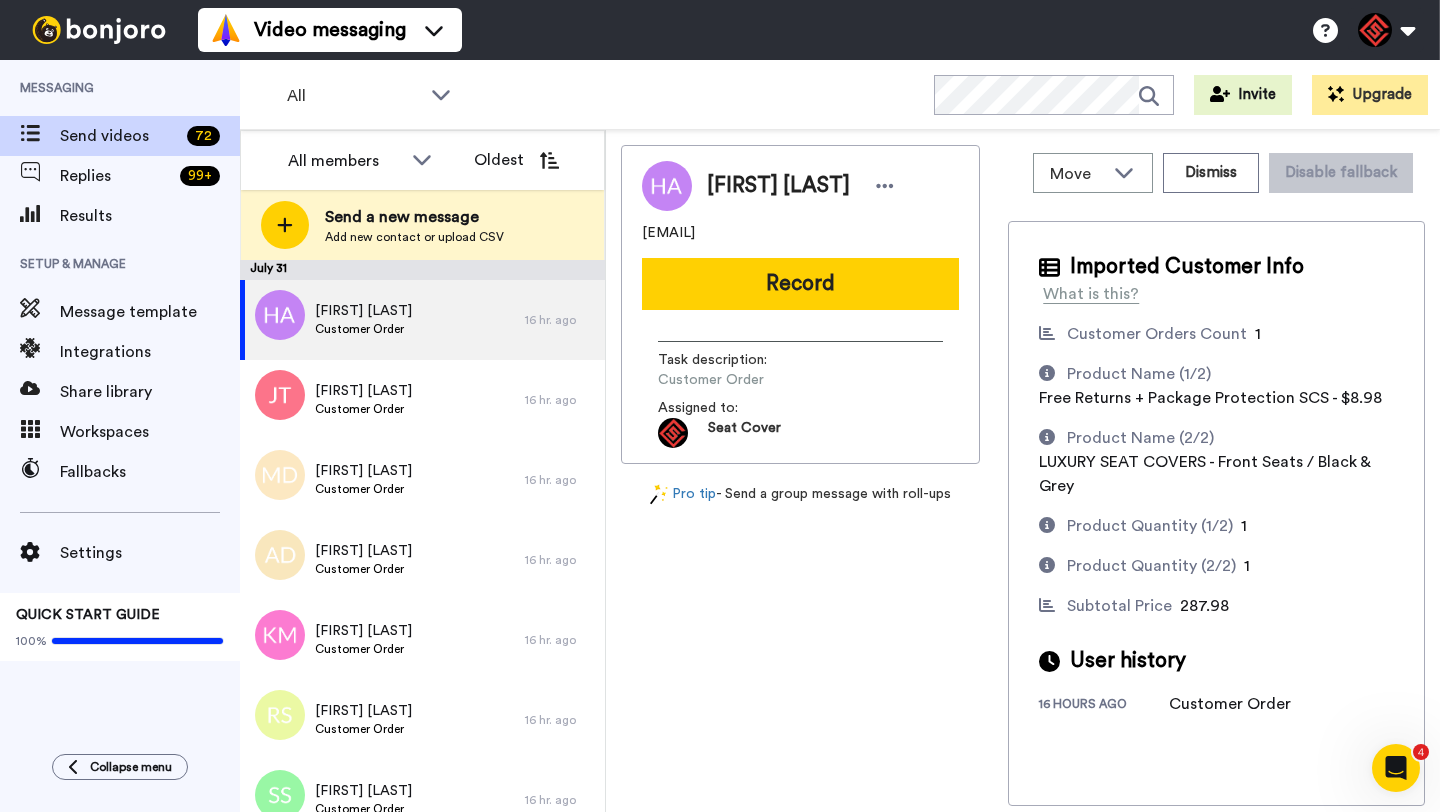 scroll, scrollTop: 0, scrollLeft: 0, axis: both 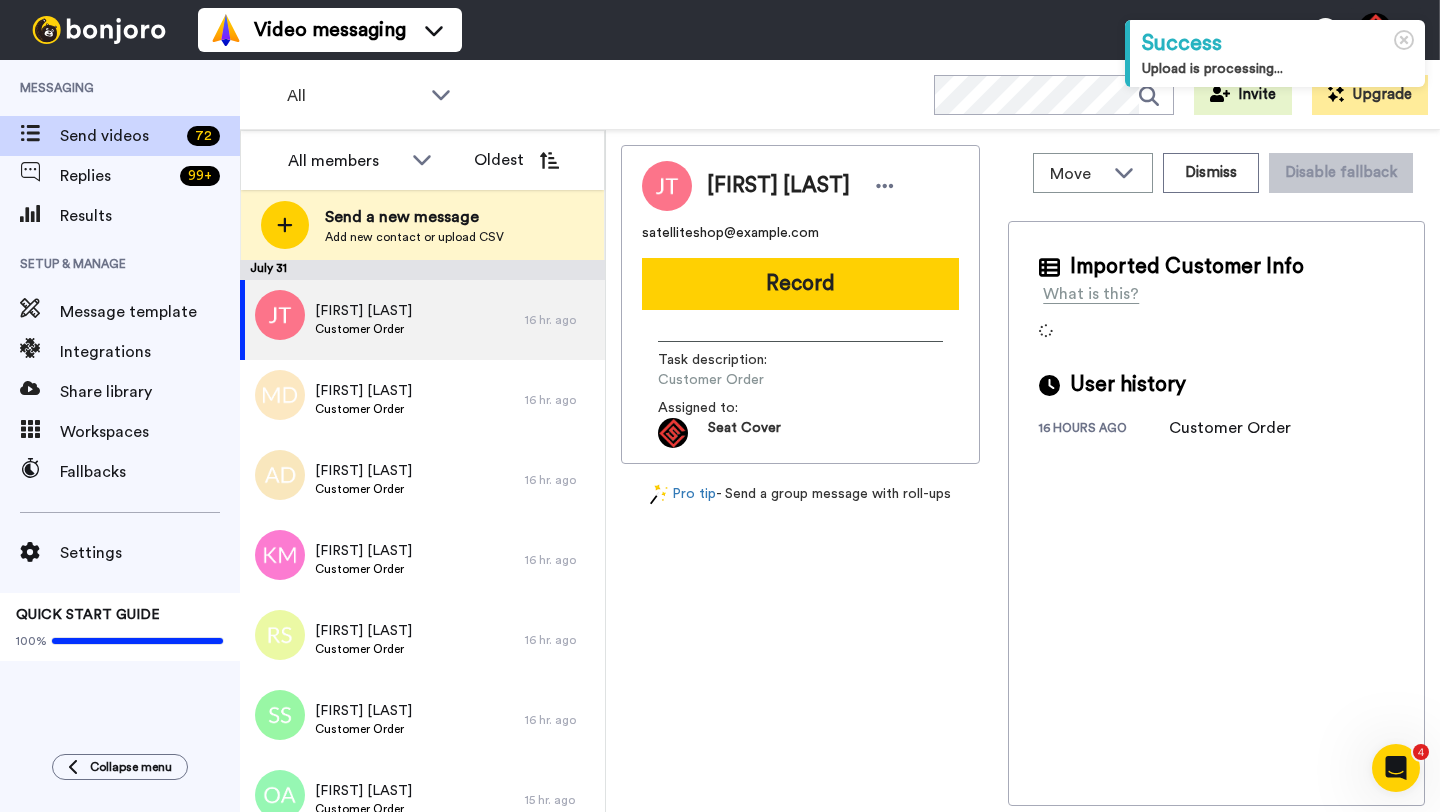 click on "Jamie Thompson" at bounding box center (778, 186) 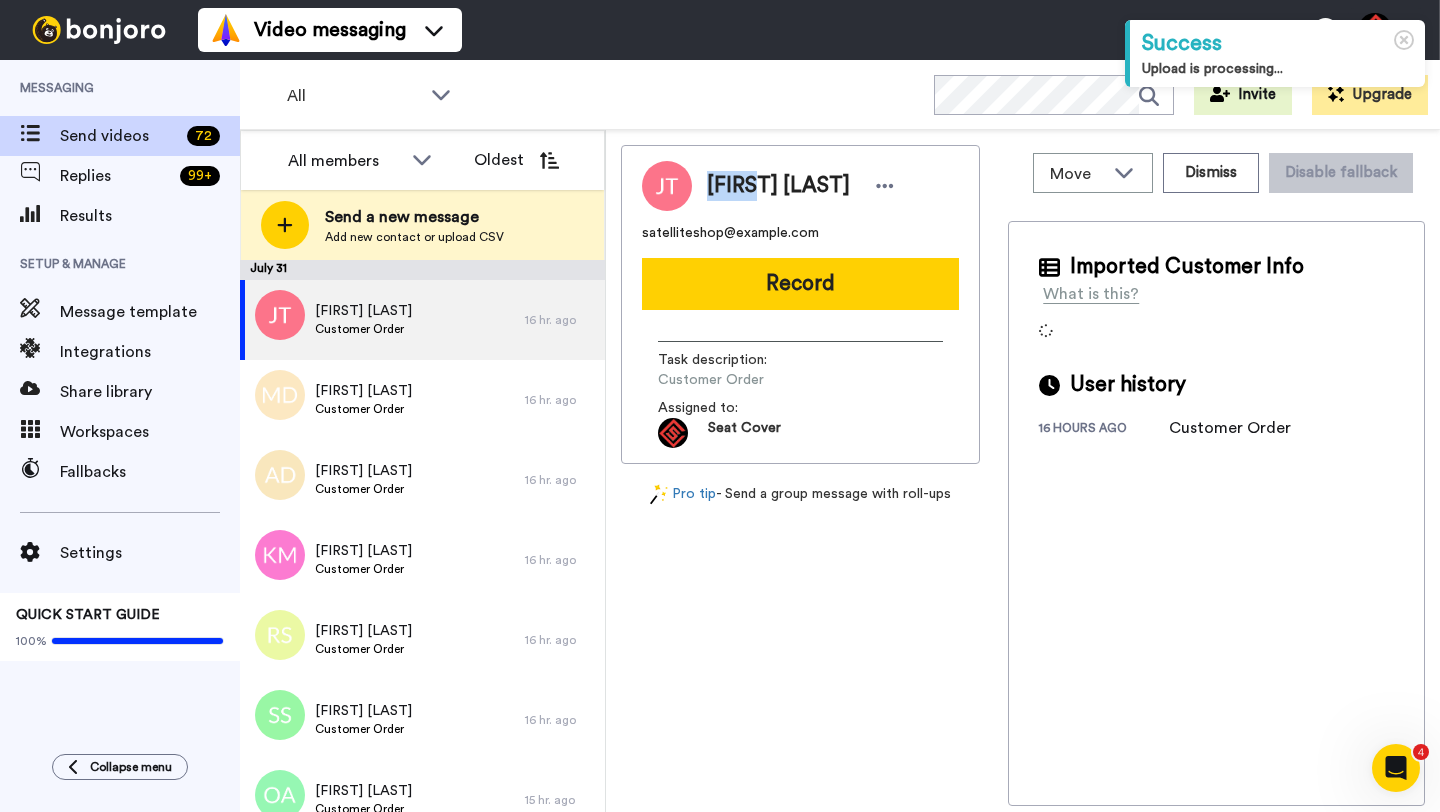 click on "Jamie Thompson" at bounding box center [778, 186] 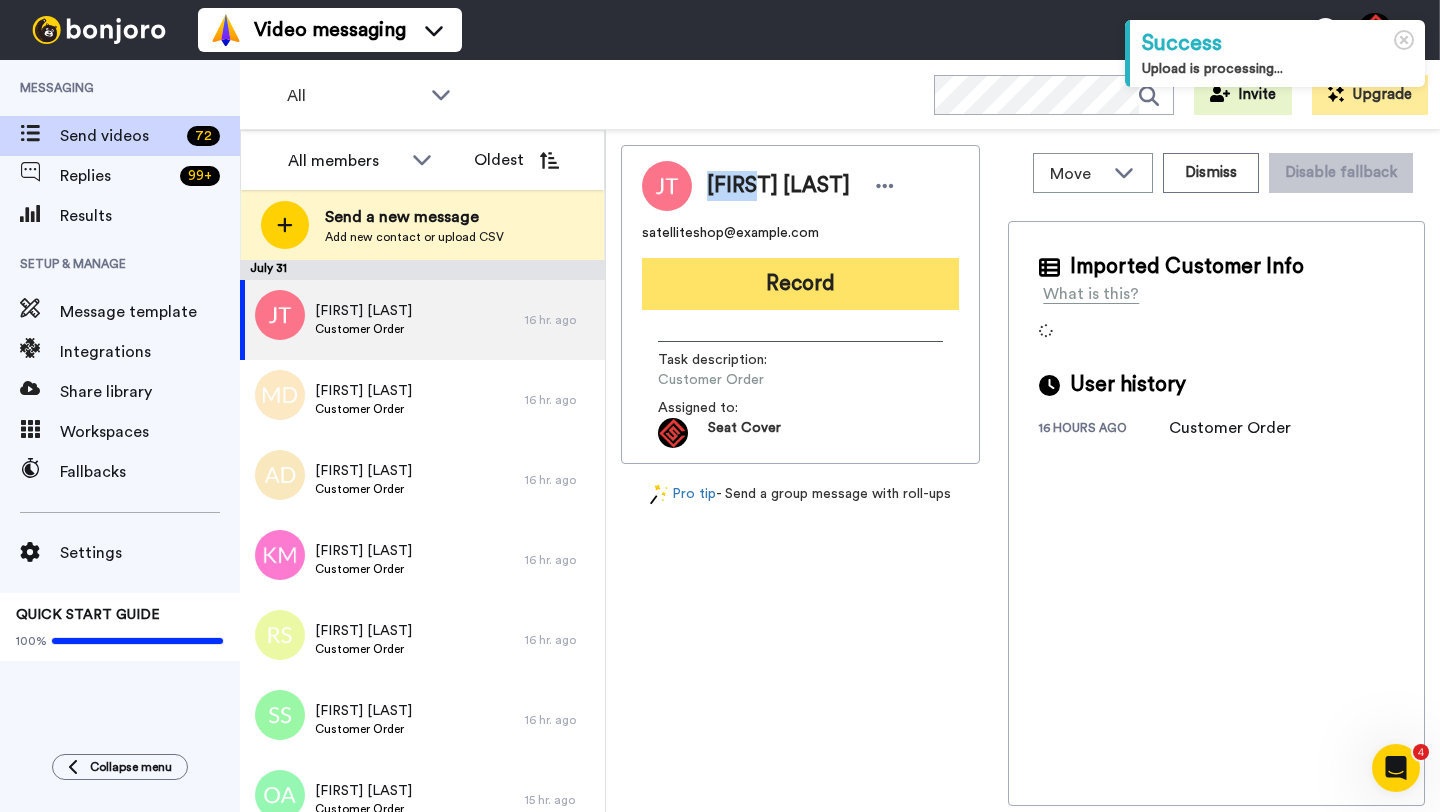 click on "Record" at bounding box center (800, 284) 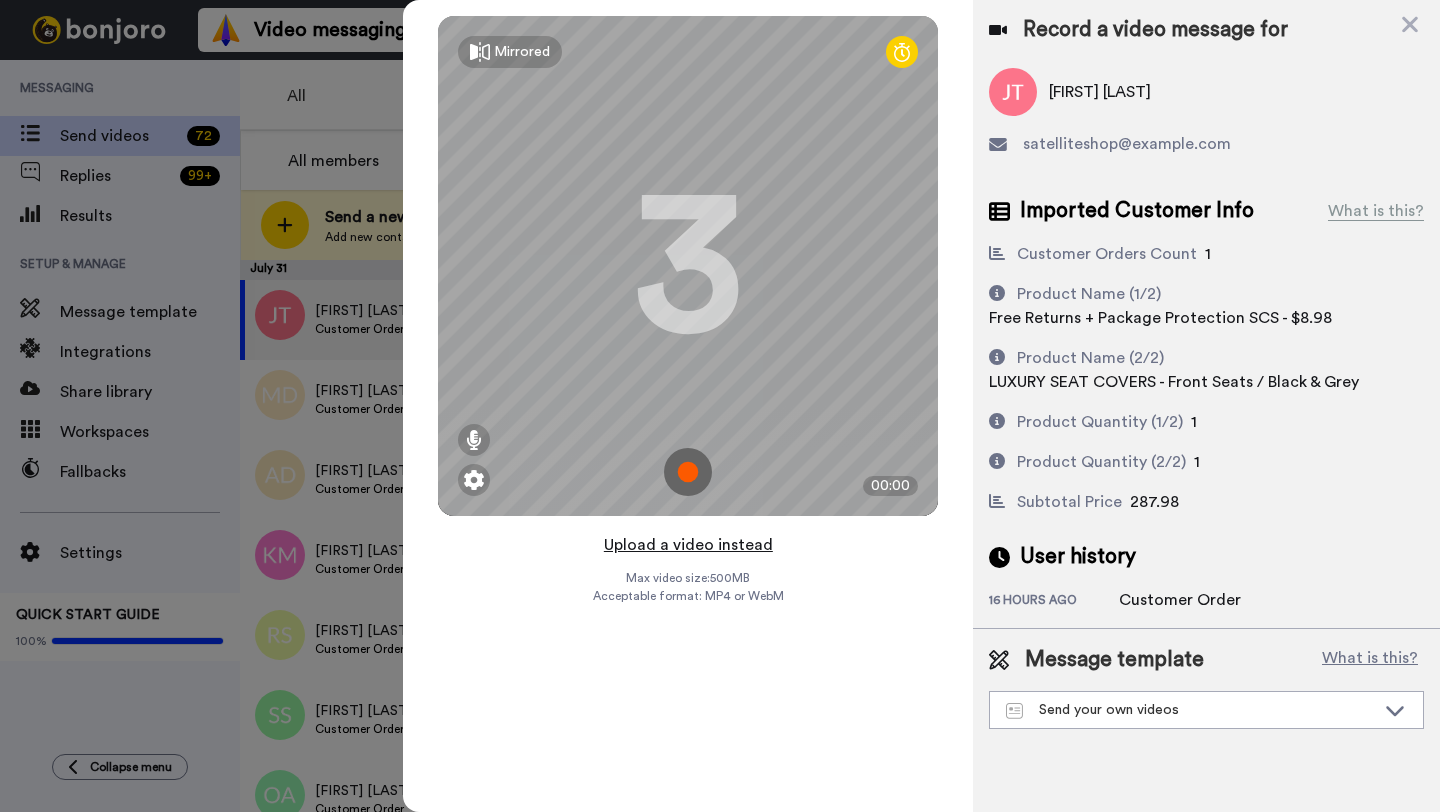 click on "Upload a video instead" at bounding box center (688, 545) 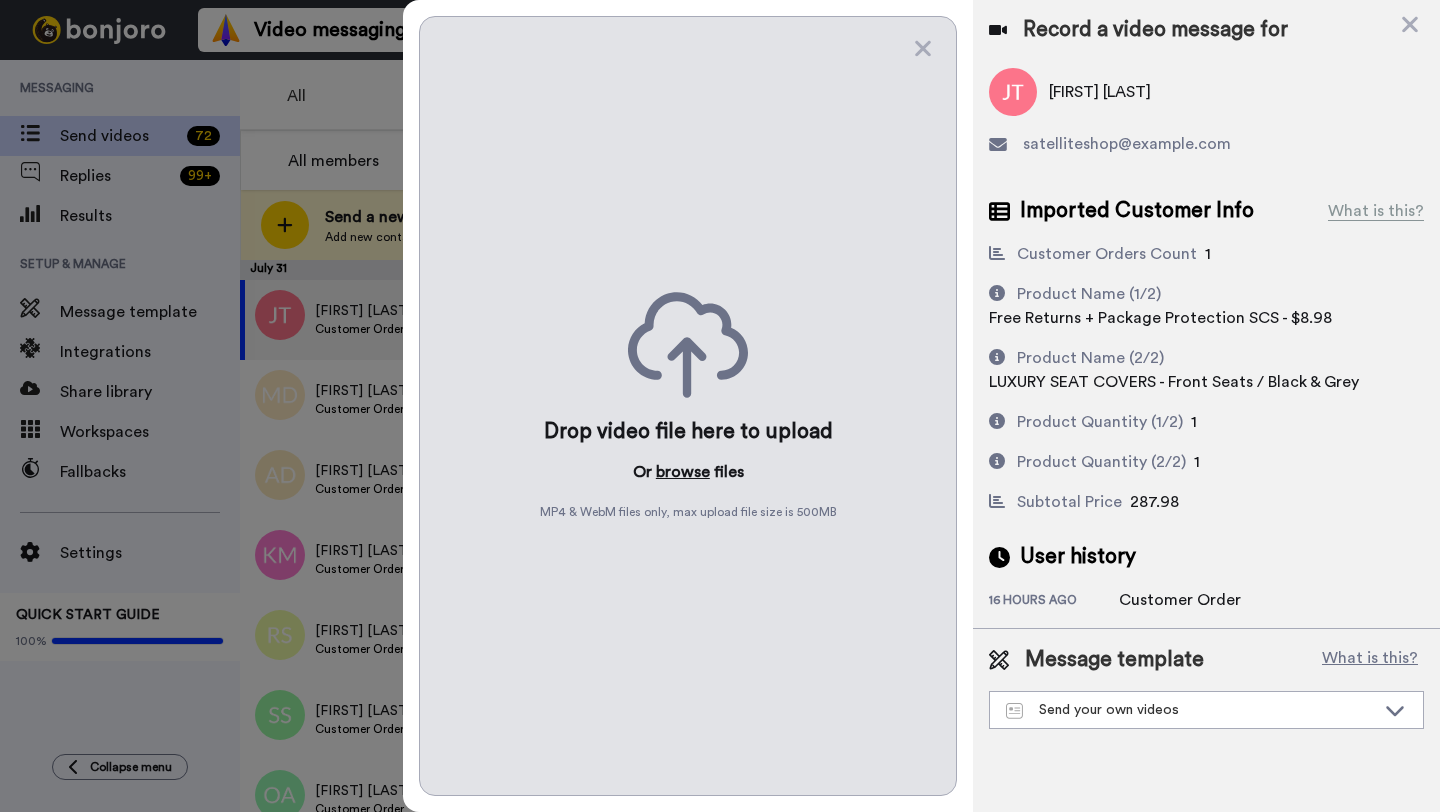 click on "browse" at bounding box center (683, 472) 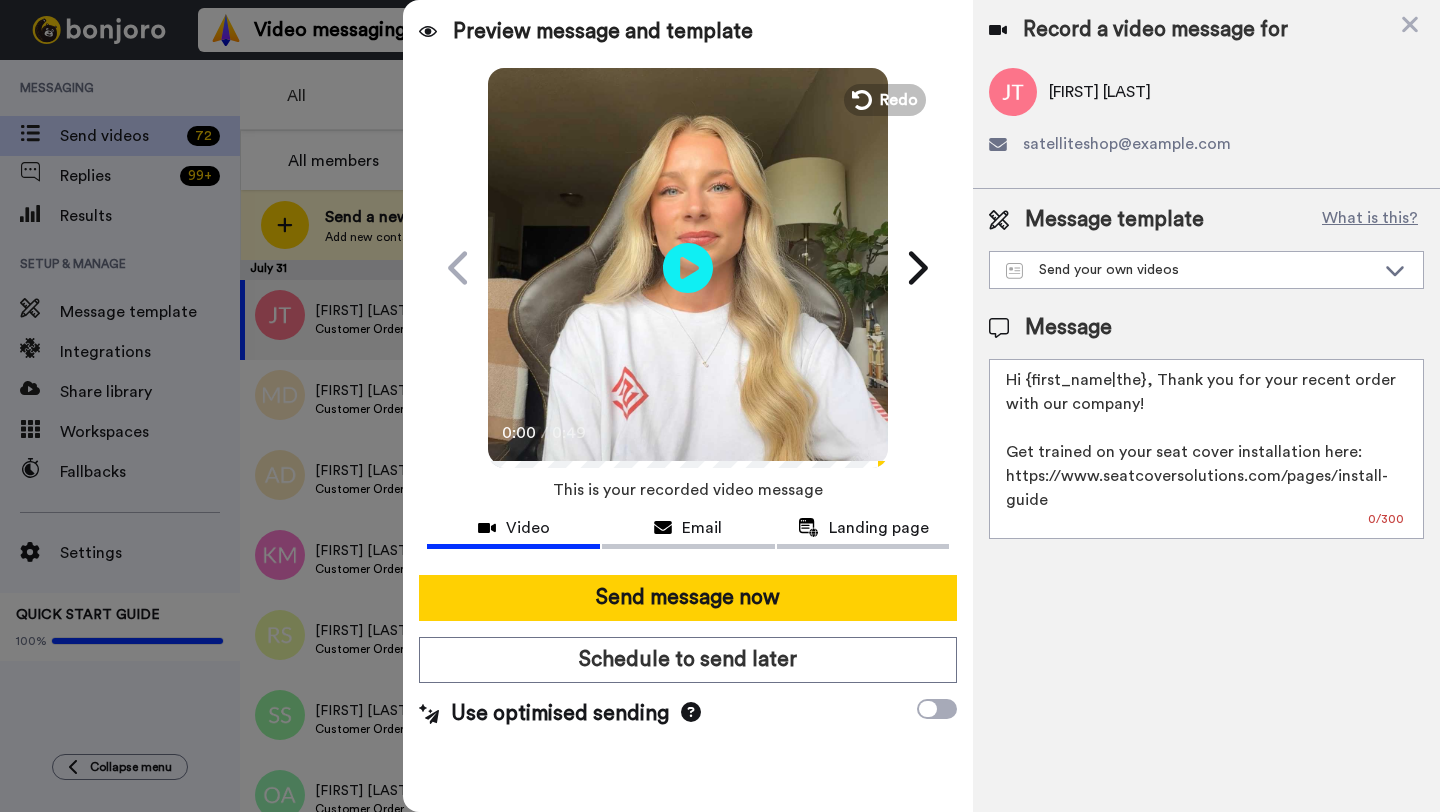 drag, startPoint x: 1143, startPoint y: 383, endPoint x: 1028, endPoint y: 384, distance: 115.00435 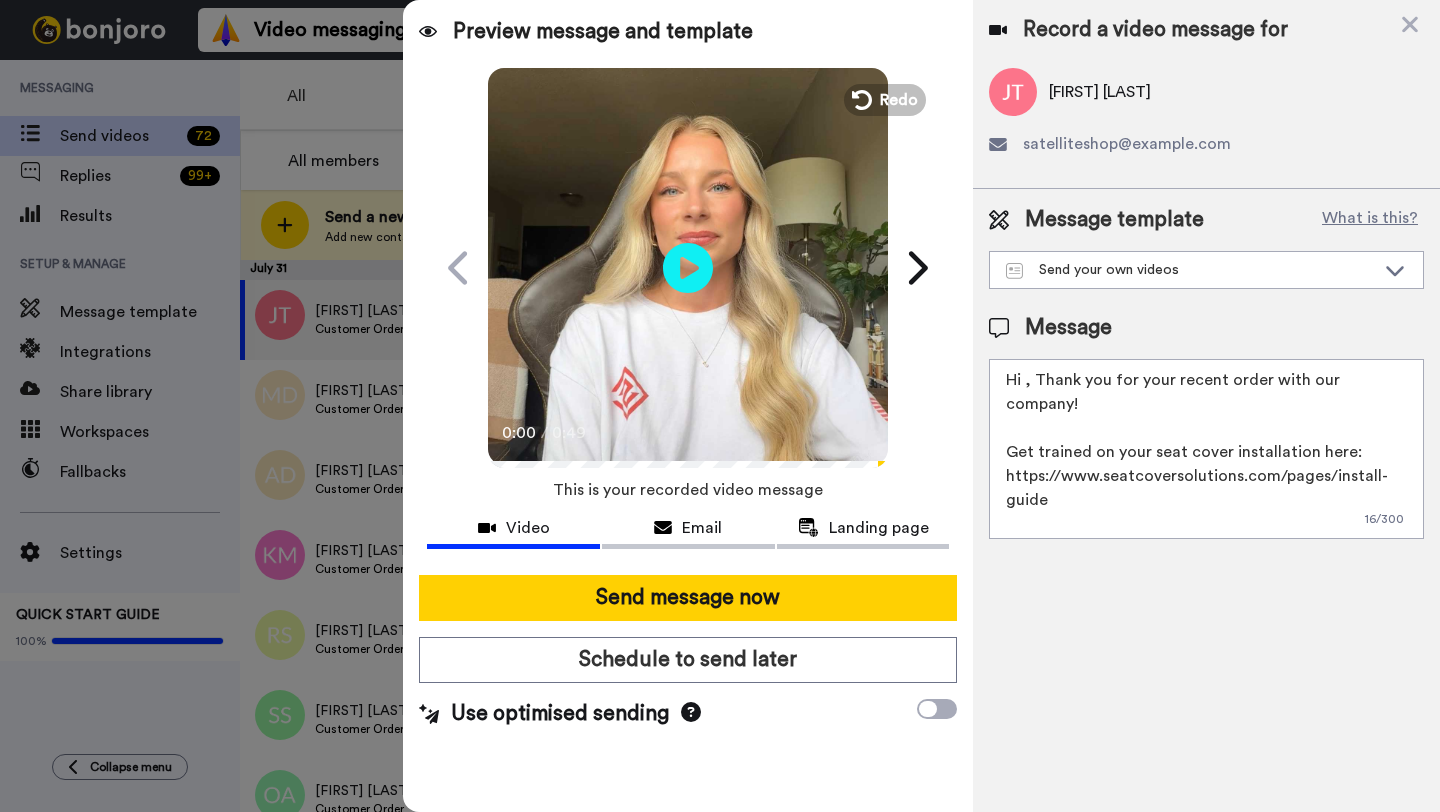 paste on "Jamie" 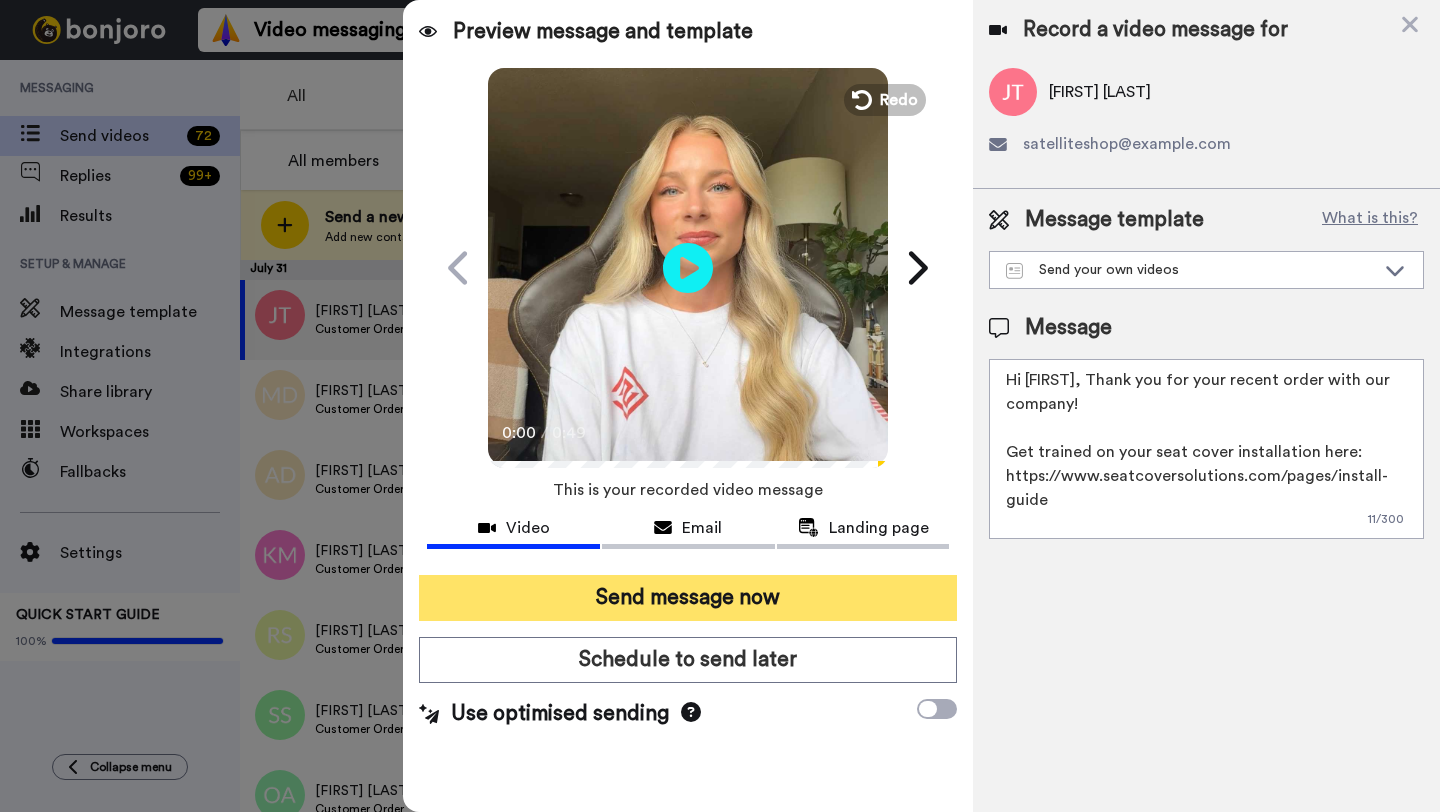 type on "Hi Jamie, Thank you for your recent order with our company!
Get trained on your seat cover installation here: https://www.seatcoversolutions.com/pages/install-guide
More Products: https://www.seatcoversolutions.com/products/luxury-seat-covers?utm_campaign=CX&utm_source=CX&utm_medium=CX" 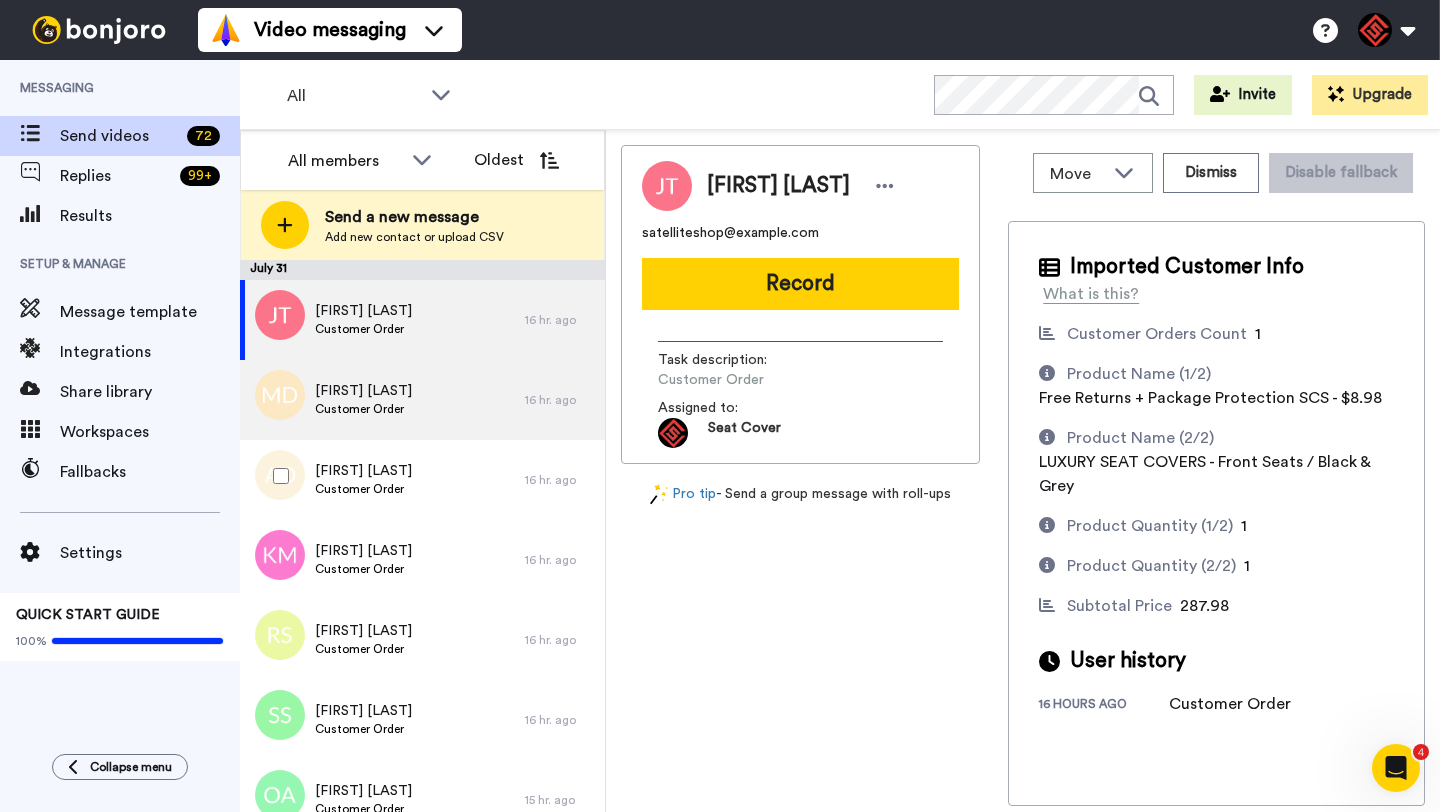 scroll, scrollTop: 0, scrollLeft: 0, axis: both 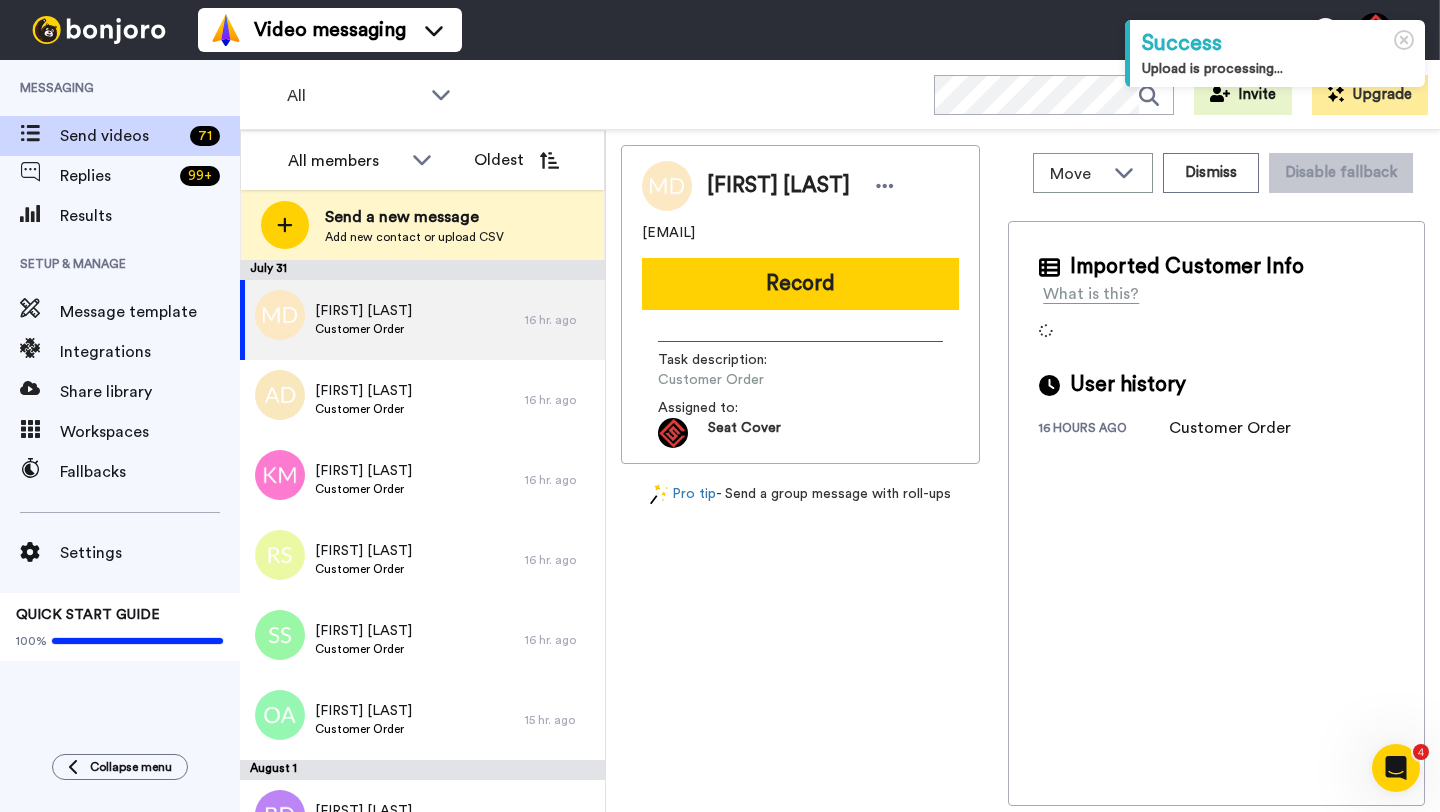 click on "[FIRST] [LAST]" at bounding box center (778, 186) 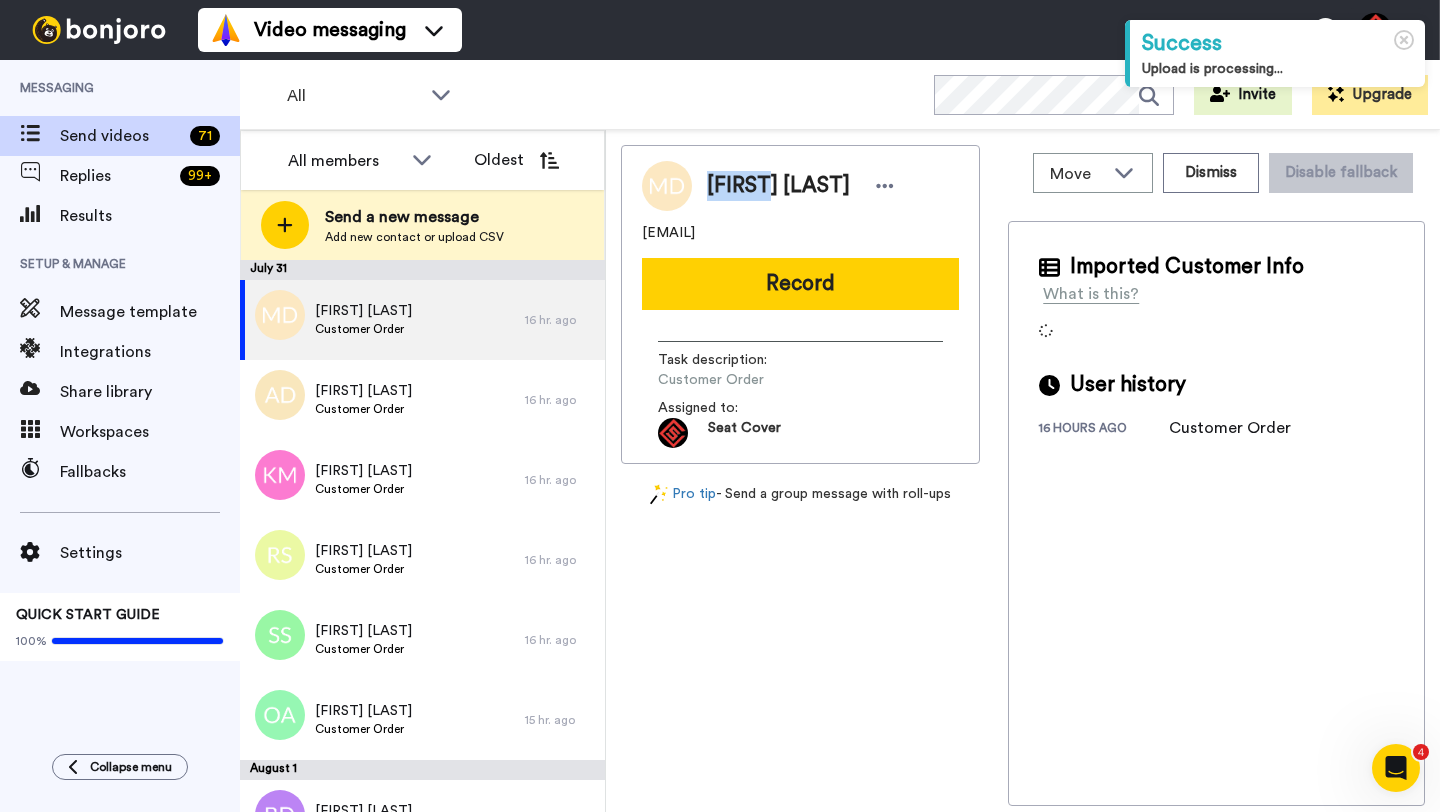 click on "[FIRST] [LAST]" at bounding box center [778, 186] 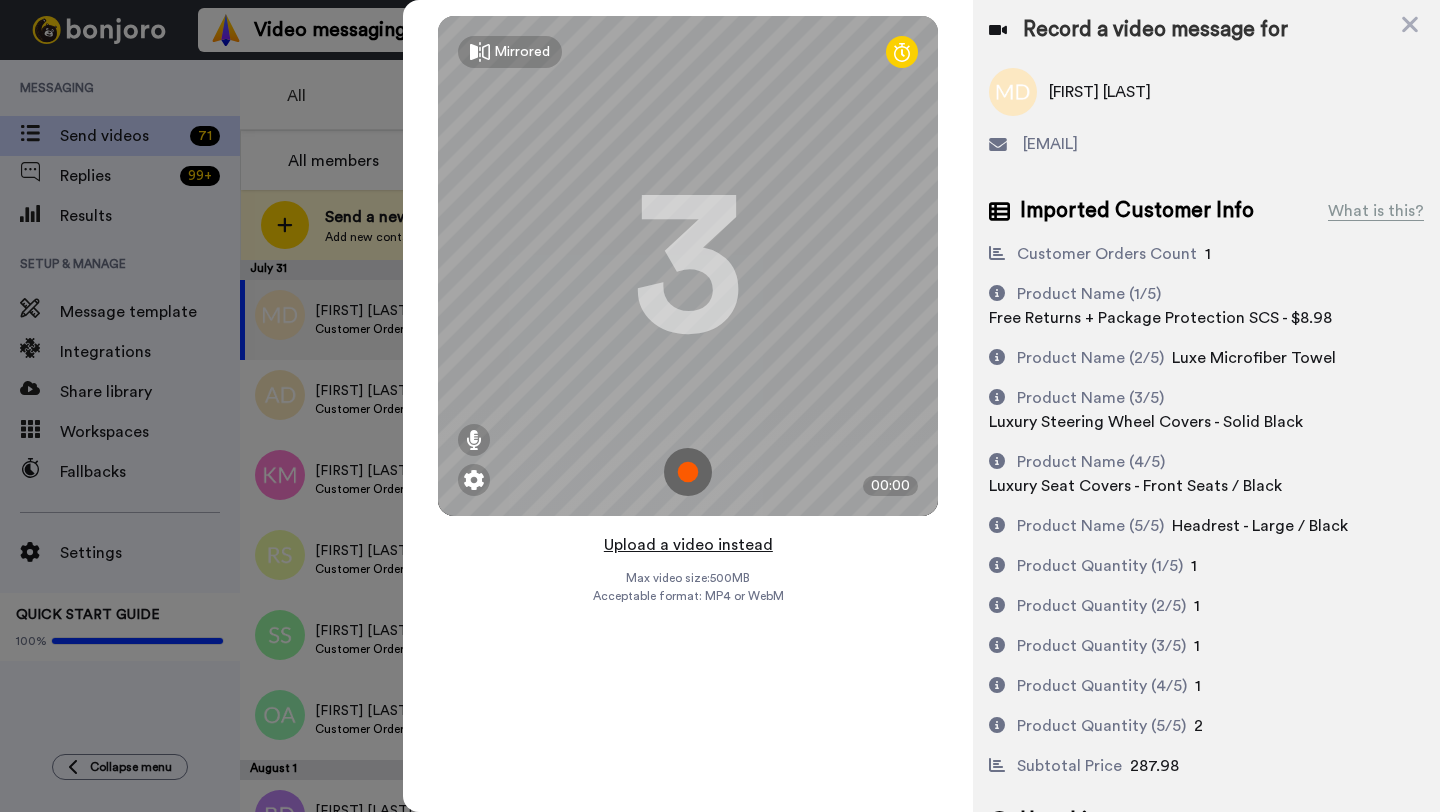 click on "Upload a video instead" at bounding box center [688, 545] 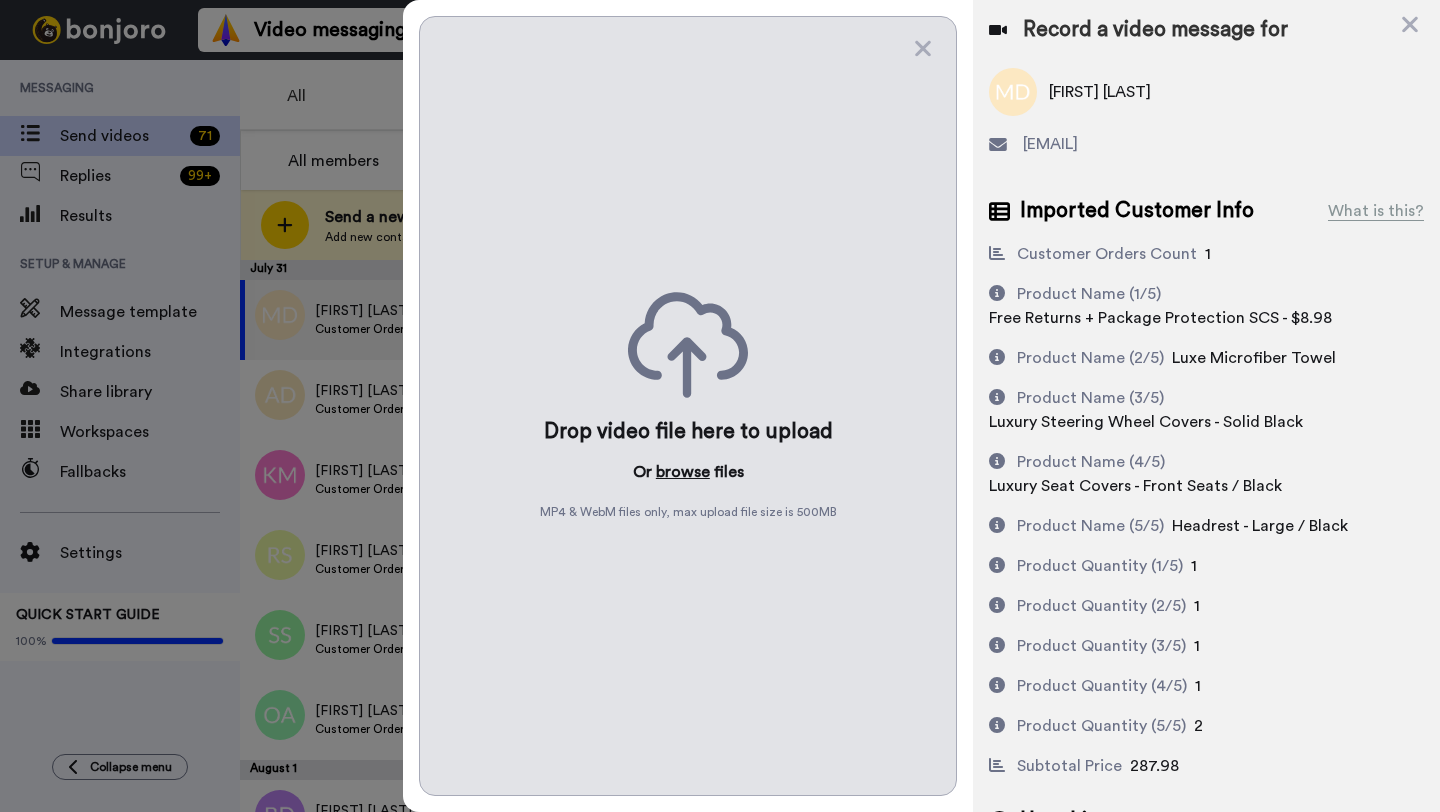 click on "browse" at bounding box center [683, 472] 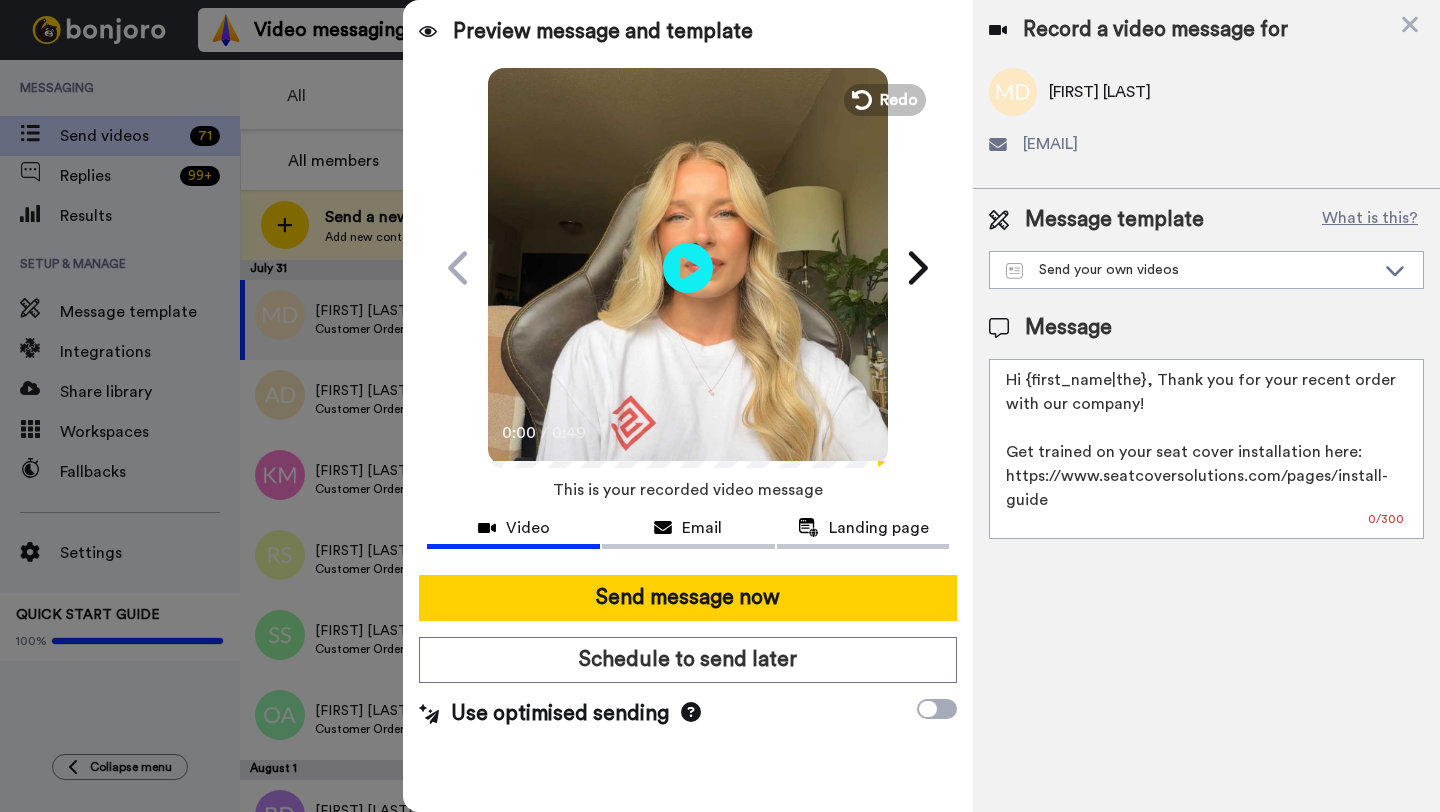 drag, startPoint x: 1140, startPoint y: 387, endPoint x: 1028, endPoint y: 387, distance: 112 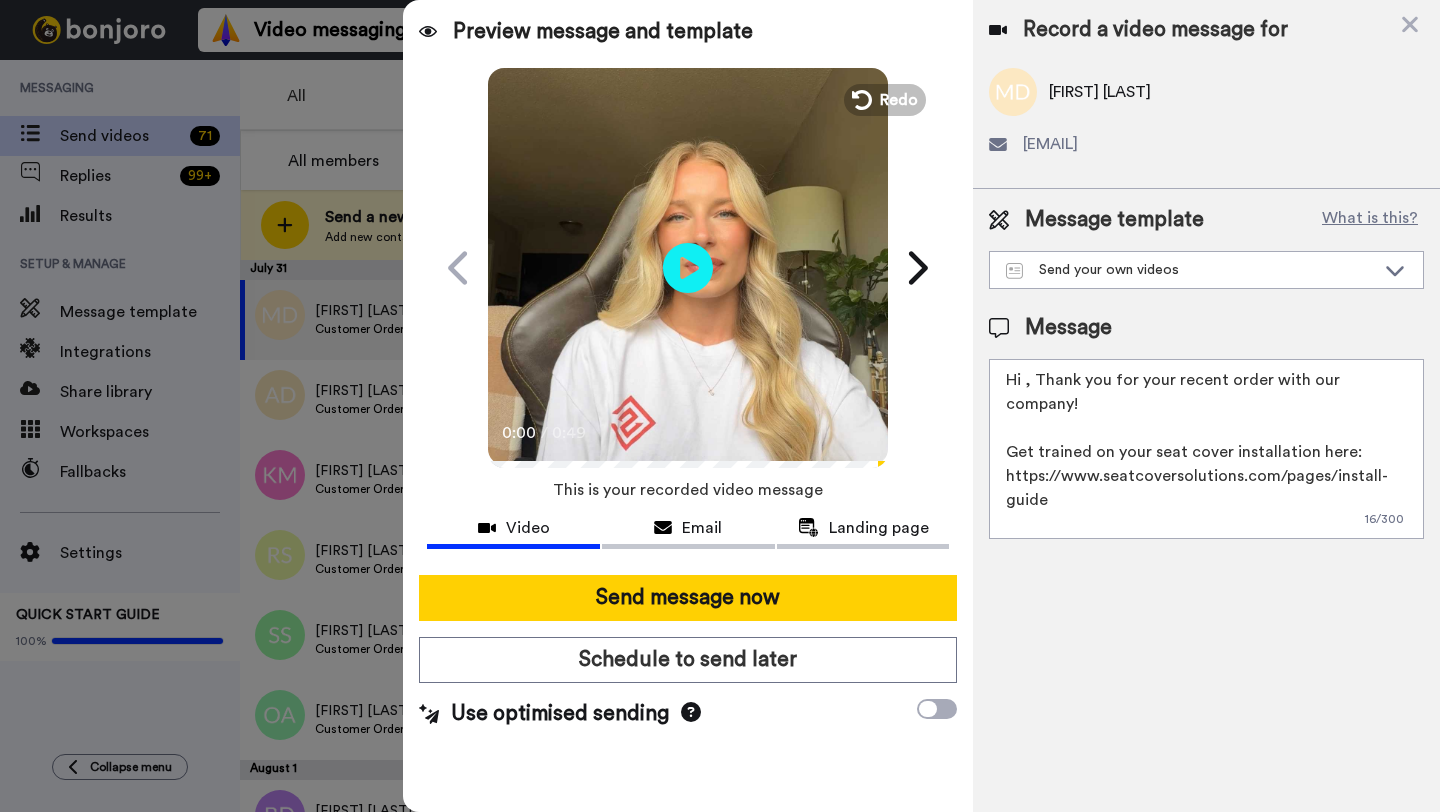 paste on "Miguel" 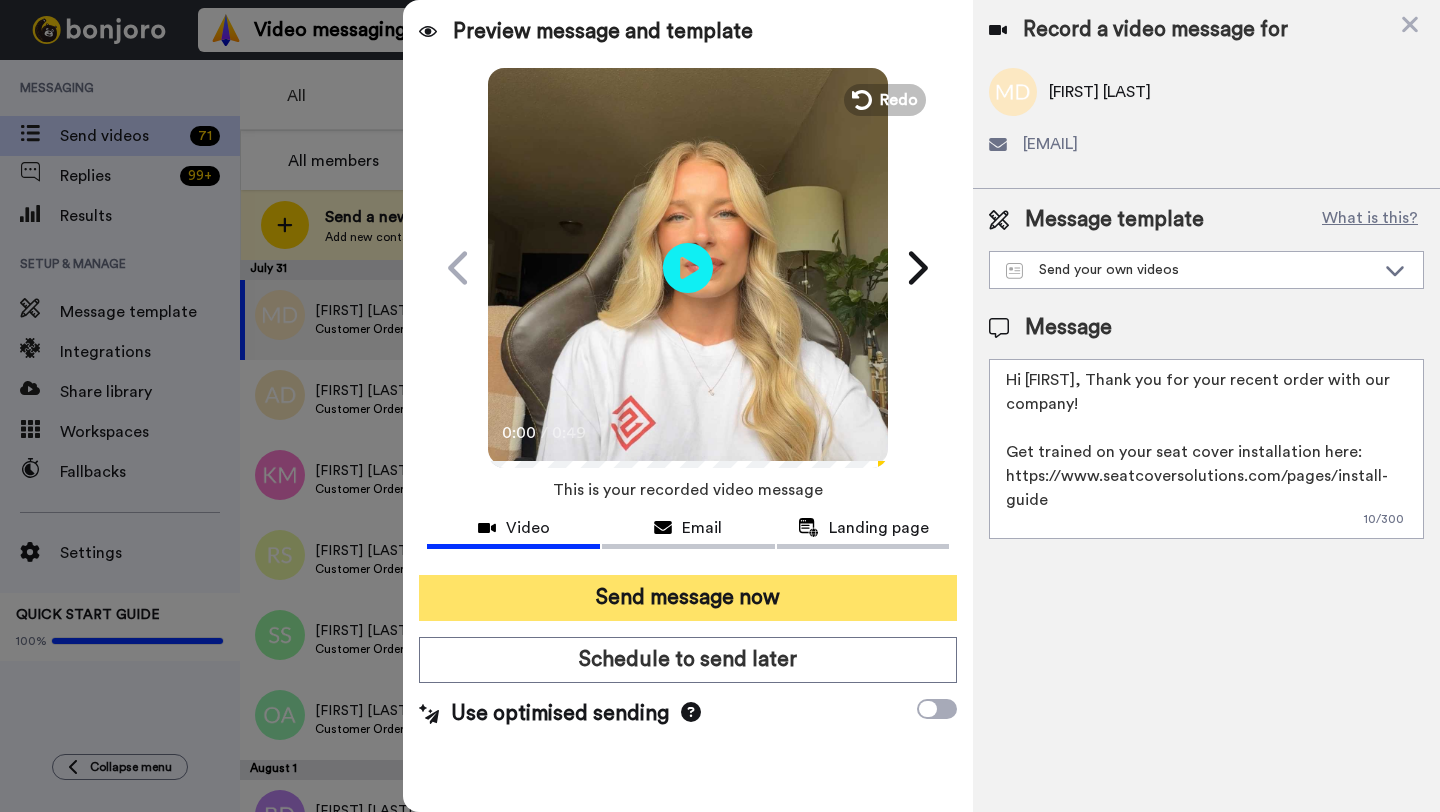 type on "Hi Miguel, Thank you for your recent order with our company!
Get trained on your seat cover installation here: https://www.seatcoversolutions.com/pages/install-guide
More Products: https://www.seatcoversolutions.com/products/luxury-seat-covers?utm_campaign=CX&utm_source=CX&utm_medium=CX" 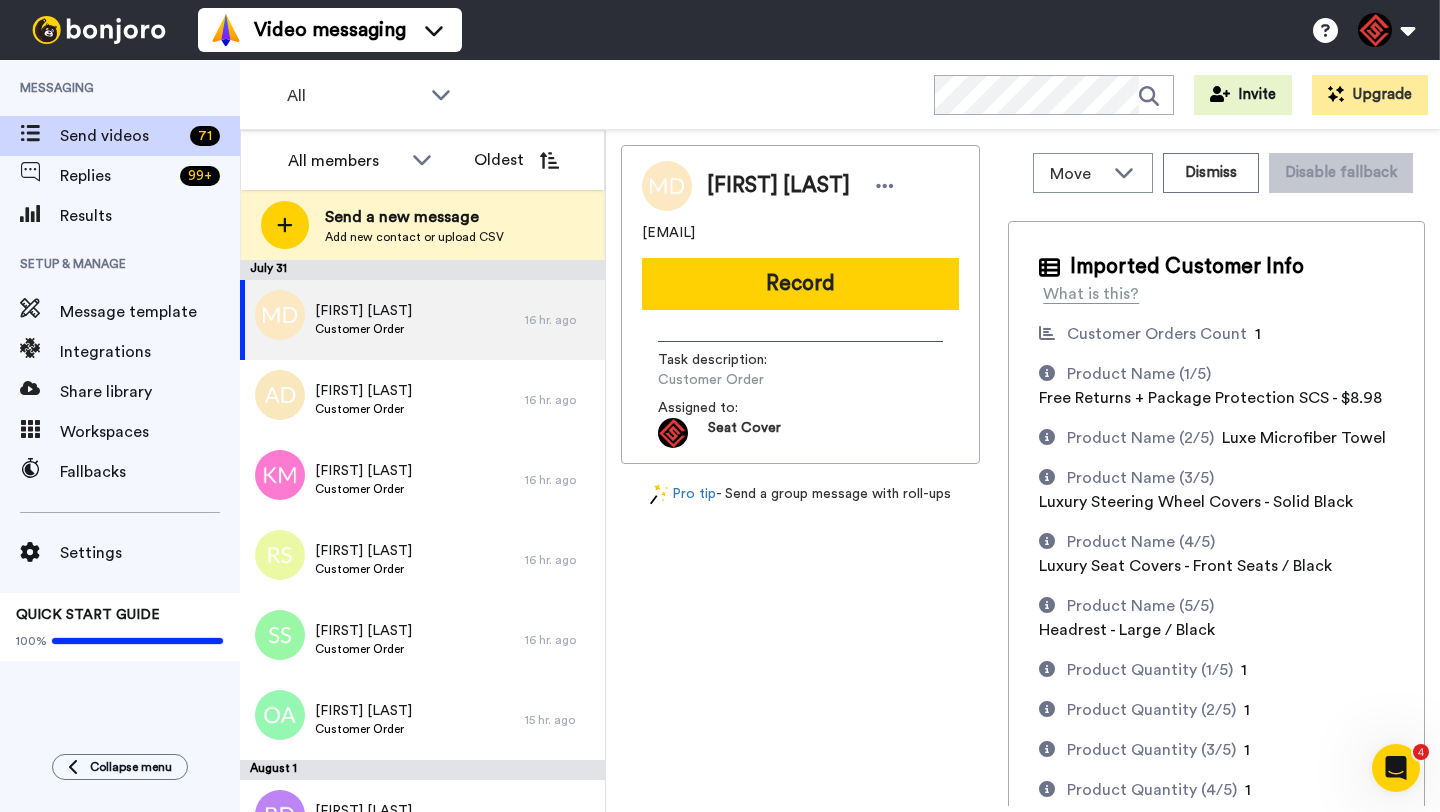 scroll, scrollTop: 0, scrollLeft: 0, axis: both 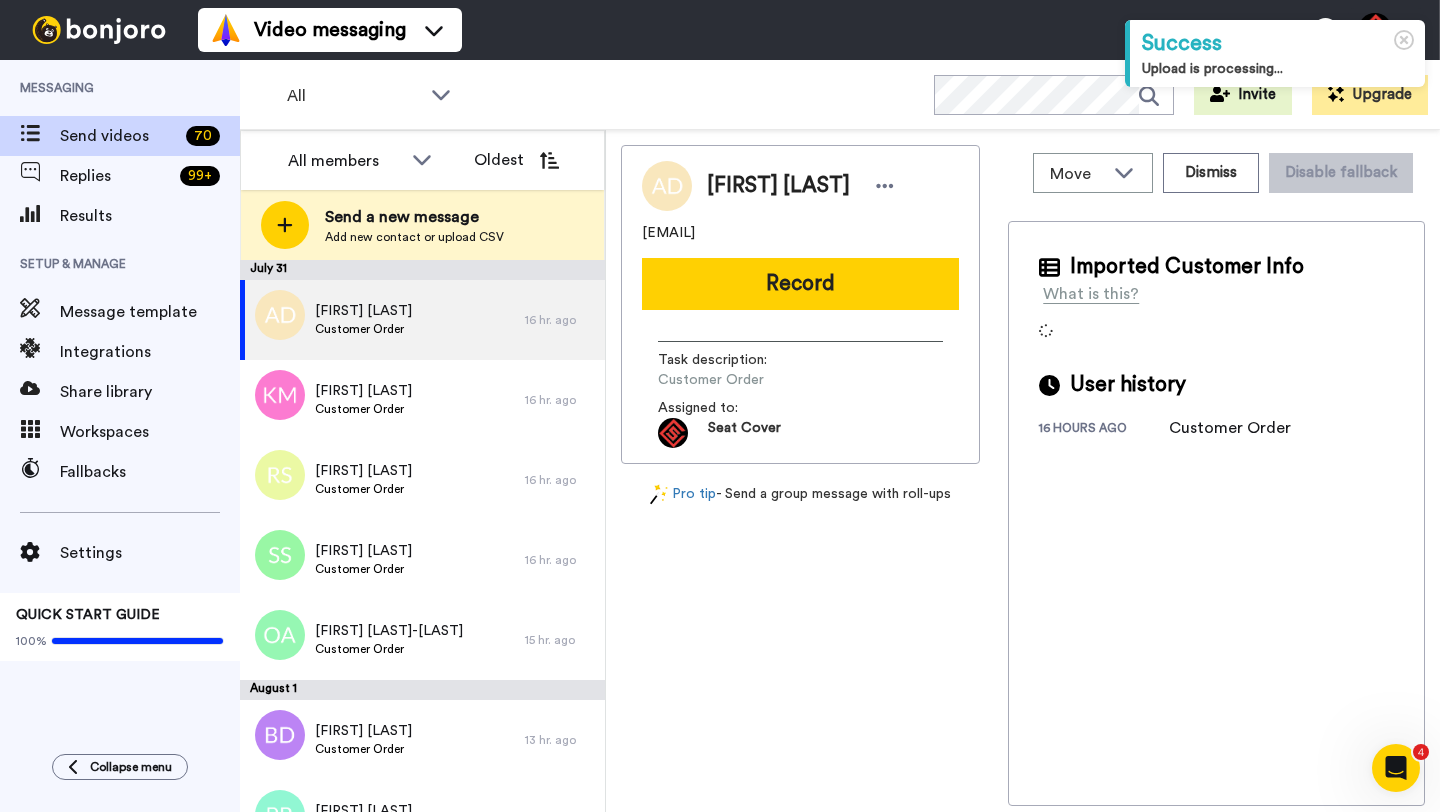 click on "[FIRST] [LAST]" at bounding box center [778, 186] 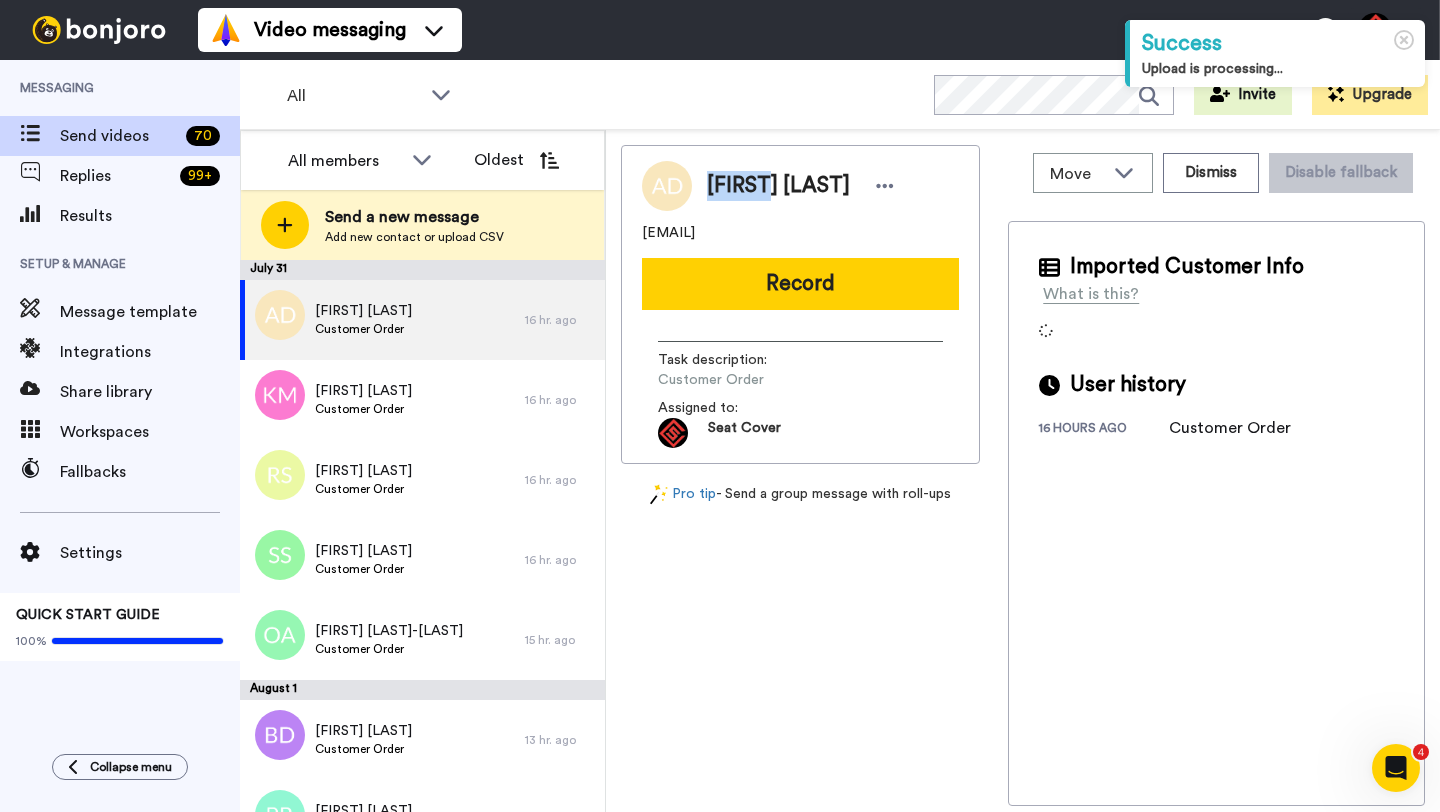 click on "[FIRST] [LAST]" at bounding box center [778, 186] 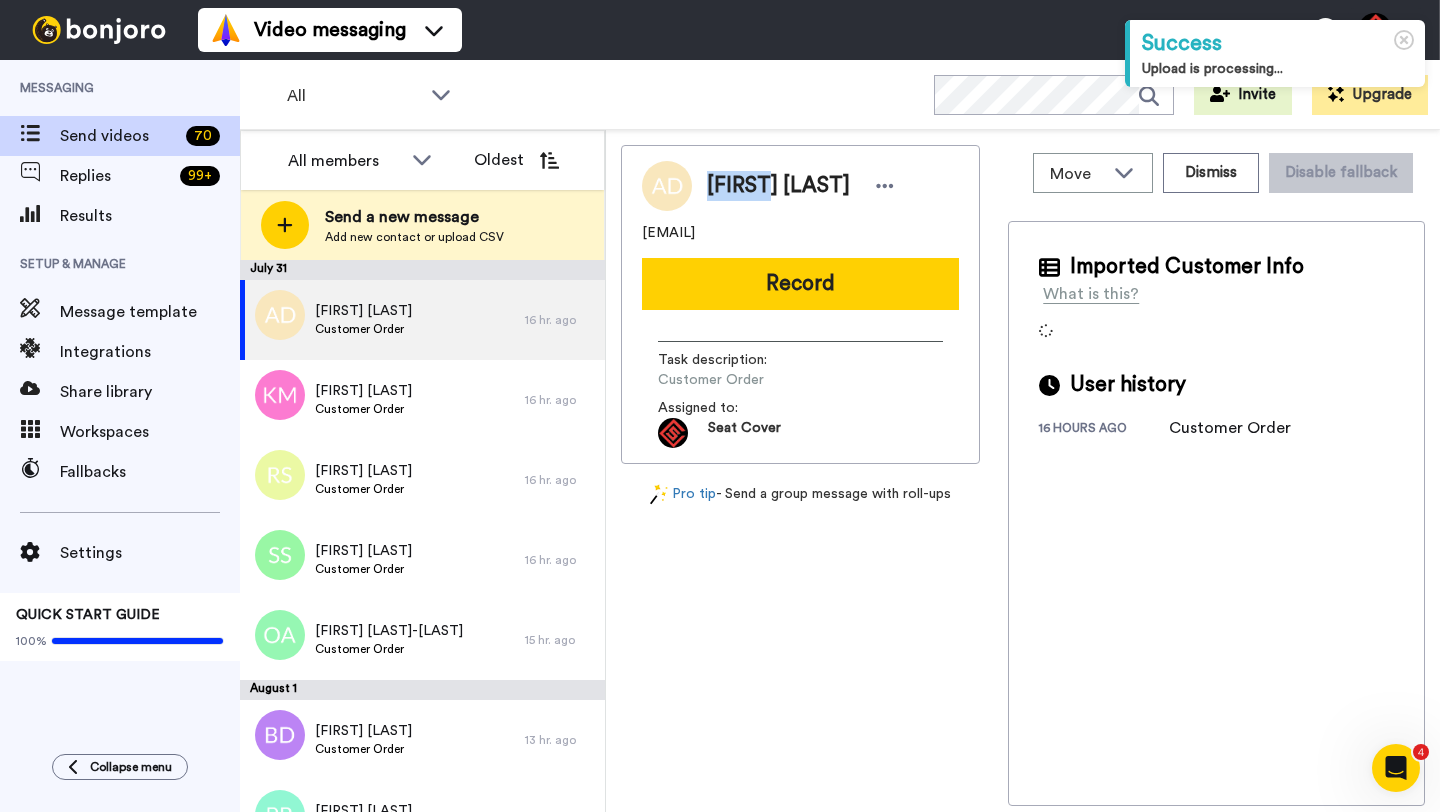 copy on "[FIRST]" 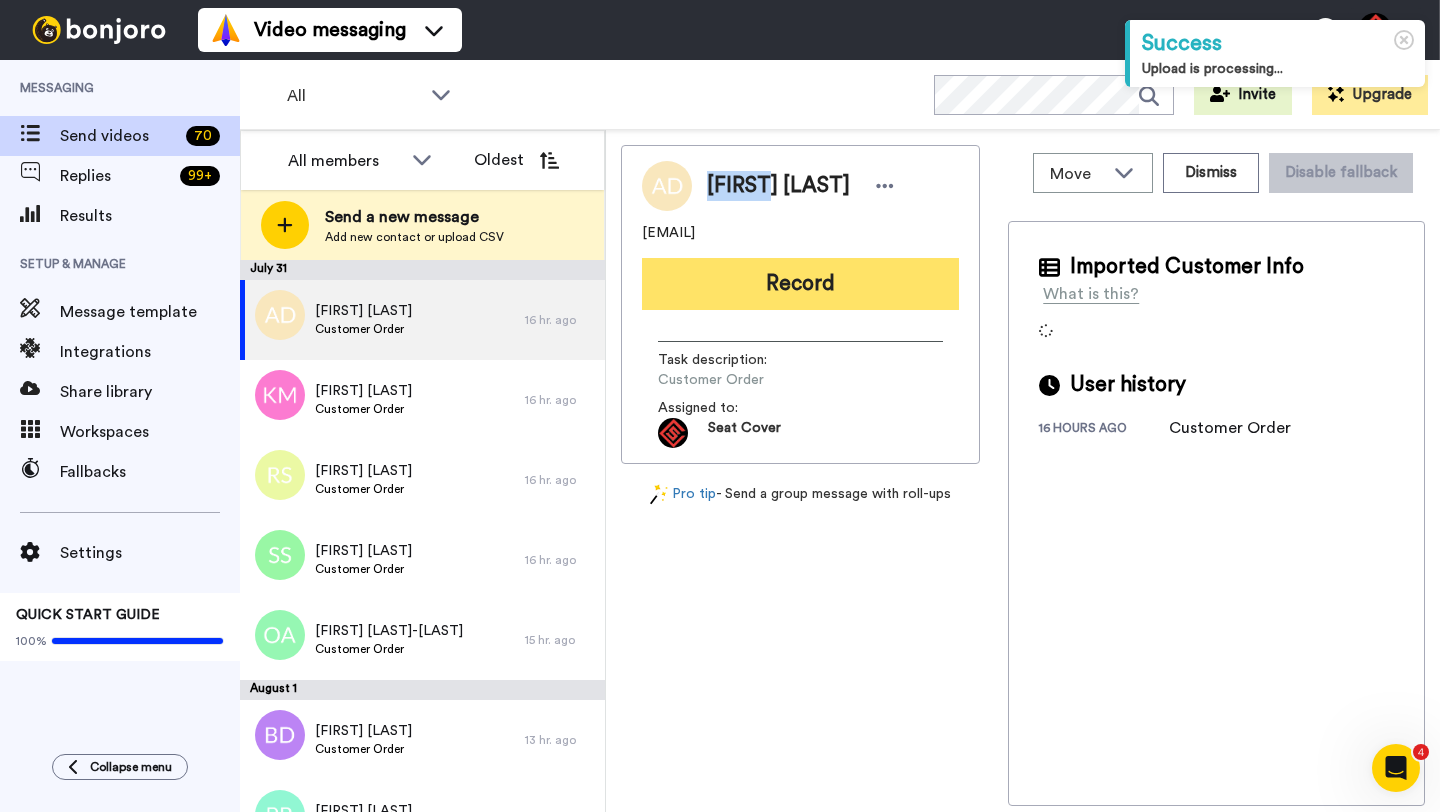 click on "Record" at bounding box center (800, 284) 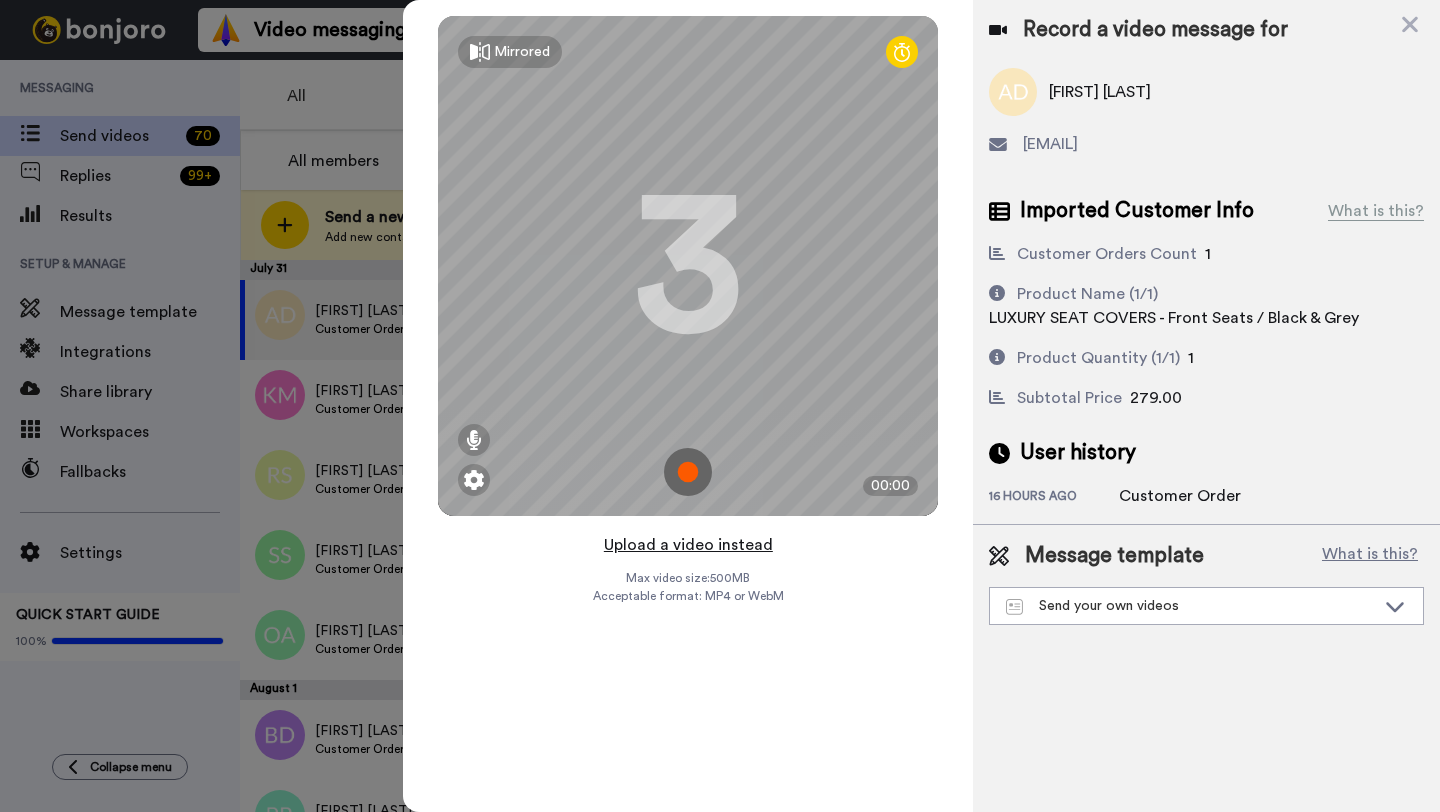 click on "Upload a video instead" at bounding box center [688, 545] 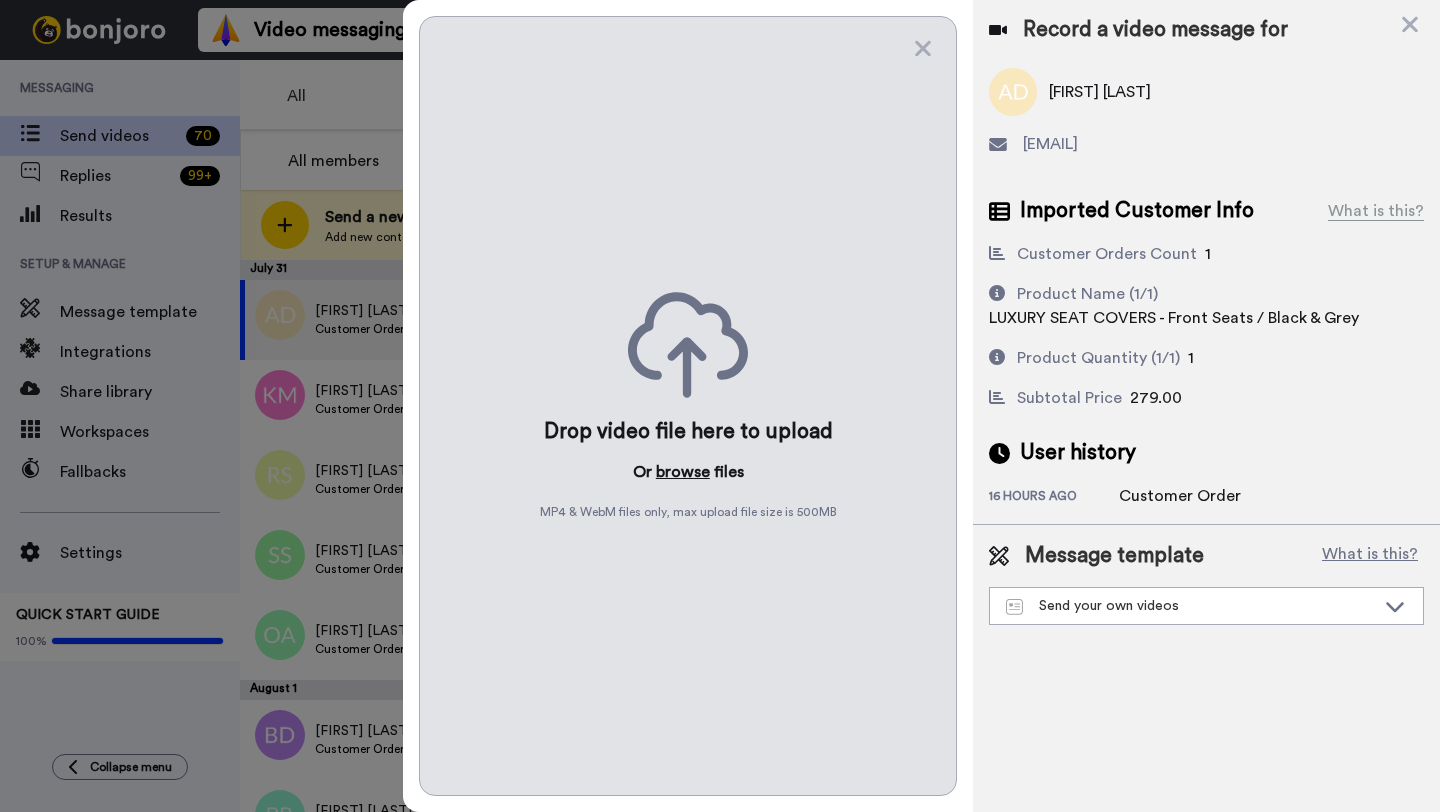 click on "browse" at bounding box center (683, 472) 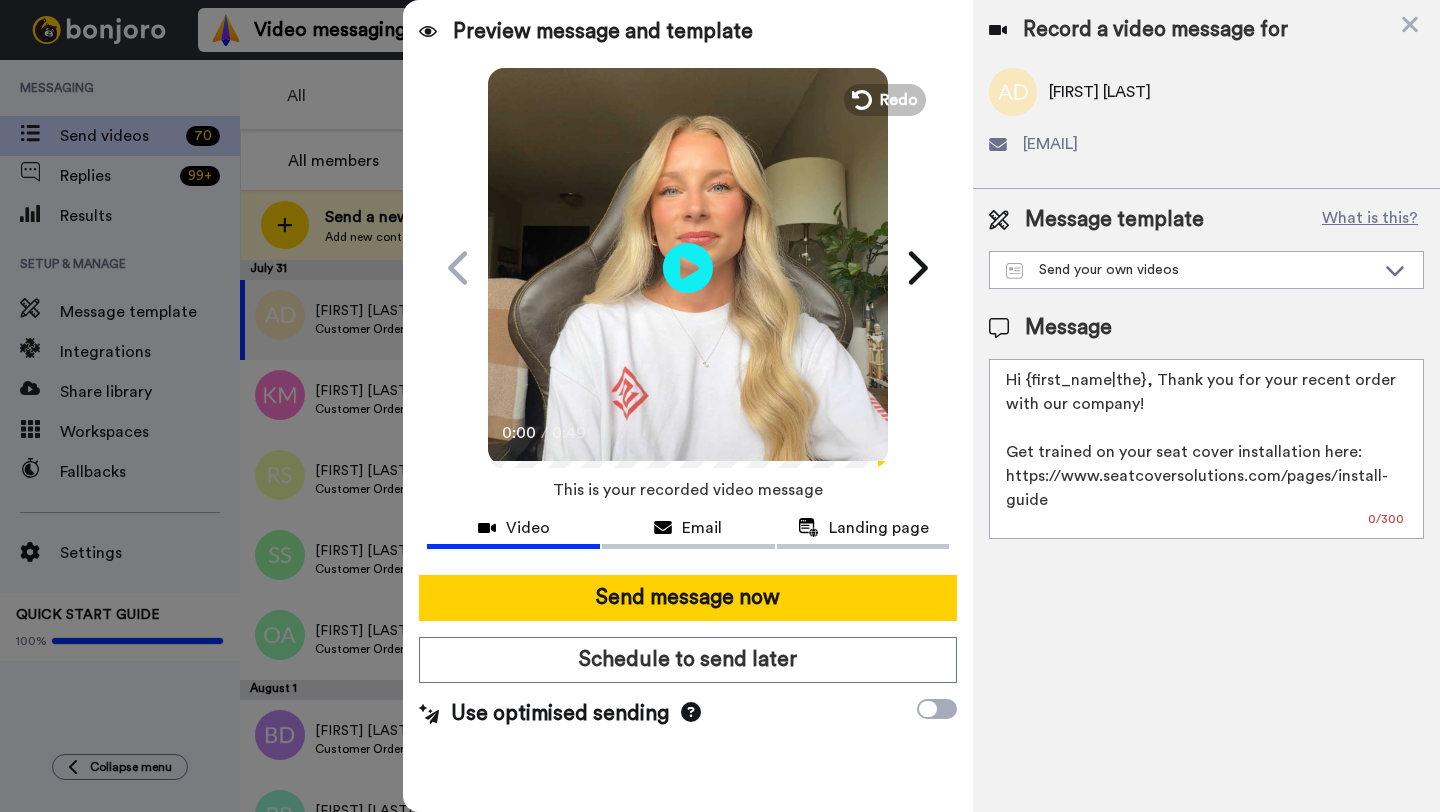 drag, startPoint x: 1141, startPoint y: 386, endPoint x: 1026, endPoint y: 388, distance: 115.01739 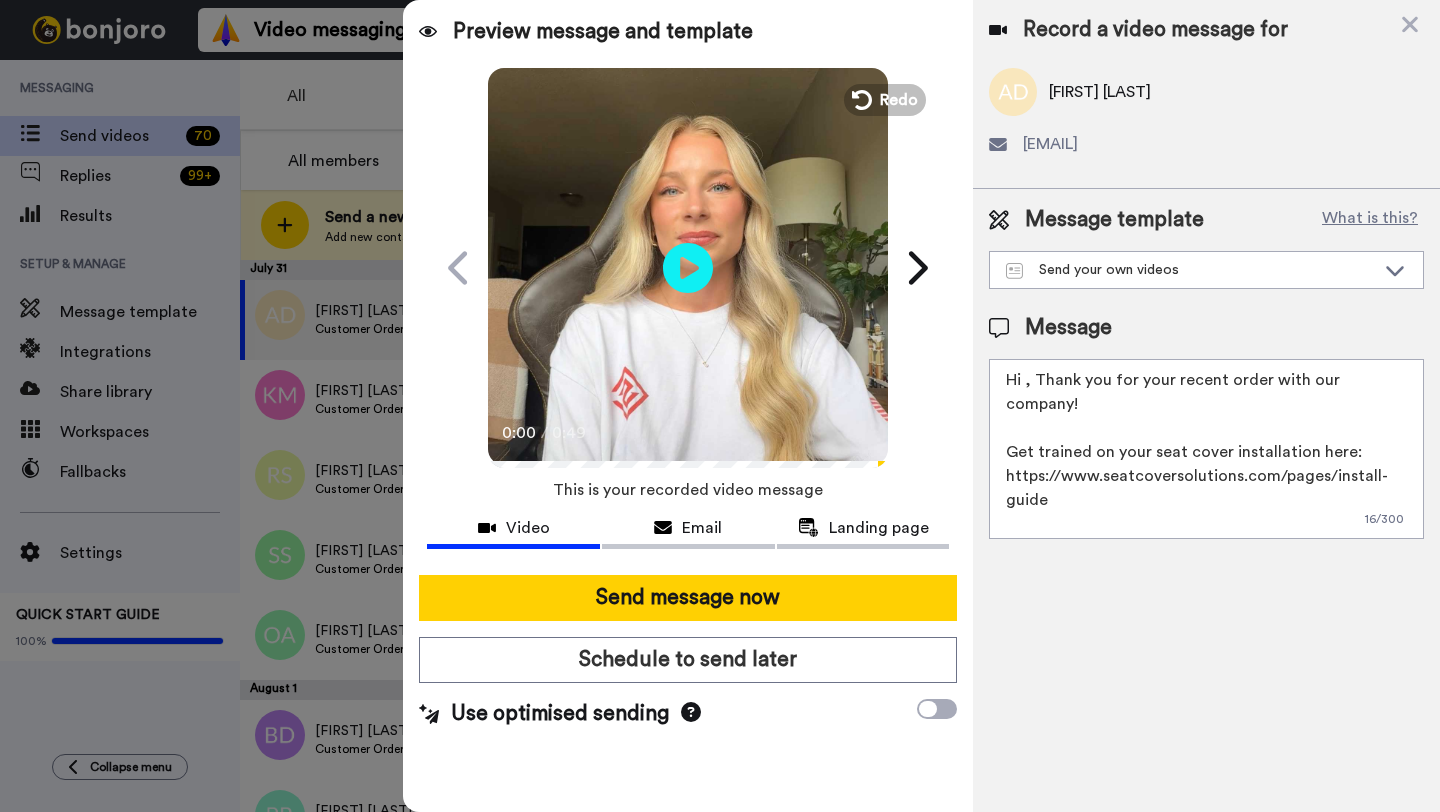 paste on "Ashley" 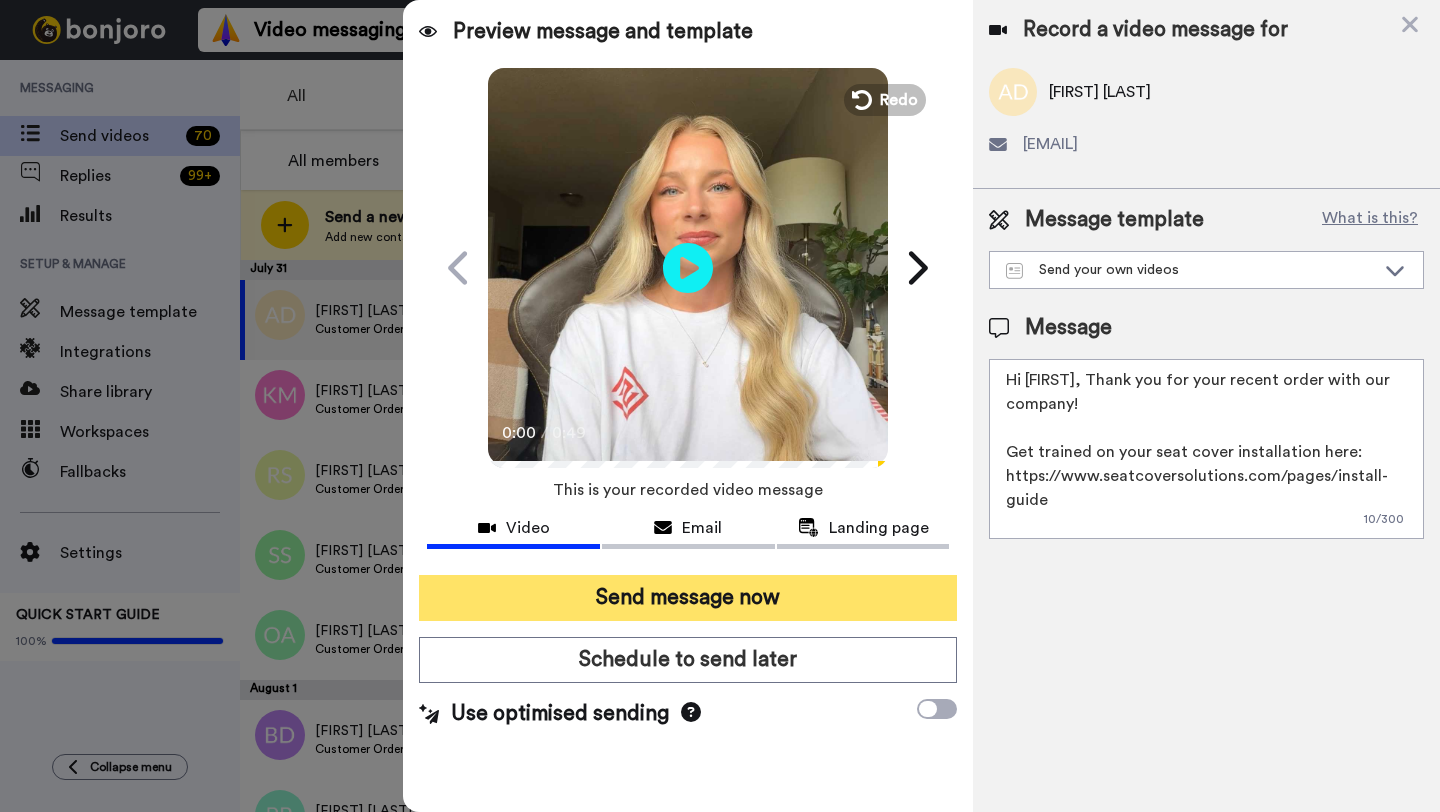 type on "Hi Ashley, Thank you for your recent order with our company!
Get trained on your seat cover installation here: https://www.seatcoversolutions.com/pages/install-guide
More Products: https://www.seatcoversolutions.com/products/luxury-seat-covers?utm_campaign=CX&utm_source=CX&utm_medium=CX" 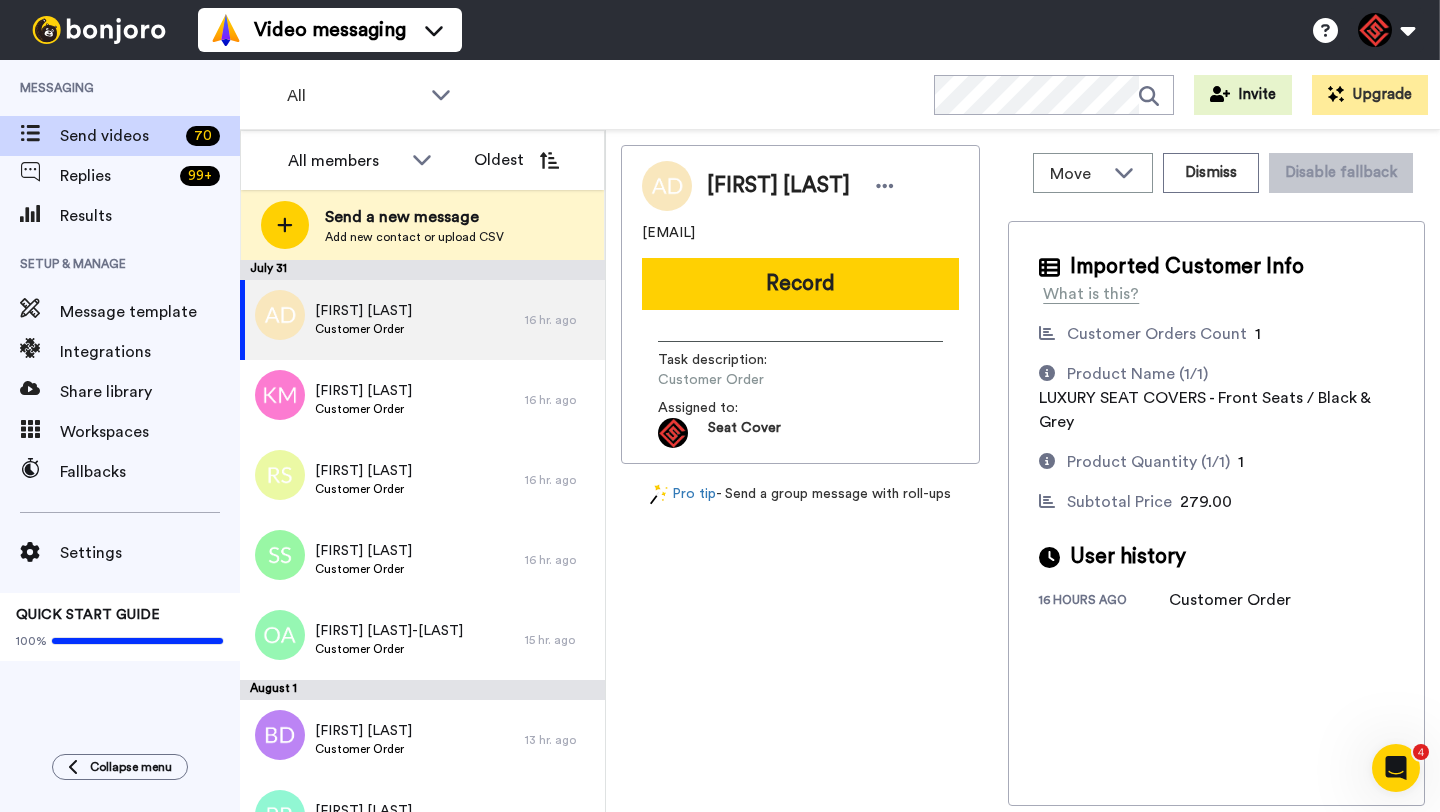 scroll, scrollTop: 0, scrollLeft: 0, axis: both 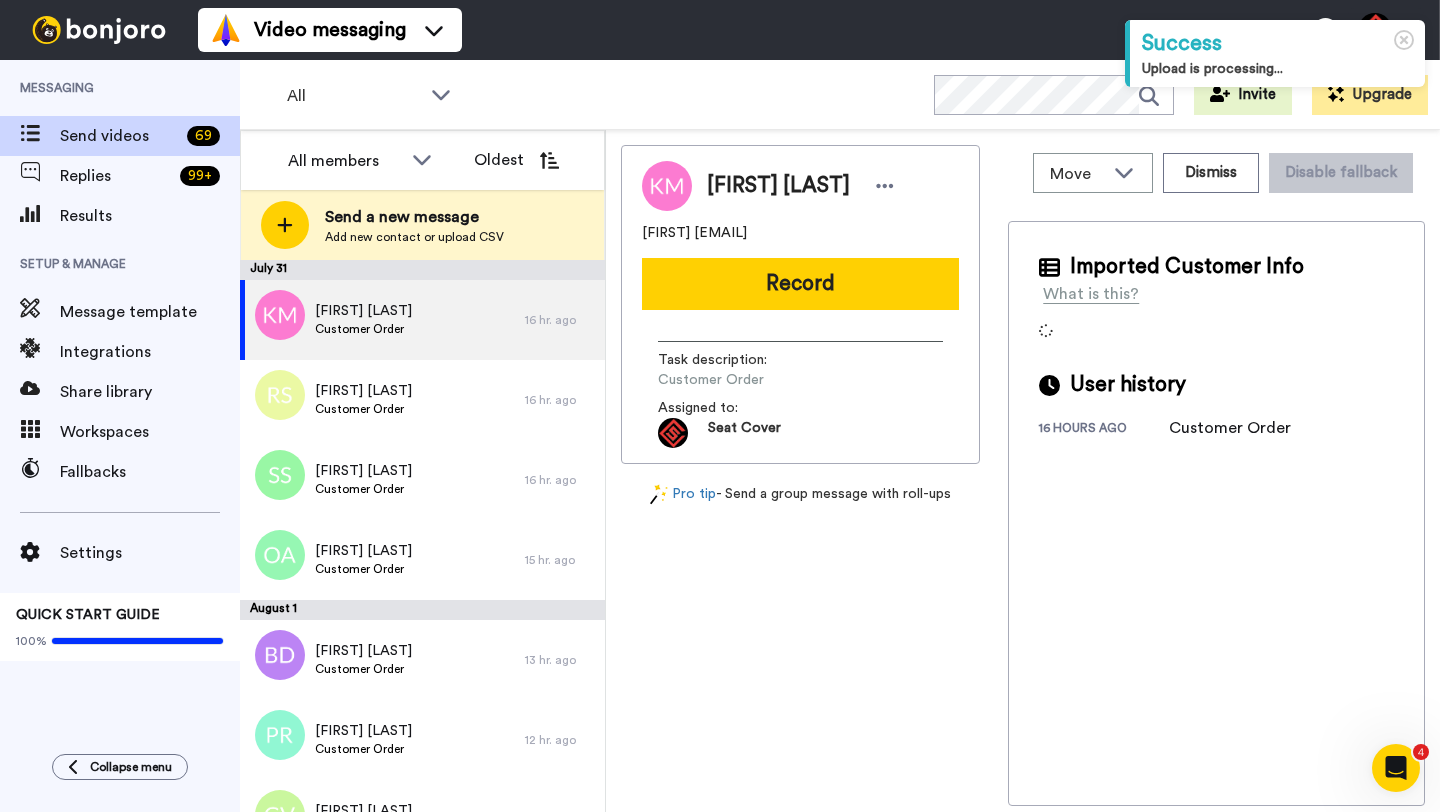 click on "Kyle Marsh" at bounding box center (778, 186) 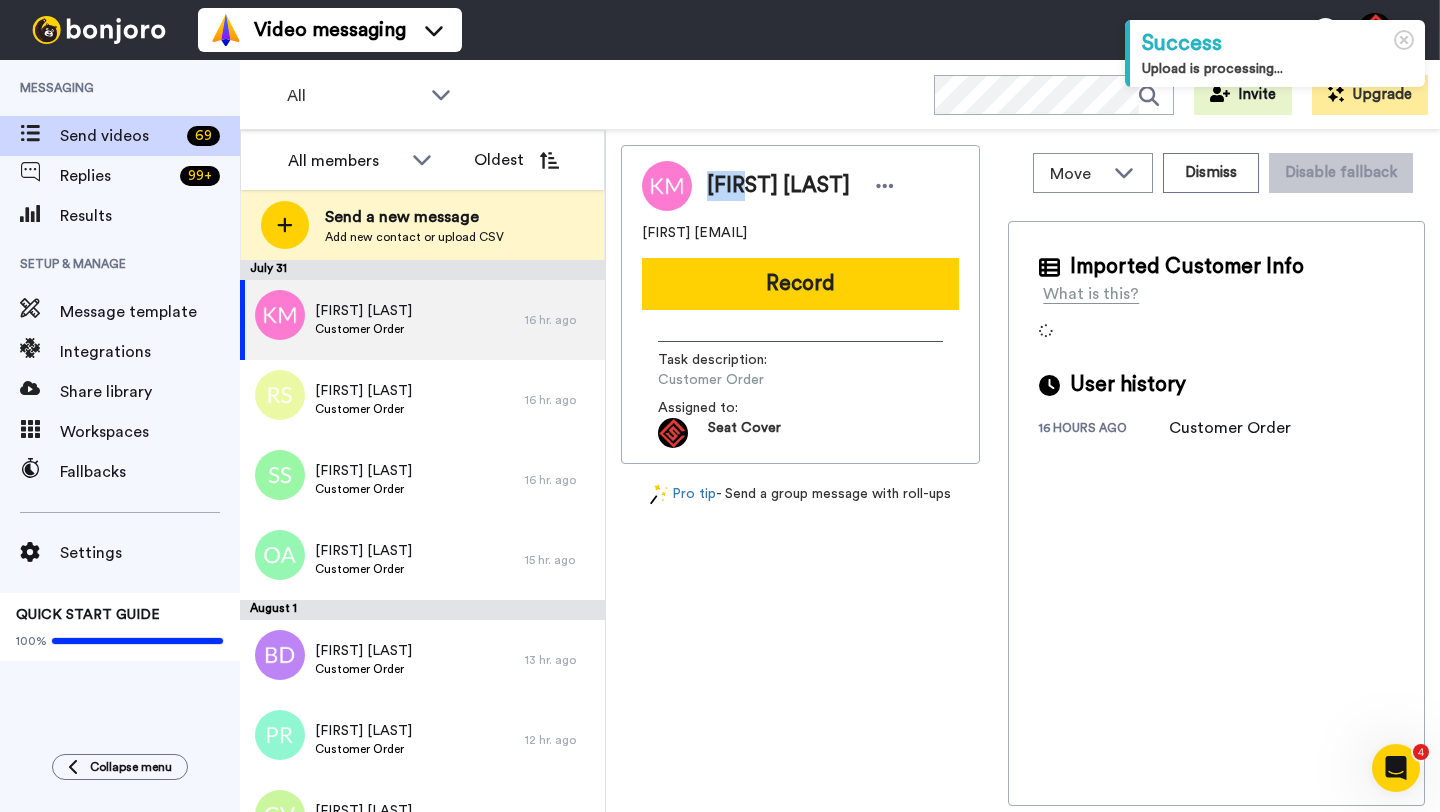 click on "Kyle Marsh" at bounding box center [778, 186] 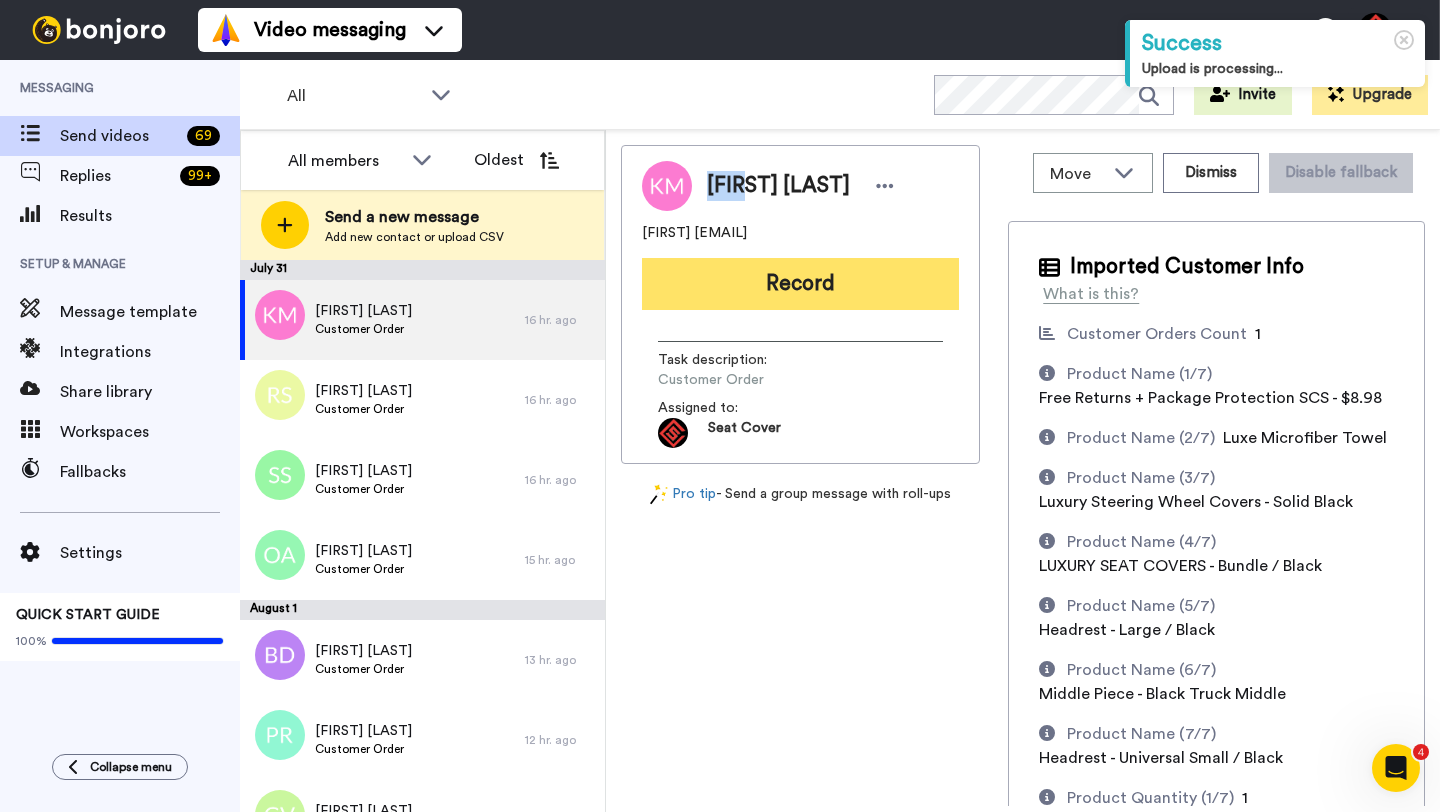 click on "Record" at bounding box center (800, 284) 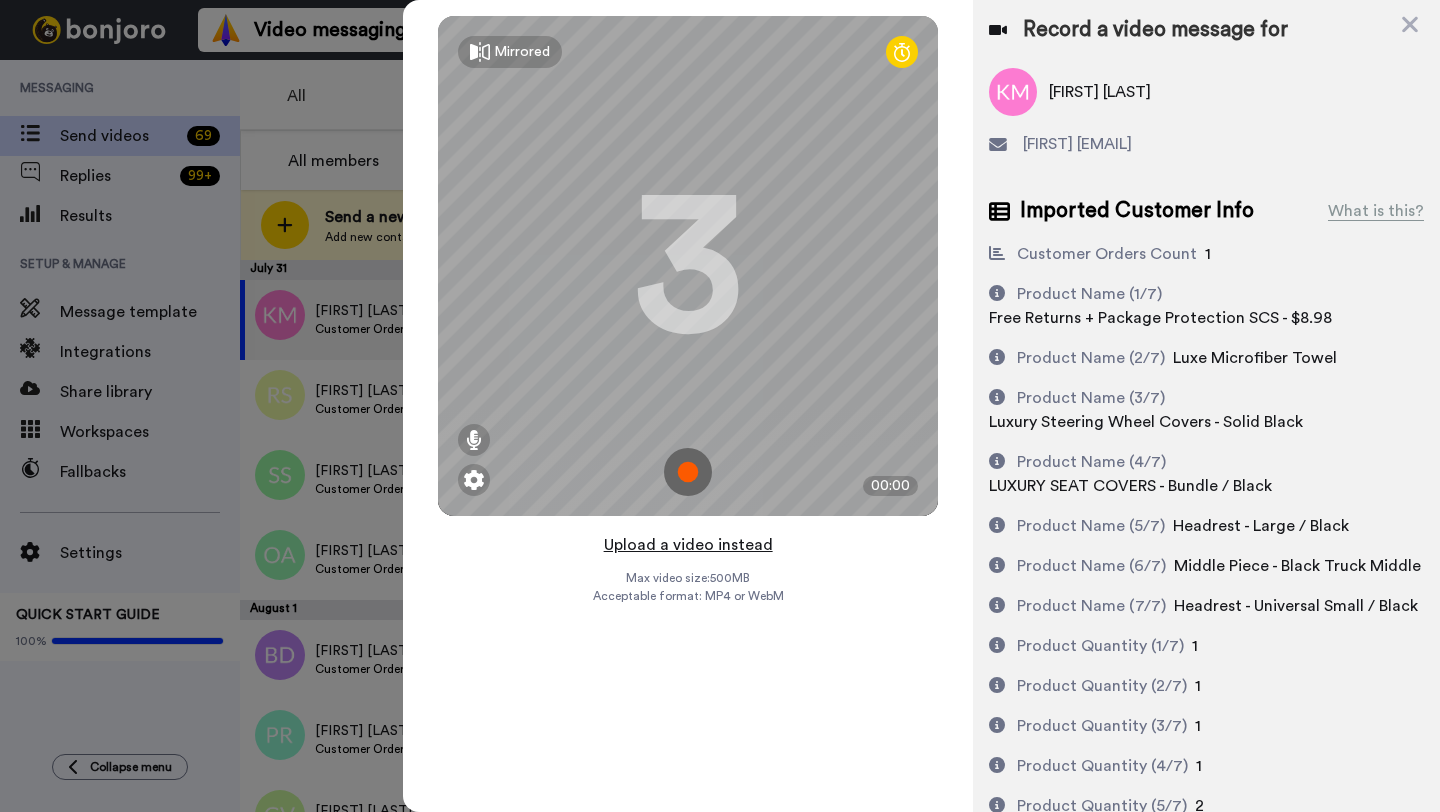 click on "Upload a video instead" at bounding box center (688, 545) 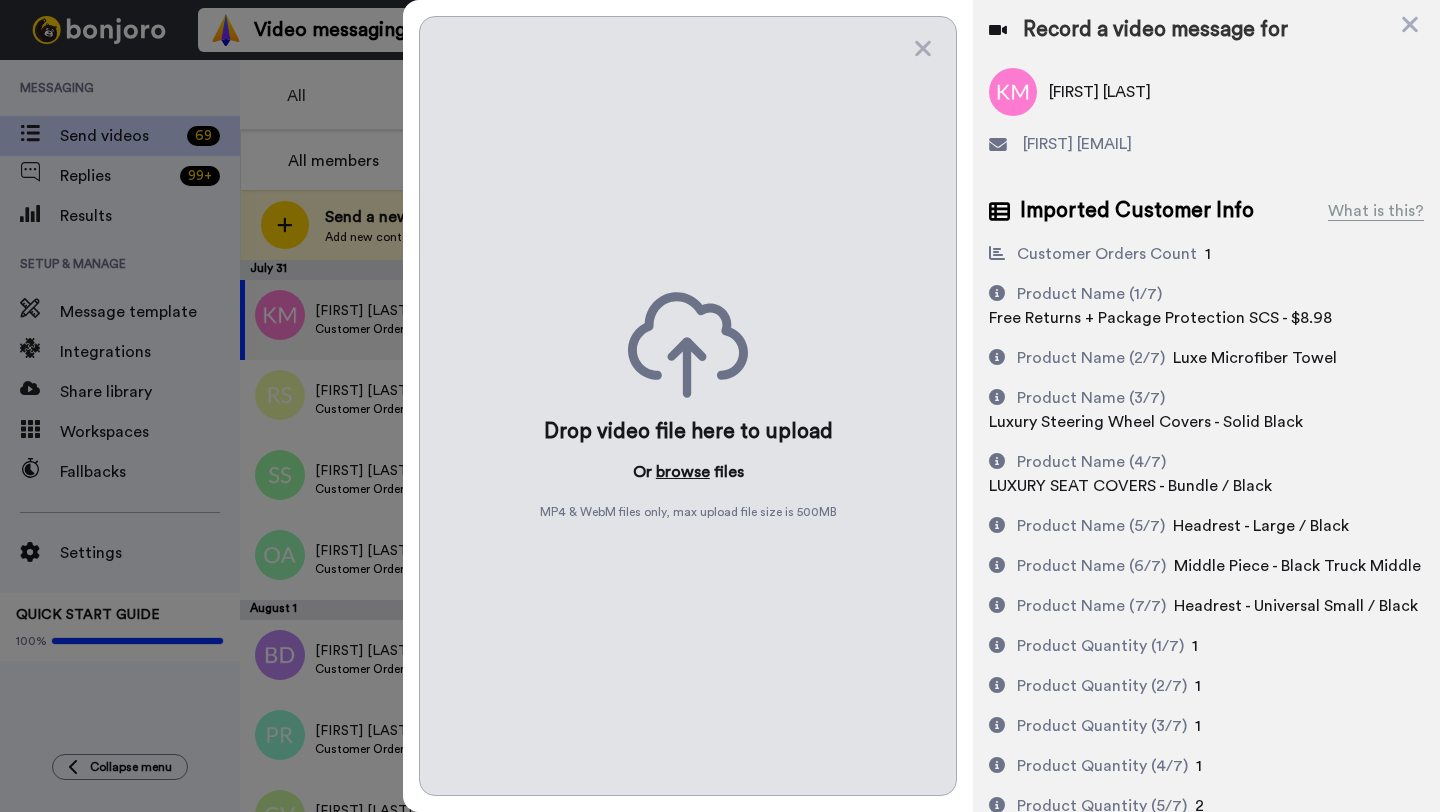 click on "browse" at bounding box center [683, 472] 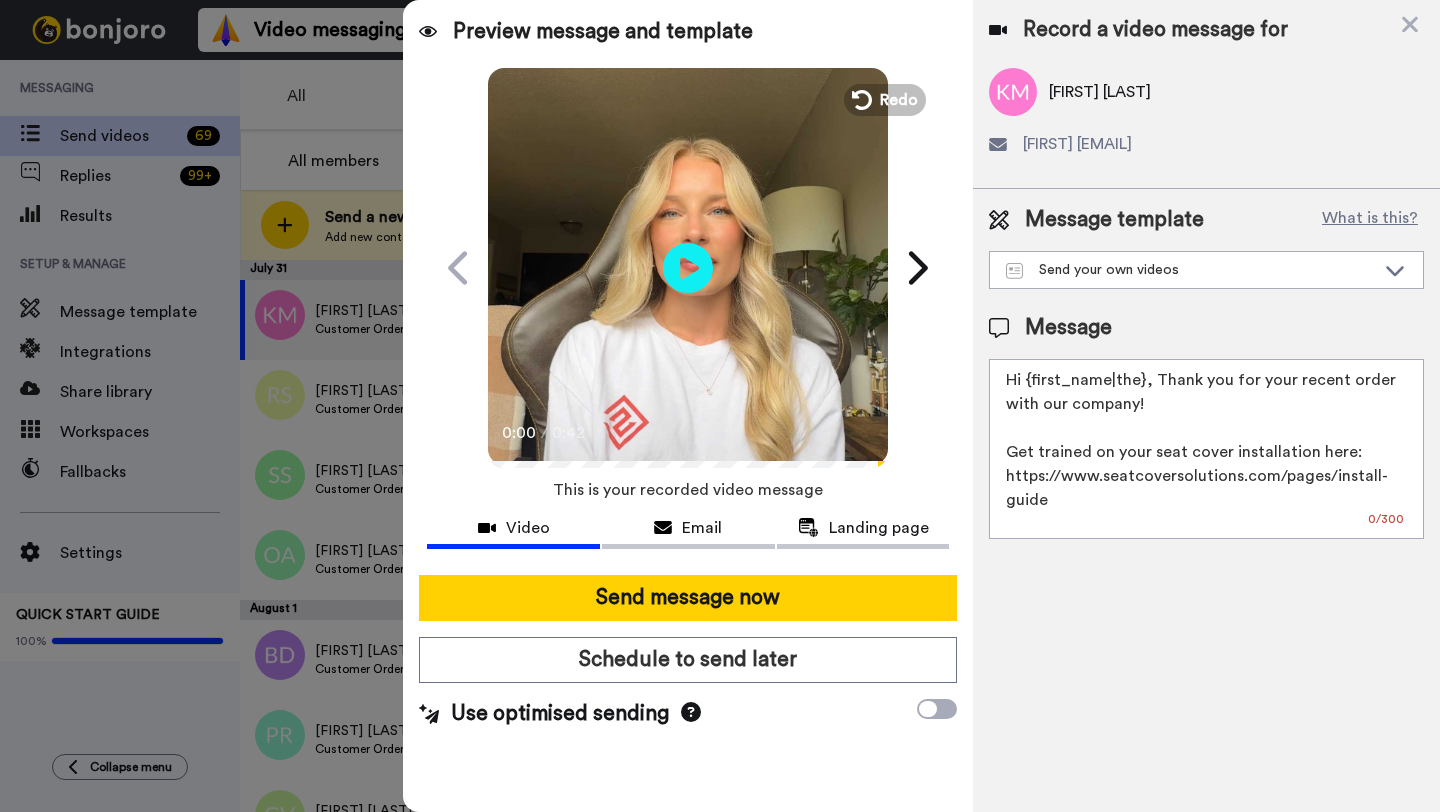 drag, startPoint x: 1141, startPoint y: 386, endPoint x: 1025, endPoint y: 383, distance: 116.03879 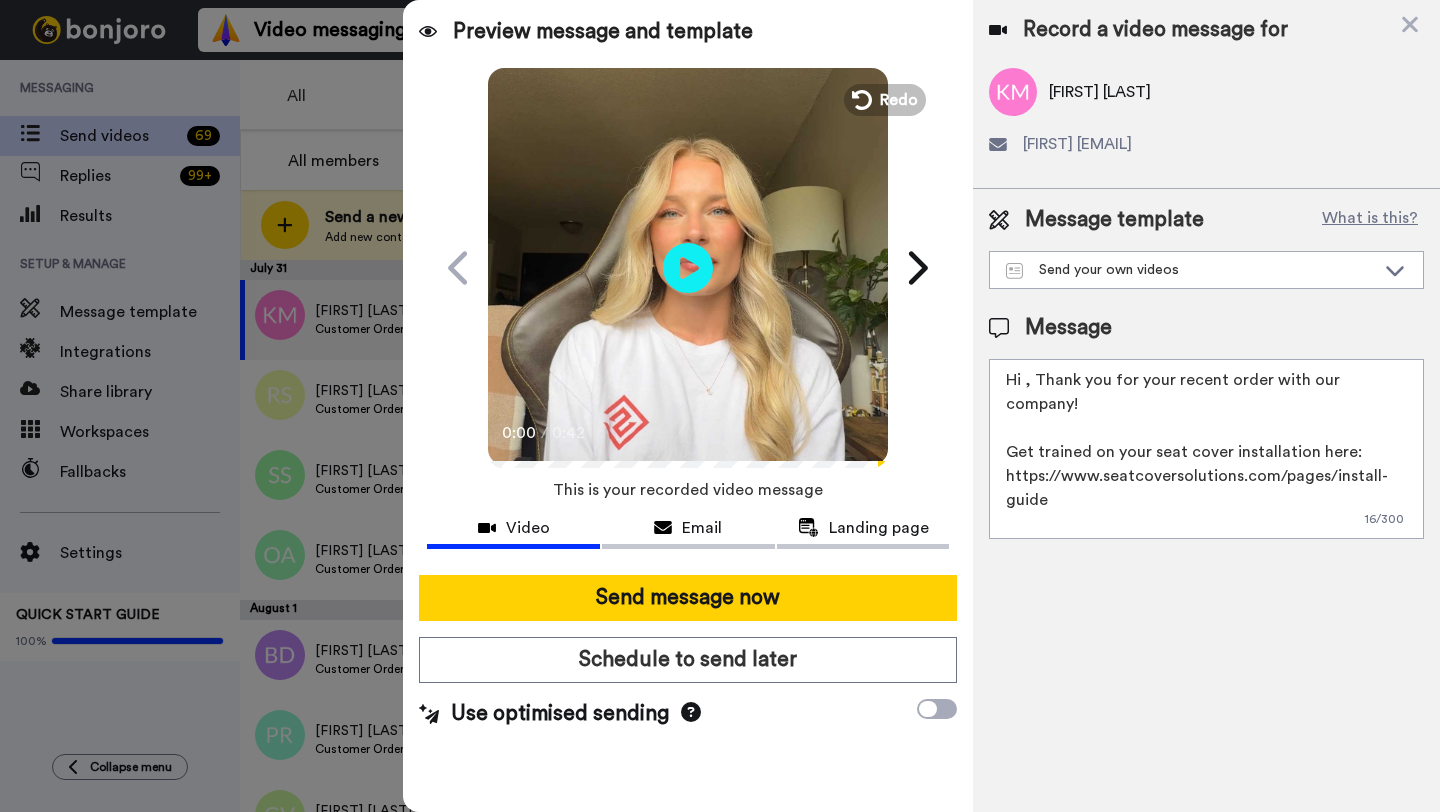 paste on "Kyle" 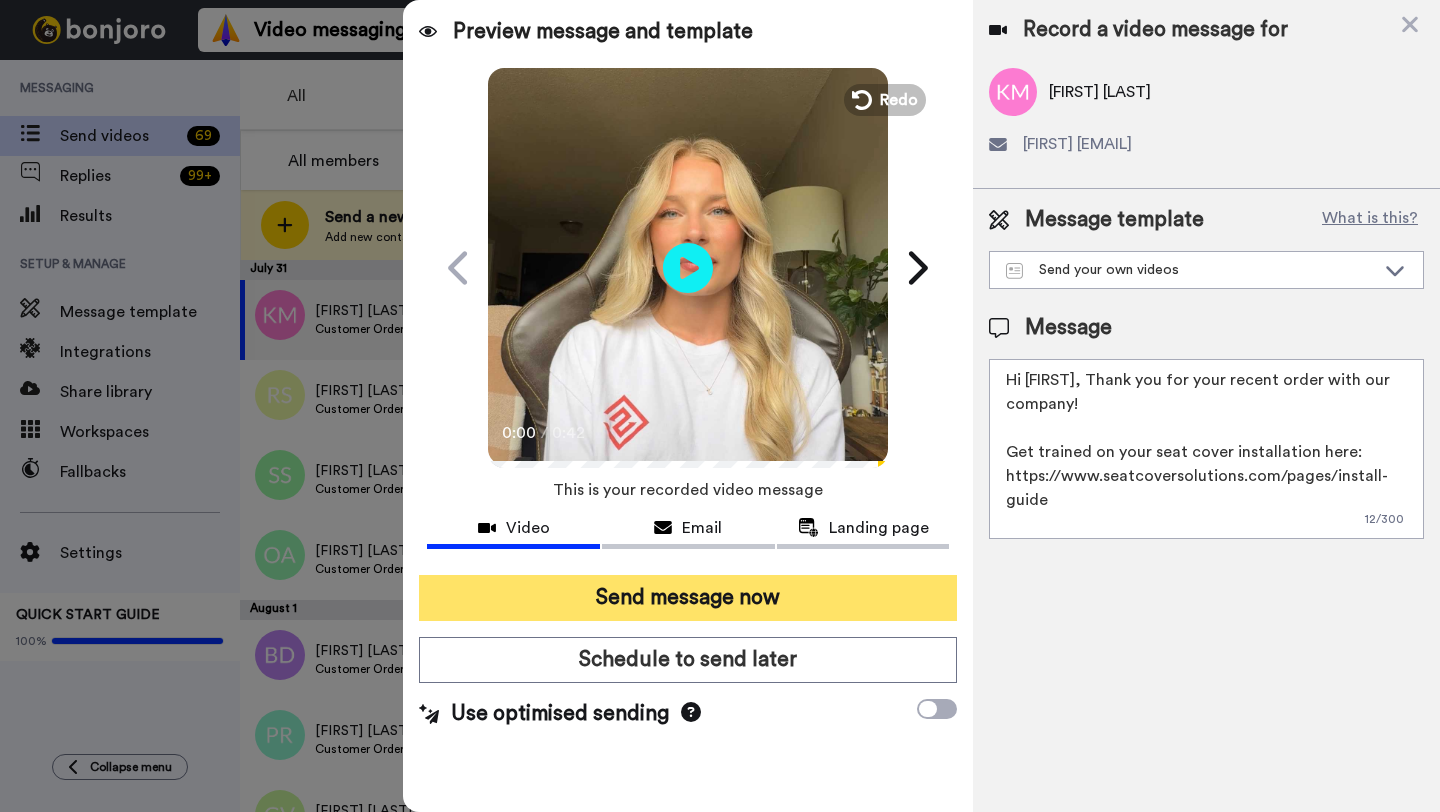 type on "Hi Kyle, Thank you for your recent order with our company!
Get trained on your seat cover installation here: https://www.seatcoversolutions.com/pages/install-guide
More Products: https://www.seatcoversolutions.com/products/luxury-seat-covers?utm_campaign=CX&utm_source=CX&utm_medium=CX" 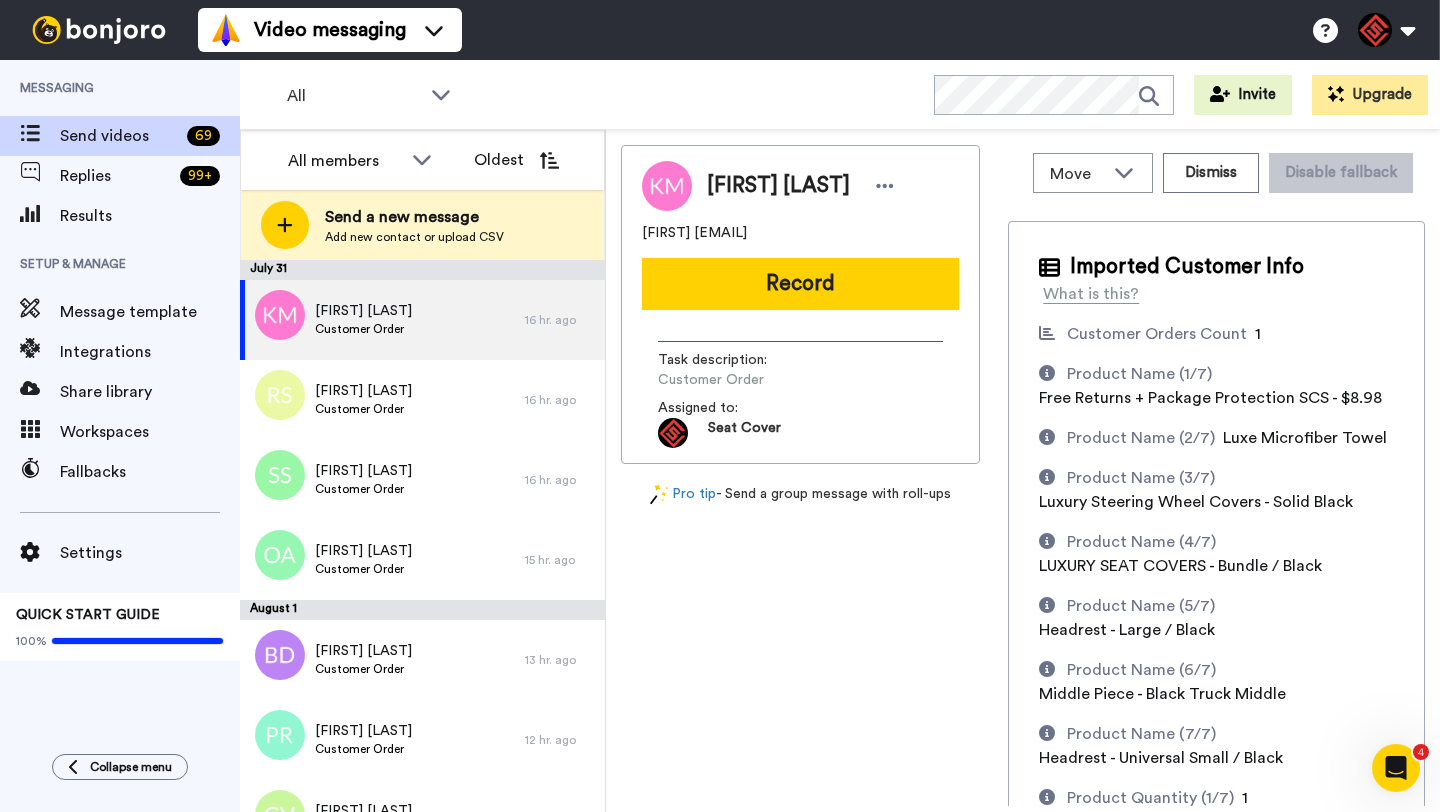 scroll, scrollTop: 0, scrollLeft: 0, axis: both 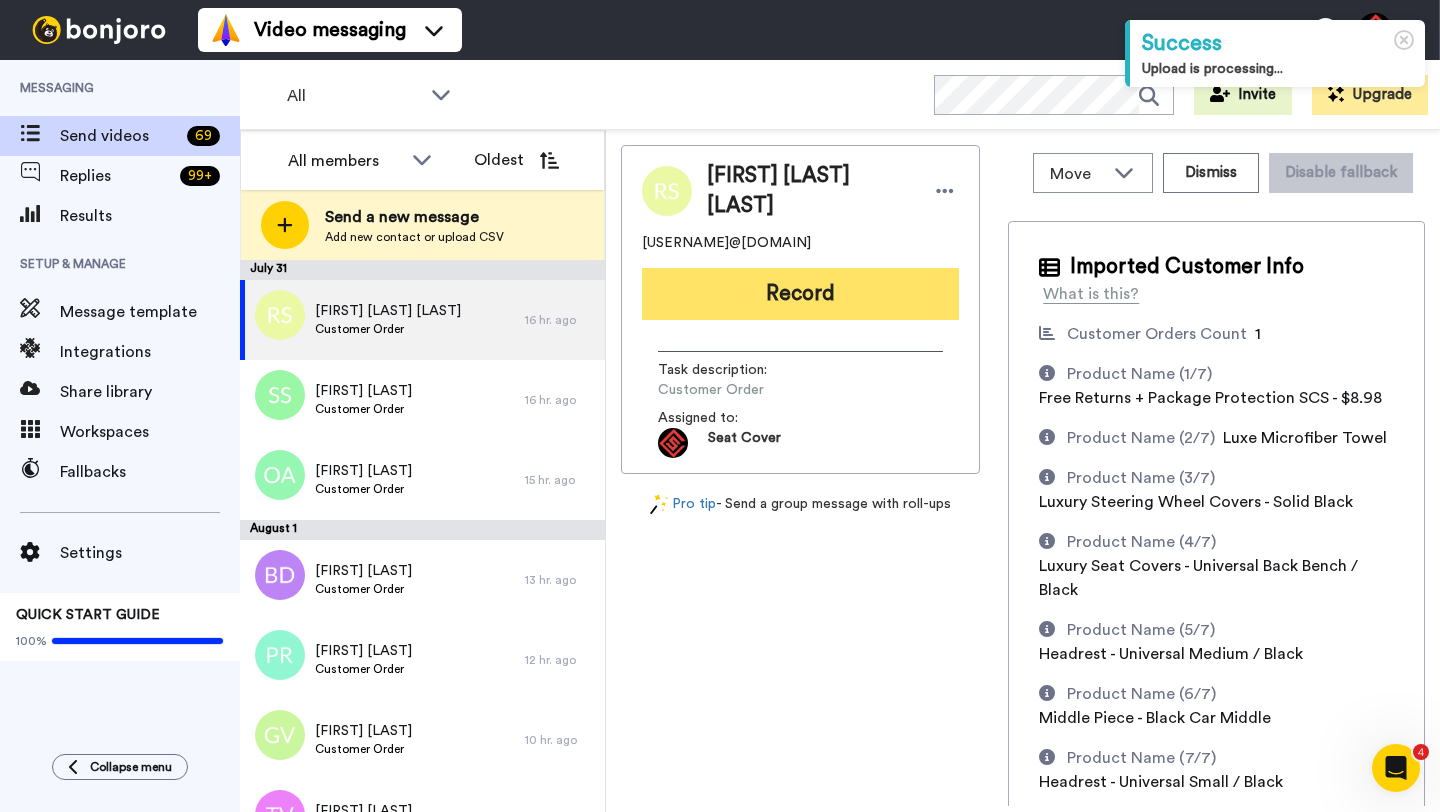click on "Record" at bounding box center (800, 294) 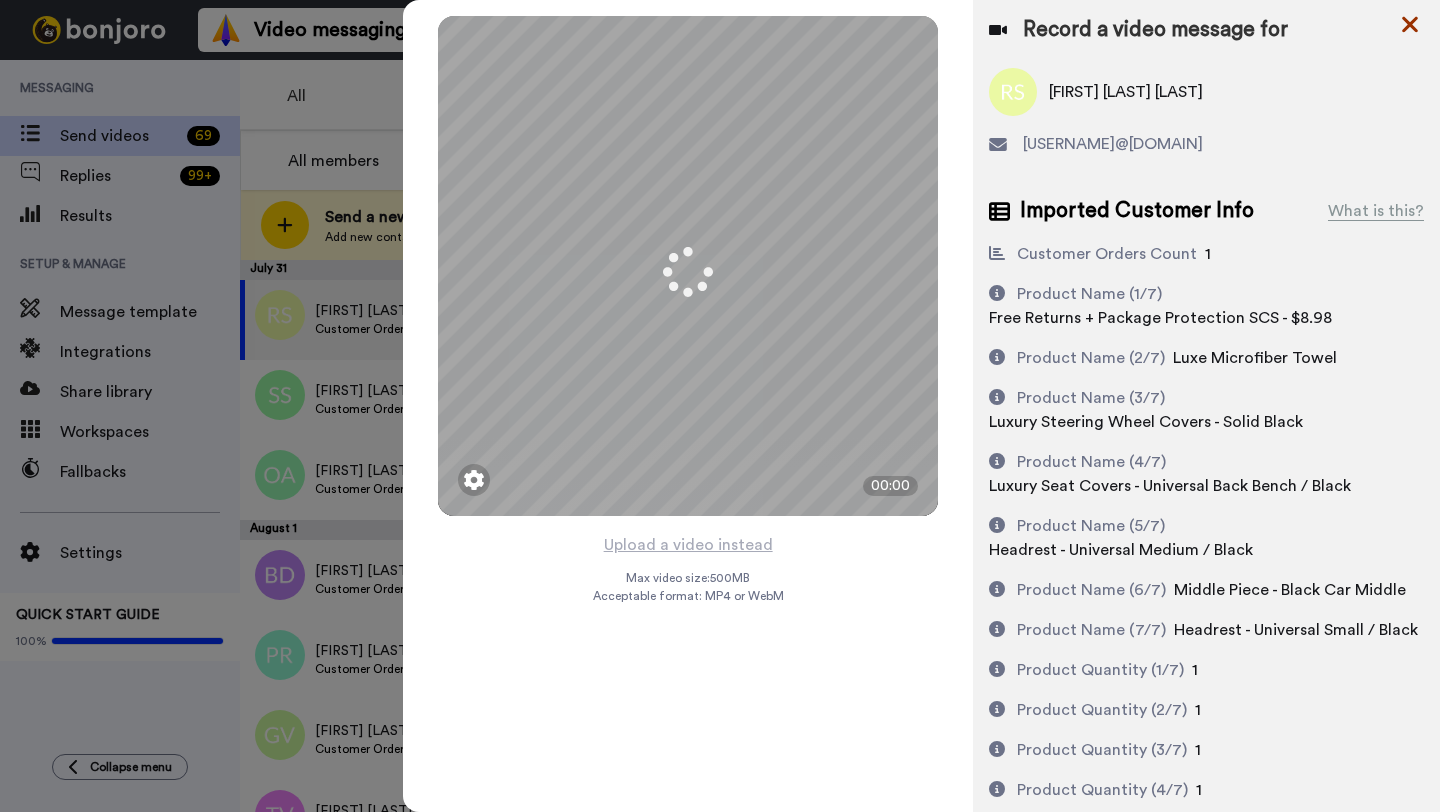 click 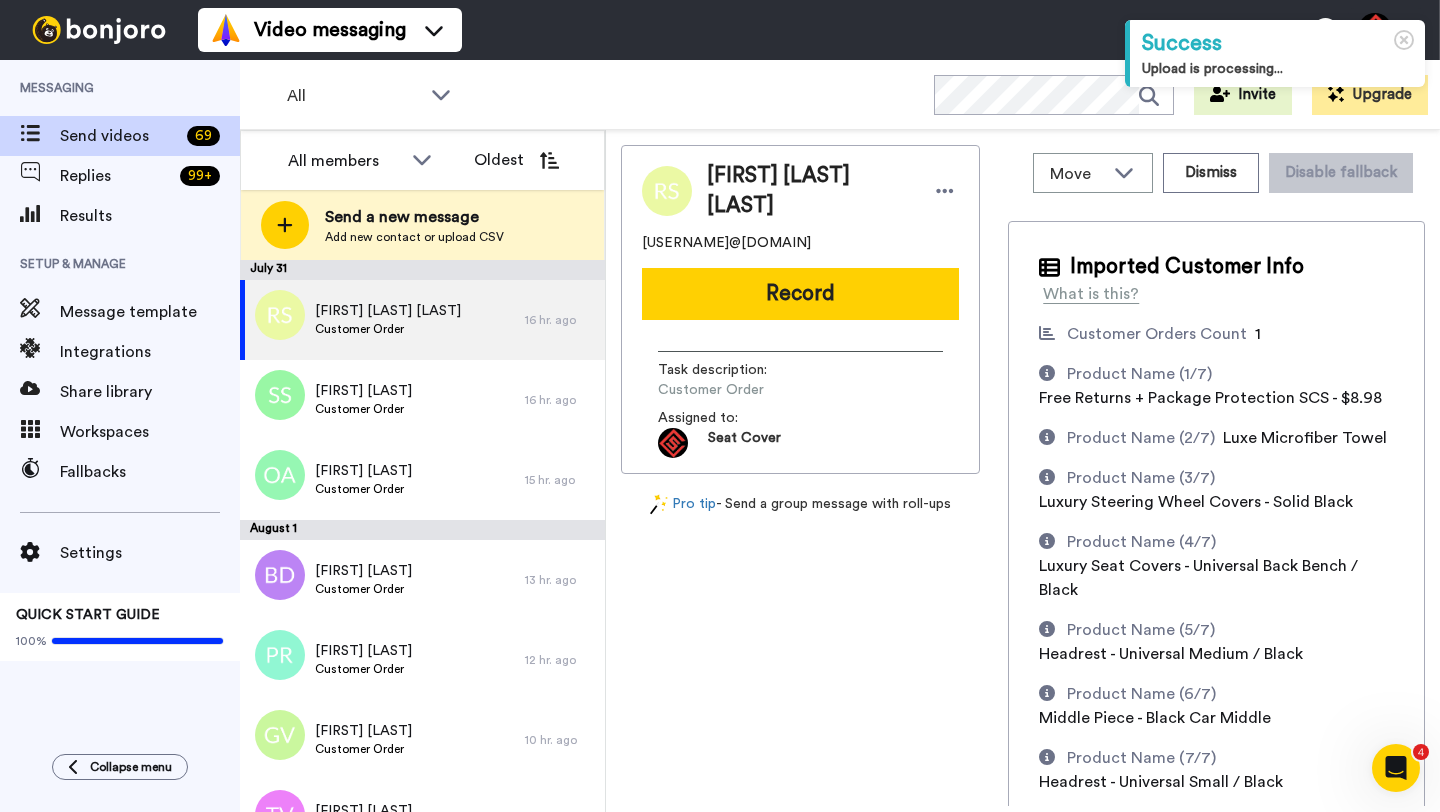 scroll, scrollTop: 0, scrollLeft: 0, axis: both 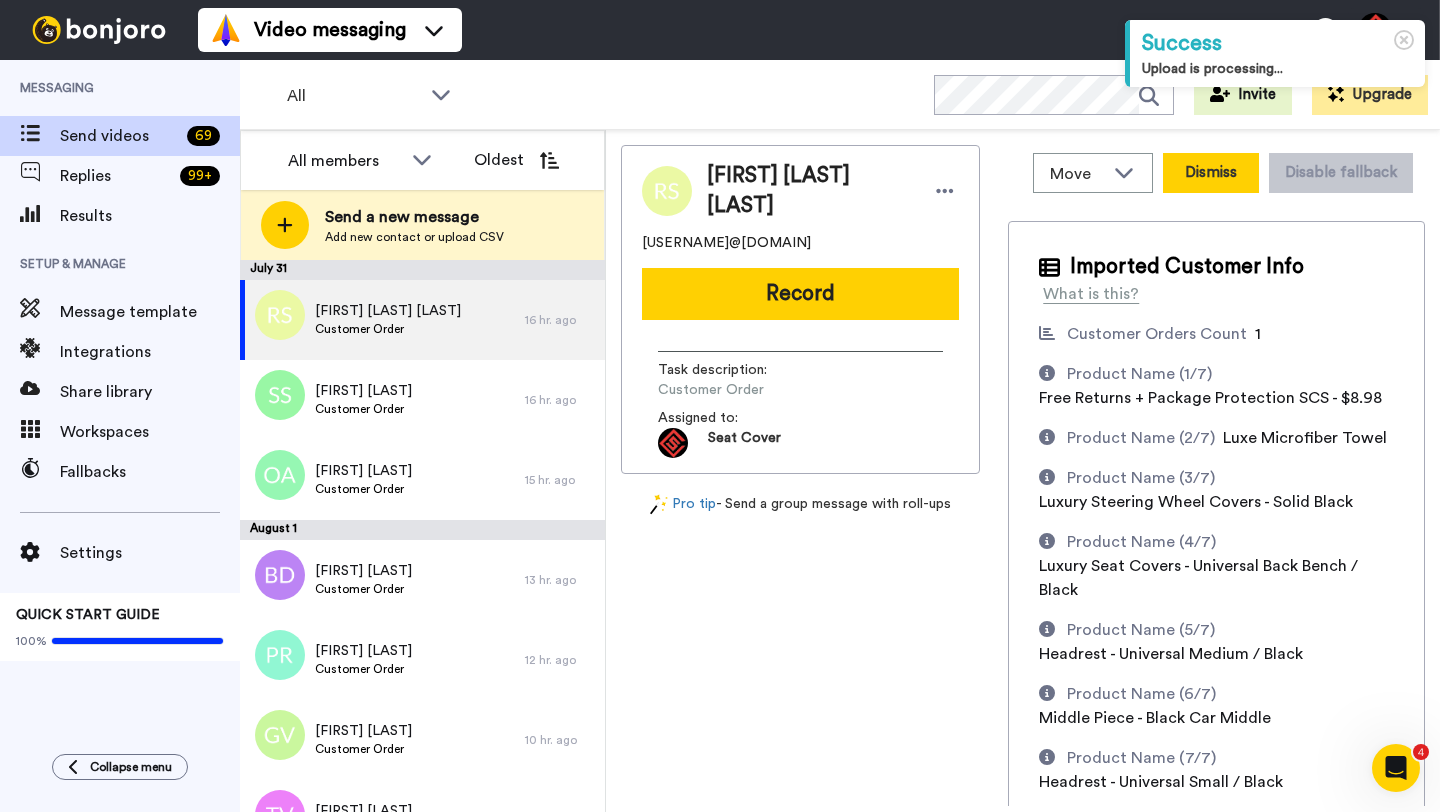 click on "Dismiss" at bounding box center (1211, 173) 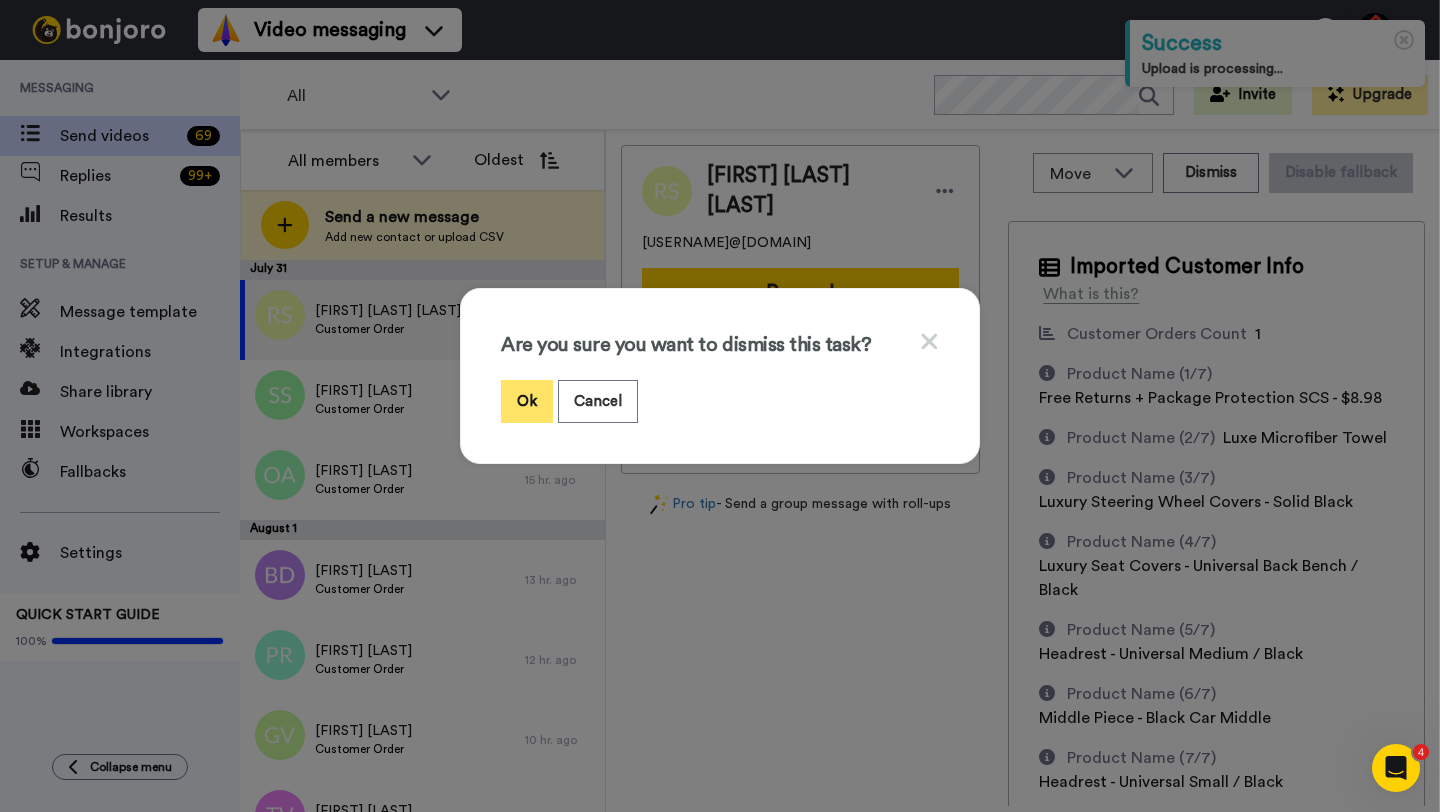 click on "Ok" at bounding box center (527, 401) 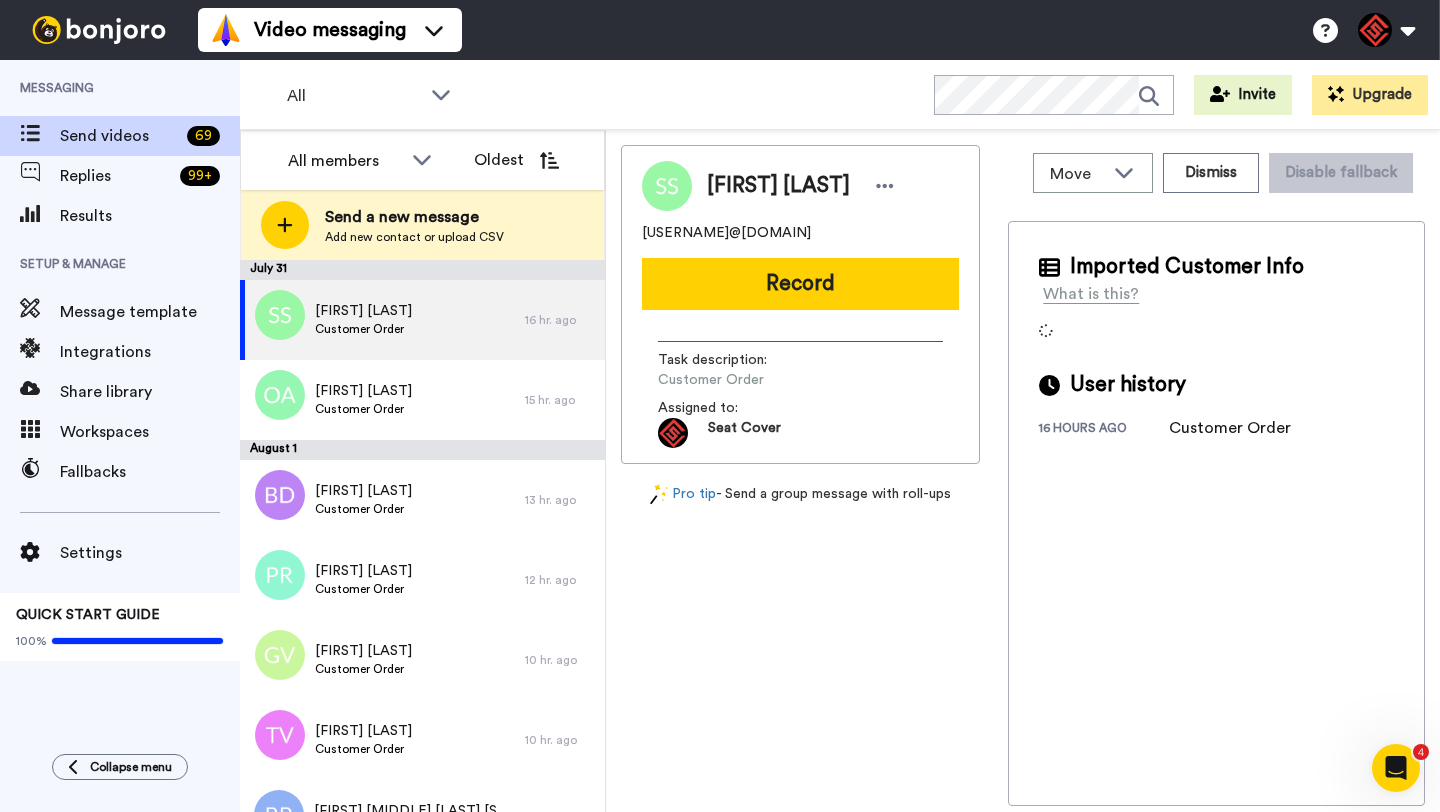 click on "Shane Schock" at bounding box center [778, 186] 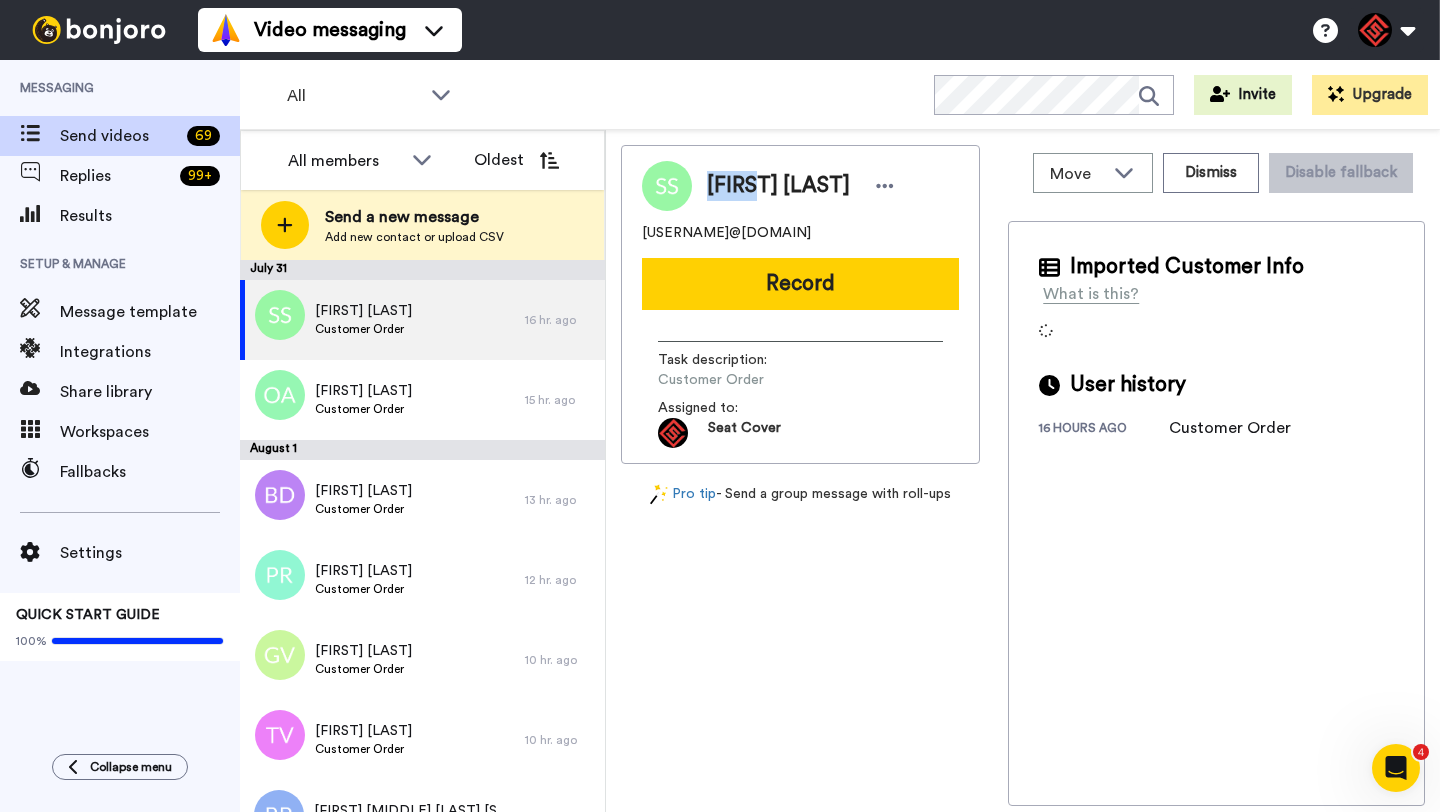 click on "Shane Schock" at bounding box center [778, 186] 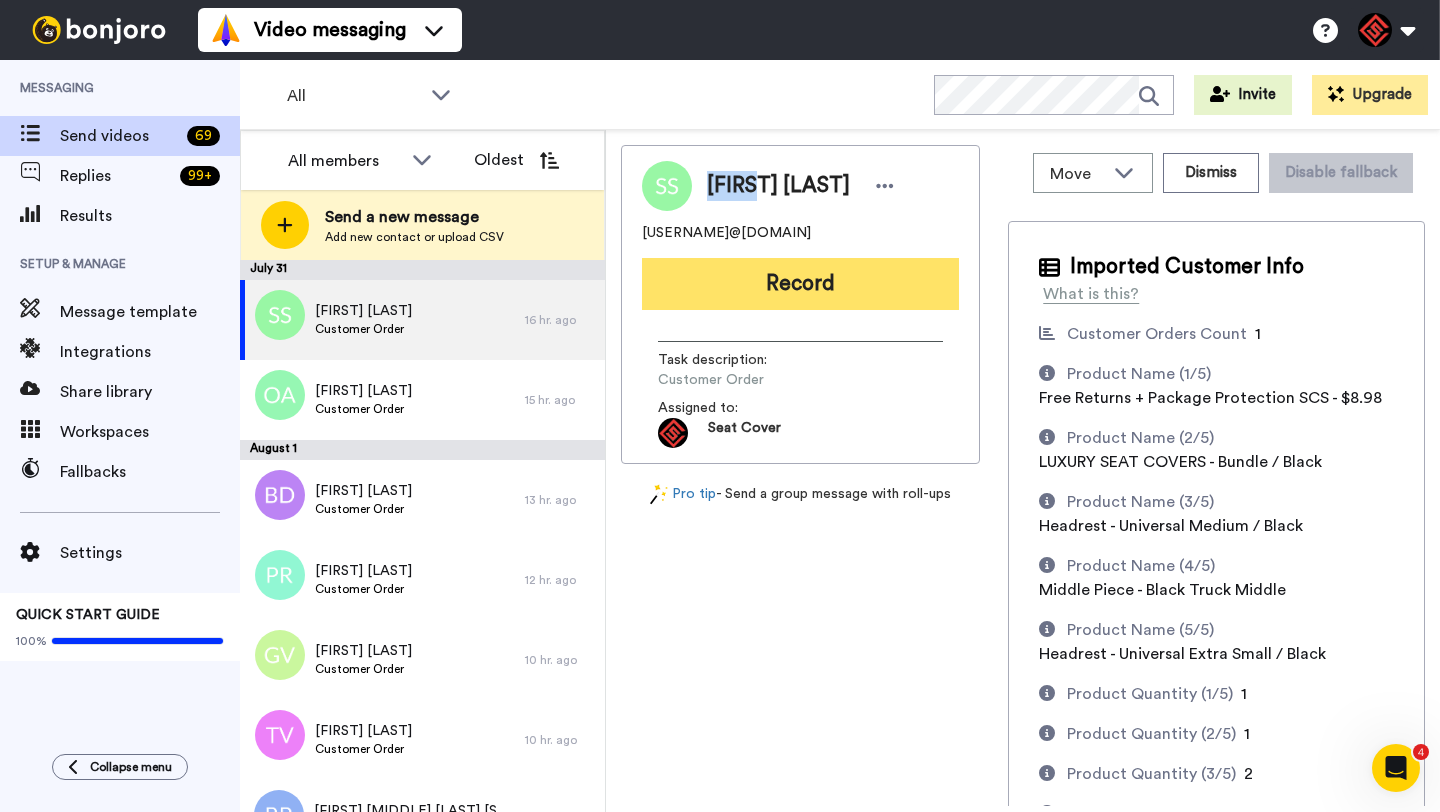 click on "Record" at bounding box center [800, 284] 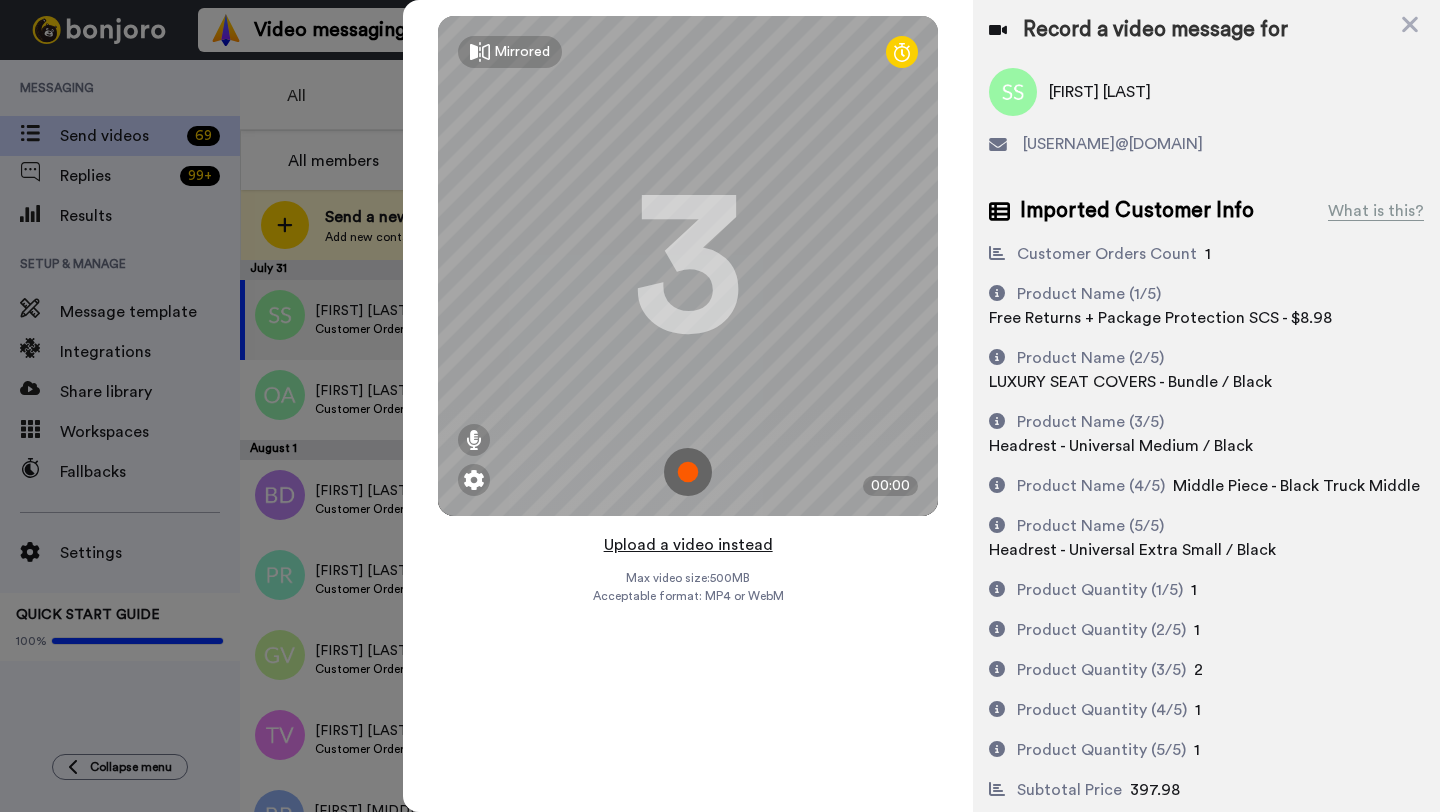 click on "Upload a video instead" at bounding box center (688, 545) 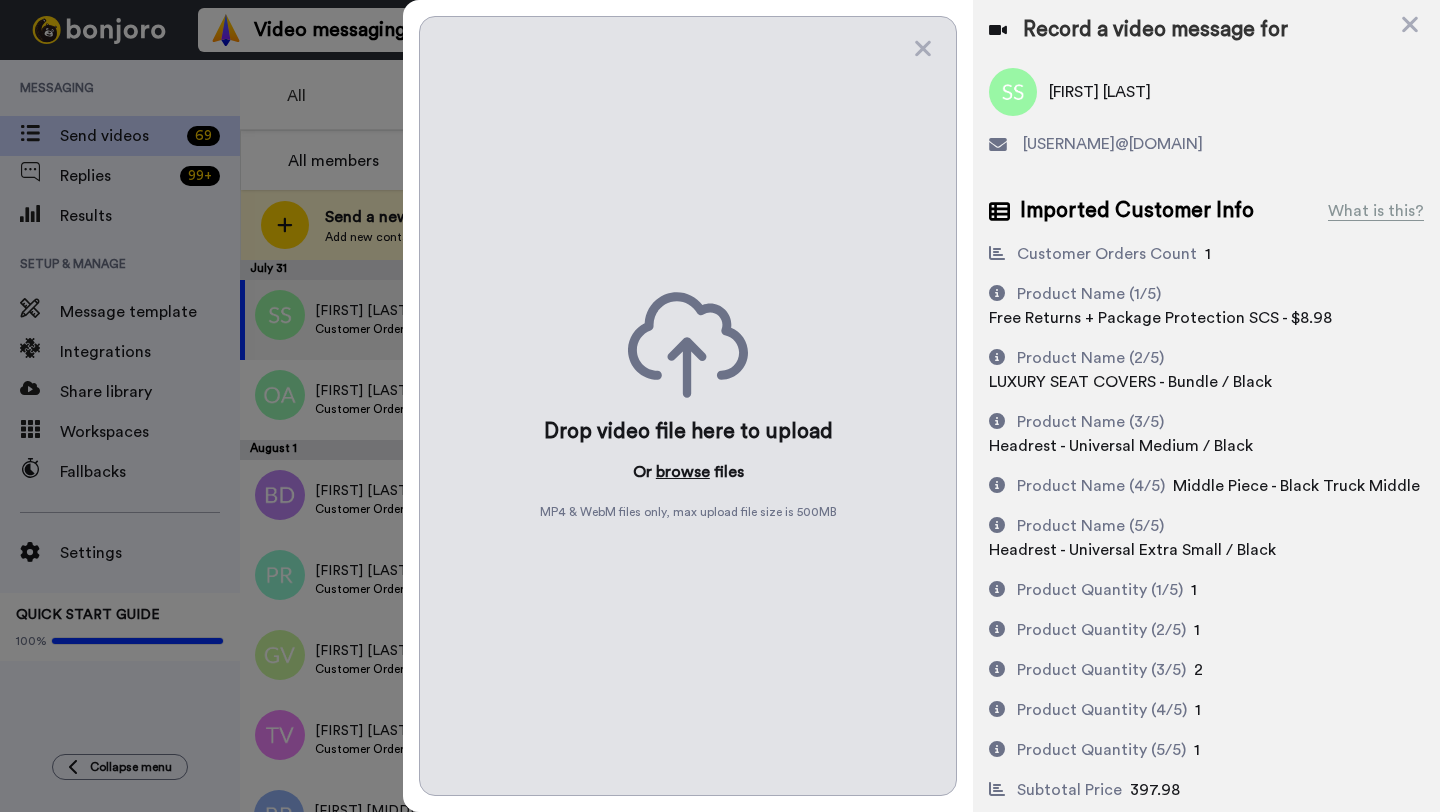 click on "browse" at bounding box center (683, 472) 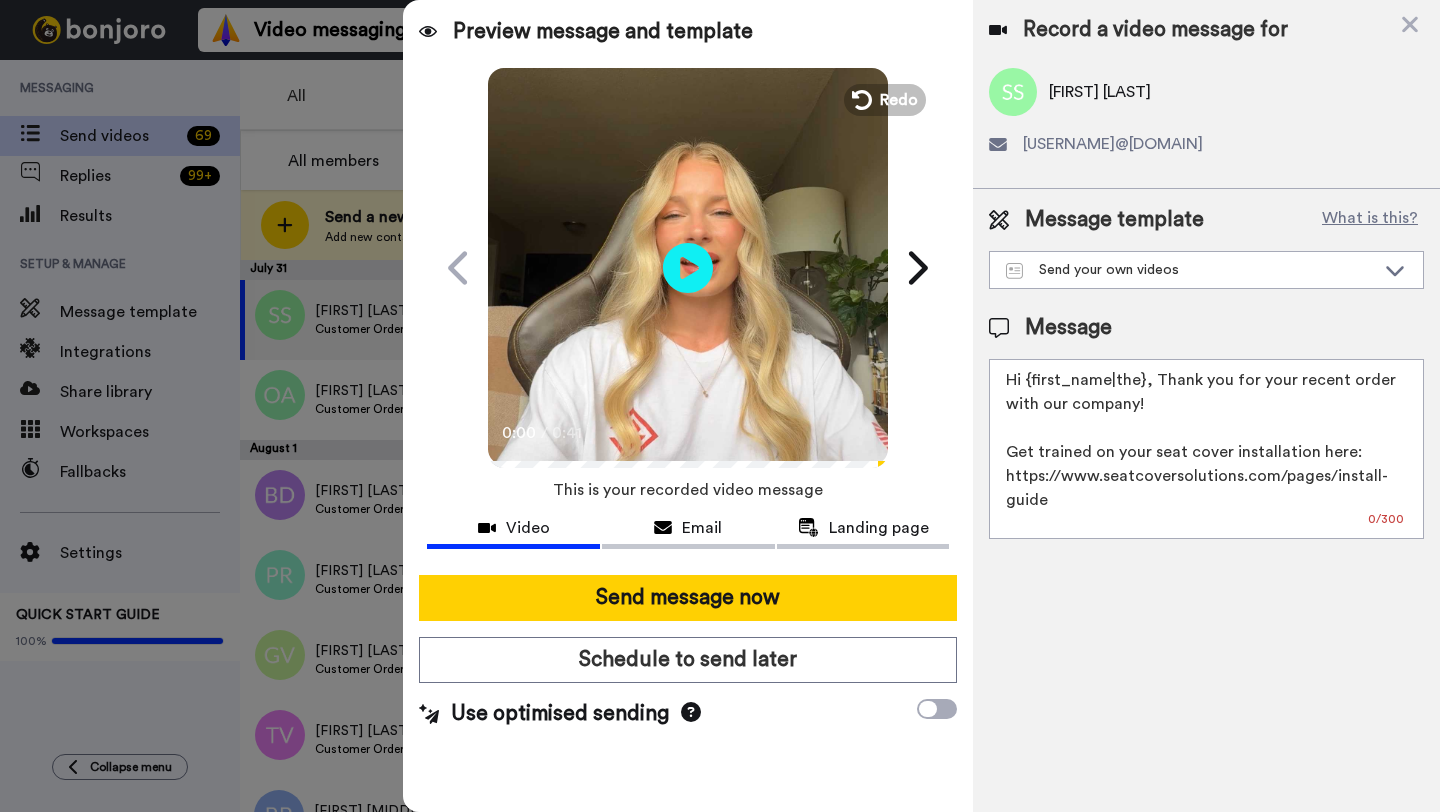 drag, startPoint x: 1142, startPoint y: 387, endPoint x: 1025, endPoint y: 387, distance: 117 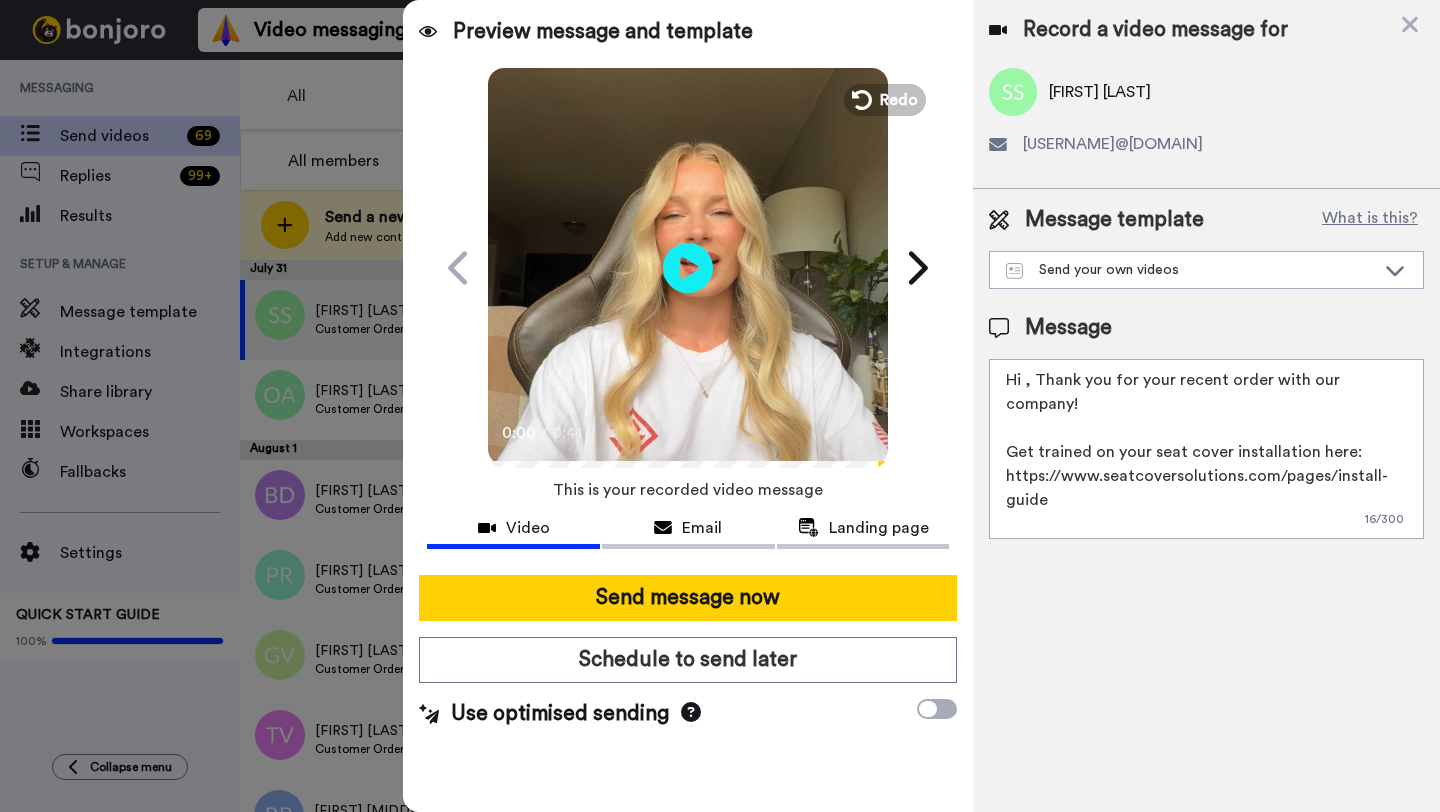 paste on "Shane" 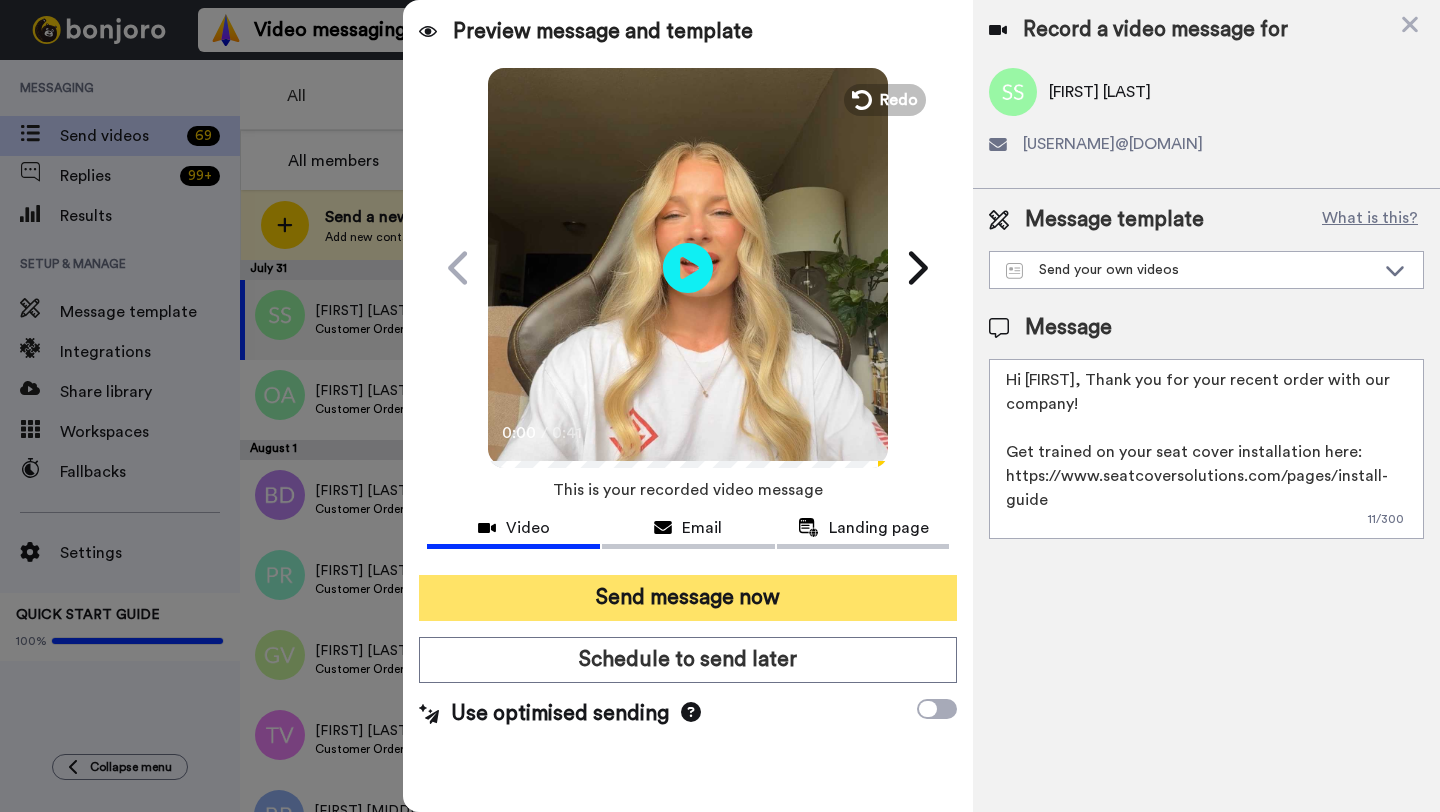 type on "Hi Shane, Thank you for your recent order with our company!
Get trained on your seat cover installation here: https://www.seatcoversolutions.com/pages/install-guide
More Products: https://www.seatcoversolutions.com/products/luxury-seat-covers?utm_campaign=CX&utm_source=CX&utm_medium=CX" 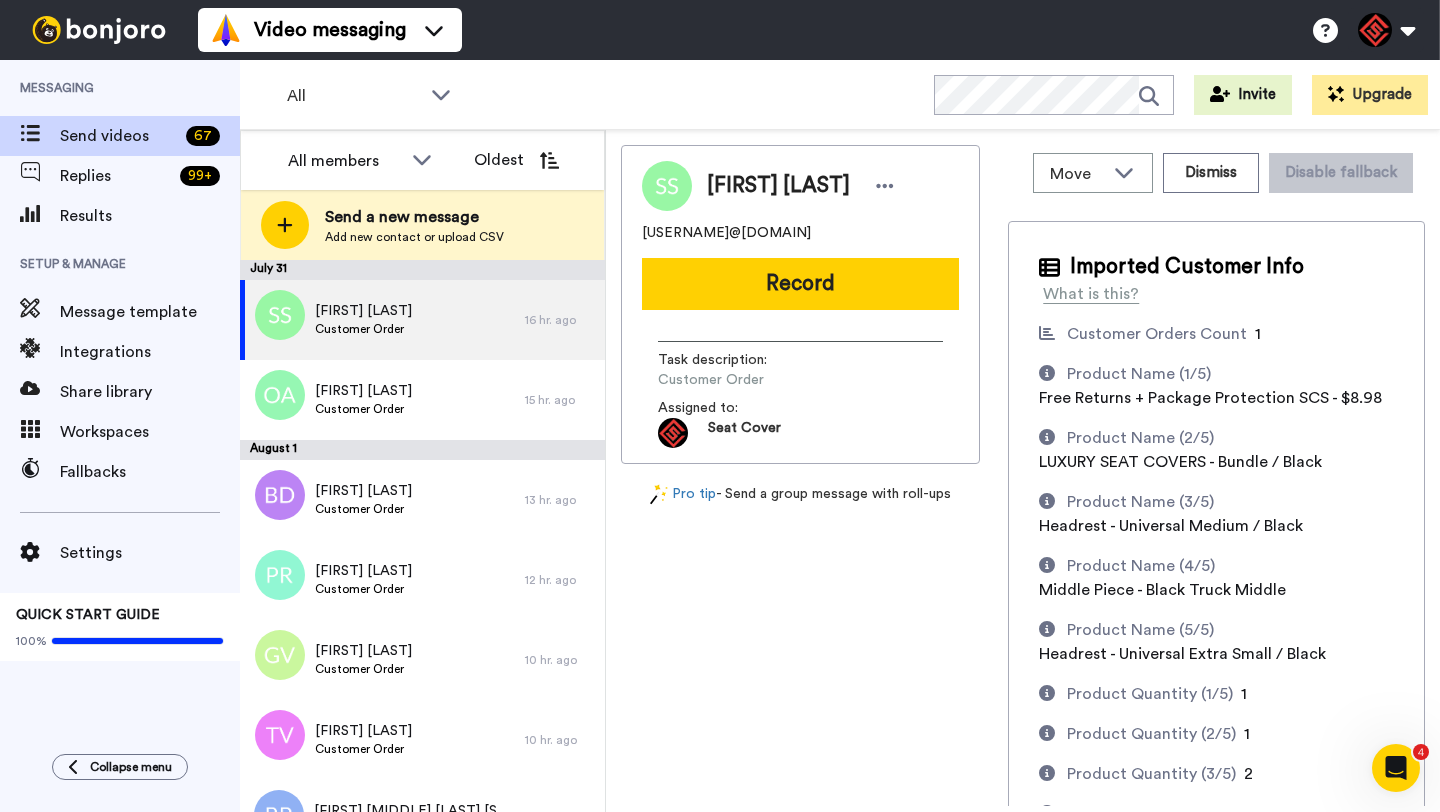 scroll, scrollTop: 0, scrollLeft: 0, axis: both 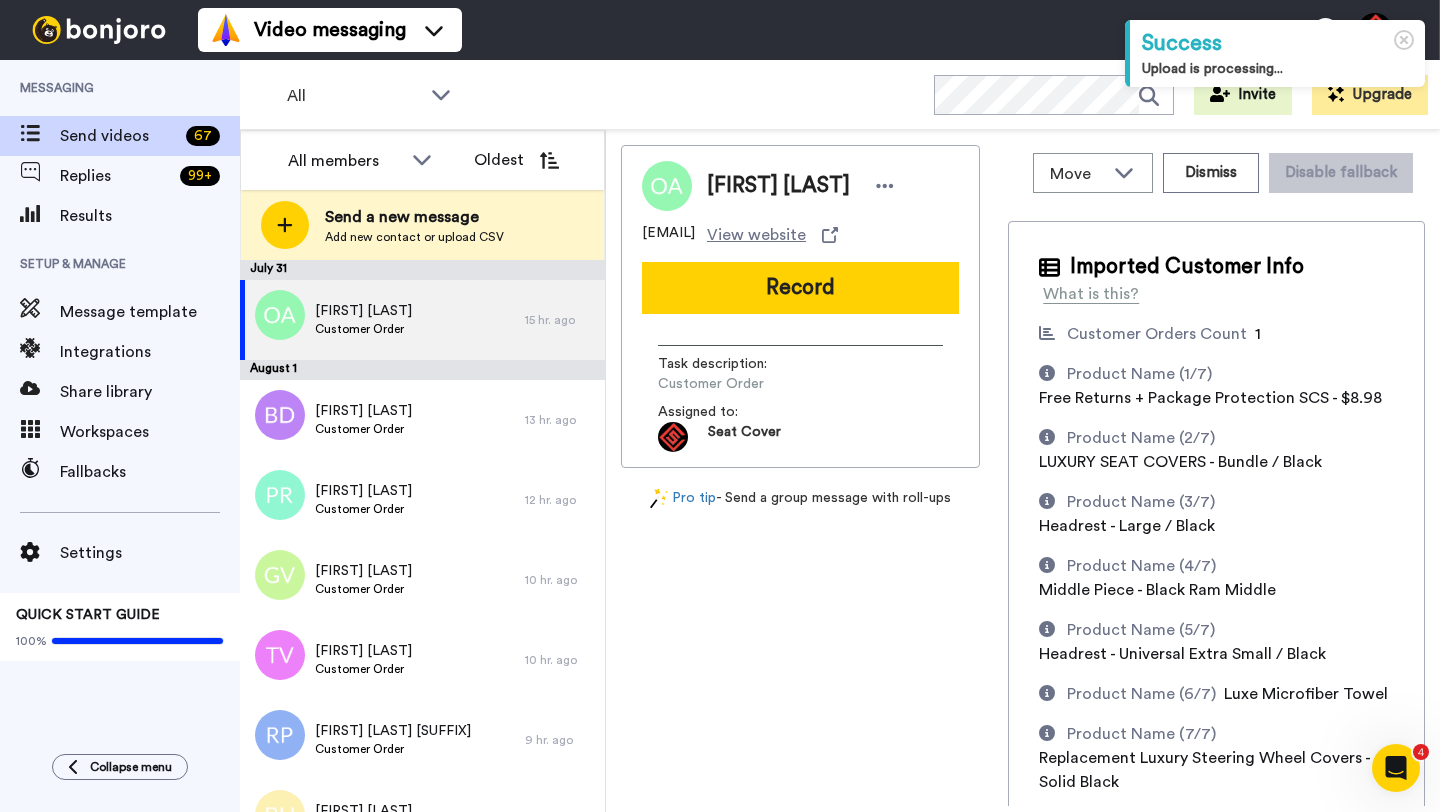 click on "[FIRST] [LAST]" at bounding box center [778, 186] 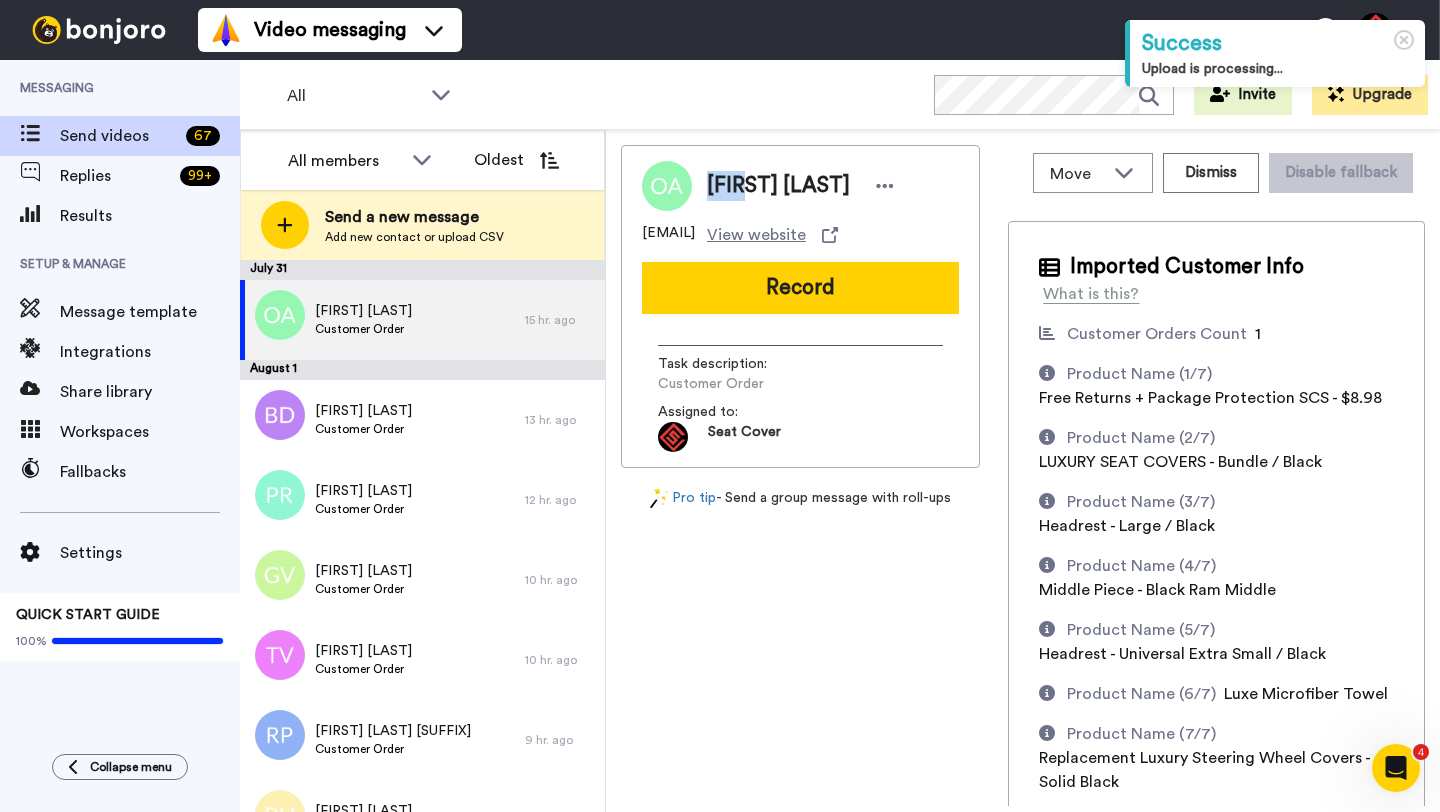 click on "[FIRST] [LAST]" at bounding box center [778, 186] 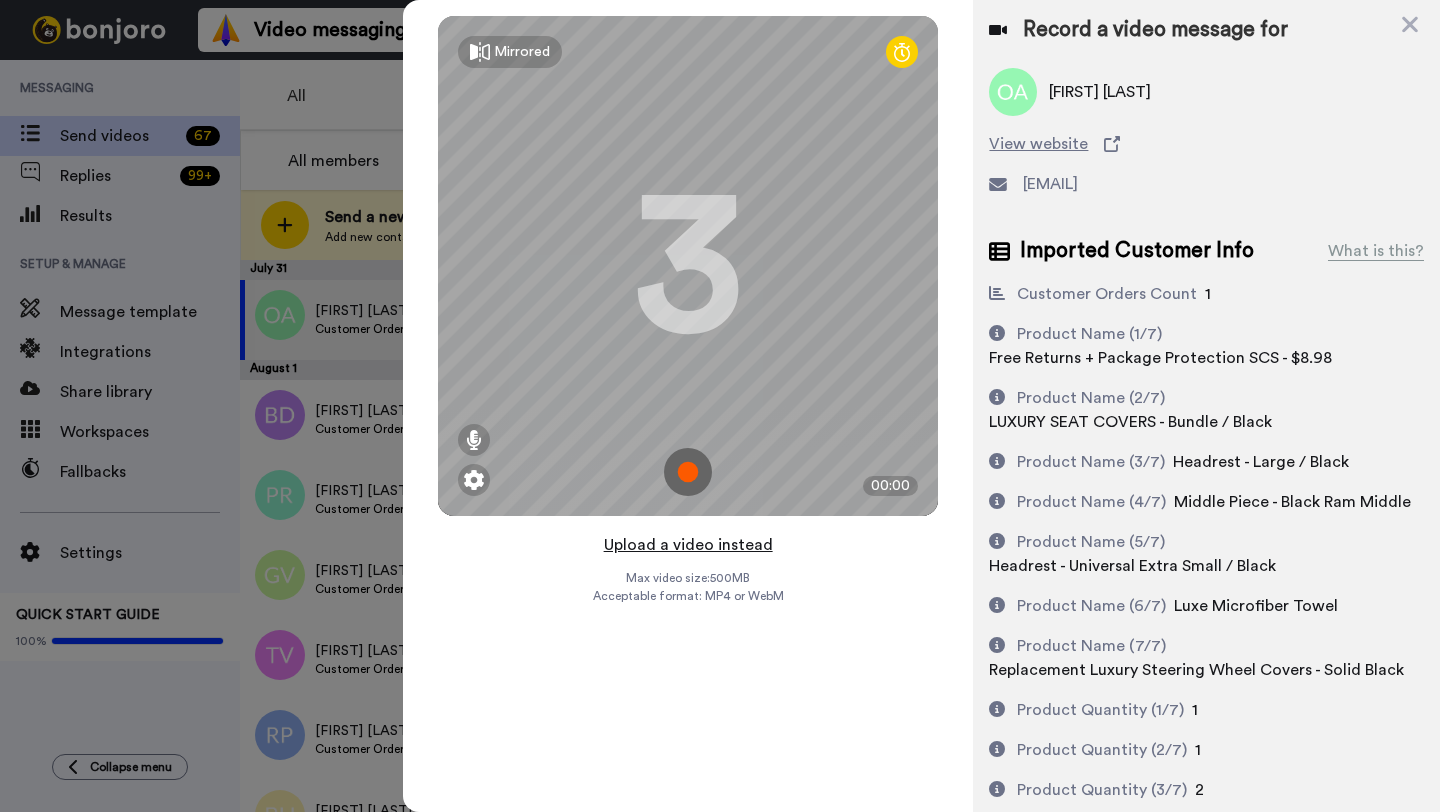 click on "Upload a video instead" at bounding box center [688, 545] 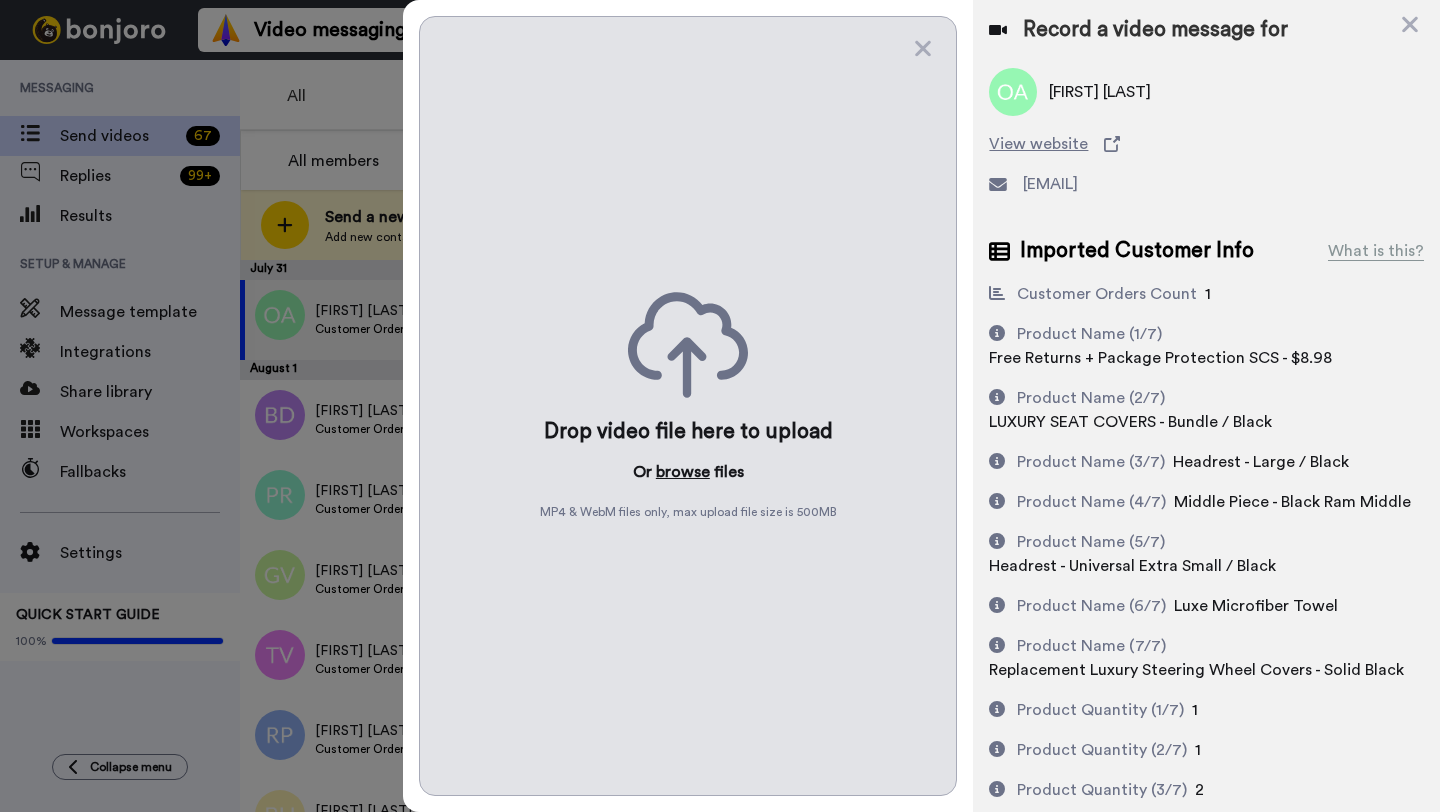 click on "browse" at bounding box center [683, 472] 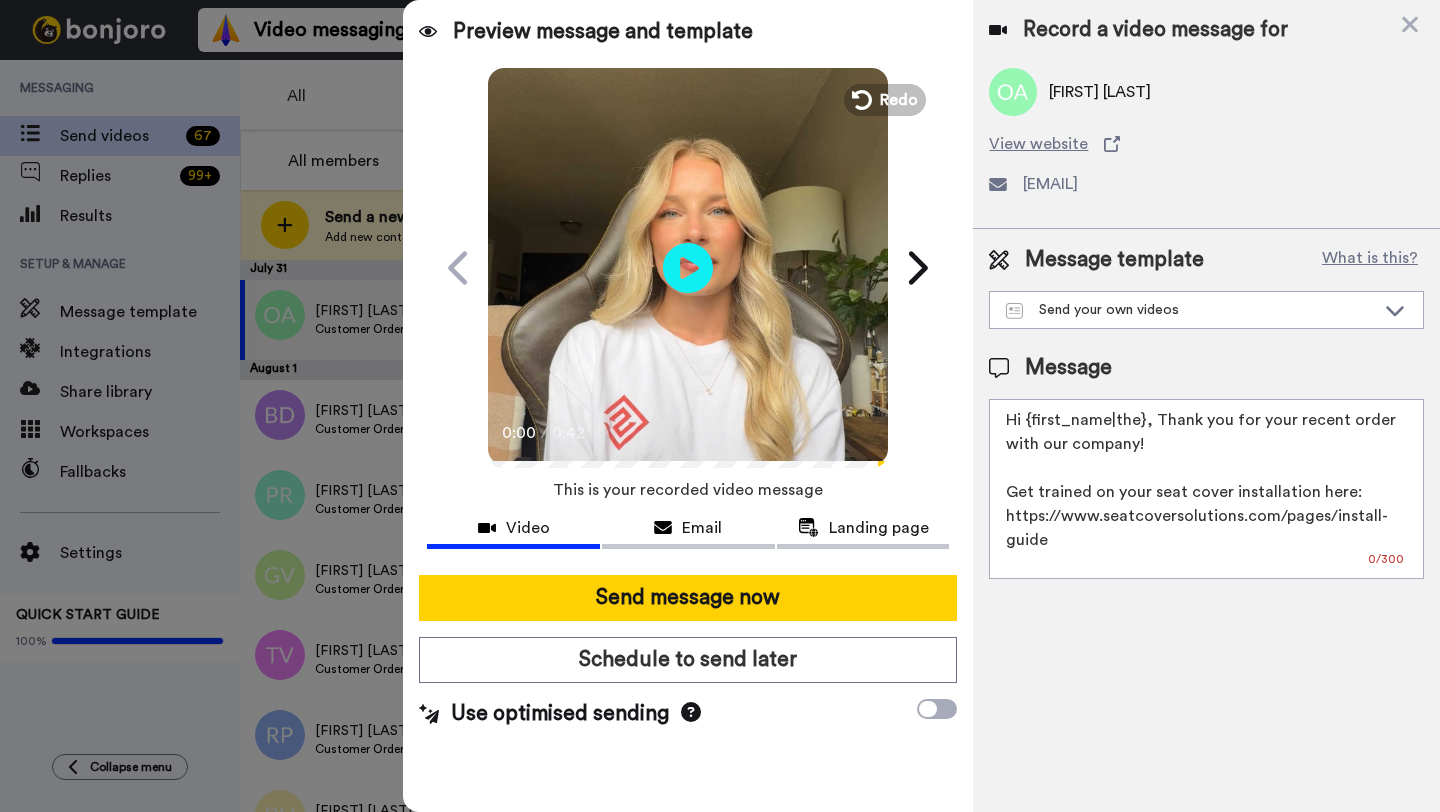 drag, startPoint x: 1141, startPoint y: 426, endPoint x: 1032, endPoint y: 426, distance: 109 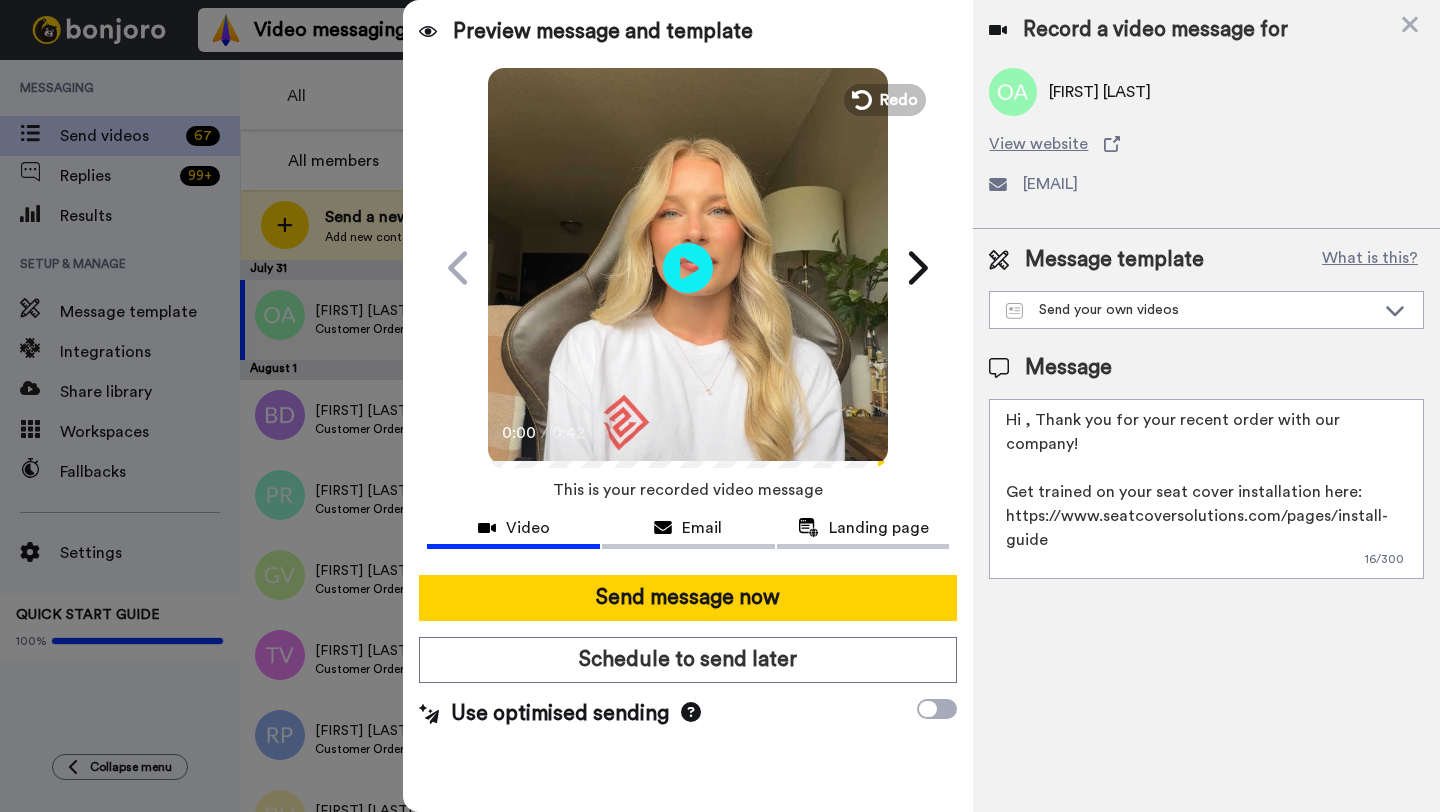 paste on "[FIRST]" 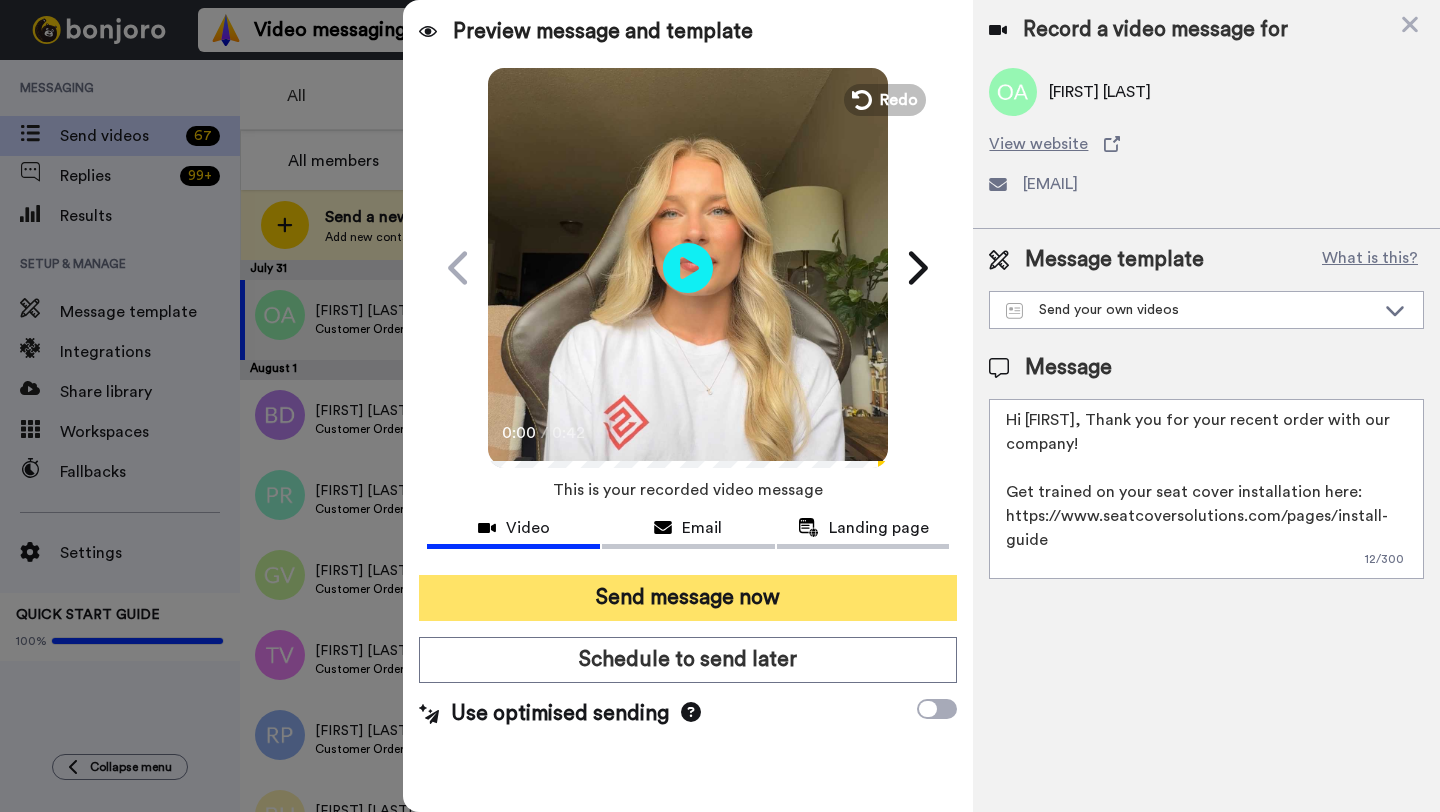 type on "Hi [FIRST], Thank you for your recent order with our company!
Get trained on your seat cover installation here: https://www.seatcoversolutions.com/pages/install-guide
More Products: https://www.seatcoversolutions.com/products/luxury-seat-covers?utm_campaign=CX&utm_source=CX&utm_medium=CX" 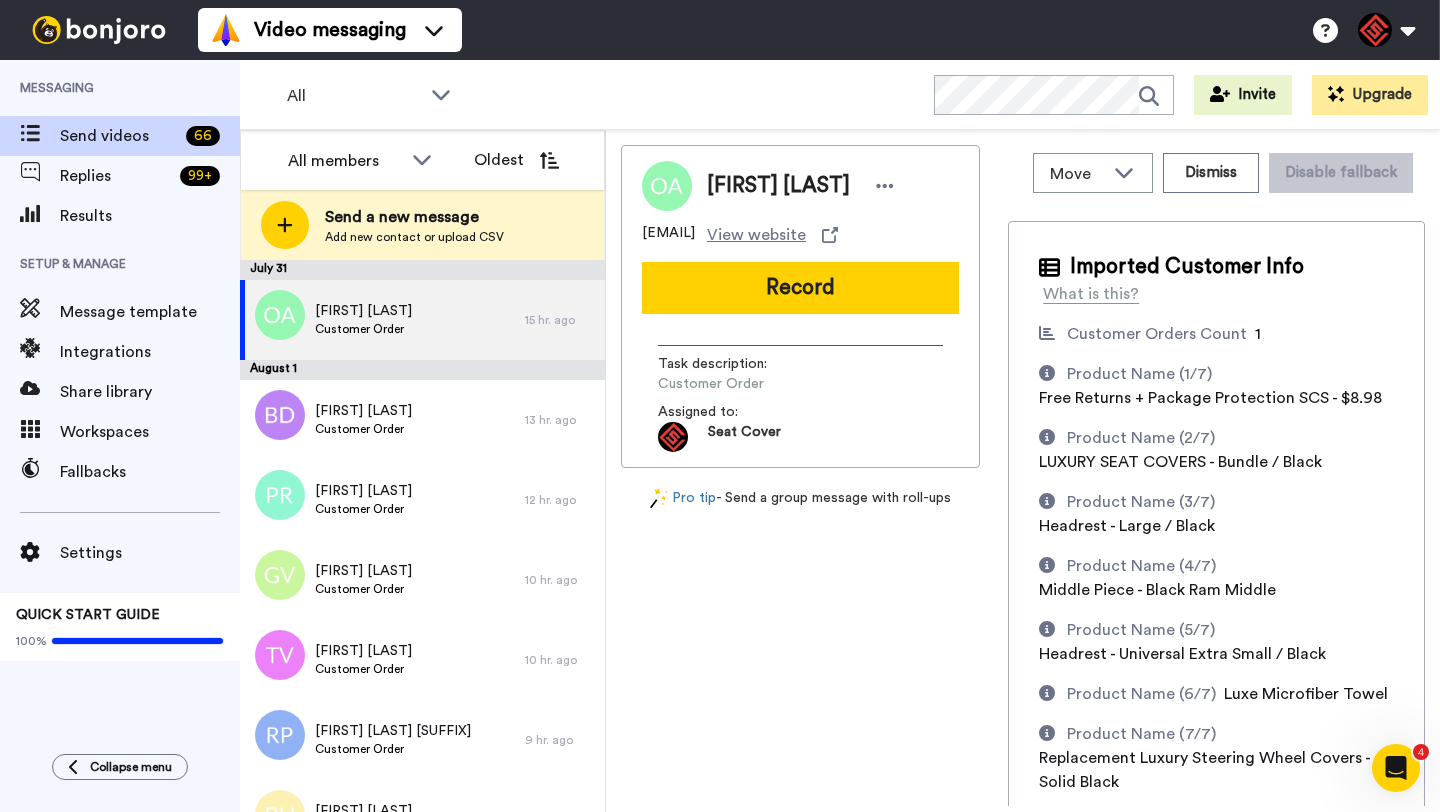 scroll, scrollTop: 0, scrollLeft: 0, axis: both 